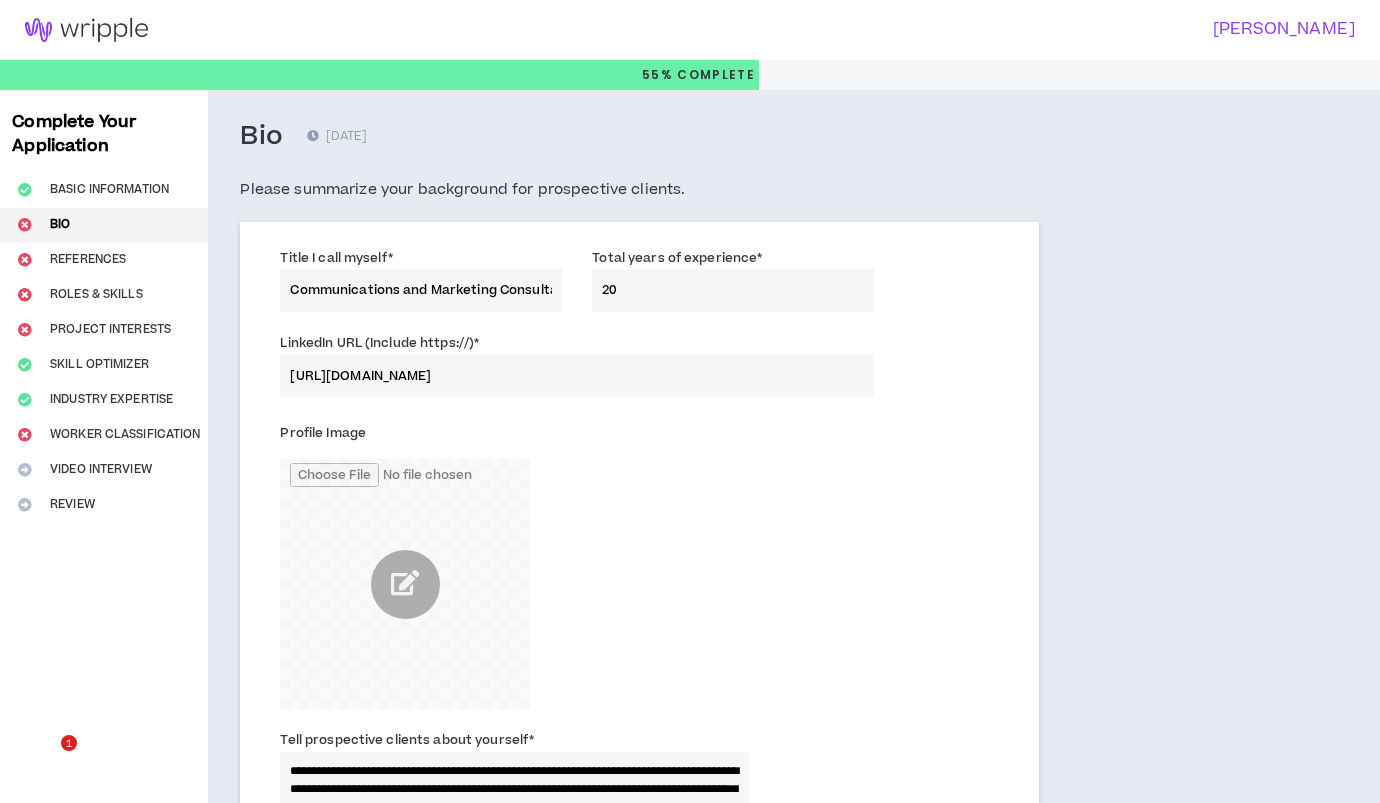 scroll, scrollTop: 188, scrollLeft: 0, axis: vertical 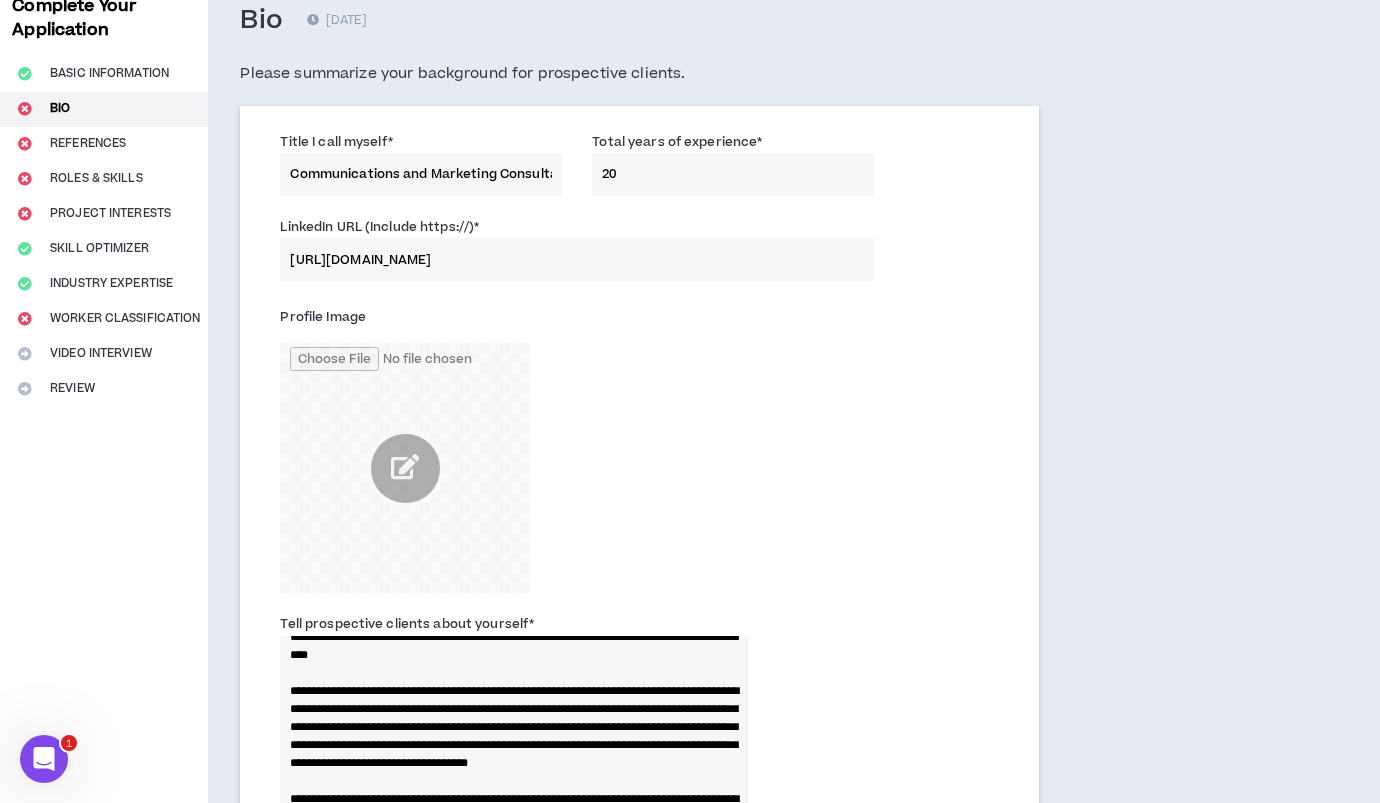 click on "Profile Image" at bounding box center [514, 447] 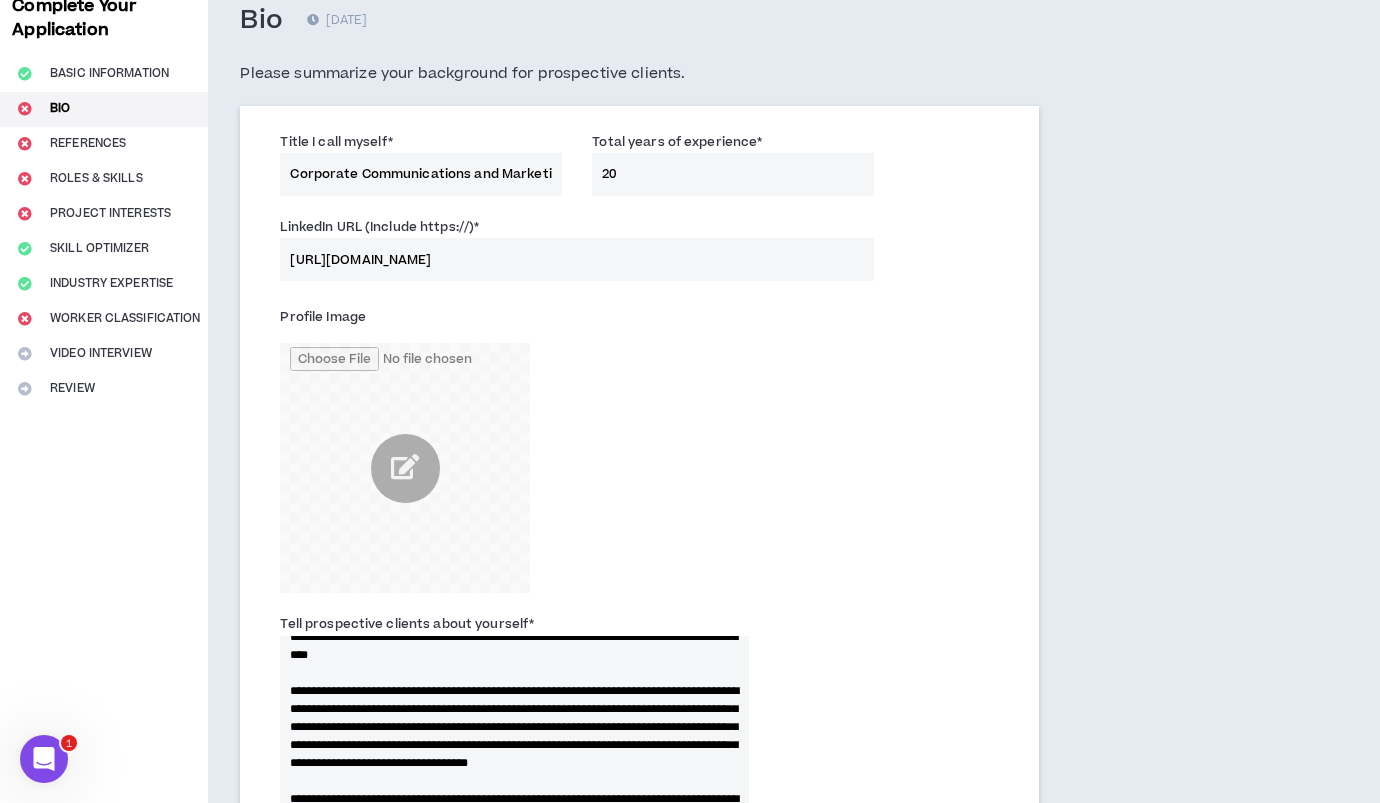 scroll, scrollTop: 0, scrollLeft: 87, axis: horizontal 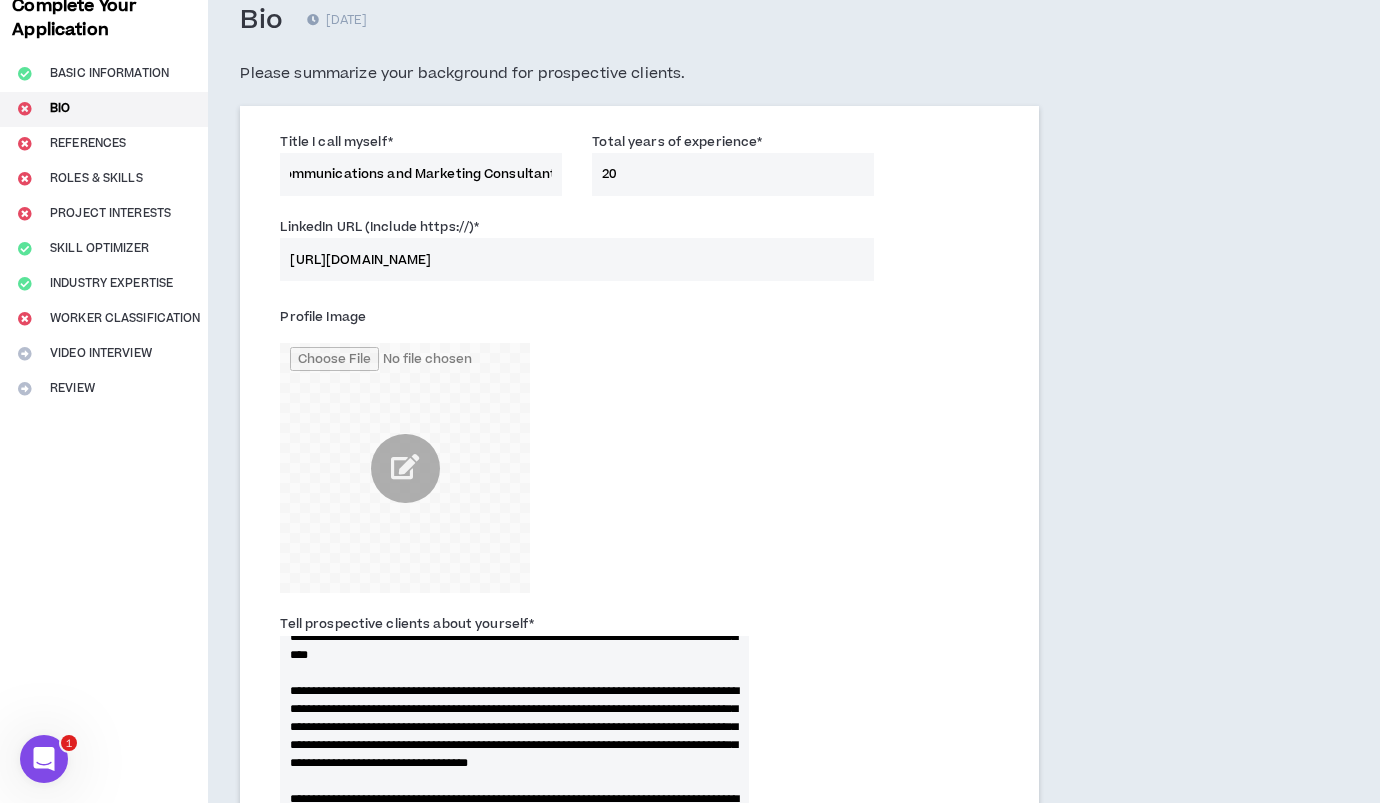 click on "Title I call myself  * Corporate Communications and Marketing Consultant Total years of experience  * 20" at bounding box center [639, 168] 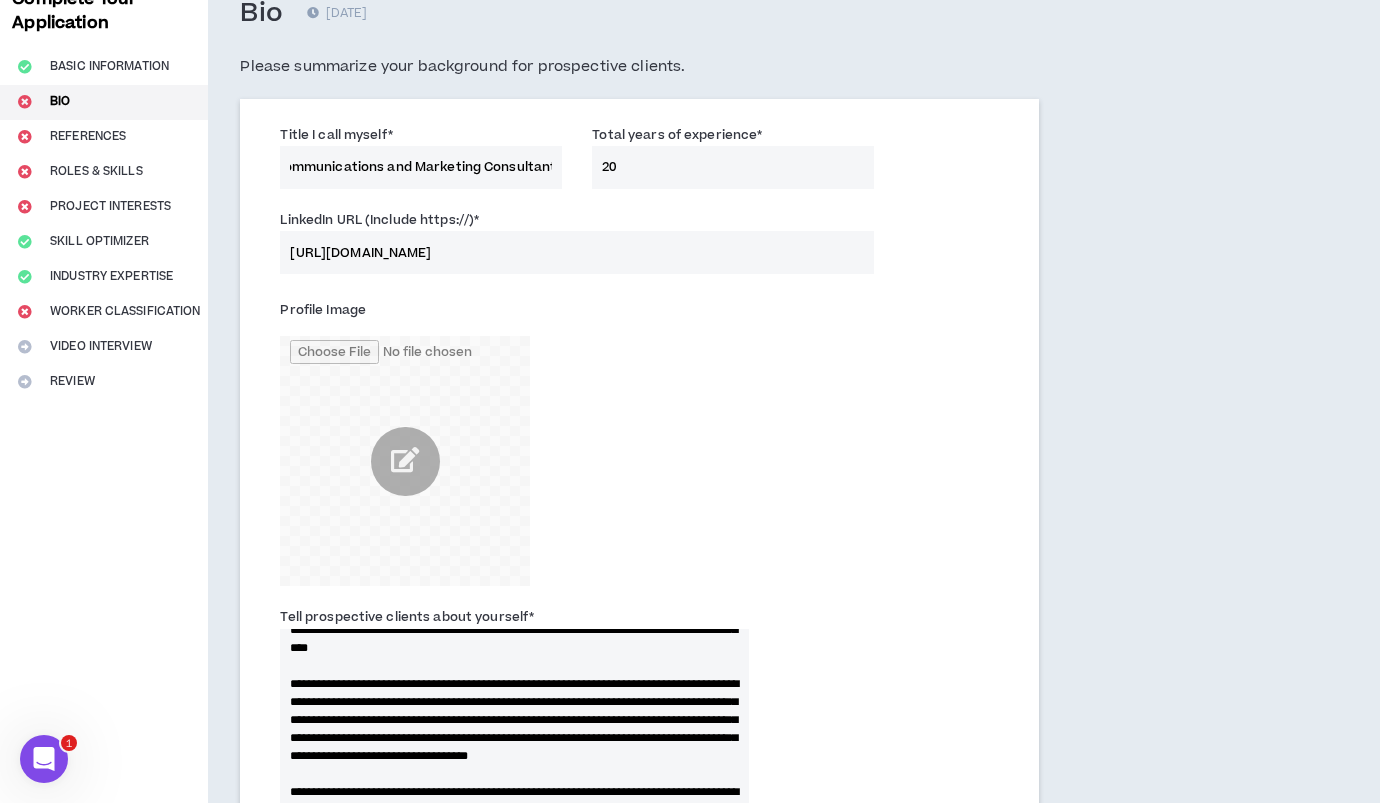 scroll, scrollTop: 119, scrollLeft: 0, axis: vertical 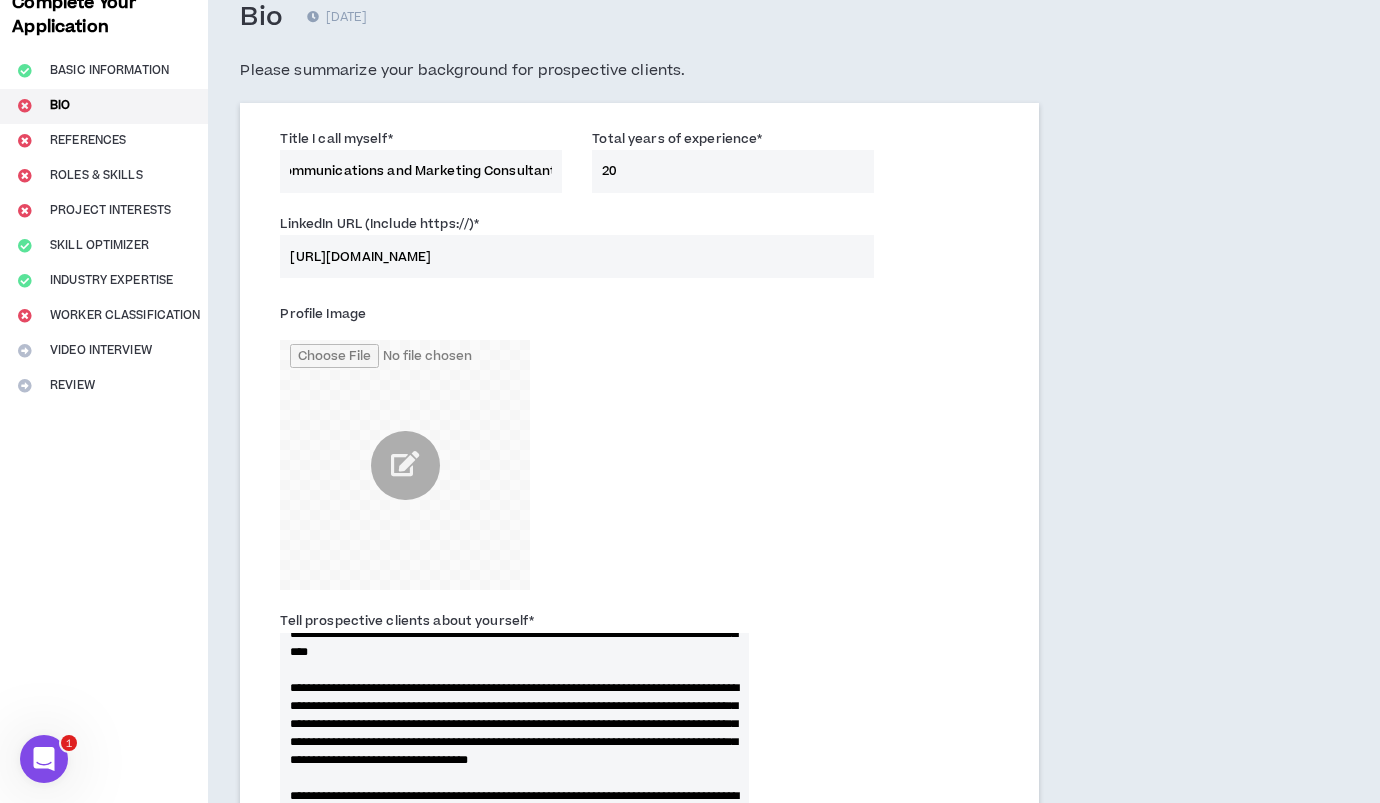 type on "Corporate Communications and Marketing Consultant" 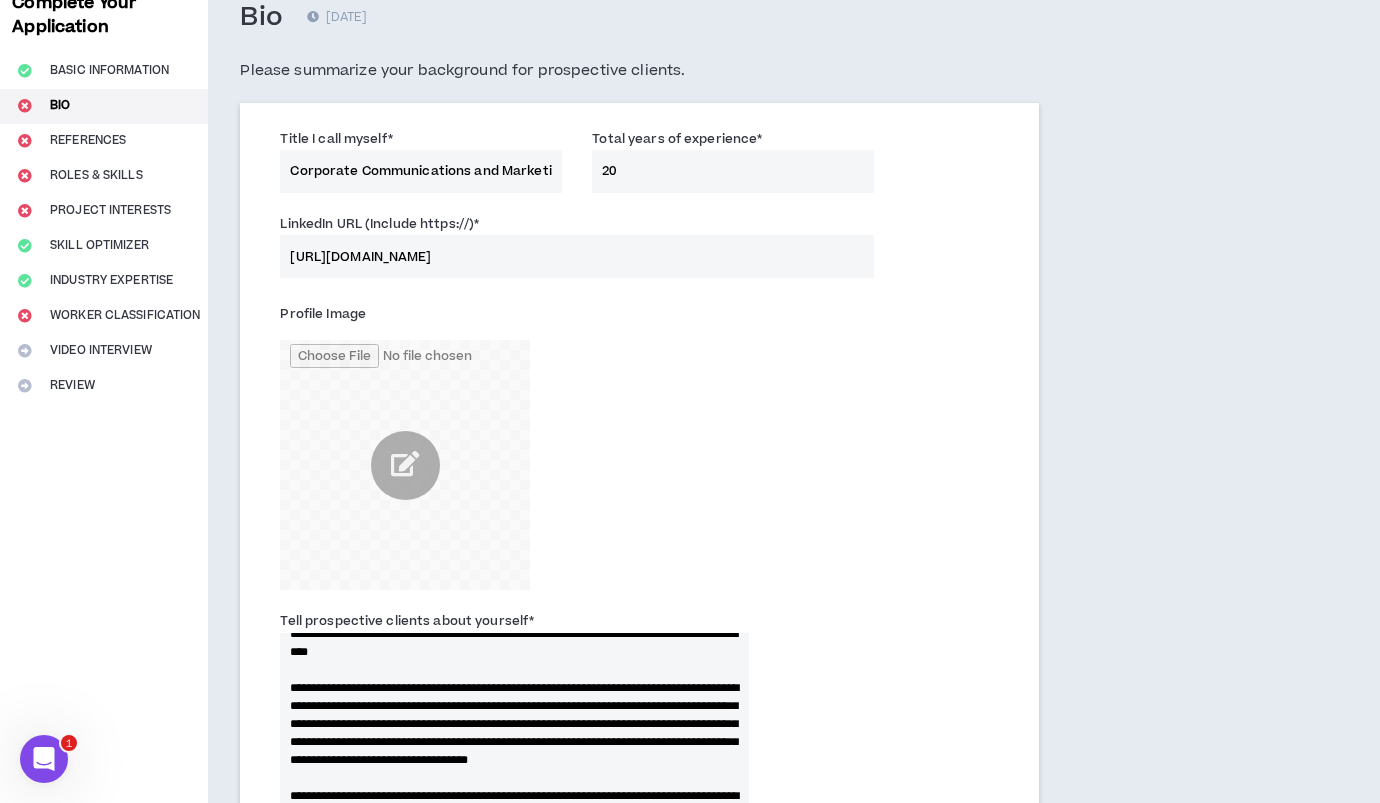 click on "[URL][DOMAIN_NAME]" at bounding box center (577, 256) 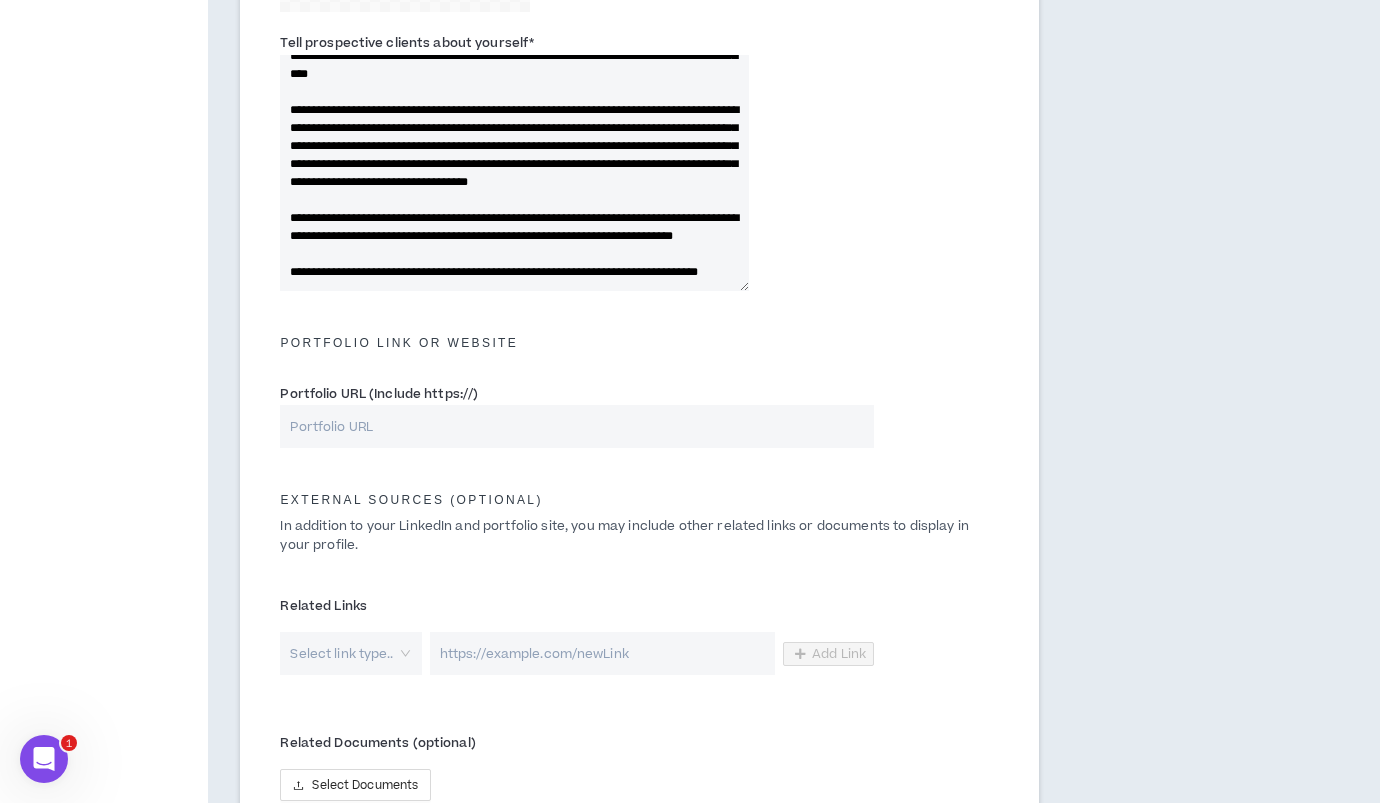scroll, scrollTop: 696, scrollLeft: 0, axis: vertical 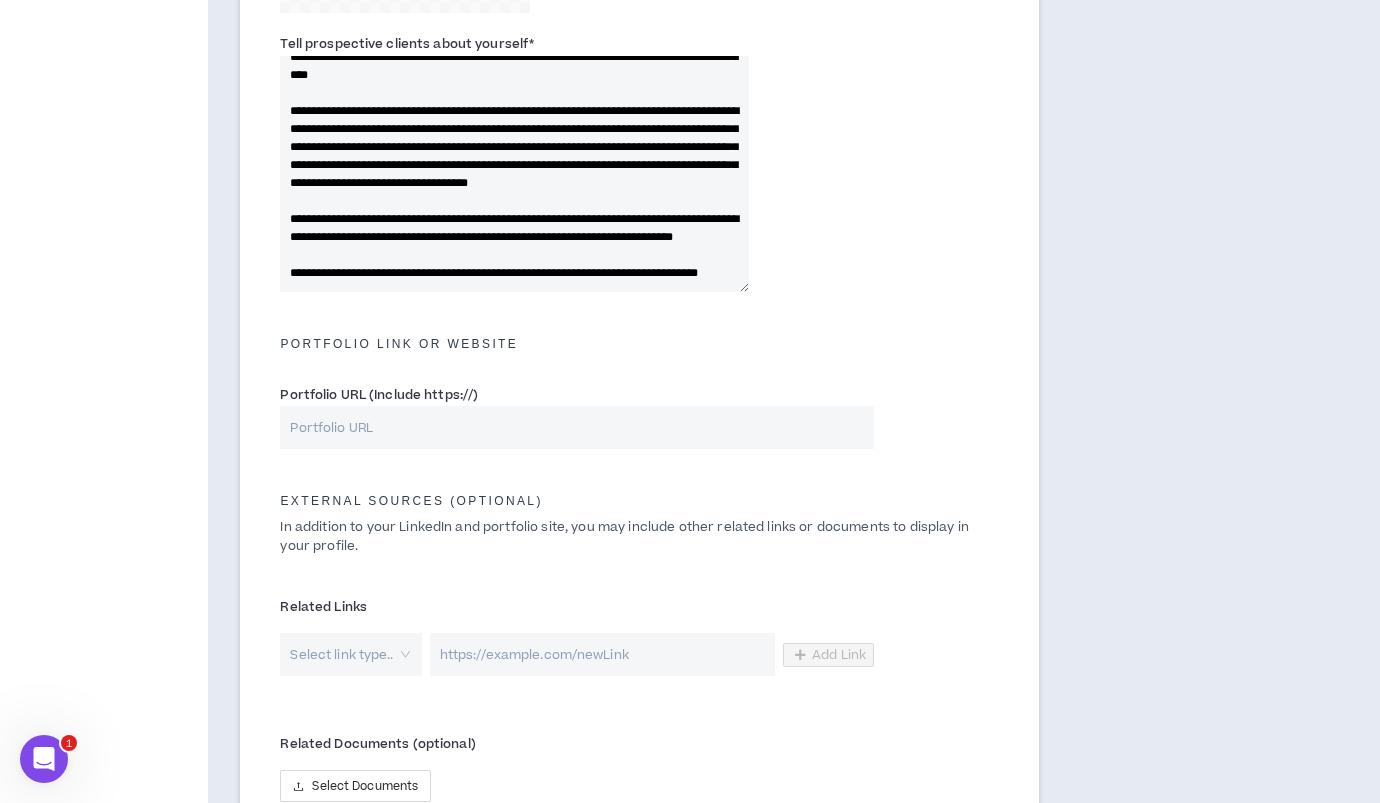 click on "Portfolio URL (Include https://)" at bounding box center [577, 427] 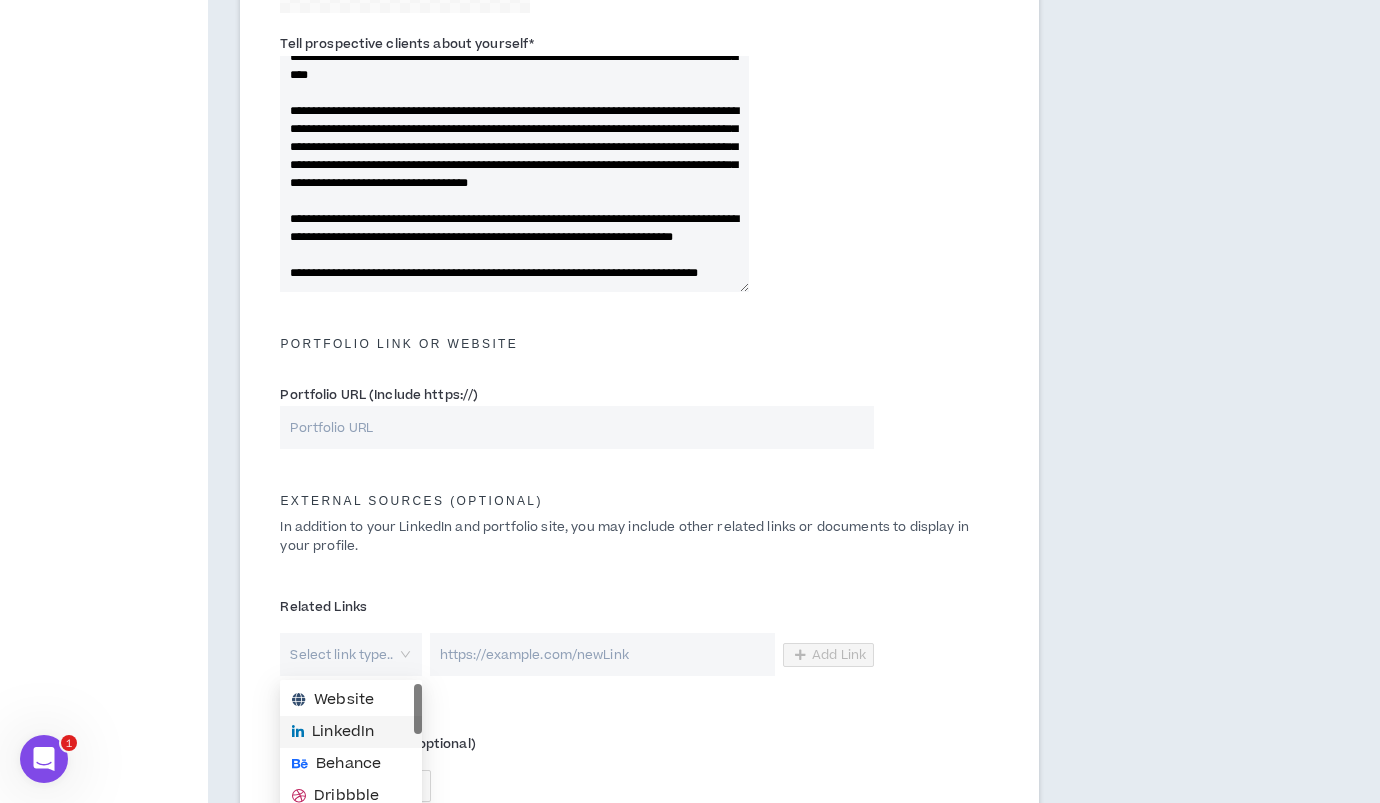 click on "LinkedIn" at bounding box center [343, 732] 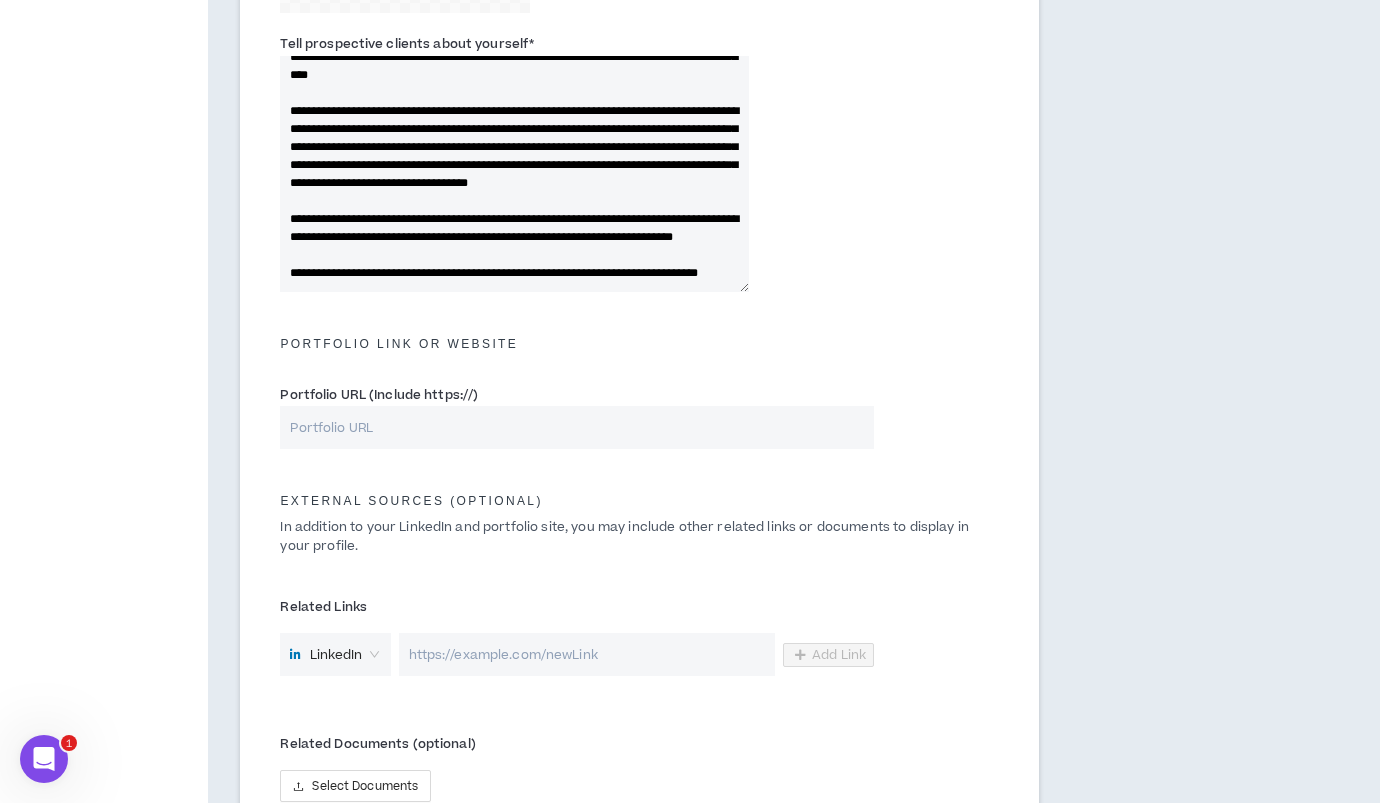 click at bounding box center [587, 654] 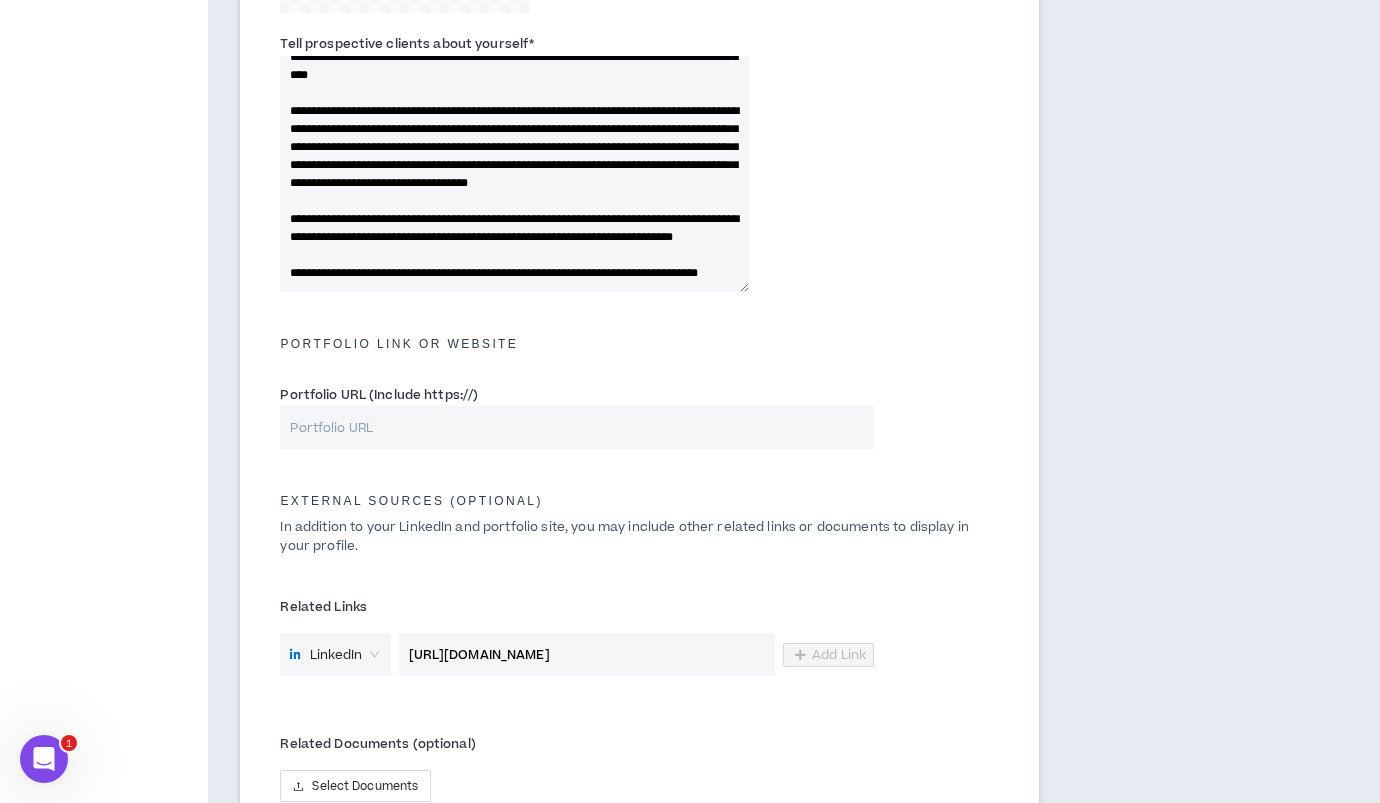 type on "[URL][DOMAIN_NAME]" 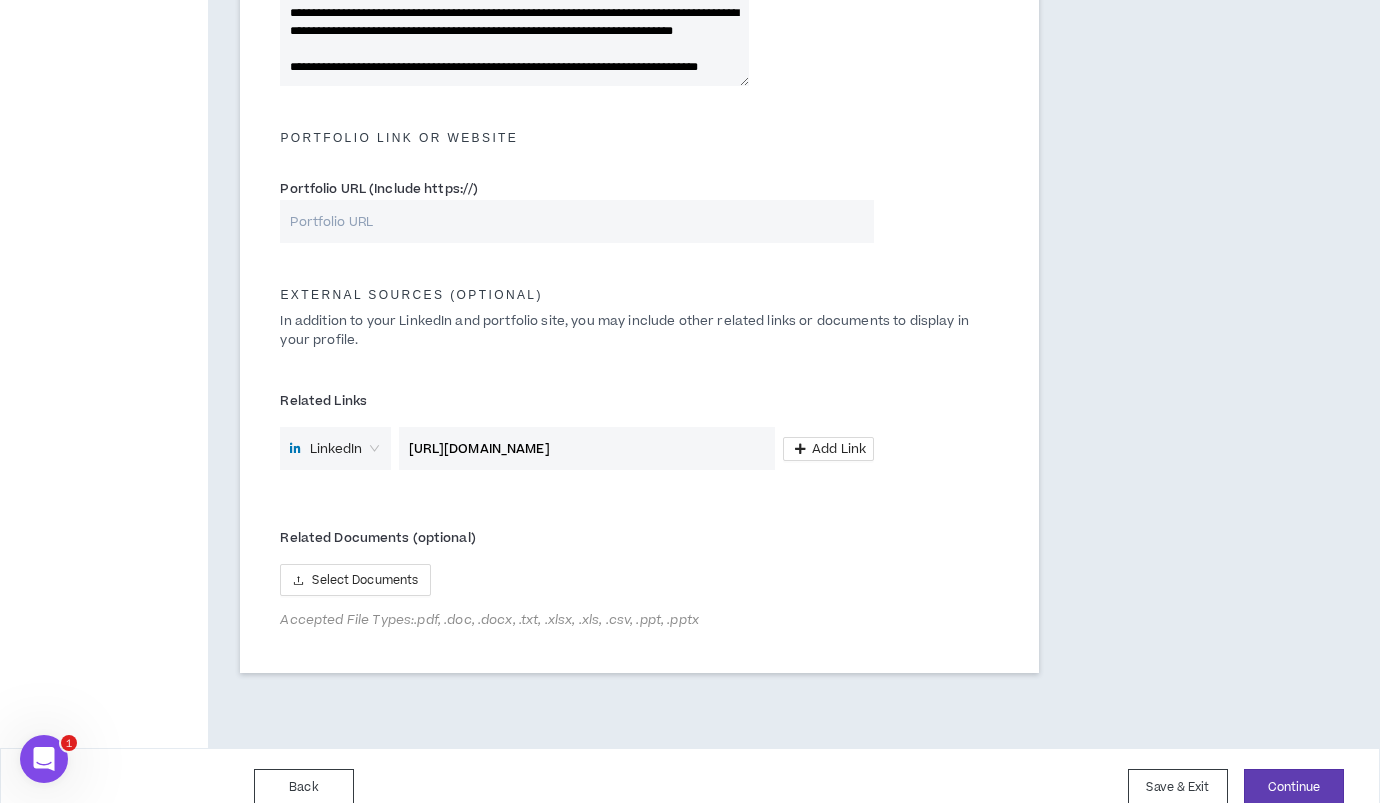 scroll, scrollTop: 926, scrollLeft: 0, axis: vertical 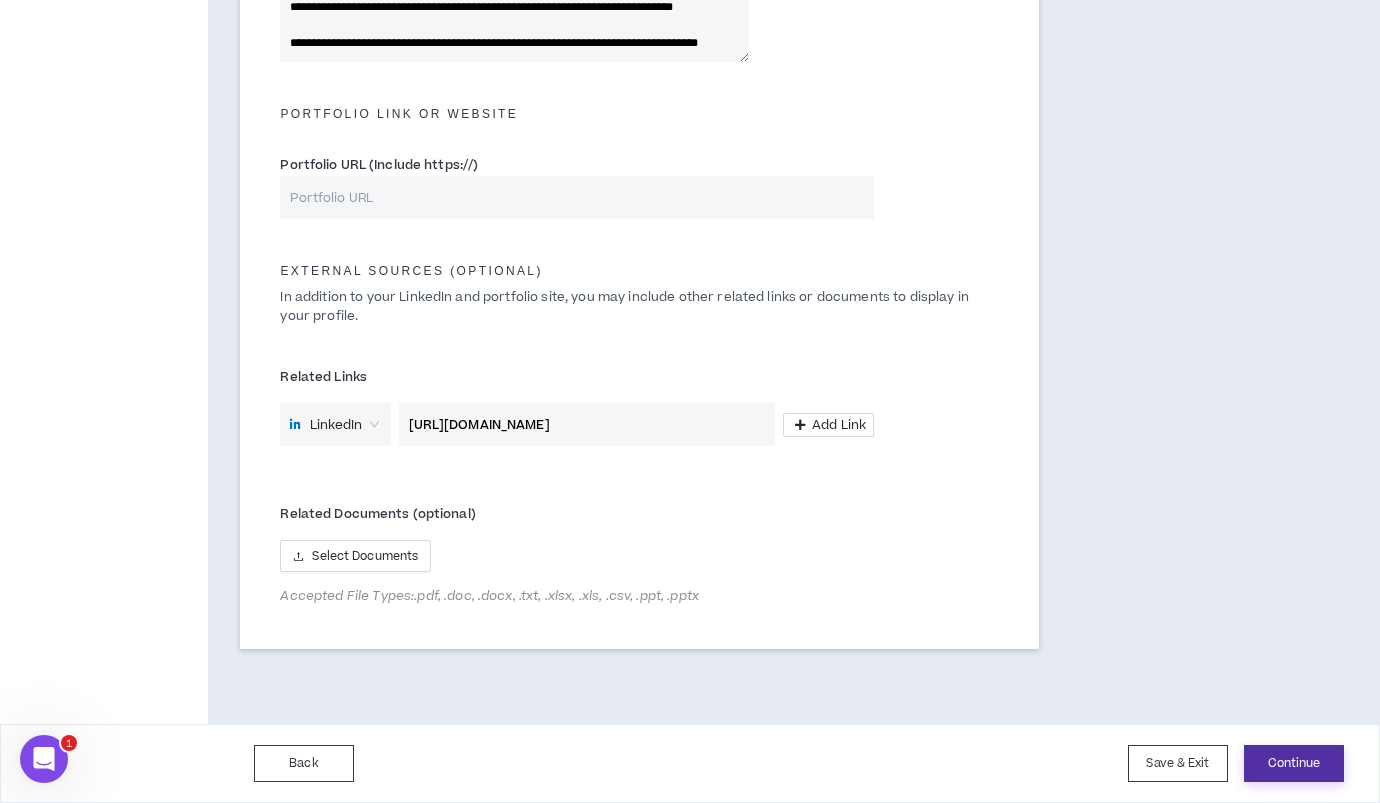click on "Continue" at bounding box center [1294, 763] 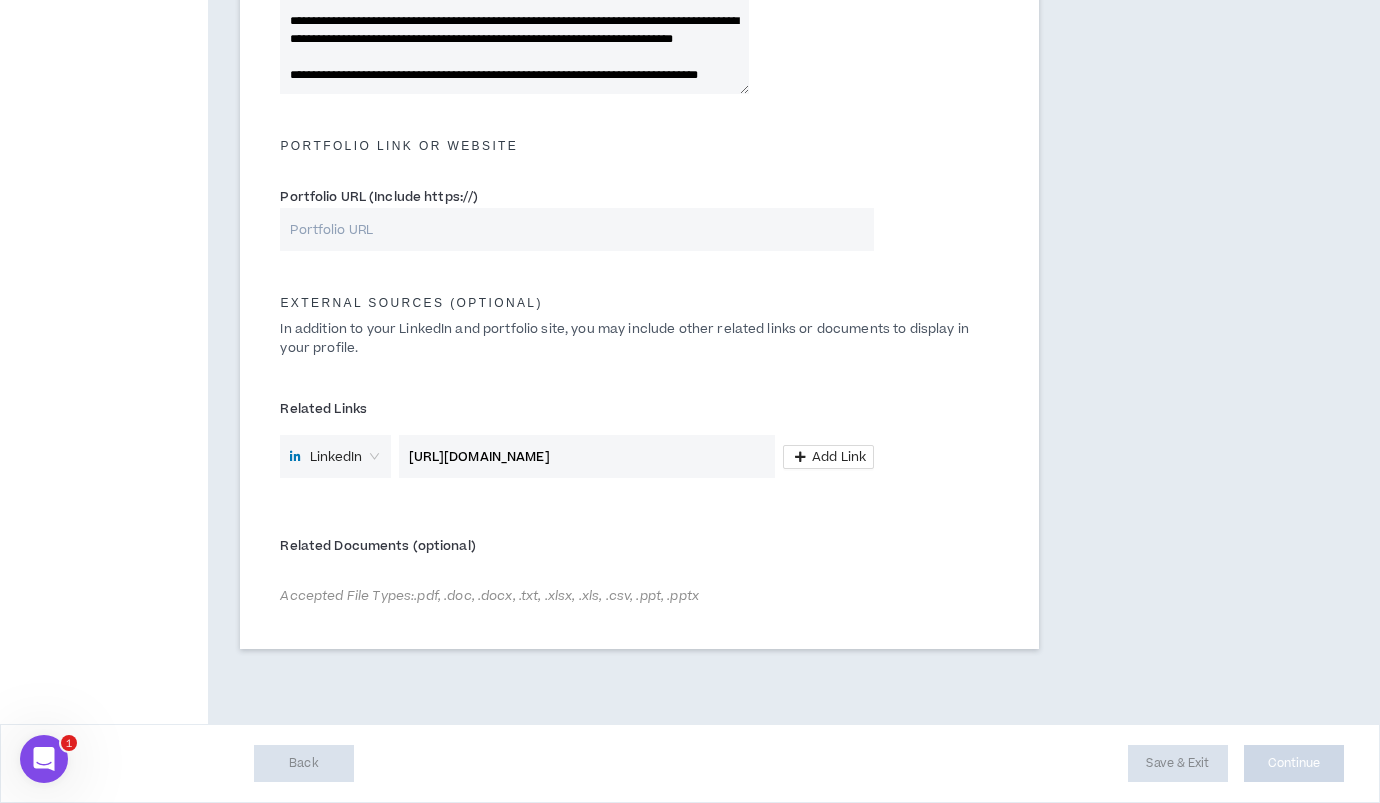 scroll, scrollTop: 894, scrollLeft: 0, axis: vertical 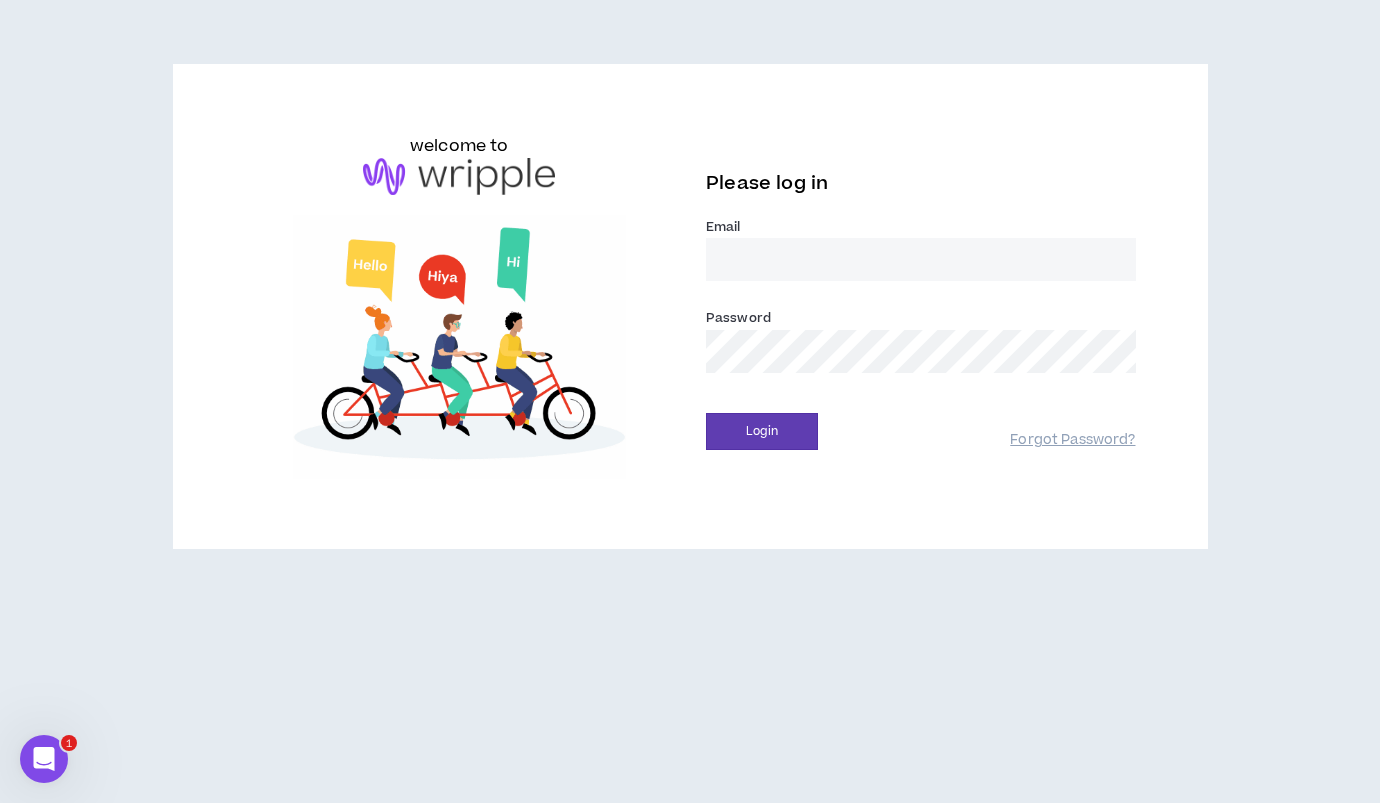 type on "[PERSON_NAME][EMAIL_ADDRESS][PERSON_NAME][DOMAIN_NAME]" 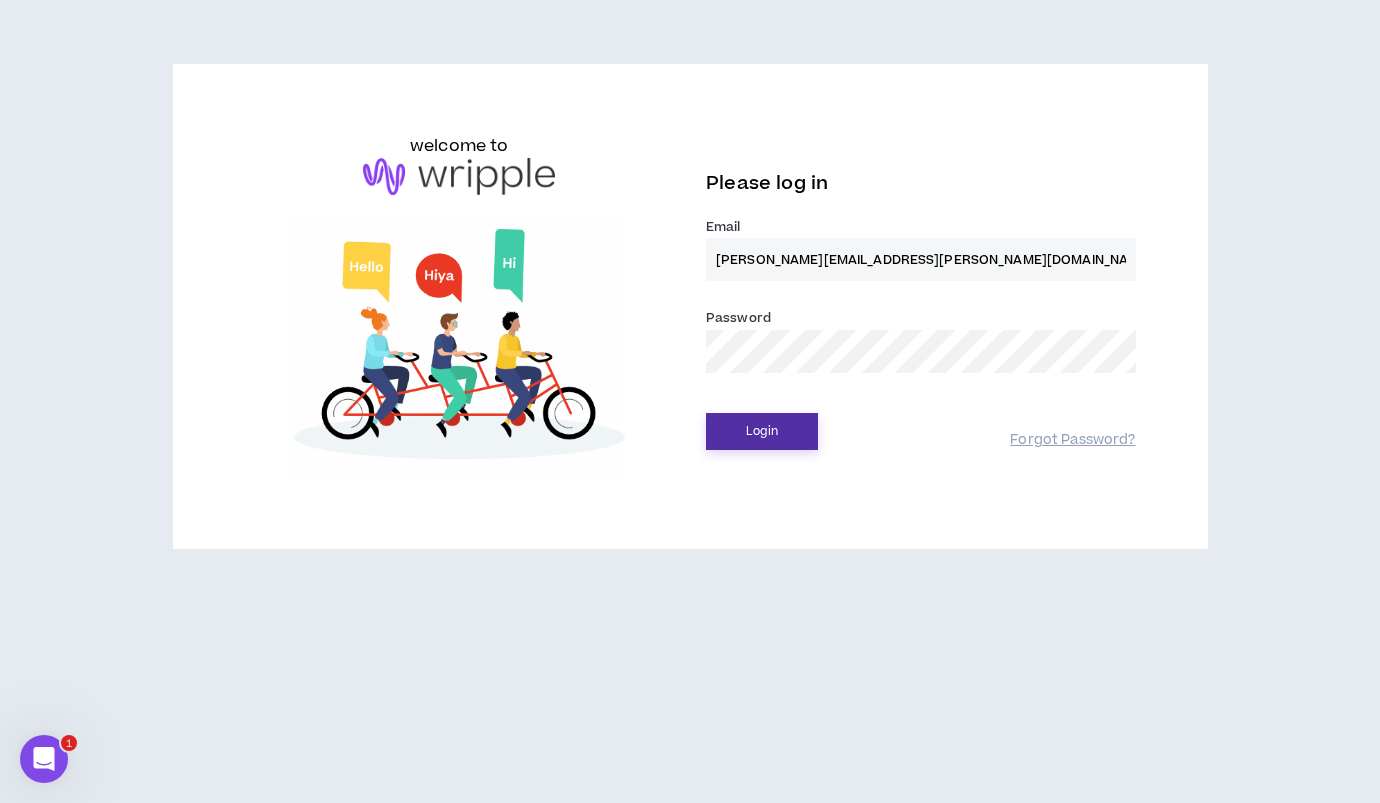 click on "Login" at bounding box center [762, 431] 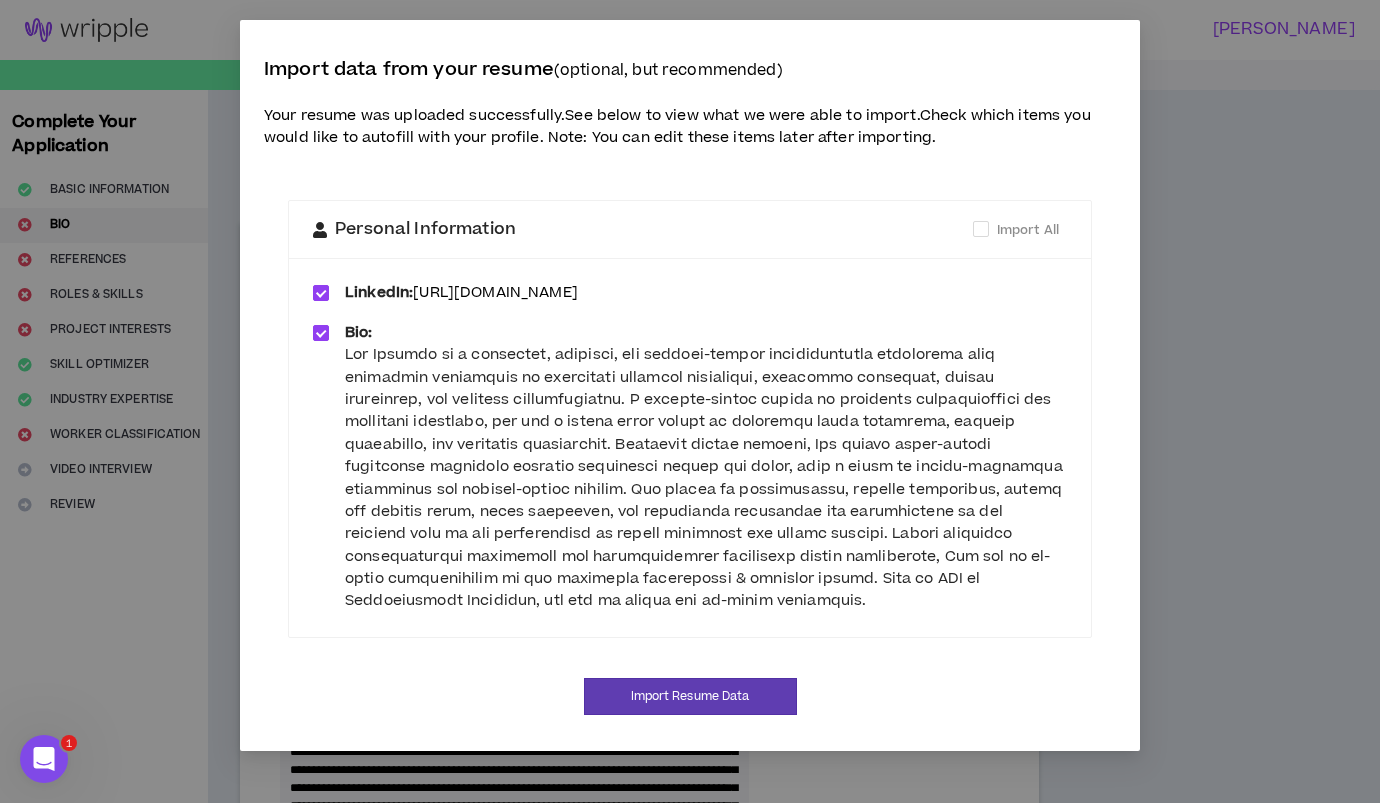 click at bounding box center [706, 478] 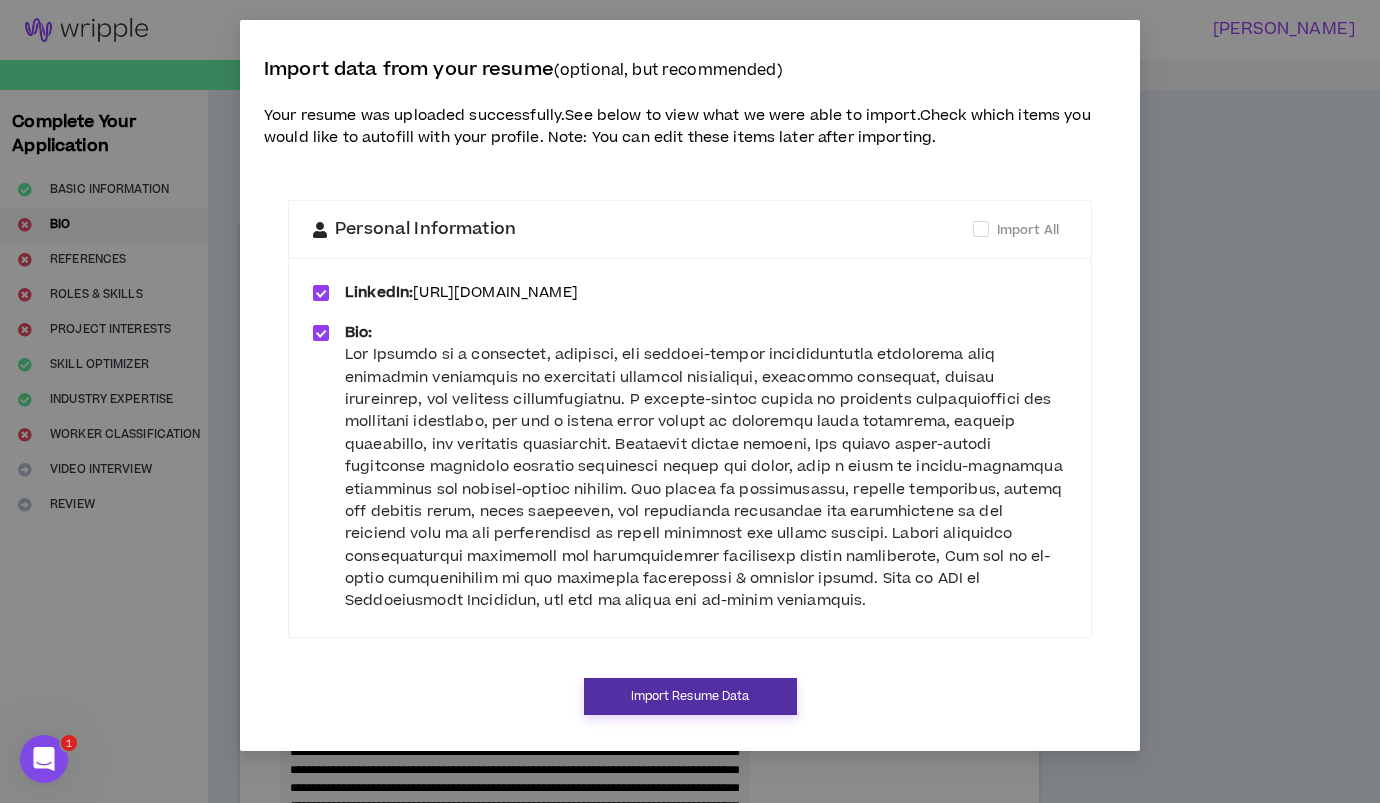 click on "Import Resume Data" at bounding box center [690, 696] 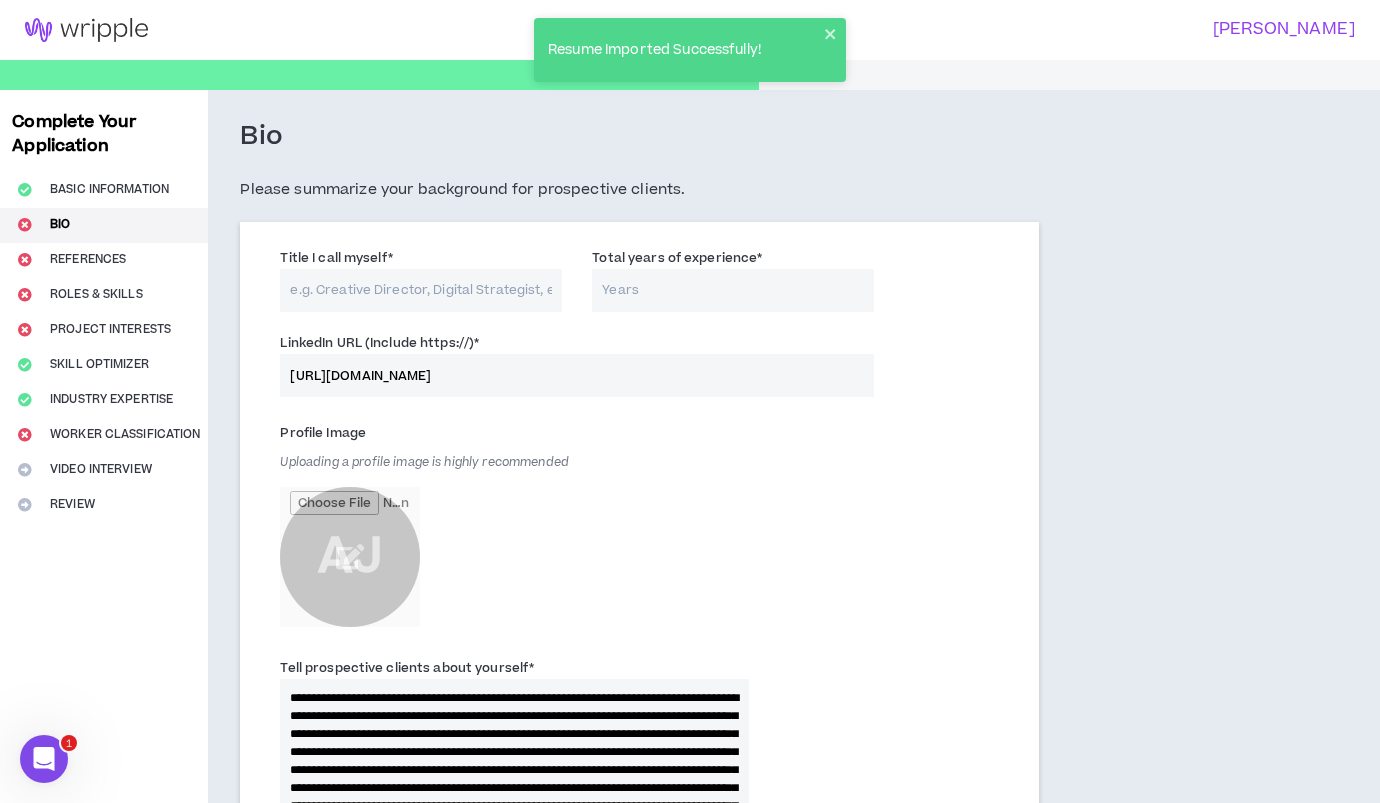 click on "Profile Image Uploading a profile image is highly recommended AJ" at bounding box center [514, 527] 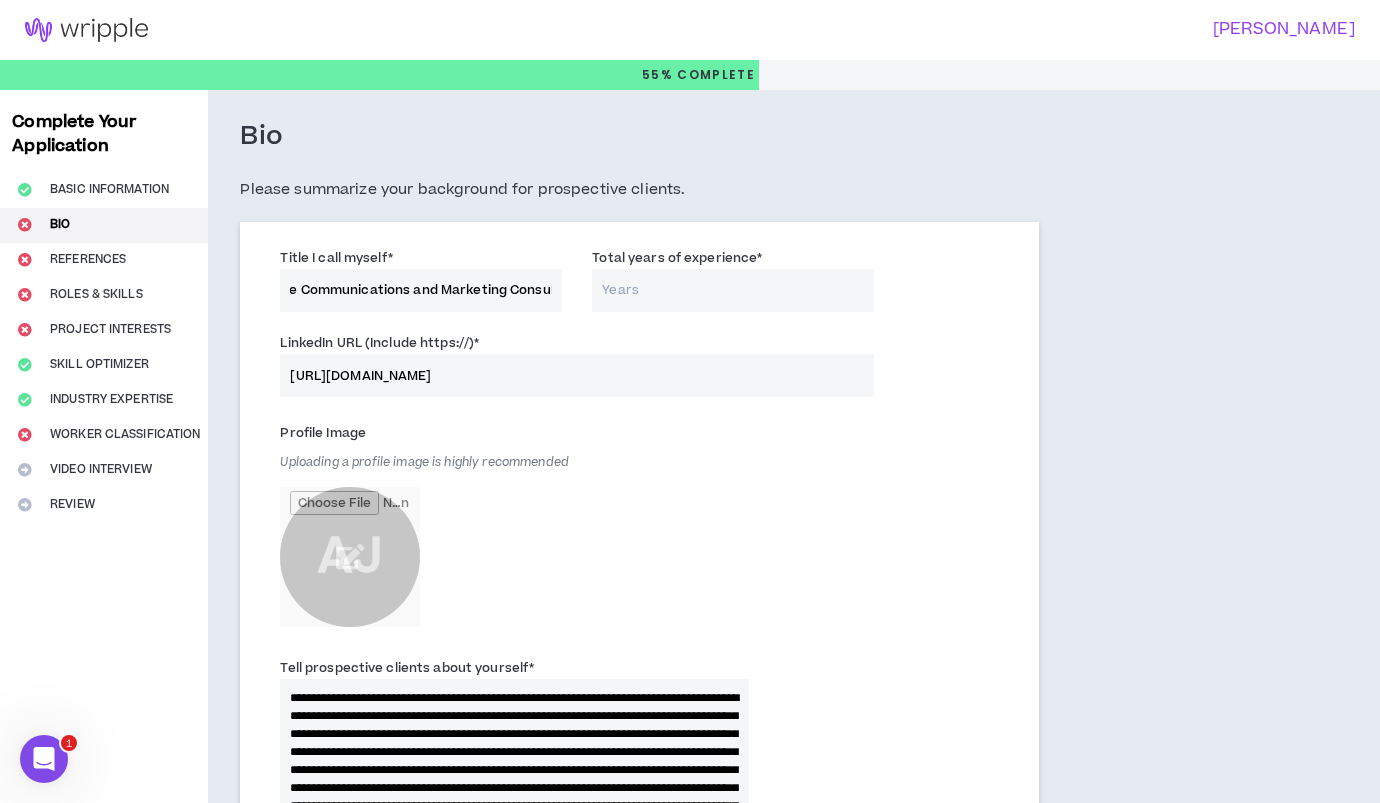 scroll, scrollTop: 0, scrollLeft: 87, axis: horizontal 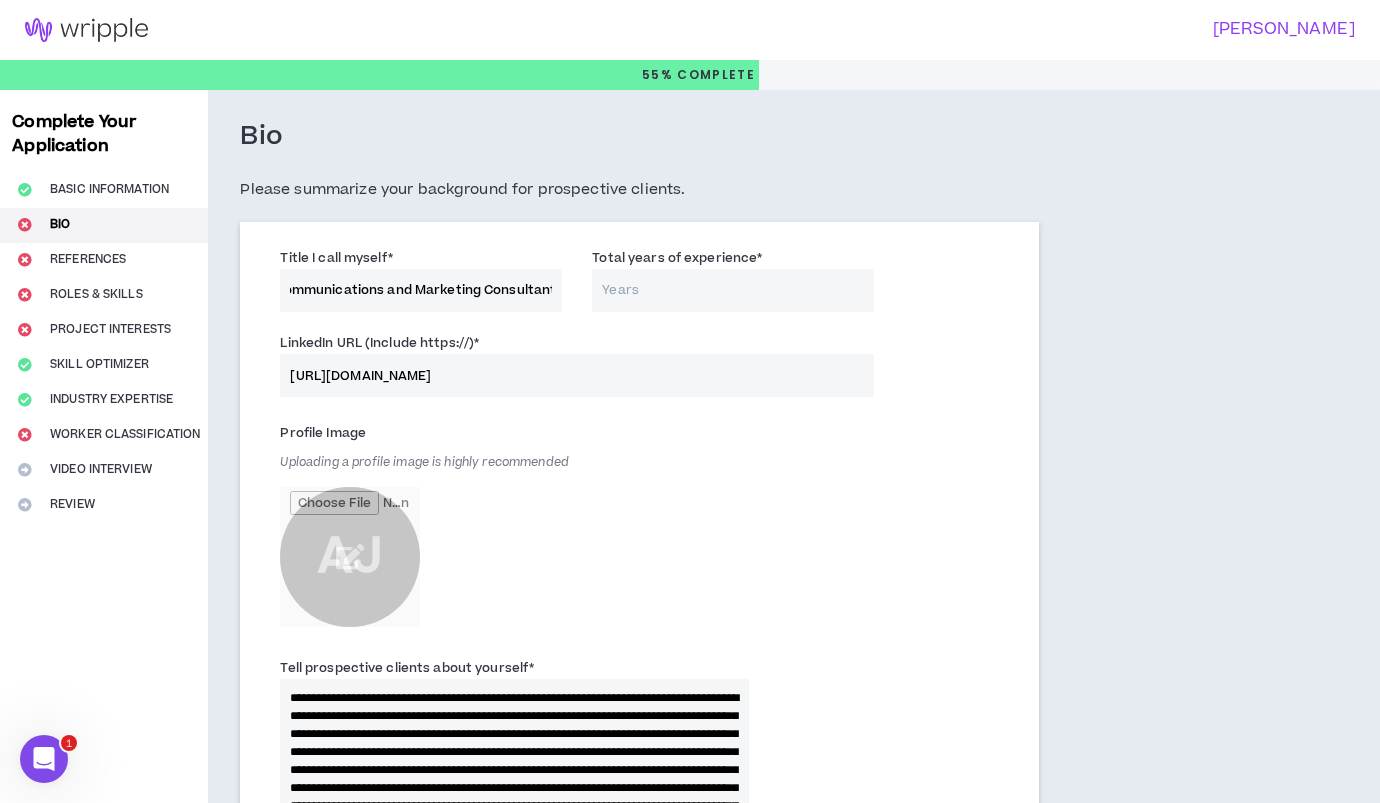 type on "Corporate Communications and Marketing Consultant" 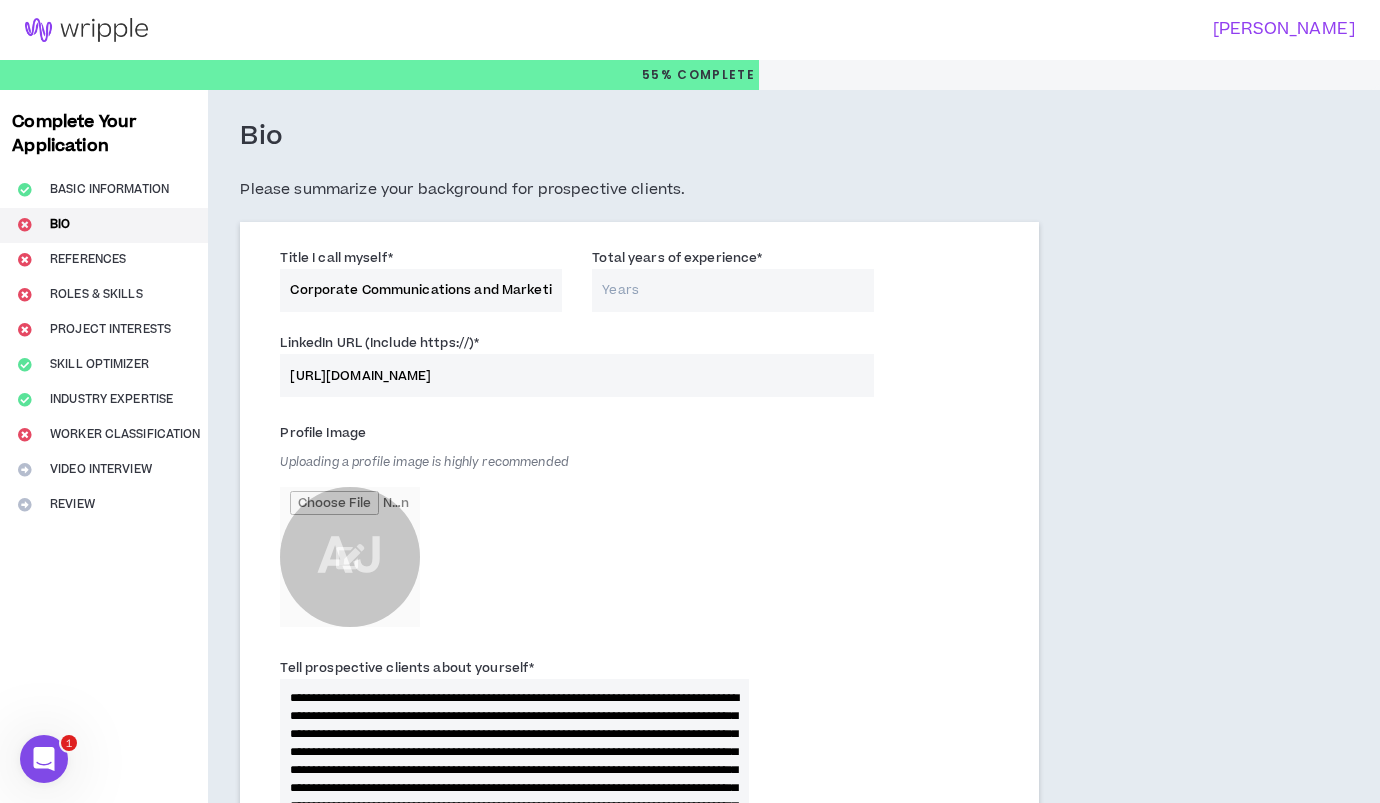 click on "Total years of experience  *" at bounding box center (733, 290) 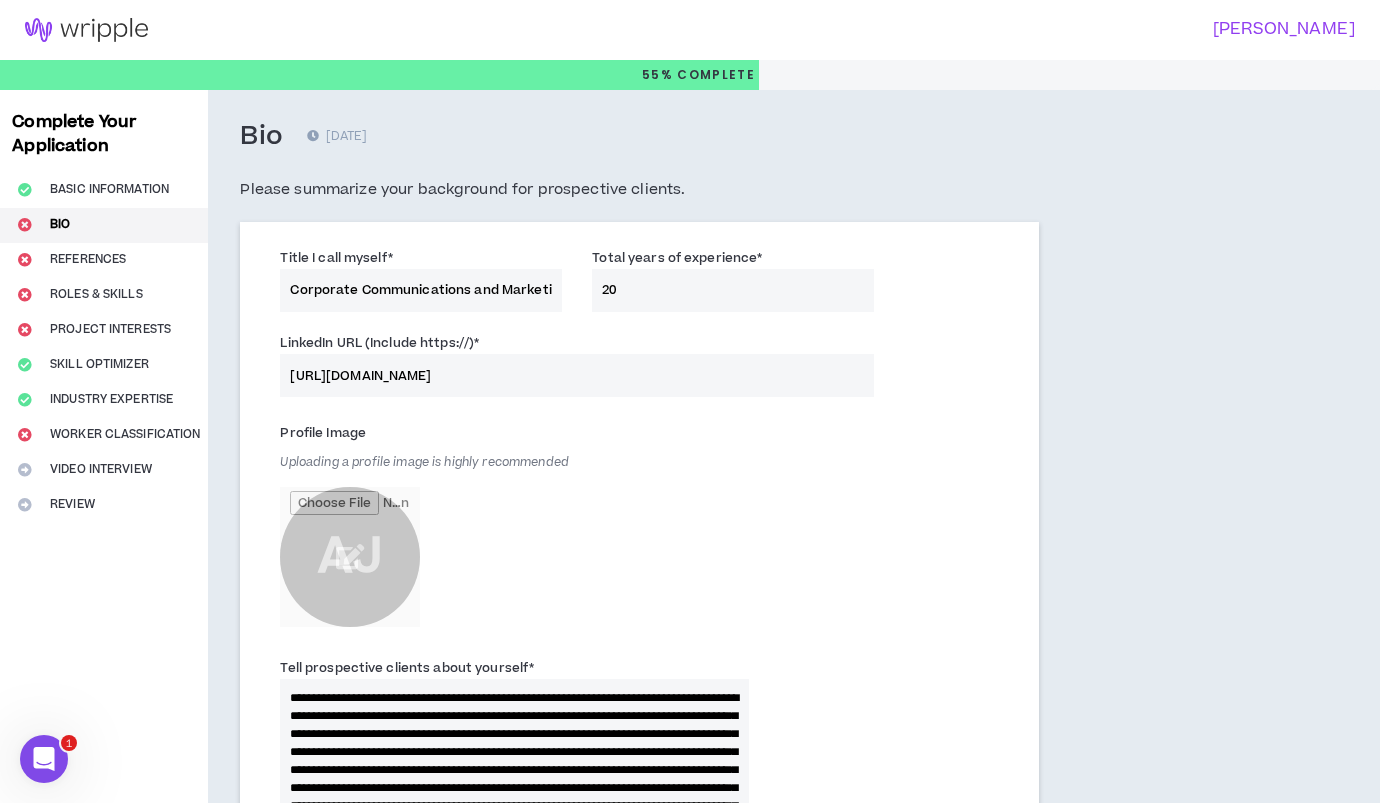 type on "20" 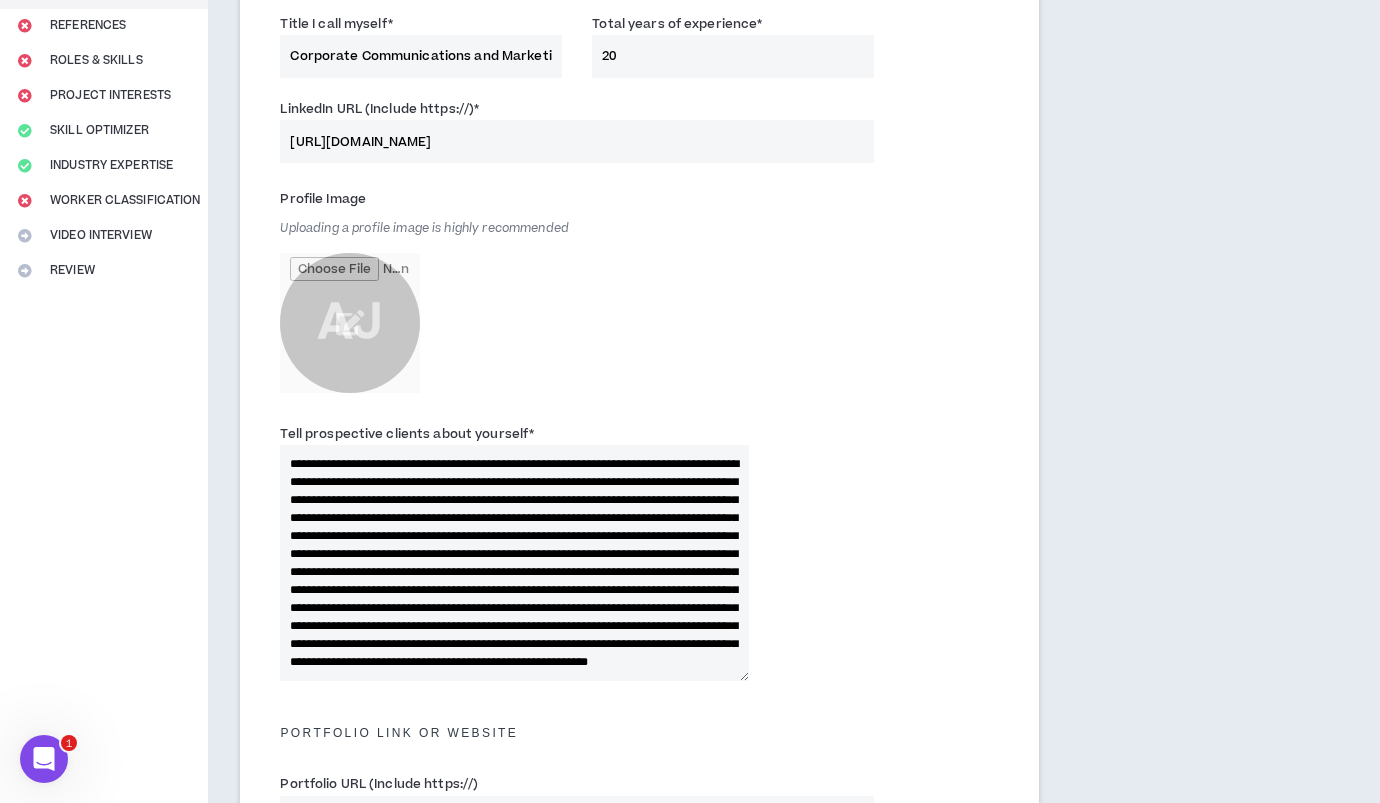 scroll, scrollTop: 252, scrollLeft: 0, axis: vertical 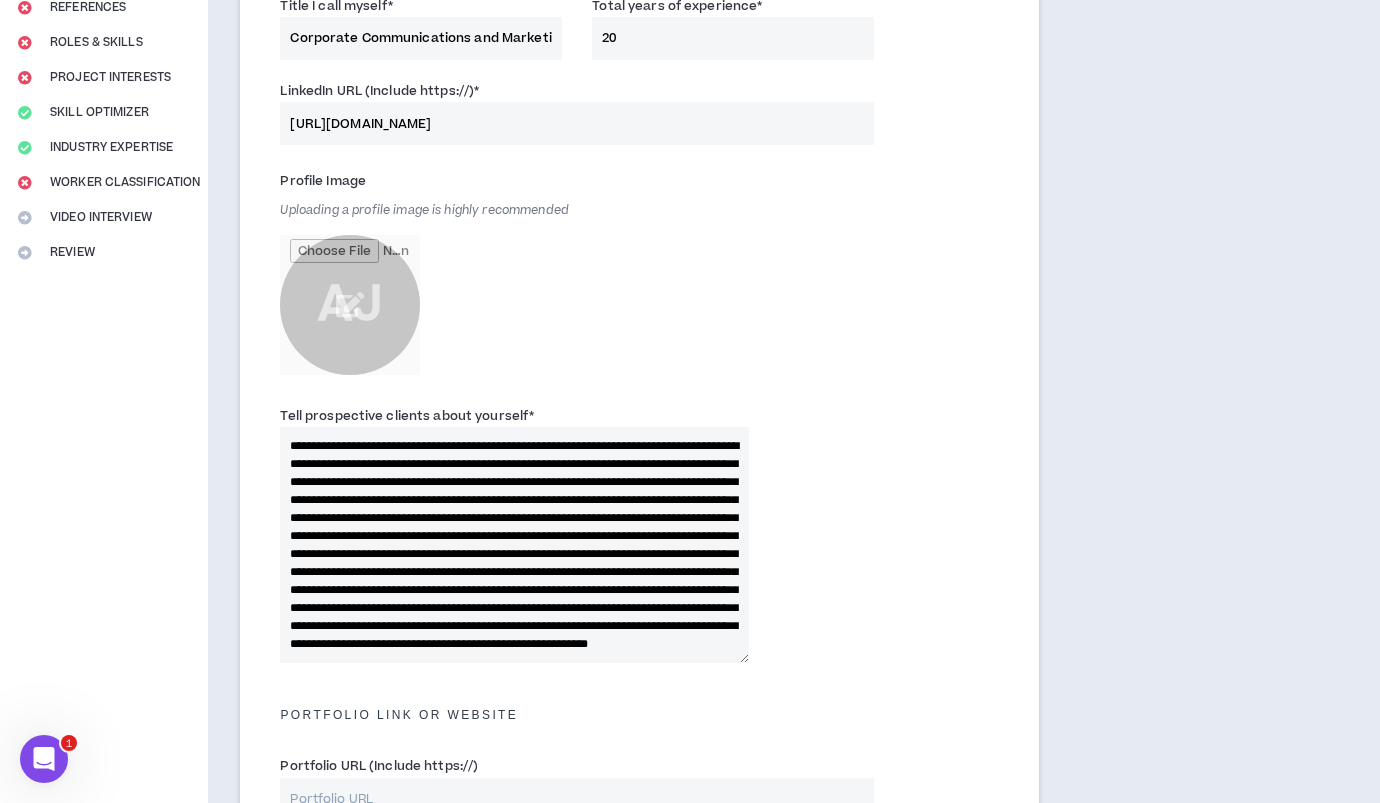 drag, startPoint x: 460, startPoint y: 494, endPoint x: 464, endPoint y: 479, distance: 15.524175 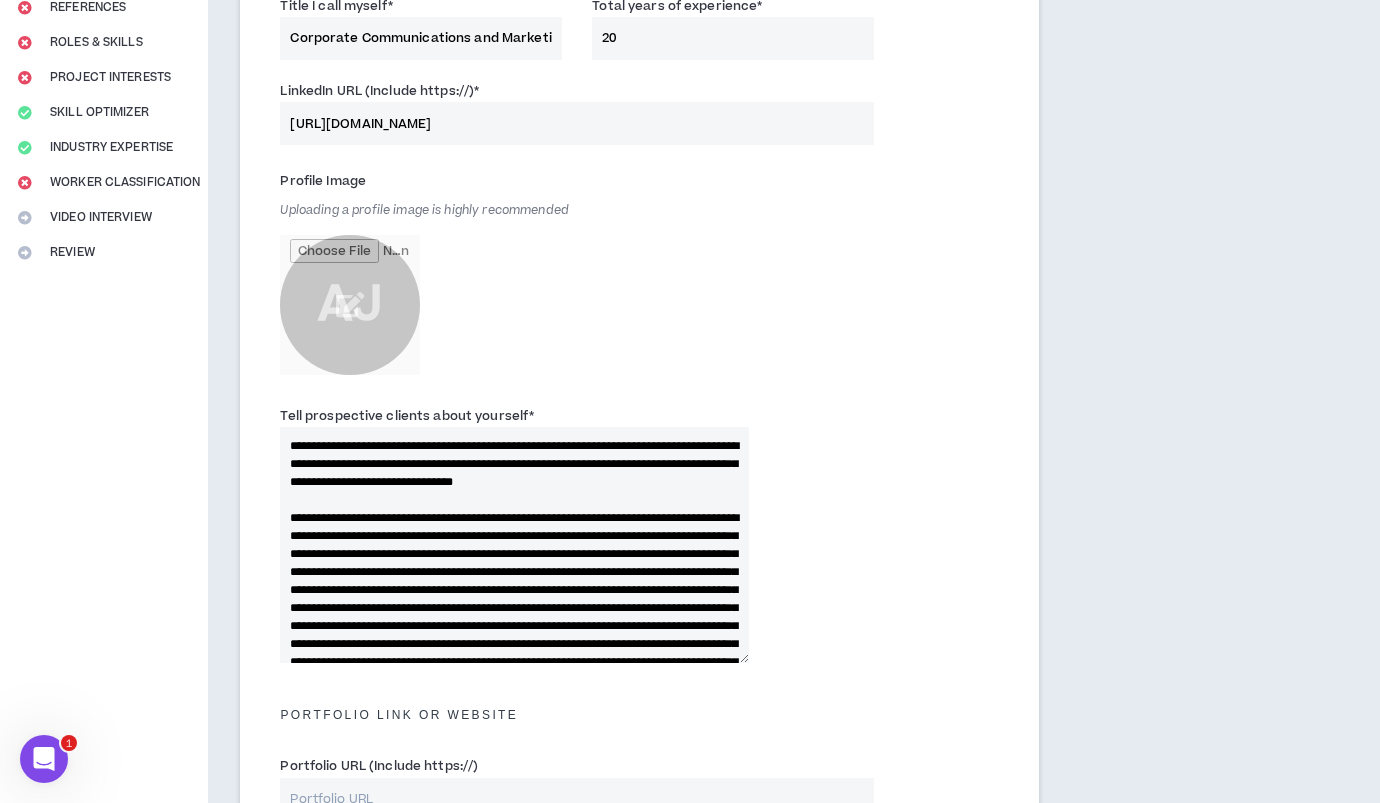 drag, startPoint x: 476, startPoint y: 532, endPoint x: 491, endPoint y: 530, distance: 15.132746 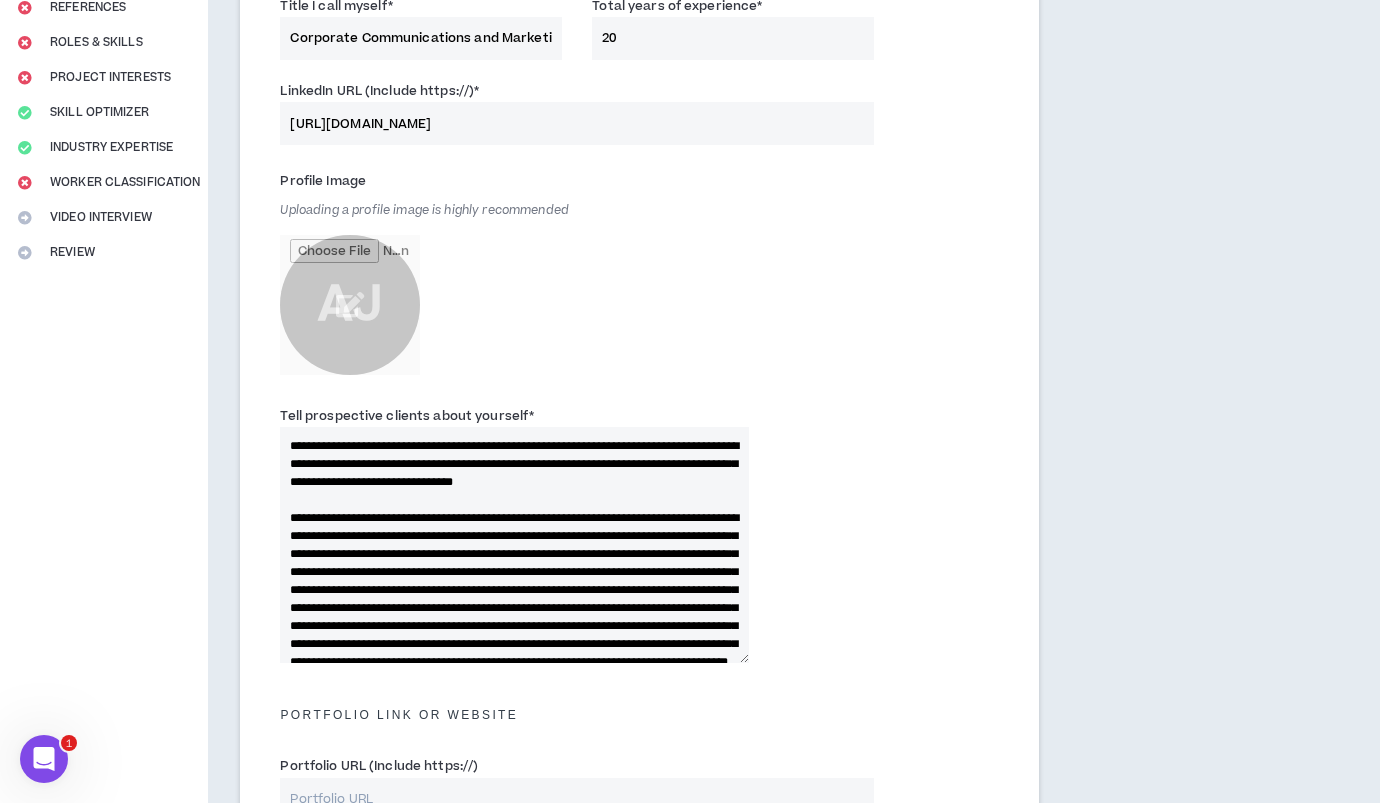 click on "**********" at bounding box center (514, 545) 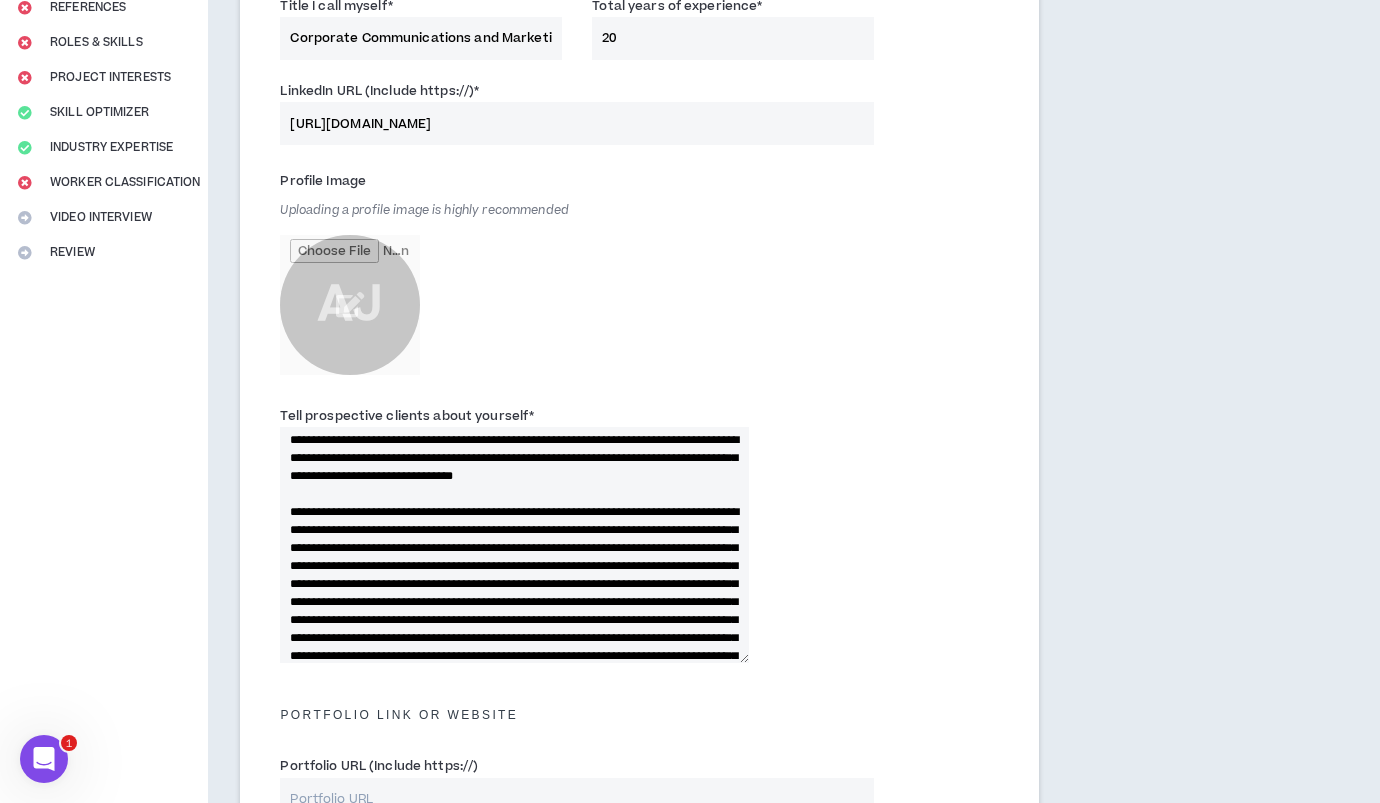 scroll, scrollTop: 20, scrollLeft: 0, axis: vertical 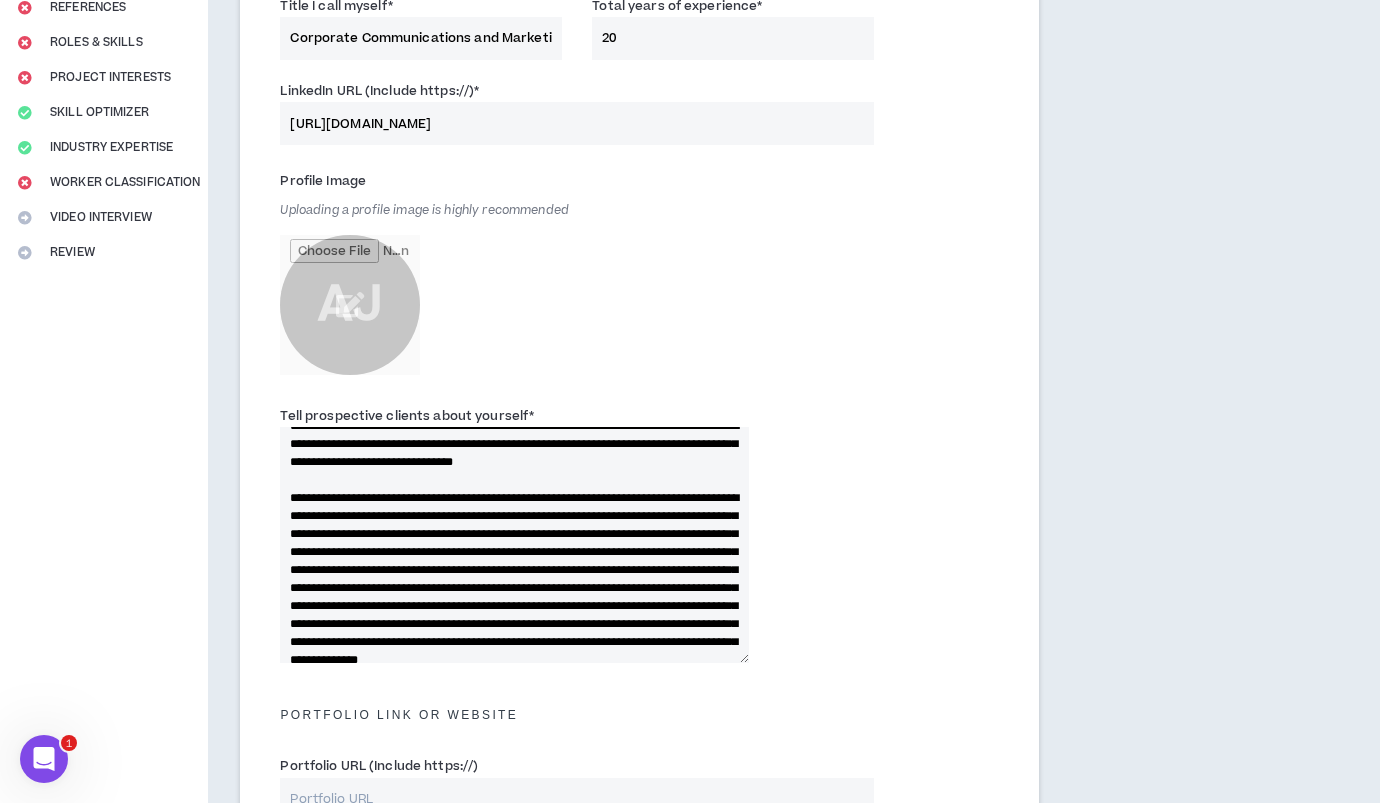 click on "Tell prospective clients about yourself  *" at bounding box center (514, 545) 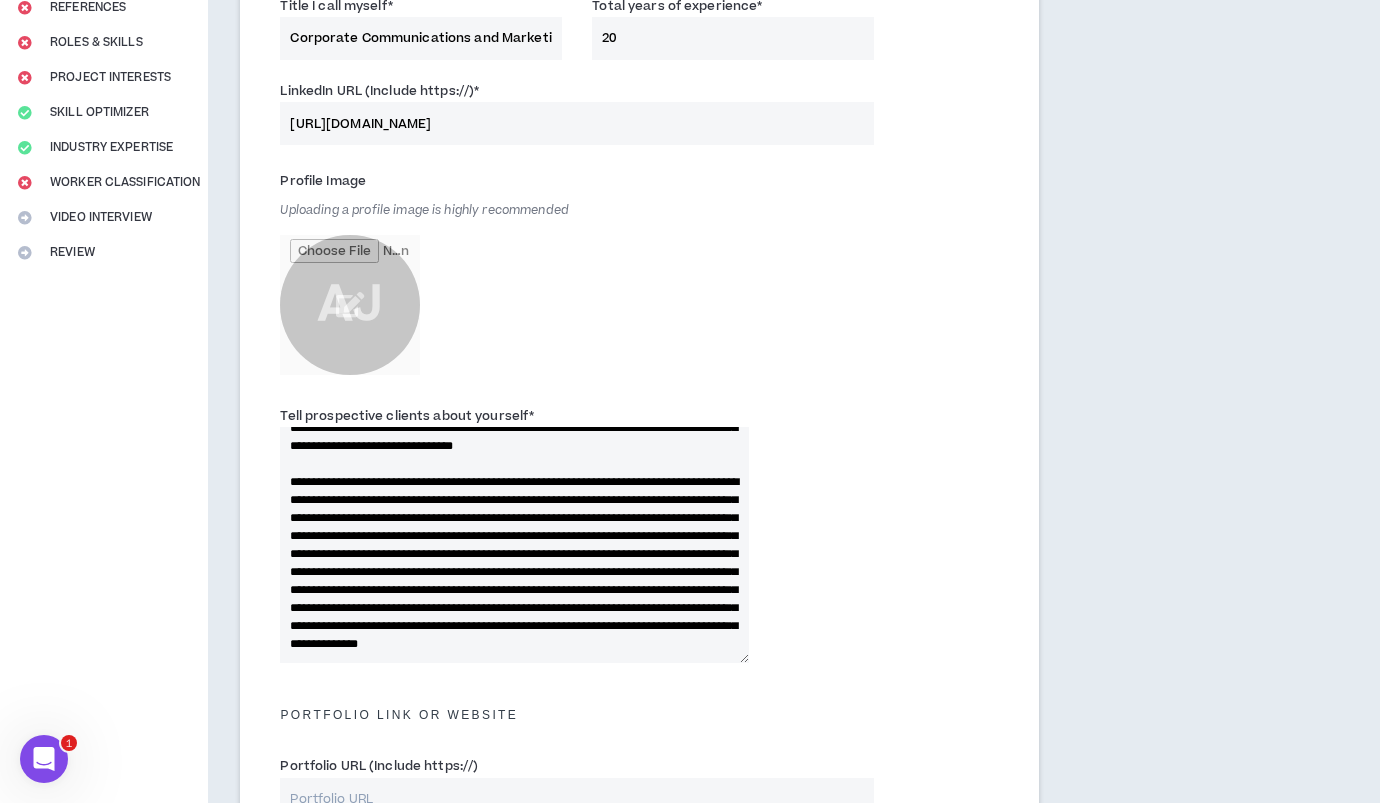 scroll, scrollTop: 52, scrollLeft: 0, axis: vertical 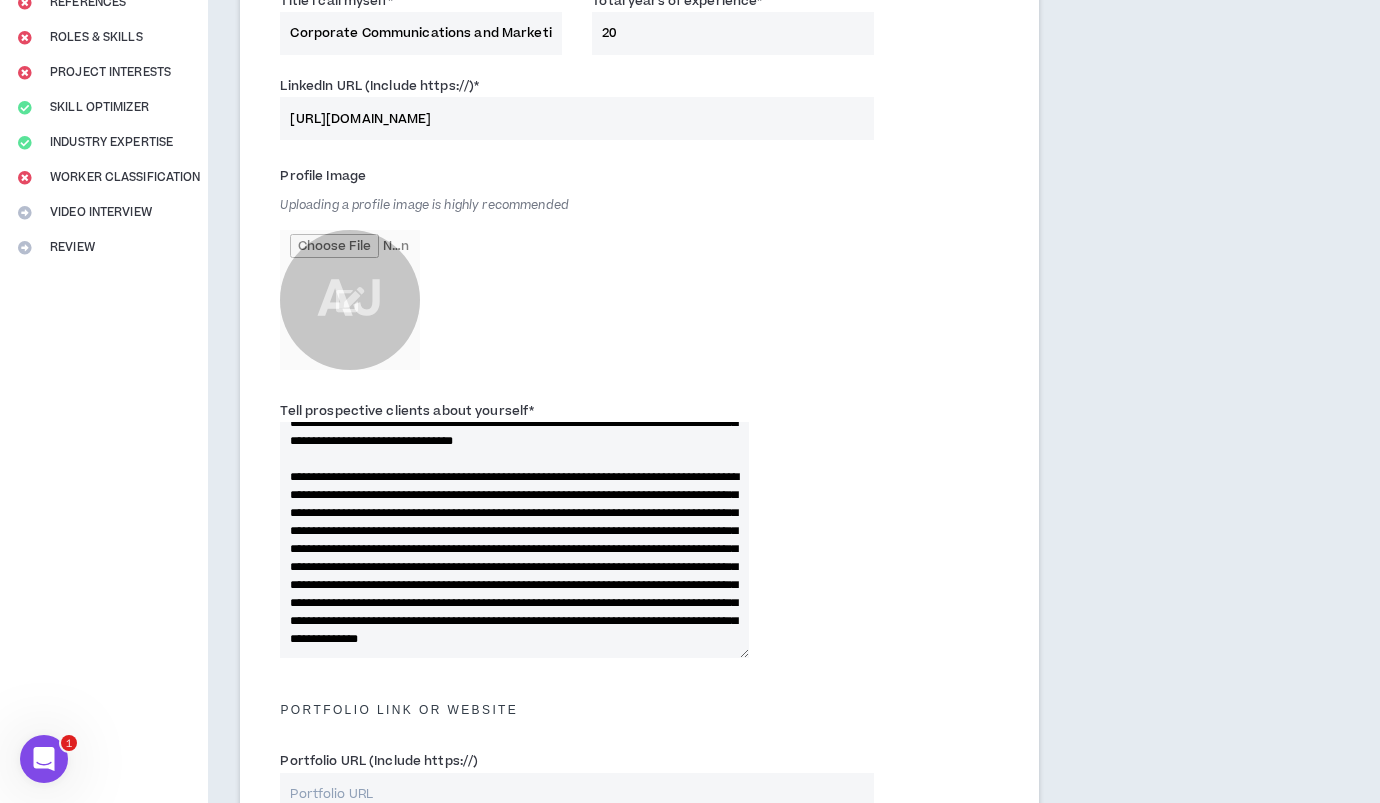 click on "Tell prospective clients about yourself  *" at bounding box center (514, 540) 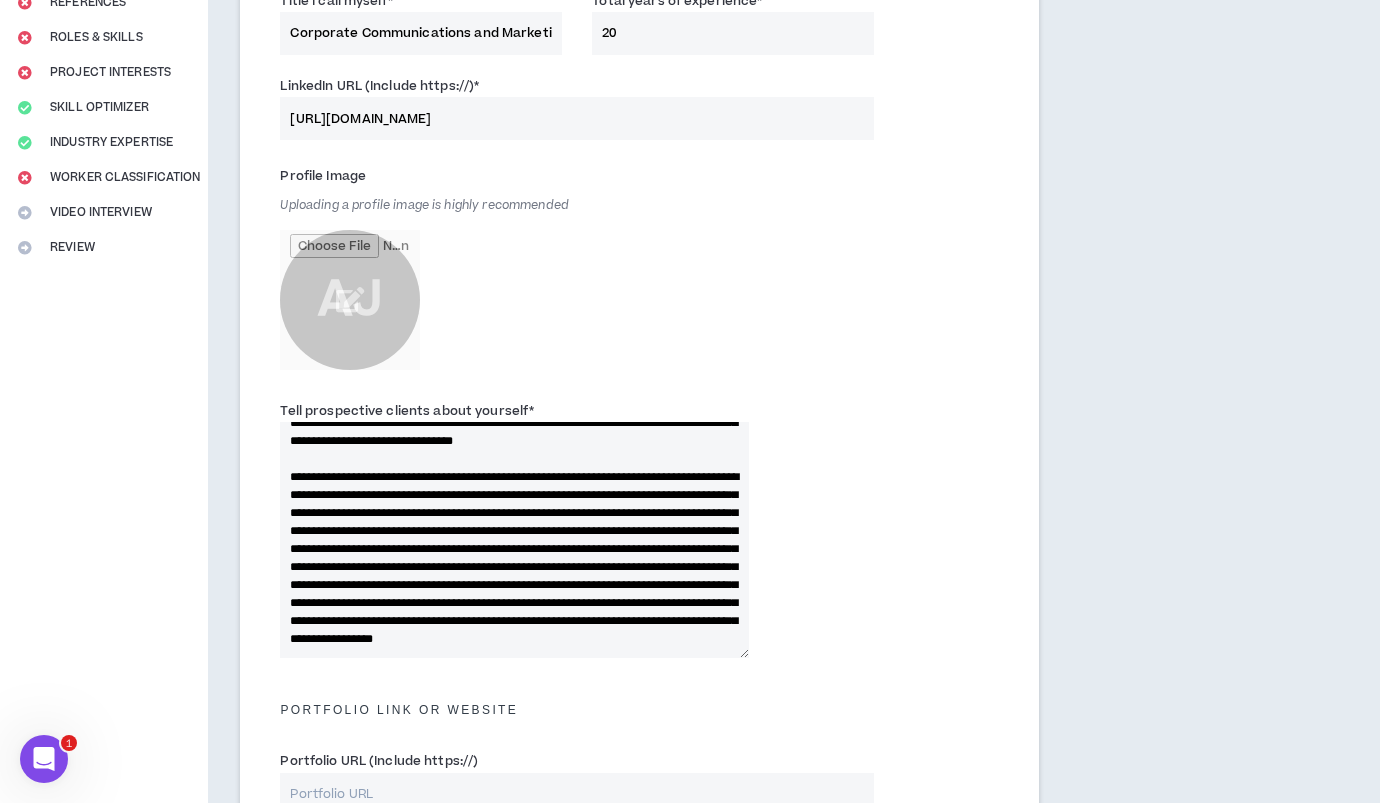 drag, startPoint x: 559, startPoint y: 511, endPoint x: 741, endPoint y: 507, distance: 182.04395 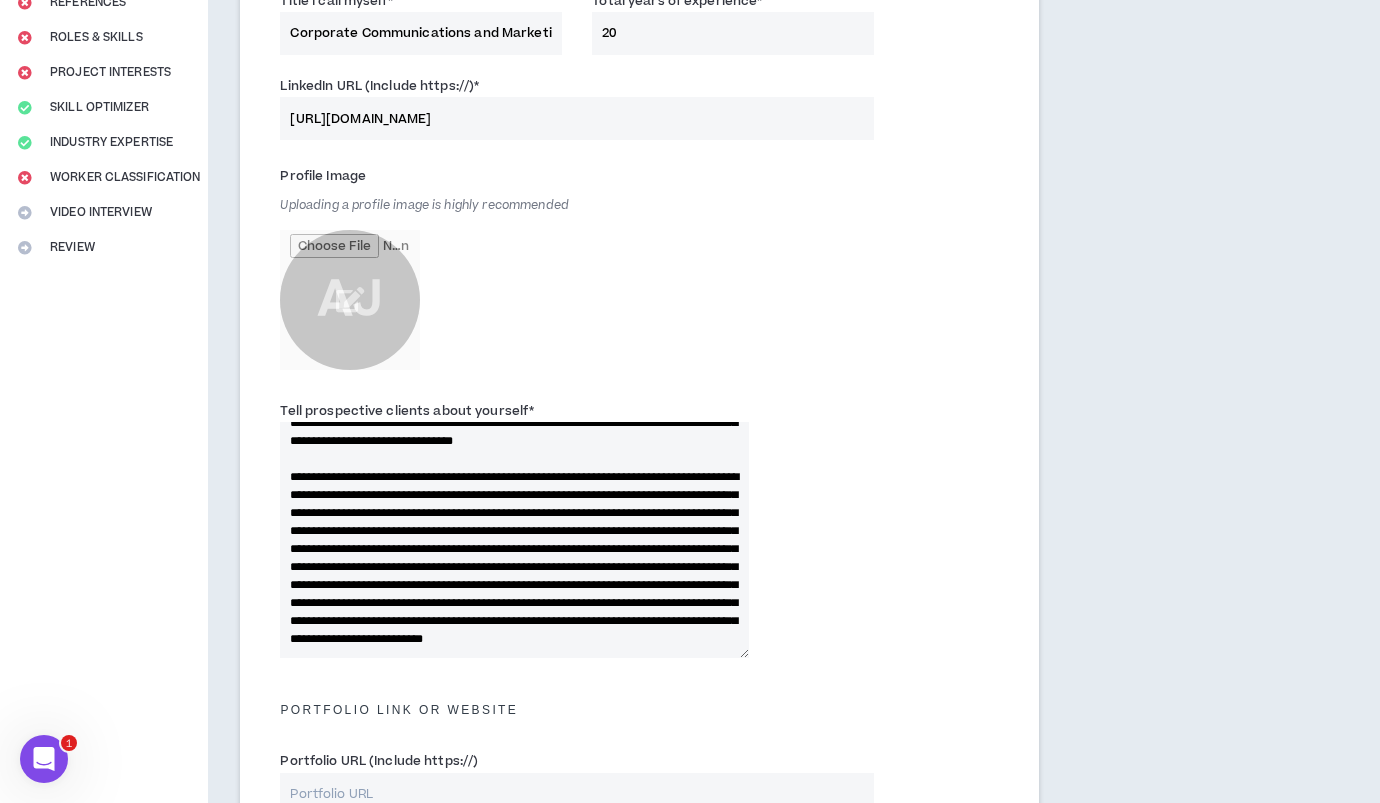 scroll, scrollTop: 52, scrollLeft: 0, axis: vertical 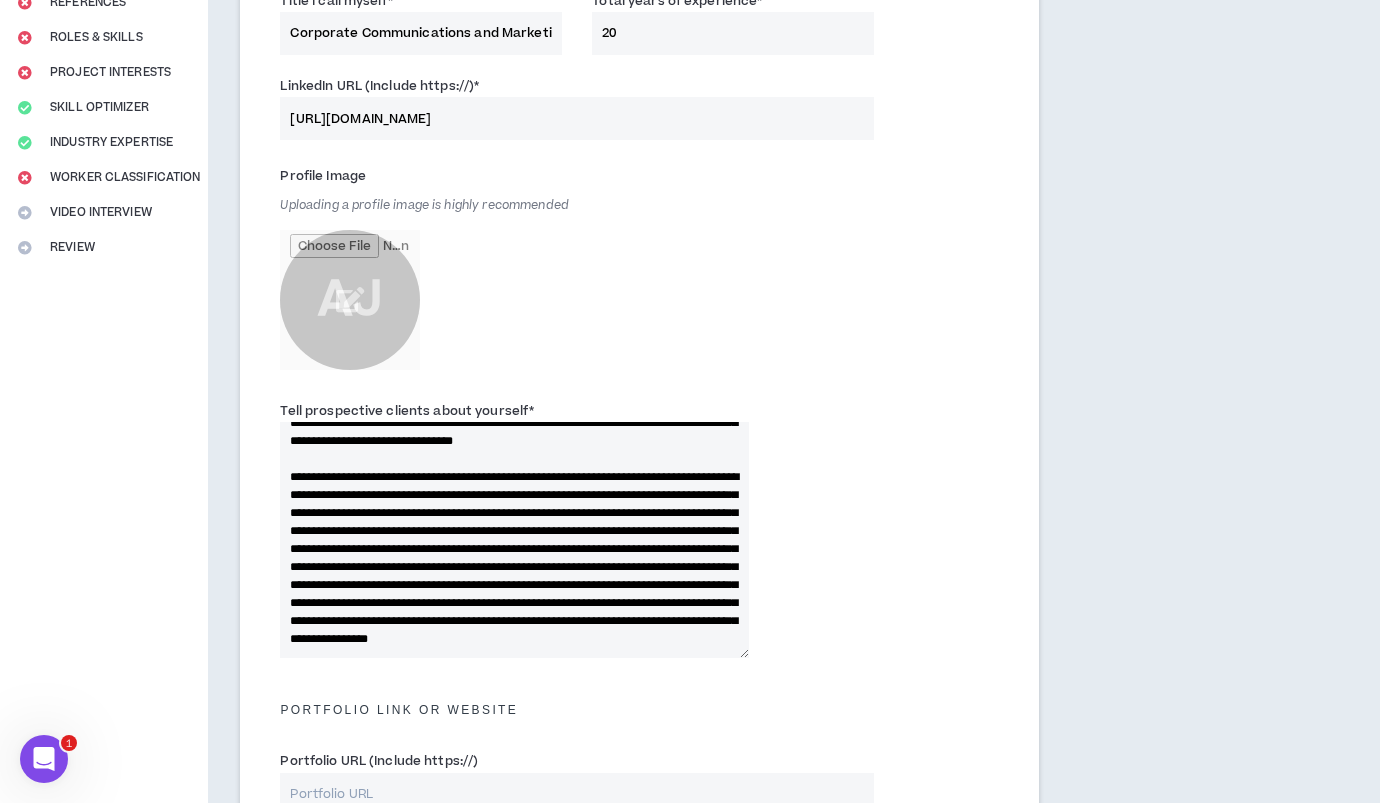 drag, startPoint x: 606, startPoint y: 514, endPoint x: 684, endPoint y: 510, distance: 78.10249 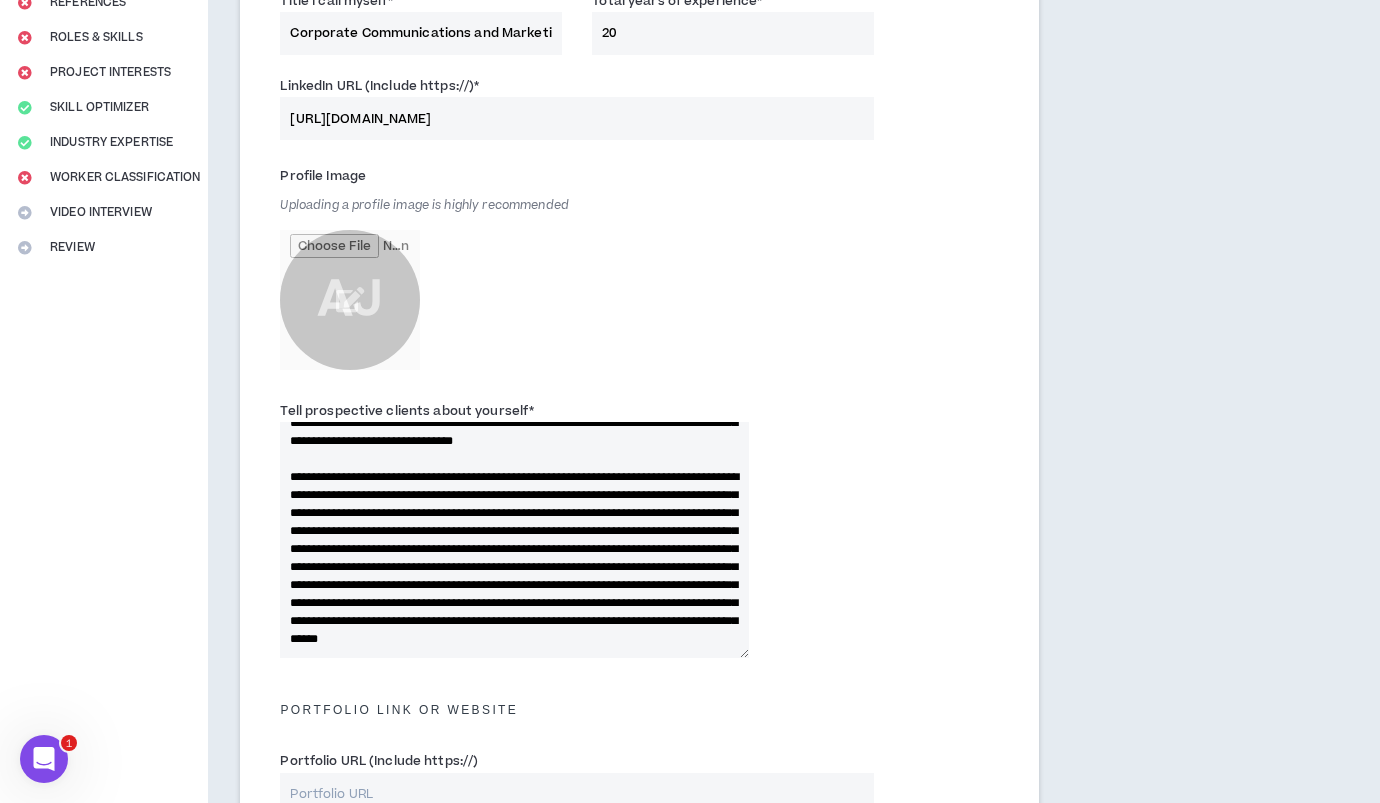 drag, startPoint x: 671, startPoint y: 516, endPoint x: 675, endPoint y: 501, distance: 15.524175 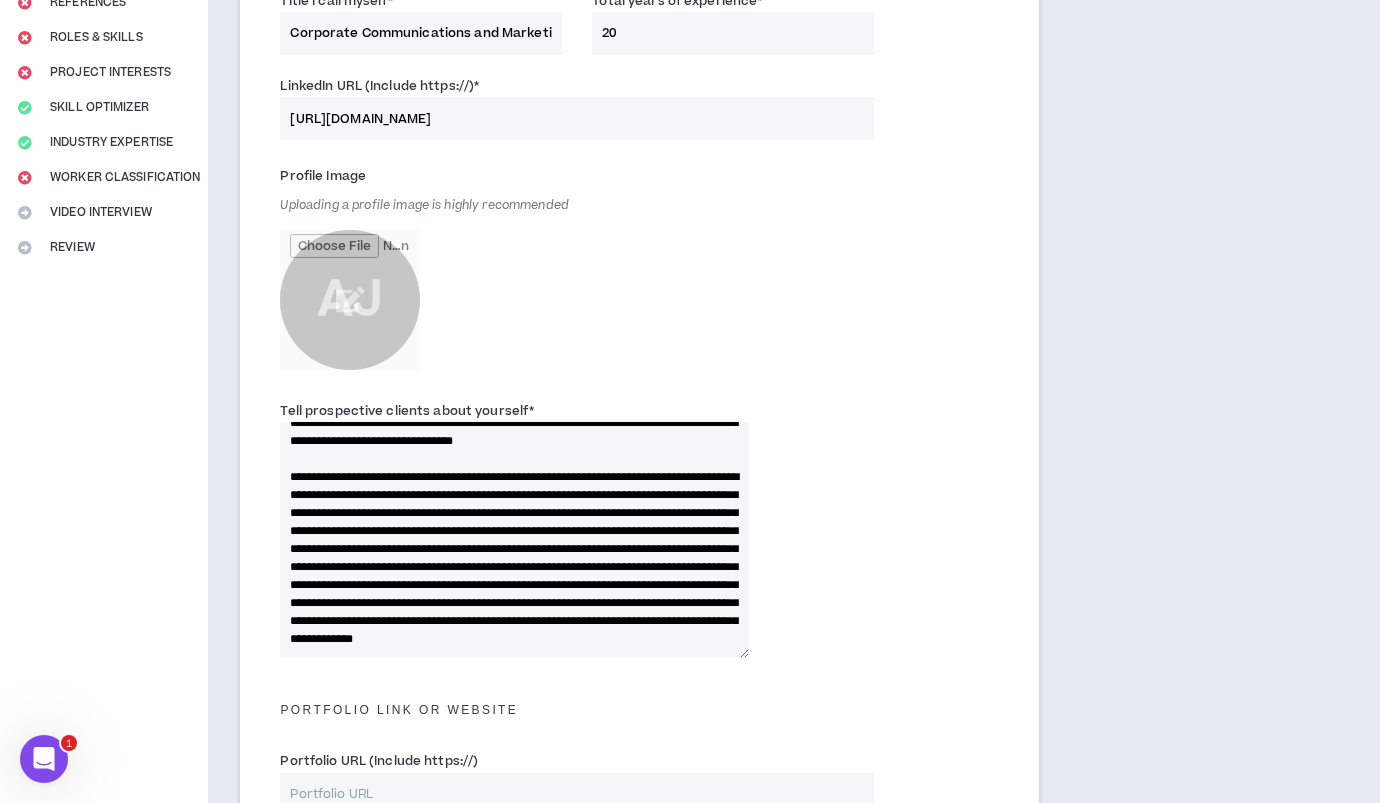 drag, startPoint x: 608, startPoint y: 515, endPoint x: 609, endPoint y: 499, distance: 16.03122 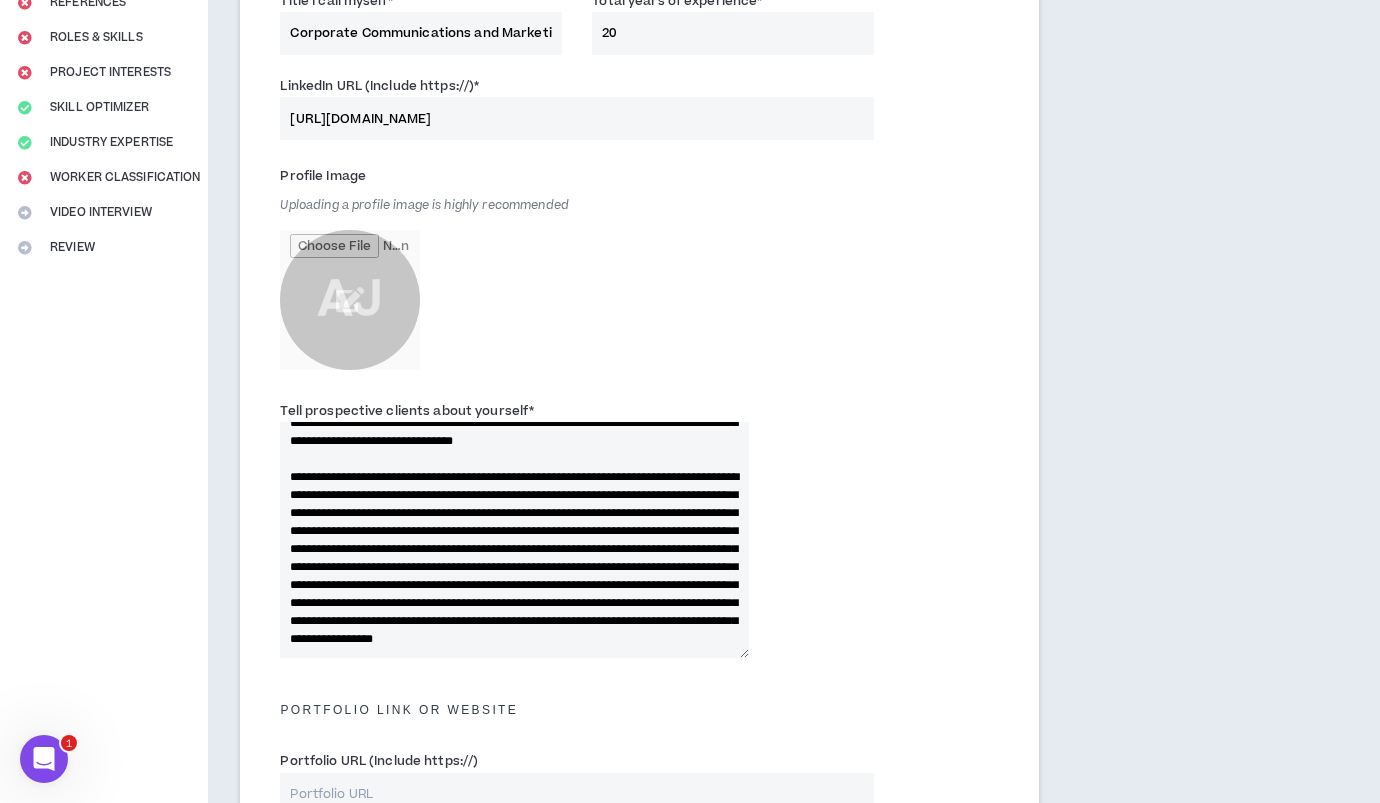 click on "Tell prospective clients about yourself  *" at bounding box center [514, 540] 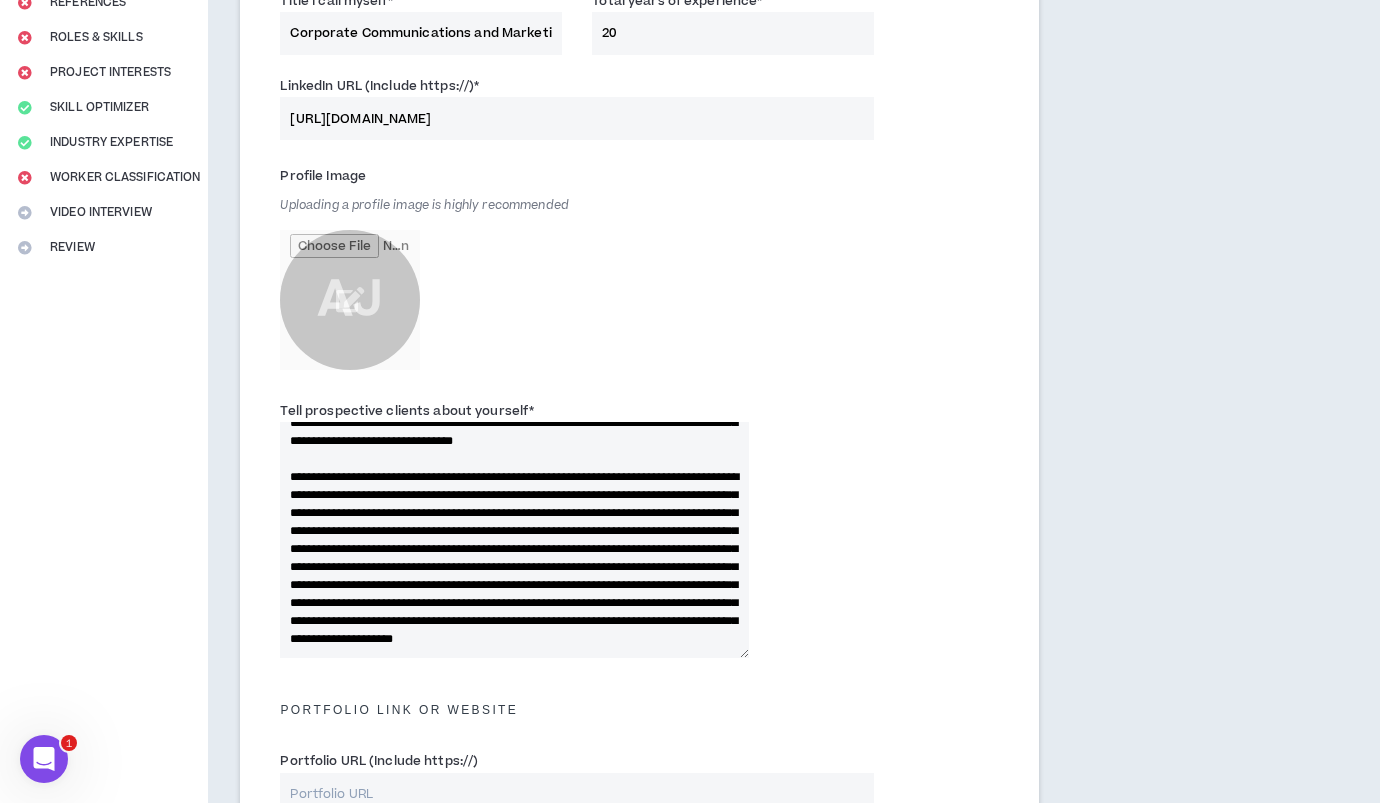 click on "Tell prospective clients about yourself  *" at bounding box center [514, 540] 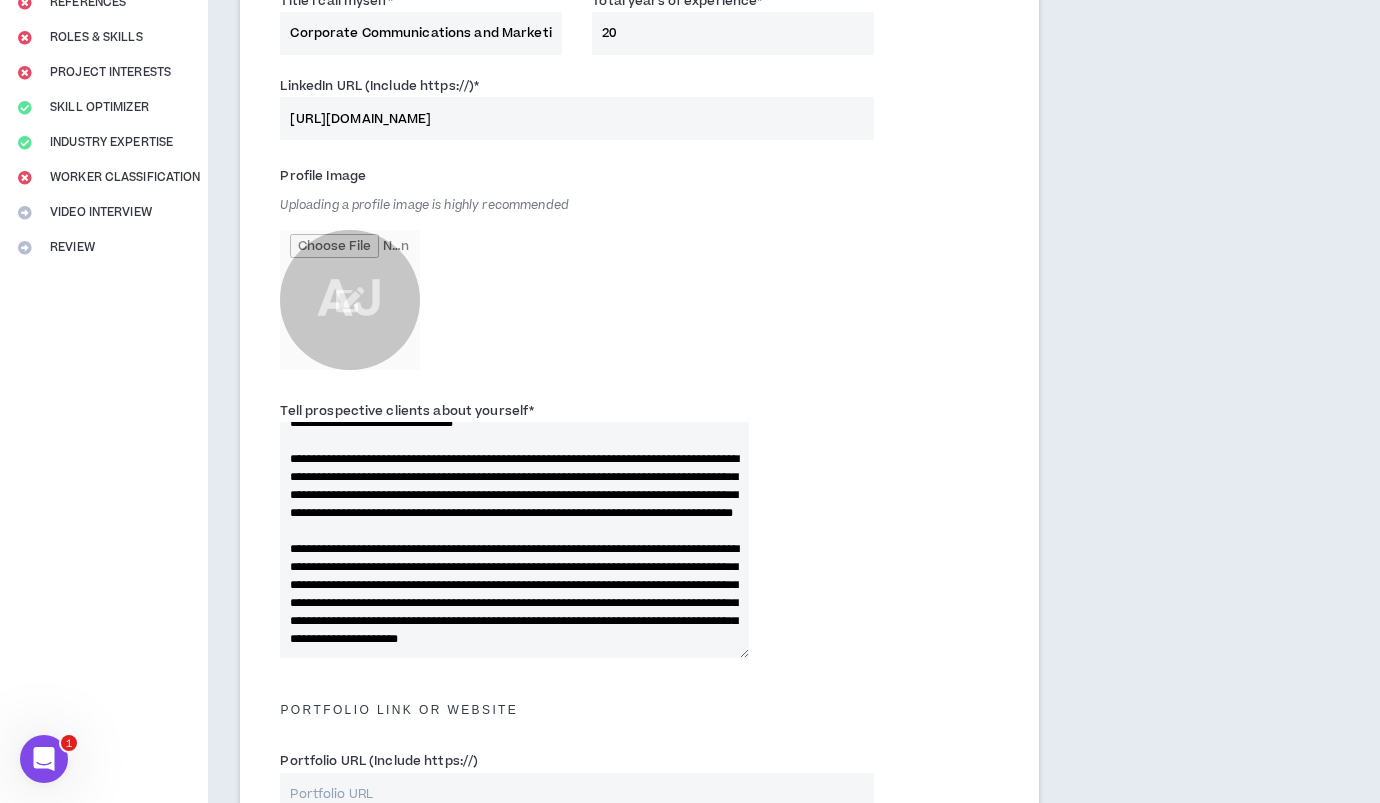 scroll, scrollTop: 140, scrollLeft: 0, axis: vertical 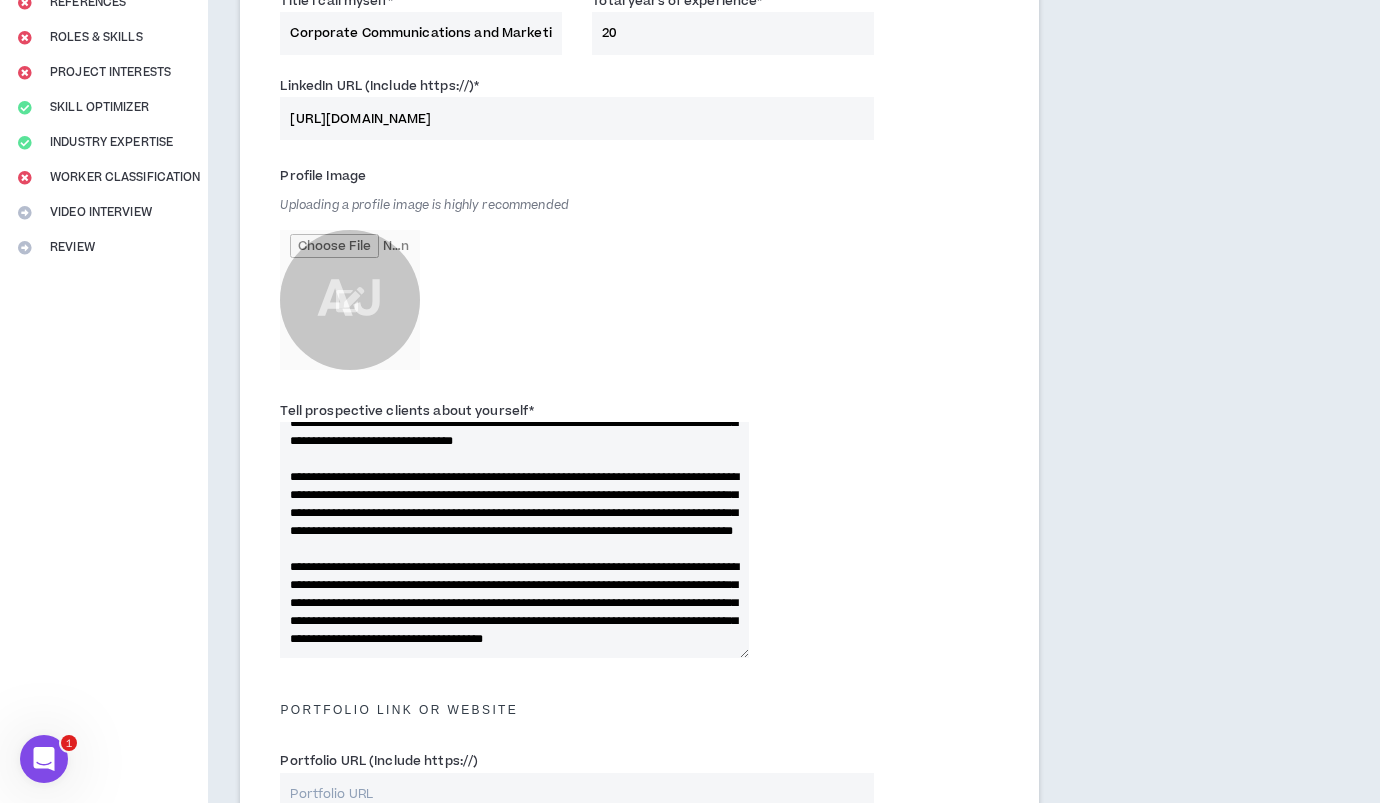 click on "**********" at bounding box center [514, 540] 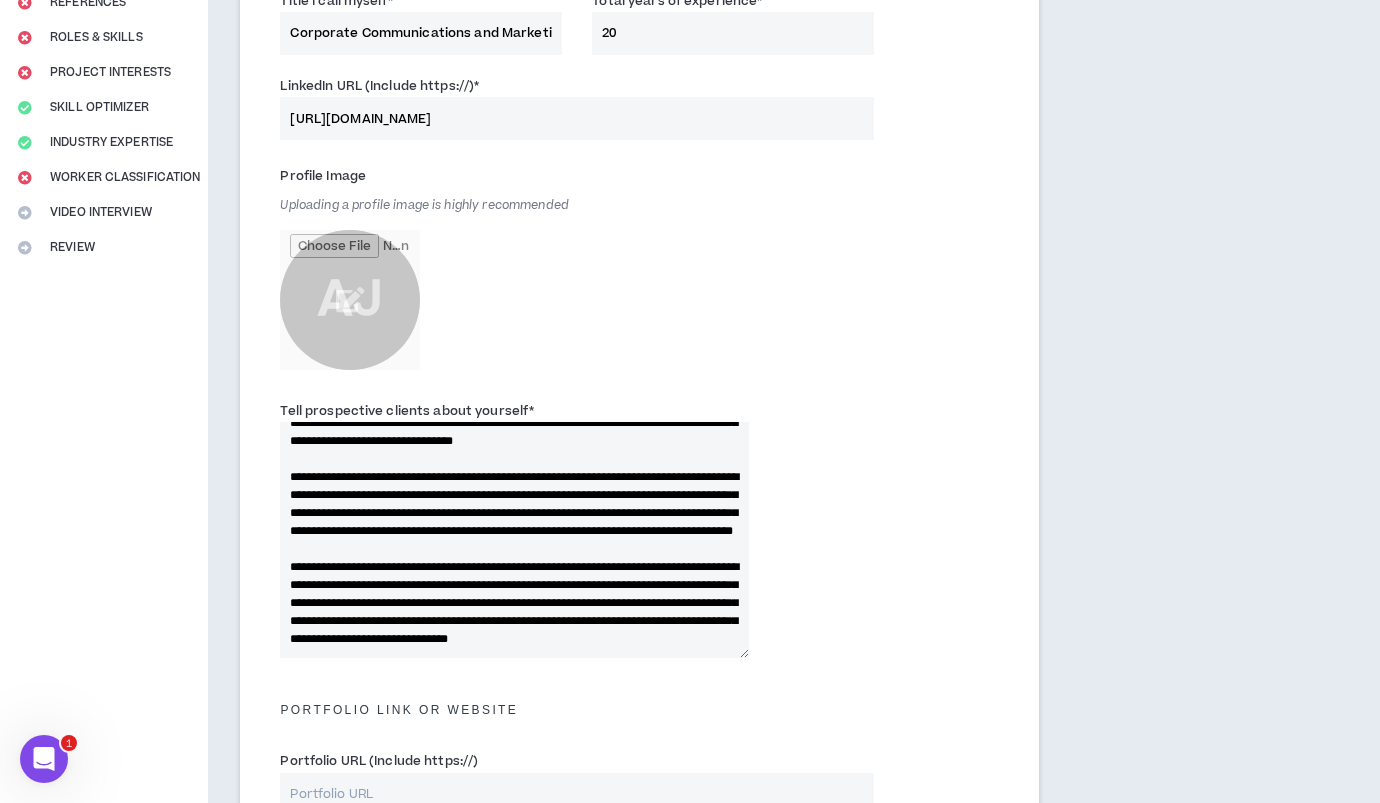 scroll, scrollTop: 108, scrollLeft: 0, axis: vertical 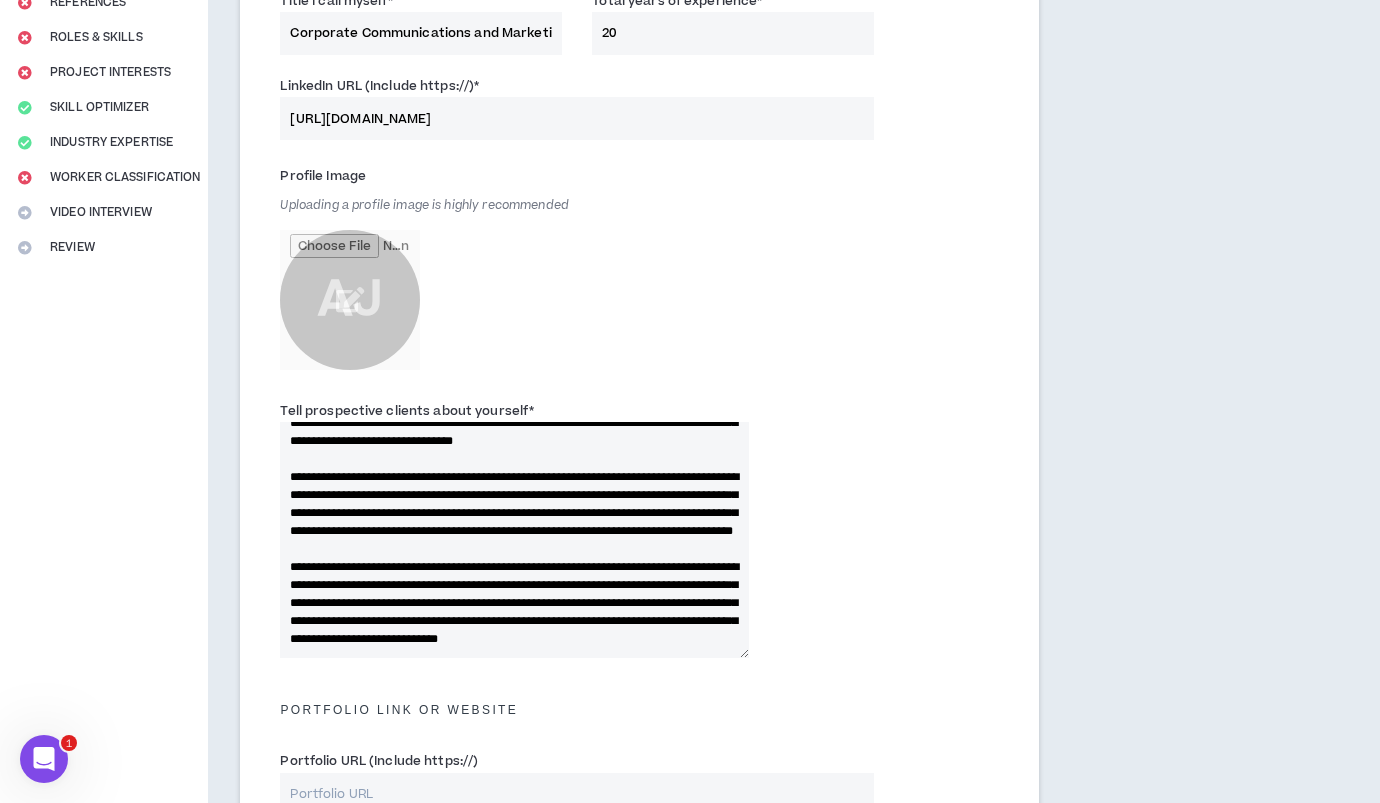 click on "**********" at bounding box center [514, 540] 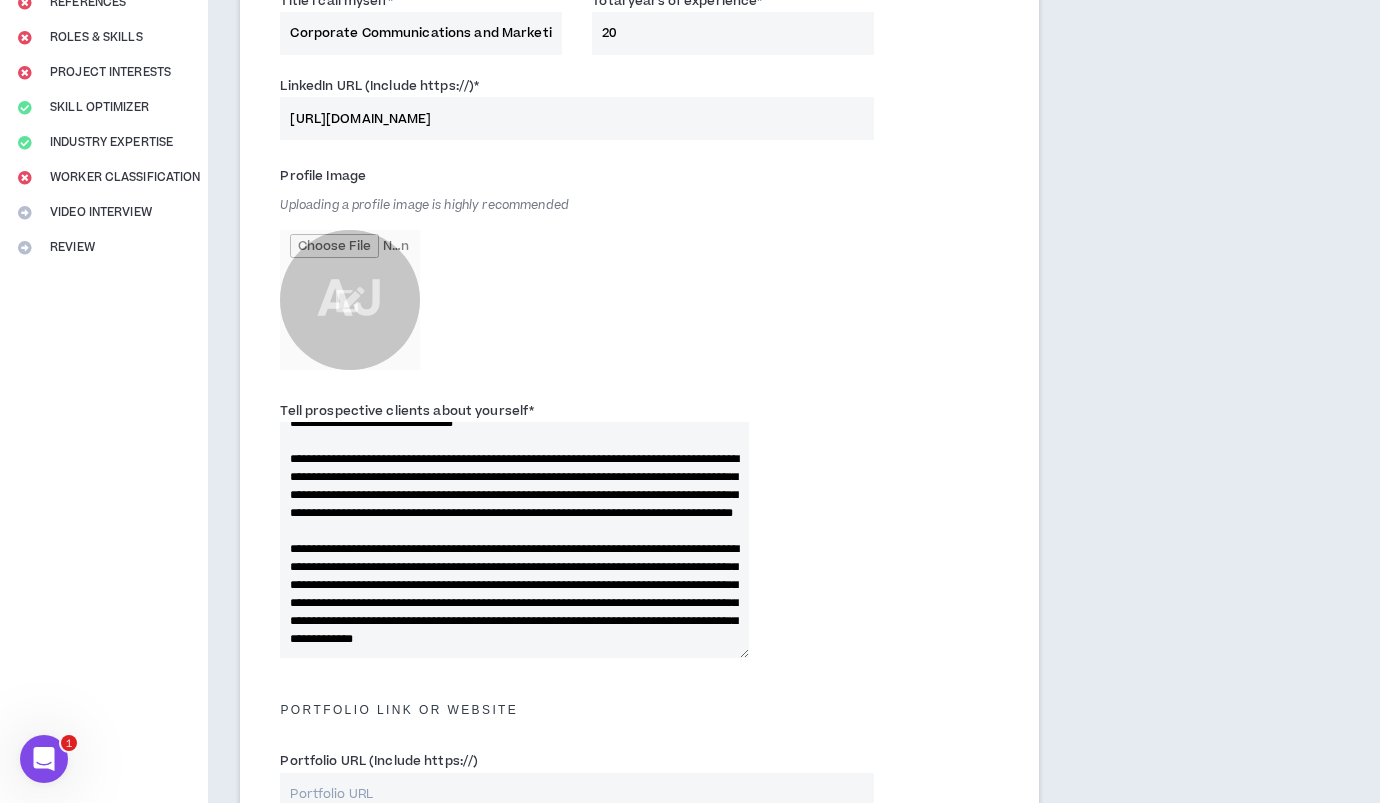 scroll, scrollTop: 126, scrollLeft: 0, axis: vertical 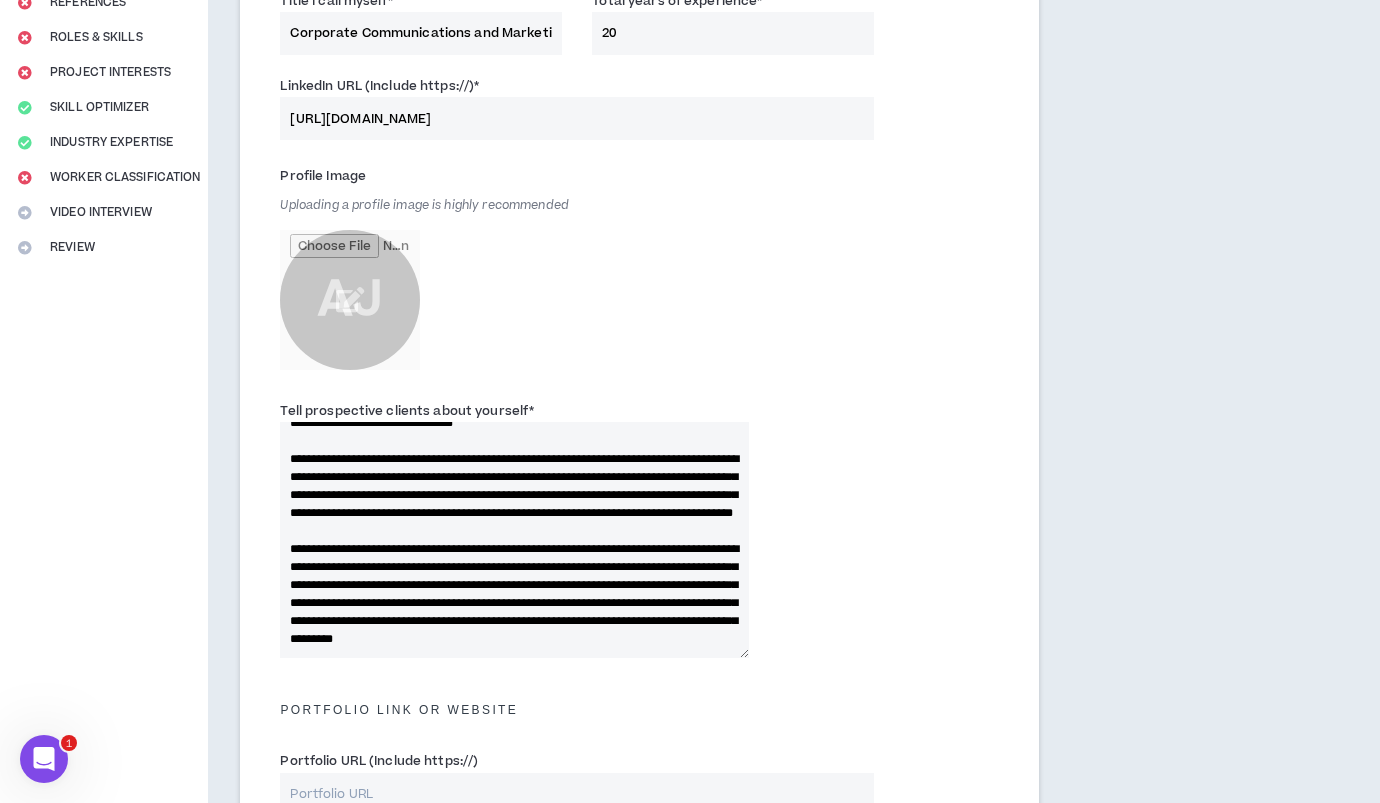 click on "Tell prospective clients about yourself  *" at bounding box center [514, 540] 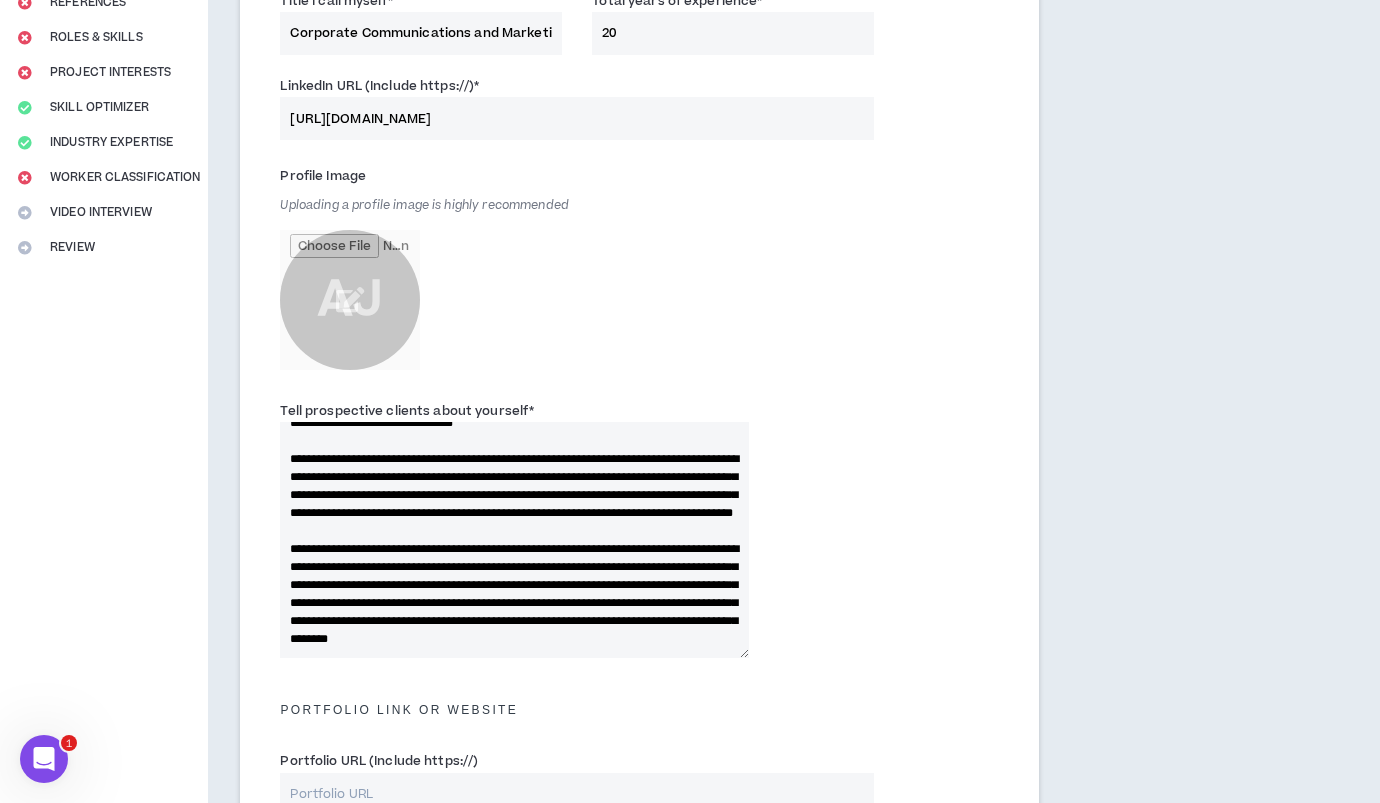 drag, startPoint x: 351, startPoint y: 602, endPoint x: 351, endPoint y: 590, distance: 12 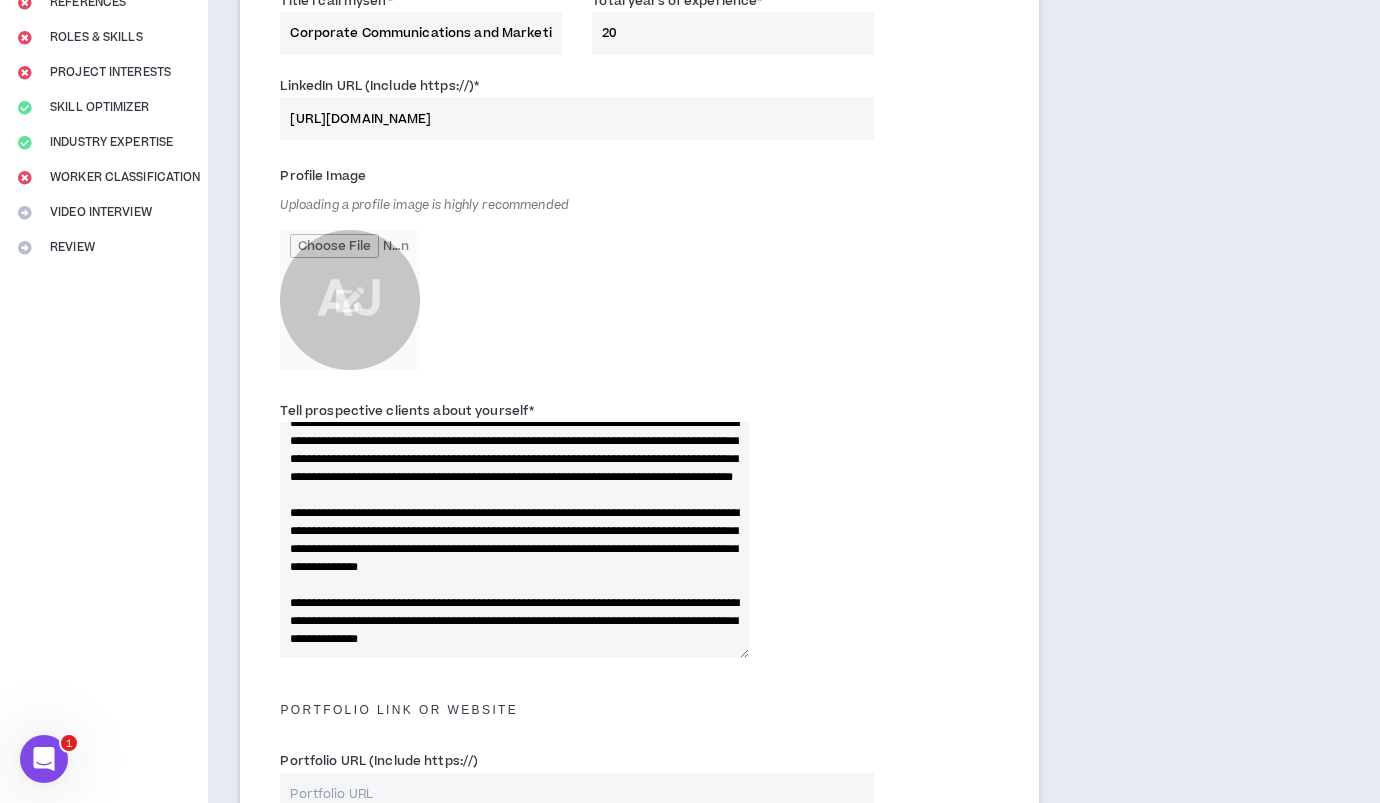 scroll, scrollTop: 162, scrollLeft: 0, axis: vertical 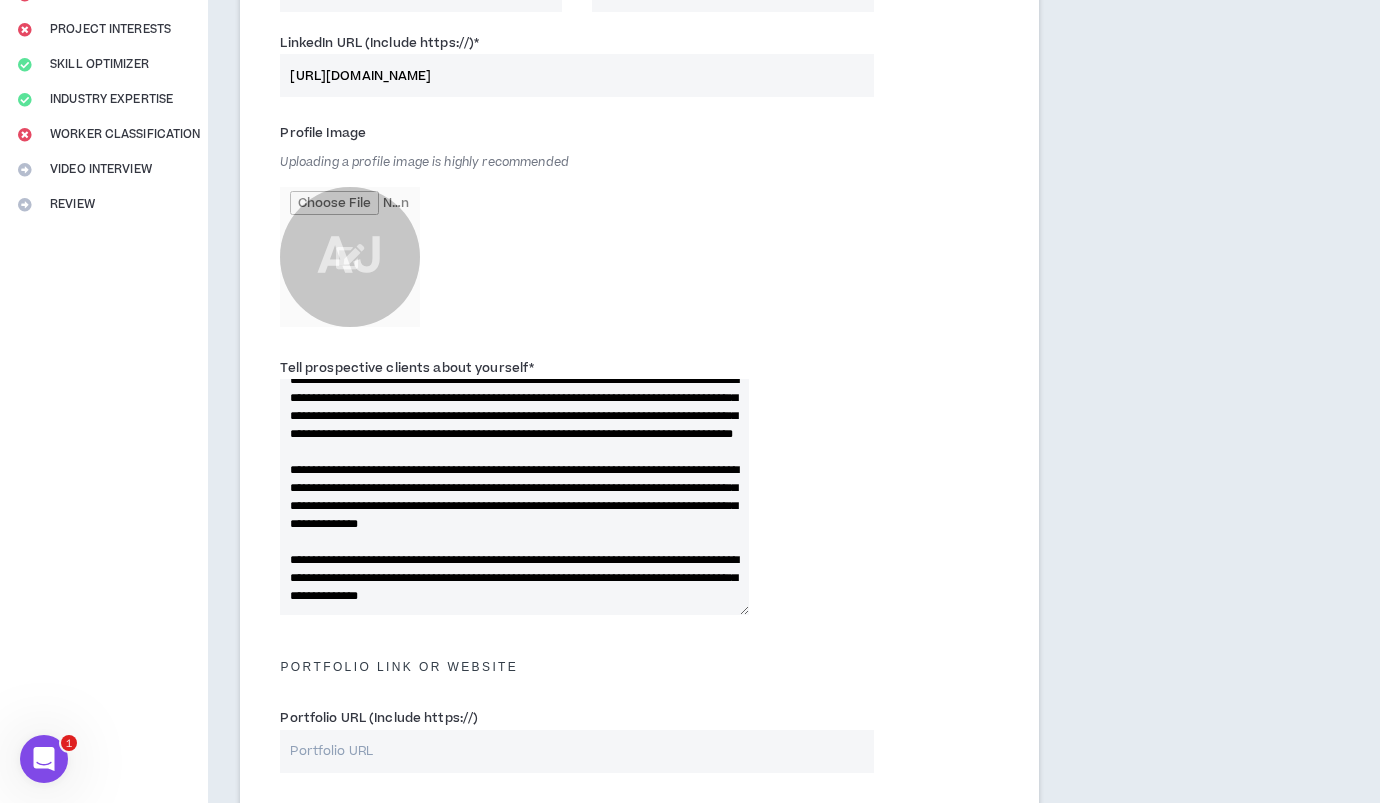 drag, startPoint x: 416, startPoint y: 558, endPoint x: 529, endPoint y: 569, distance: 113.534134 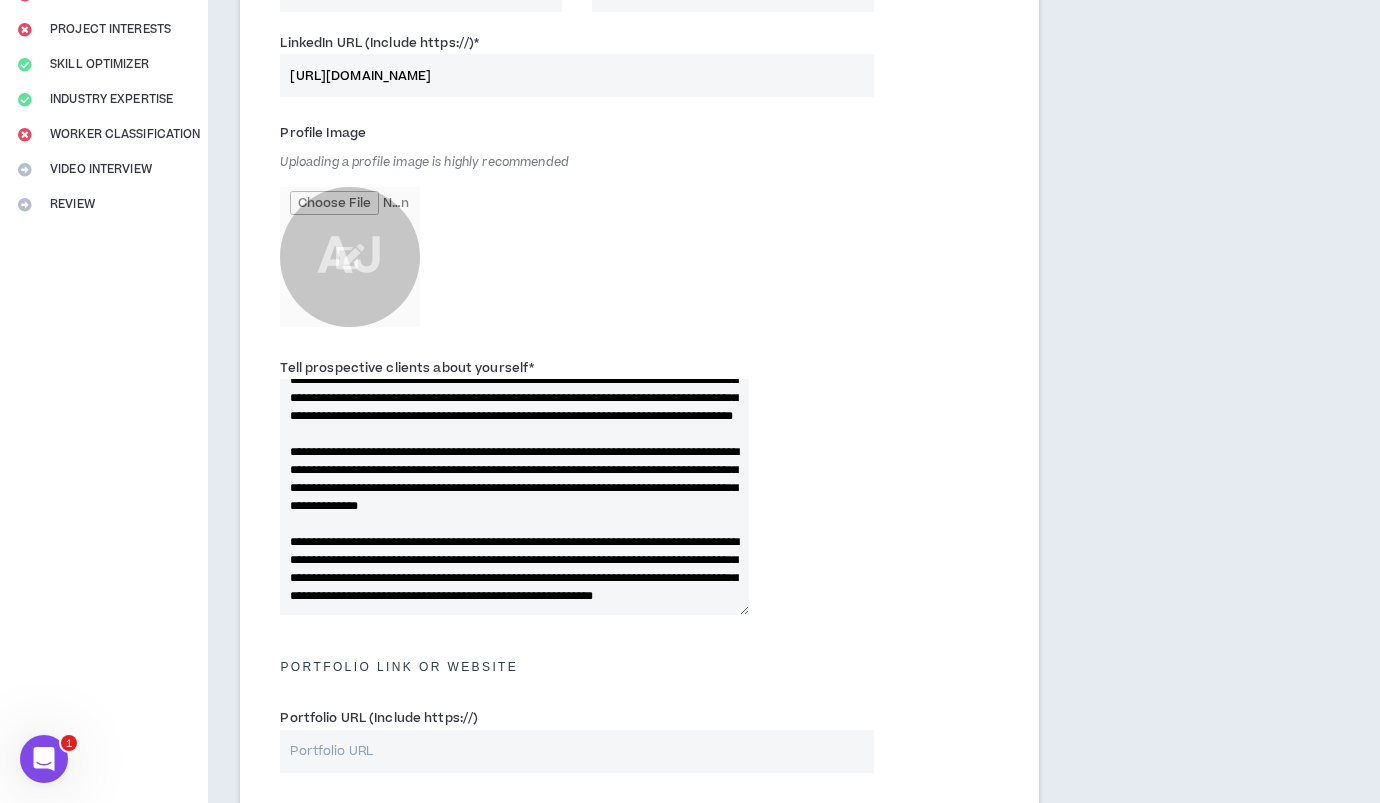 drag, startPoint x: 412, startPoint y: 558, endPoint x: 586, endPoint y: 557, distance: 174.00287 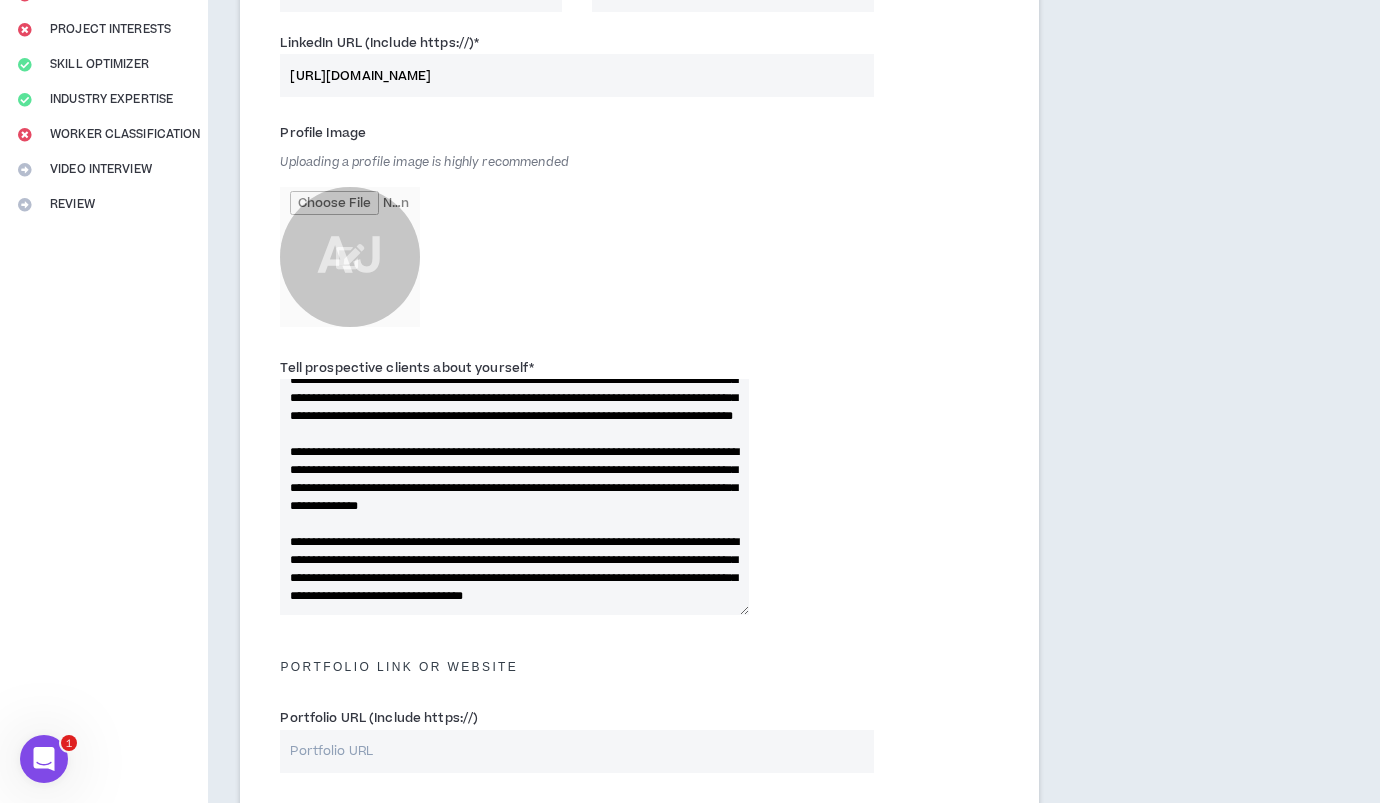 drag, startPoint x: 356, startPoint y: 525, endPoint x: 360, endPoint y: 515, distance: 10.770329 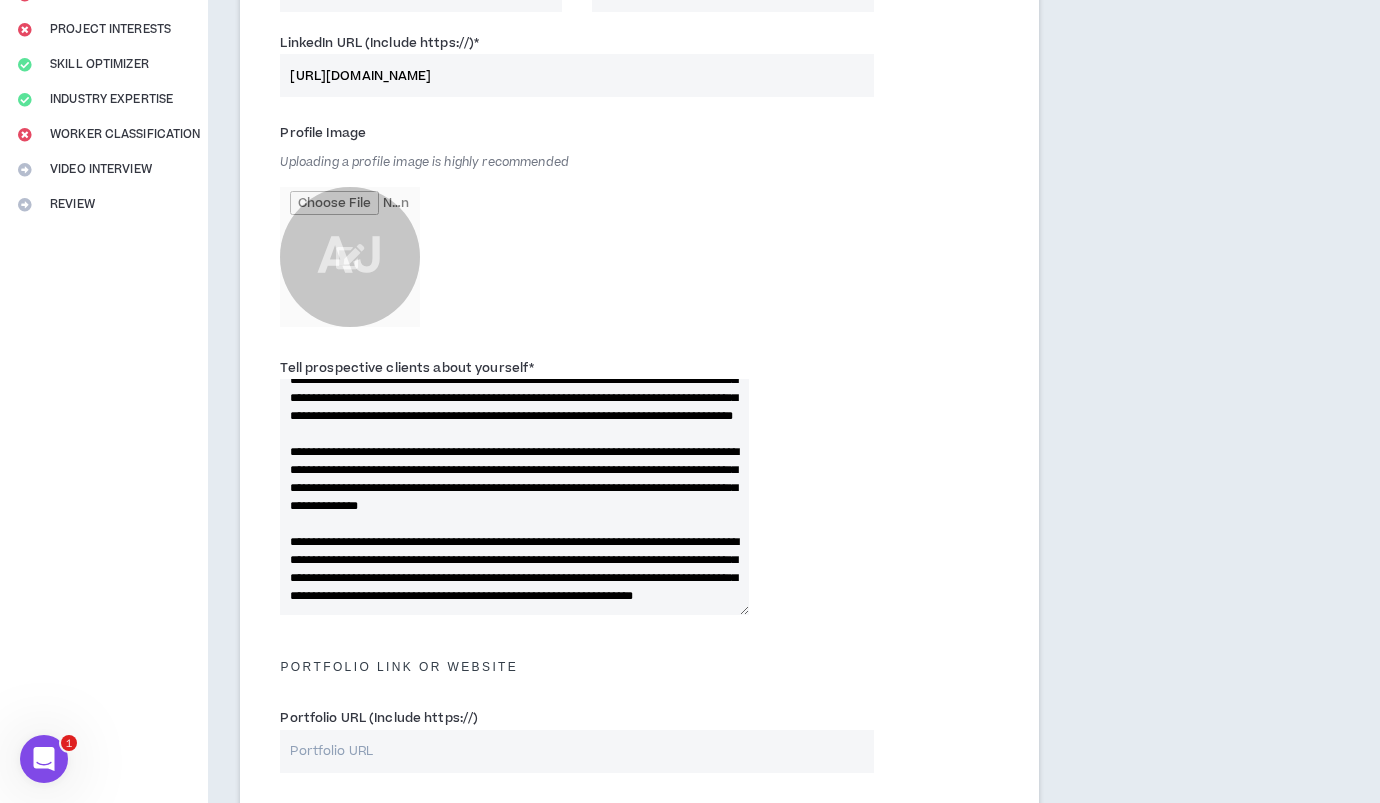 drag, startPoint x: 359, startPoint y: 538, endPoint x: 420, endPoint y: 532, distance: 61.294373 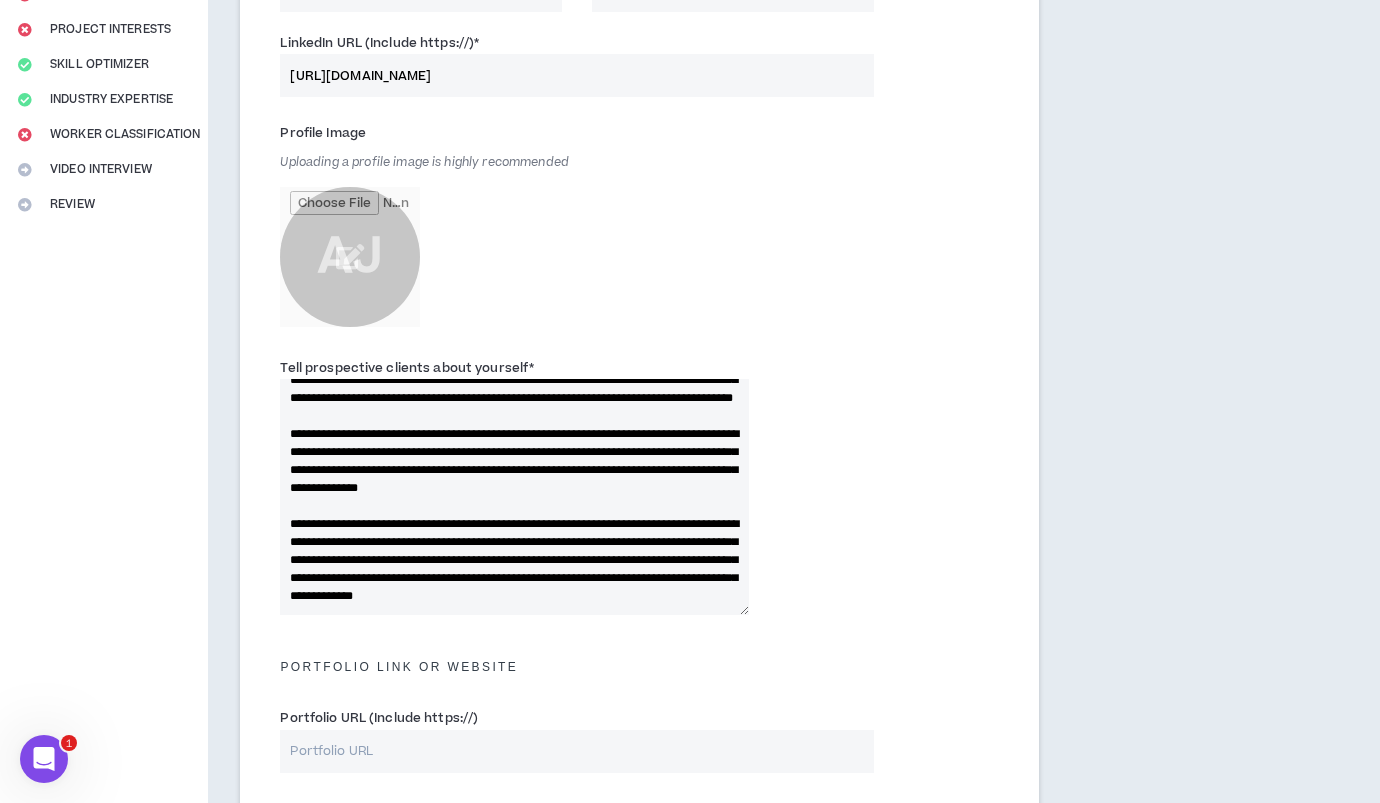 drag, startPoint x: 402, startPoint y: 563, endPoint x: 404, endPoint y: 549, distance: 14.142136 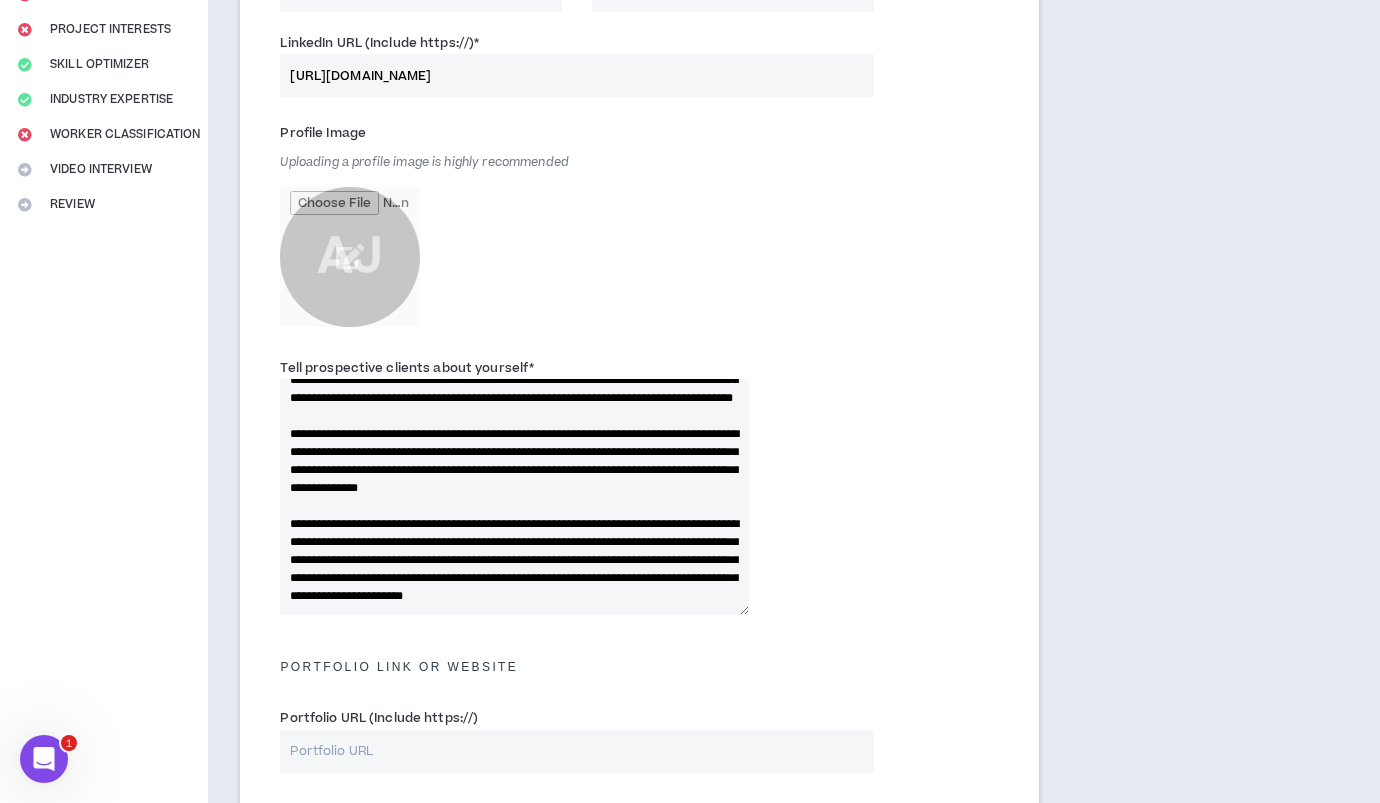 click on "Tell prospective clients about yourself  *" at bounding box center [514, 497] 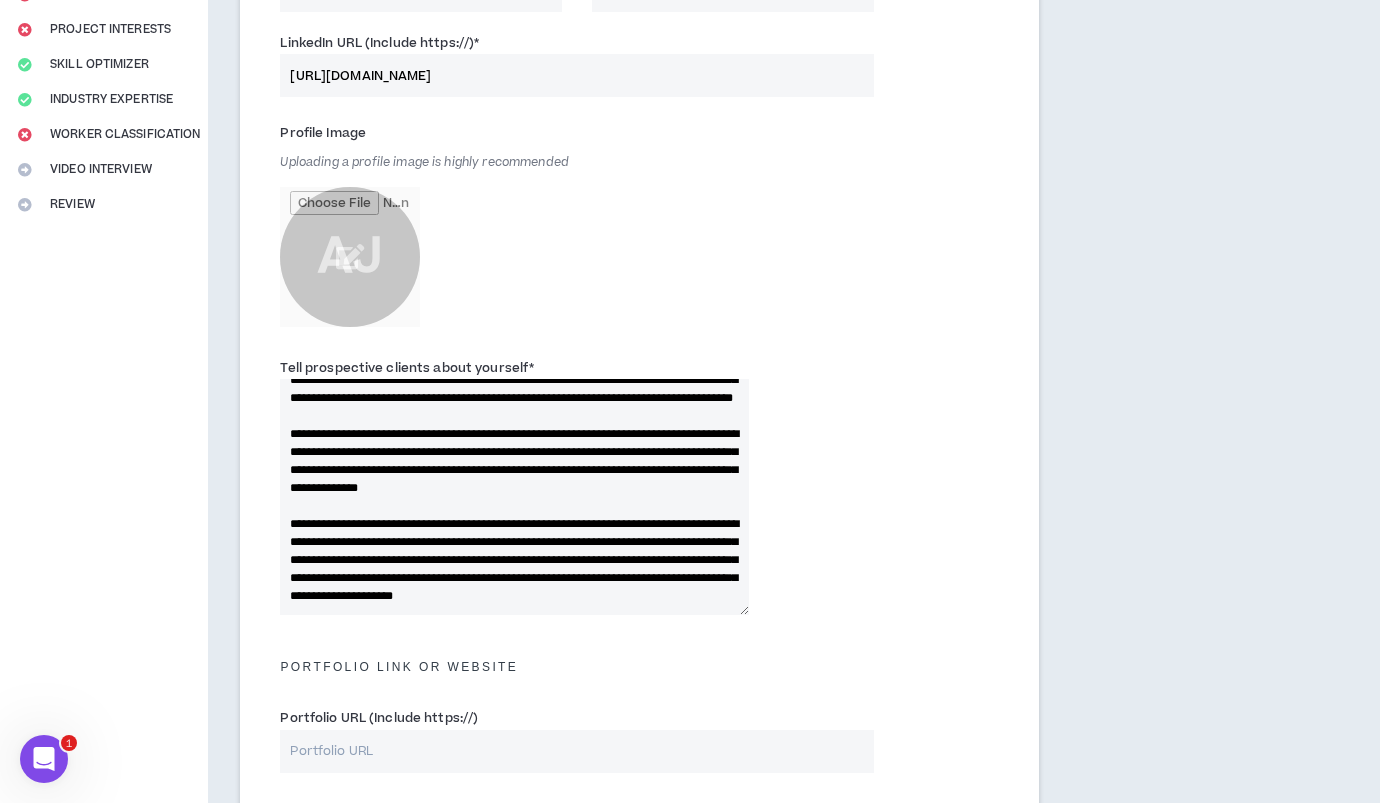 click on "Tell prospective clients about yourself  *" at bounding box center [514, 497] 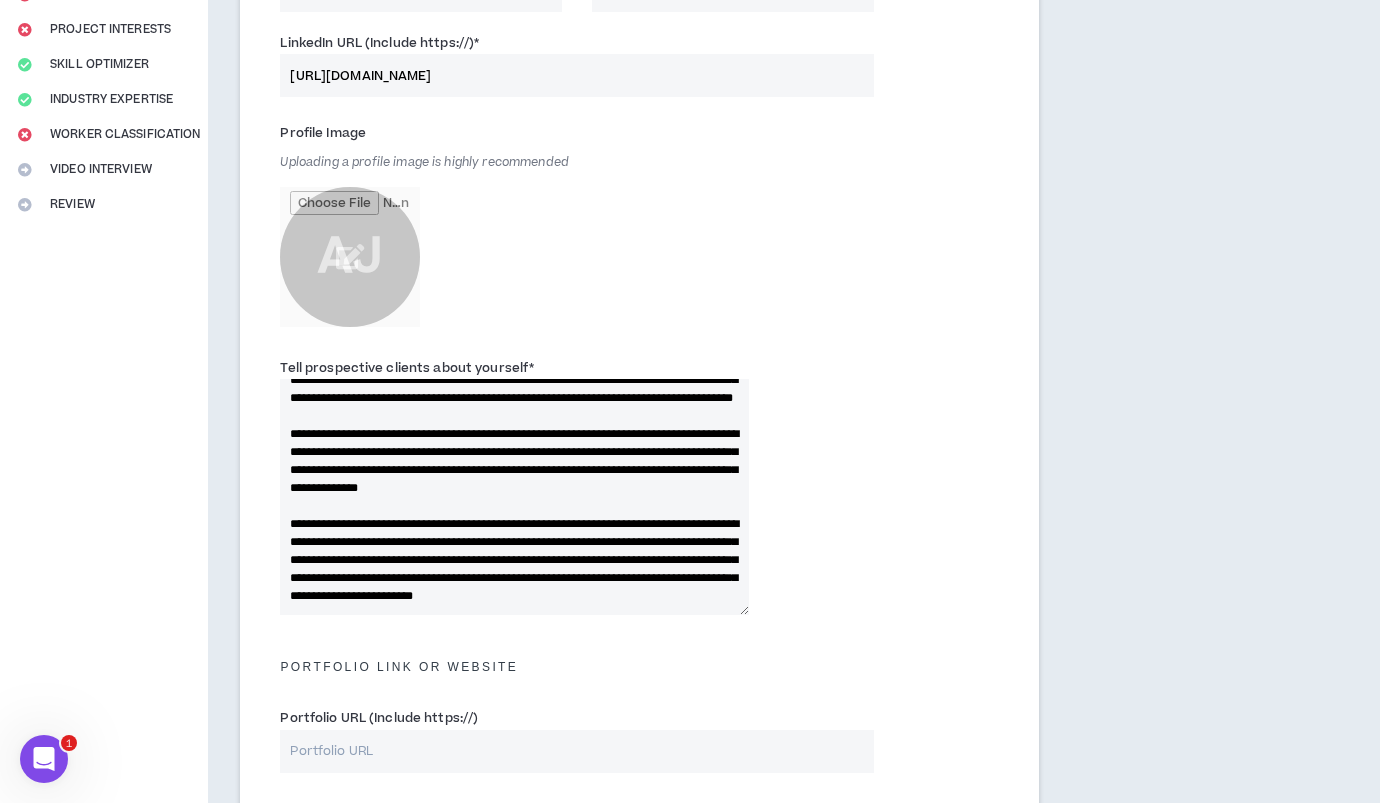 scroll, scrollTop: 216, scrollLeft: 0, axis: vertical 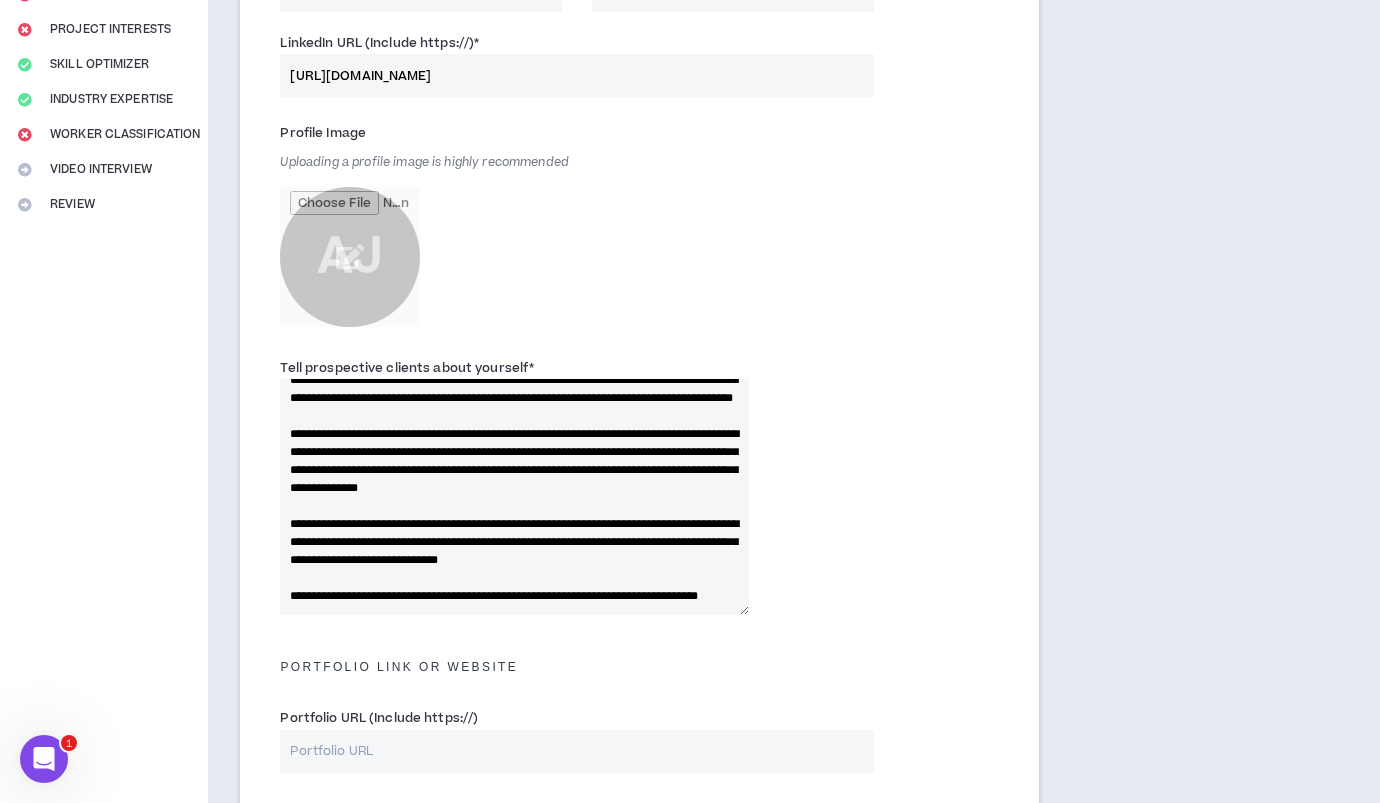 click on "Tell prospective clients about yourself  *" at bounding box center [514, 497] 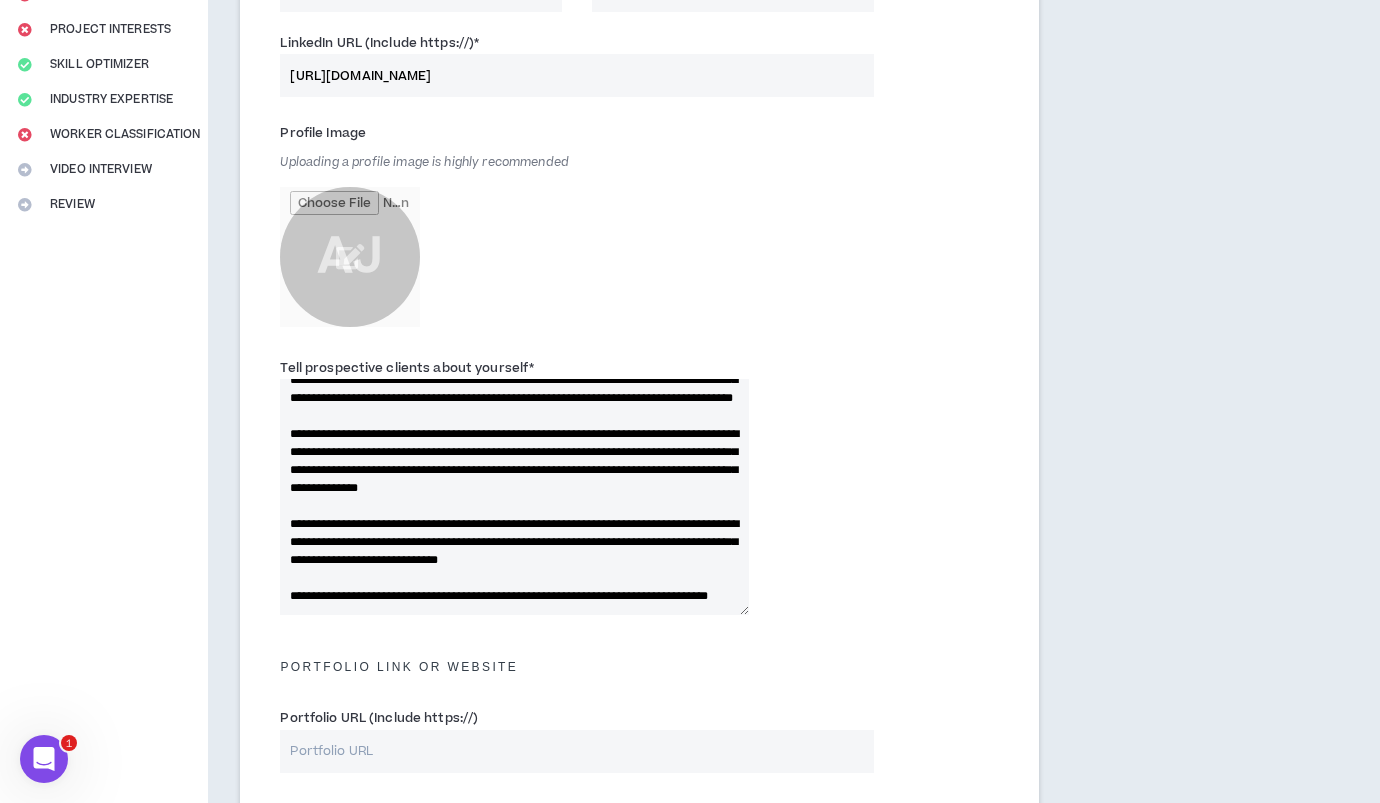 click on "Tell prospective clients about yourself  *" at bounding box center (514, 497) 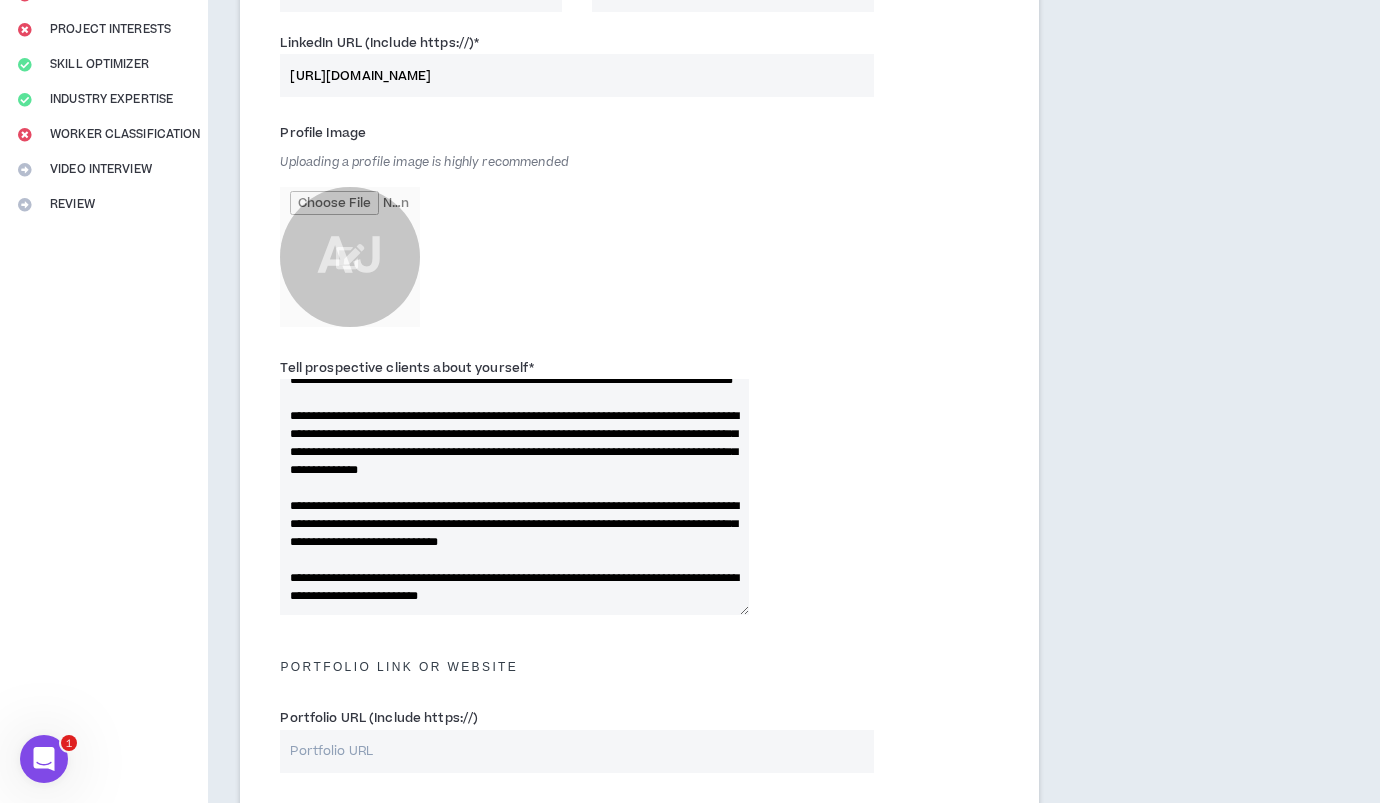 click on "Tell prospective clients about yourself  *" at bounding box center (514, 497) 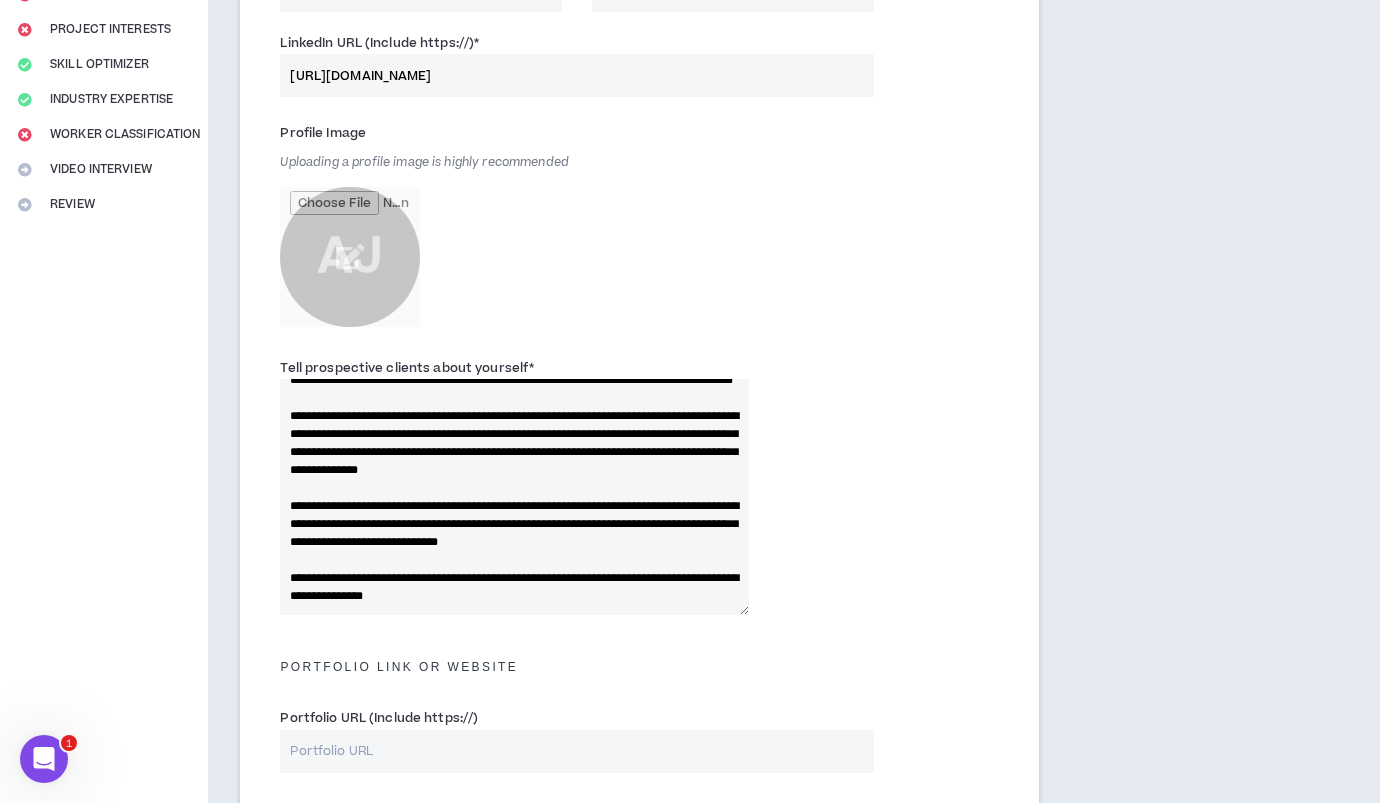 click on "Tell prospective clients about yourself  *" at bounding box center [514, 497] 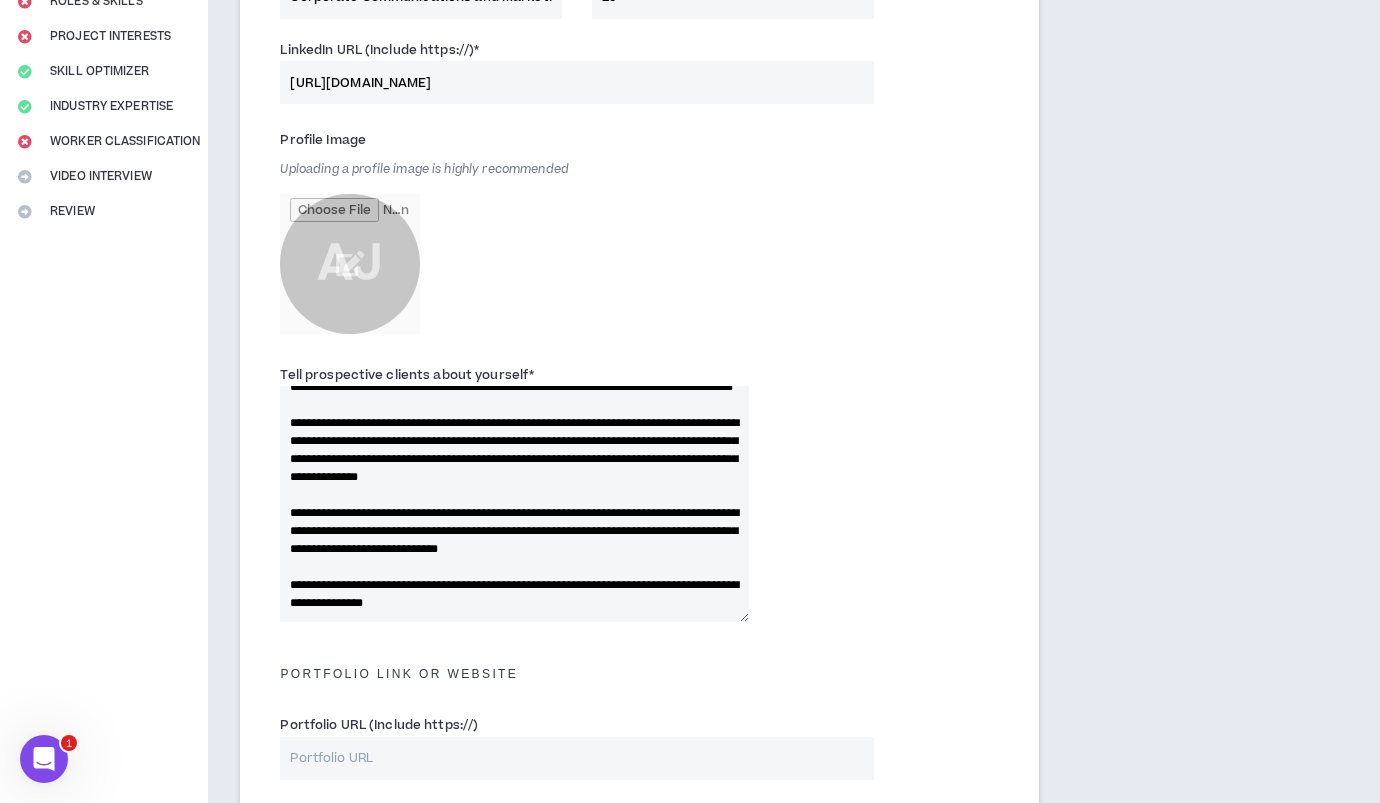 scroll, scrollTop: 283, scrollLeft: 0, axis: vertical 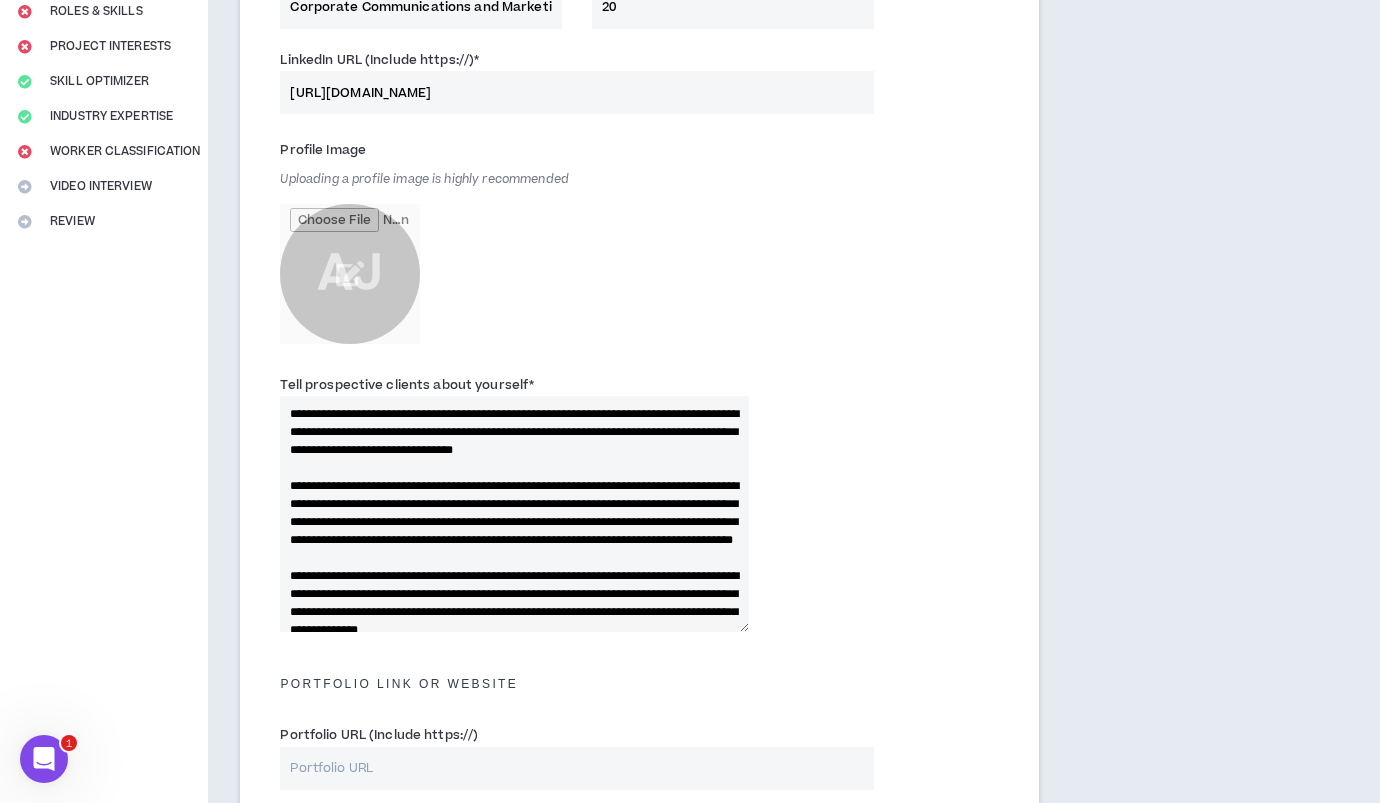 click on "Tell prospective clients about yourself  *" at bounding box center [514, 514] 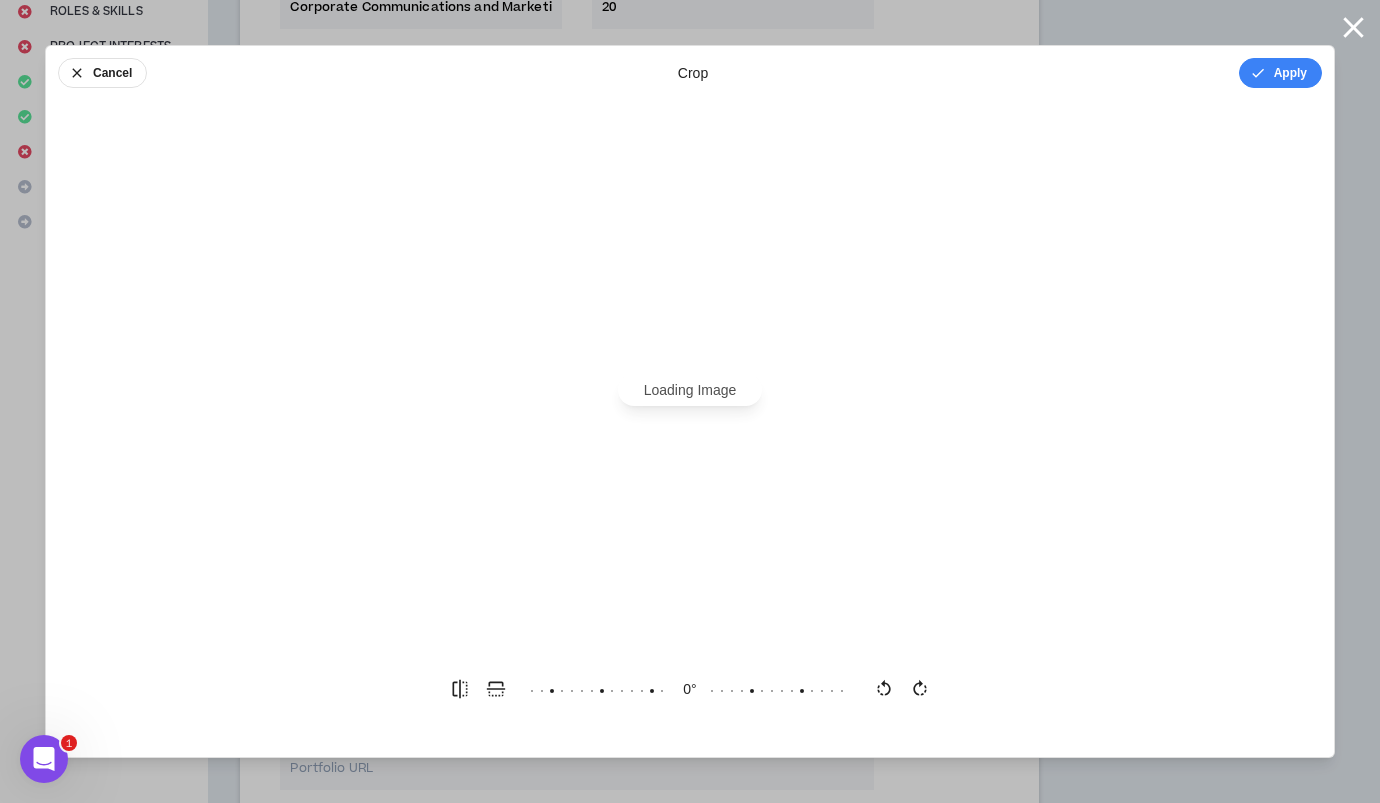 scroll, scrollTop: 0, scrollLeft: 0, axis: both 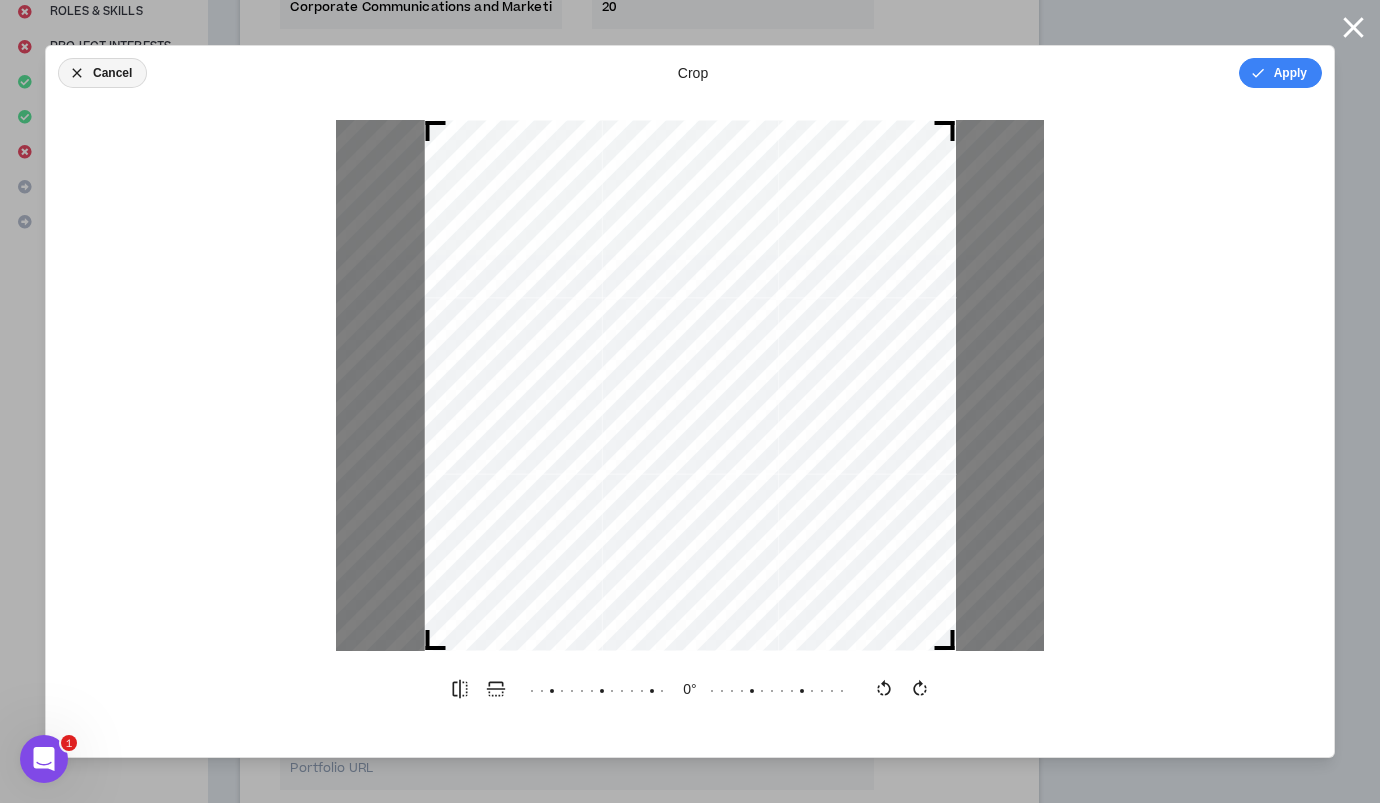 click on "Cancel" at bounding box center (102, 73) 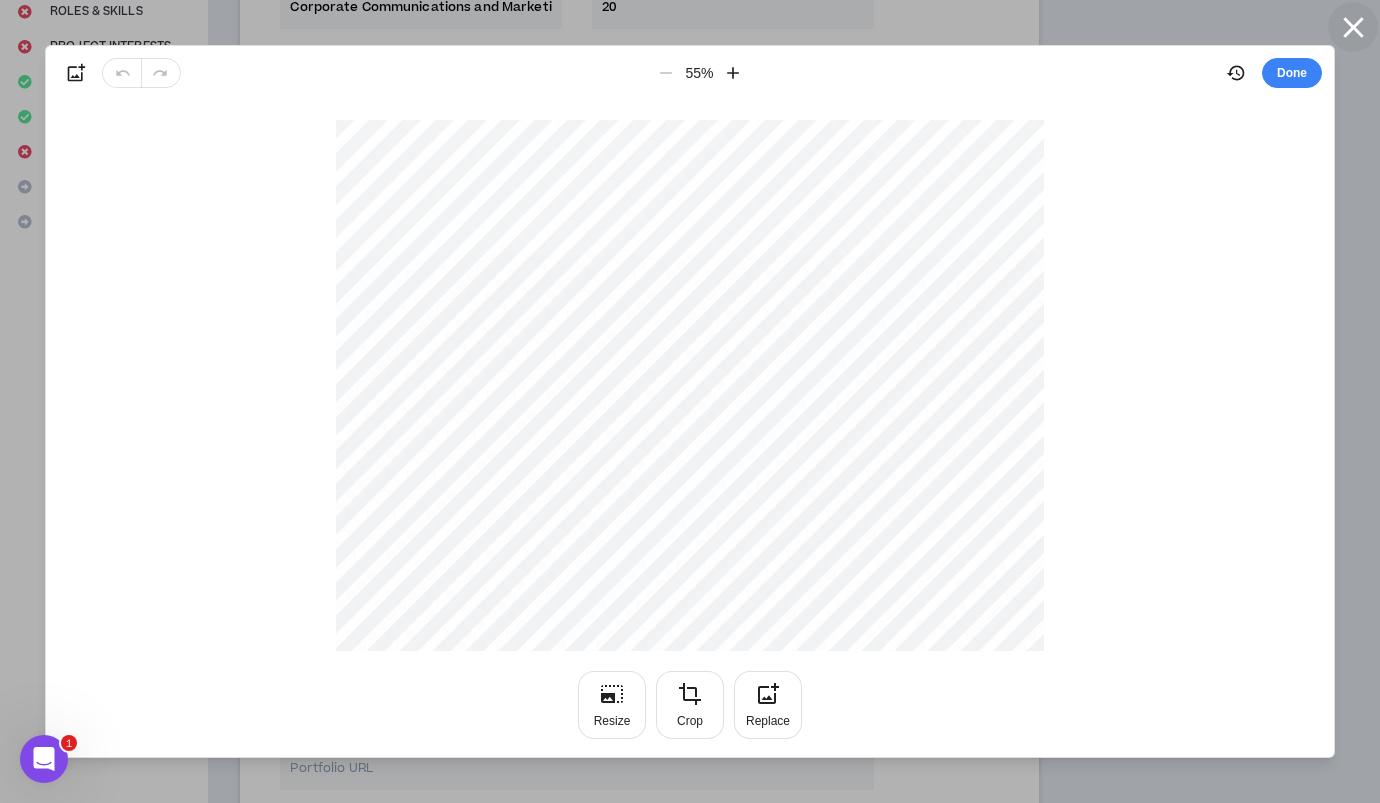 click 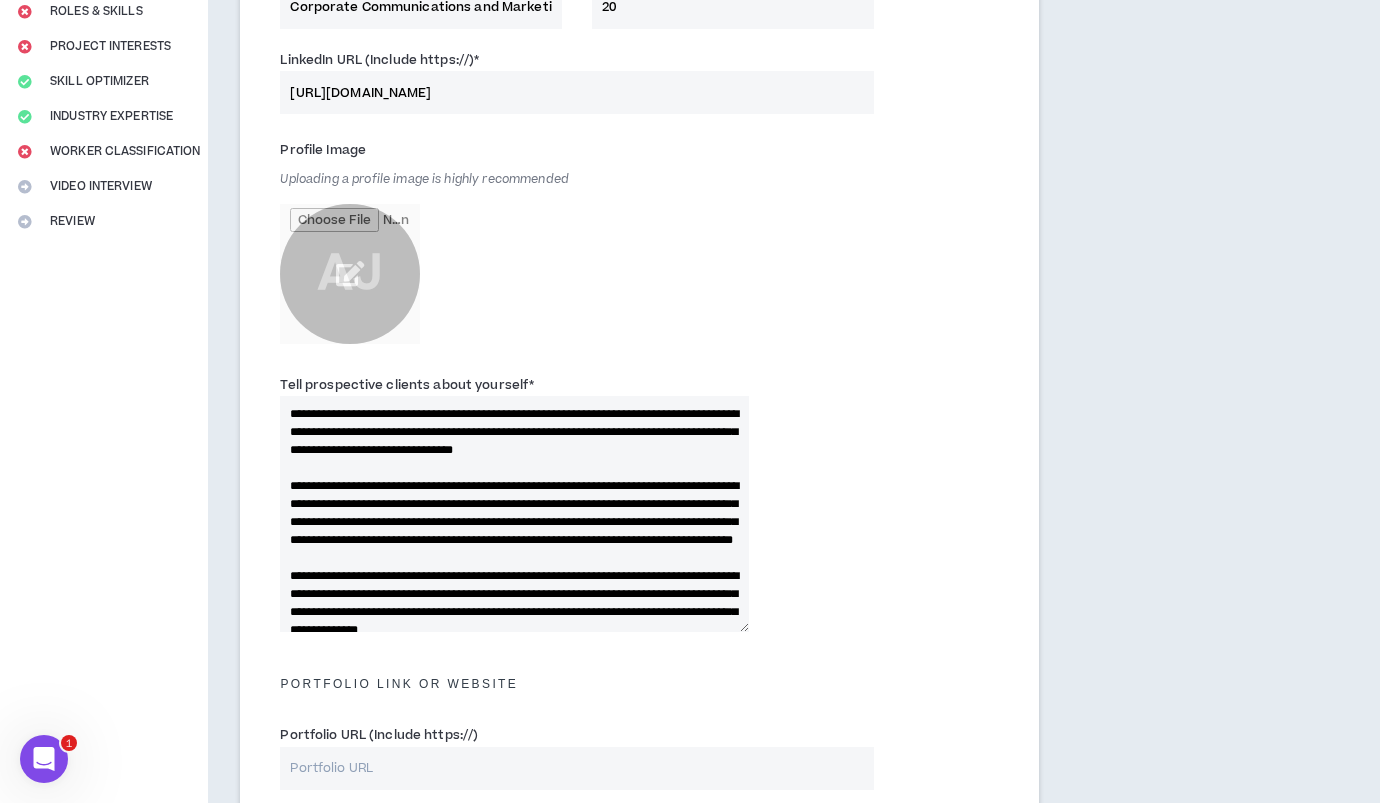 type on "**********" 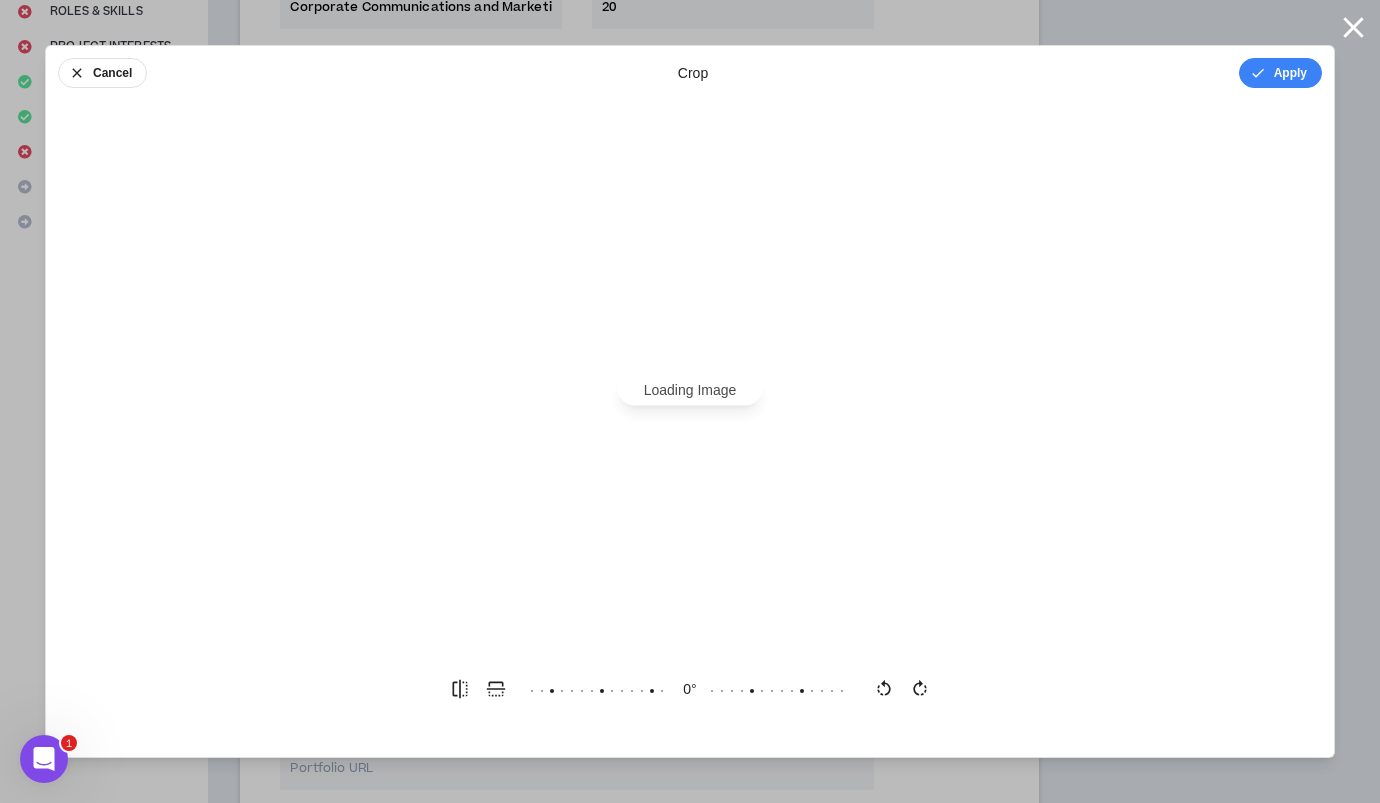 scroll, scrollTop: 0, scrollLeft: 0, axis: both 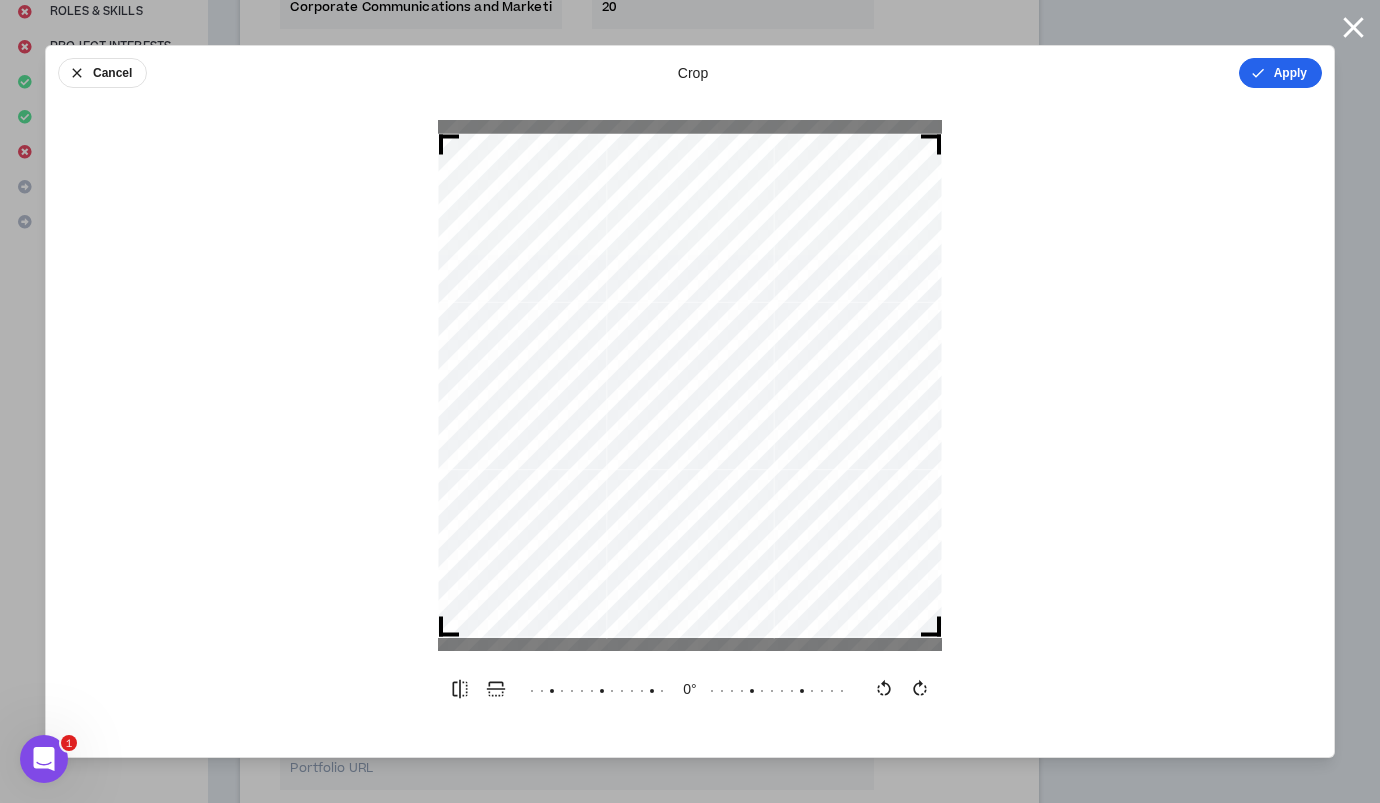 click on "Apply" at bounding box center [1280, 73] 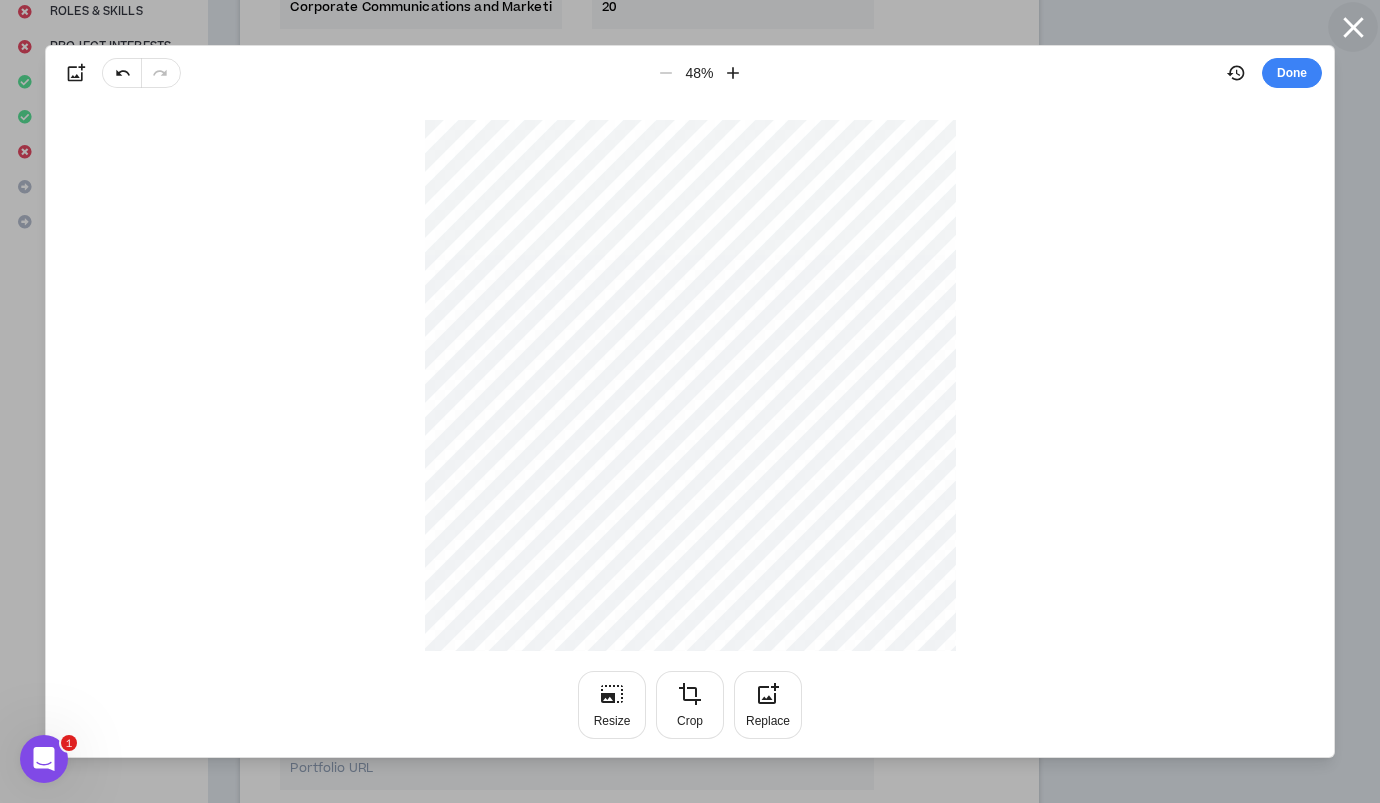 click 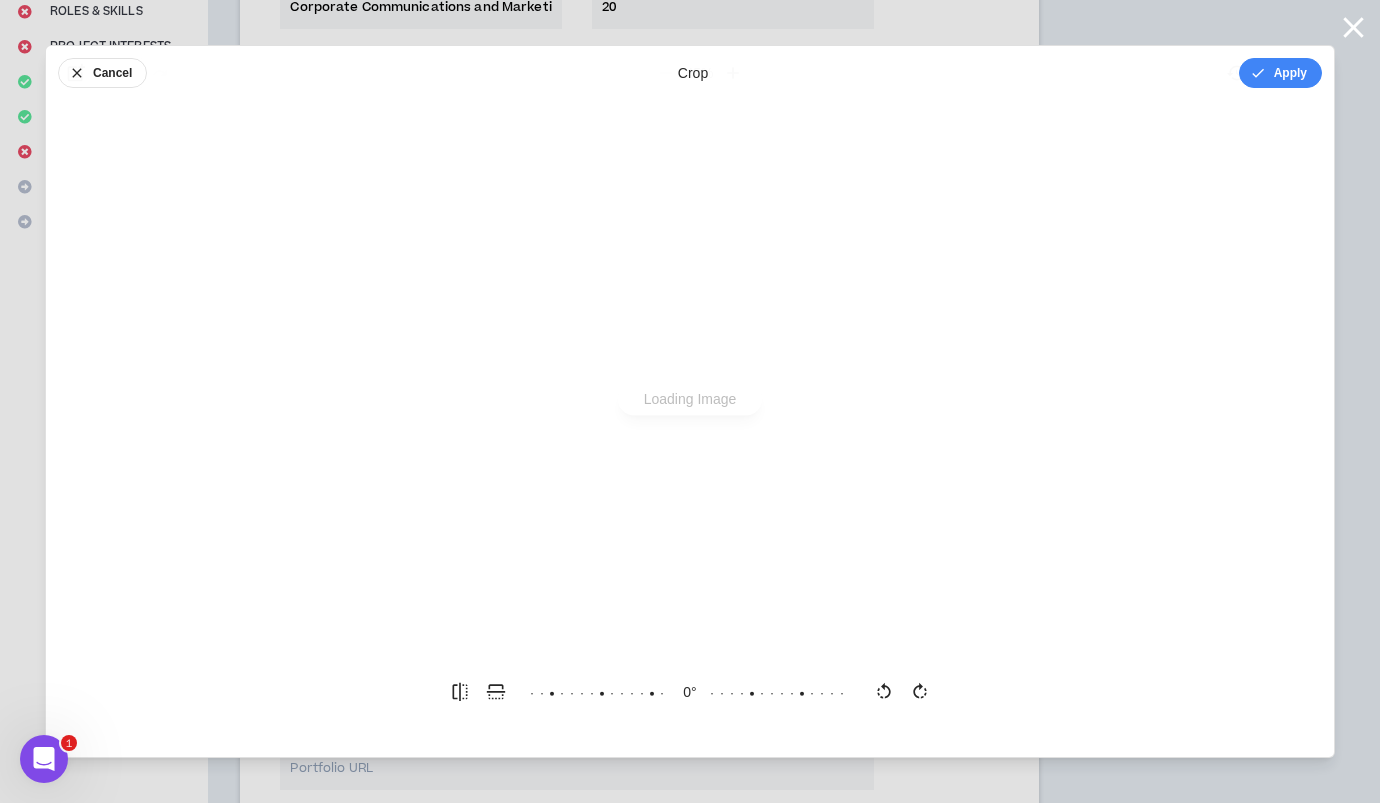 scroll, scrollTop: 0, scrollLeft: 0, axis: both 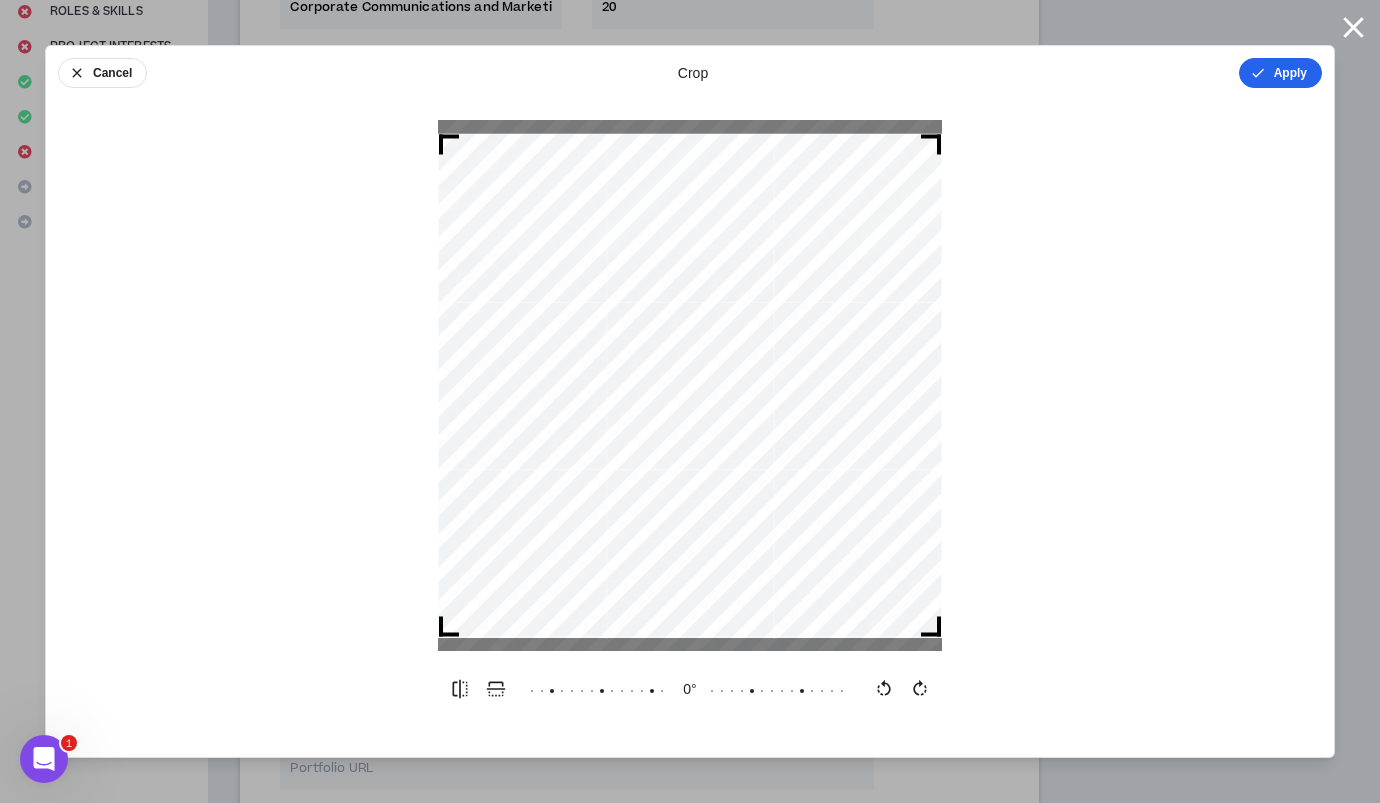 click on "Apply" at bounding box center (1280, 73) 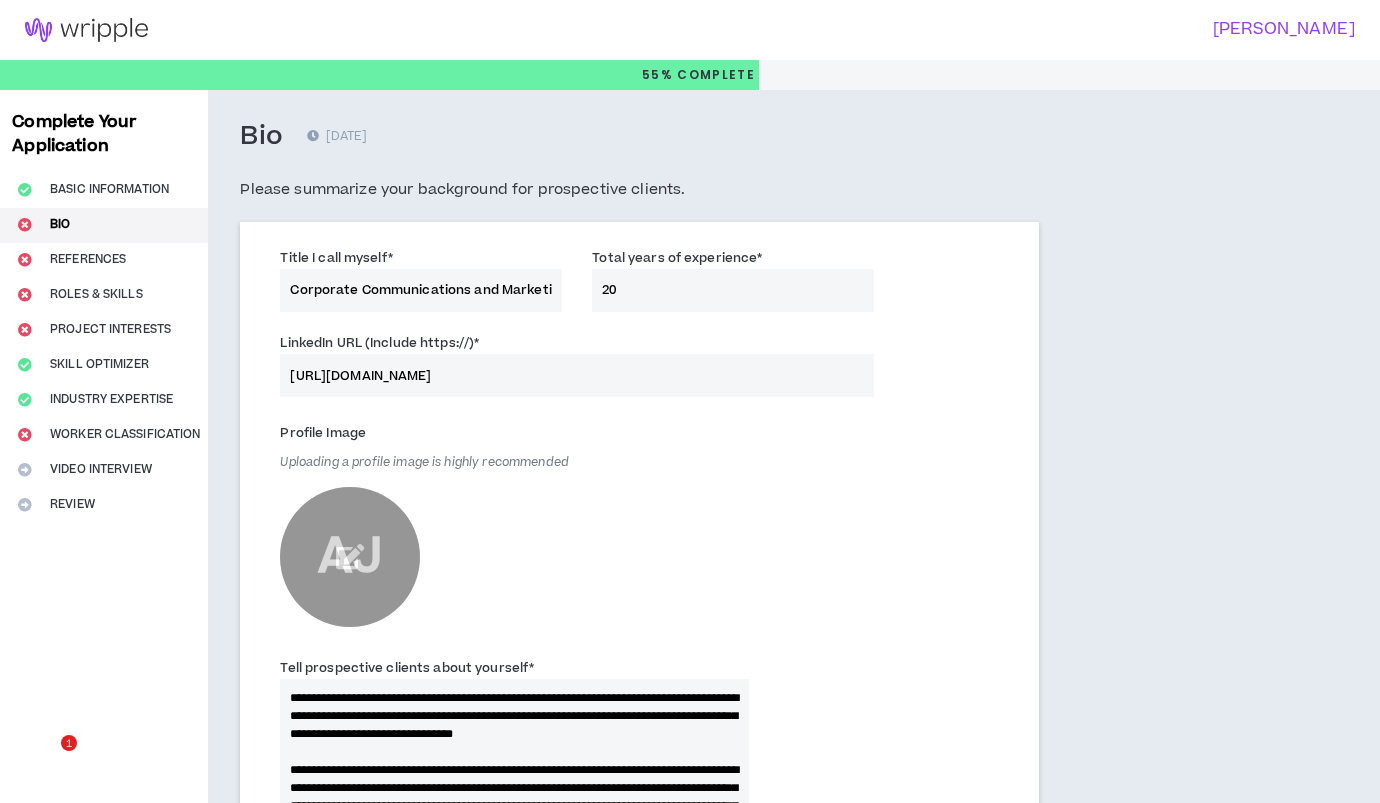 scroll, scrollTop: 283, scrollLeft: 0, axis: vertical 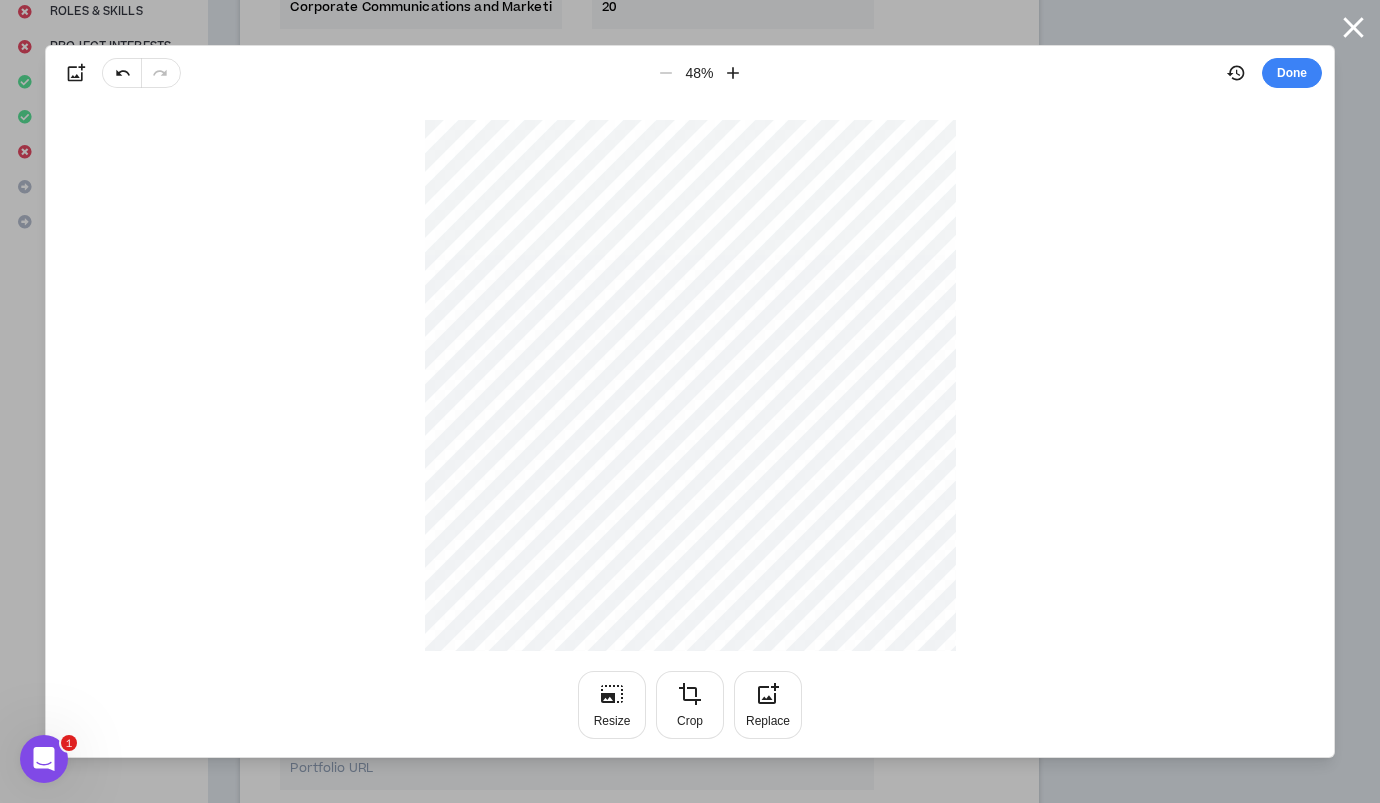 click on "Done" at bounding box center (1292, 73) 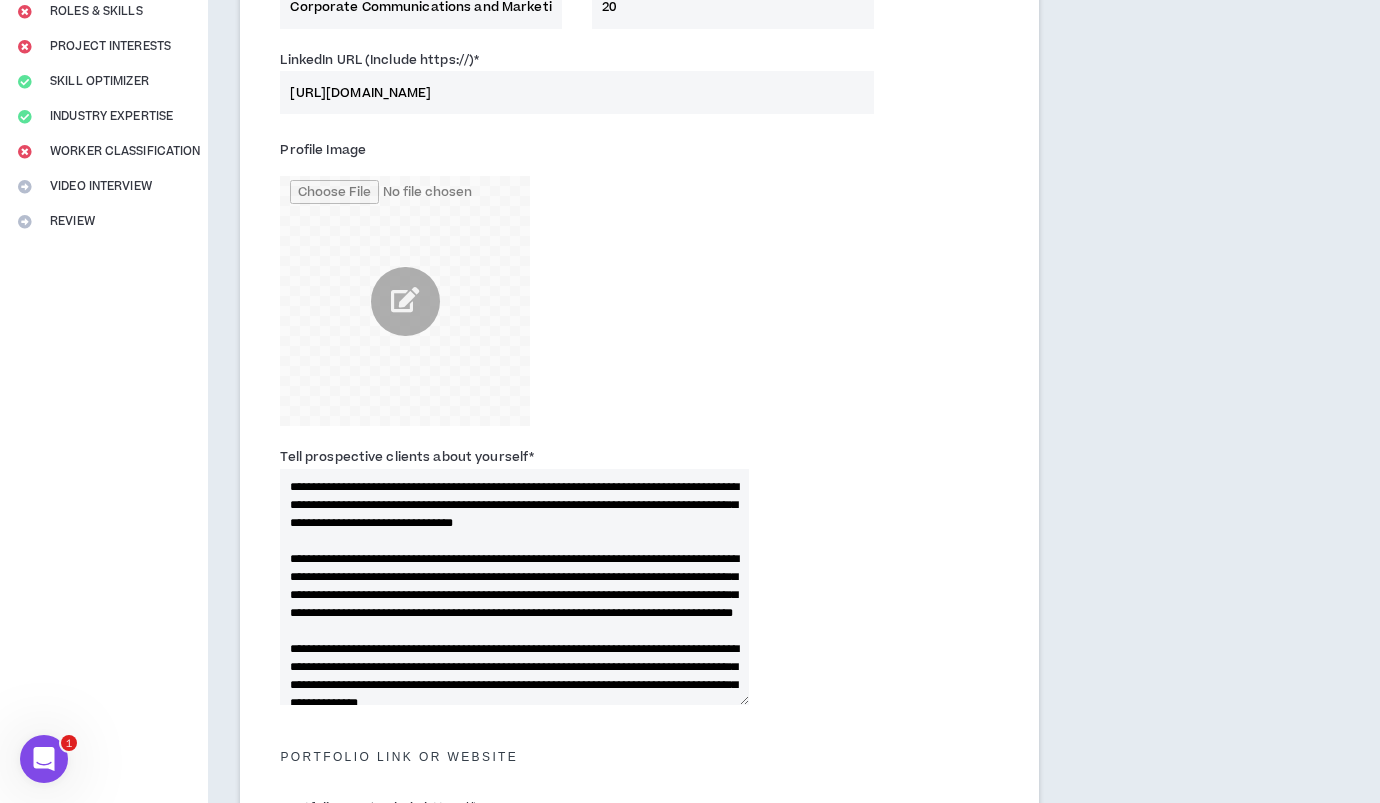 click on "Profile Image" at bounding box center (514, 280) 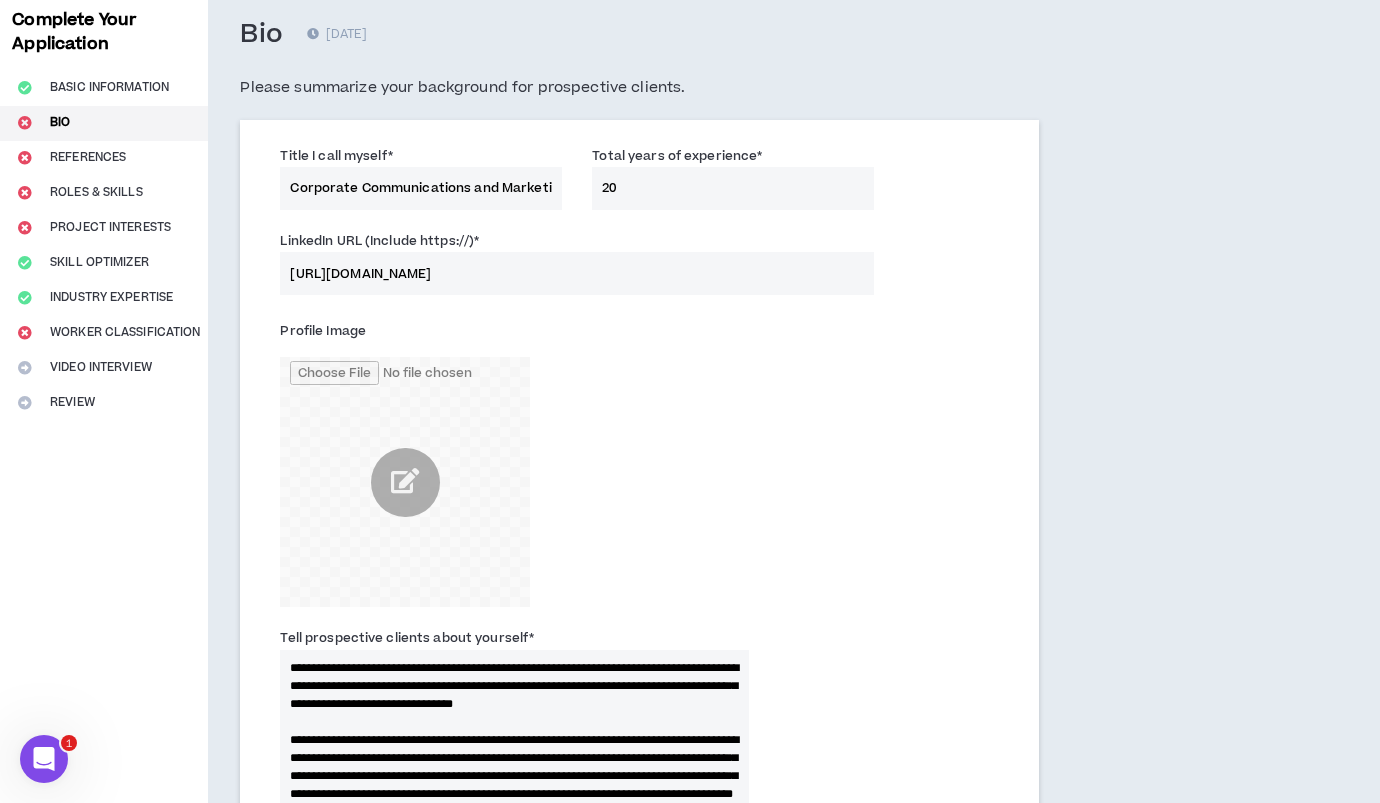 scroll, scrollTop: 75, scrollLeft: 0, axis: vertical 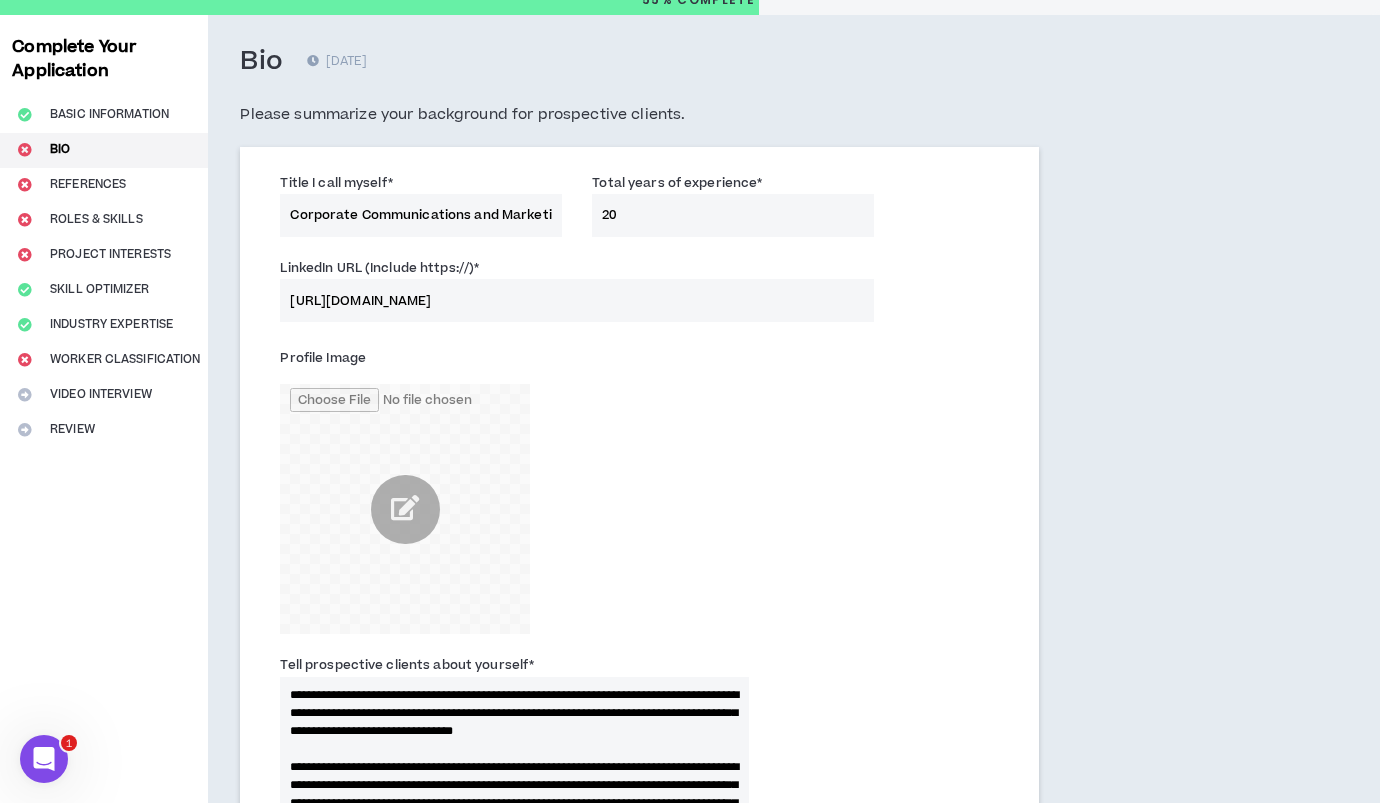 click on "Corporate Communications and Marketing Consultant" at bounding box center [421, 215] 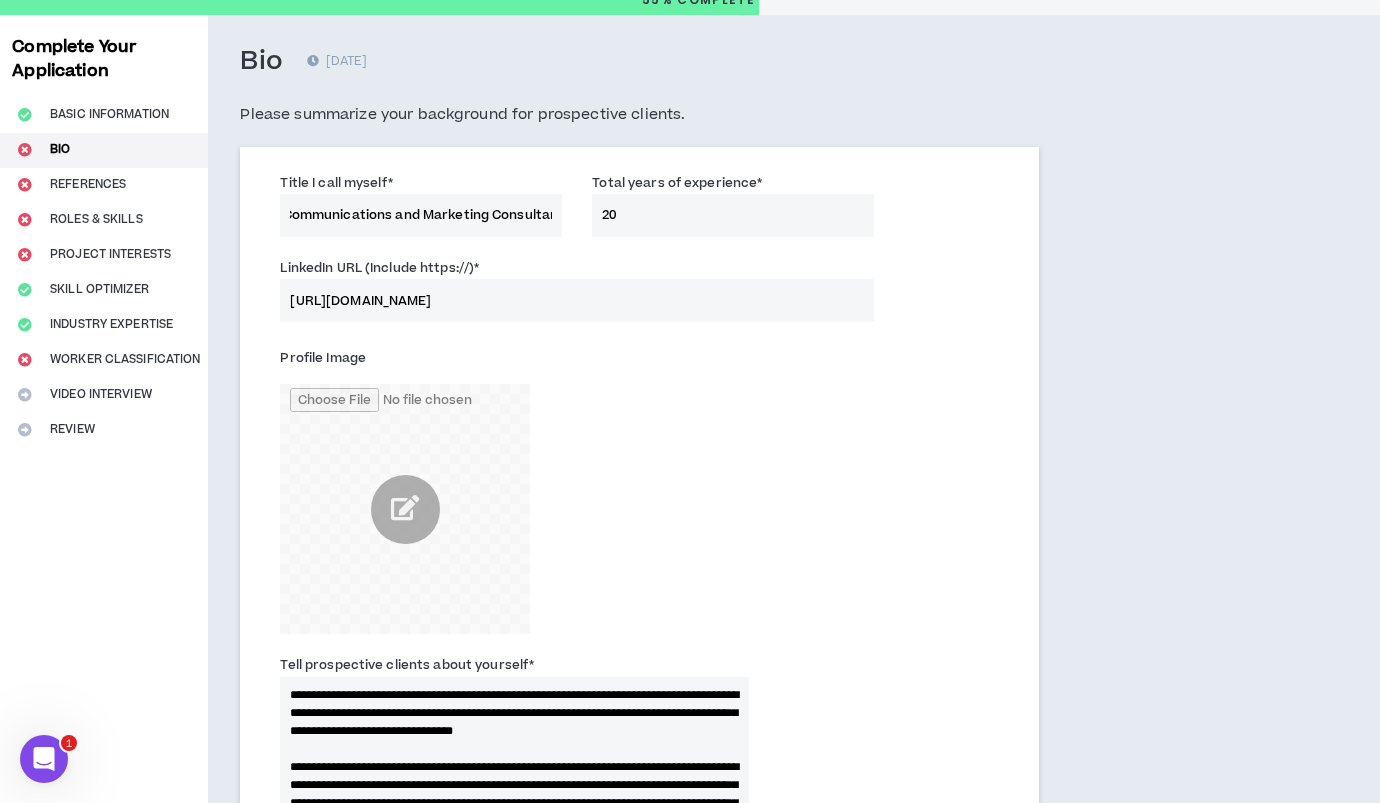 scroll, scrollTop: 0, scrollLeft: 87, axis: horizontal 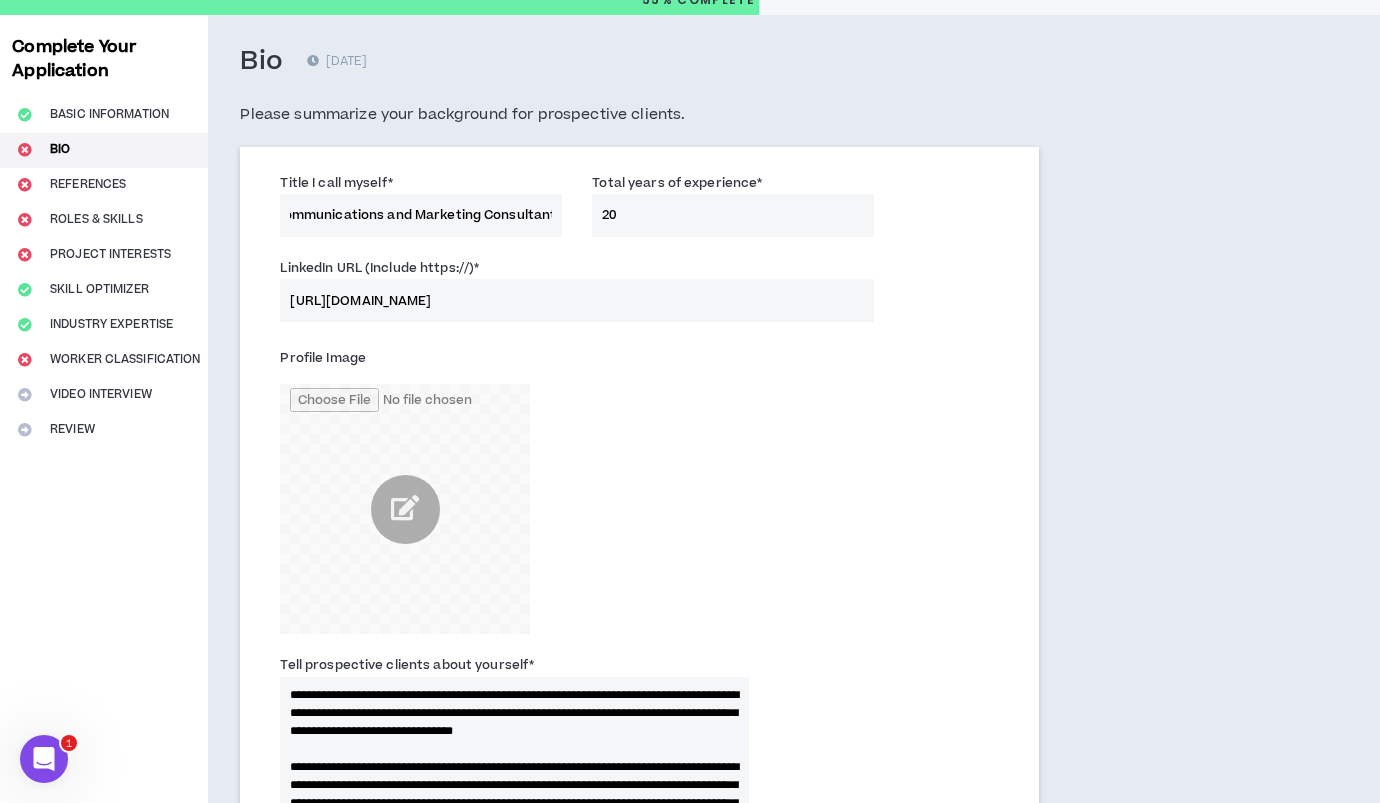drag, startPoint x: 290, startPoint y: 209, endPoint x: 588, endPoint y: 211, distance: 298.0067 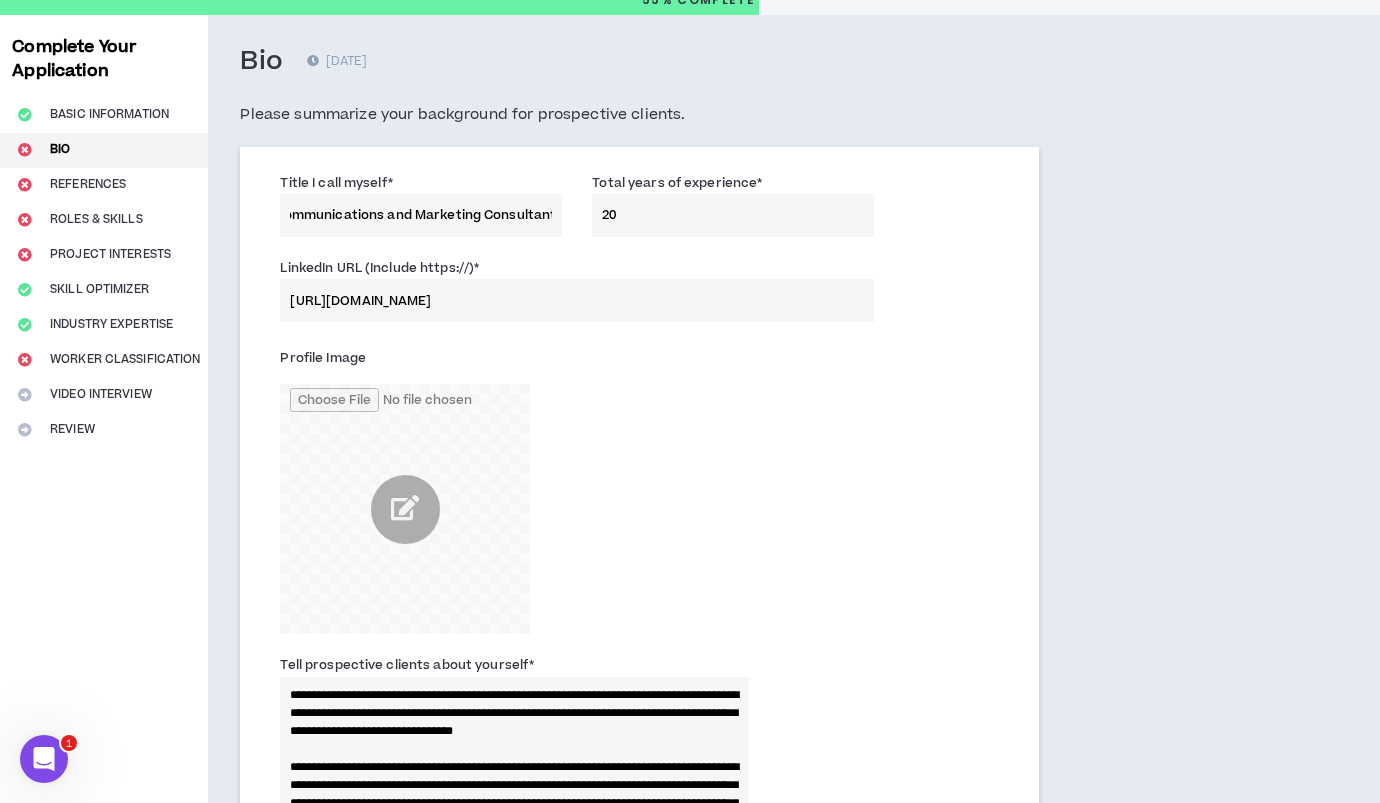 scroll, scrollTop: 0, scrollLeft: 0, axis: both 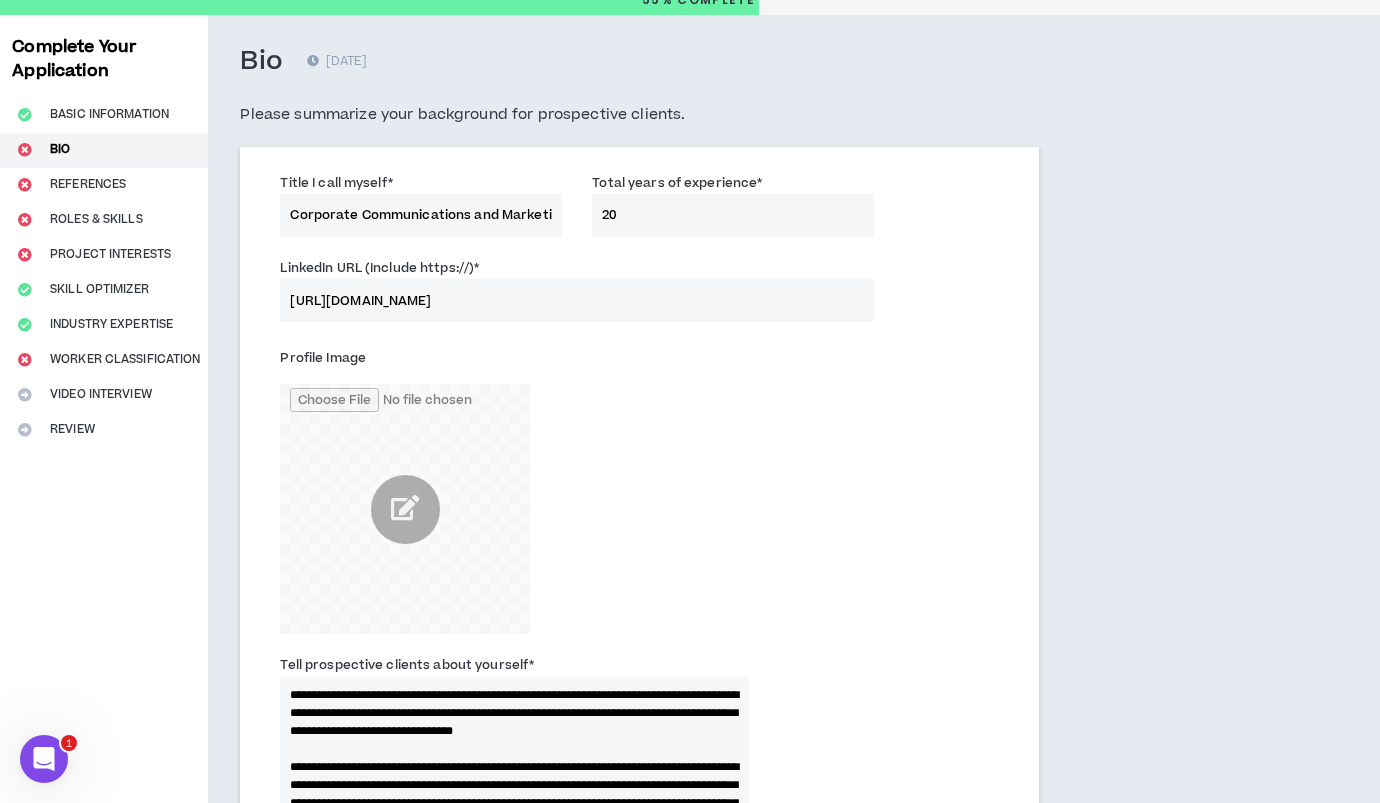 click on "LinkedIn URL (Include https://)  * http://www.linkedin.com/in/aj3/" at bounding box center [577, 289] 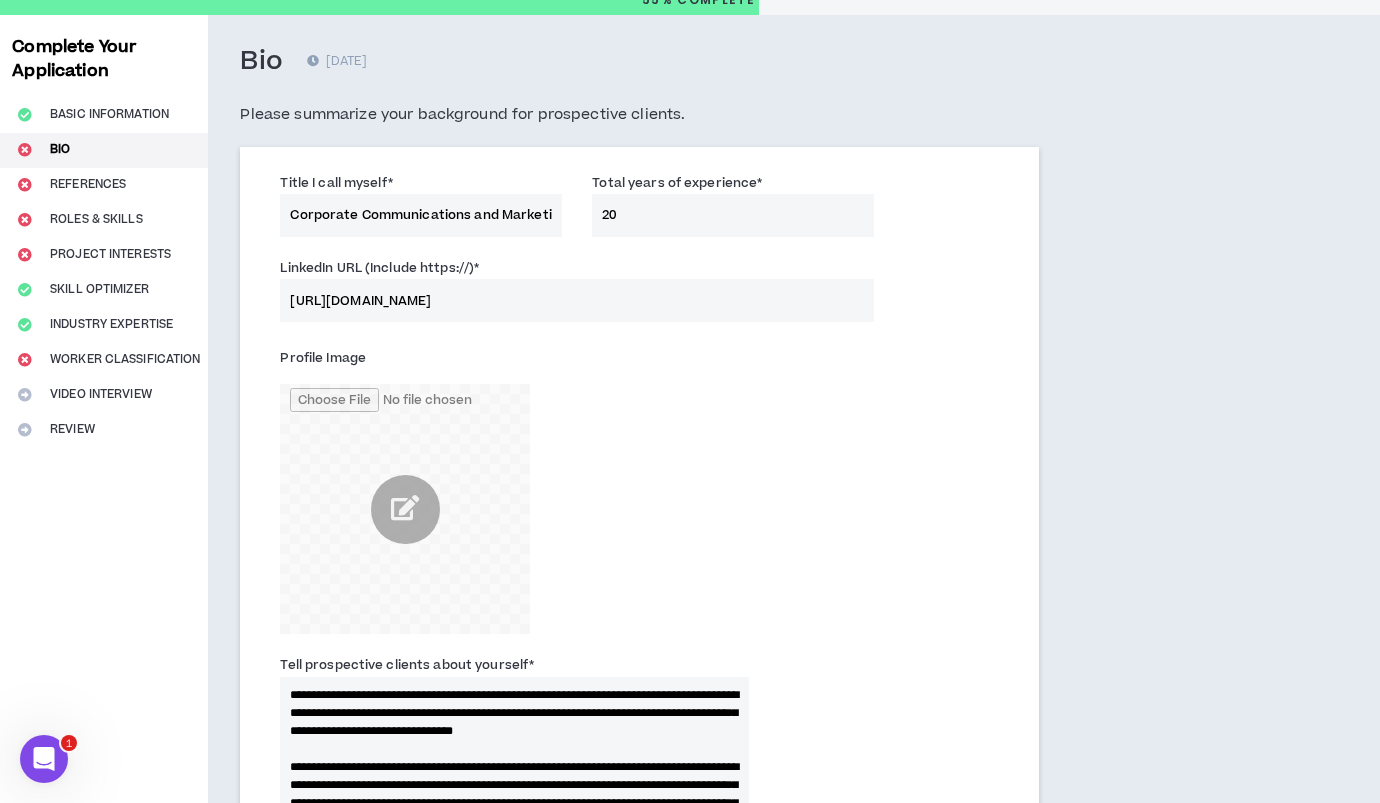 scroll, scrollTop: 234, scrollLeft: 0, axis: vertical 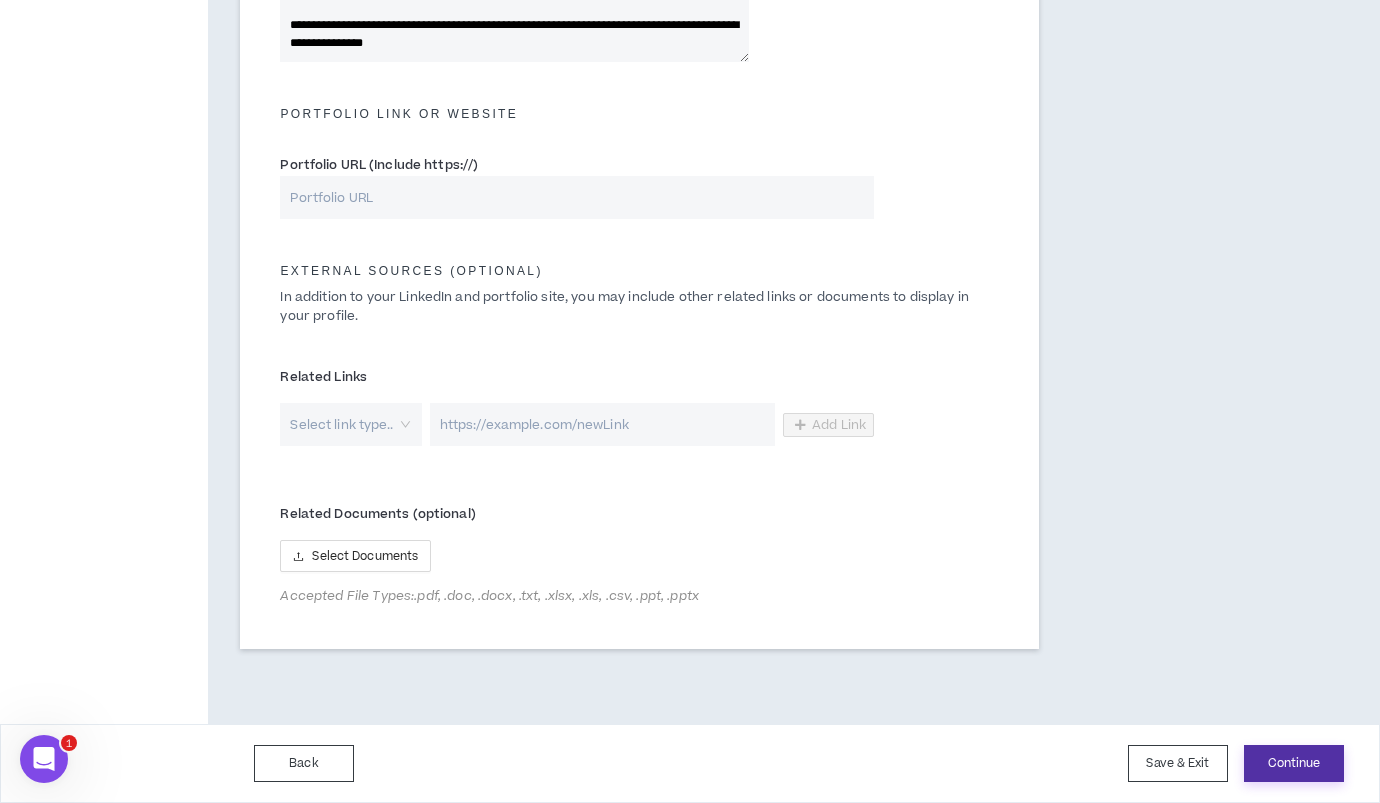 click on "Continue" at bounding box center (1294, 763) 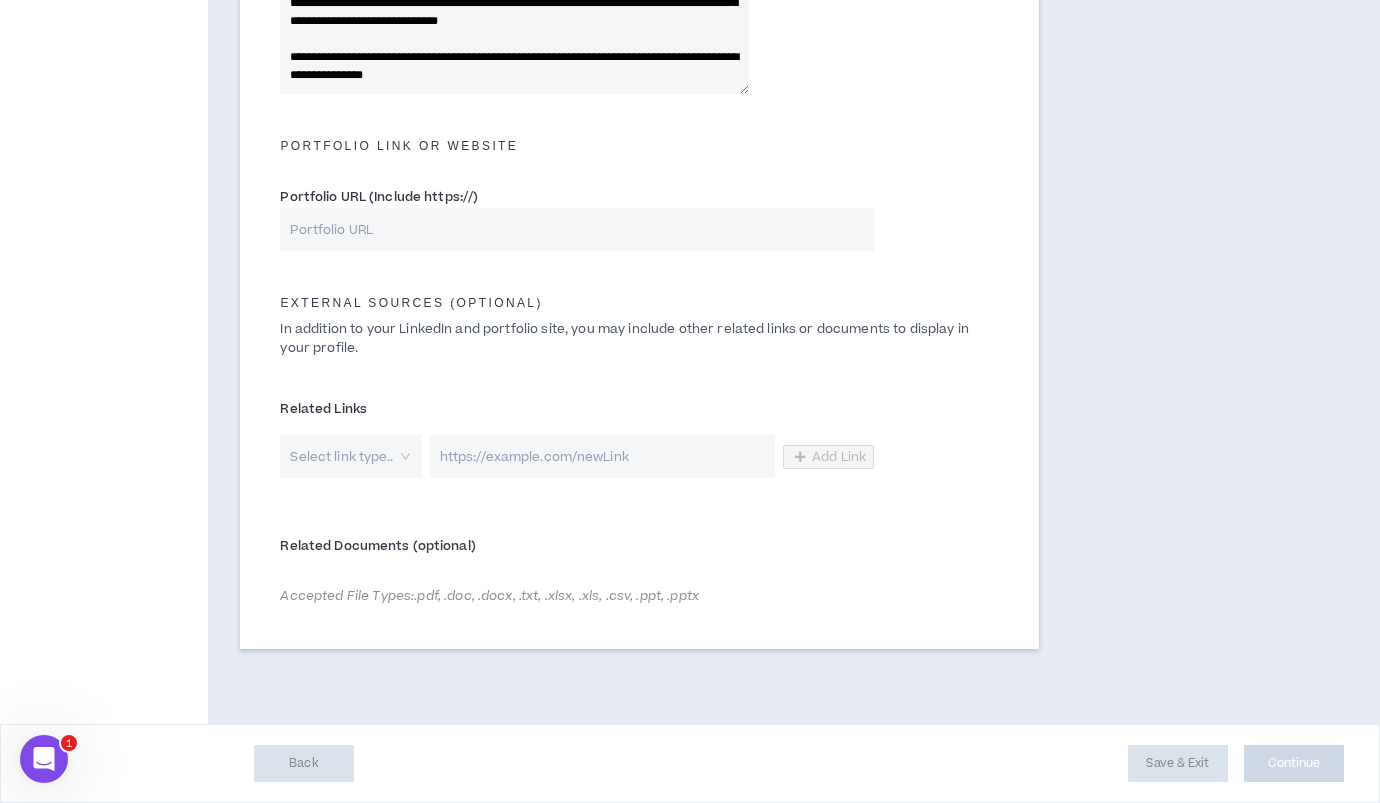 scroll, scrollTop: 894, scrollLeft: 0, axis: vertical 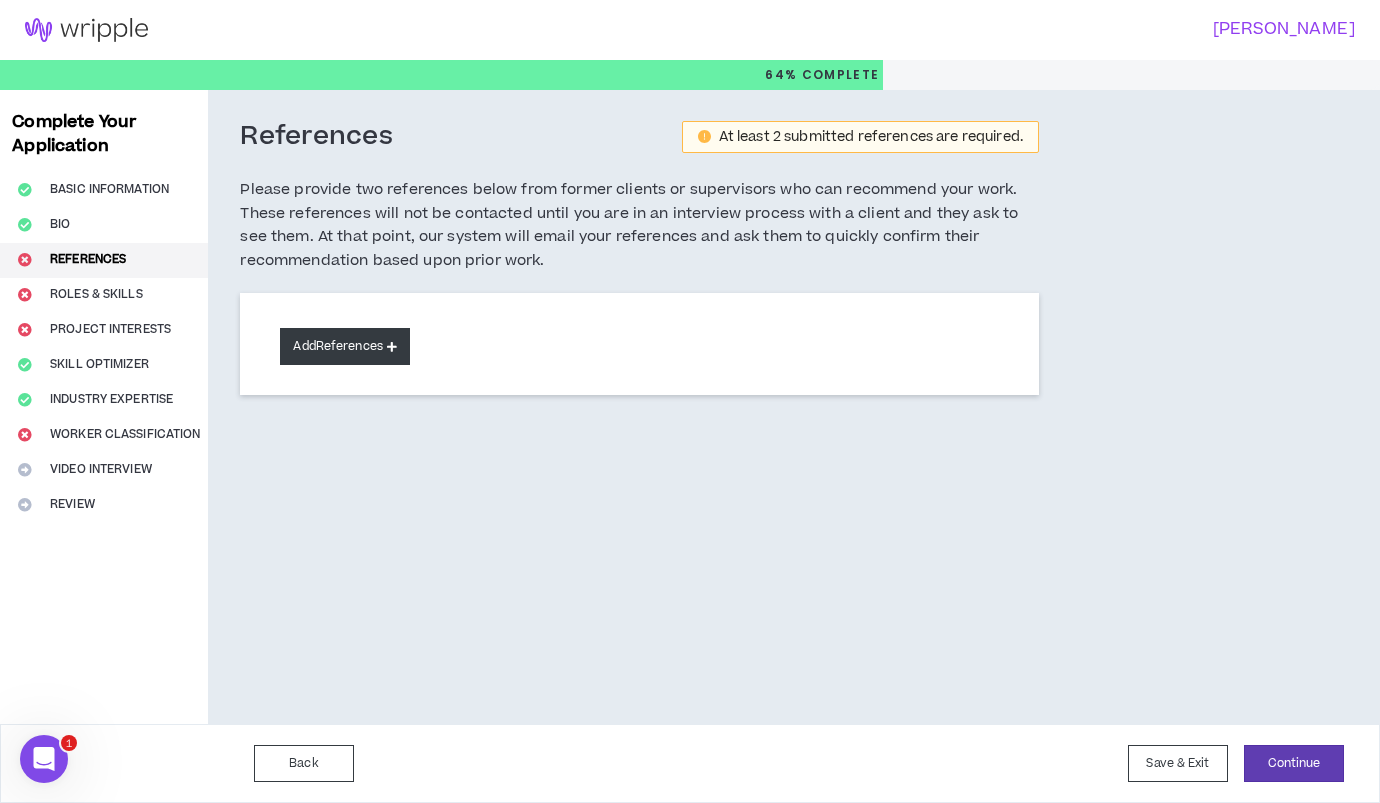 click on "Add  References" at bounding box center [345, 346] 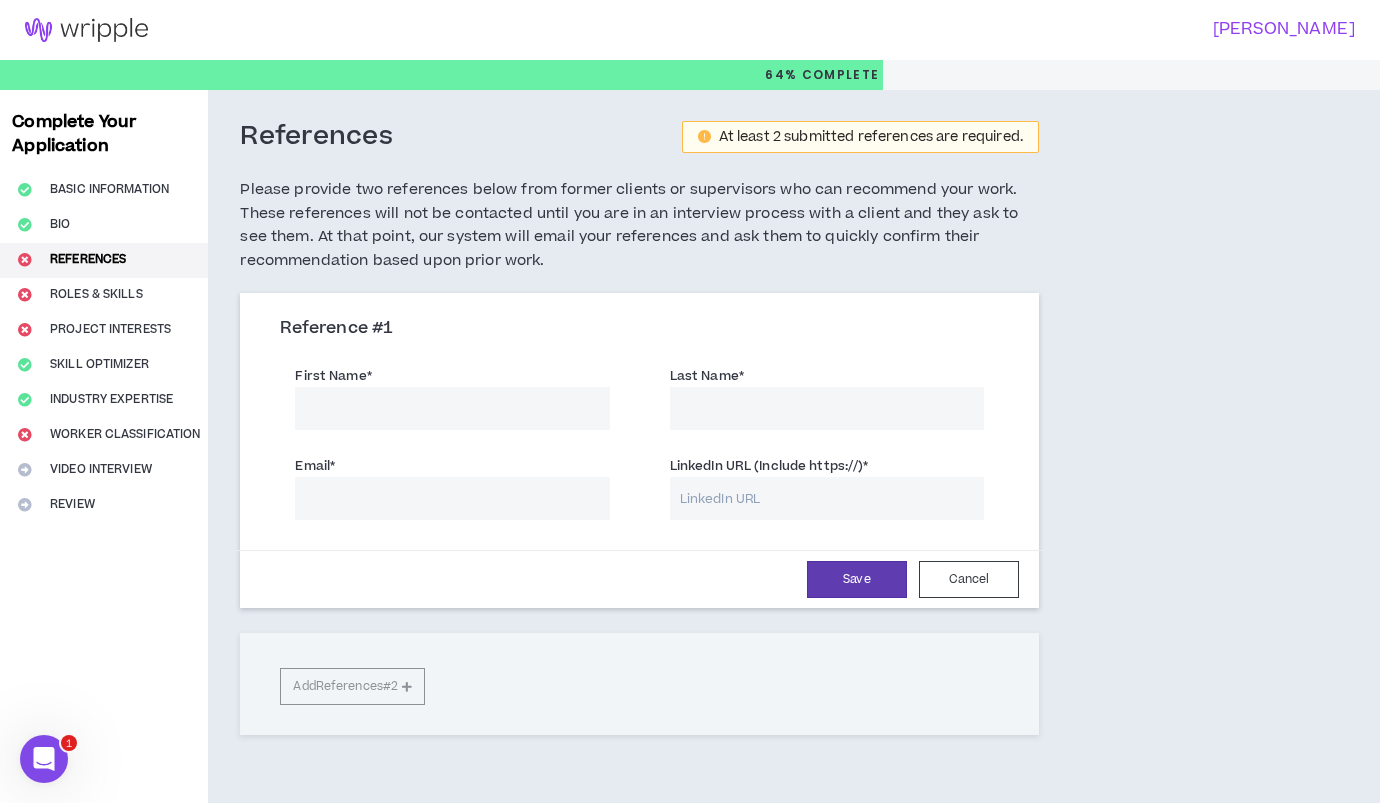 click on "First Name  *" at bounding box center (452, 408) 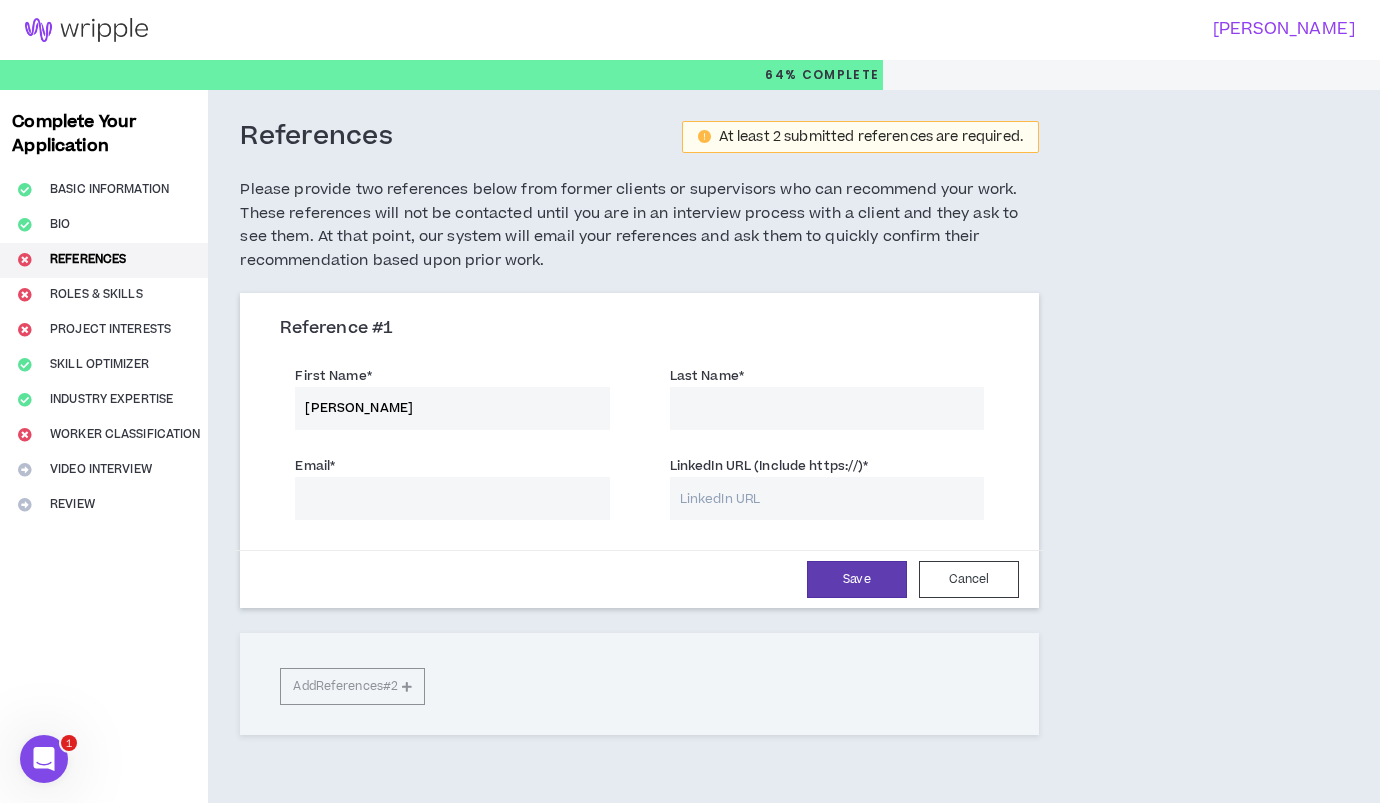 type on "Debbie" 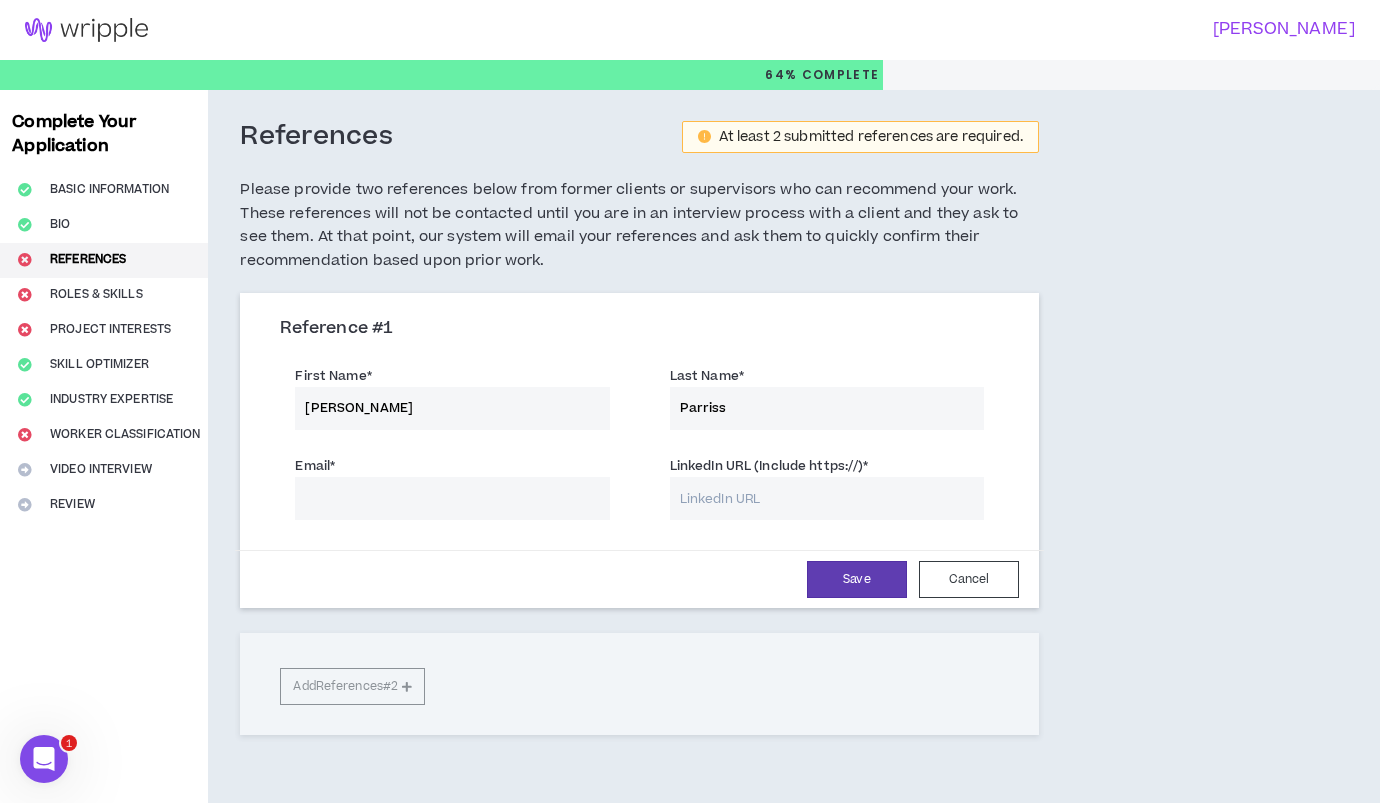 type on "Parriss" 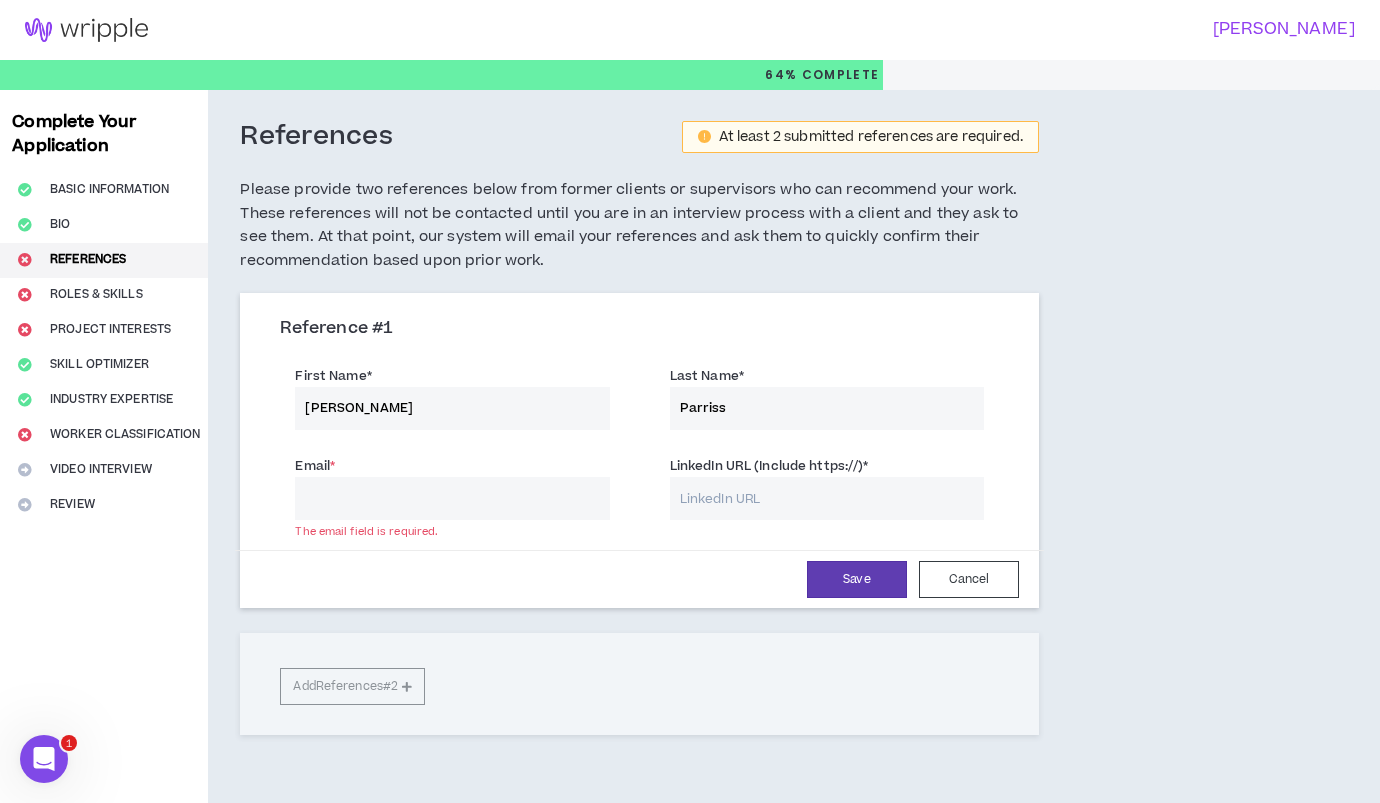 type on "D" 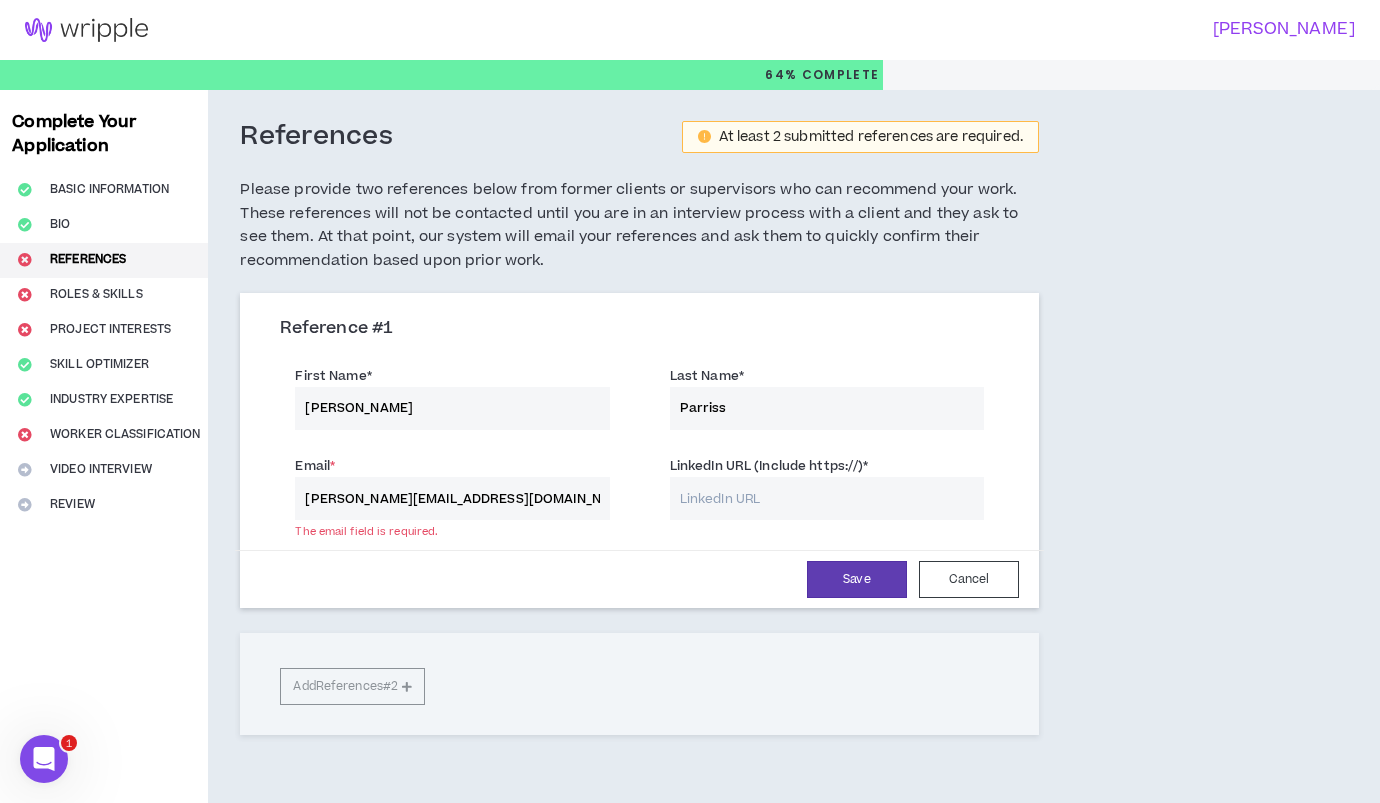 type on "debbie.parriss@fourtold.eu" 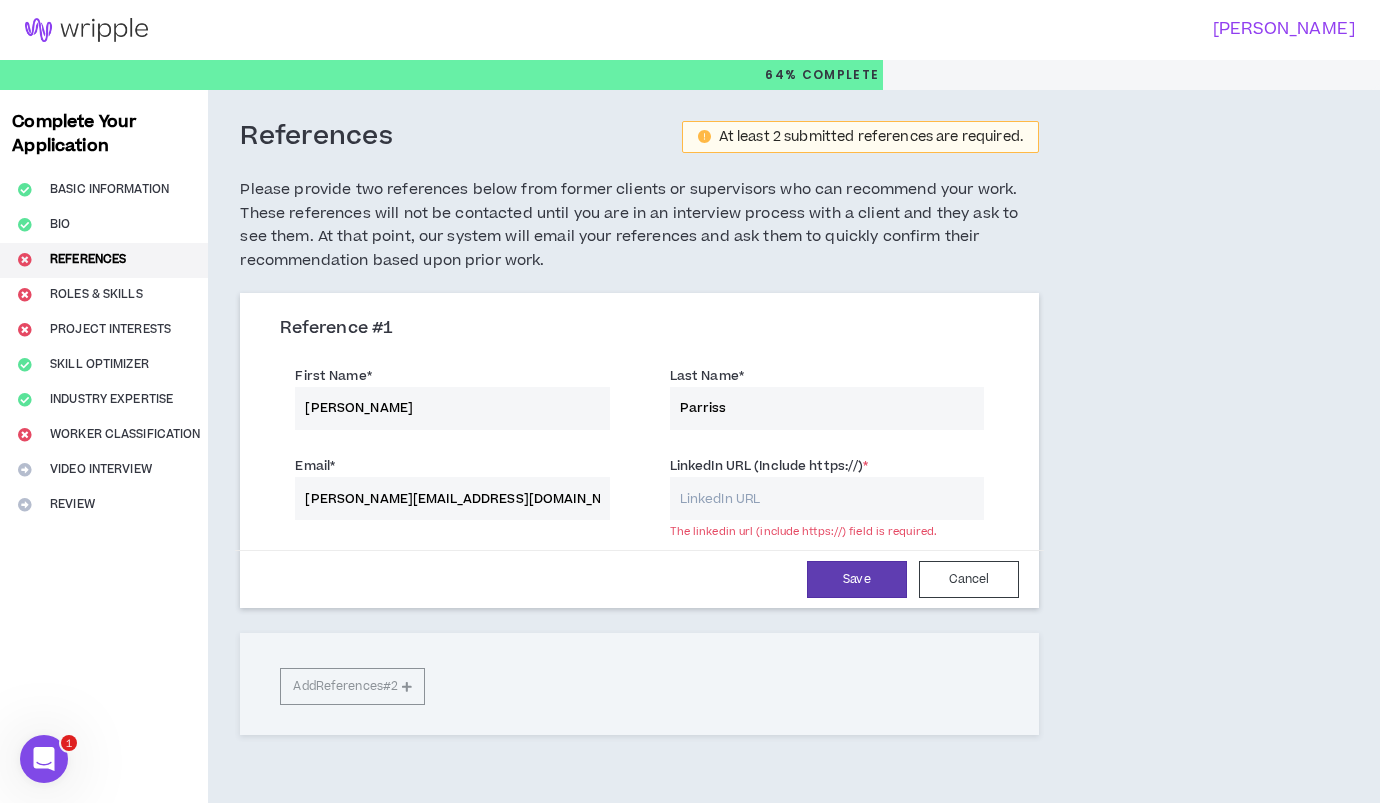 click on "LinkedIn URL (Include https://)  *" at bounding box center (827, 498) 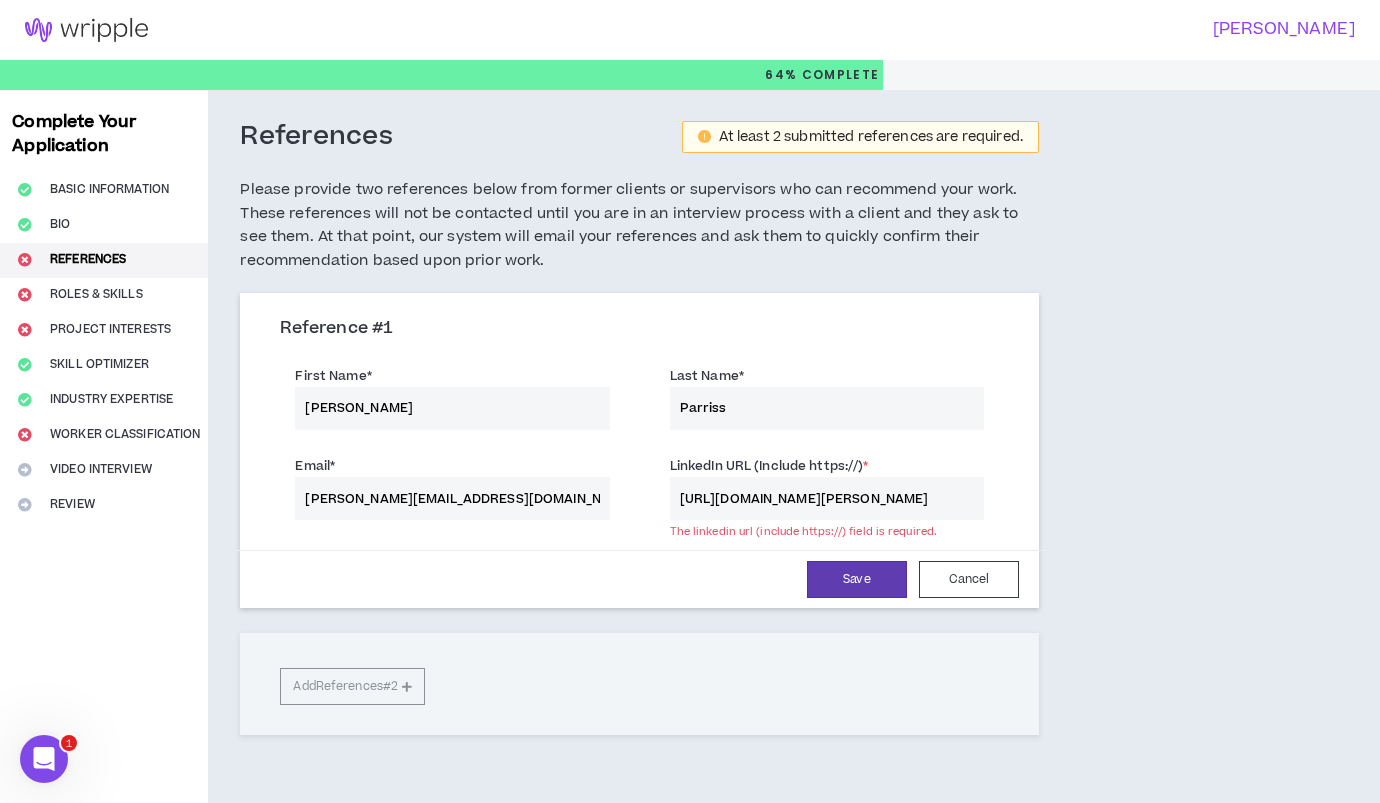 scroll, scrollTop: 0, scrollLeft: 52, axis: horizontal 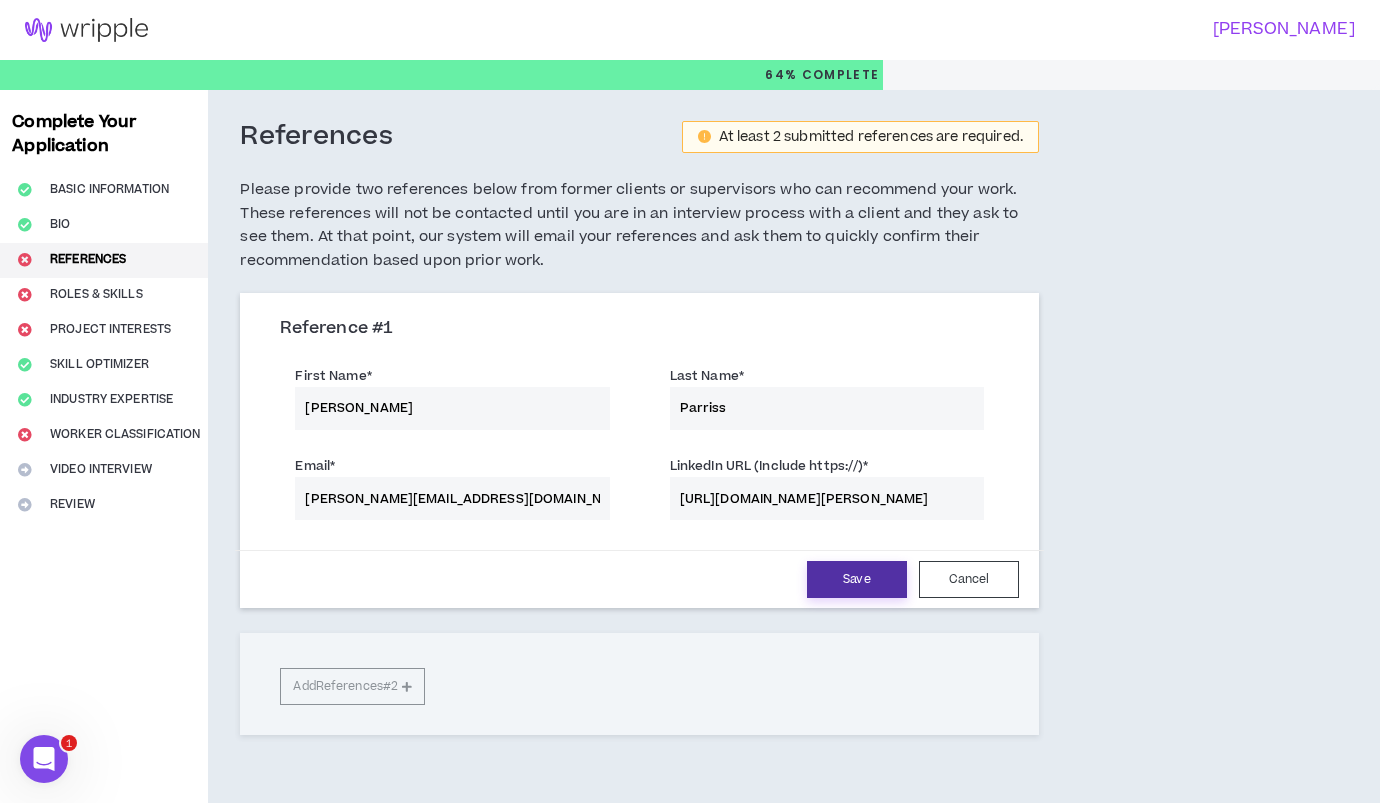 type on "https://www.linkedin.com/in/debbie-parriss-7976b4b/" 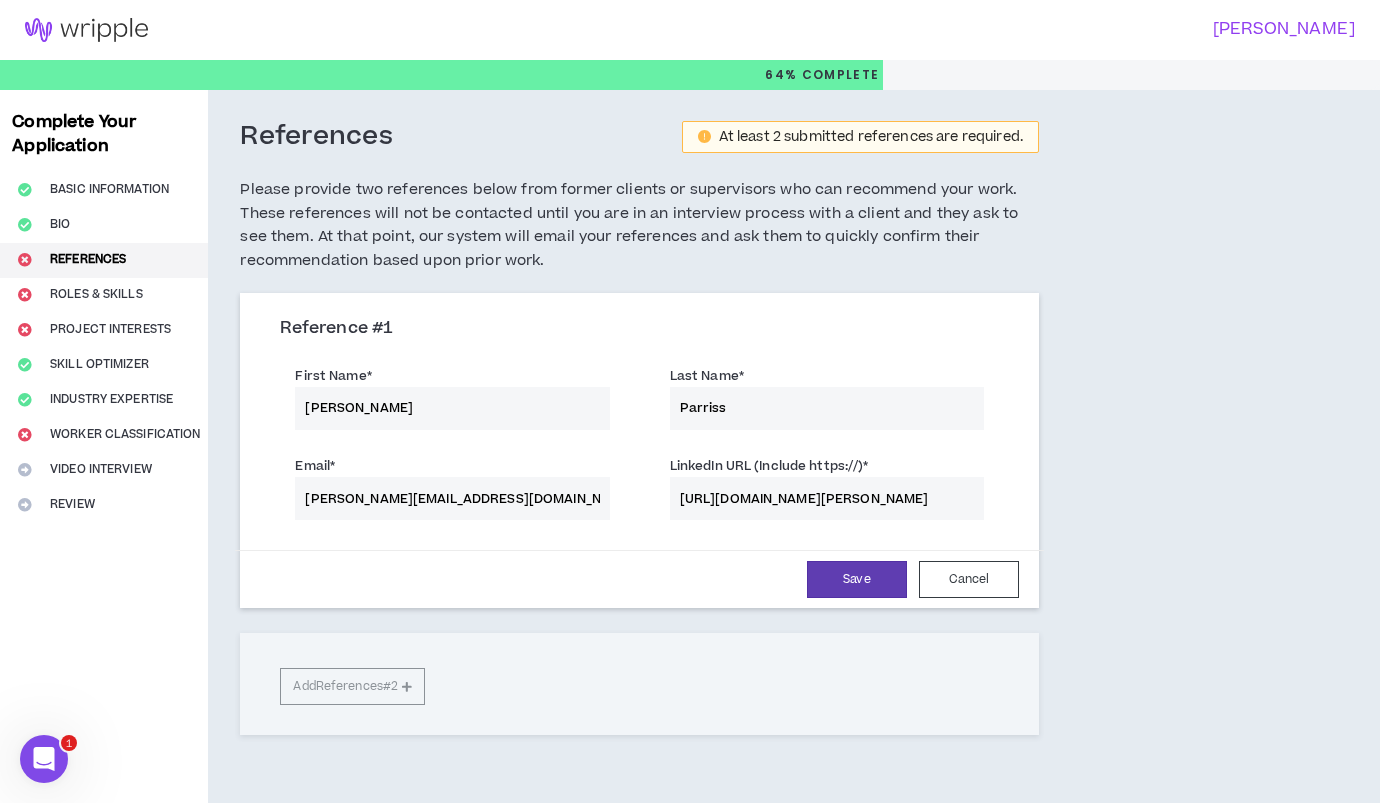 scroll, scrollTop: 0, scrollLeft: 0, axis: both 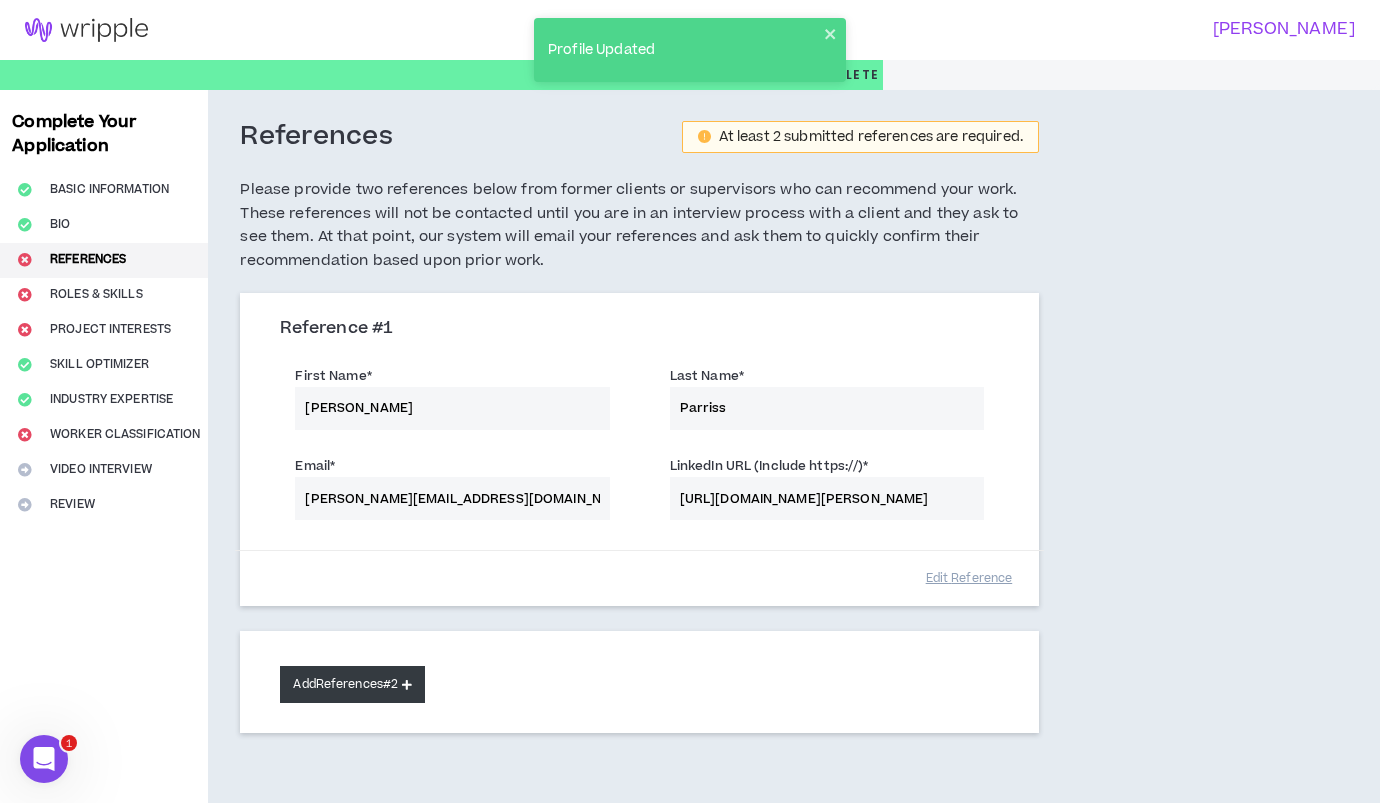 click on "Add  References  #2" at bounding box center [352, 684] 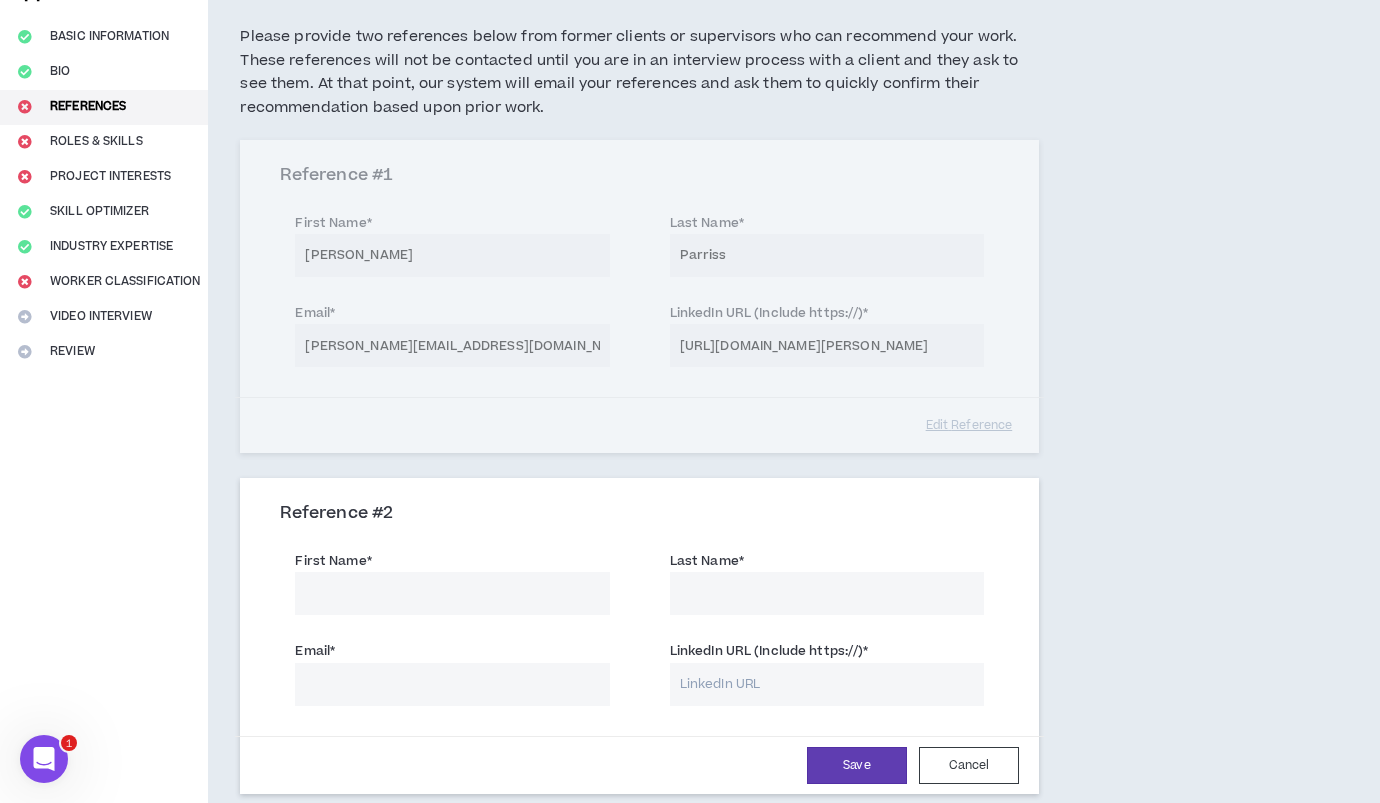 scroll, scrollTop: 161, scrollLeft: 0, axis: vertical 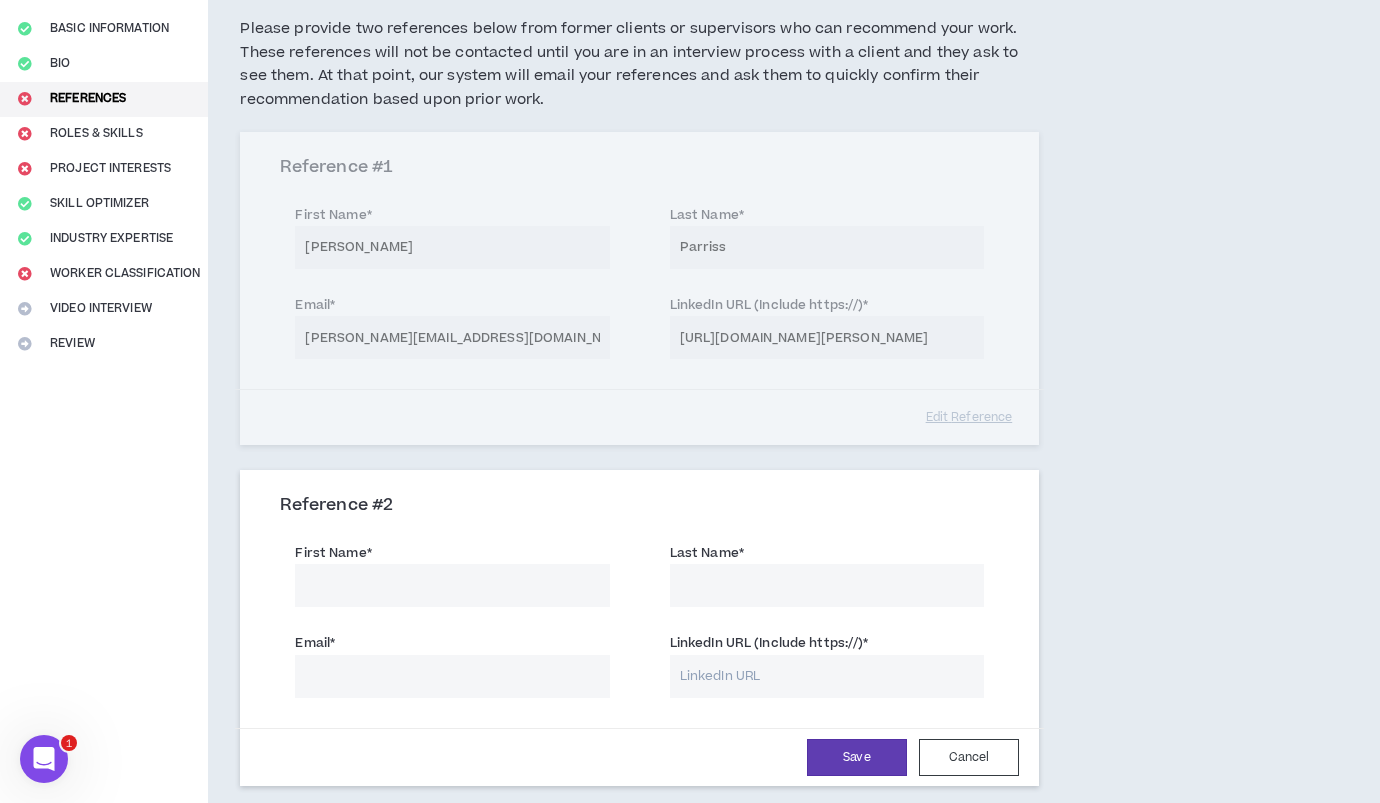click on "First Name  *" at bounding box center (452, 585) 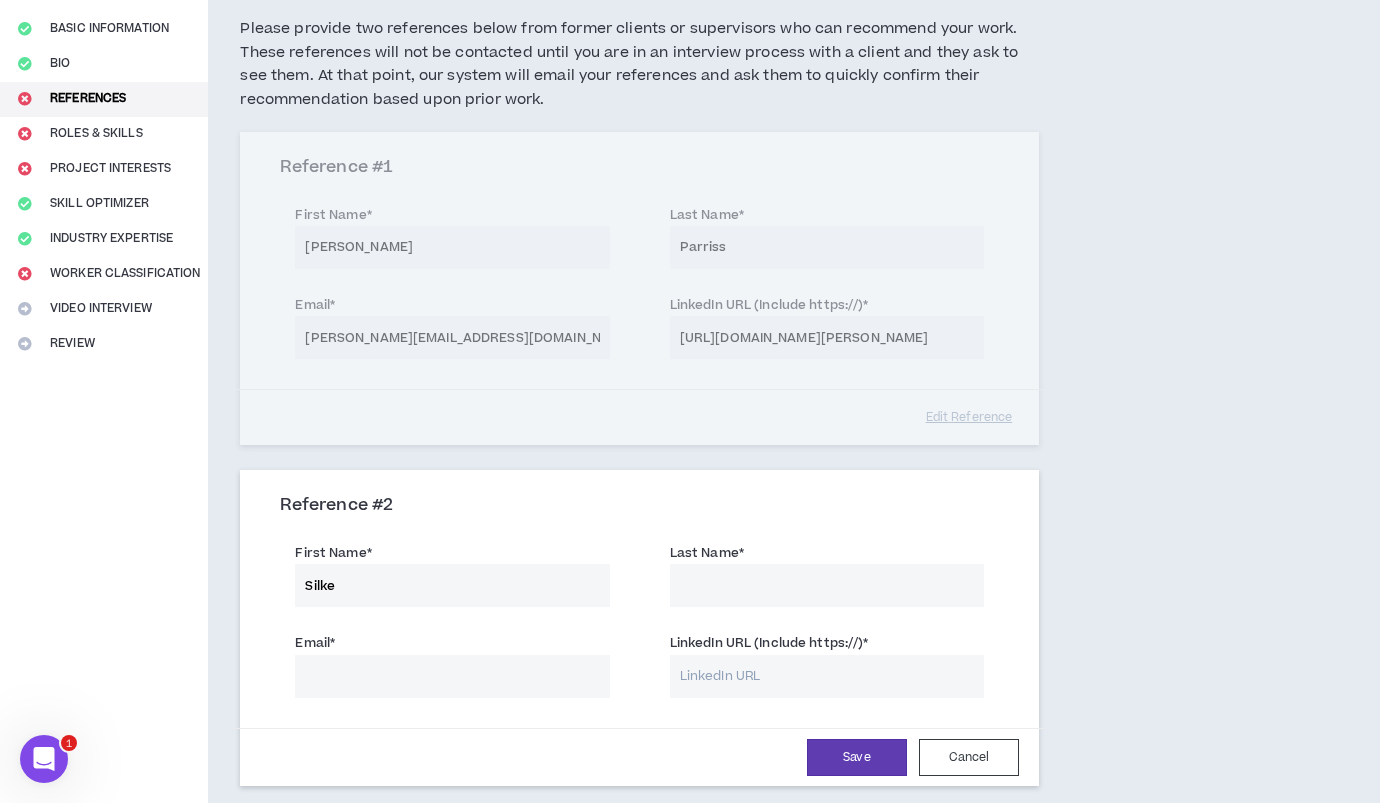 type on "Silke" 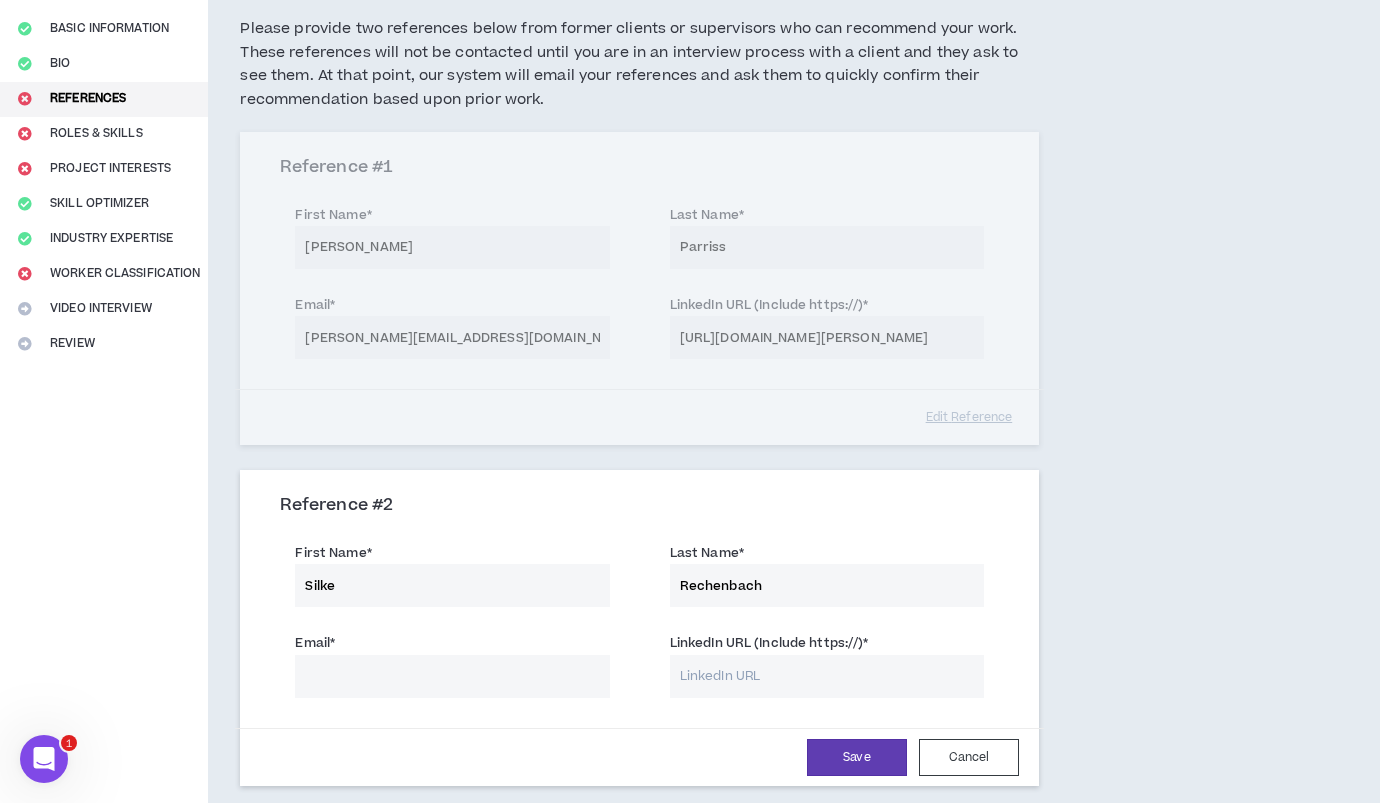 type on "Rechenbach" 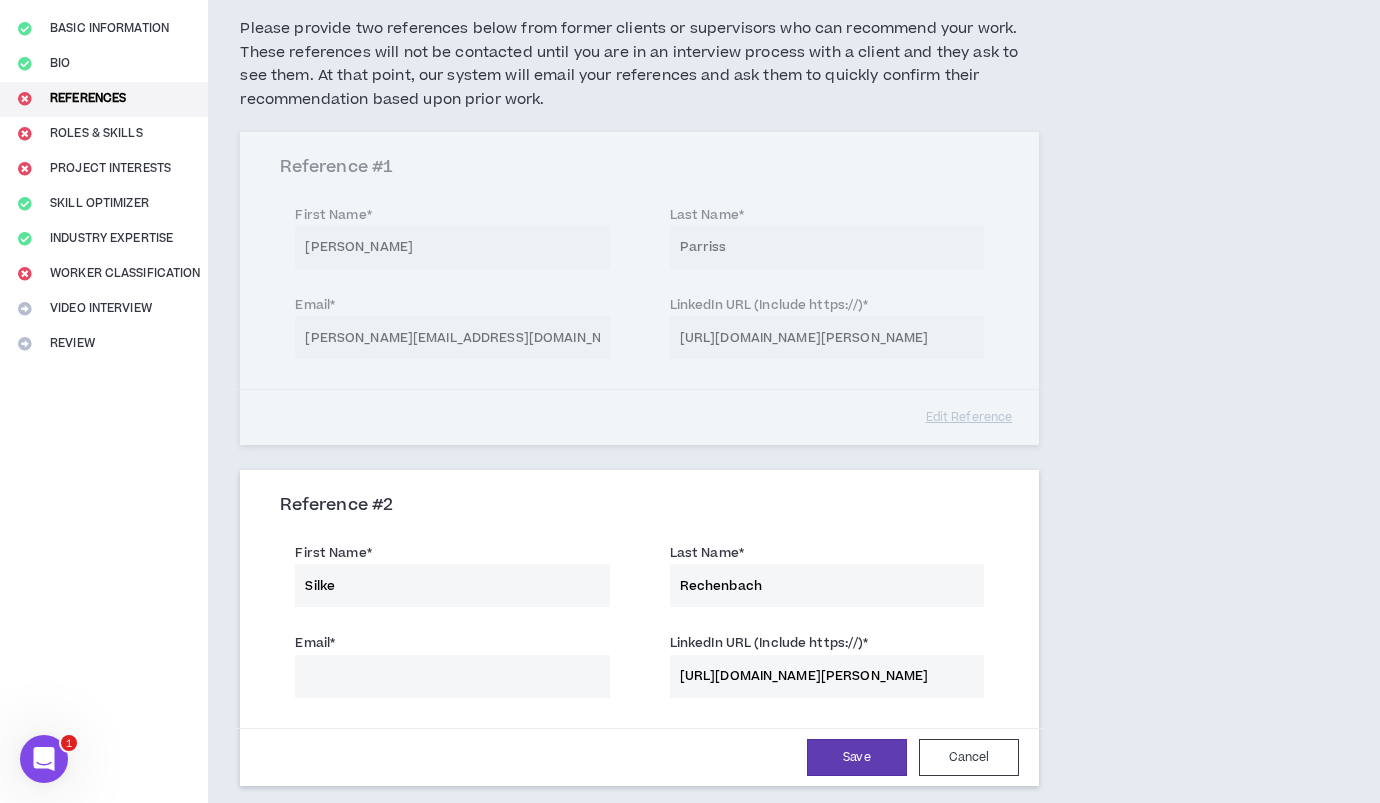 scroll, scrollTop: 0, scrollLeft: 9, axis: horizontal 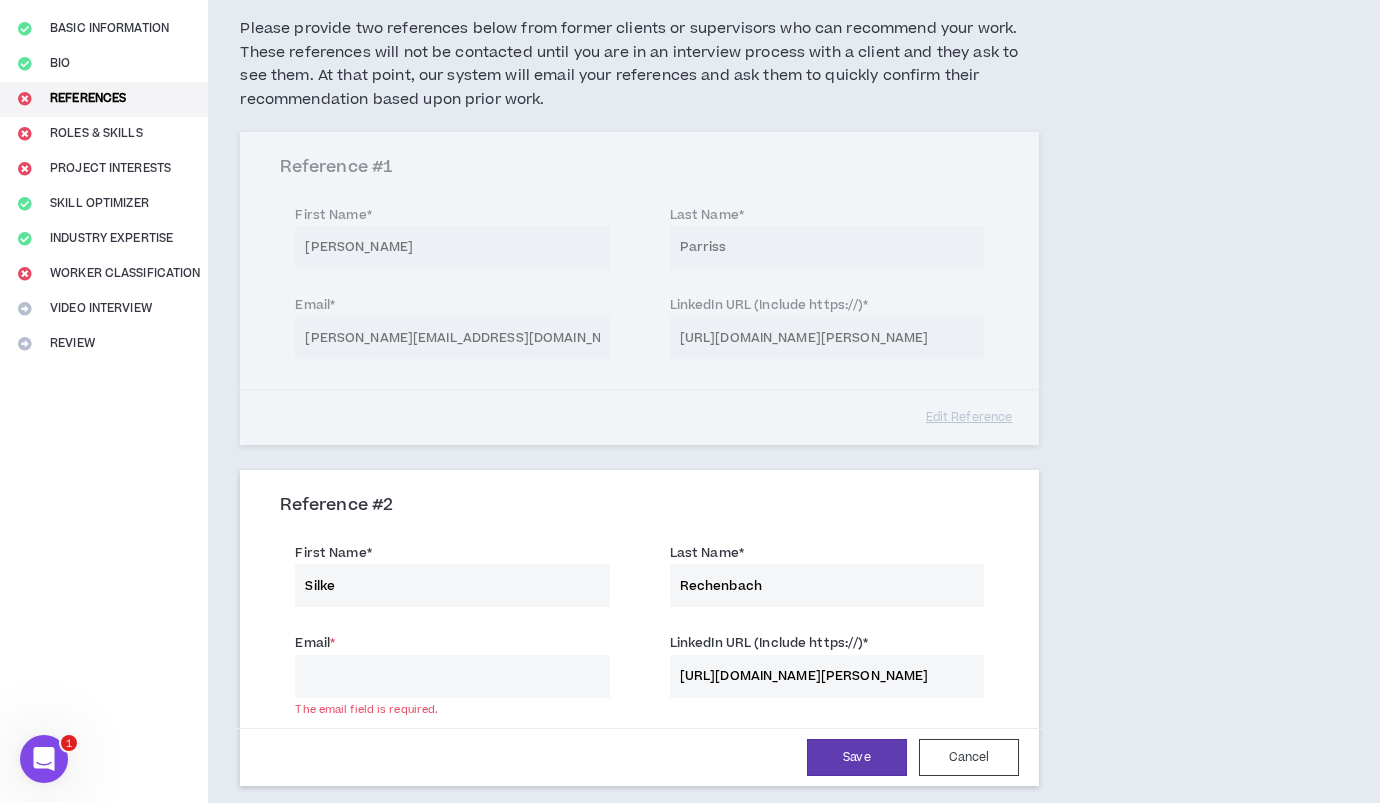 paste on "srechenbach@edf.org" 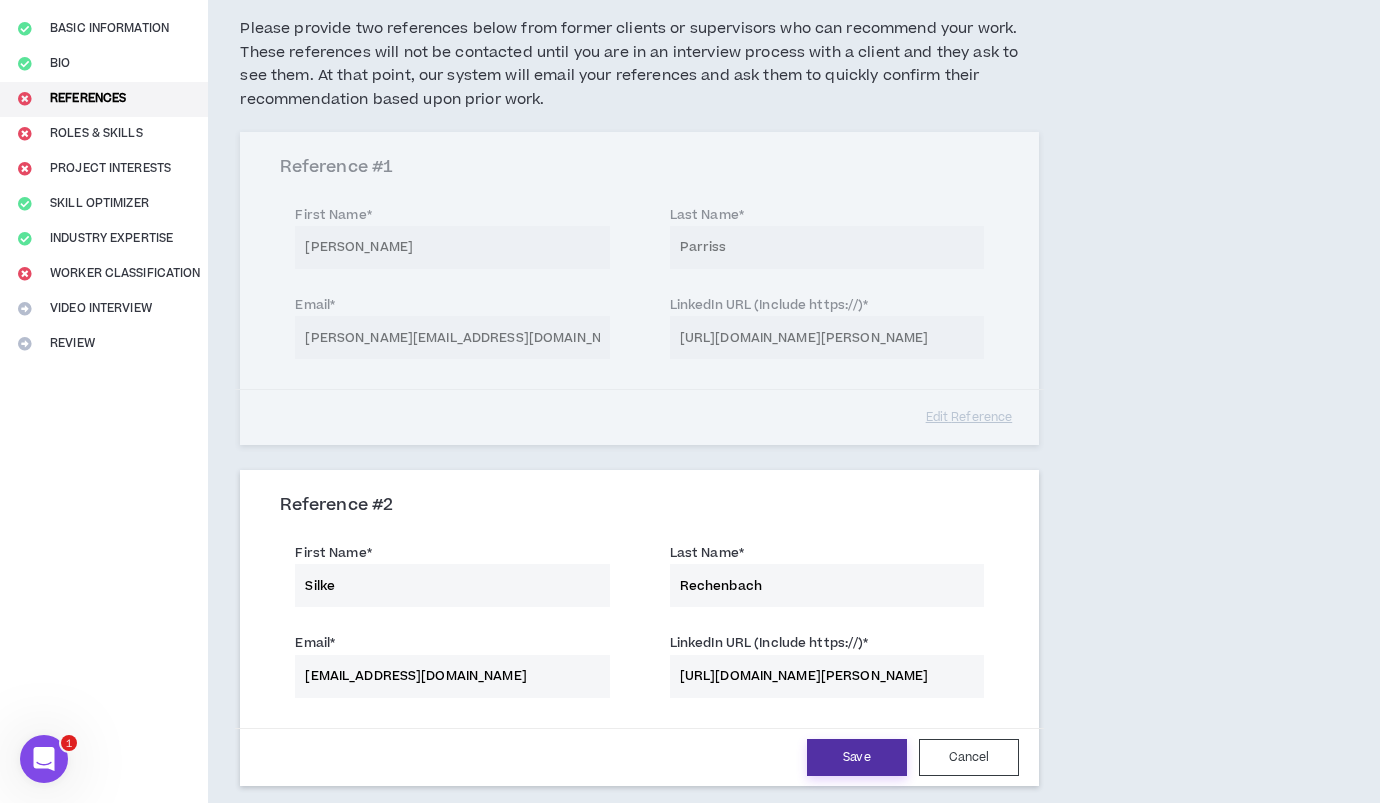 type on "srechenbach@edf.org" 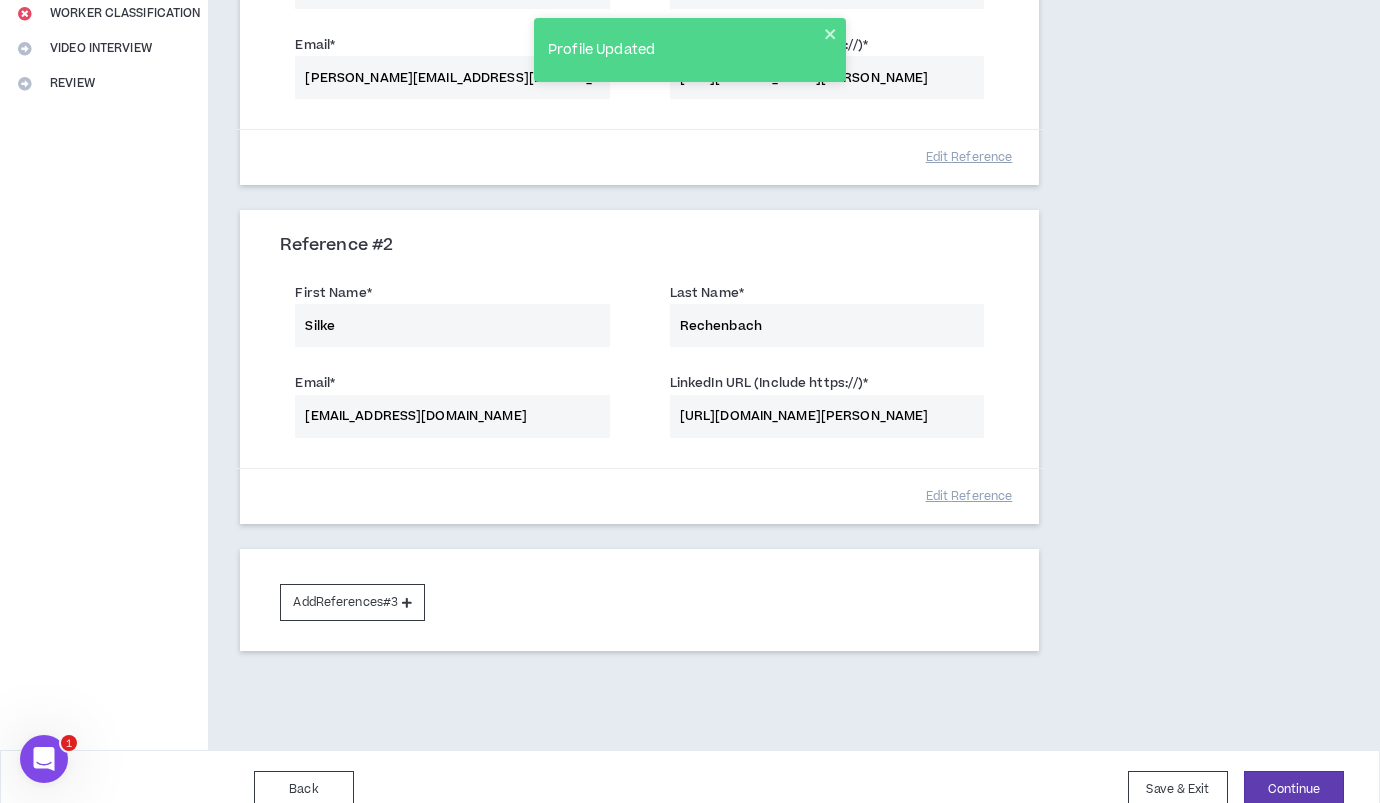 scroll, scrollTop: 447, scrollLeft: 0, axis: vertical 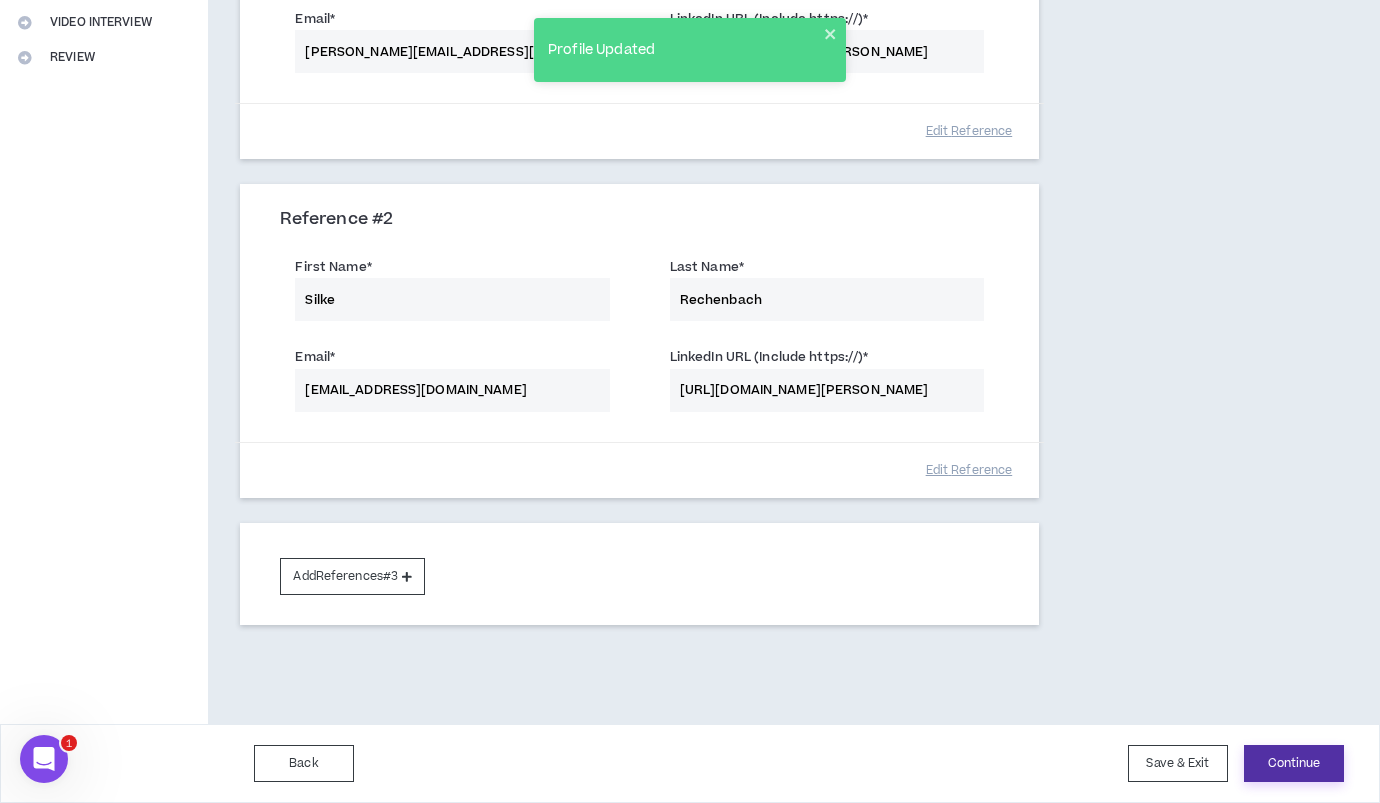 click on "Continue" at bounding box center [1294, 763] 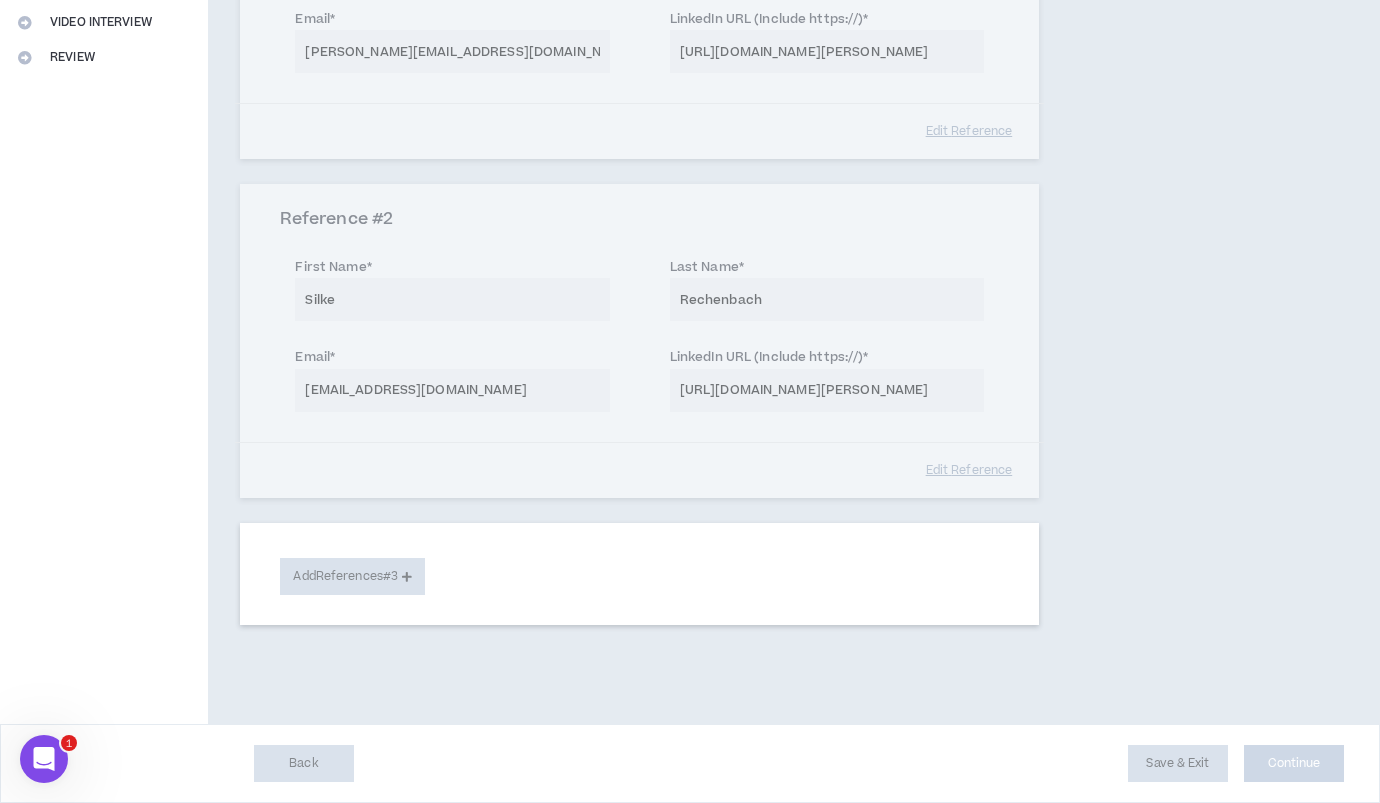select on "***" 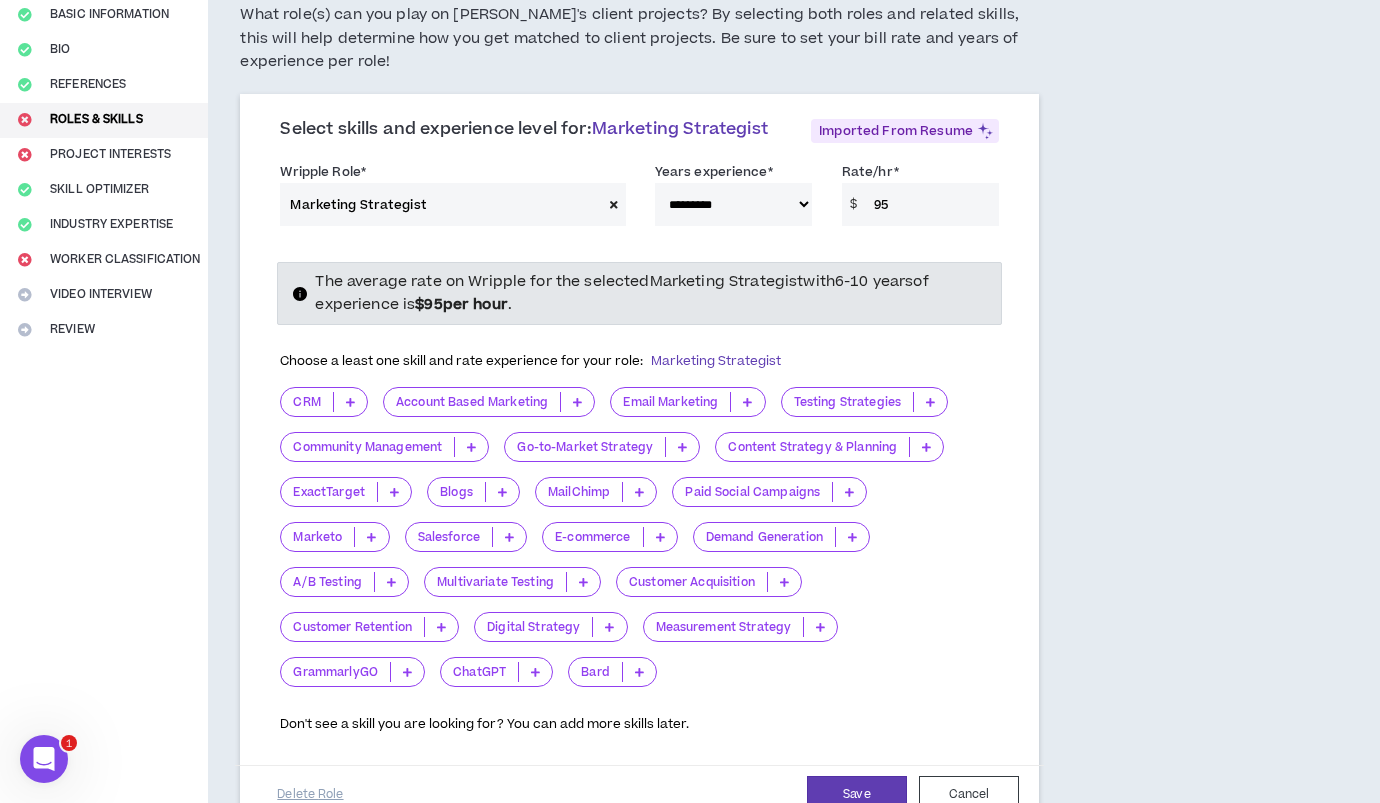 scroll, scrollTop: 184, scrollLeft: 0, axis: vertical 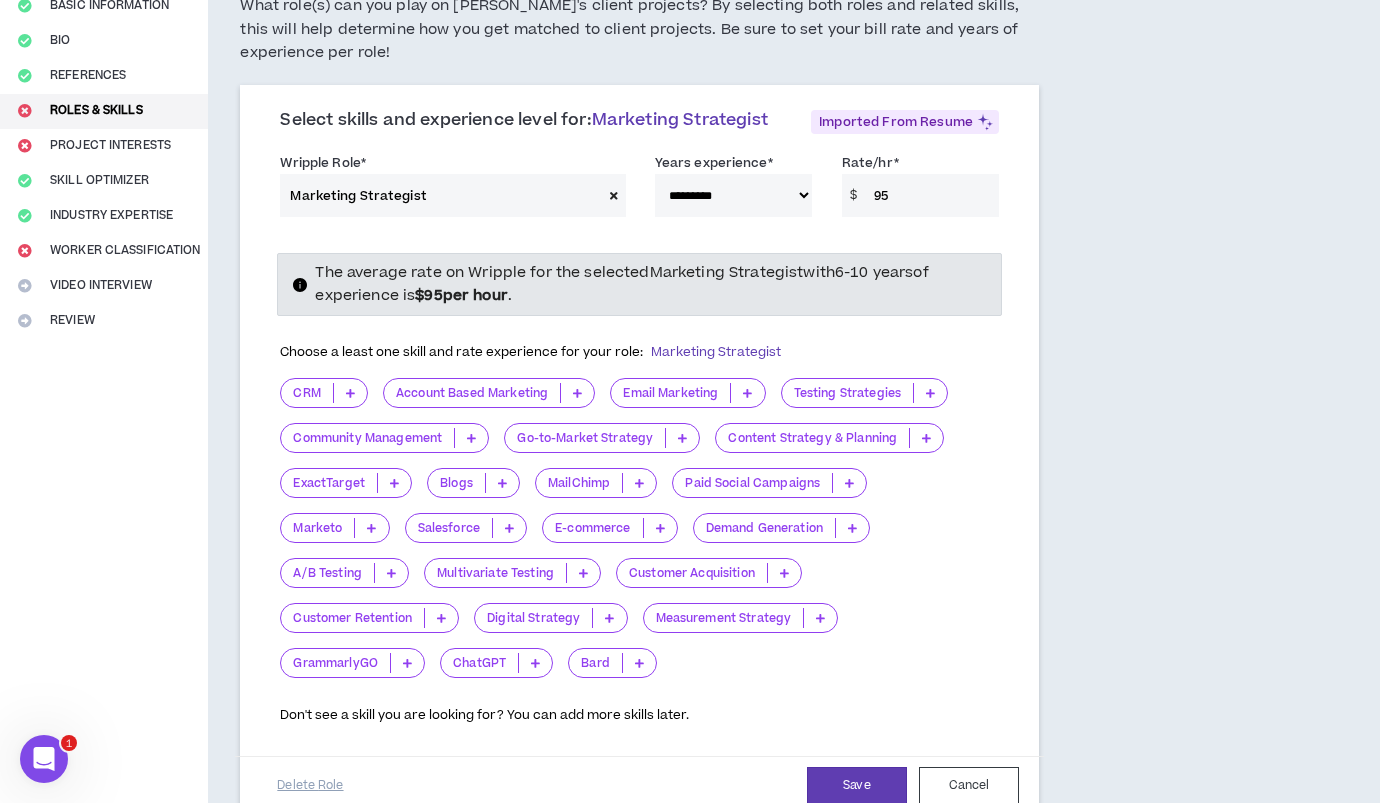 click on "Content Strategy & Planning" at bounding box center [812, 438] 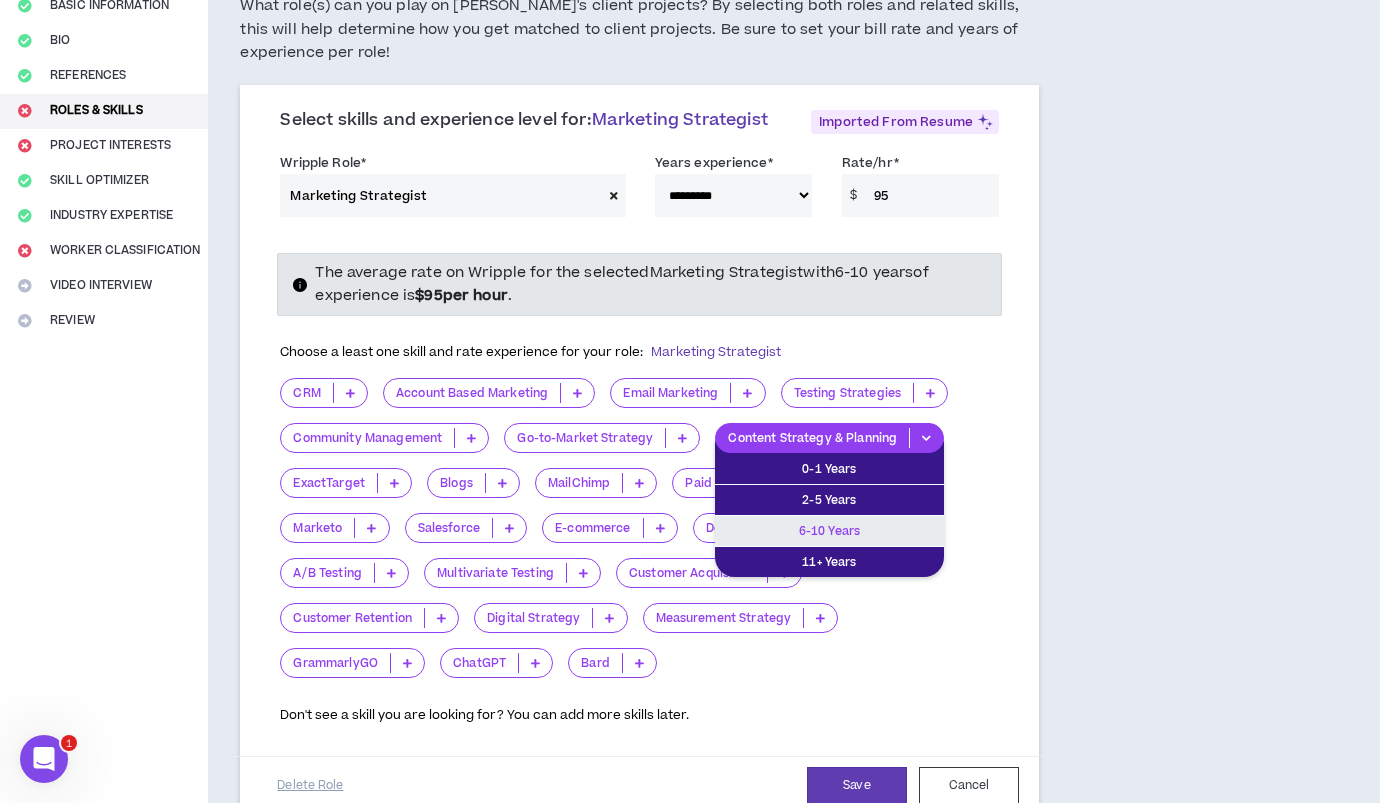 click on "6-10 Years" at bounding box center [829, 531] 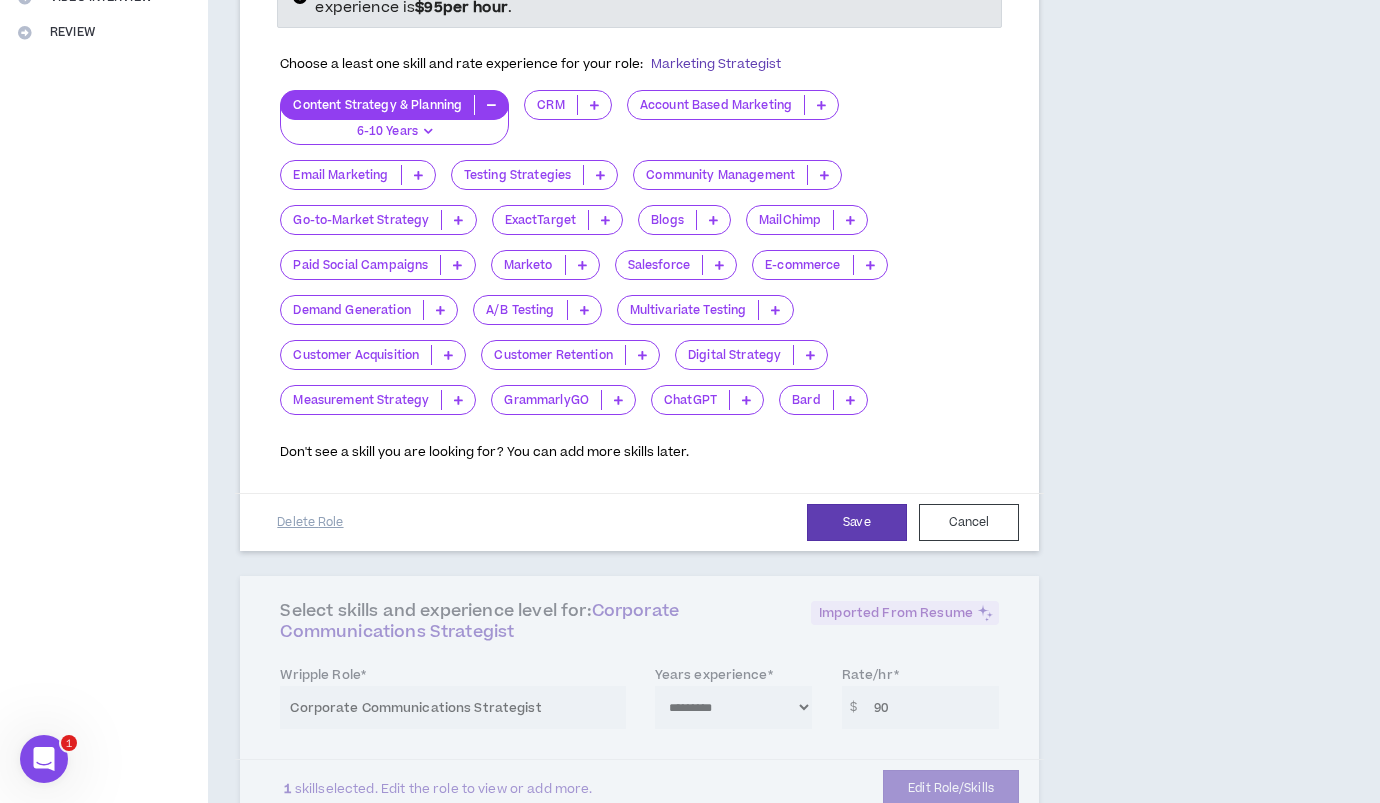 scroll, scrollTop: 479, scrollLeft: 0, axis: vertical 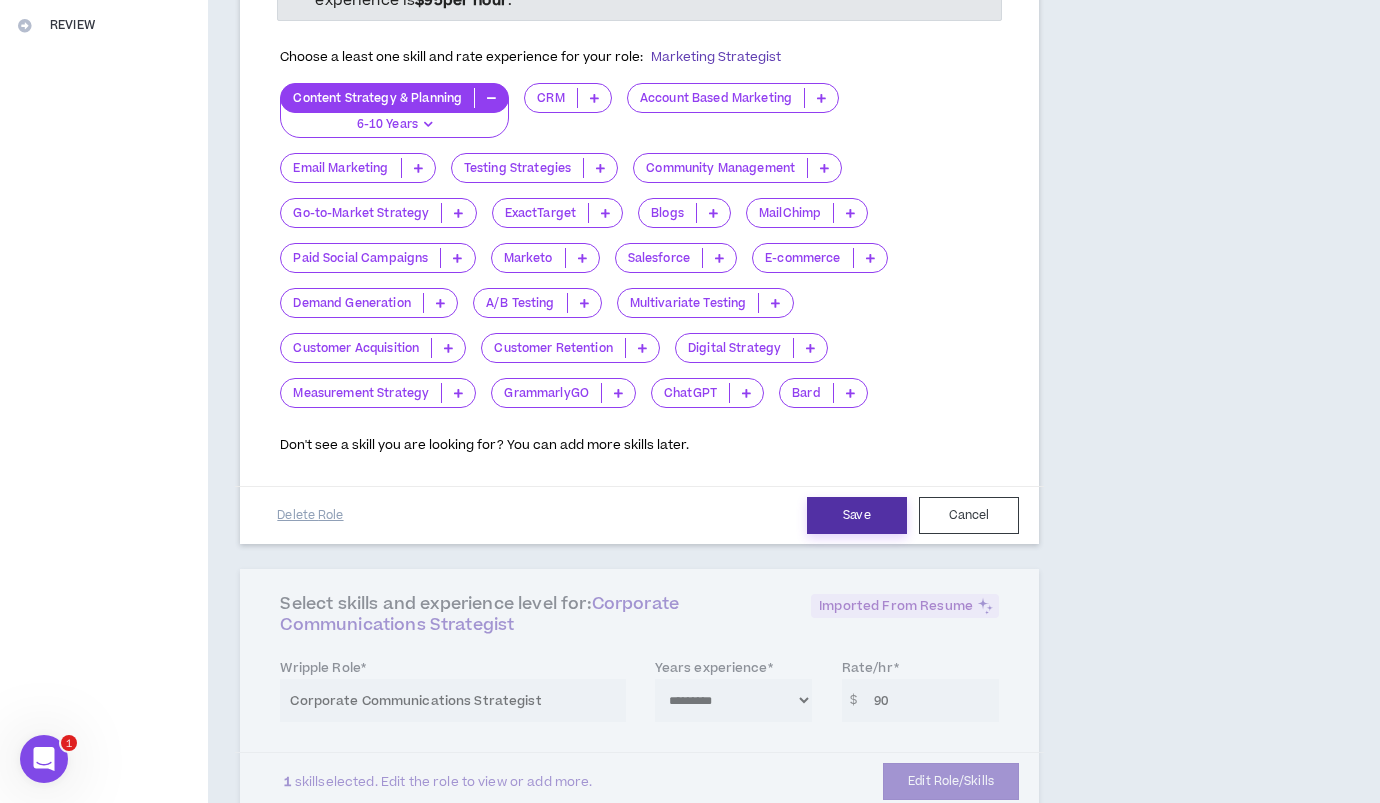 drag, startPoint x: 841, startPoint y: 515, endPoint x: 846, endPoint y: 506, distance: 10.29563 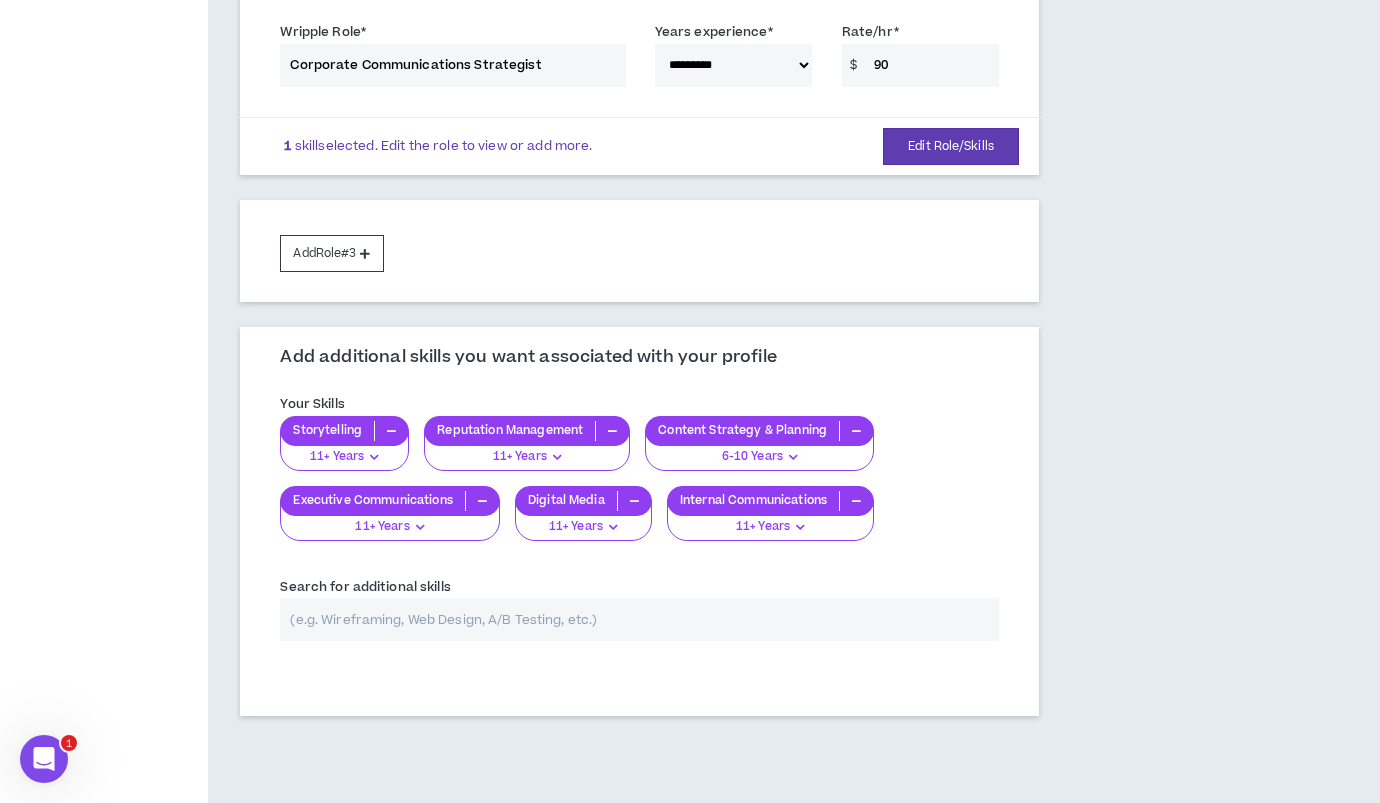 scroll, scrollTop: 586, scrollLeft: 0, axis: vertical 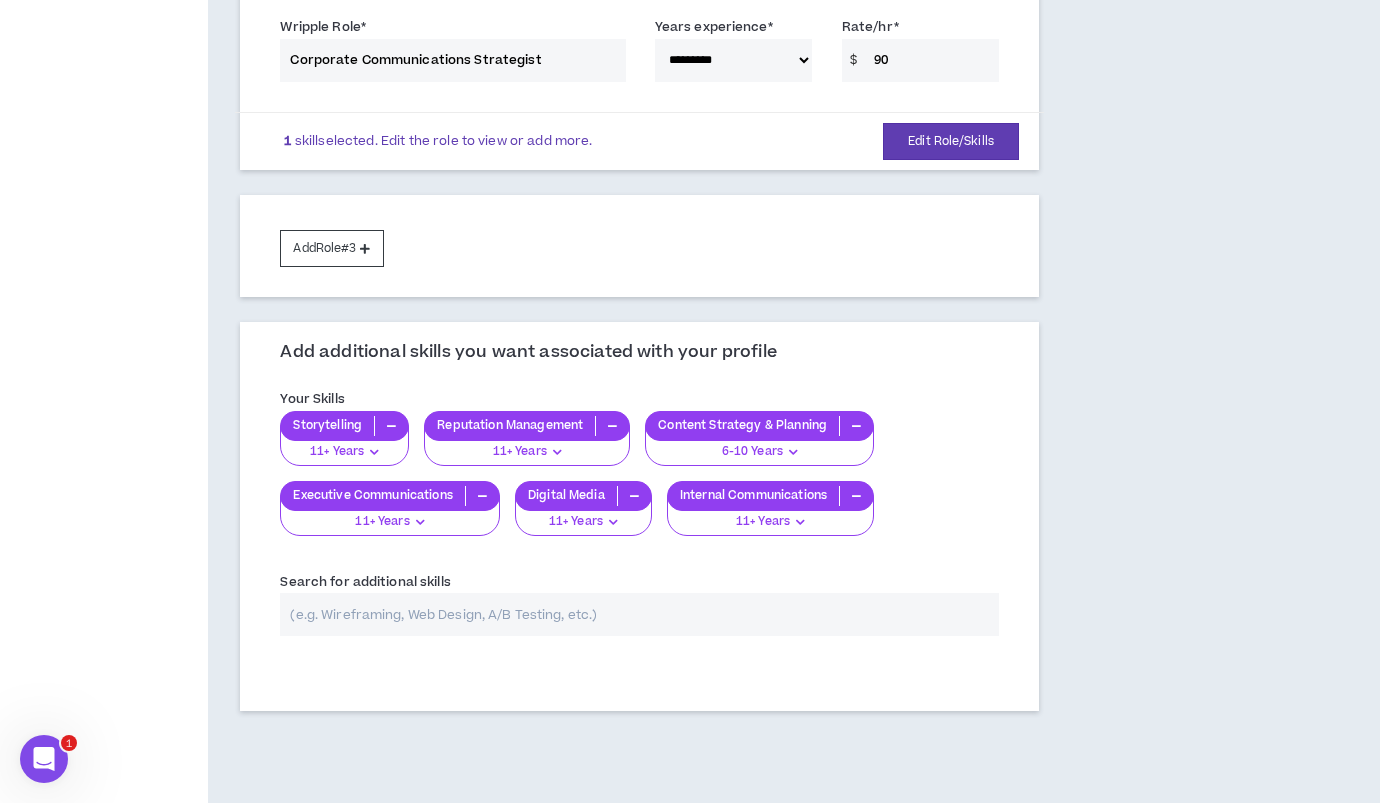click on "11+ Years" at bounding box center (763, 522) 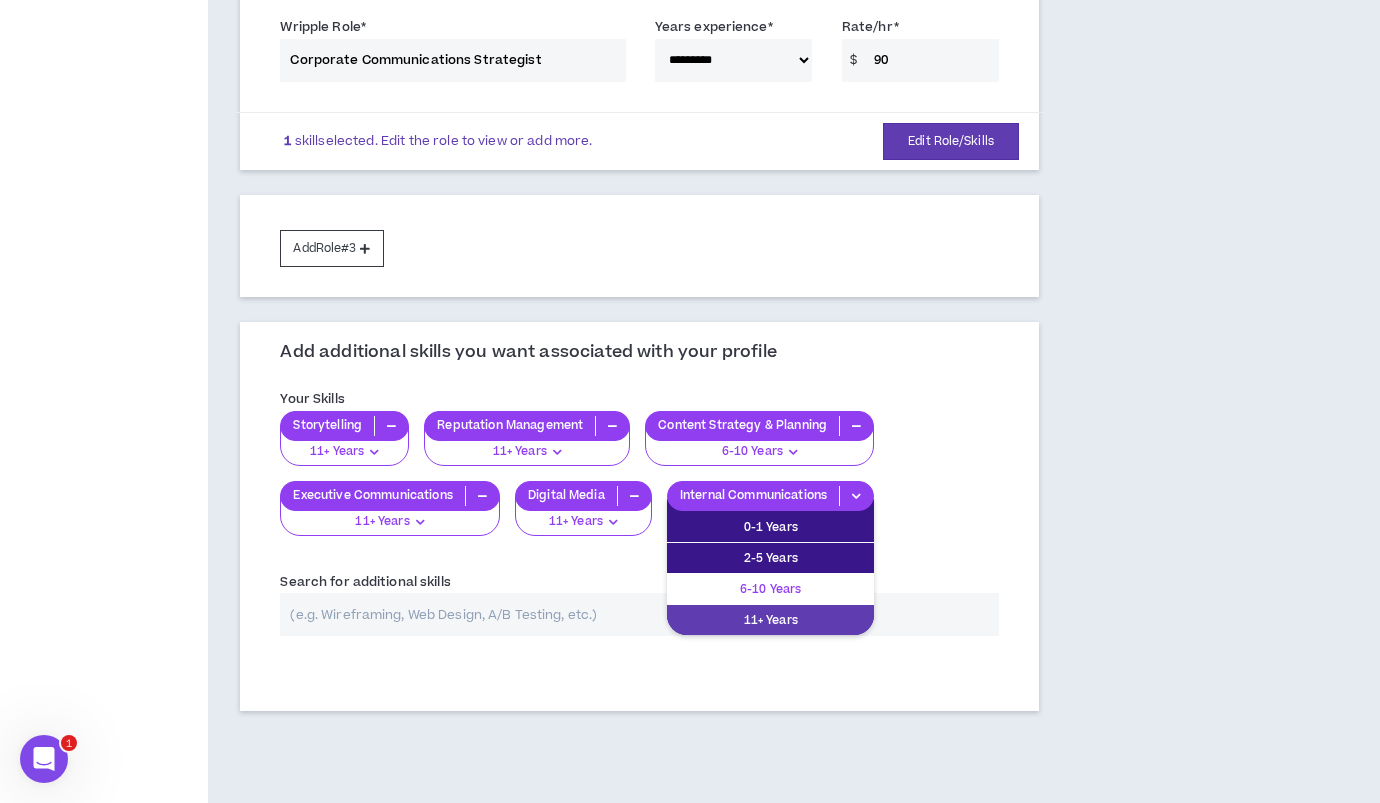 click on "6-10 Years" at bounding box center [770, 589] 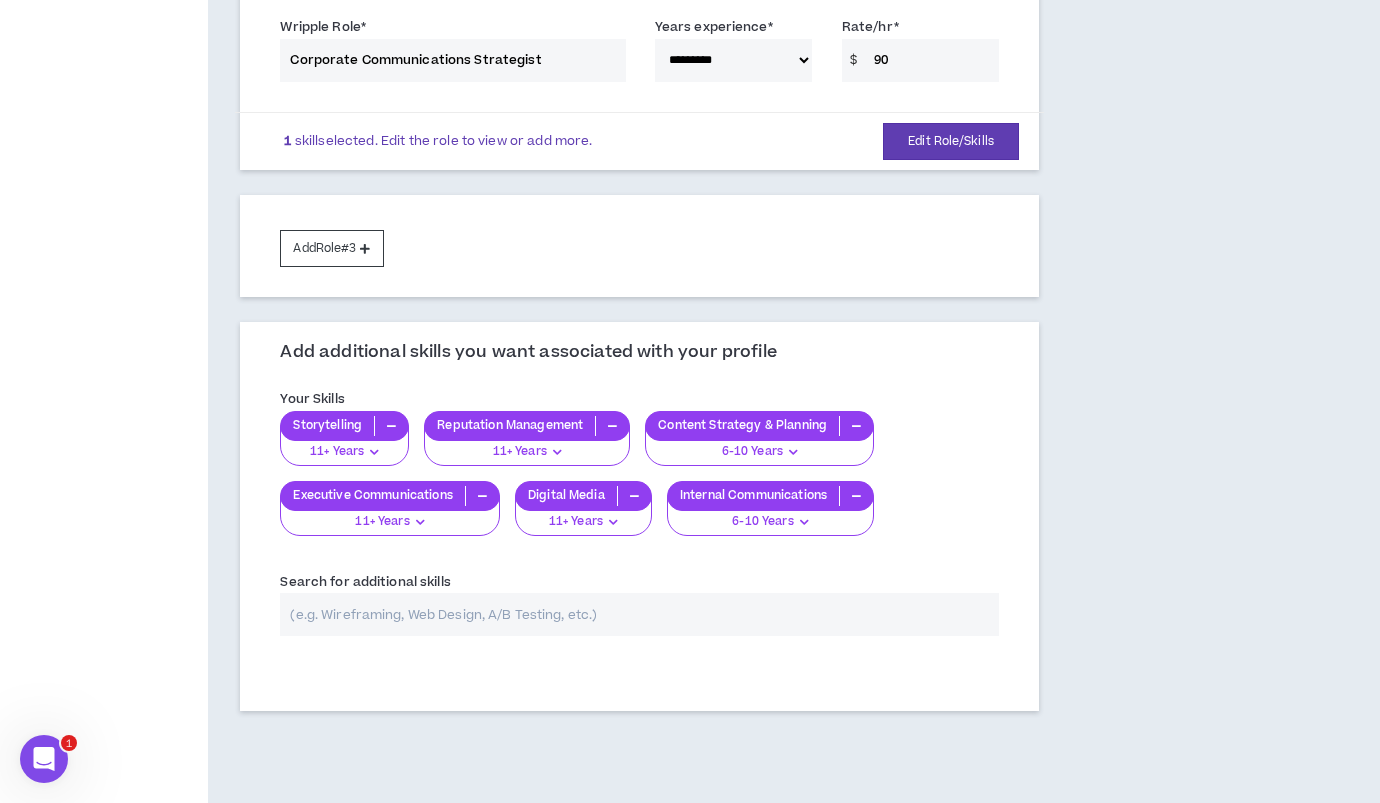 click on "6-10 Years" at bounding box center [752, 452] 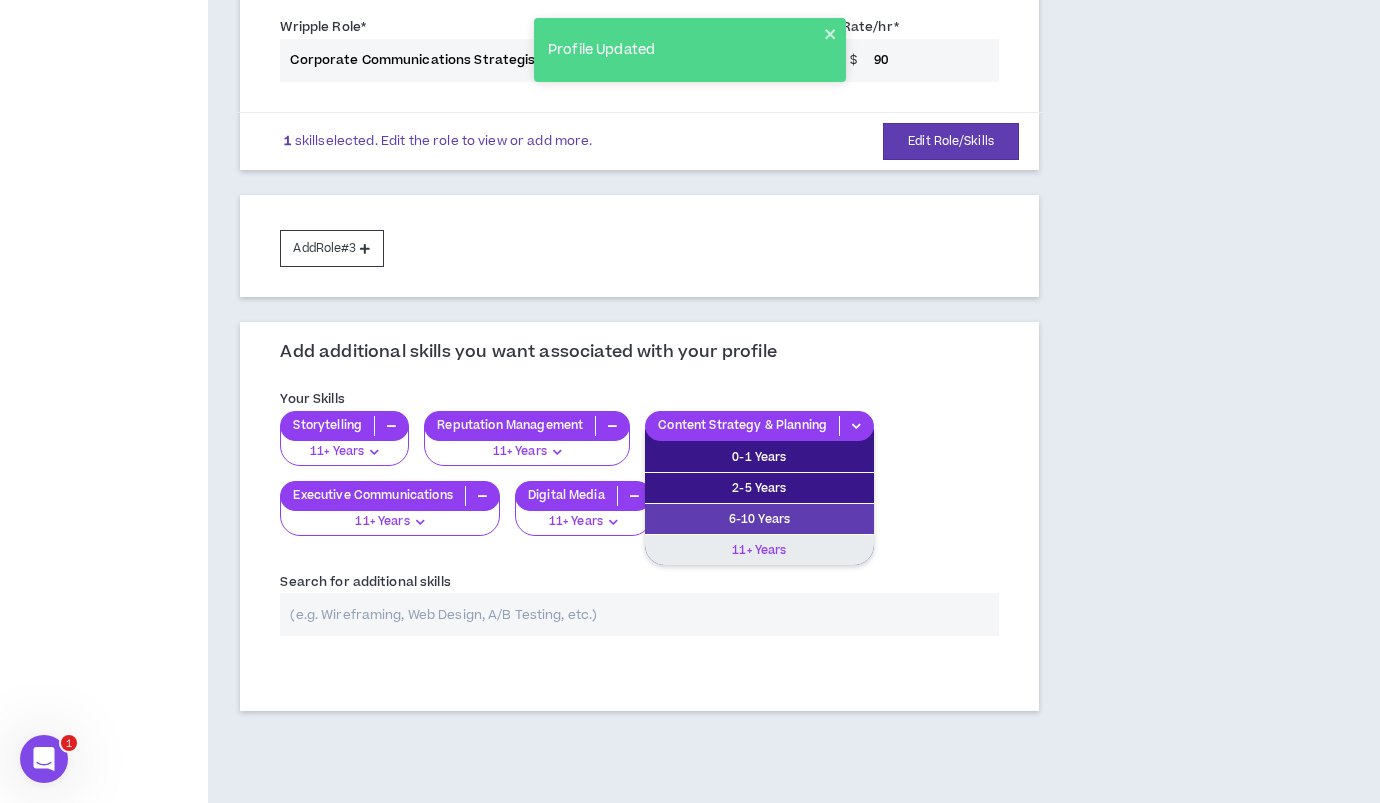 drag, startPoint x: 746, startPoint y: 551, endPoint x: 673, endPoint y: 526, distance: 77.16217 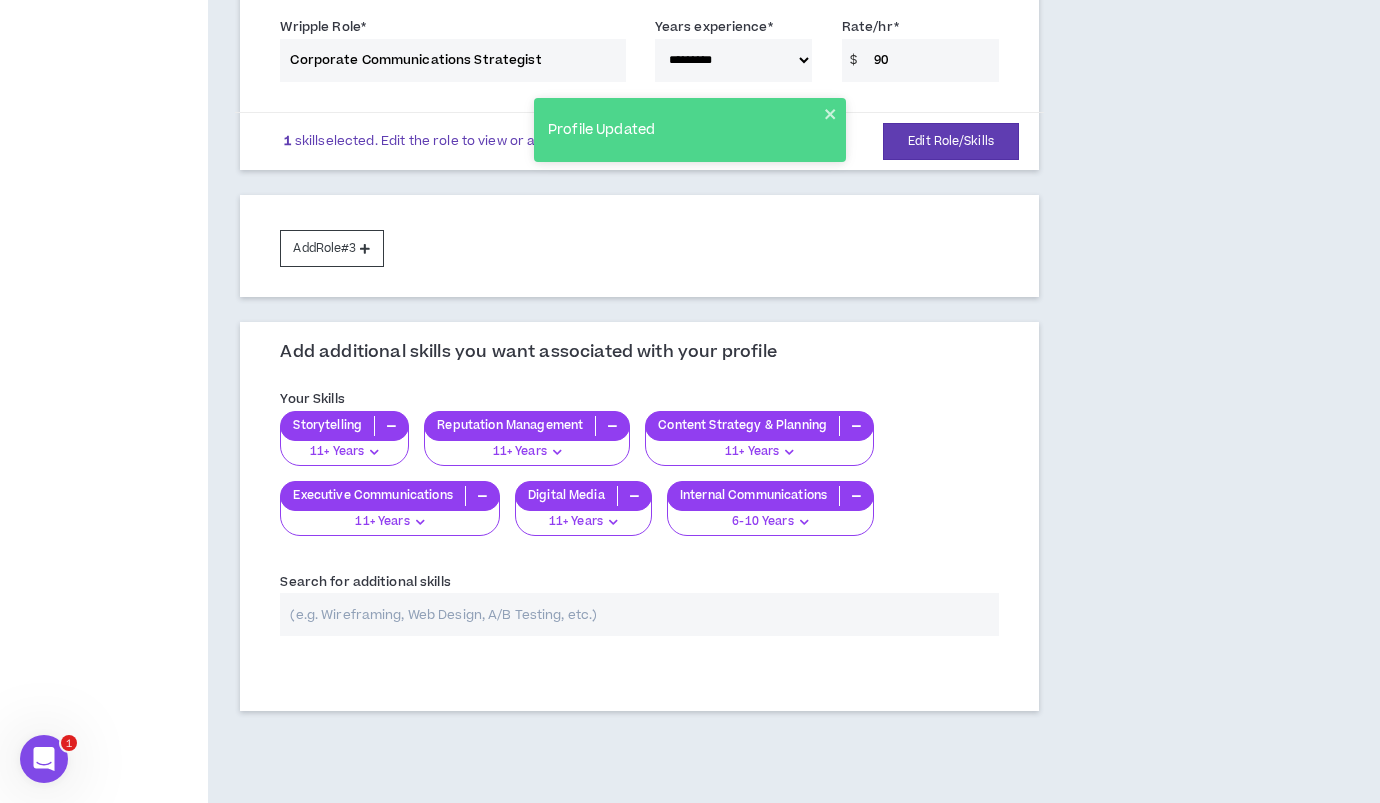 click on "11+ Years" at bounding box center [576, 522] 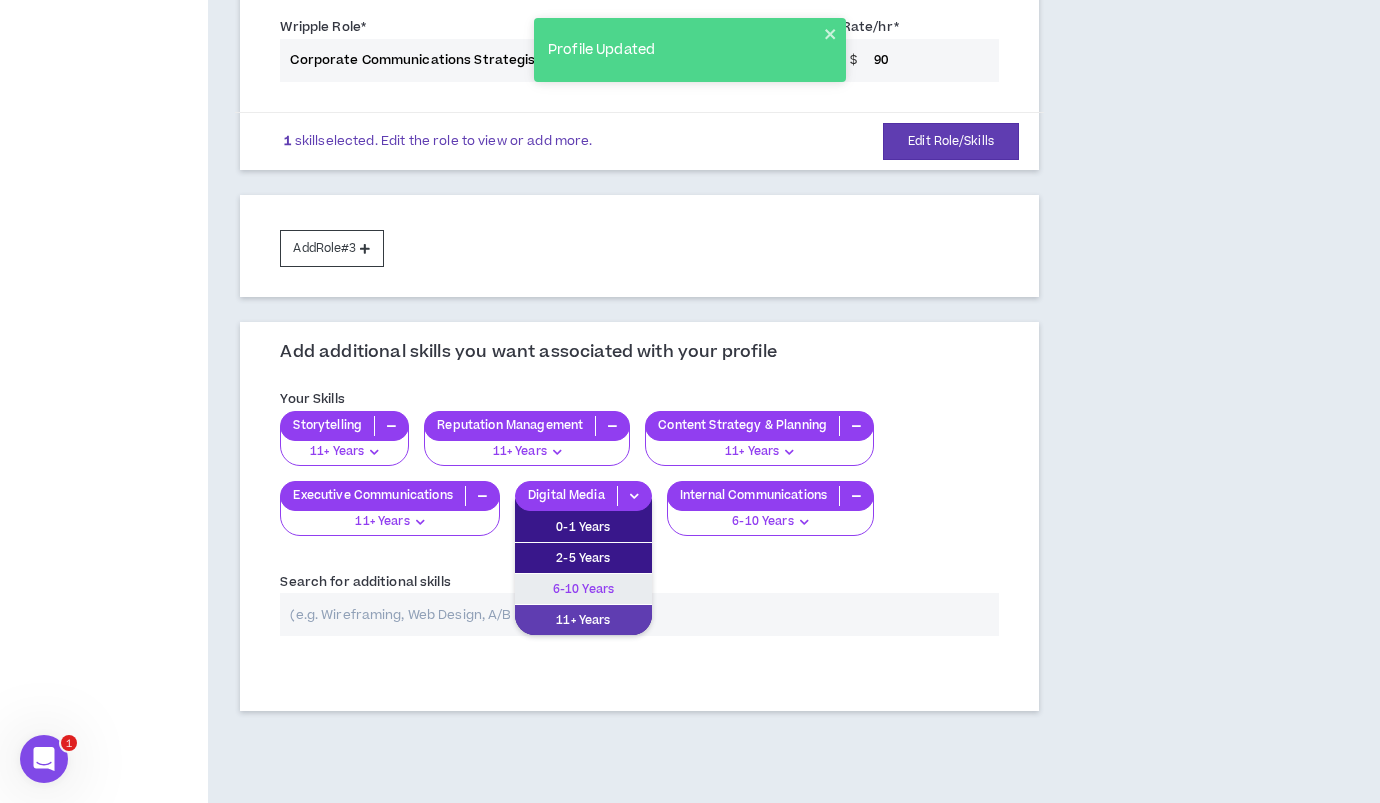 click on "6-10 Years" at bounding box center (583, 589) 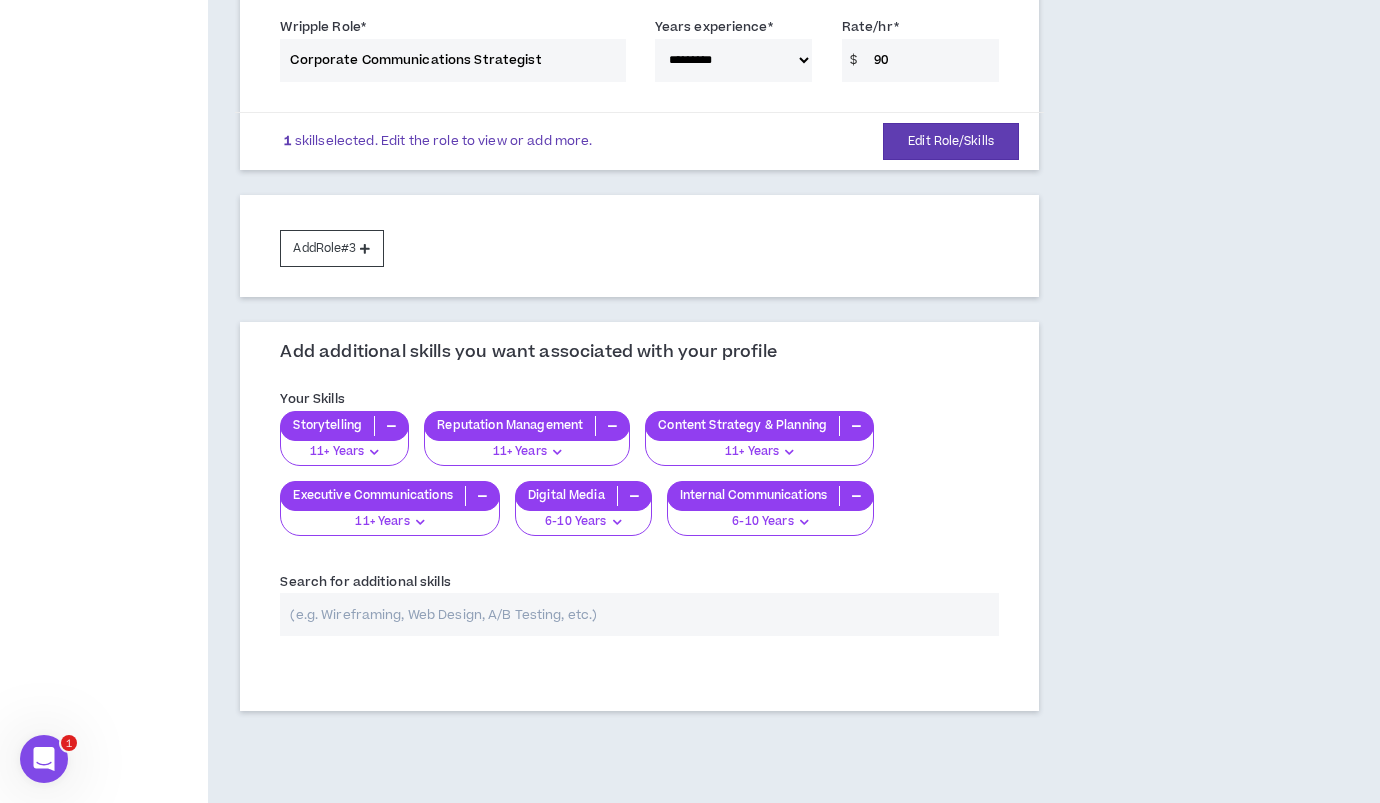 click on "11+ Years" at bounding box center [382, 522] 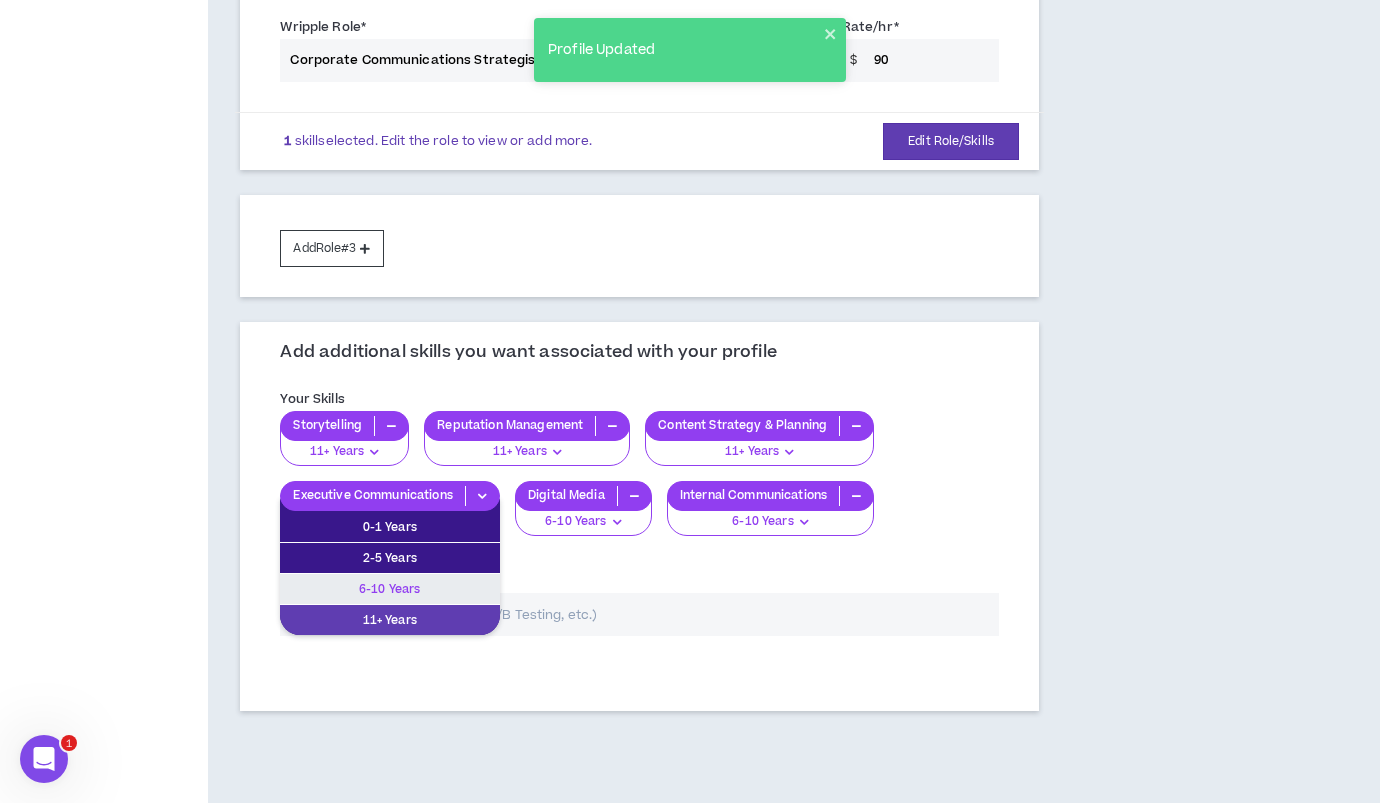 drag, startPoint x: 391, startPoint y: 588, endPoint x: 387, endPoint y: 575, distance: 13.601471 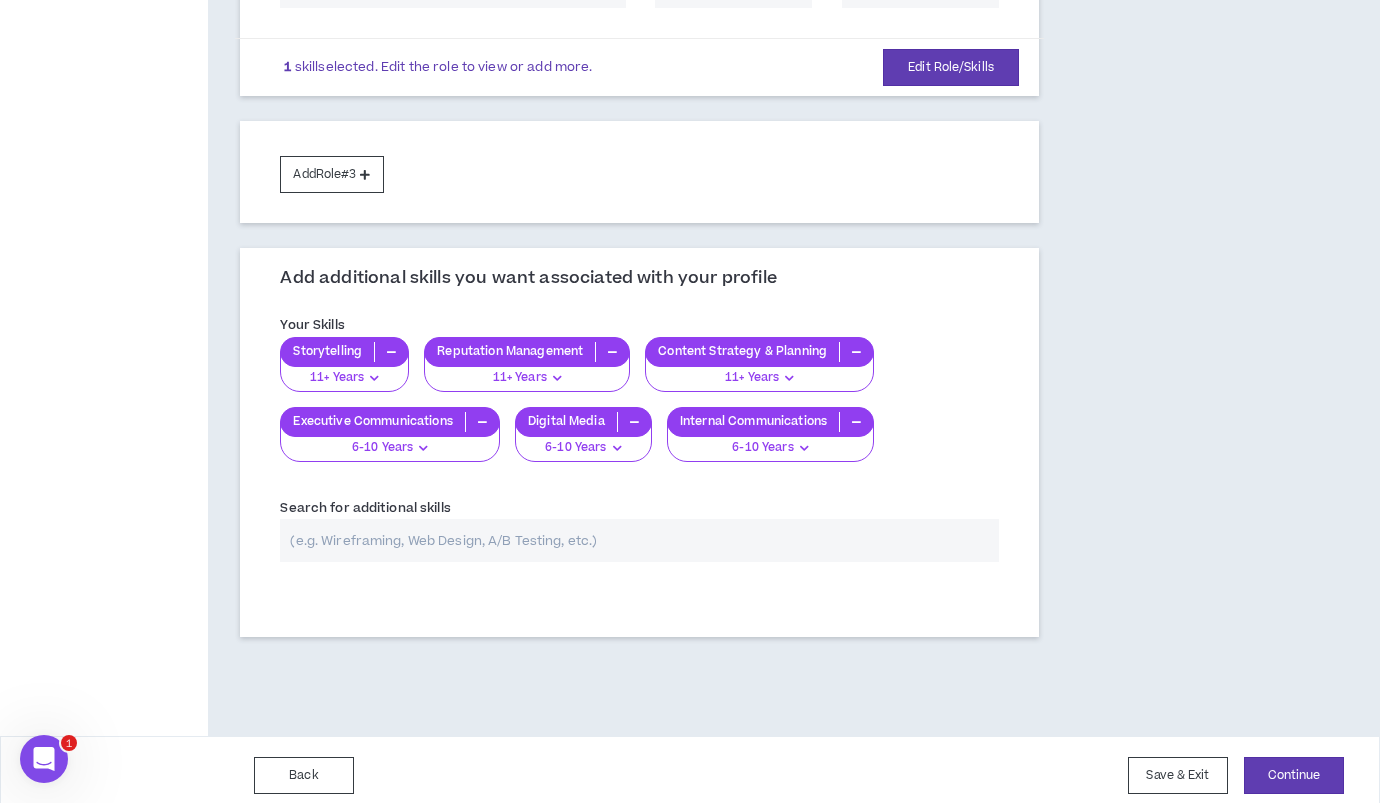 scroll, scrollTop: 662, scrollLeft: 0, axis: vertical 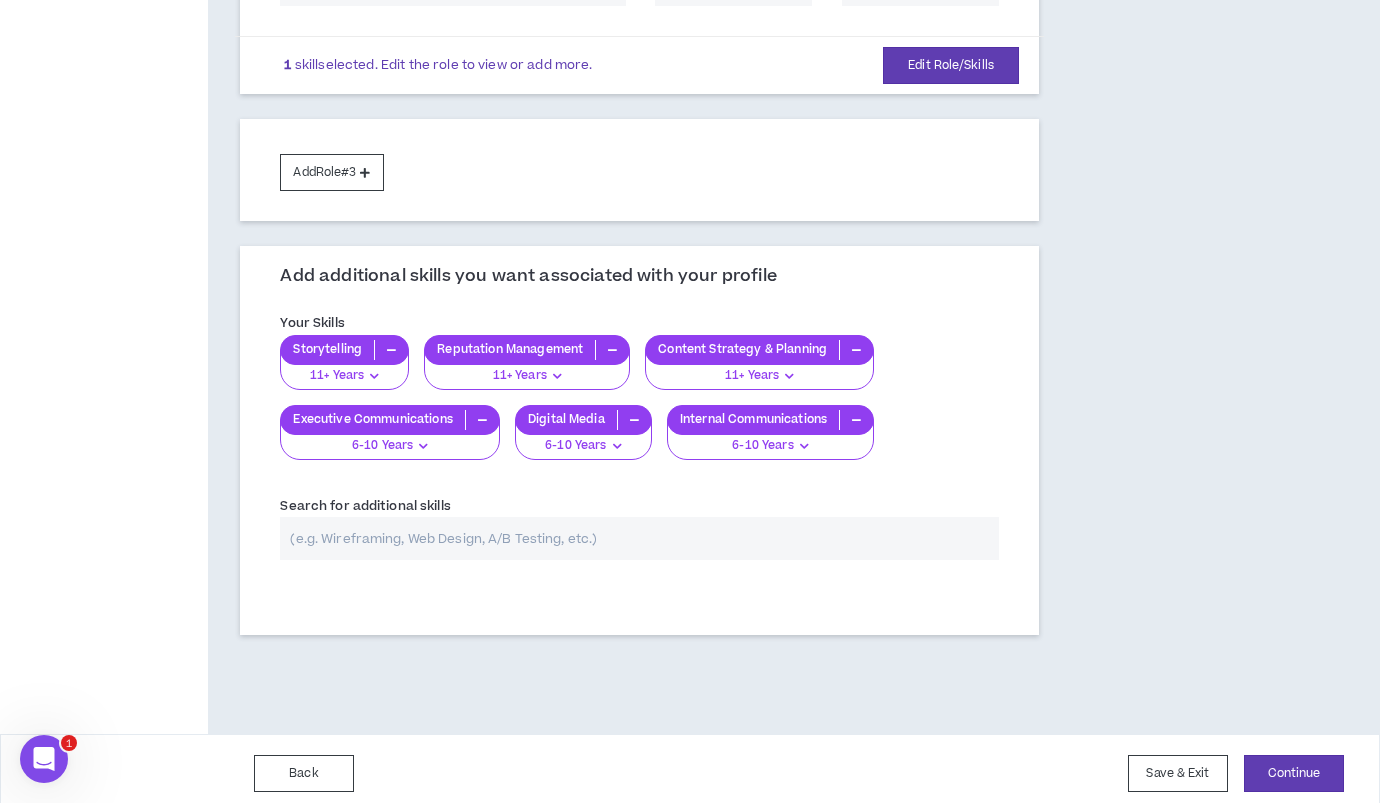 click at bounding box center (639, 538) 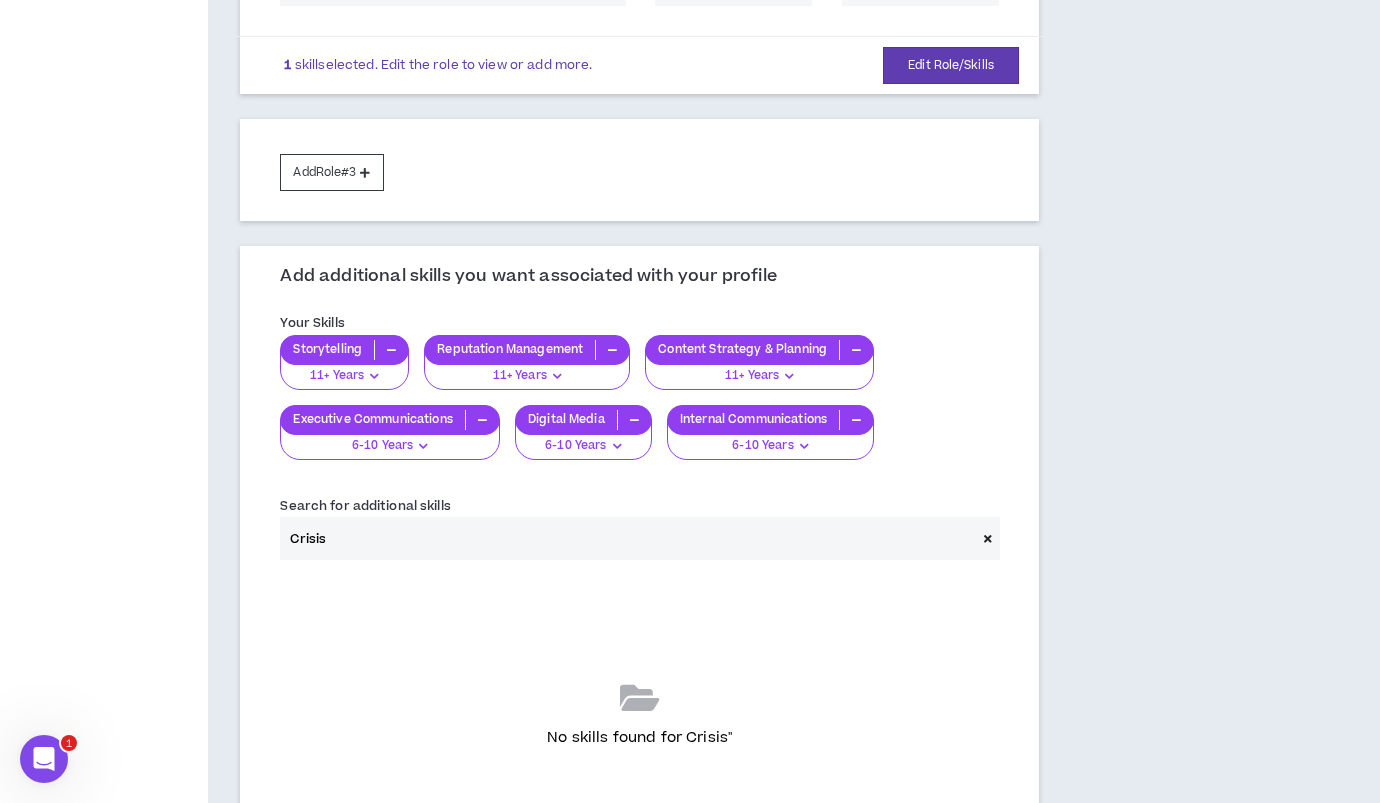 drag, startPoint x: 354, startPoint y: 530, endPoint x: 250, endPoint y: 537, distance: 104.23531 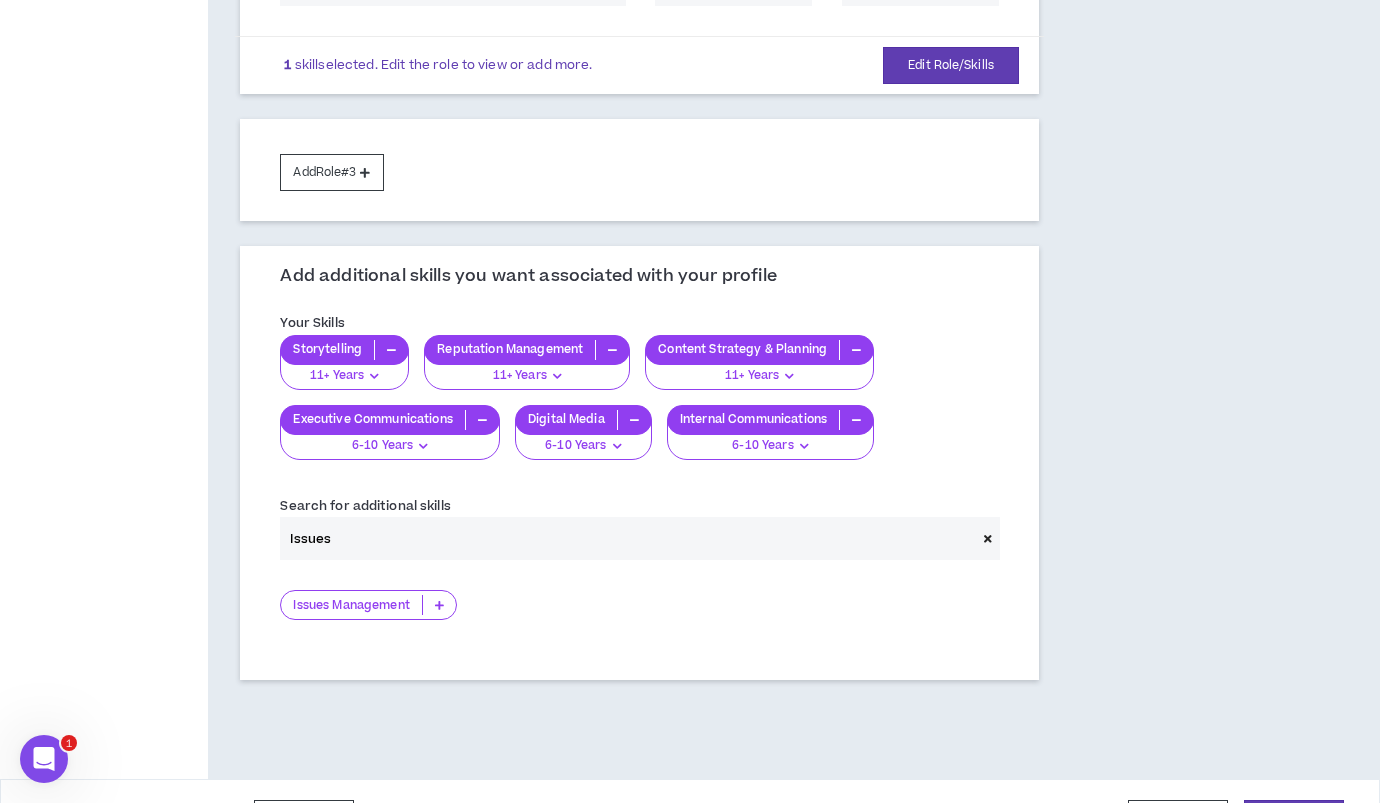 click on "Issues Management" at bounding box center (351, 605) 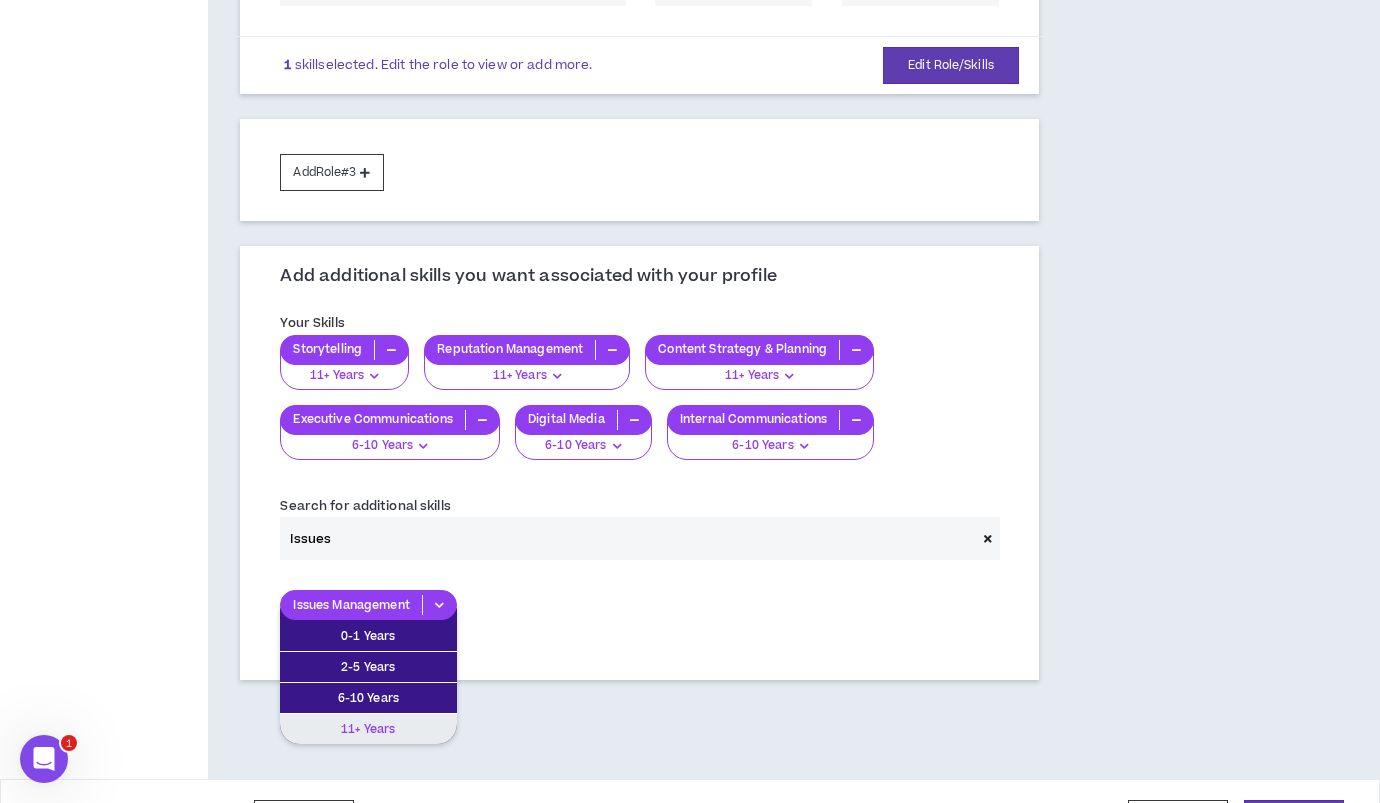 drag, startPoint x: 354, startPoint y: 734, endPoint x: 352, endPoint y: 724, distance: 10.198039 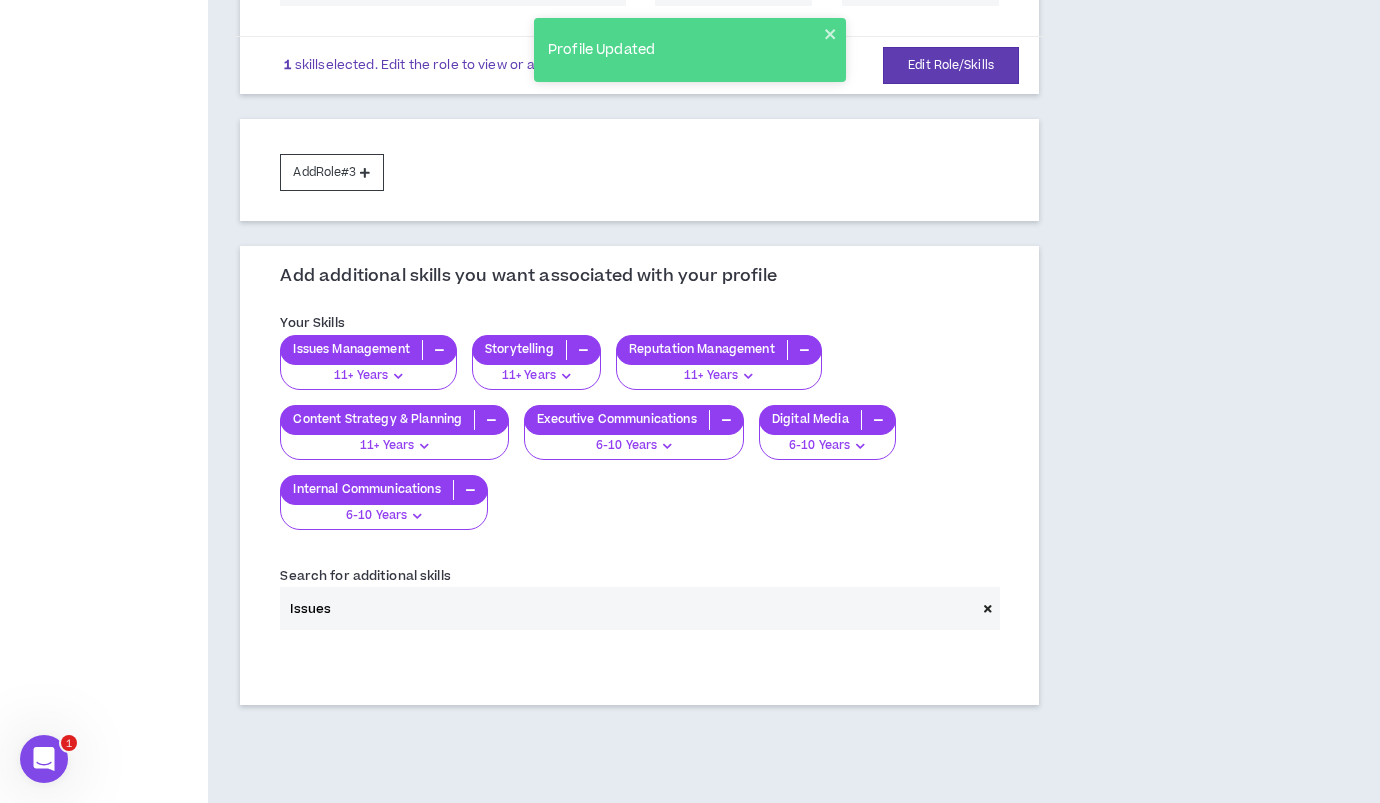 drag, startPoint x: 357, startPoint y: 611, endPoint x: 247, endPoint y: 608, distance: 110.0409 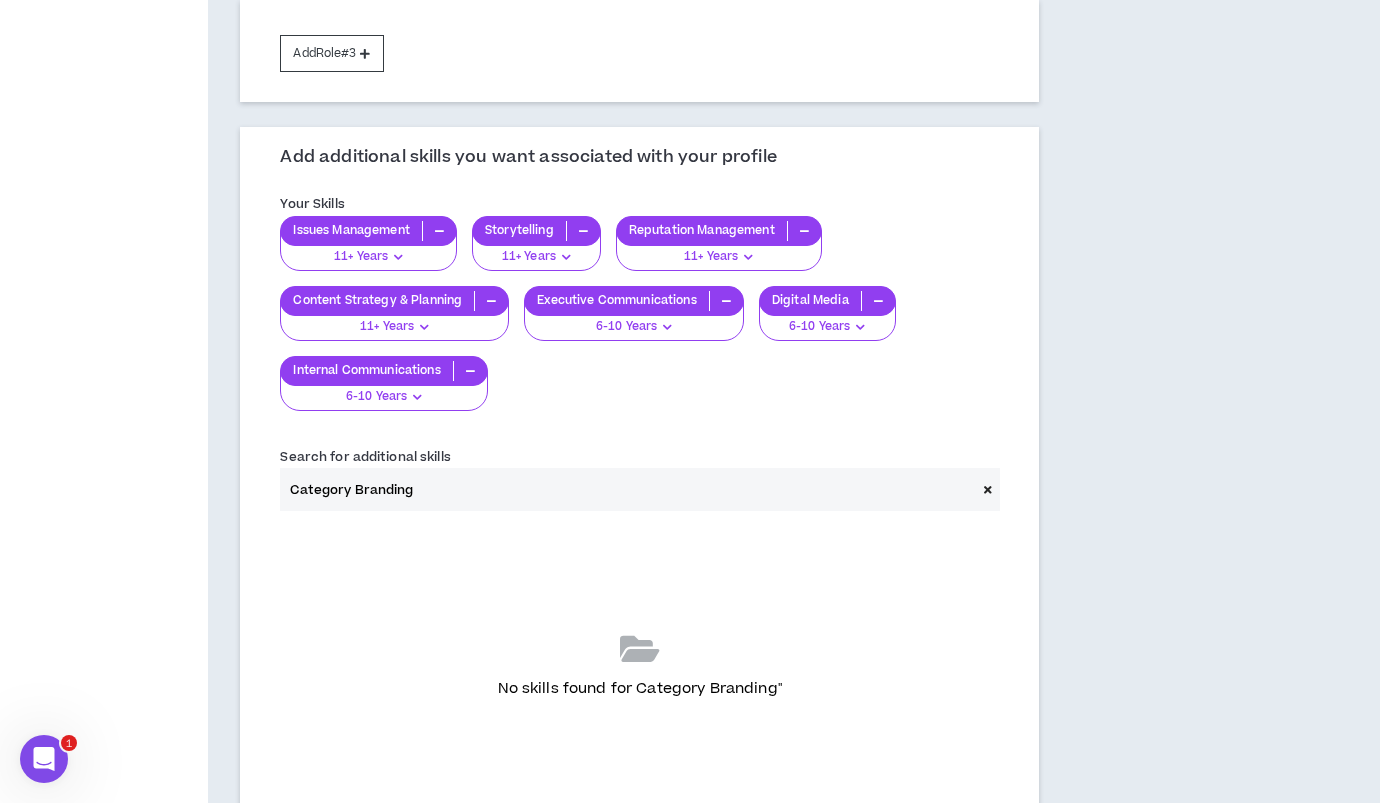 scroll, scrollTop: 815, scrollLeft: 0, axis: vertical 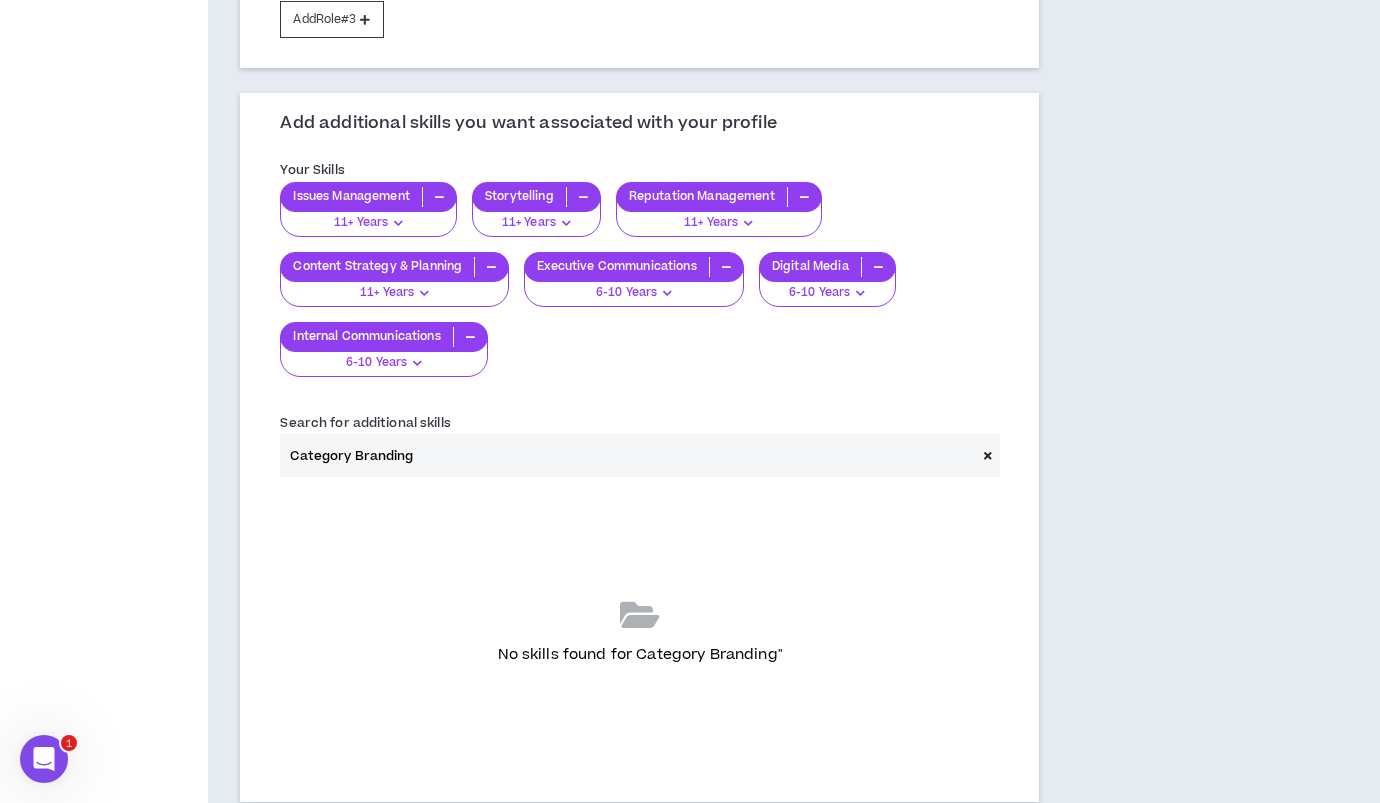 type on "Category Branding" 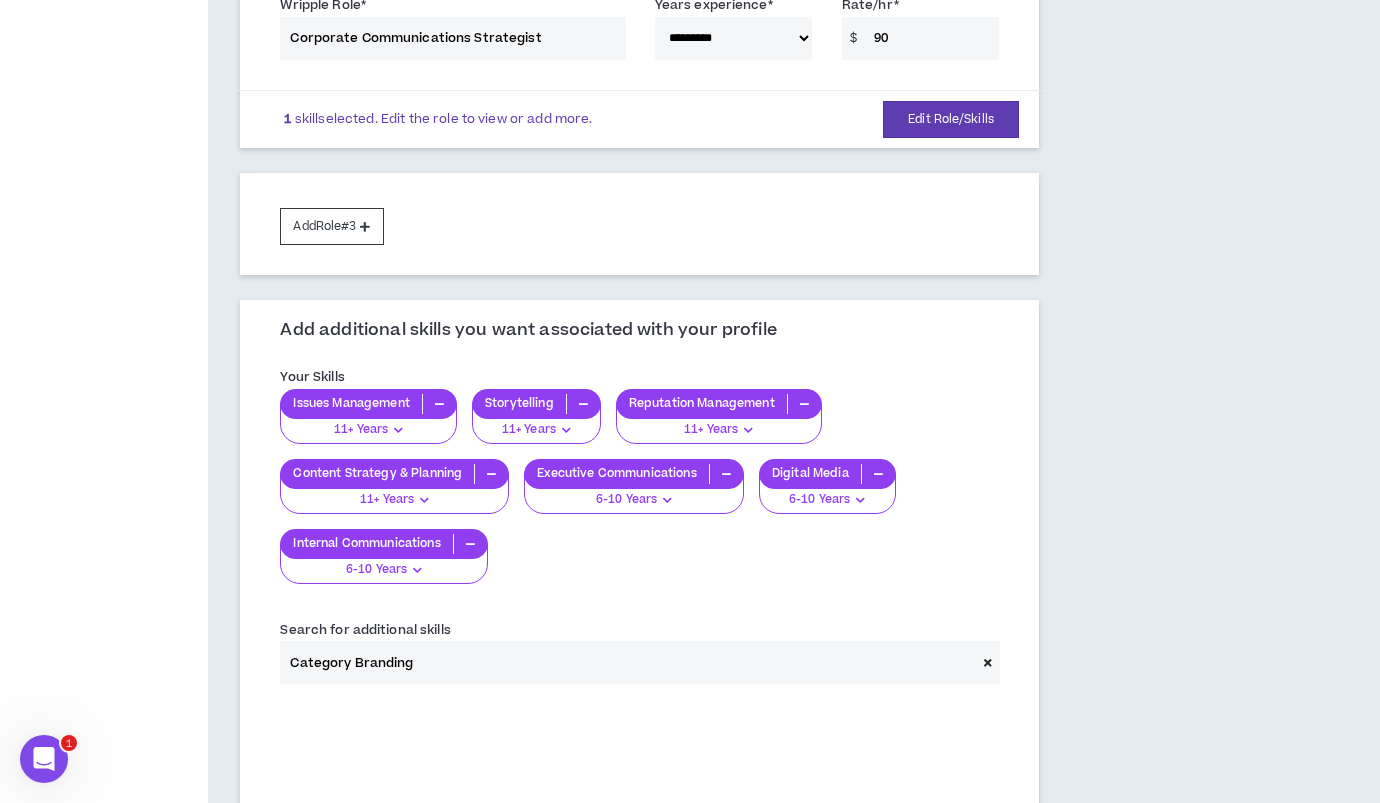 scroll, scrollTop: 657, scrollLeft: 0, axis: vertical 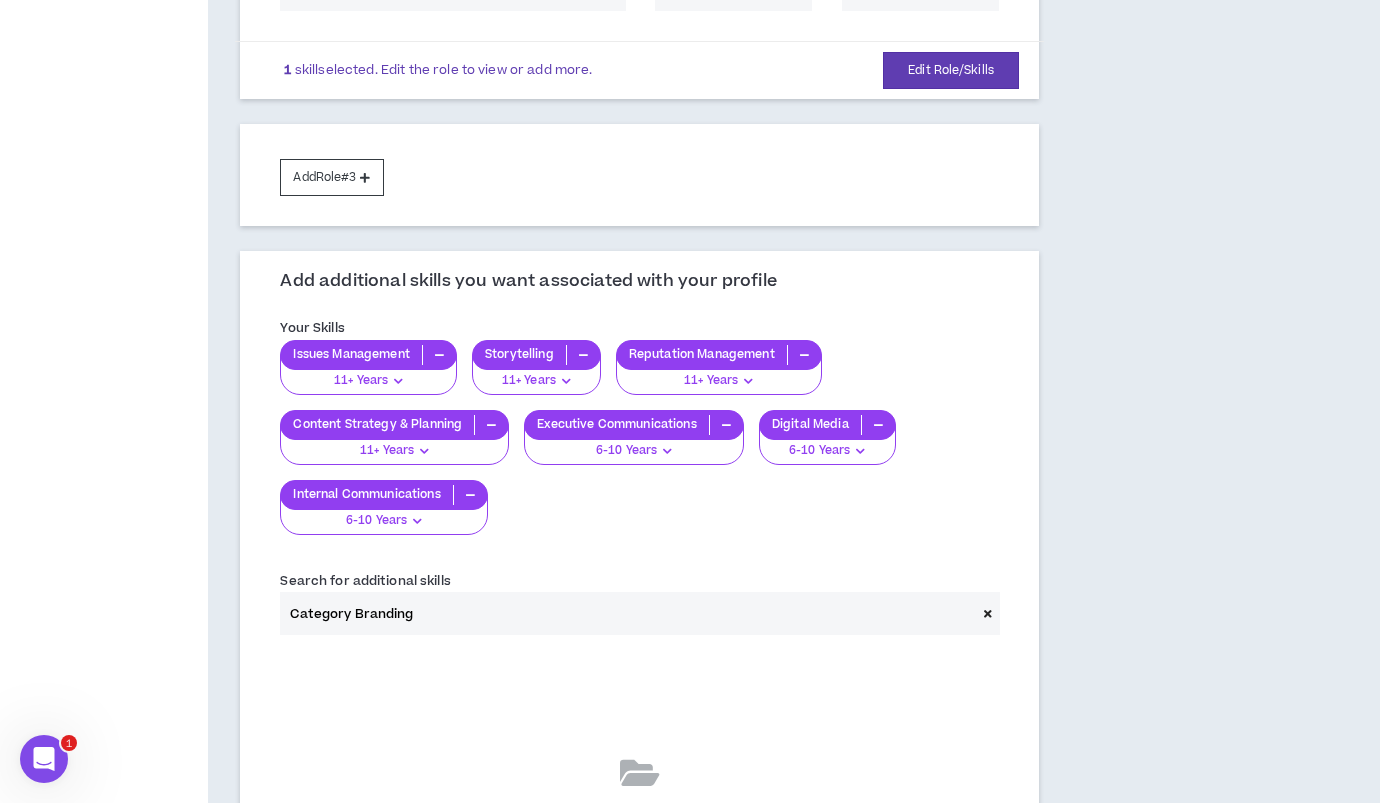 drag, startPoint x: 402, startPoint y: 614, endPoint x: 271, endPoint y: 600, distance: 131.74597 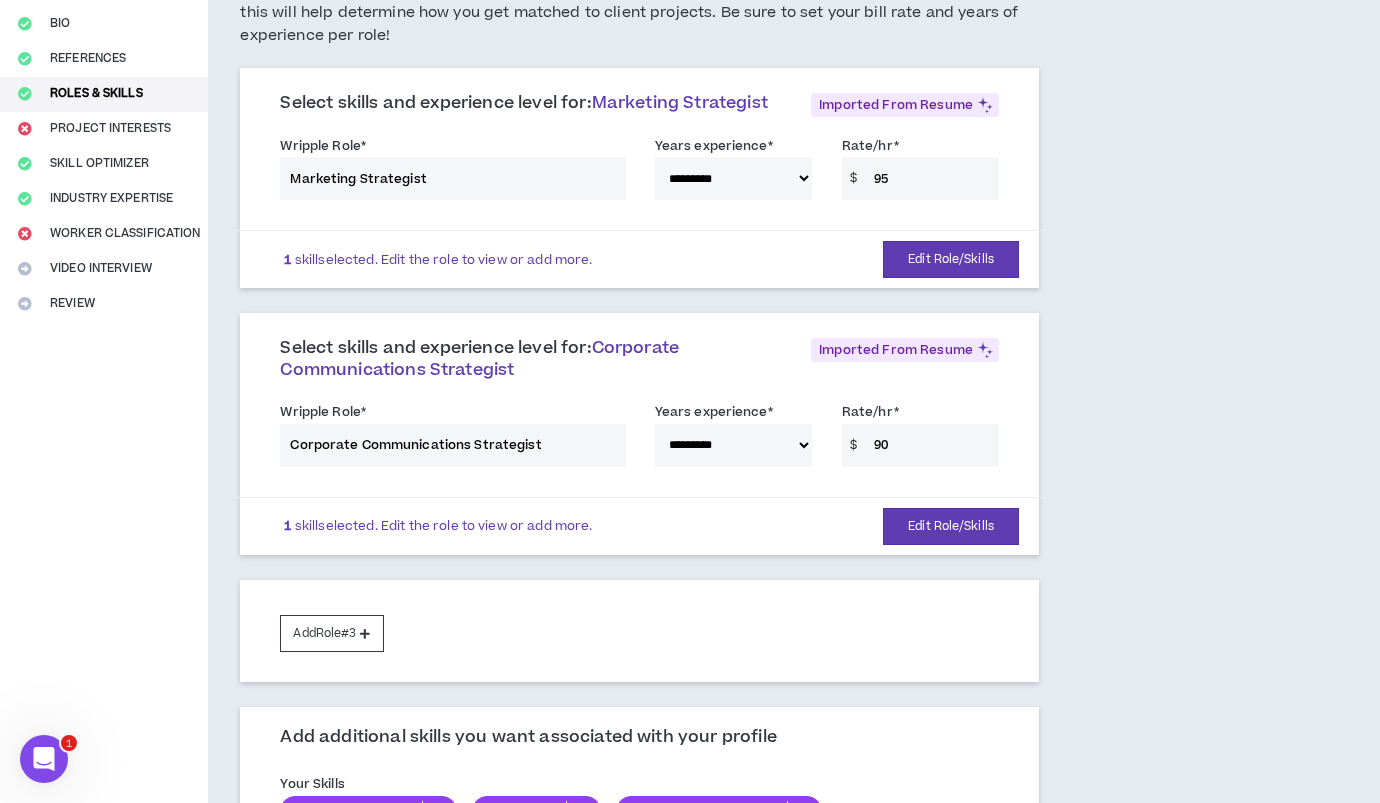 scroll, scrollTop: 494, scrollLeft: 0, axis: vertical 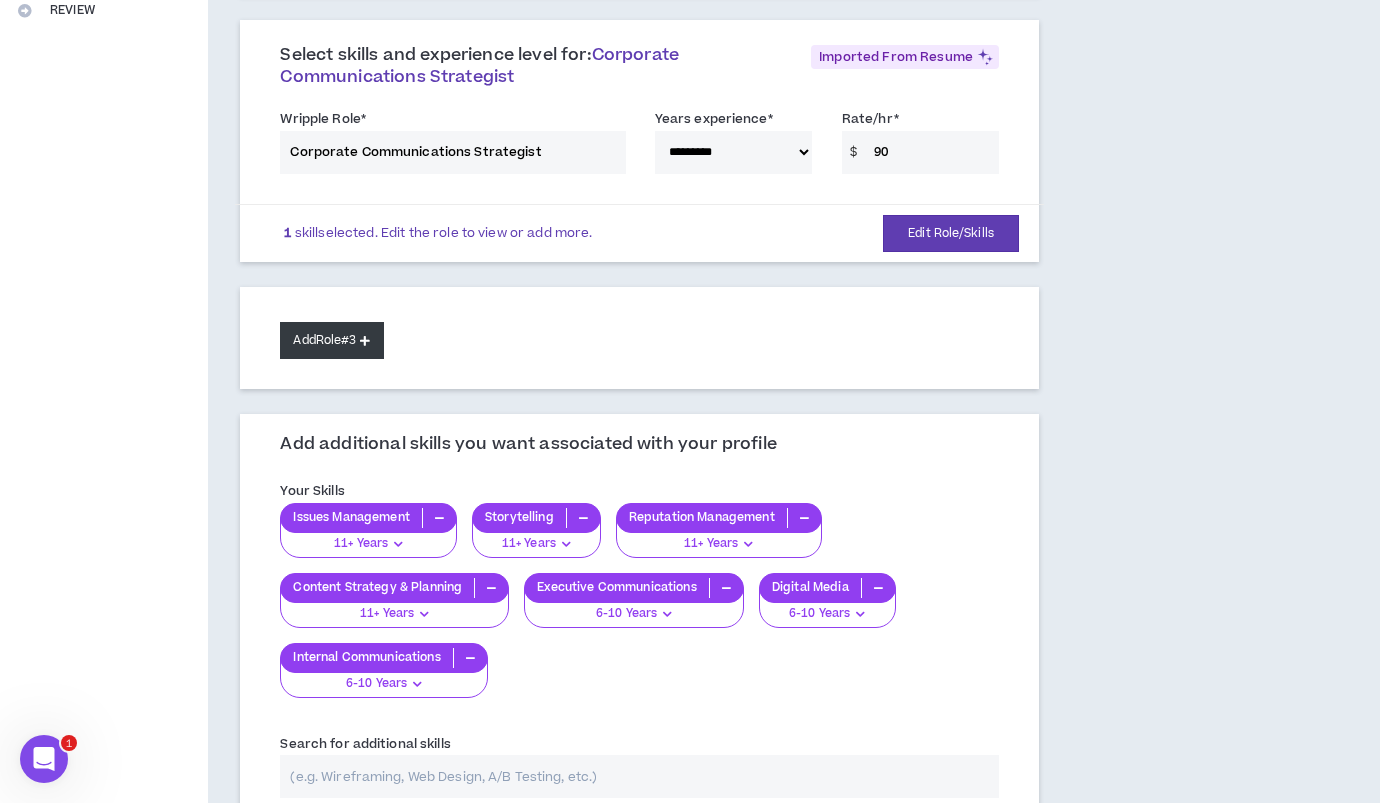 type 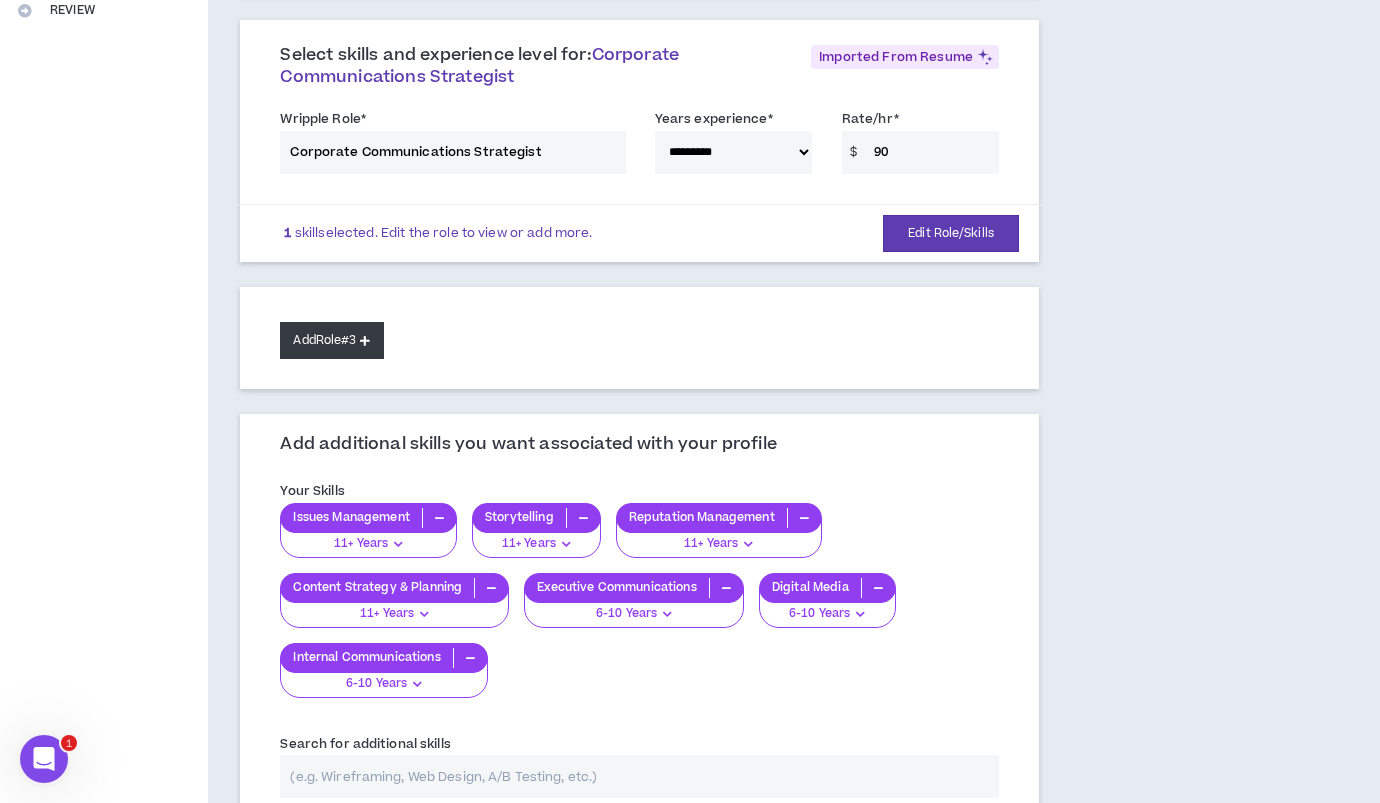click at bounding box center [365, 340] 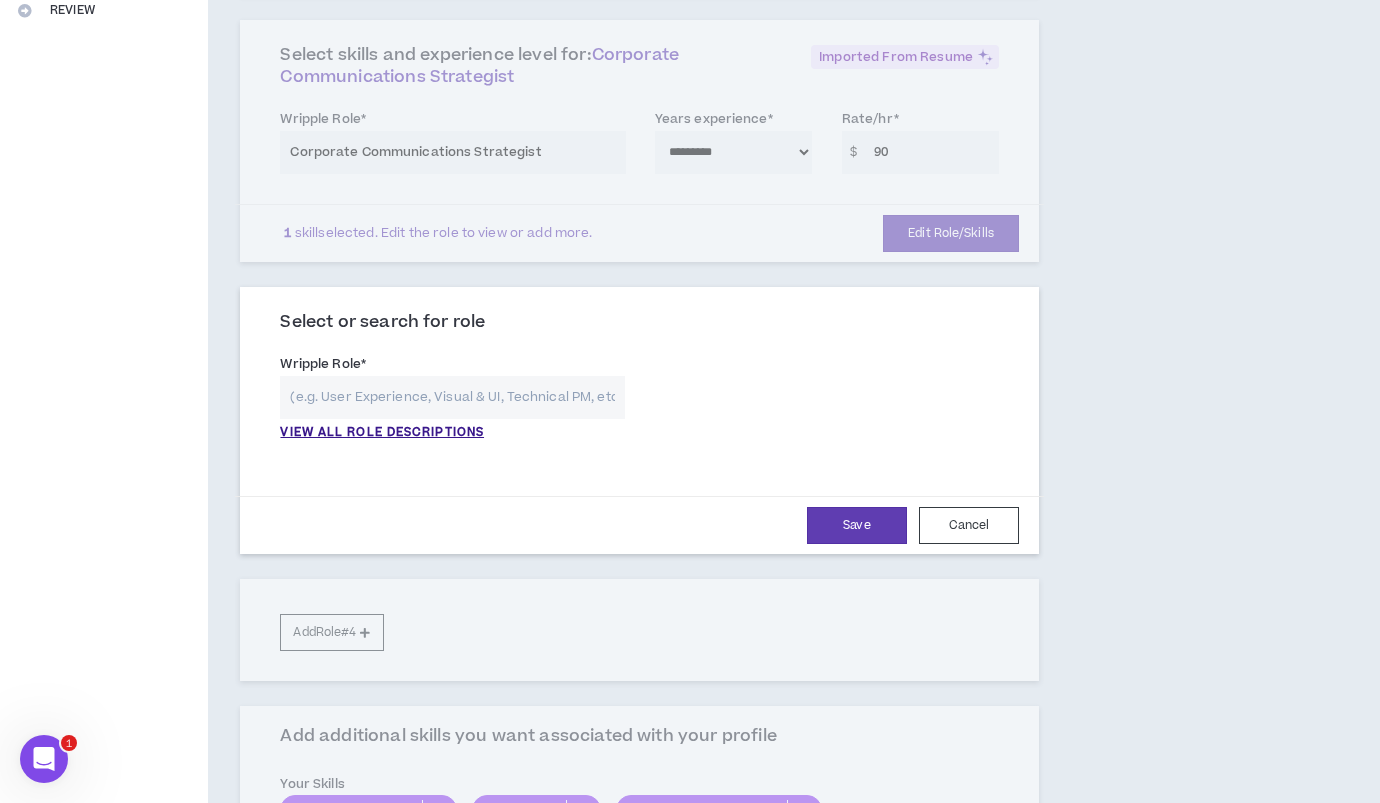 click at bounding box center (452, 397) 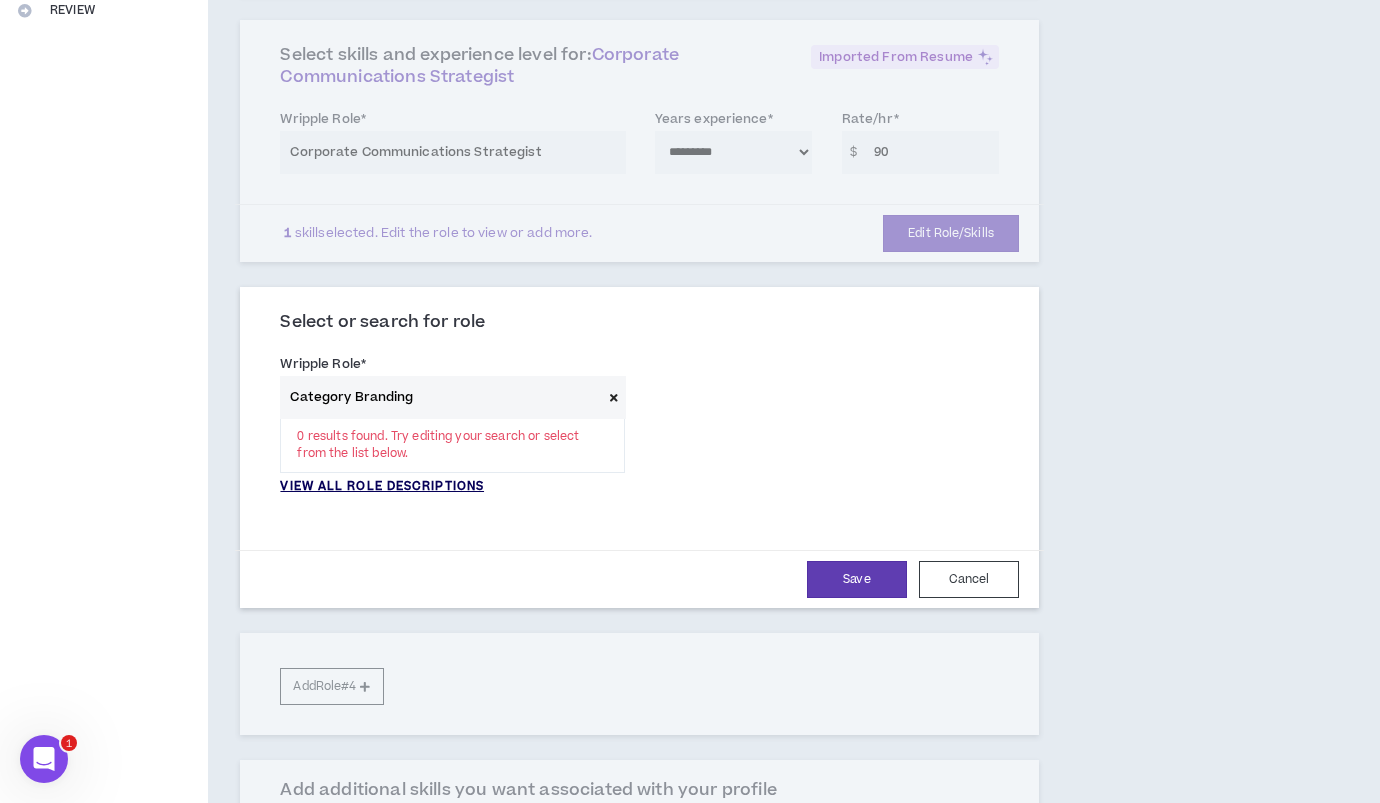 click on "VIEW ALL ROLE DESCRIPTIONS" at bounding box center (382, 487) 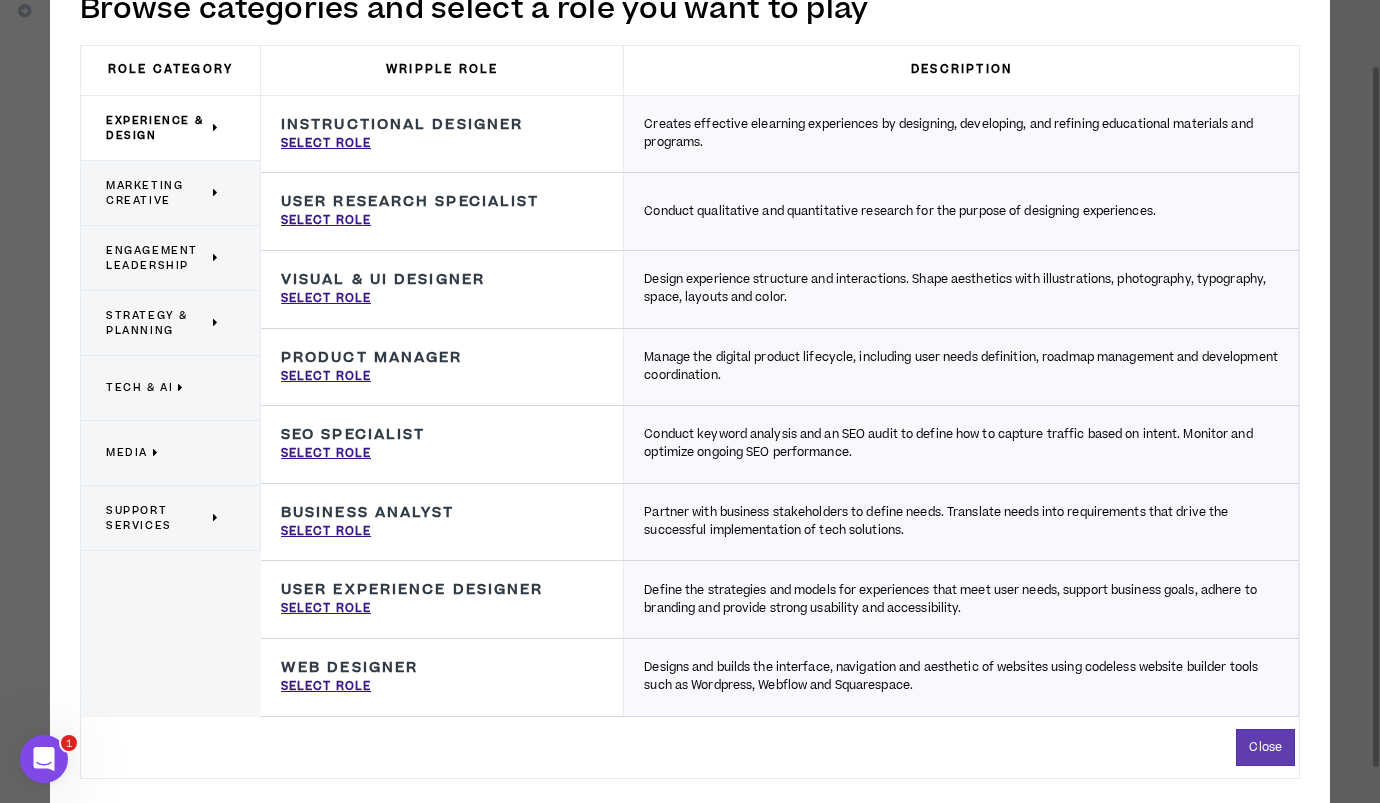 click on "Strategy & Planning" at bounding box center [157, 323] 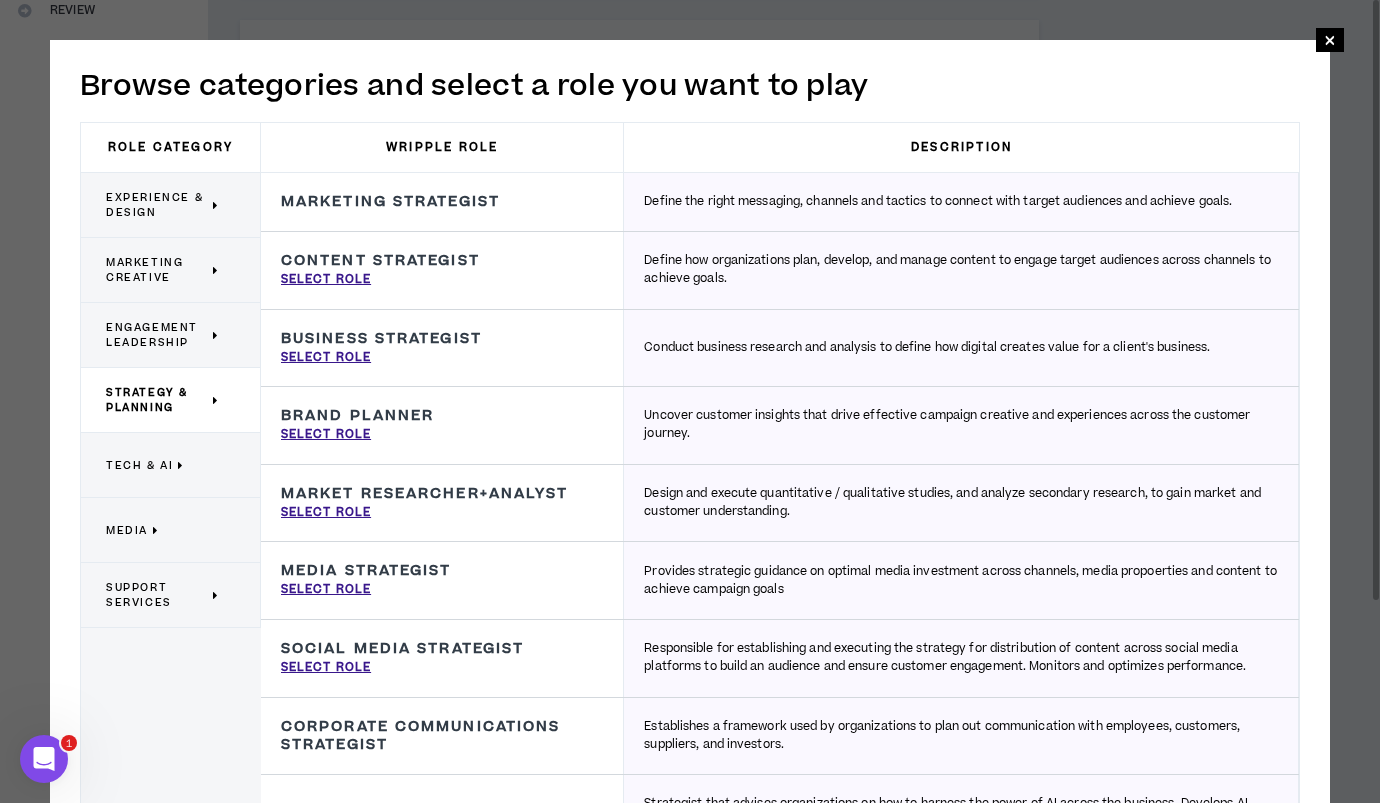 click on "Engagement Leadership" at bounding box center [157, 335] 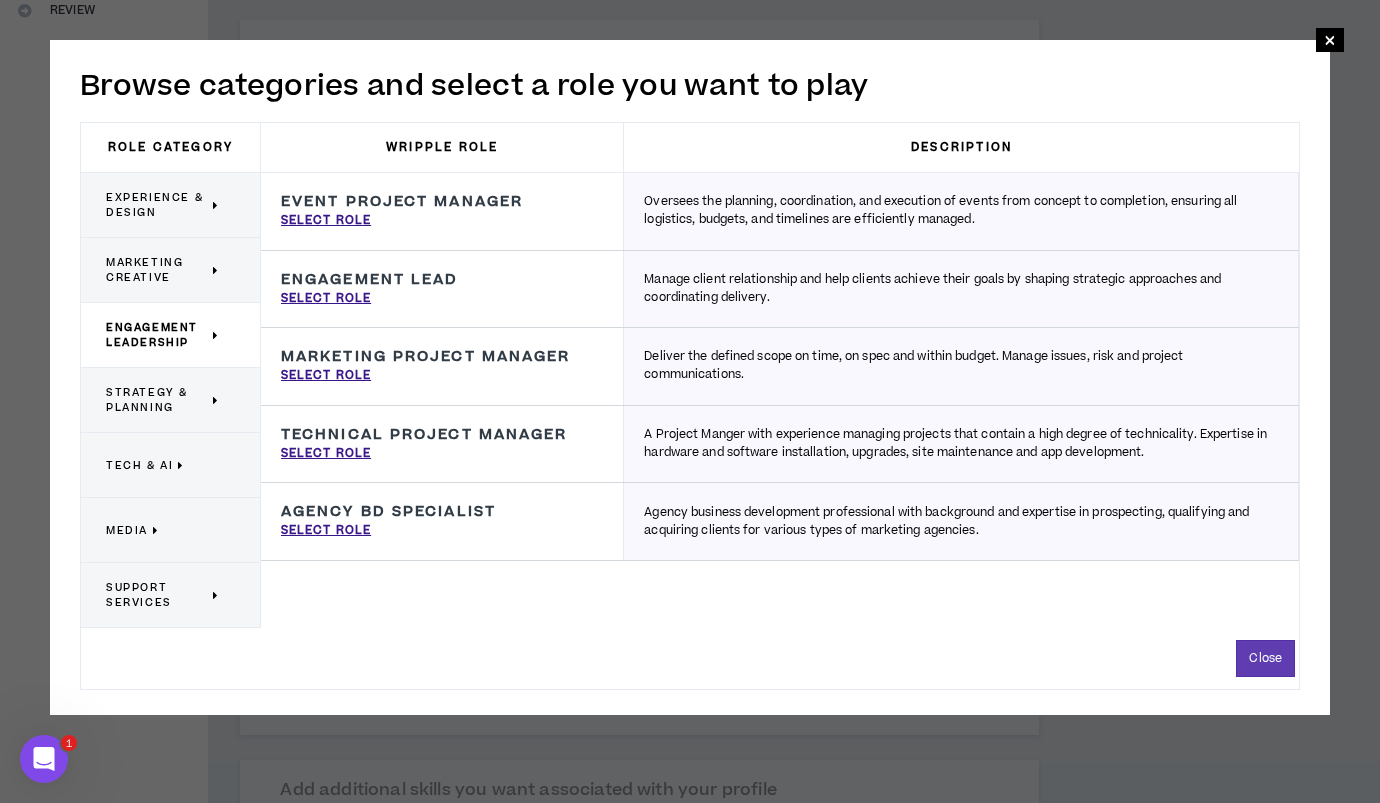 click on "Strategy & Planning" at bounding box center [157, 400] 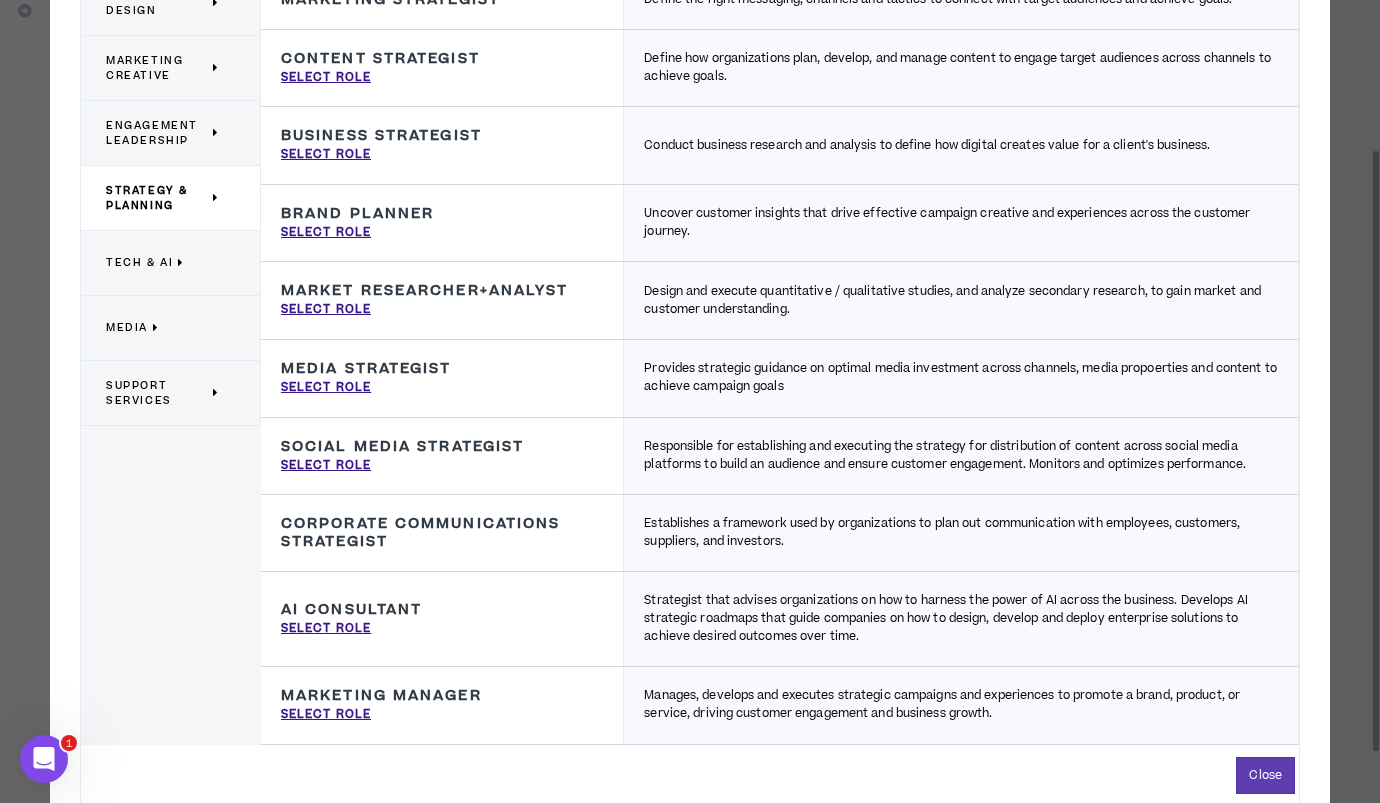 click on "Media" at bounding box center [127, 327] 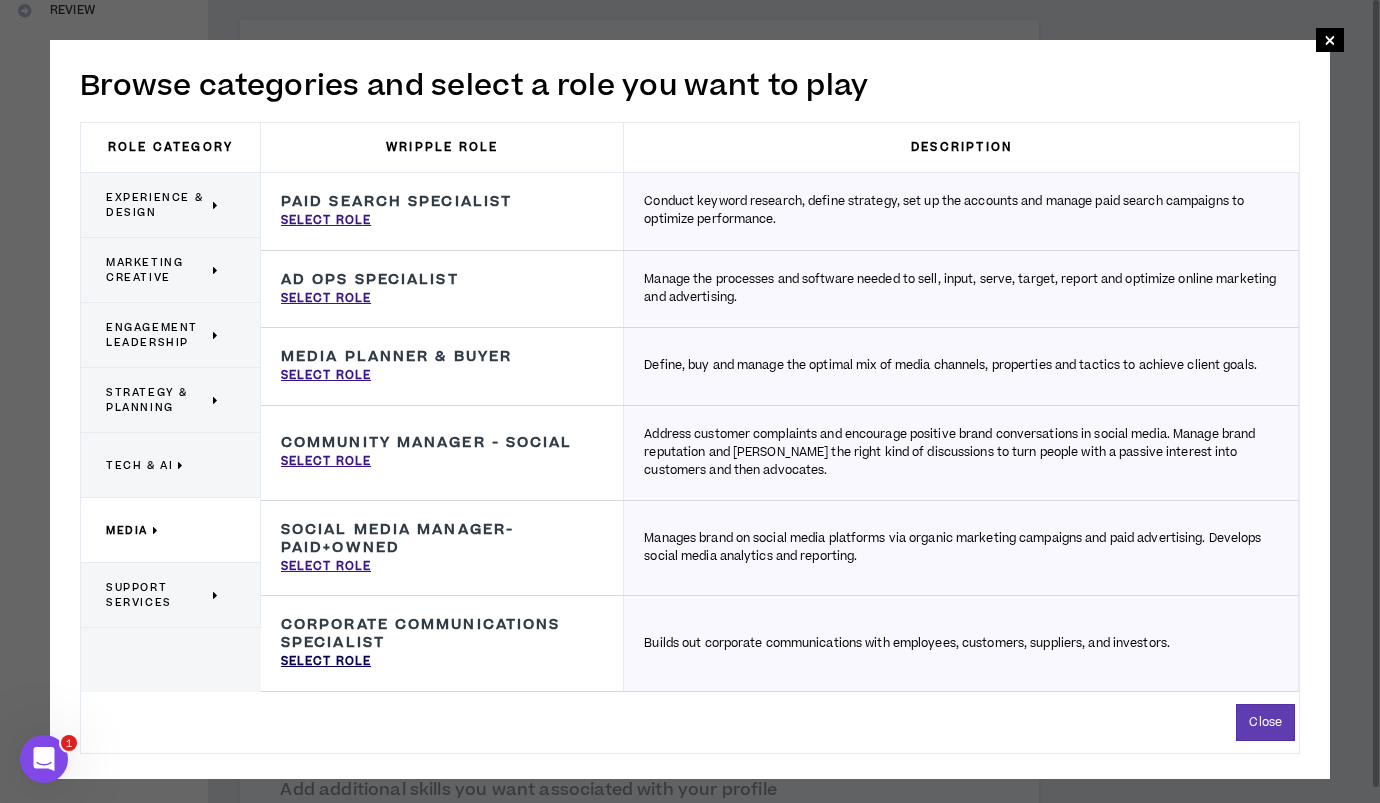 click on "Select Role" at bounding box center (326, 662) 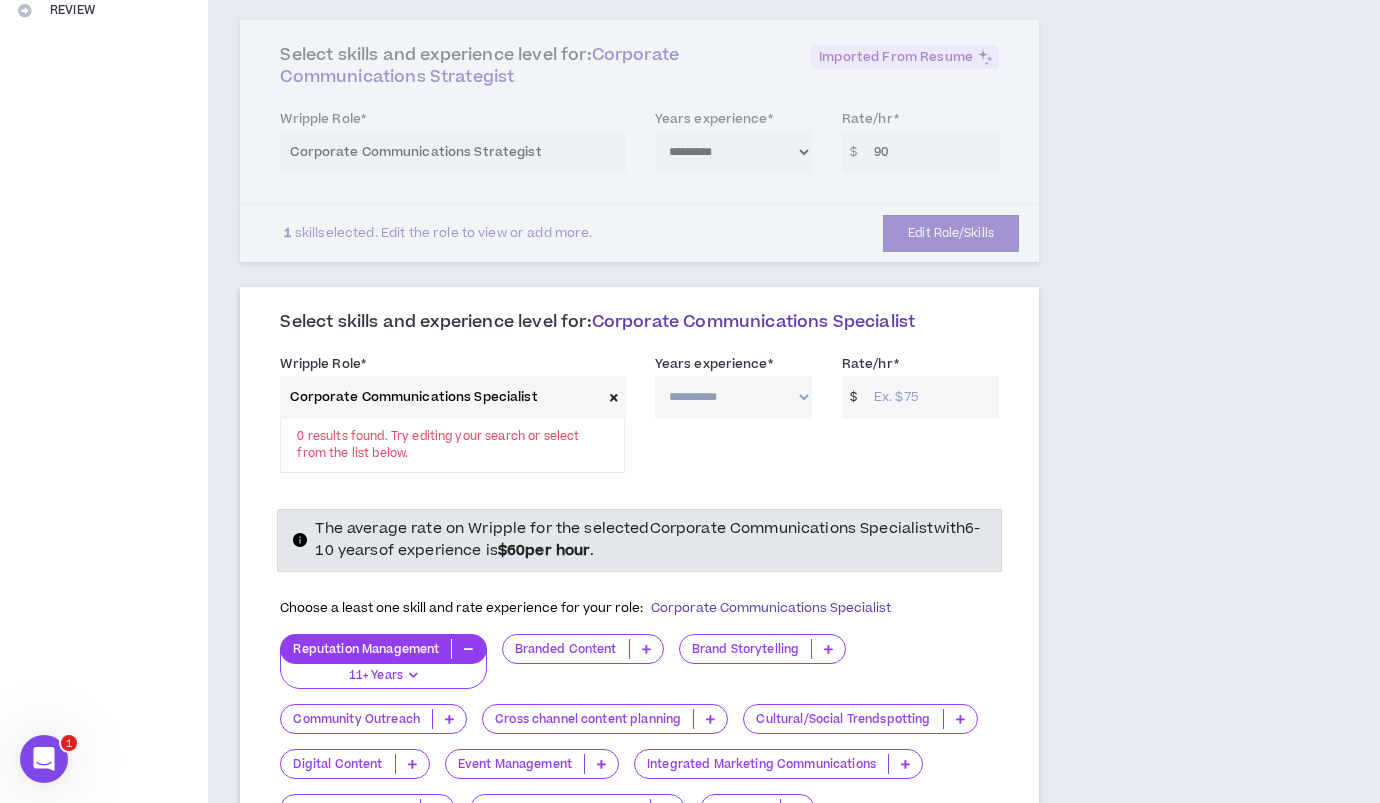click on "**********" at bounding box center (733, 413) 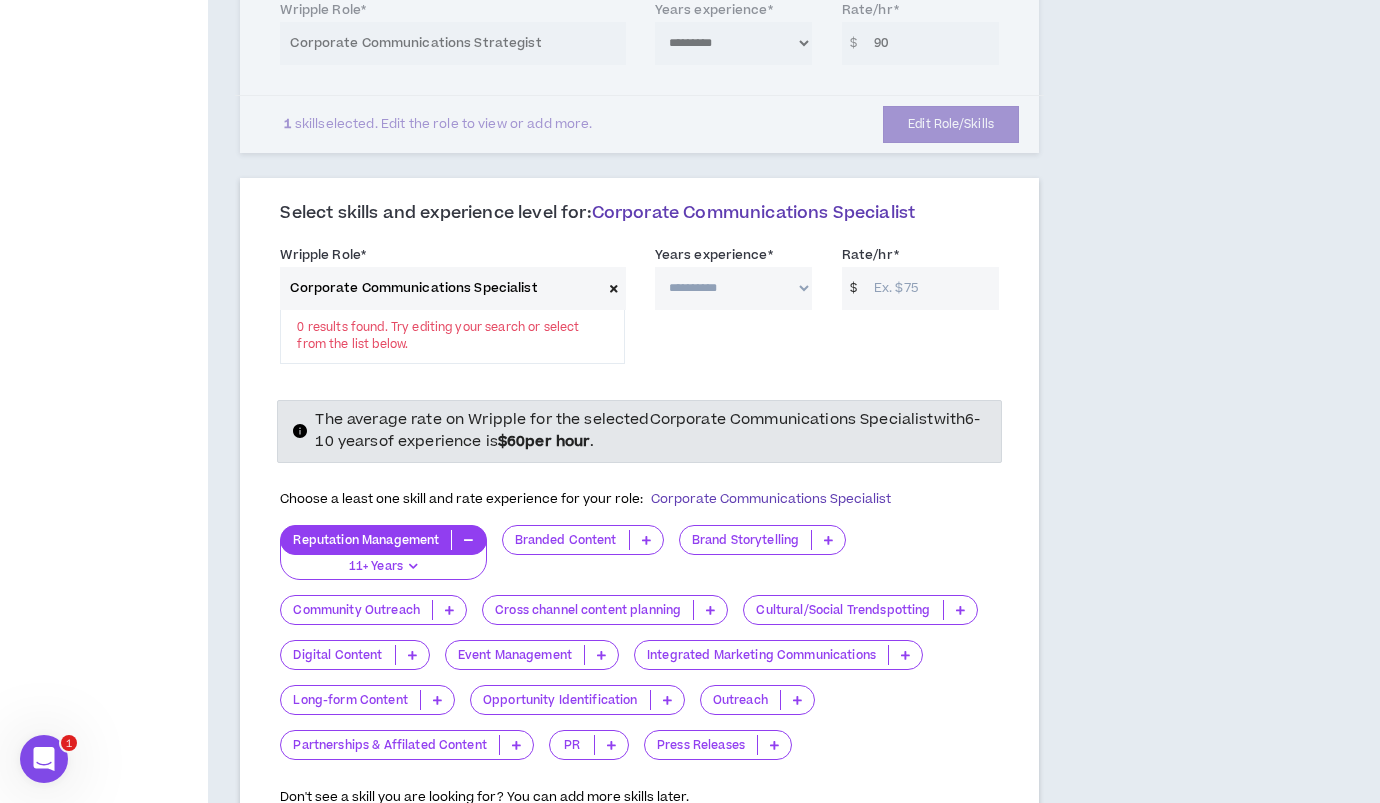 scroll, scrollTop: 613, scrollLeft: 0, axis: vertical 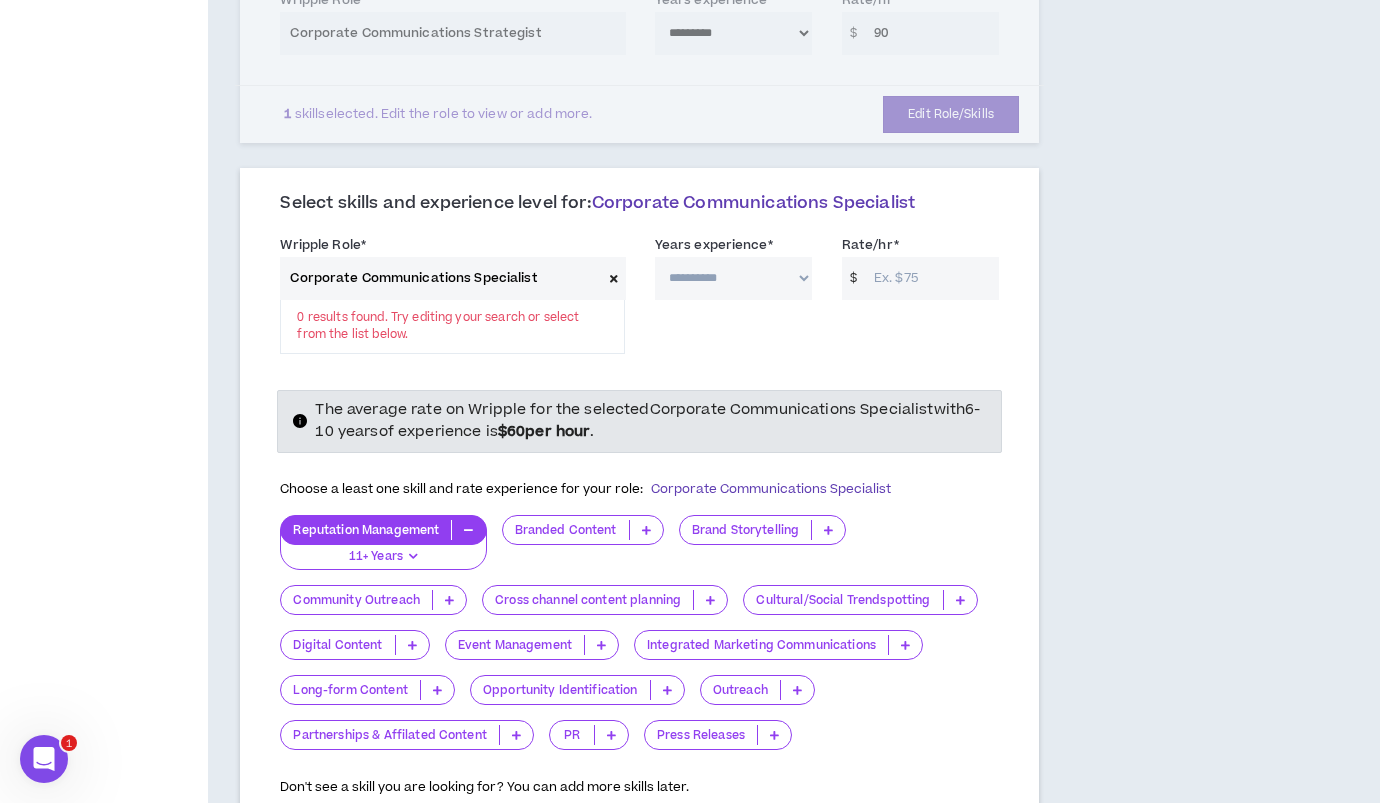 click on "Reputation Management" at bounding box center [366, 530] 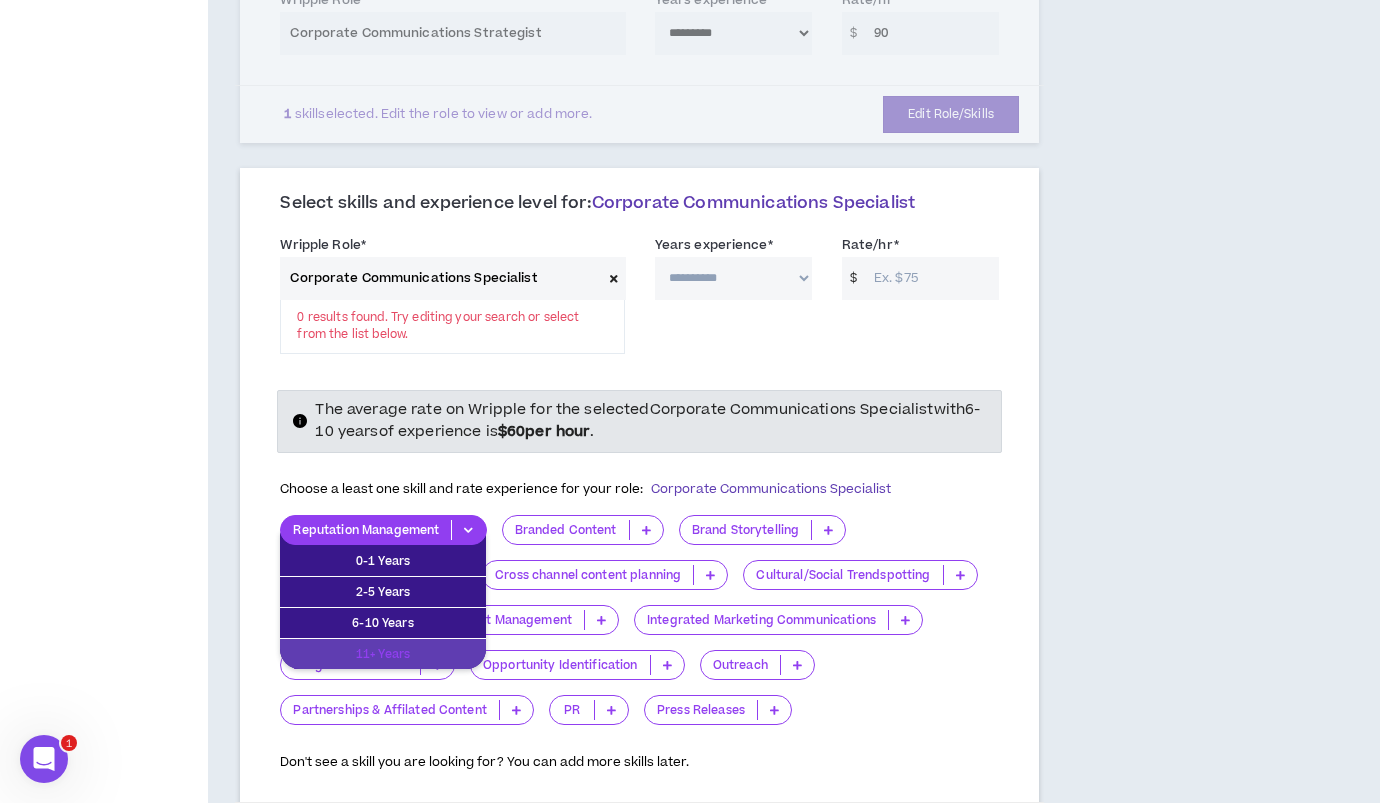 click on "11+ Years" at bounding box center [383, 654] 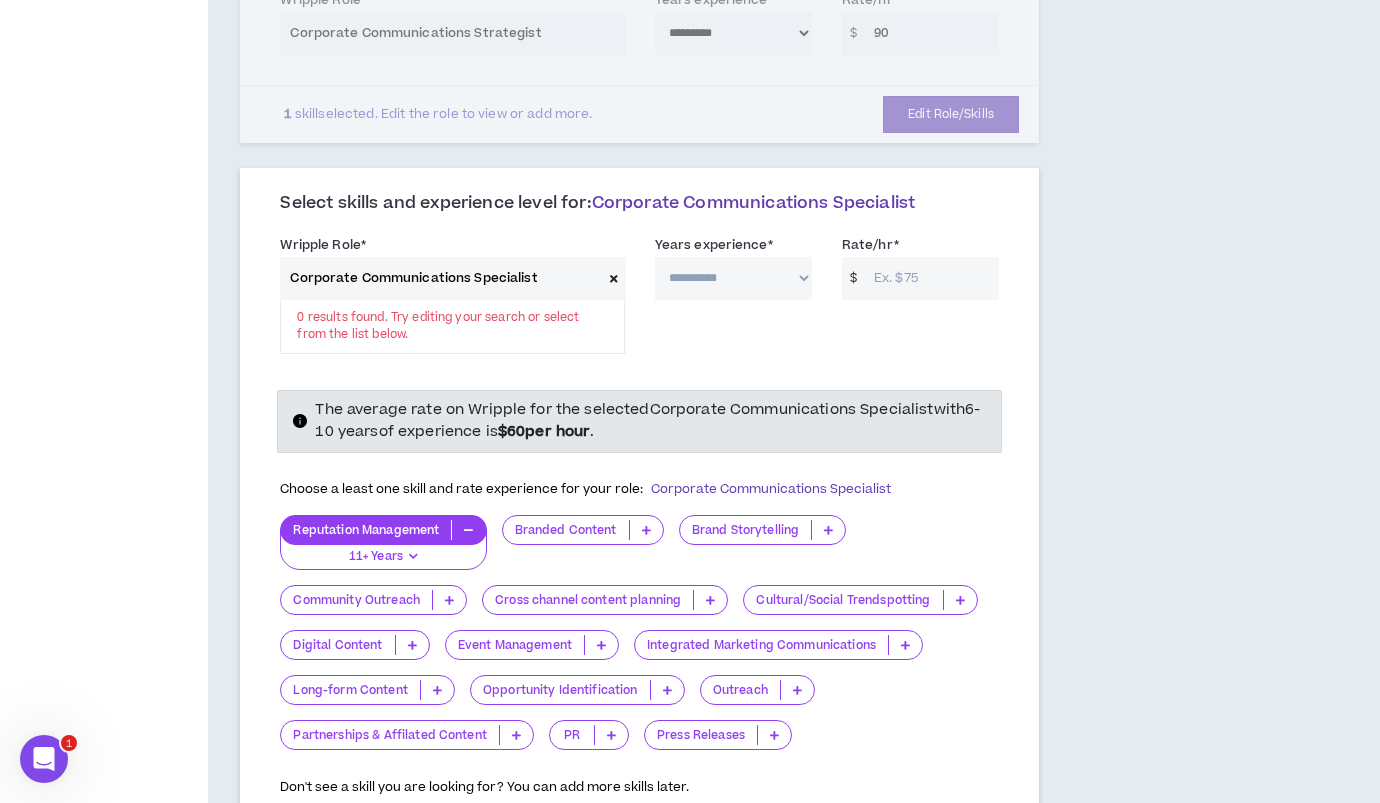 click on "**********" at bounding box center [733, 278] 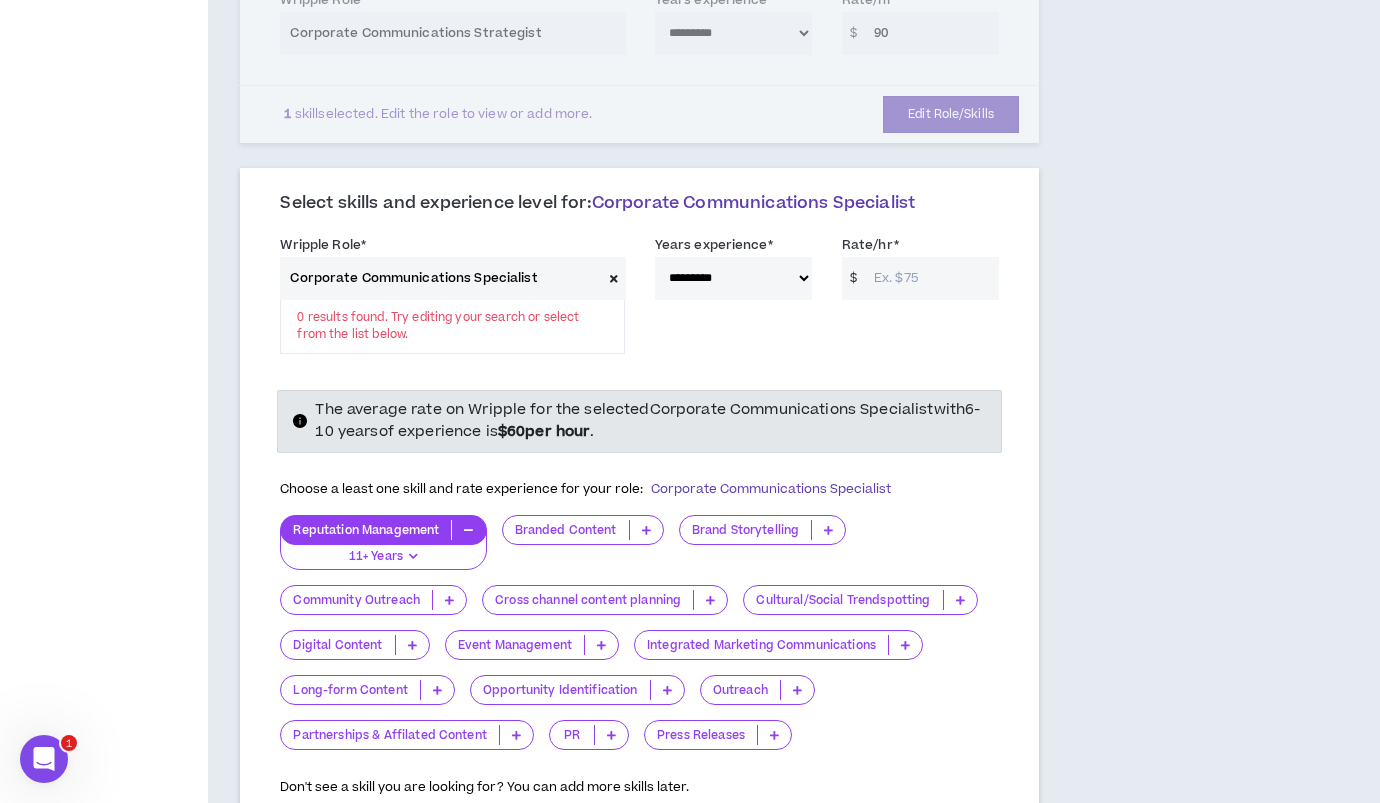 click on "**********" at bounding box center (733, 294) 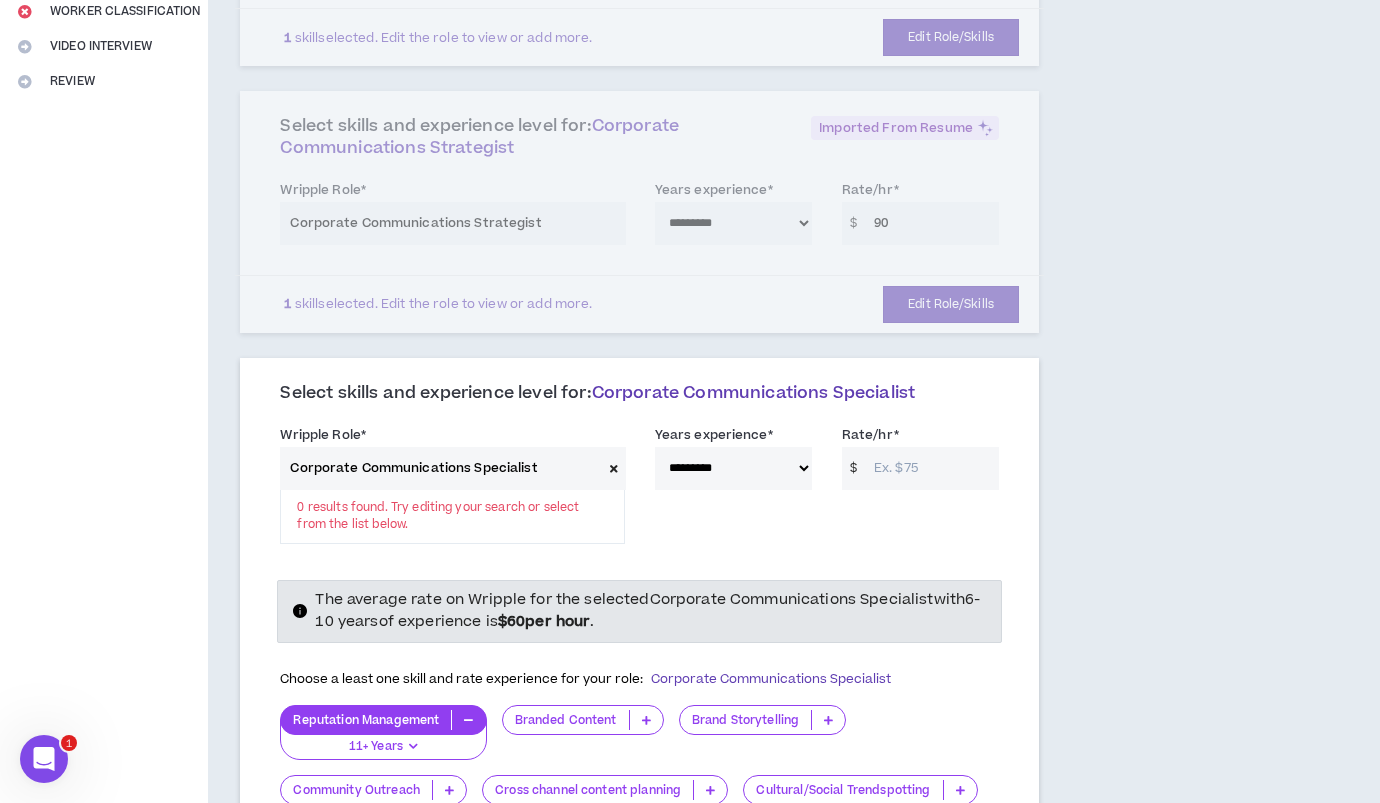 scroll, scrollTop: 428, scrollLeft: 0, axis: vertical 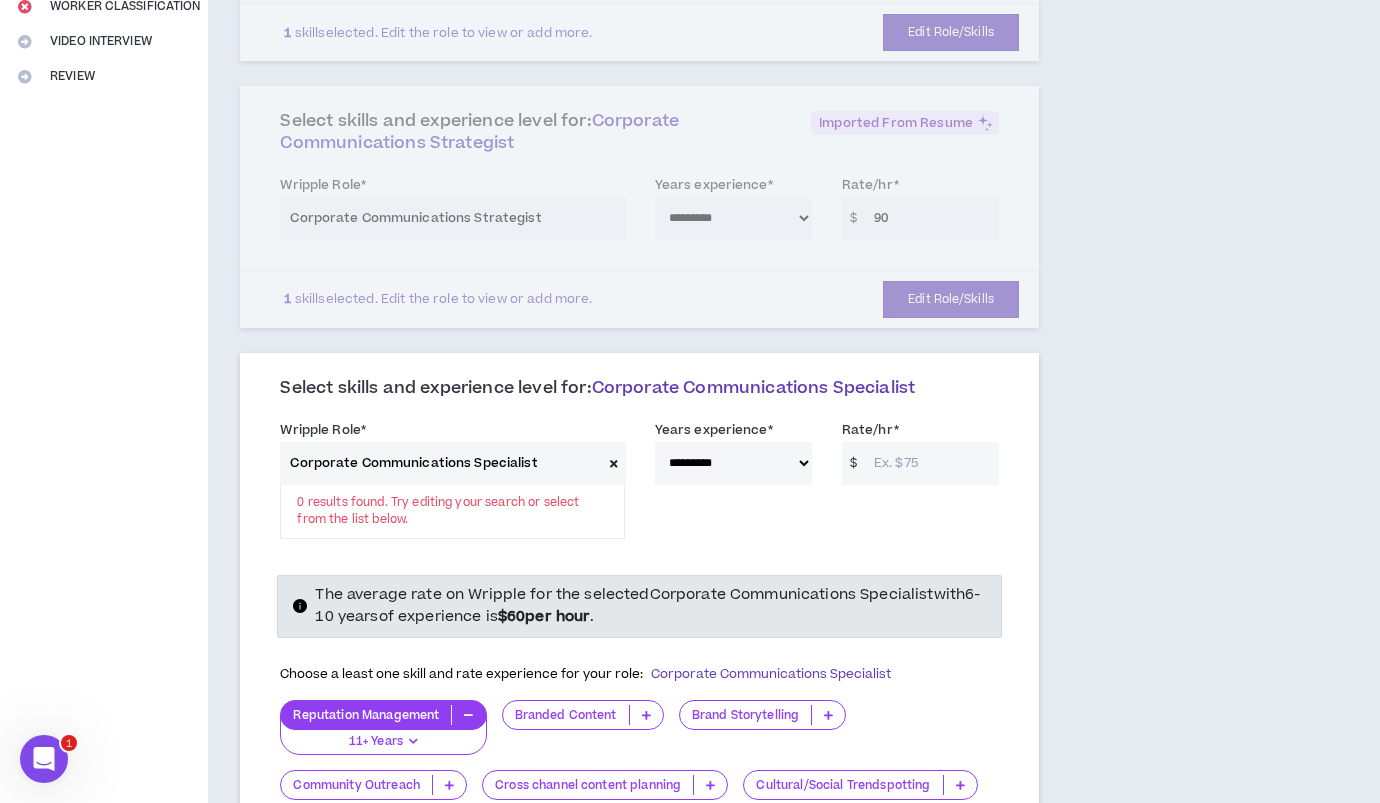 click on "Rate/hr  *" at bounding box center (931, 463) 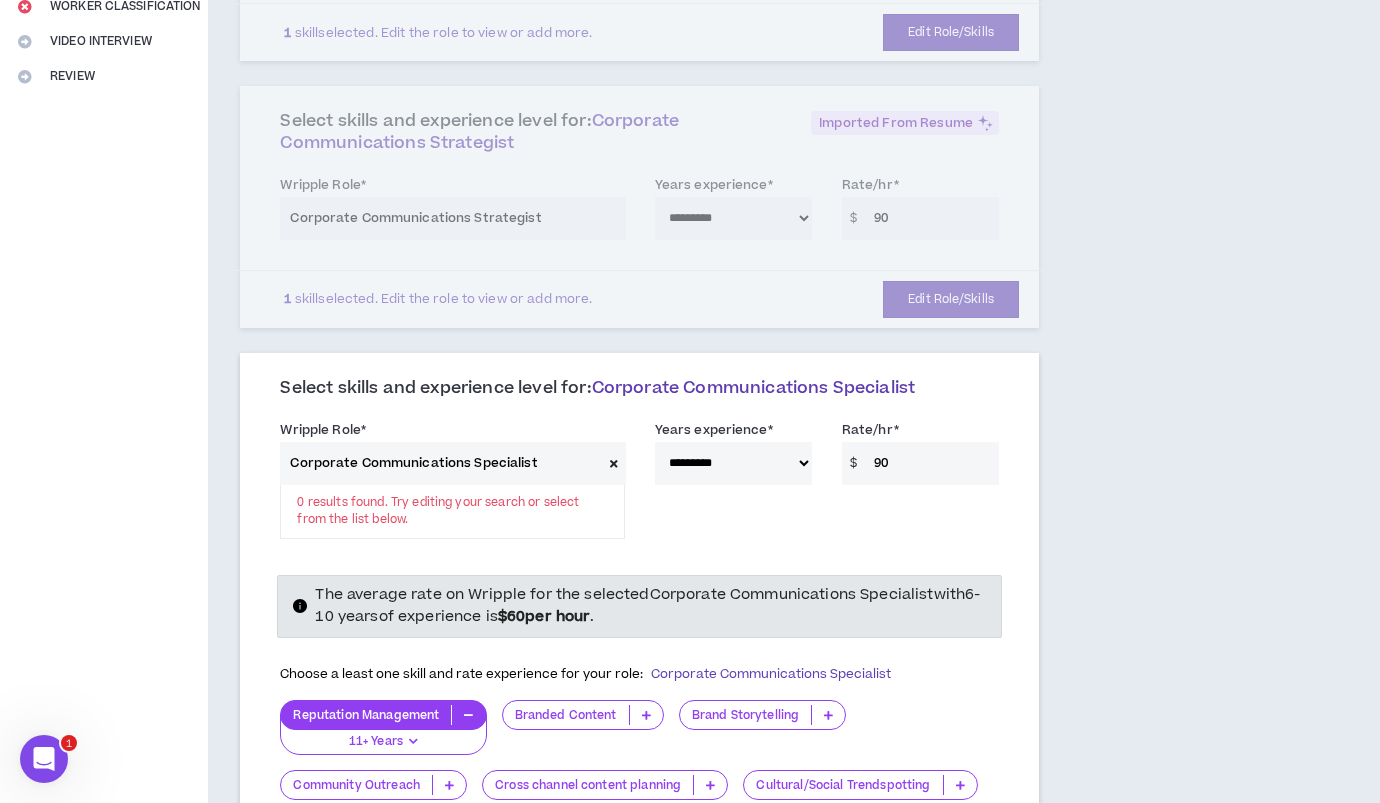 type on "90" 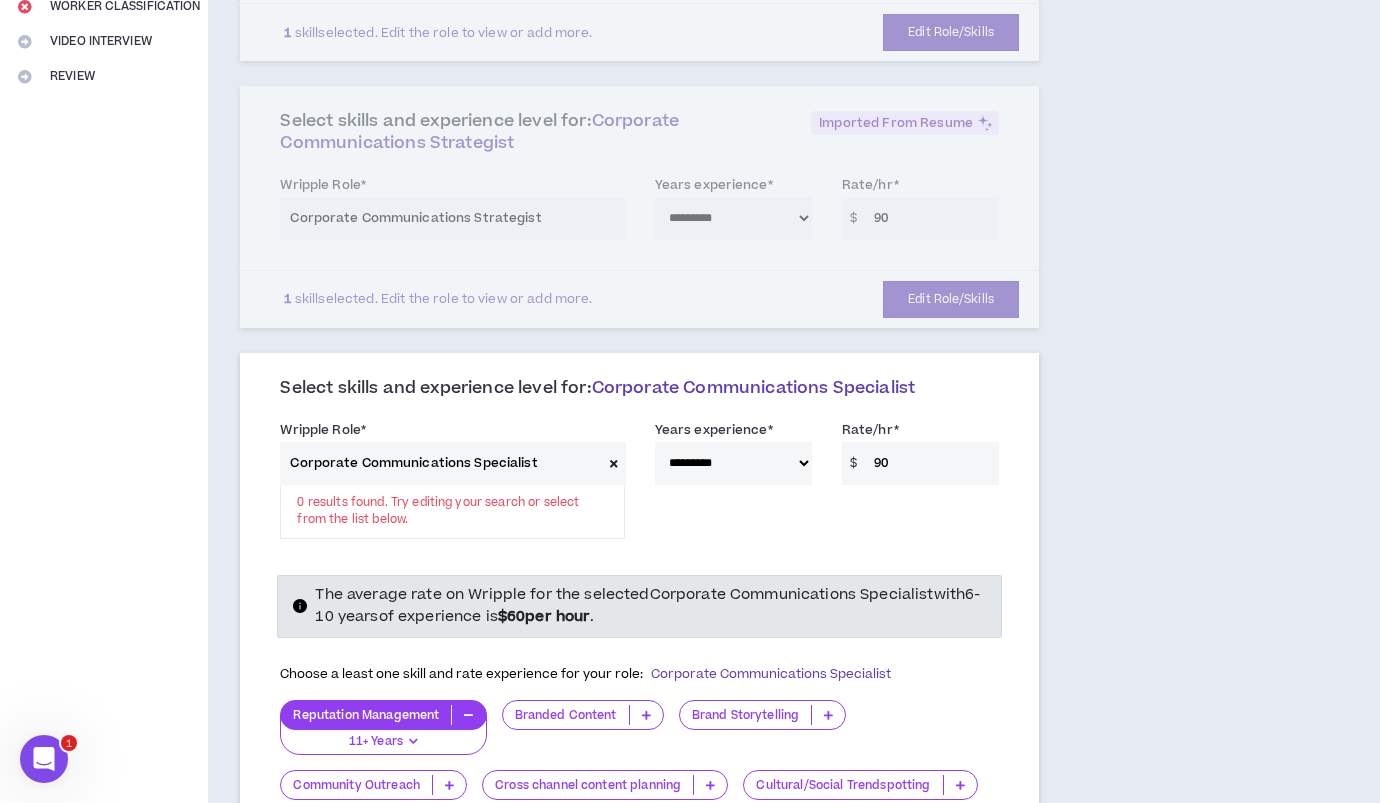 click on "**********" at bounding box center [733, 479] 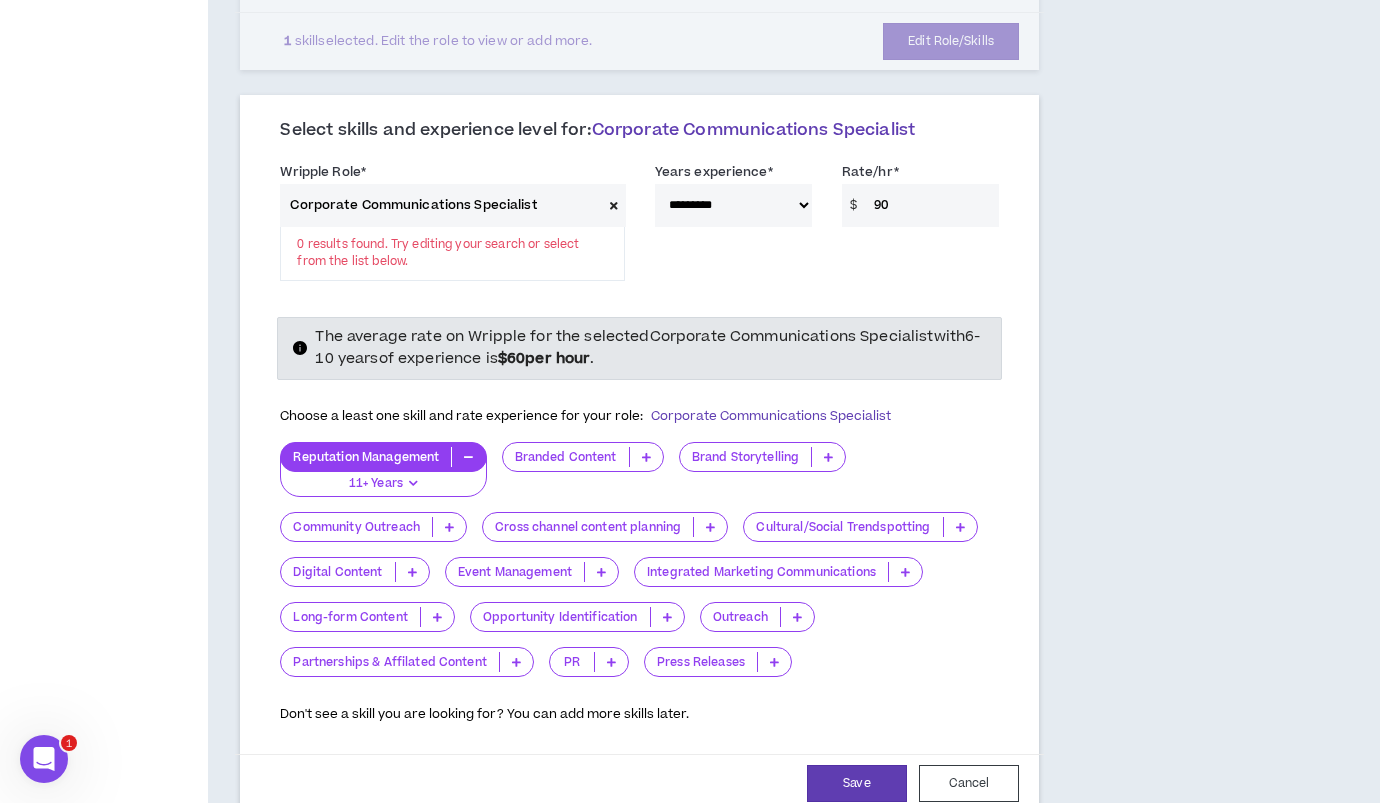 scroll, scrollTop: 703, scrollLeft: 0, axis: vertical 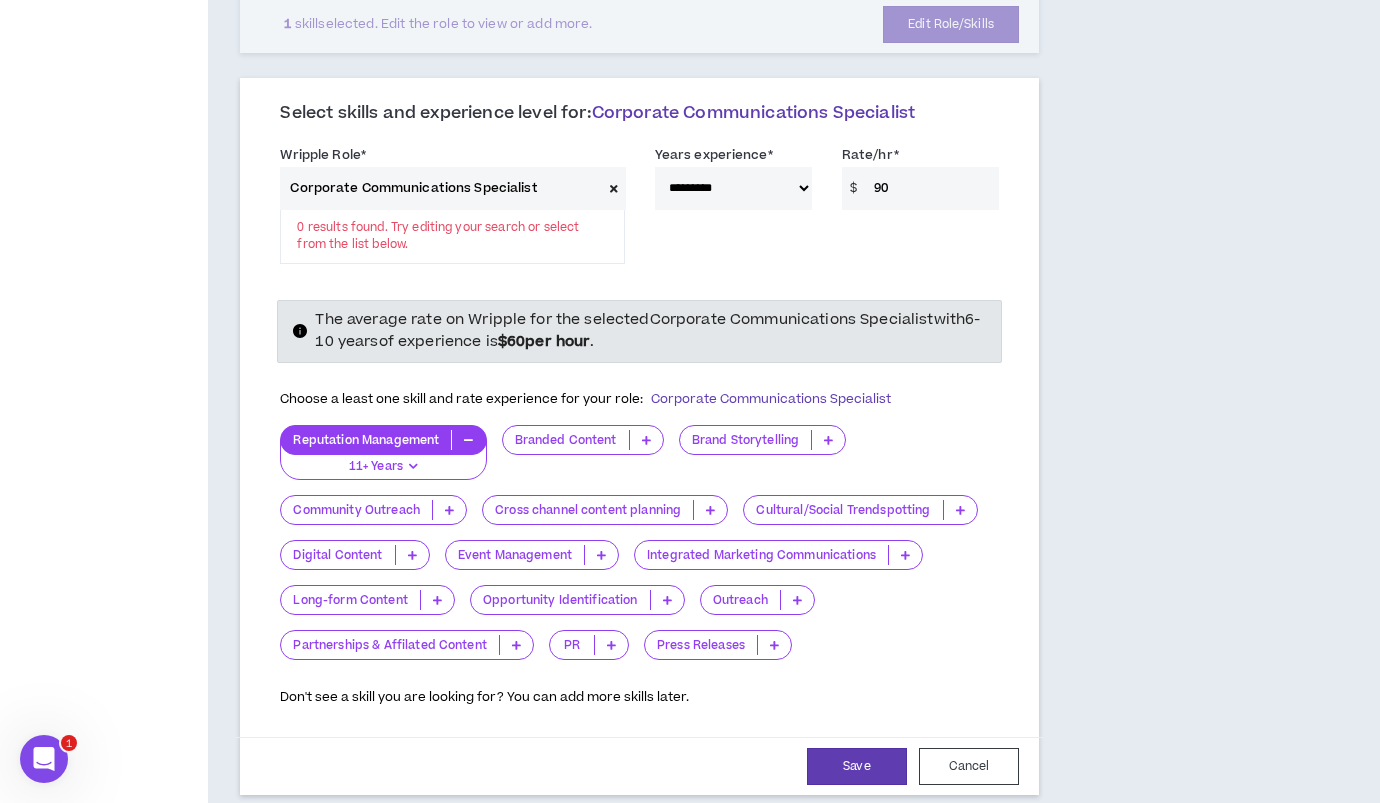 click on "Brand Storytelling" at bounding box center [746, 440] 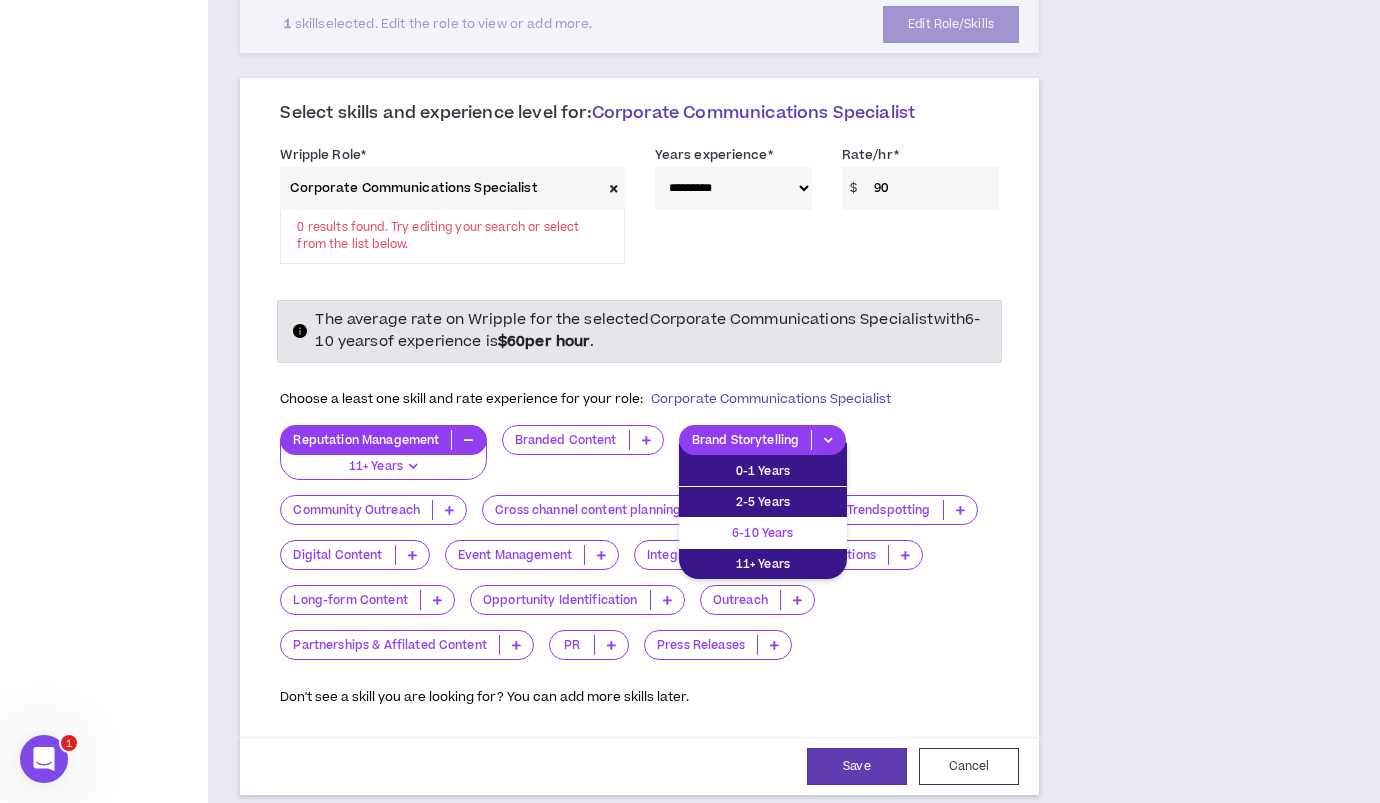 click on "6-10 Years" at bounding box center [763, 533] 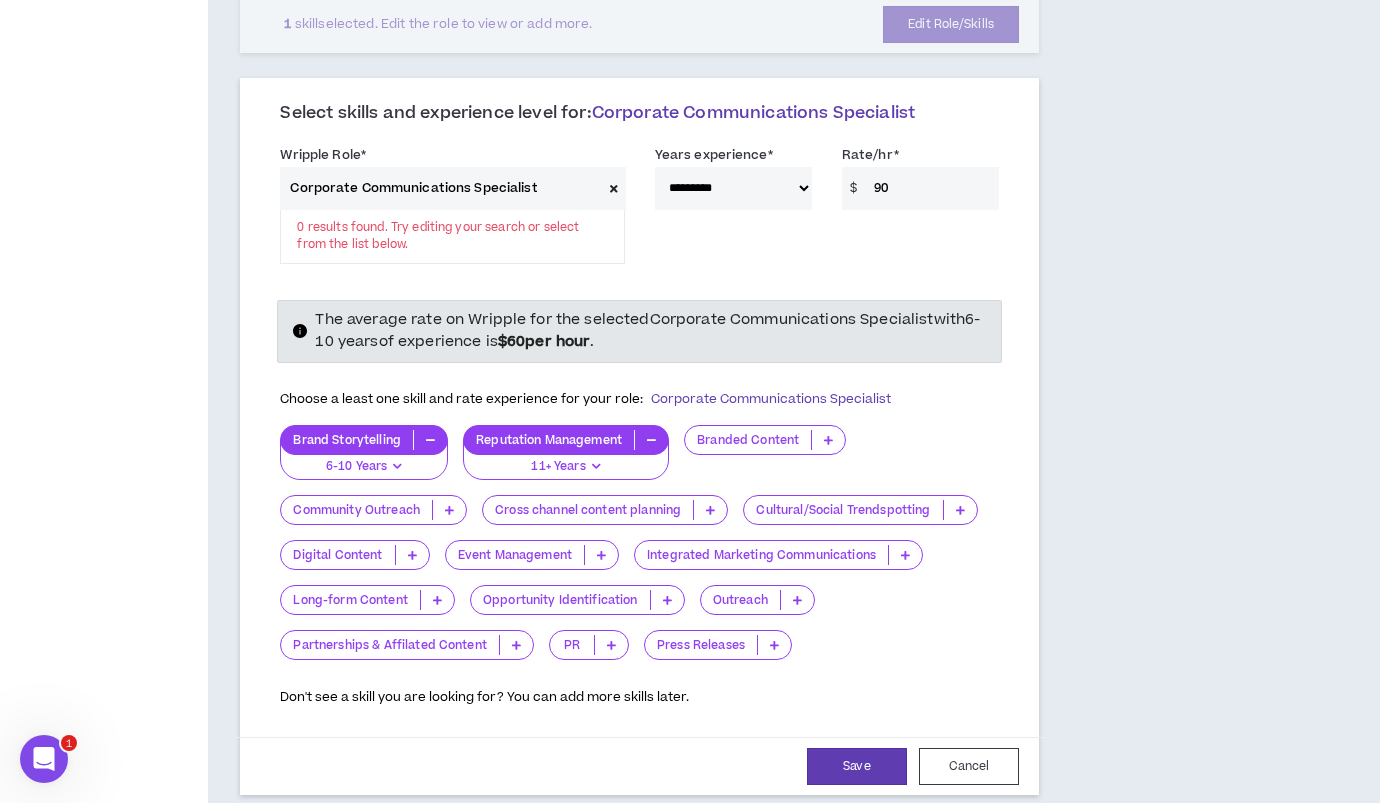 click on "Cross channel content planning" at bounding box center (588, 510) 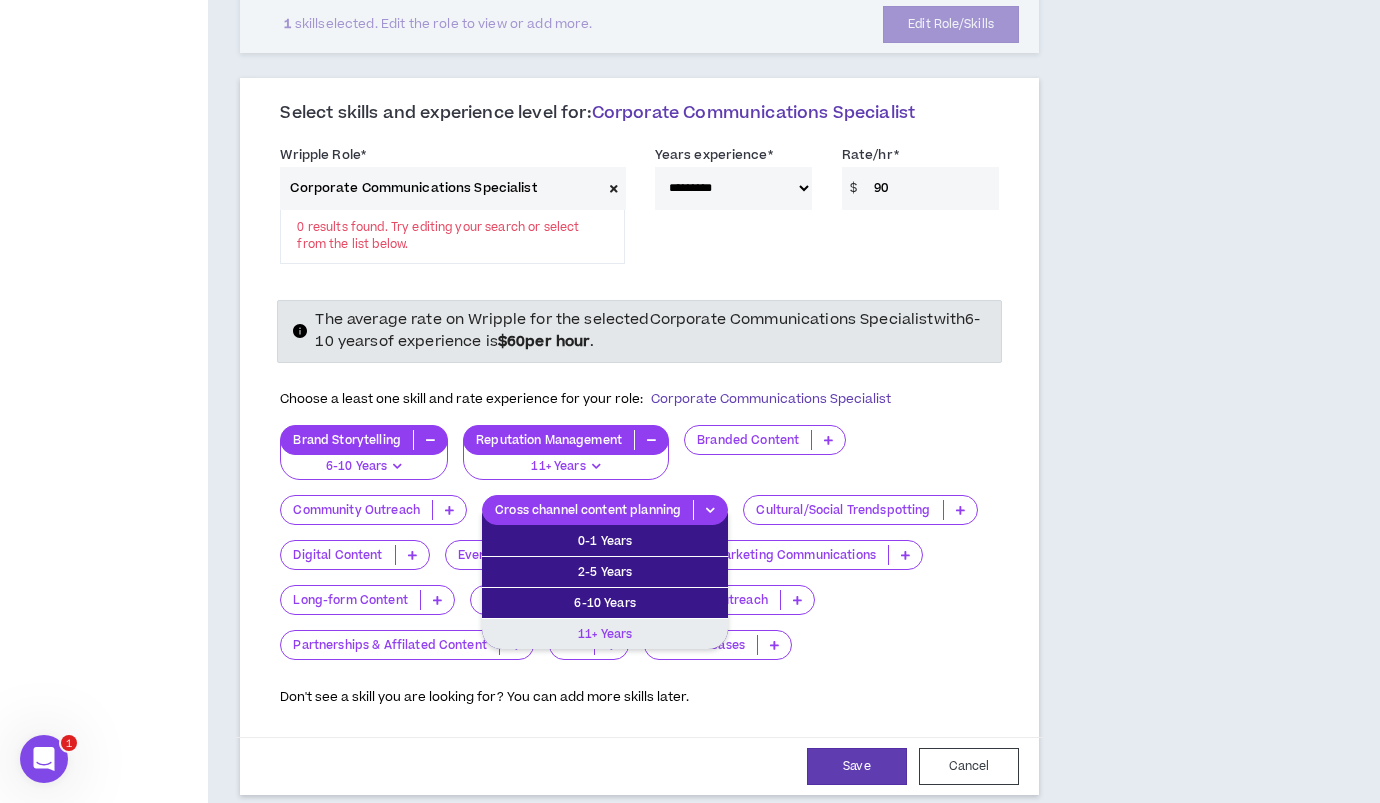 drag, startPoint x: 595, startPoint y: 633, endPoint x: 549, endPoint y: 608, distance: 52.35456 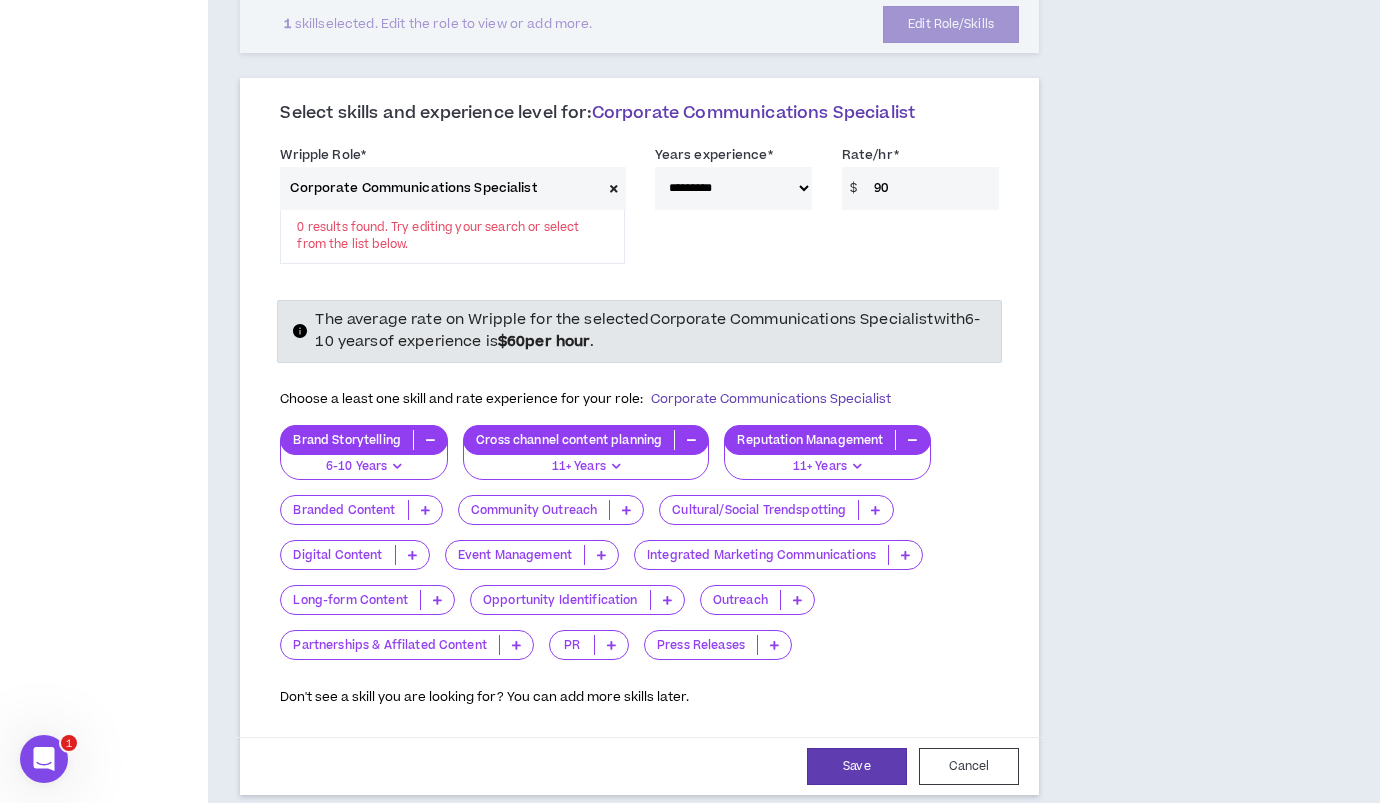 click on "Event Management" at bounding box center (515, 555) 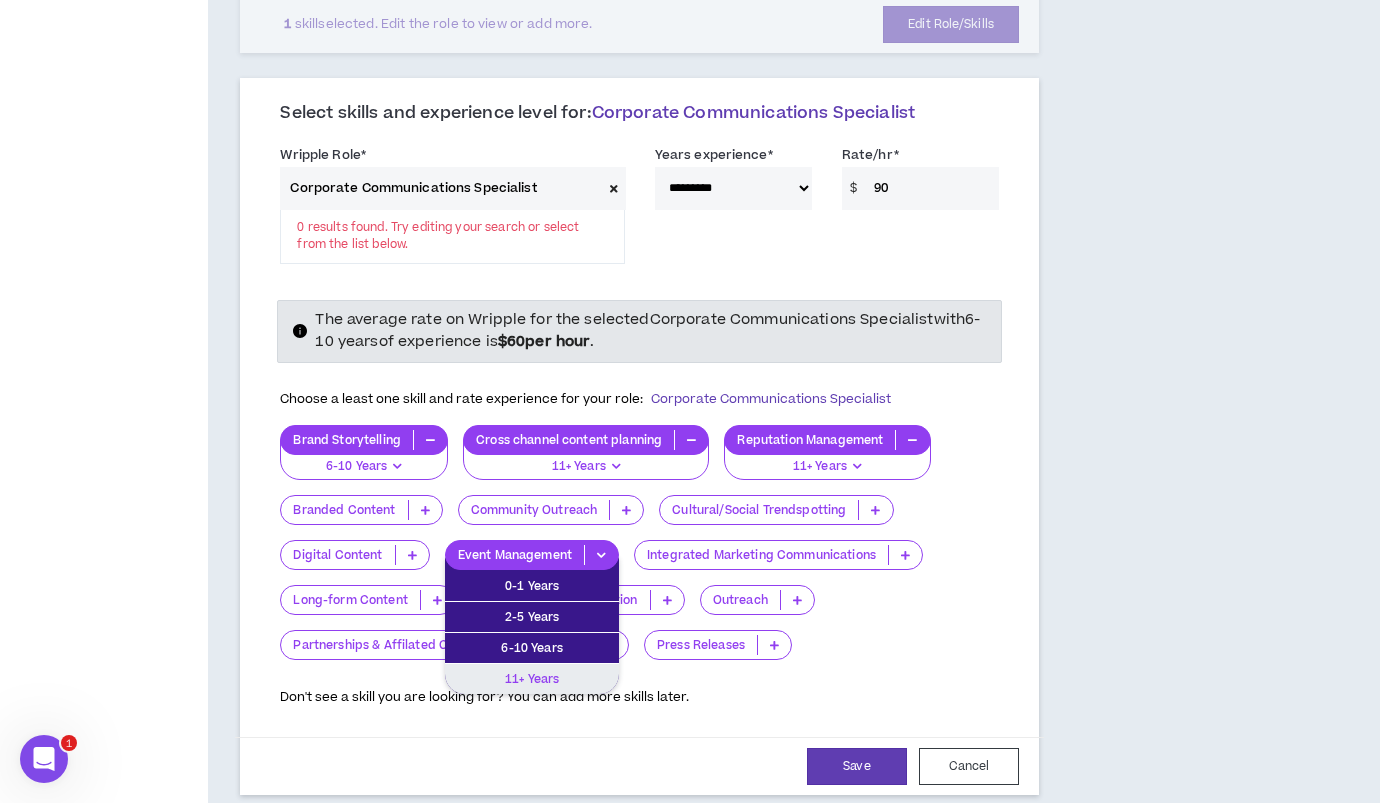 click on "11+ Years" at bounding box center (532, 679) 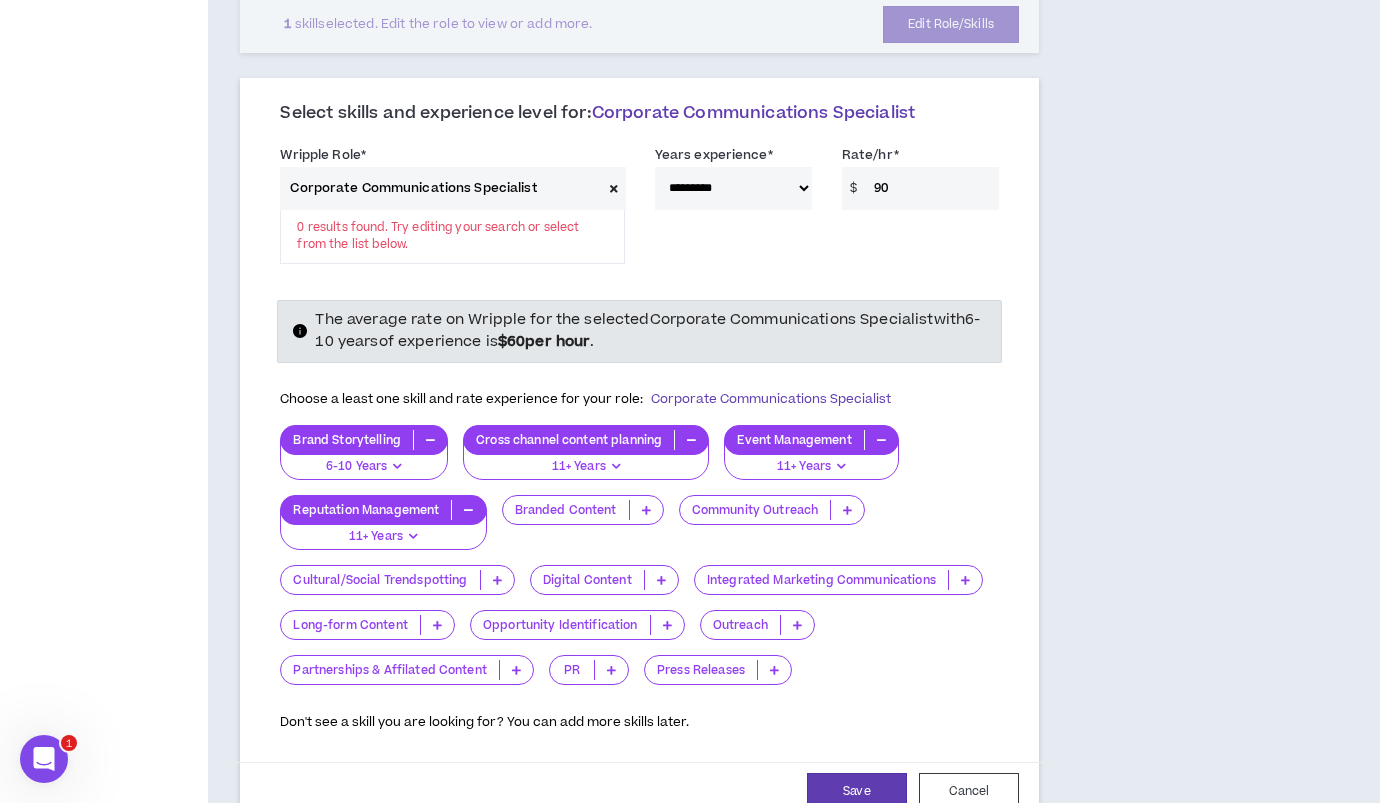 click on "Digital Content" at bounding box center (587, 580) 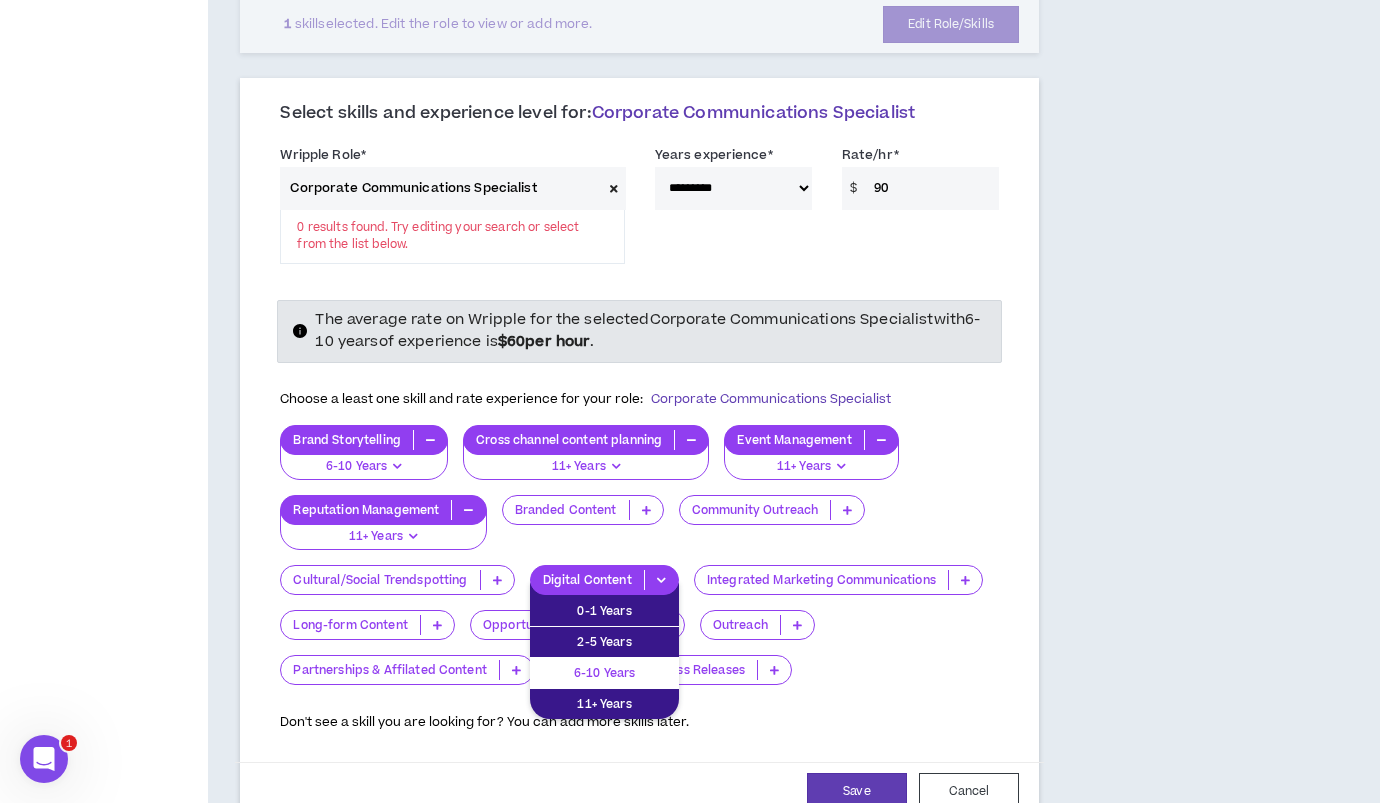 click on "6-10 Years" at bounding box center [604, 673] 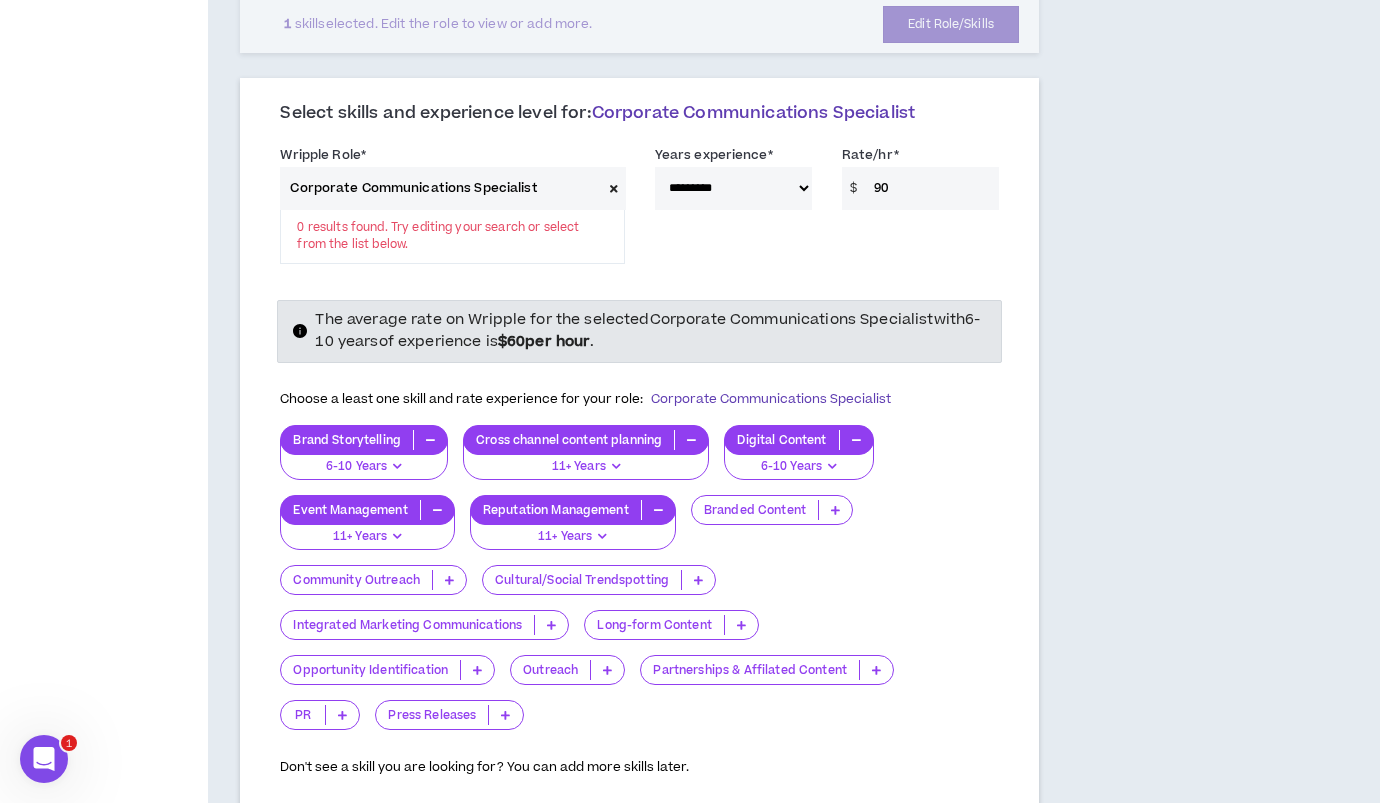 click on "Integrated Marketing Communications" at bounding box center (407, 625) 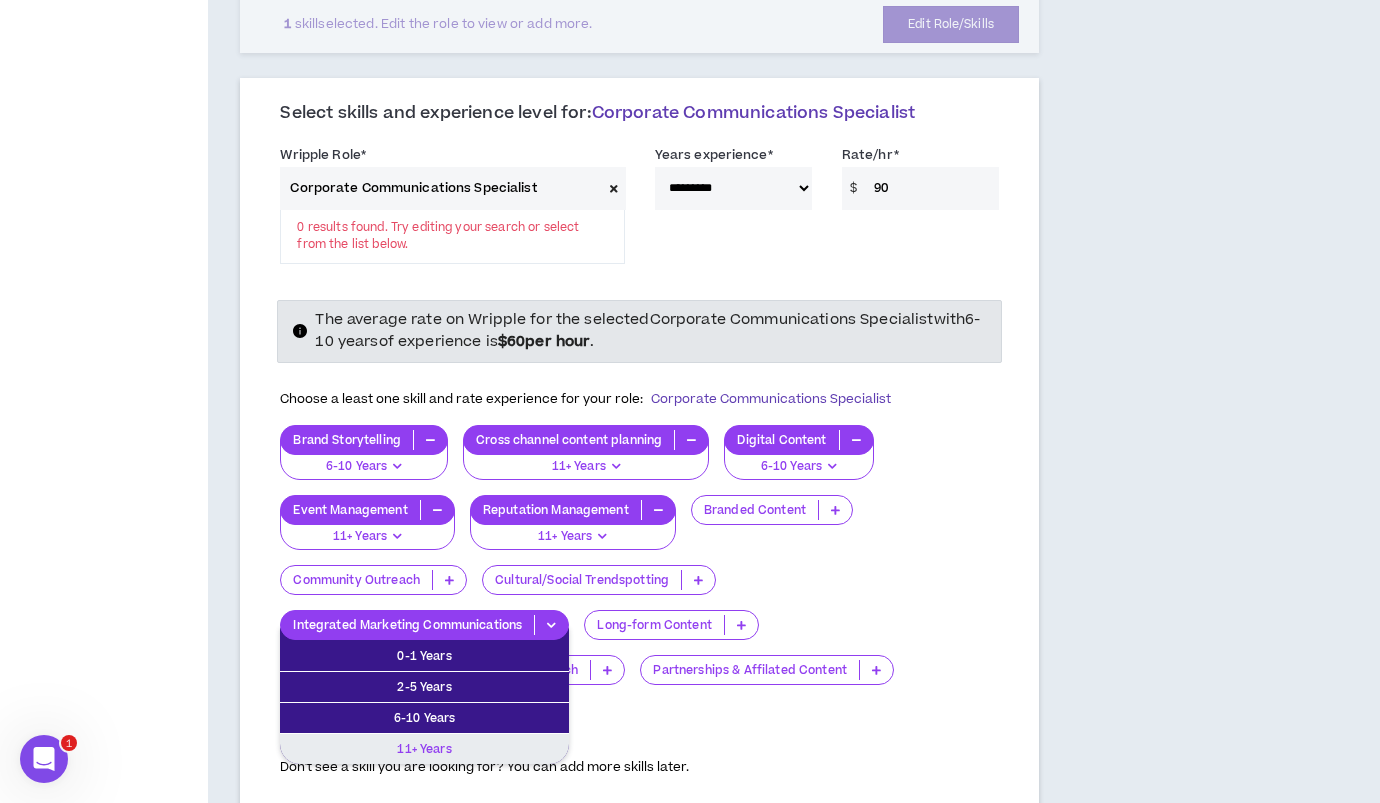 drag, startPoint x: 418, startPoint y: 751, endPoint x: 417, endPoint y: 686, distance: 65.00769 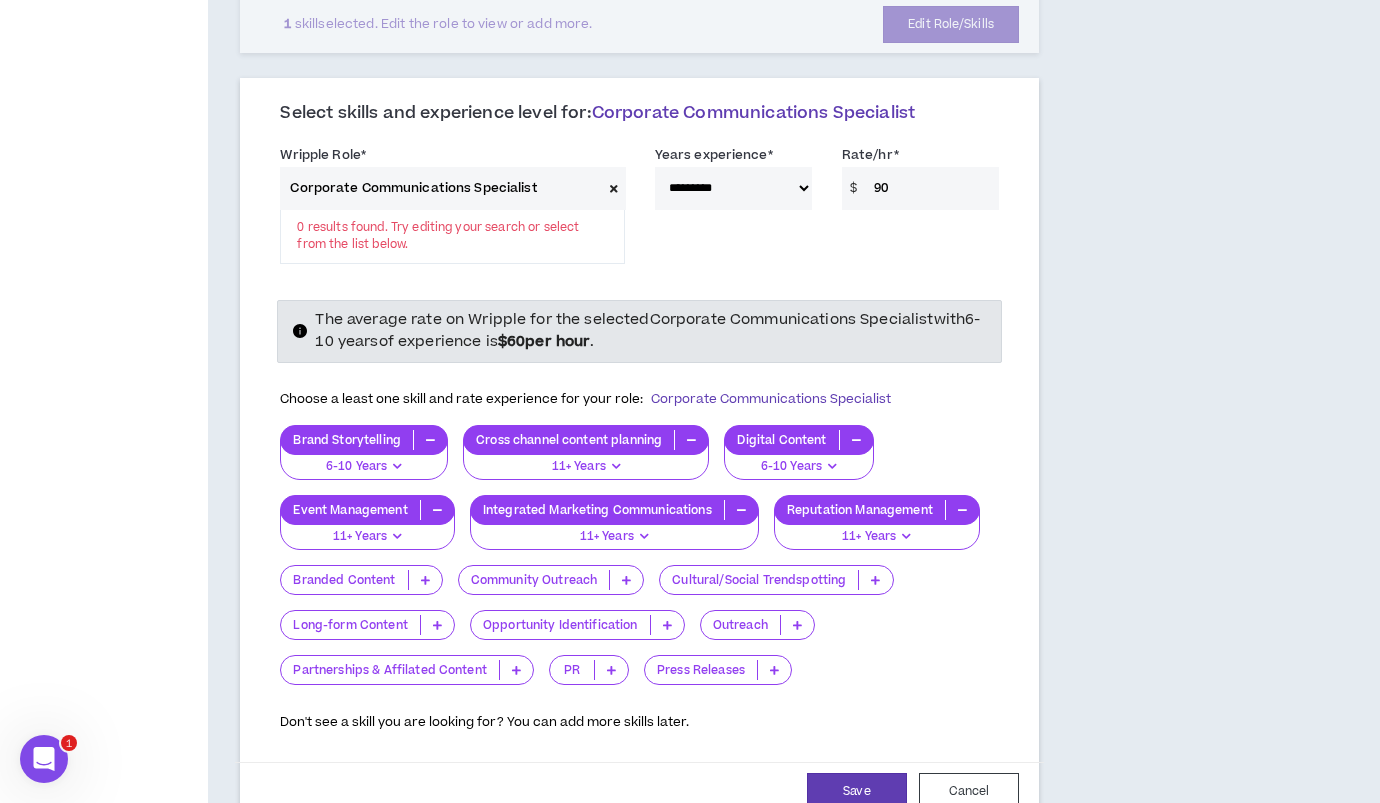 click on "Long-form Content" at bounding box center [350, 625] 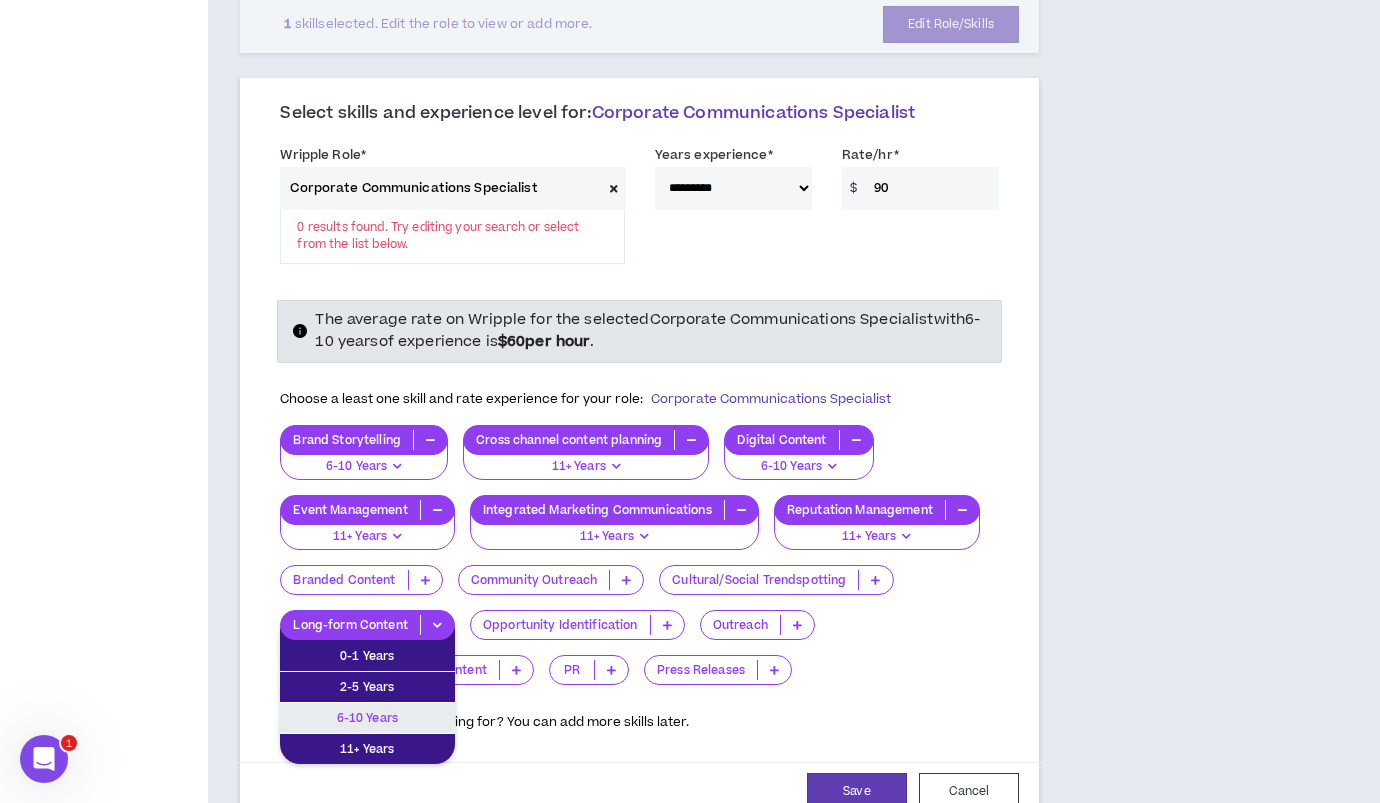 click on "6-10 Years" at bounding box center [367, 718] 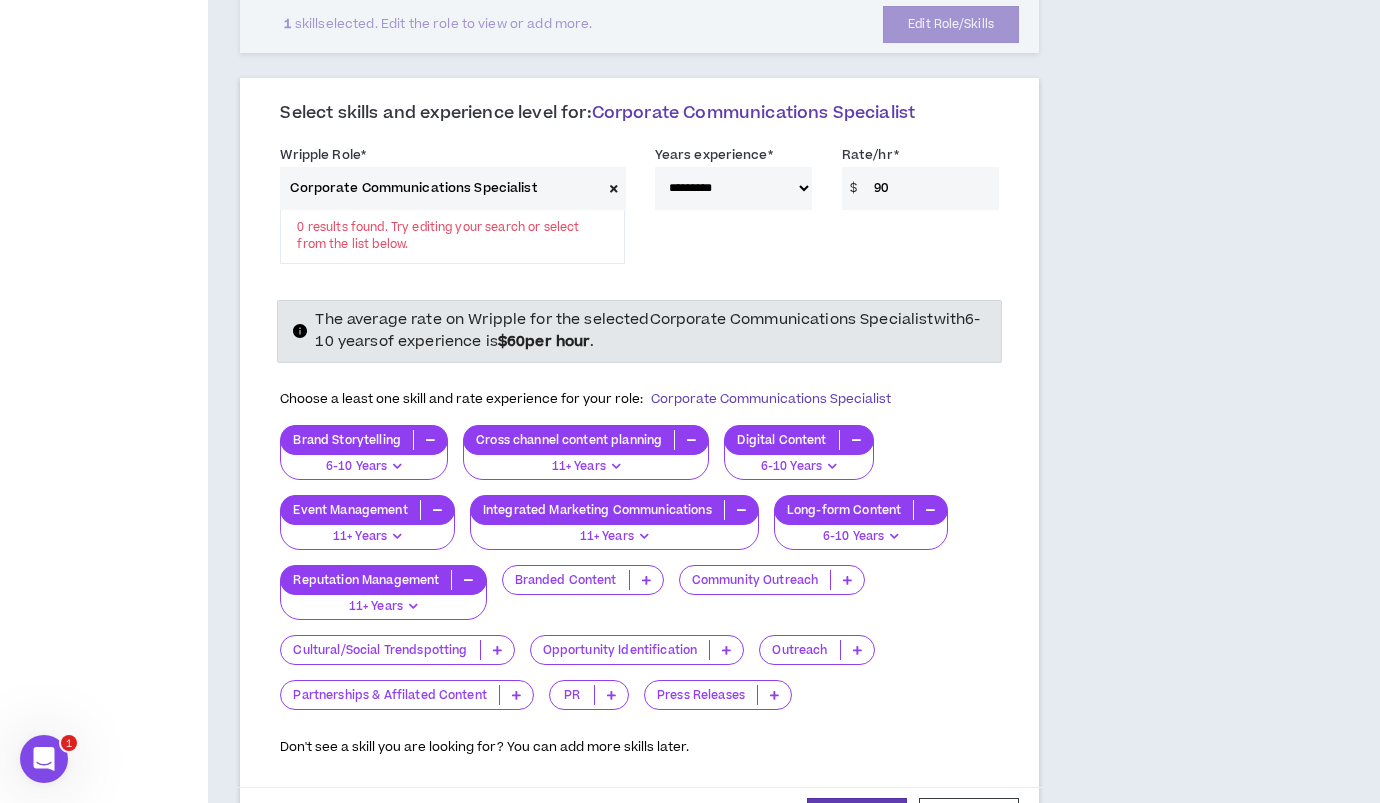 click on "PR" at bounding box center [572, 695] 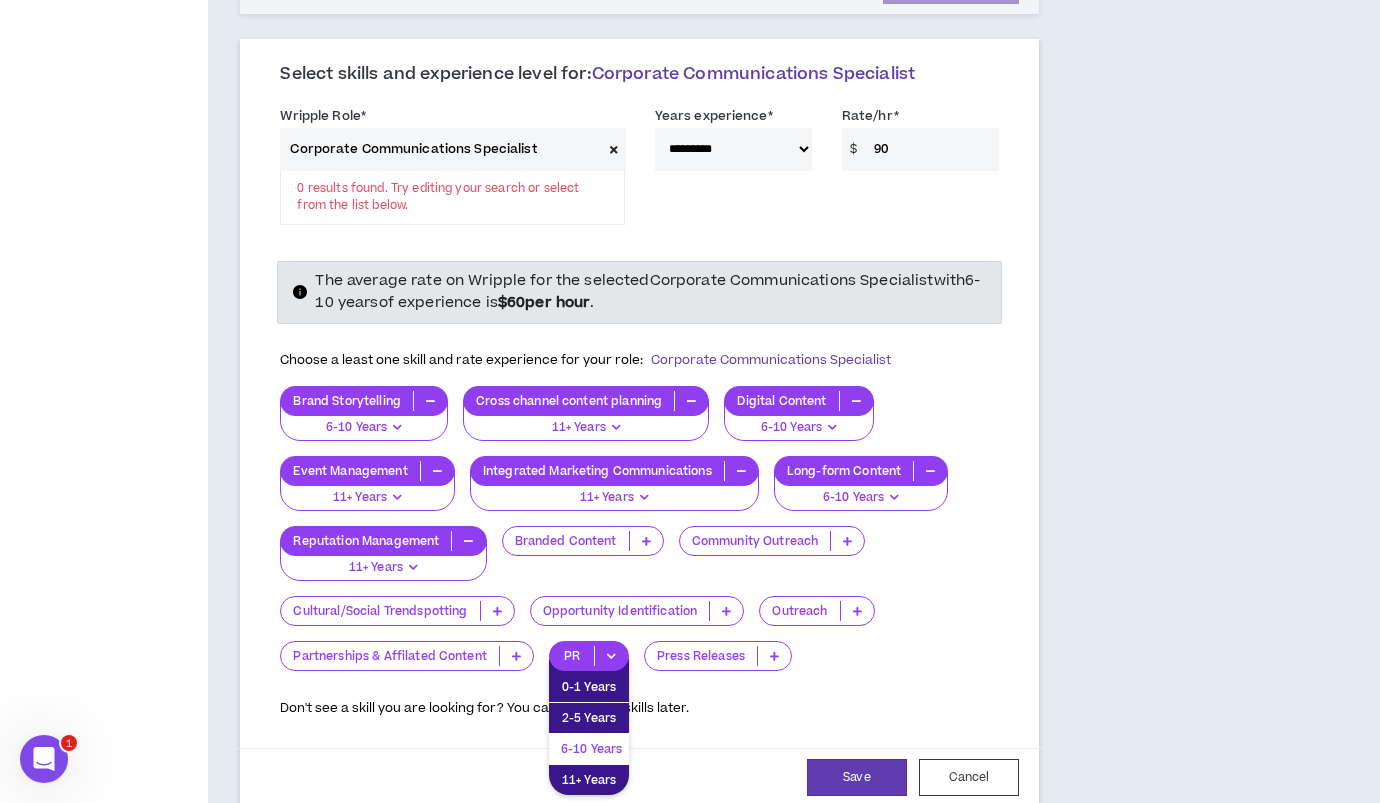 scroll, scrollTop: 829, scrollLeft: 0, axis: vertical 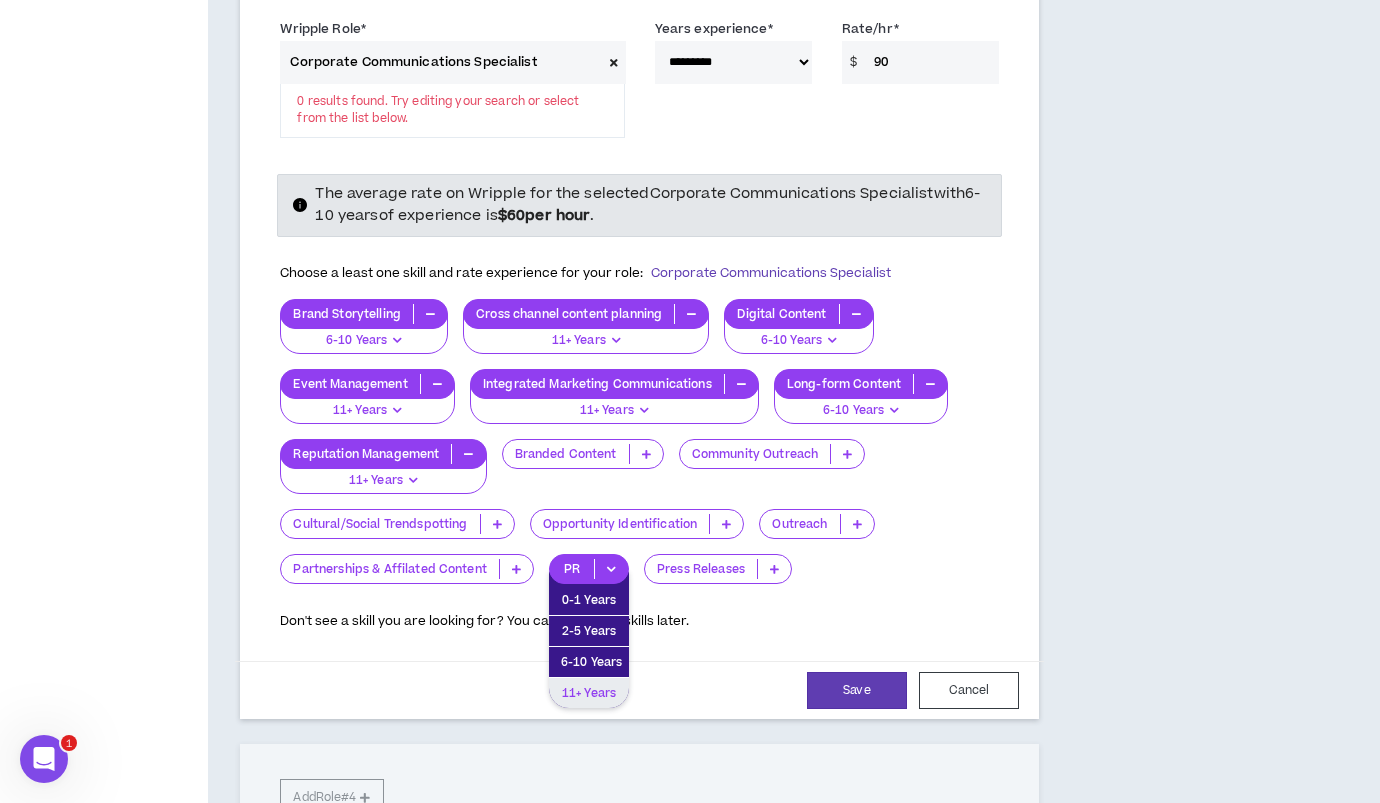drag, startPoint x: 594, startPoint y: 693, endPoint x: 720, endPoint y: 588, distance: 164.01524 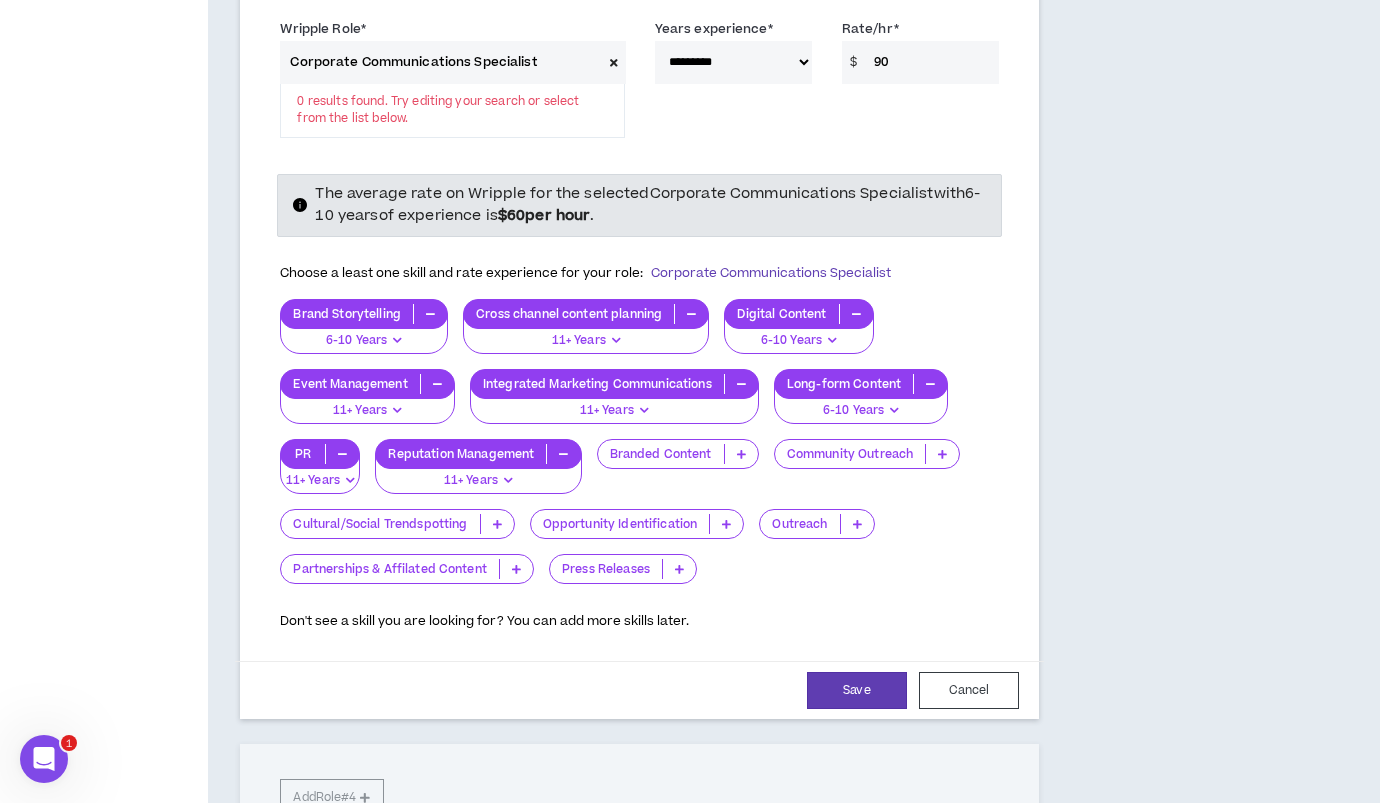 click on "Press Releases" at bounding box center [606, 569] 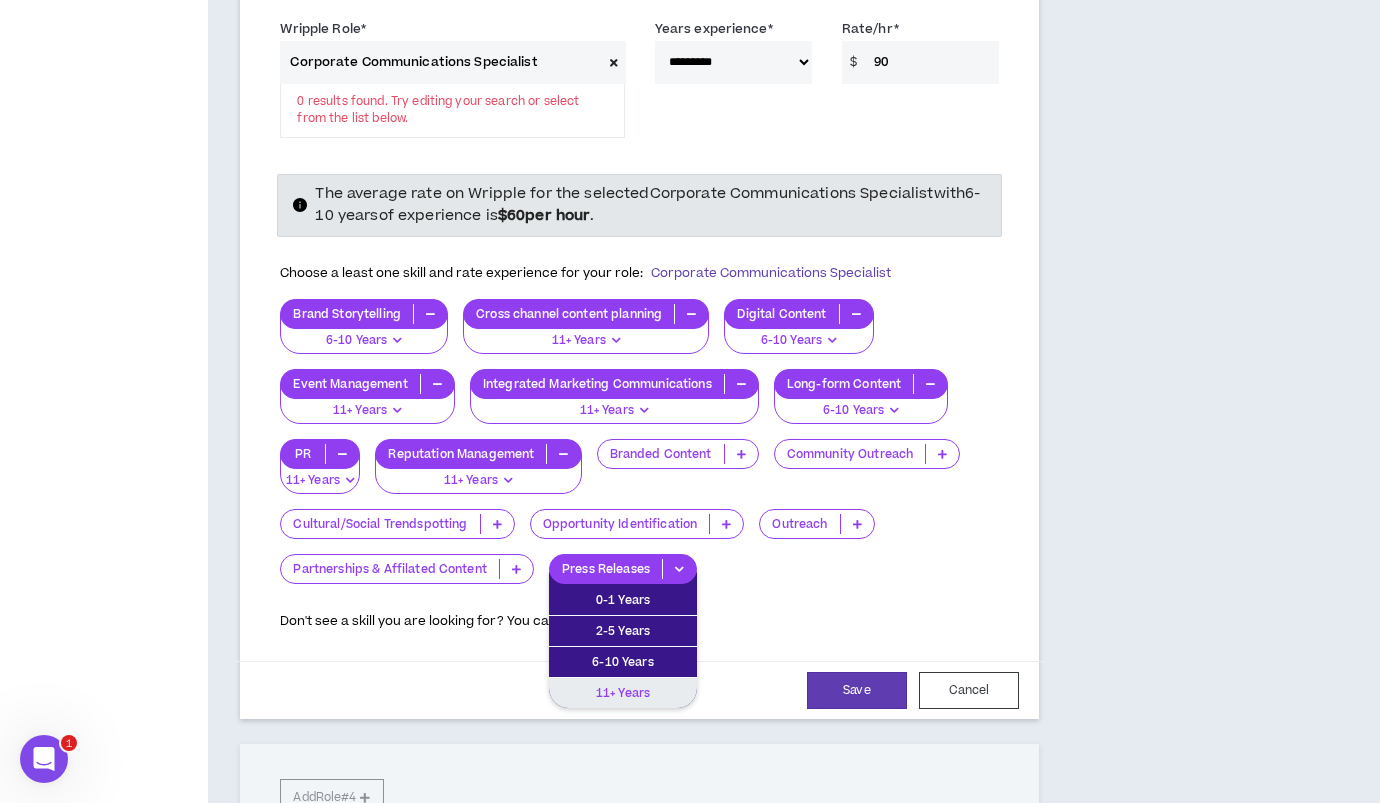 drag, startPoint x: 609, startPoint y: 690, endPoint x: 426, endPoint y: 603, distance: 202.62773 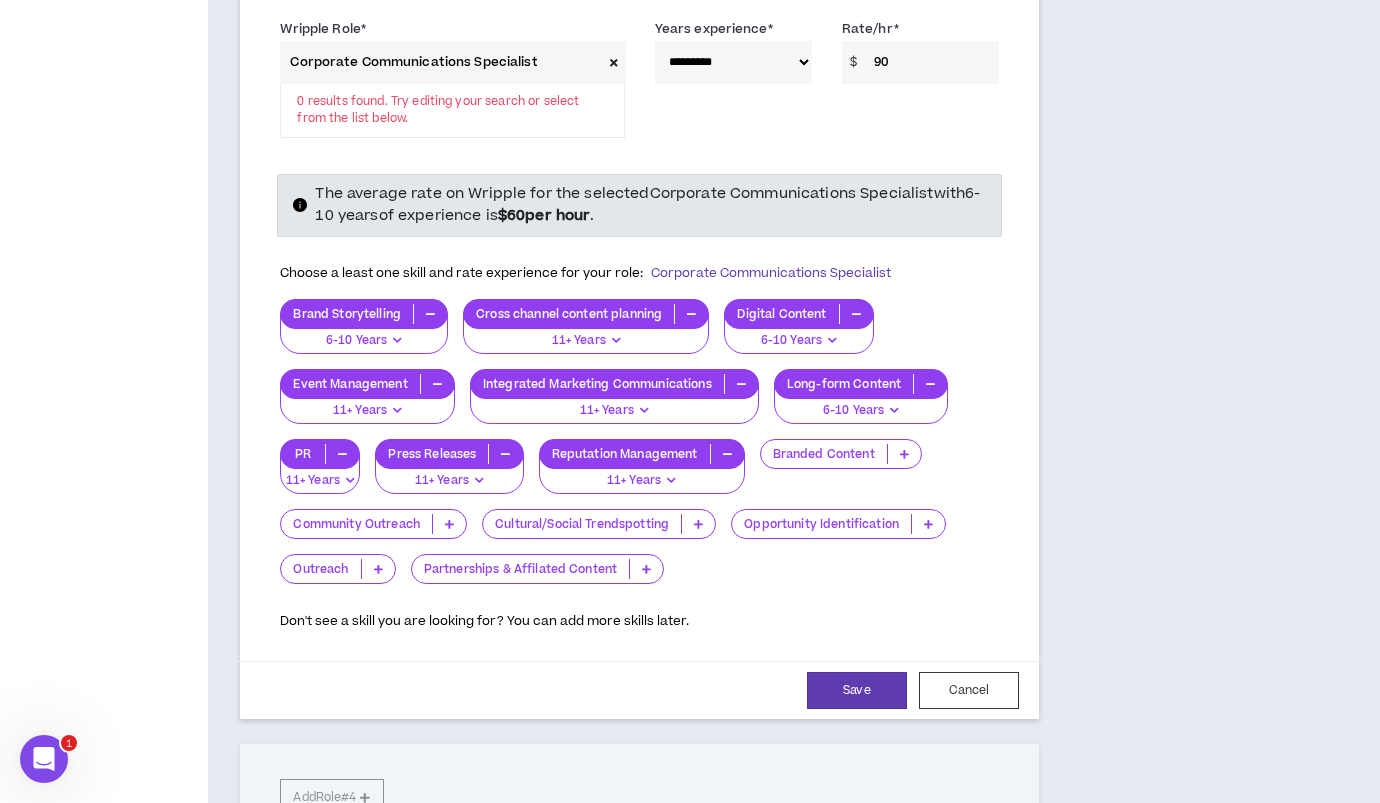 click on "Partnerships & Affilated Content" at bounding box center (520, 569) 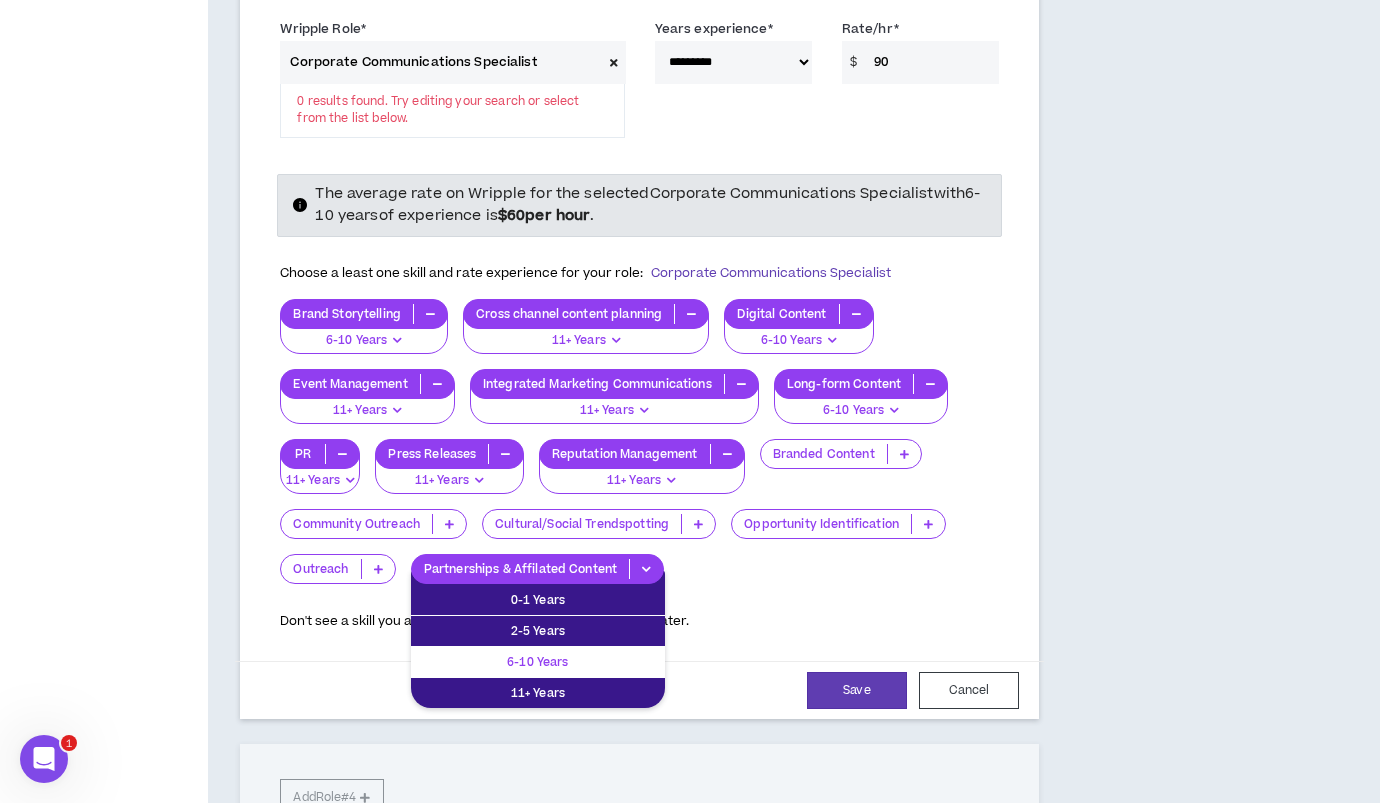 click on "6-10 Years" at bounding box center [538, 662] 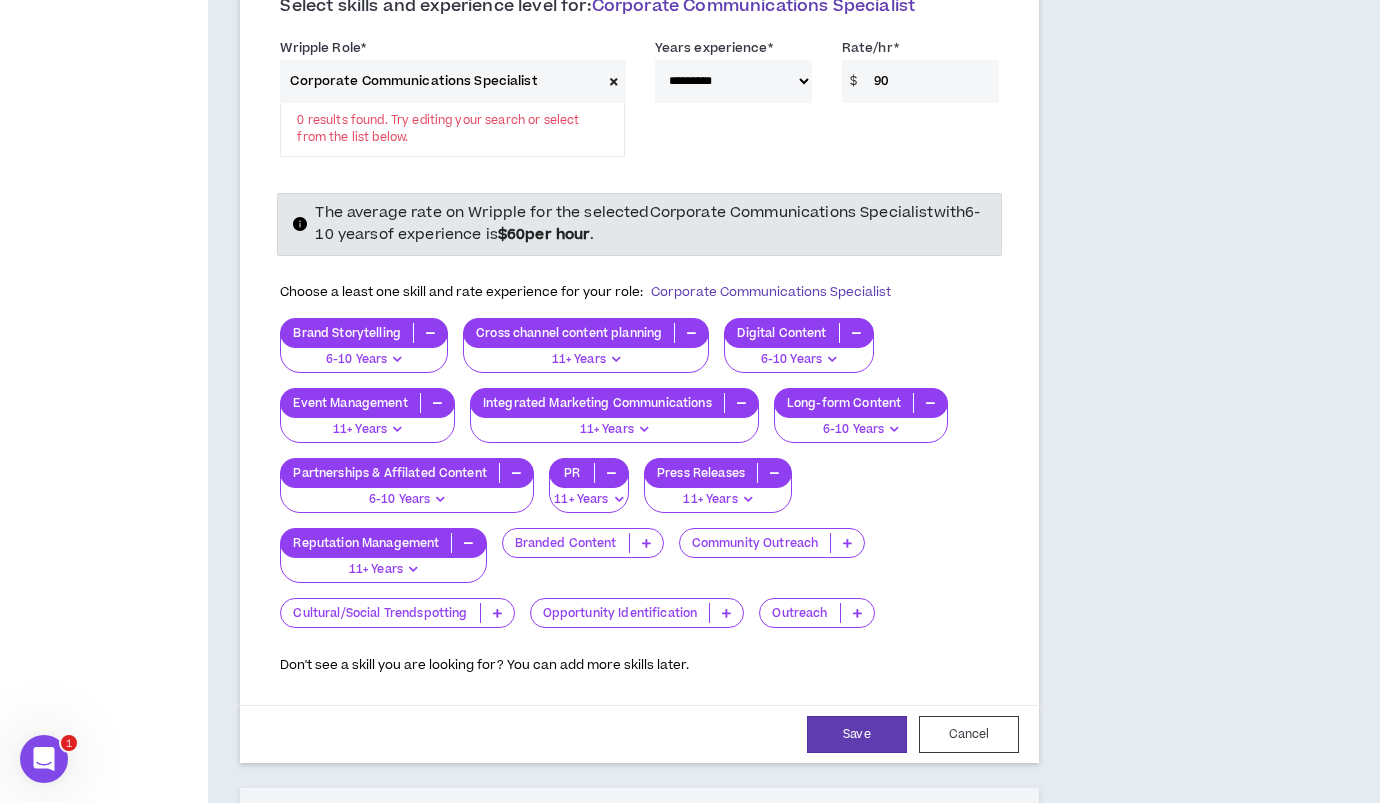 scroll, scrollTop: 808, scrollLeft: 0, axis: vertical 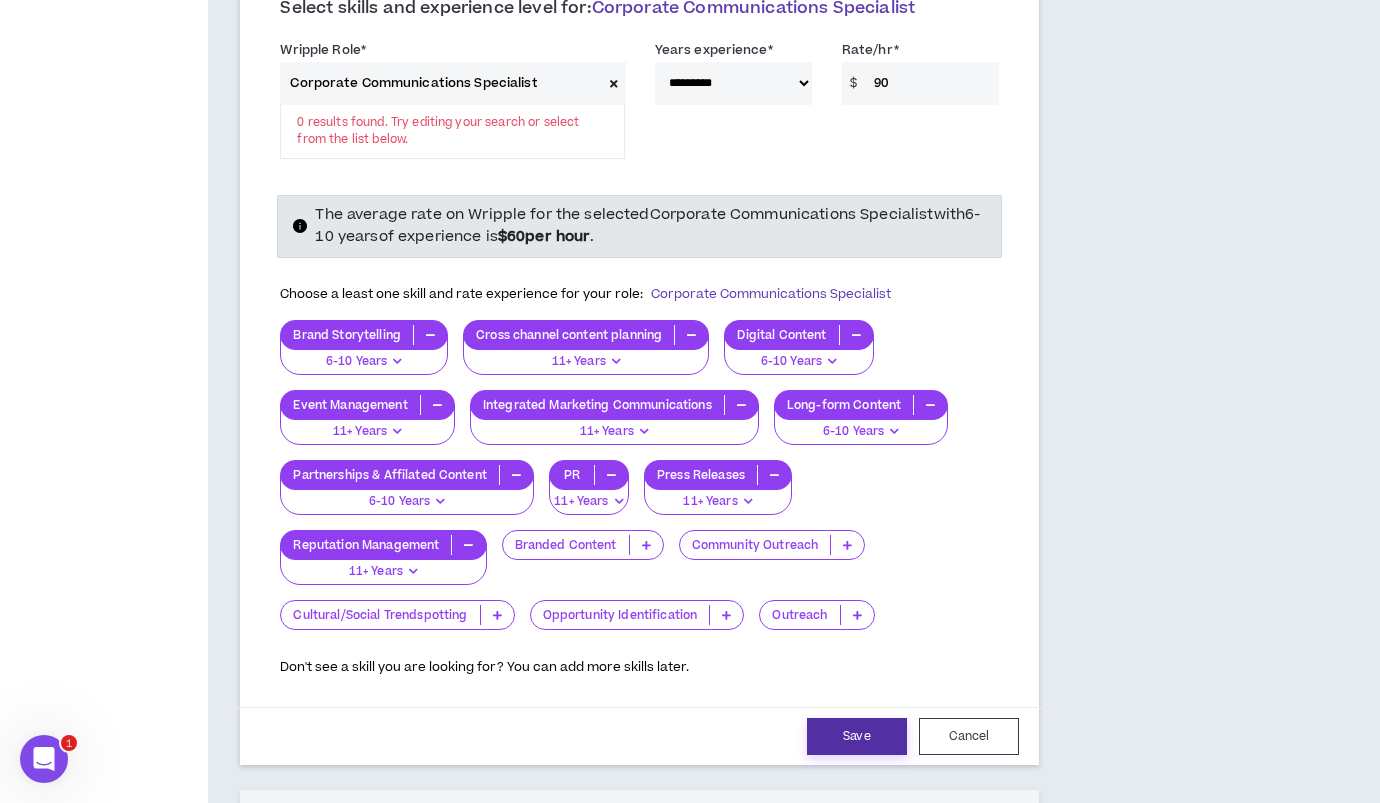 drag, startPoint x: 833, startPoint y: 735, endPoint x: 832, endPoint y: 725, distance: 10.049875 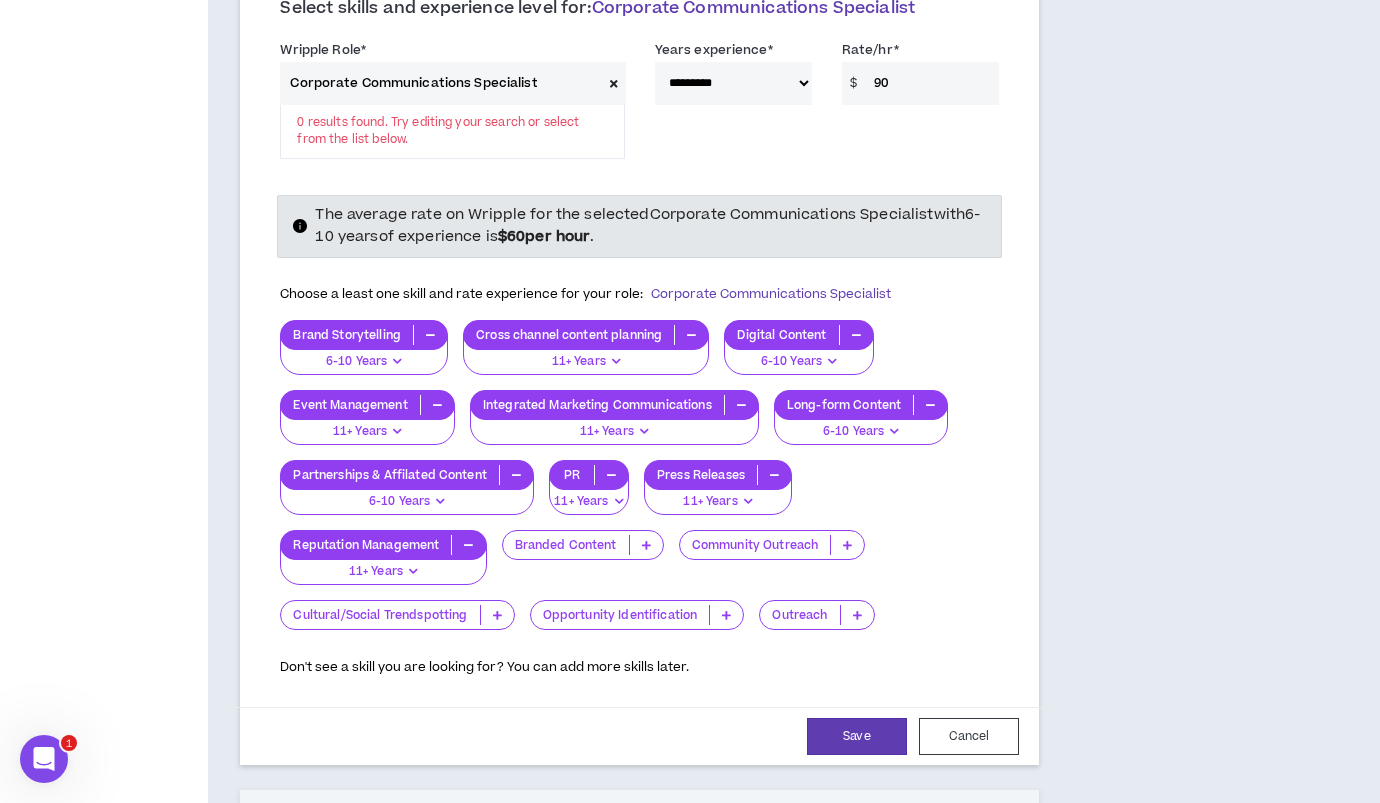 select on "***" 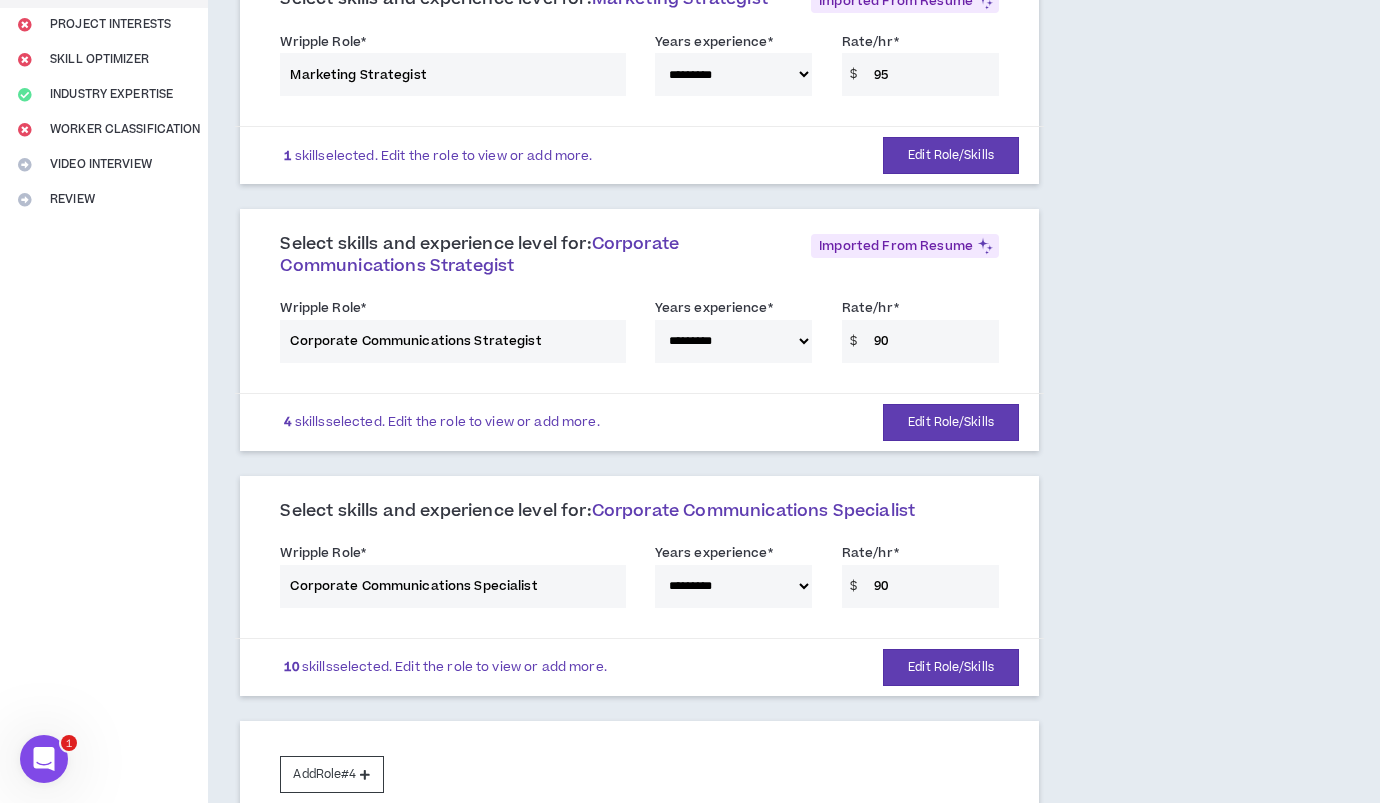 scroll, scrollTop: 318, scrollLeft: 0, axis: vertical 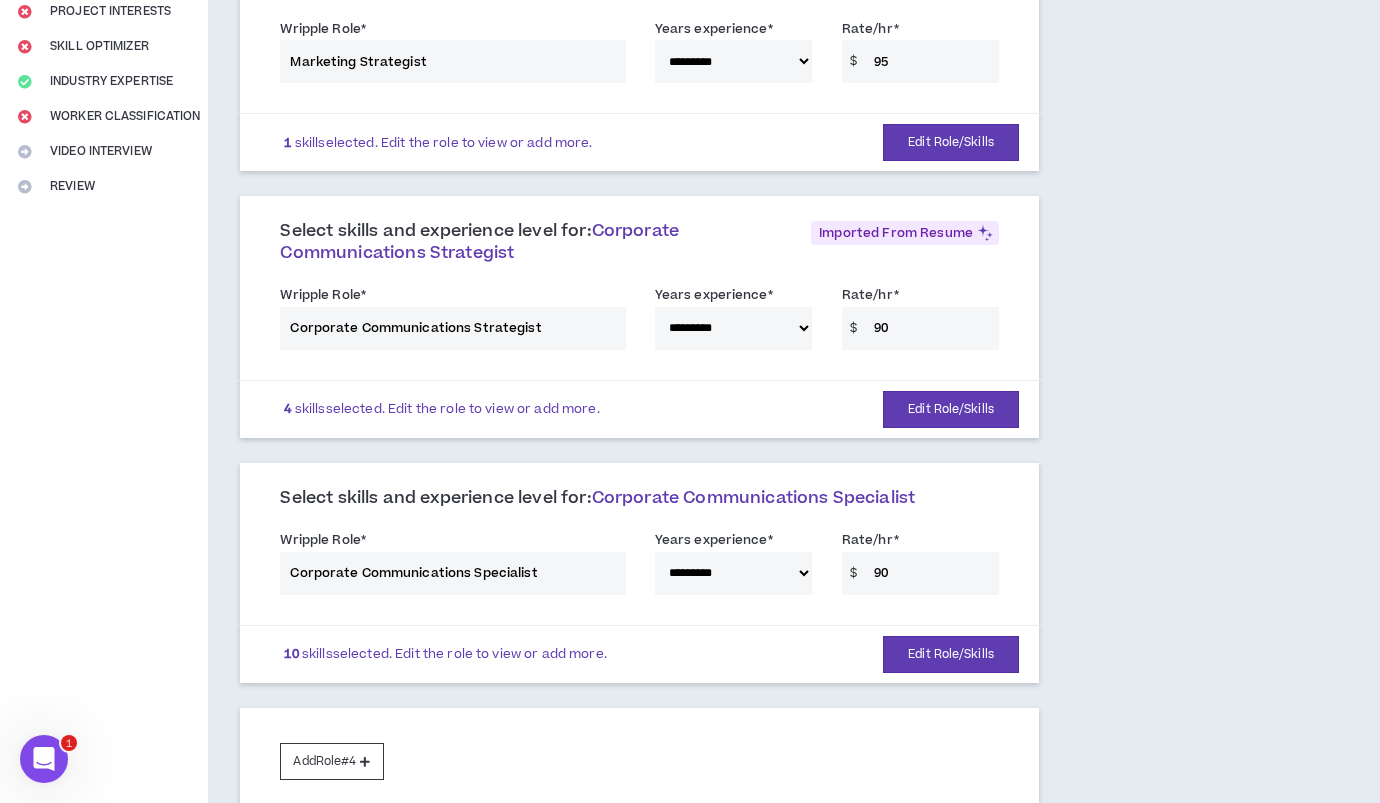 click on "1   skill  selected. Edit the role to view or add more." at bounding box center (438, 143) 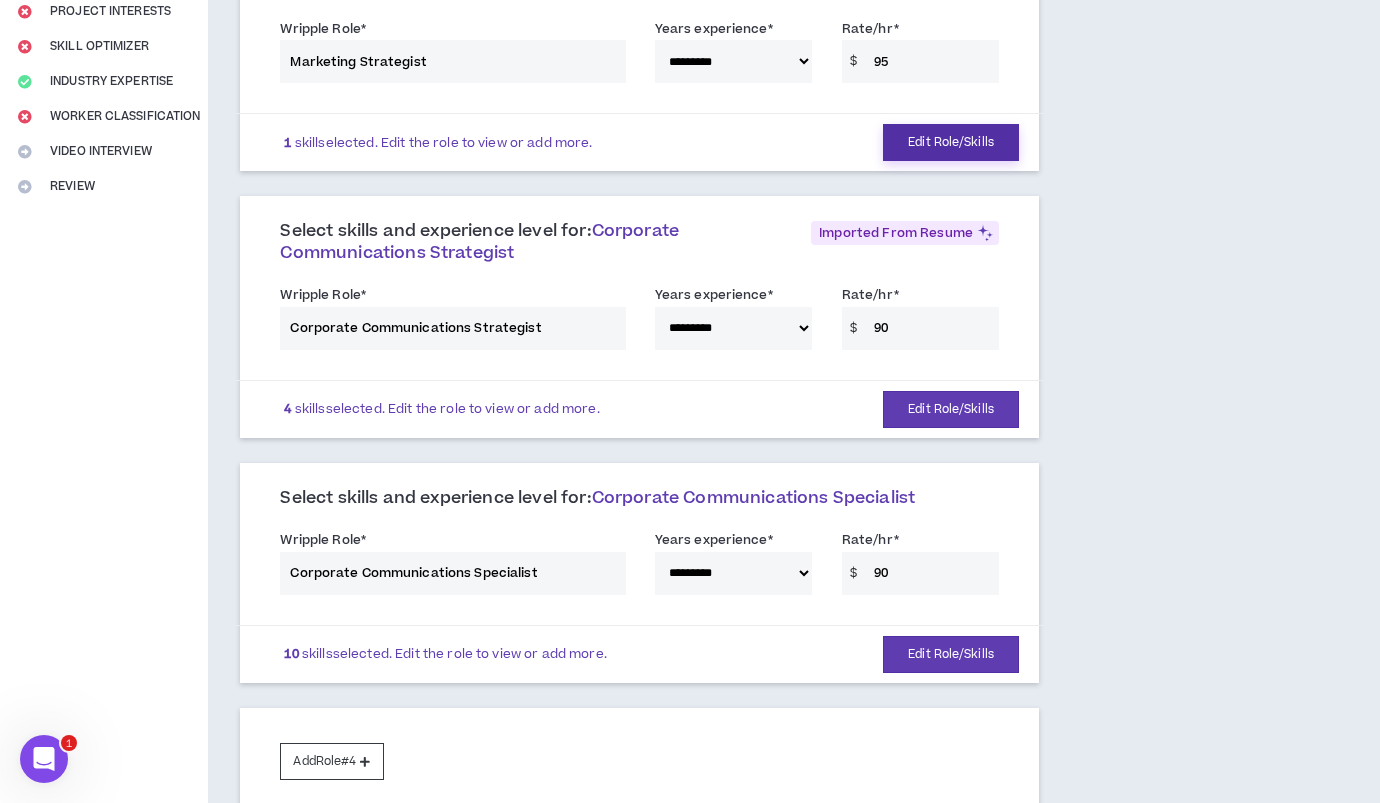 click on "Edit Role/Skills" at bounding box center [951, 142] 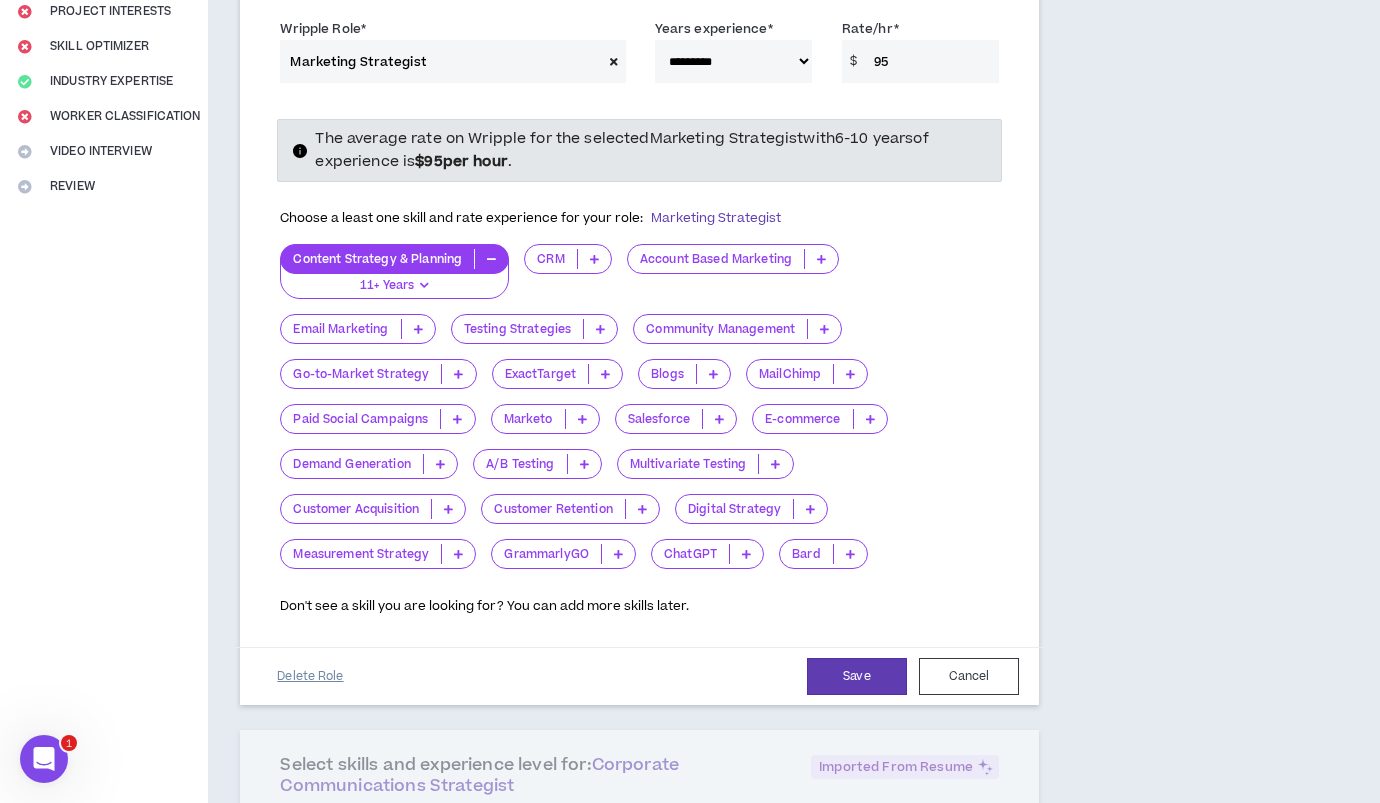 scroll, scrollTop: 315, scrollLeft: 0, axis: vertical 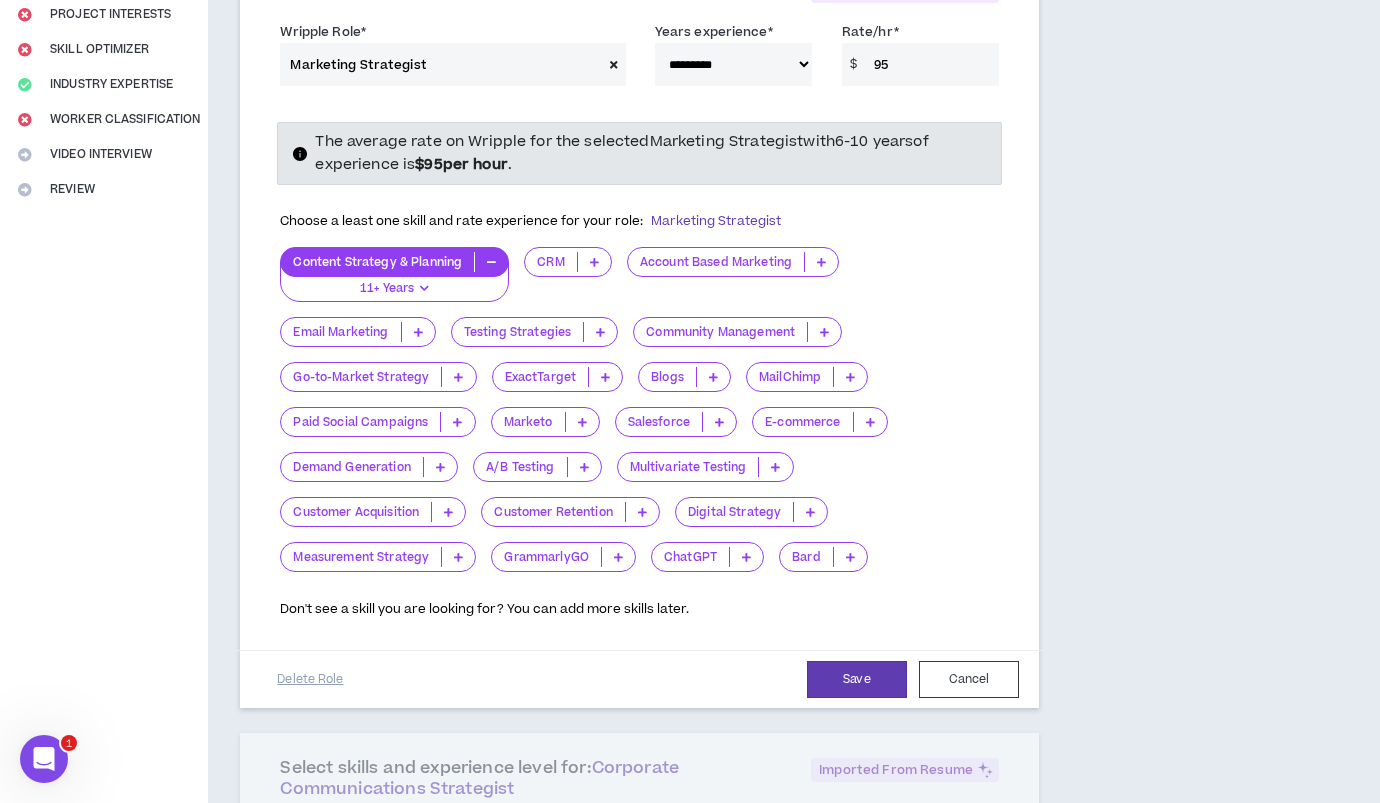 click on "Paid Social Campaigns" at bounding box center [360, 422] 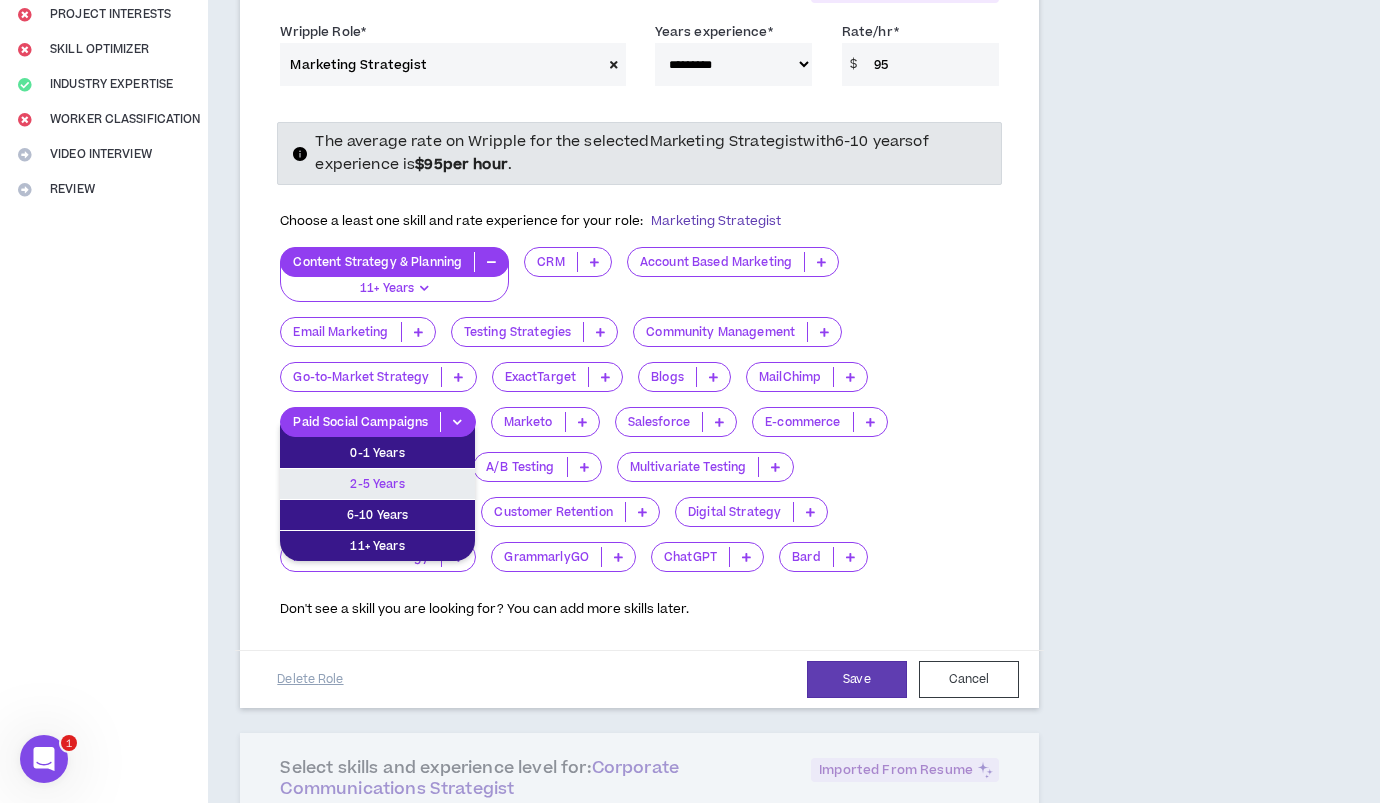 drag, startPoint x: 338, startPoint y: 482, endPoint x: 914, endPoint y: 700, distance: 615.87335 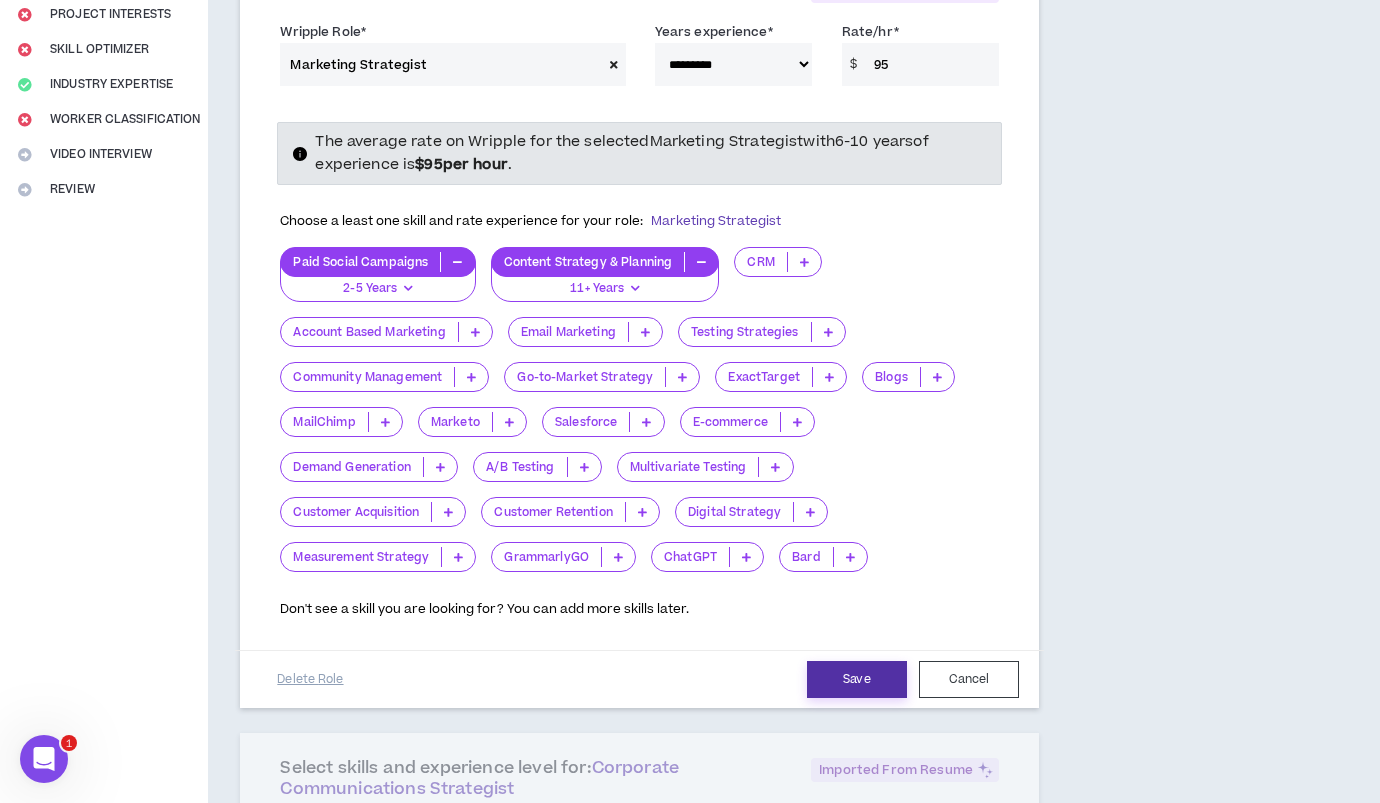 click on "Save" at bounding box center (857, 679) 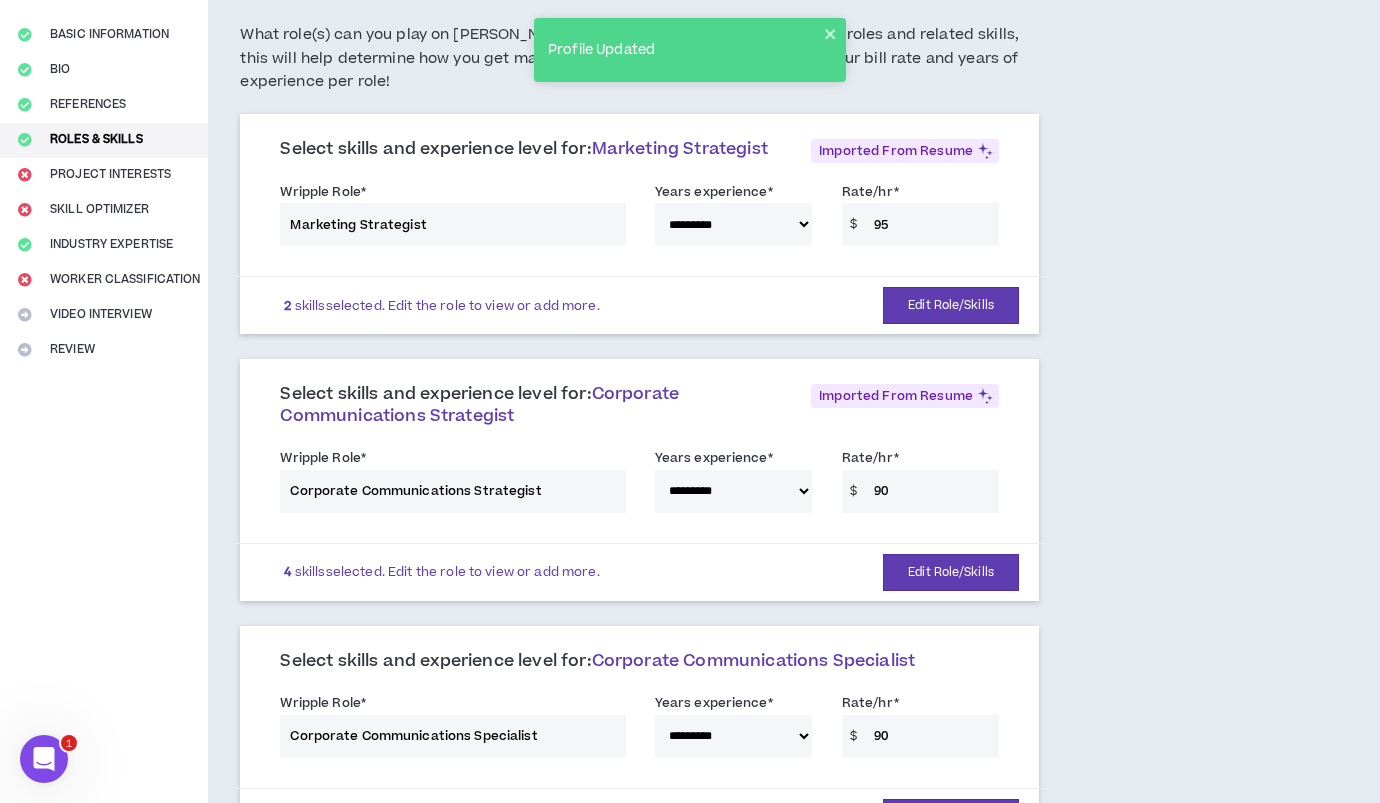 scroll, scrollTop: 156, scrollLeft: 0, axis: vertical 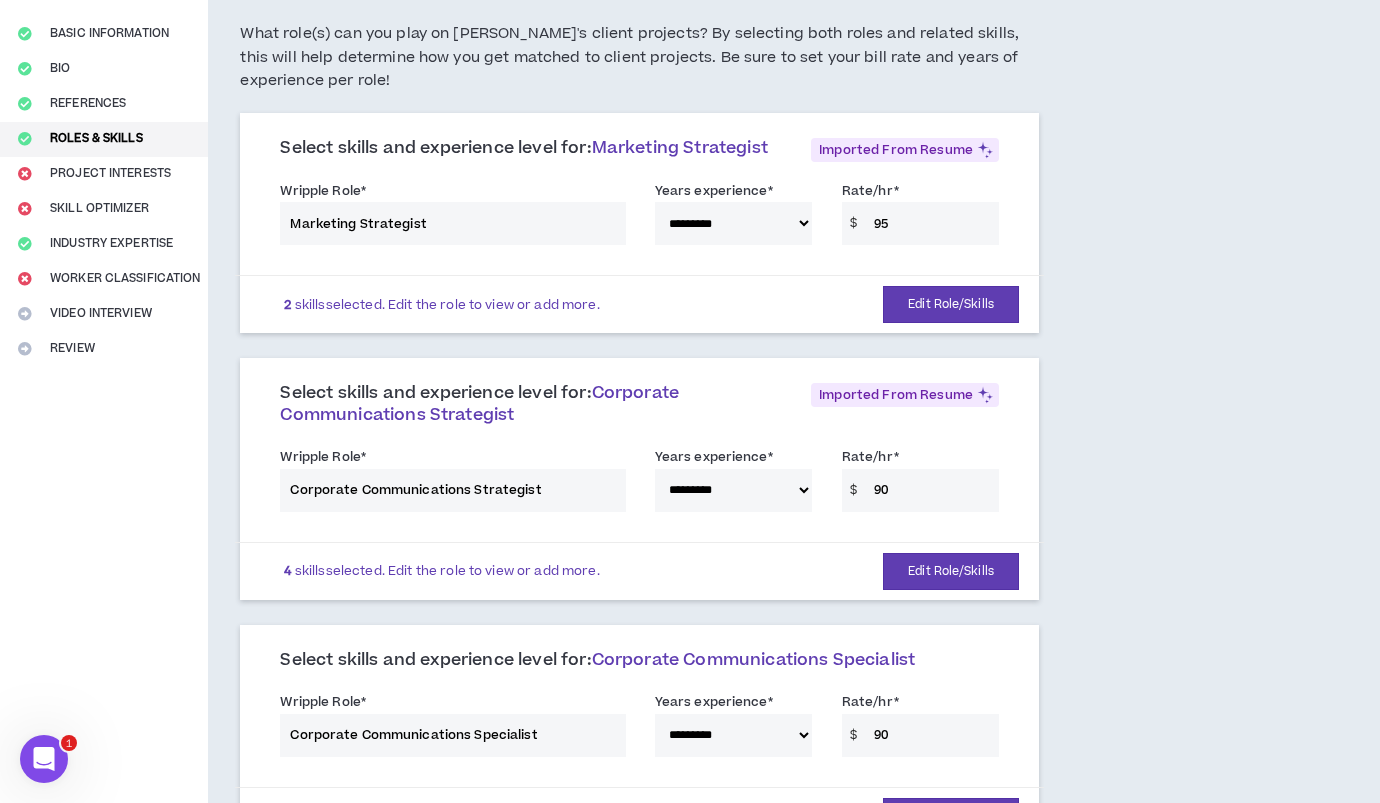 click on "**********" at bounding box center [639, 217] 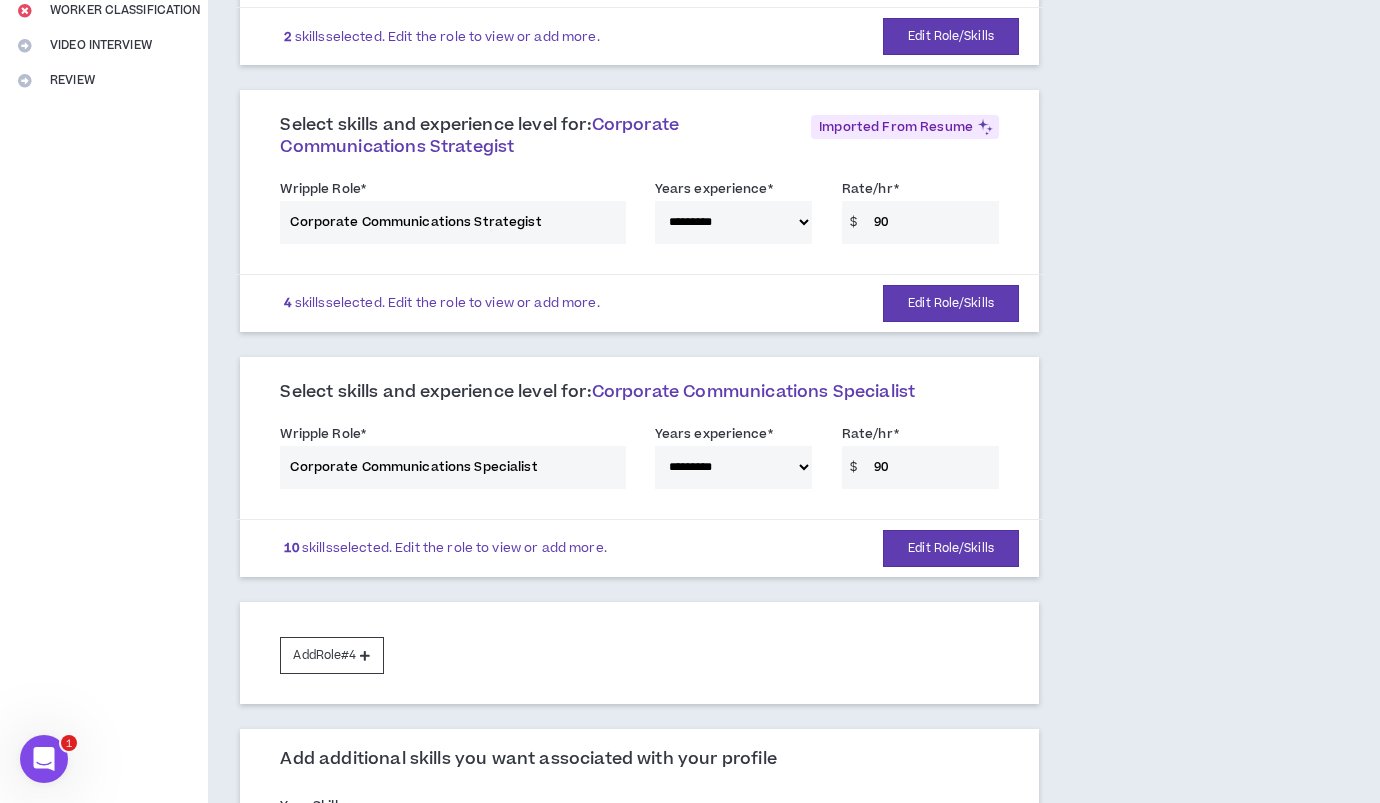 scroll, scrollTop: 423, scrollLeft: 0, axis: vertical 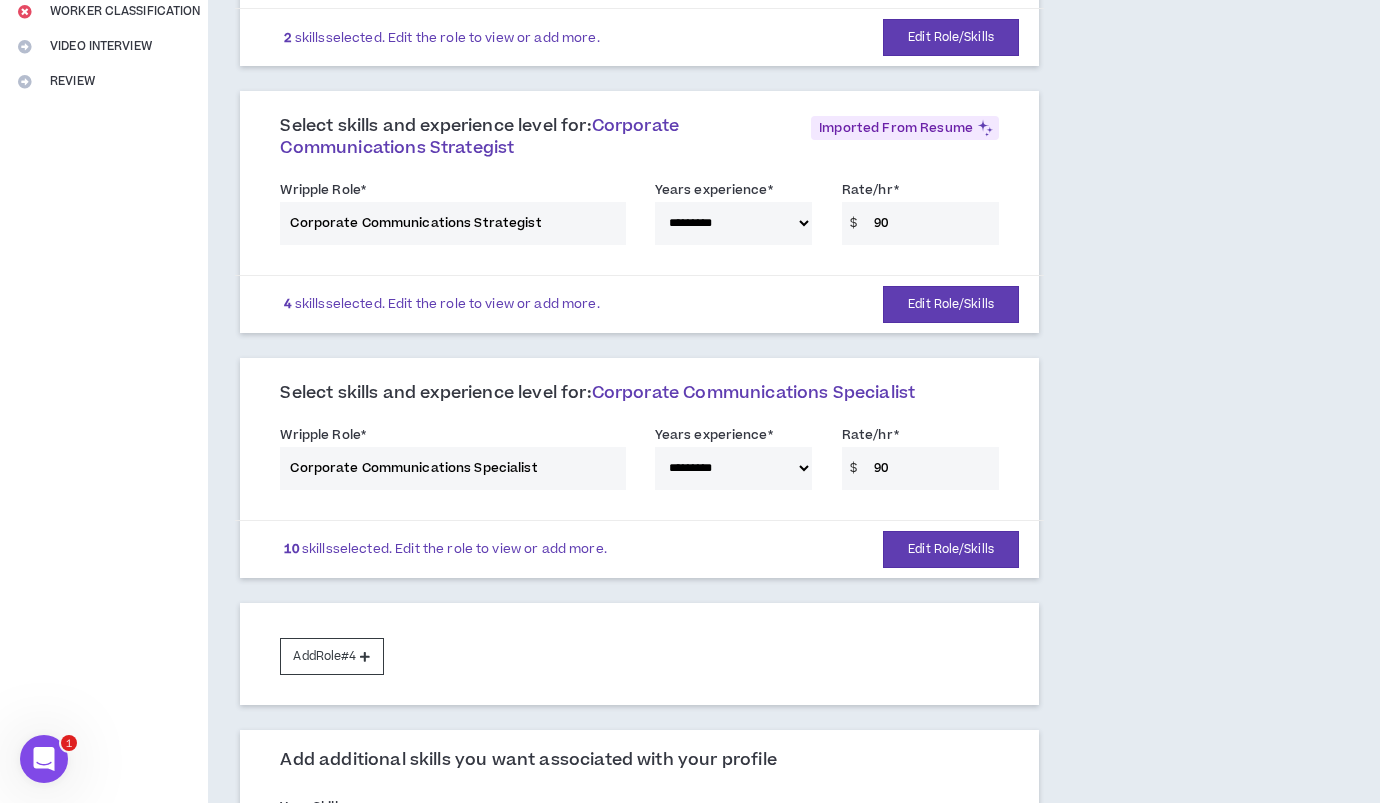 click on "4   skills  selected. Edit the role to view or add more." at bounding box center [441, 304] 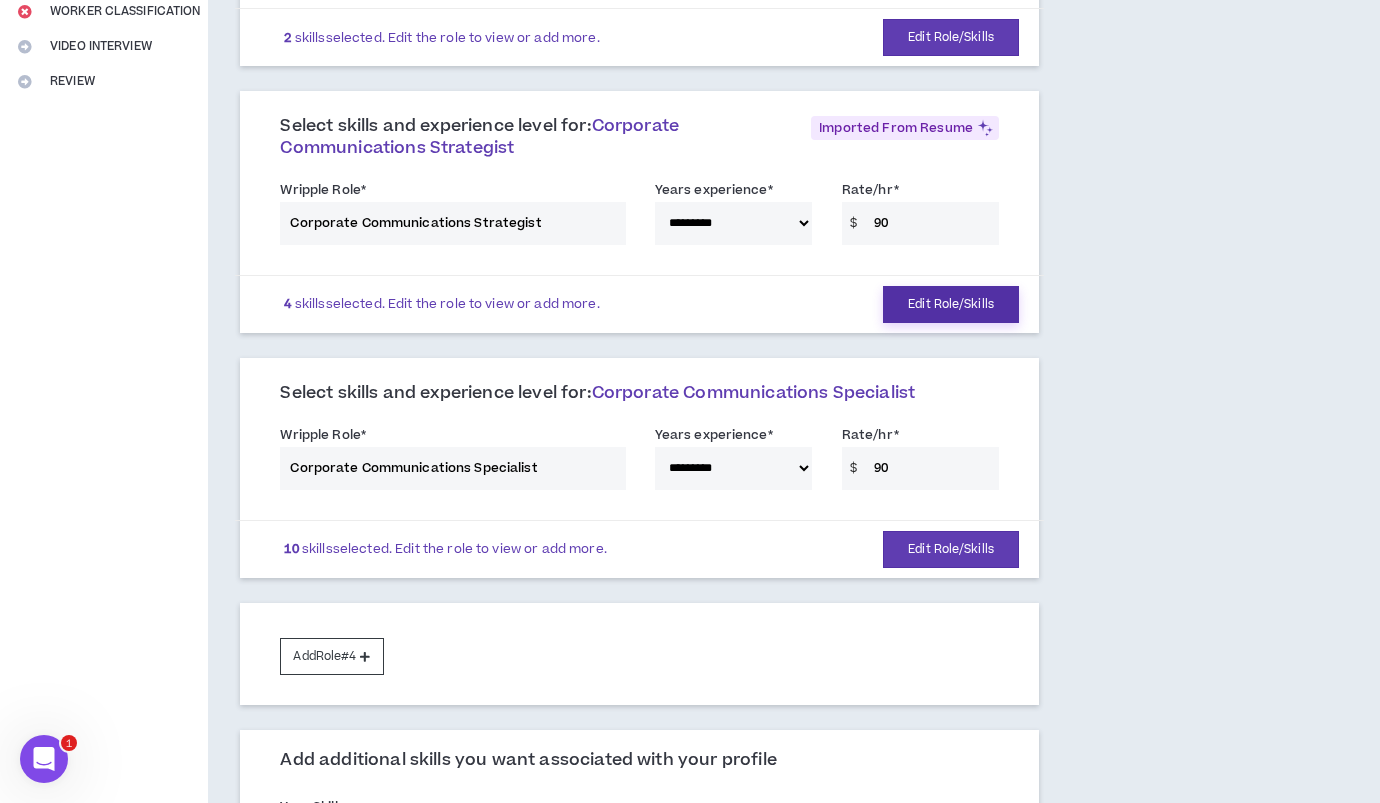 click on "Edit Role/Skills" at bounding box center [951, 304] 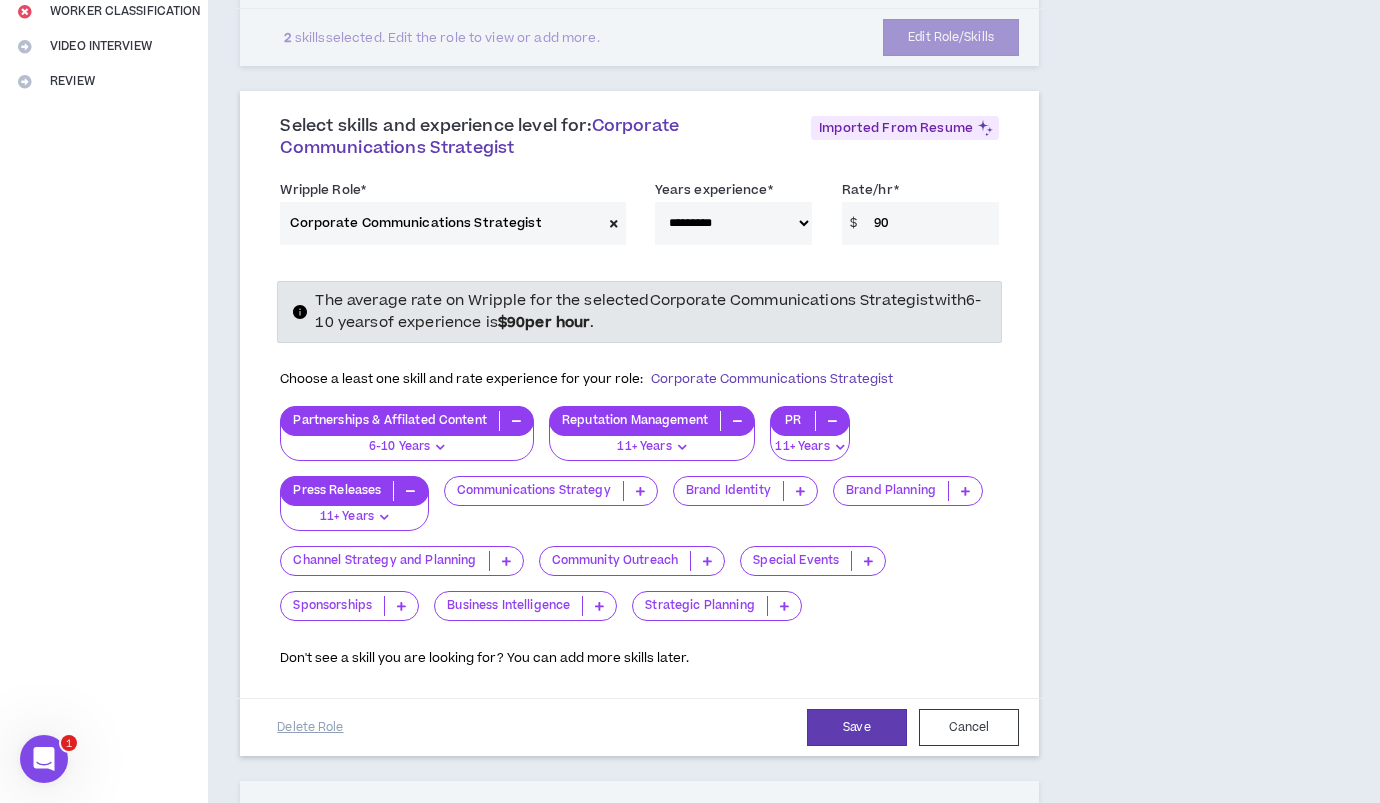click on "Sponsorships" at bounding box center [332, 606] 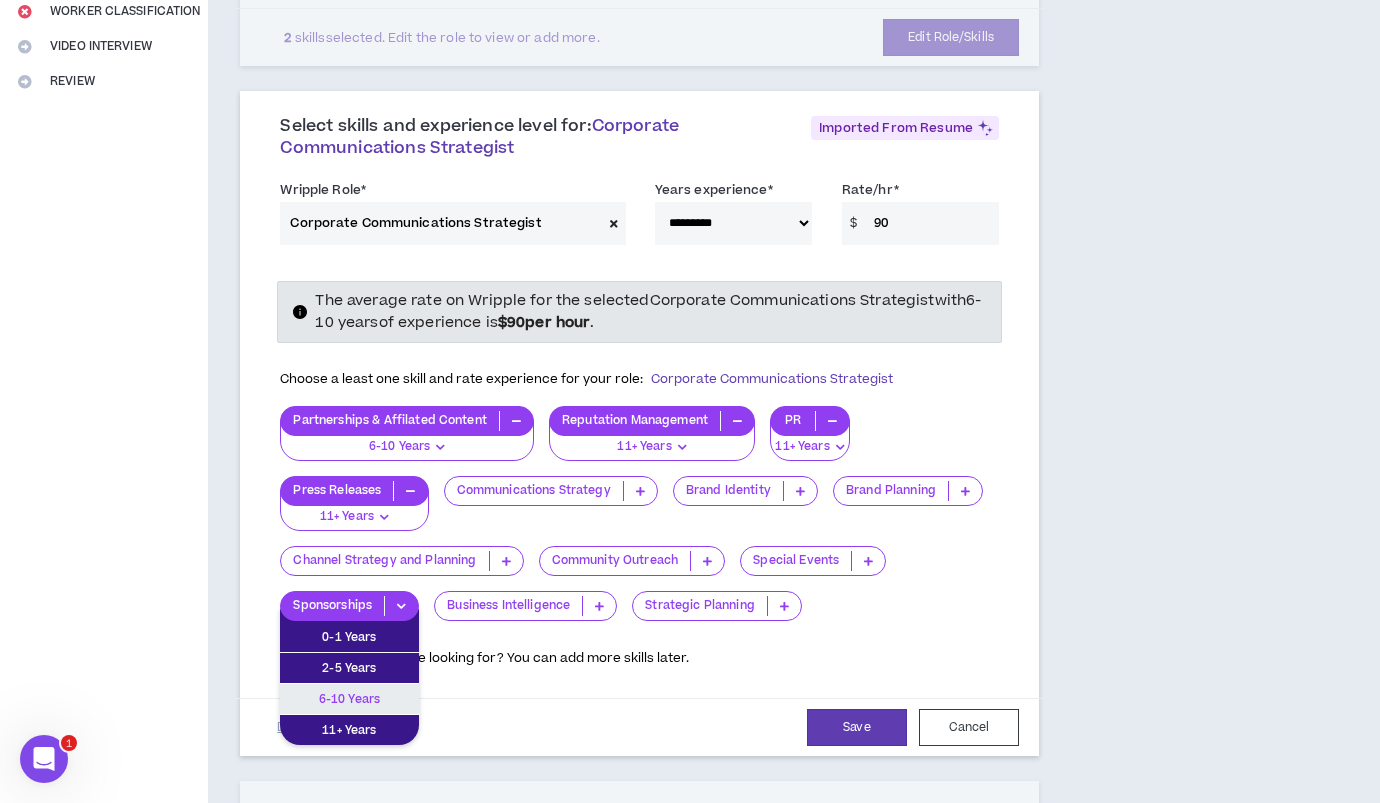 drag, startPoint x: 372, startPoint y: 703, endPoint x: 486, endPoint y: 645, distance: 127.90621 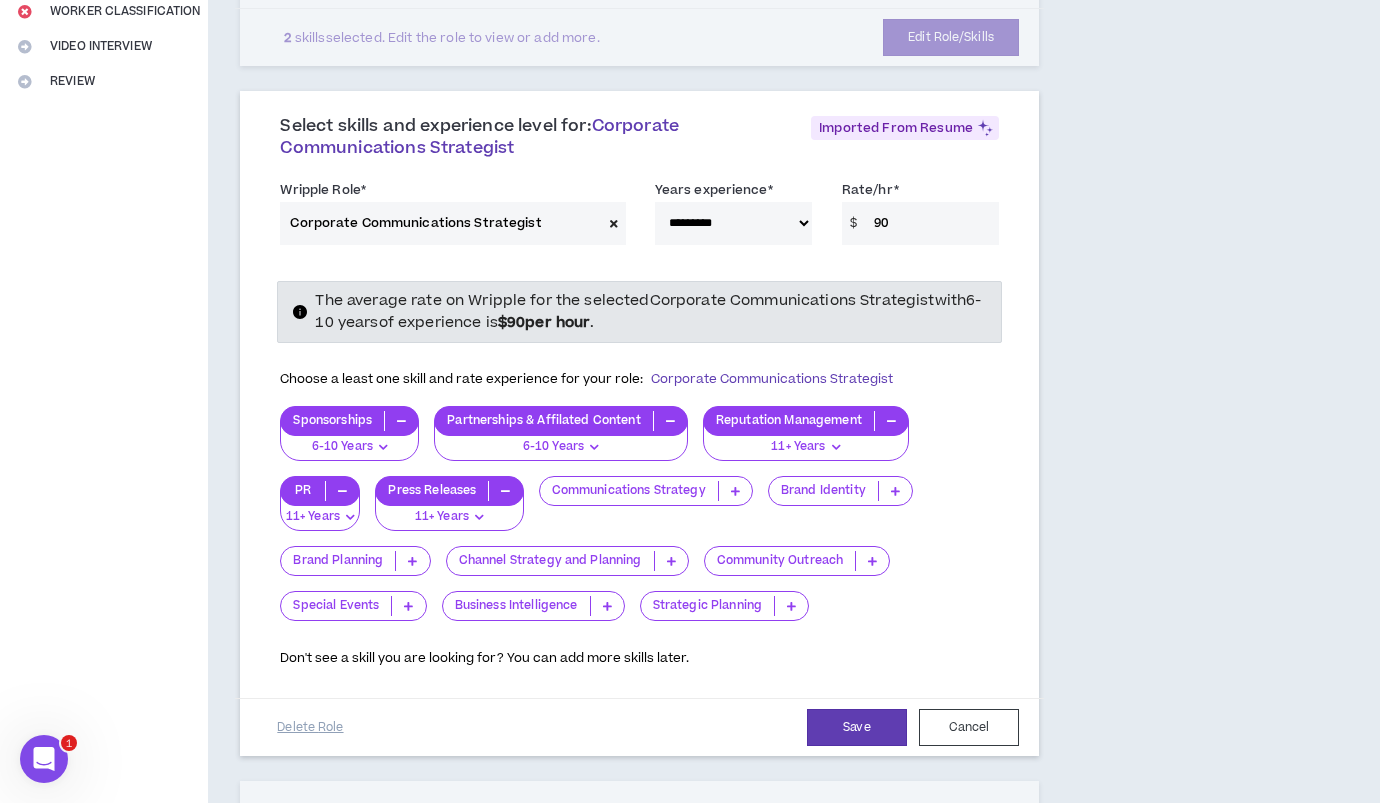 click on "Strategic Planning" at bounding box center [708, 606] 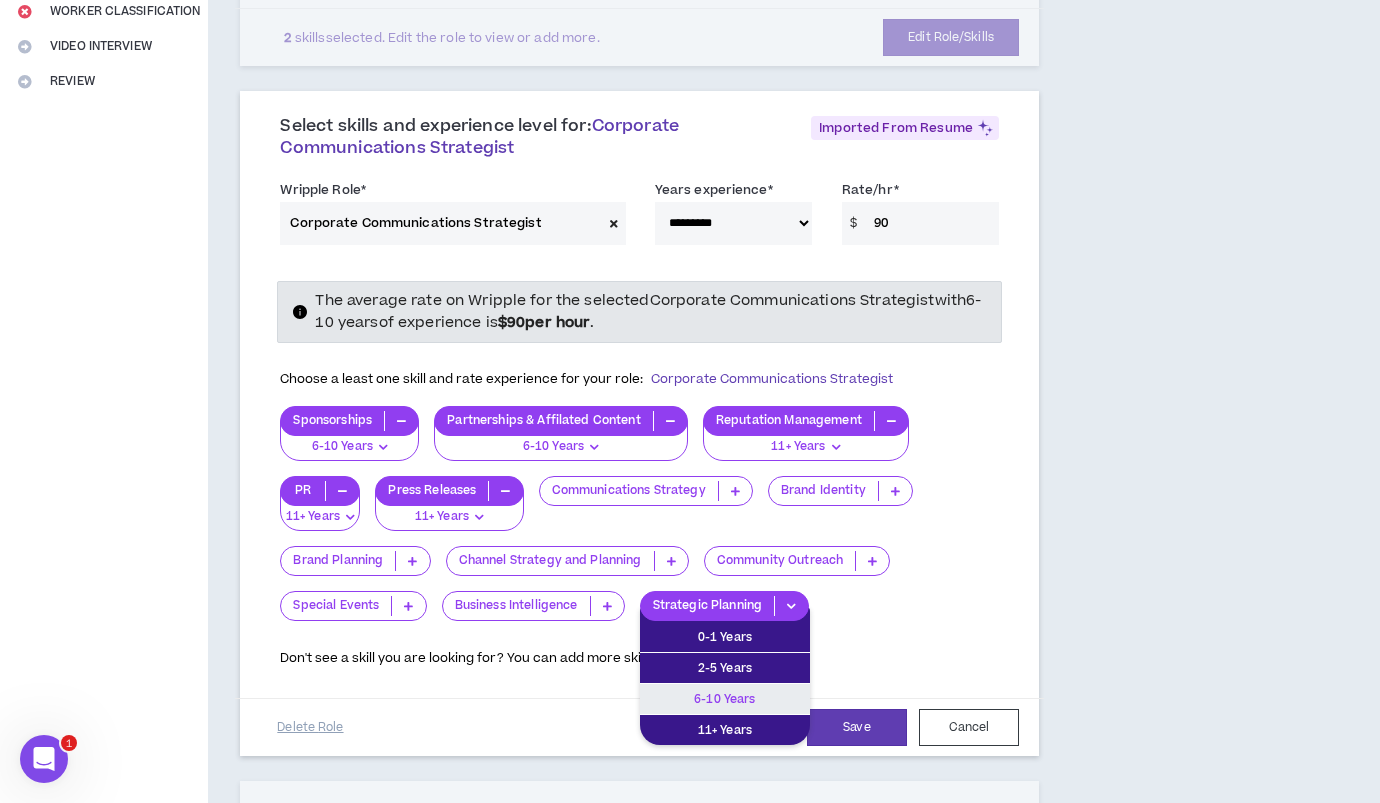 click on "6-10 Years" at bounding box center (725, 699) 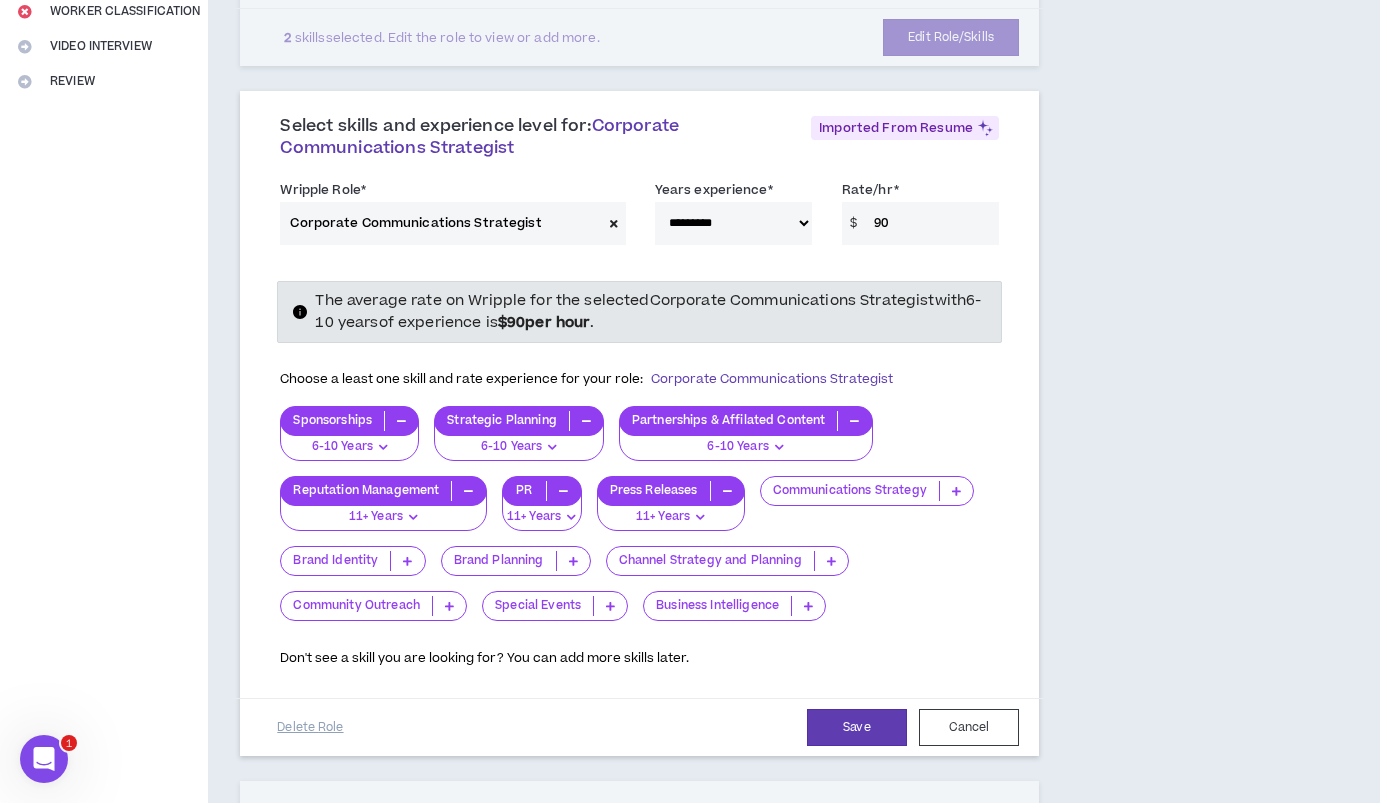 click on "Communications Strategy" at bounding box center (850, 491) 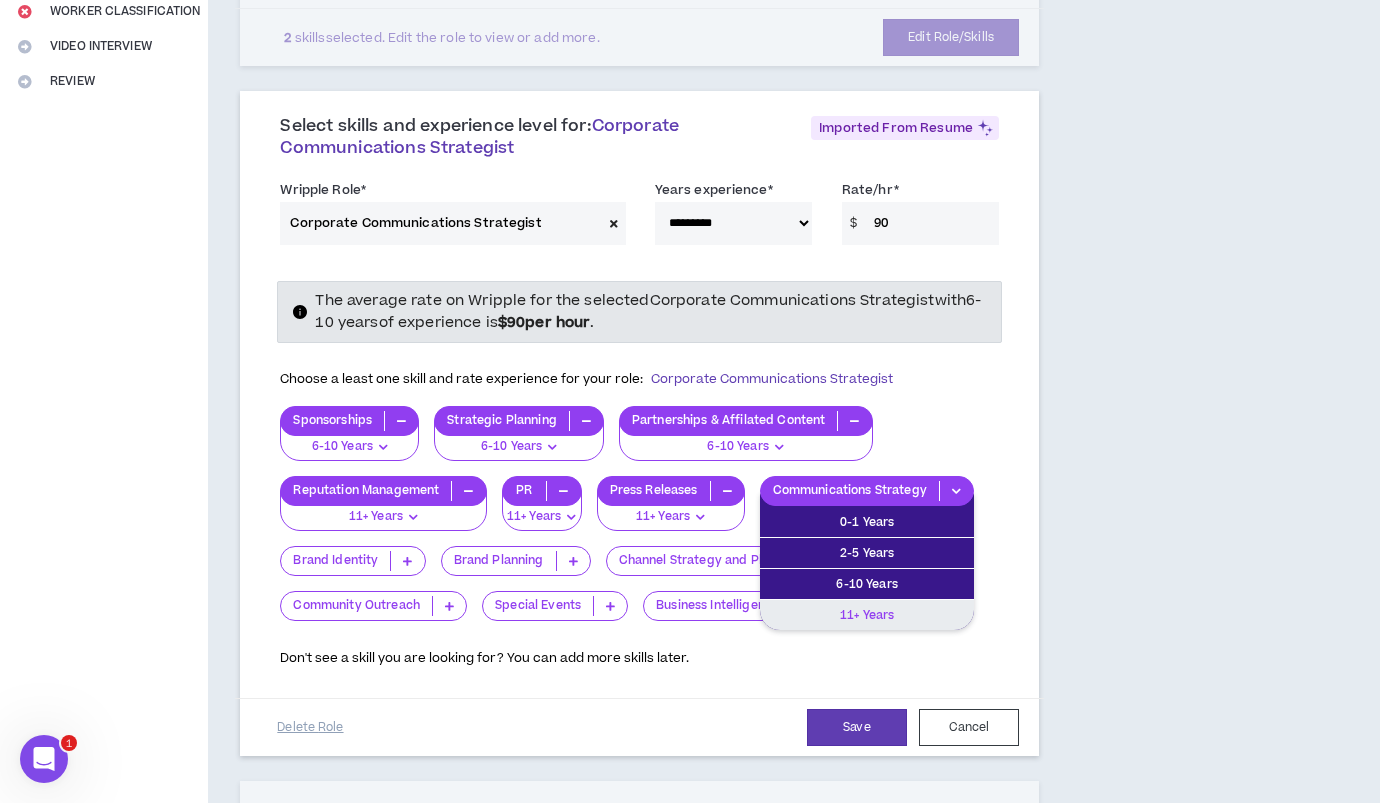 drag, startPoint x: 864, startPoint y: 616, endPoint x: 849, endPoint y: 612, distance: 15.524175 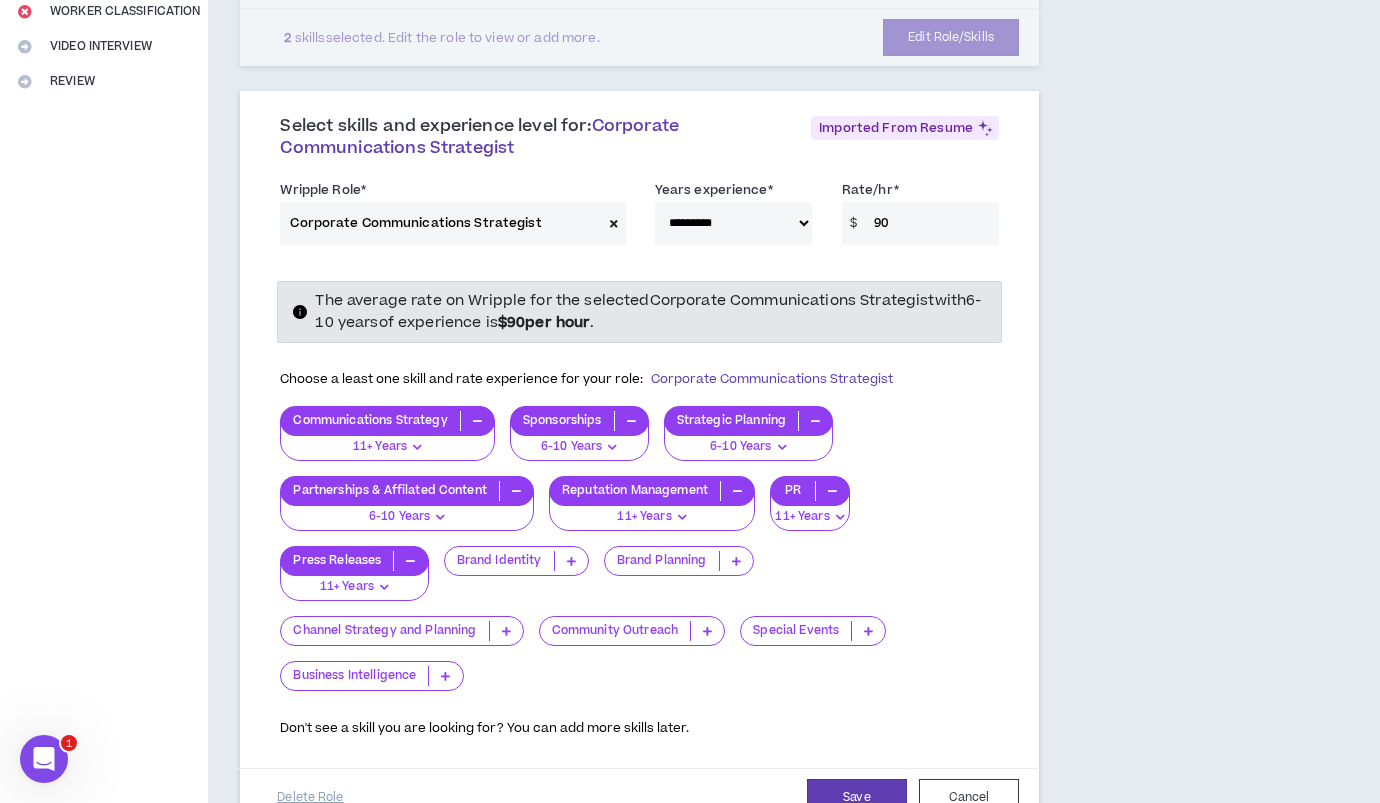 click on "Channel Strategy and Planning" at bounding box center (384, 631) 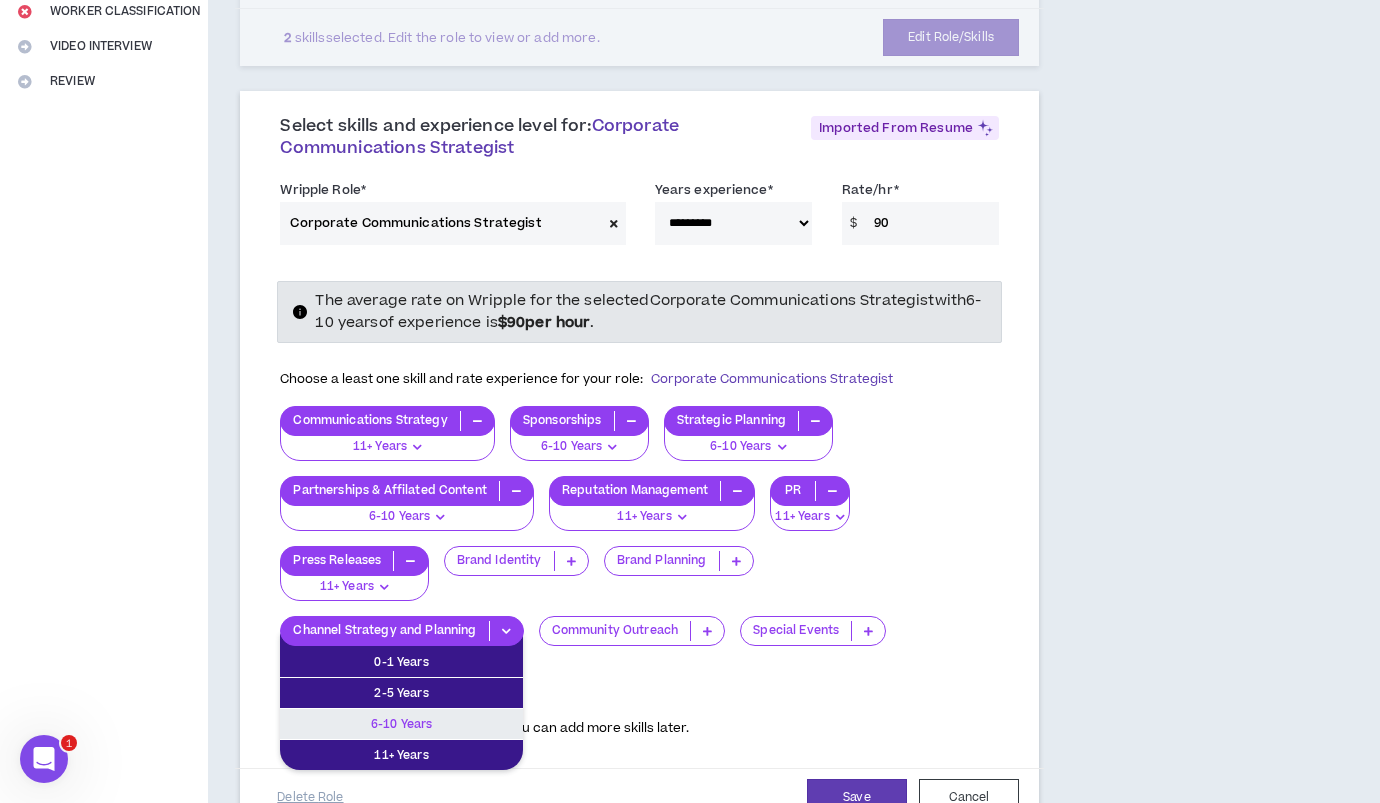 drag, startPoint x: 430, startPoint y: 719, endPoint x: 507, endPoint y: 622, distance: 123.84668 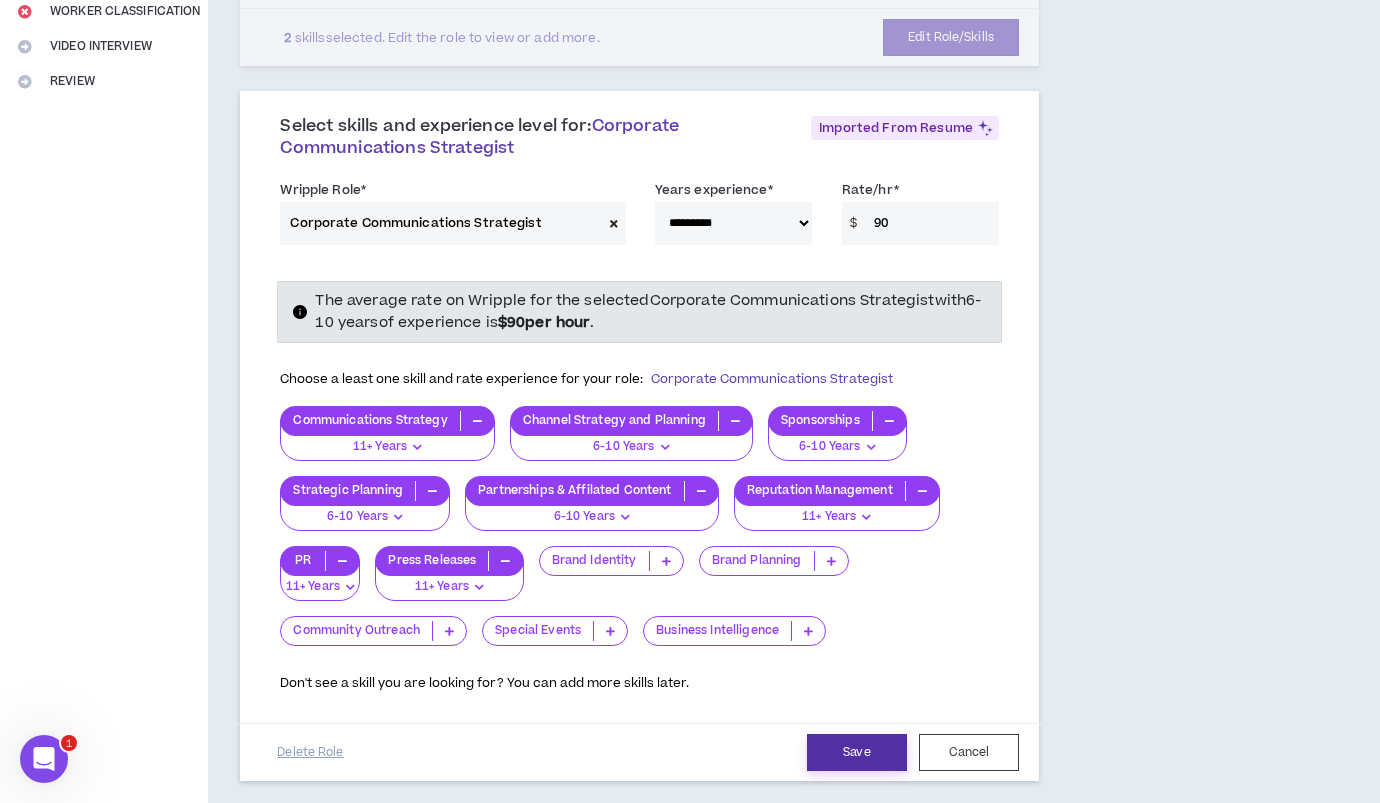 click on "Save" at bounding box center (857, 752) 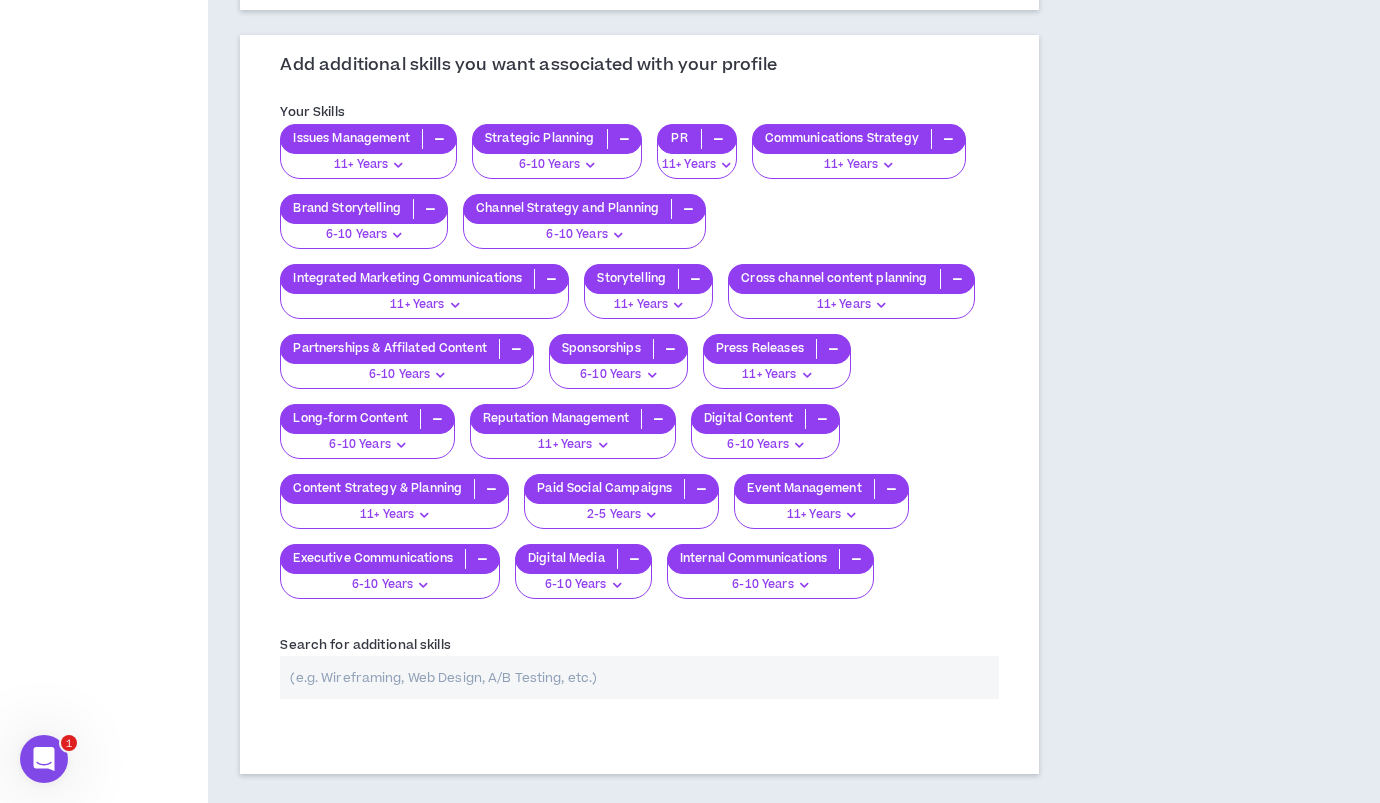 scroll, scrollTop: 1121, scrollLeft: 0, axis: vertical 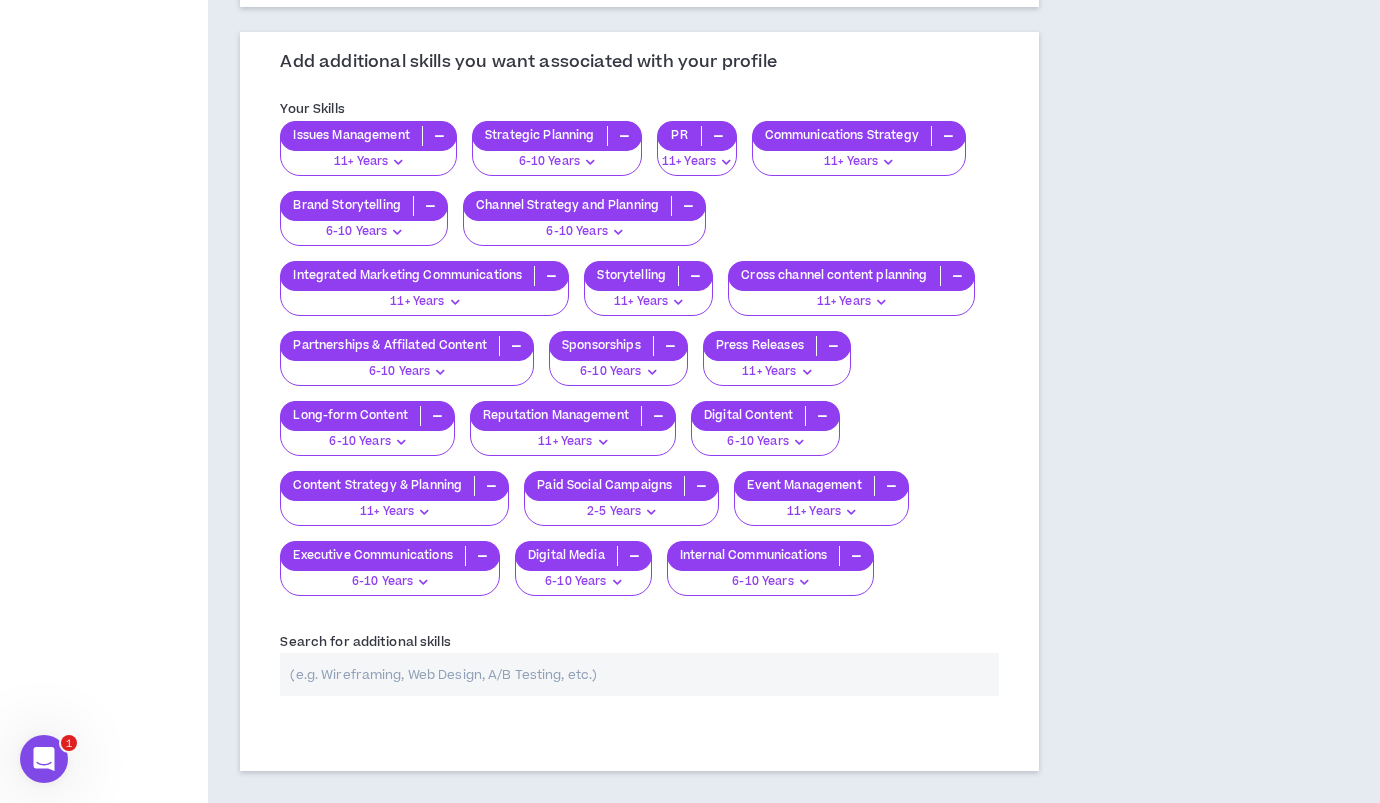 click at bounding box center (639, 674) 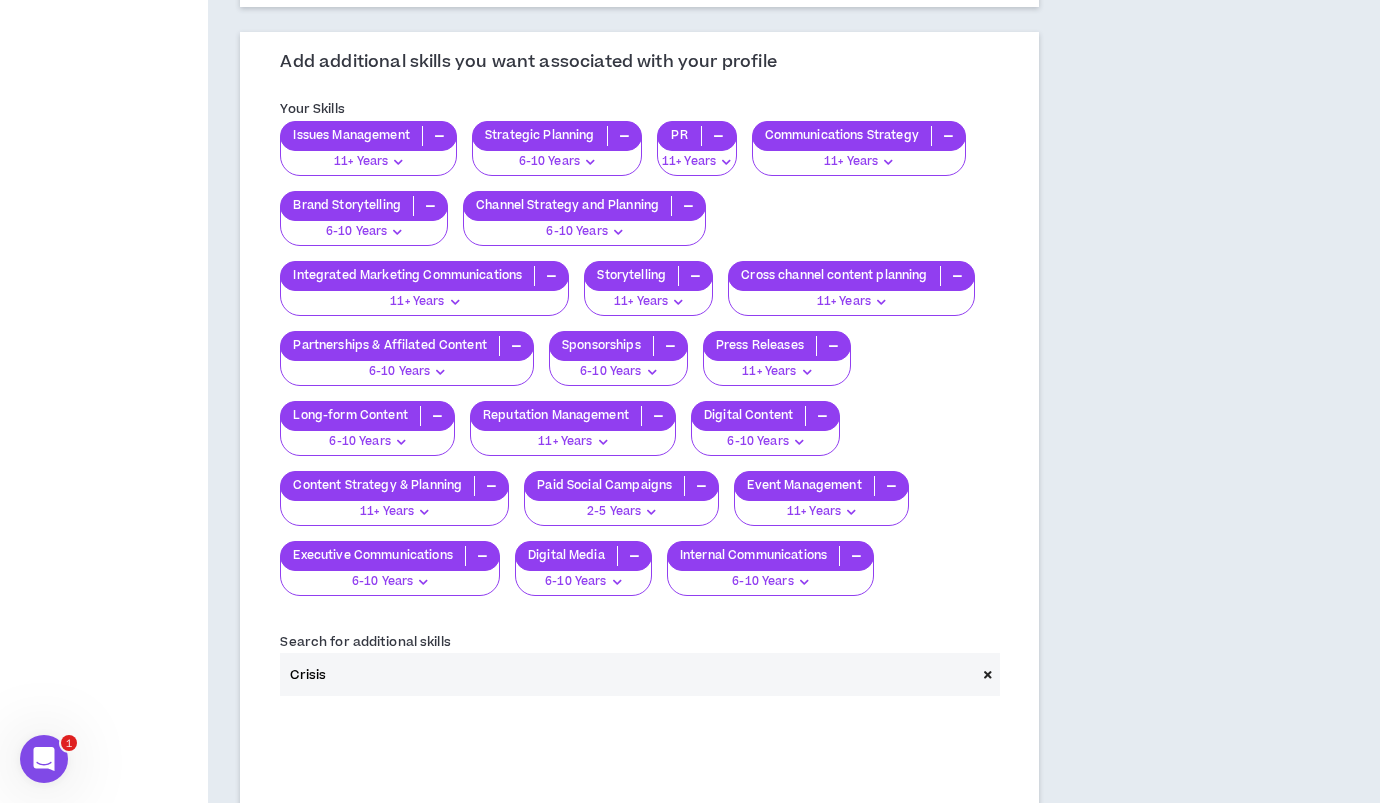 drag, startPoint x: 345, startPoint y: 680, endPoint x: 260, endPoint y: 668, distance: 85.84288 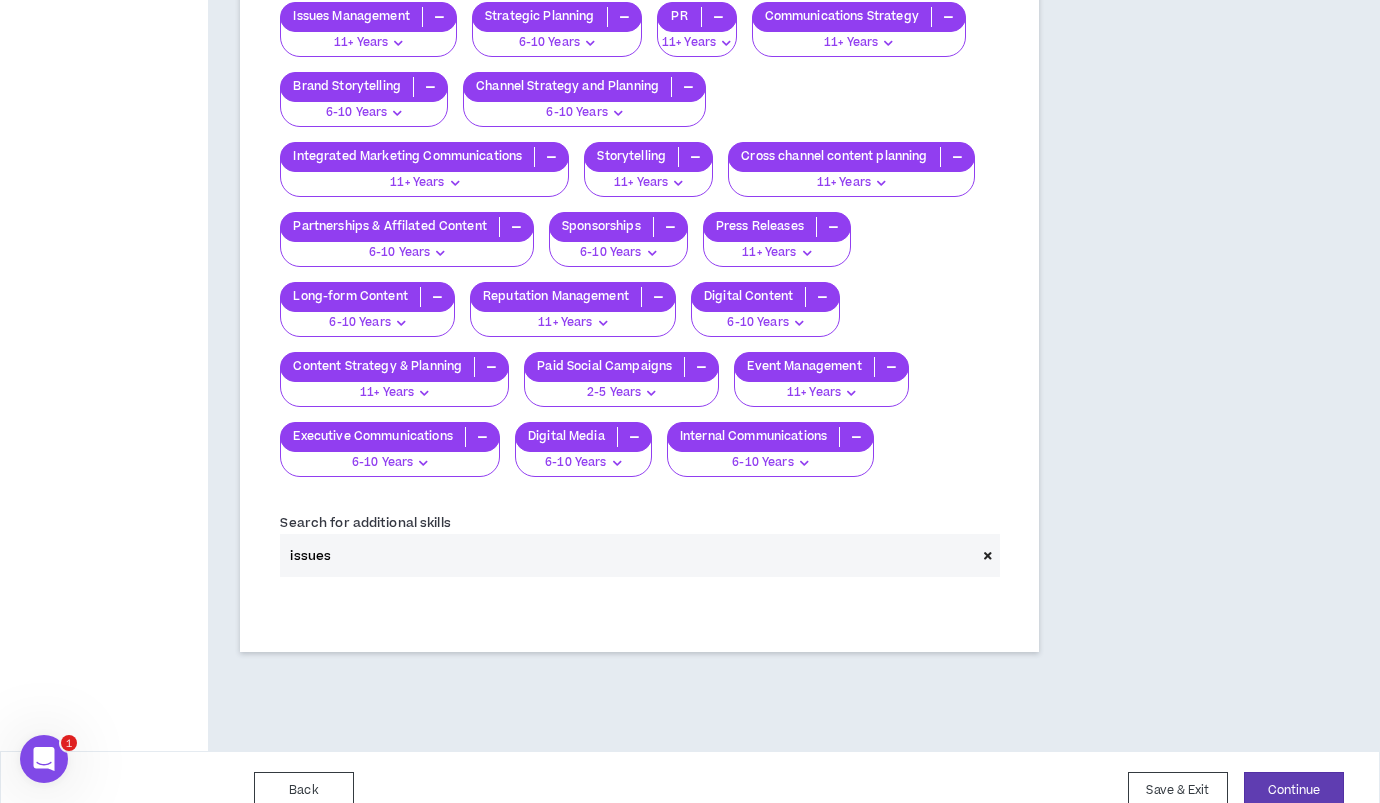 scroll, scrollTop: 1248, scrollLeft: 0, axis: vertical 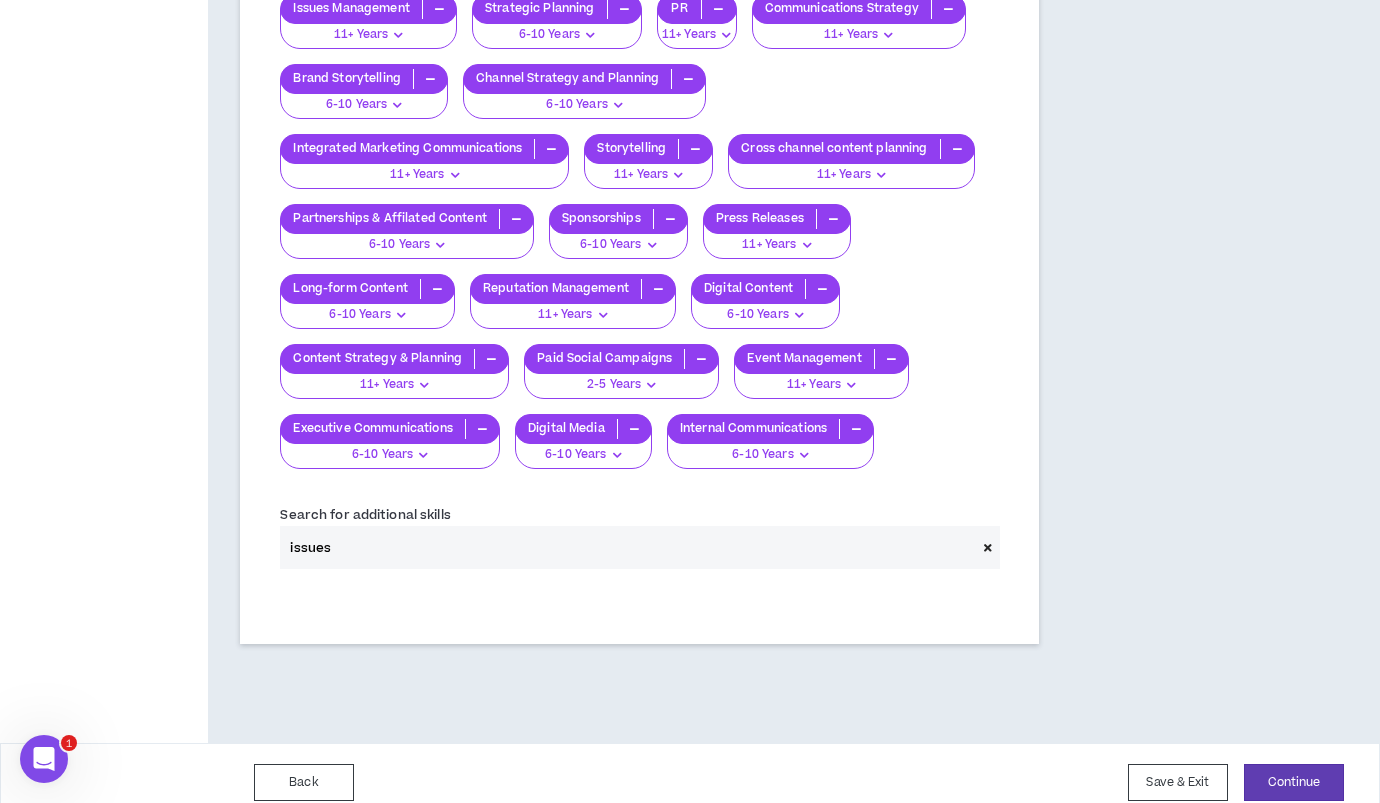 type on "issues" 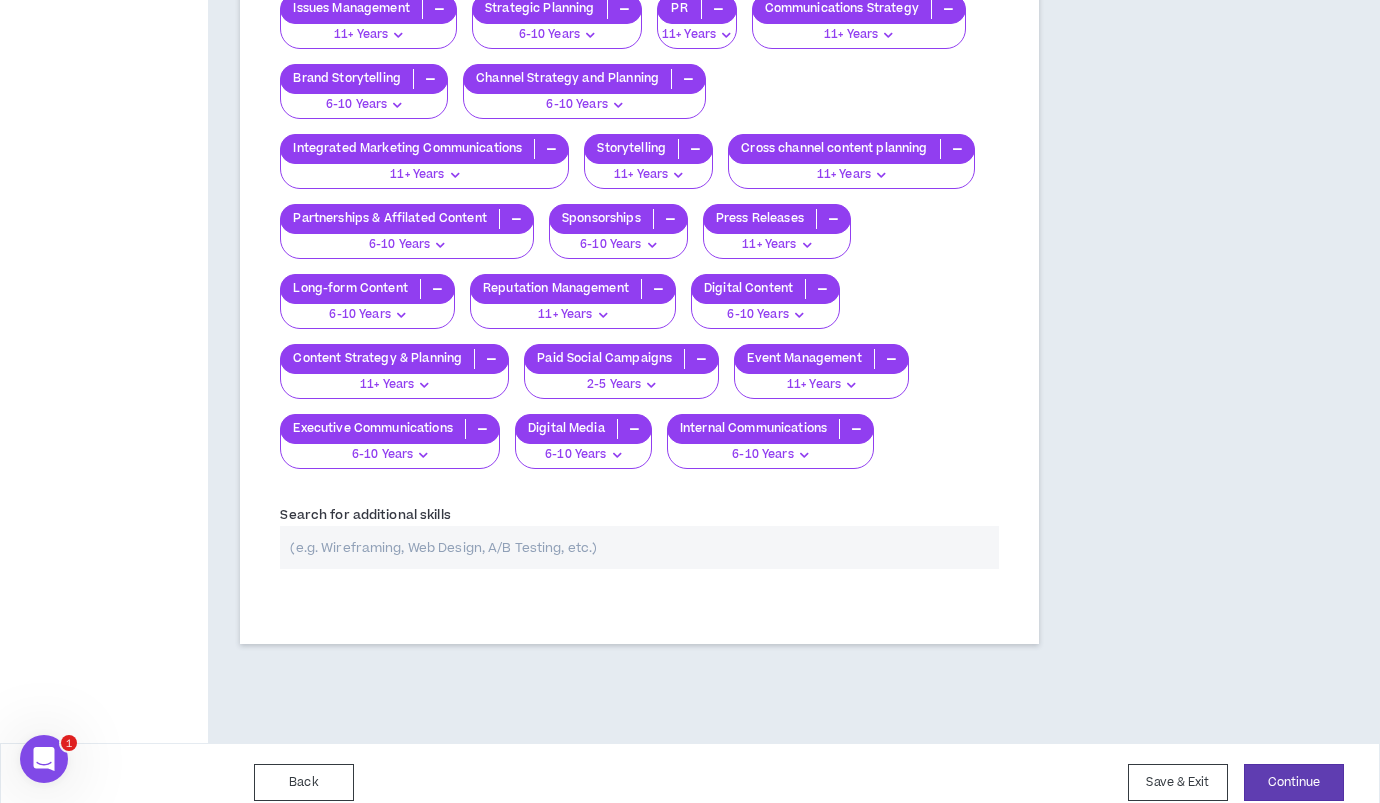 scroll, scrollTop: 1267, scrollLeft: 0, axis: vertical 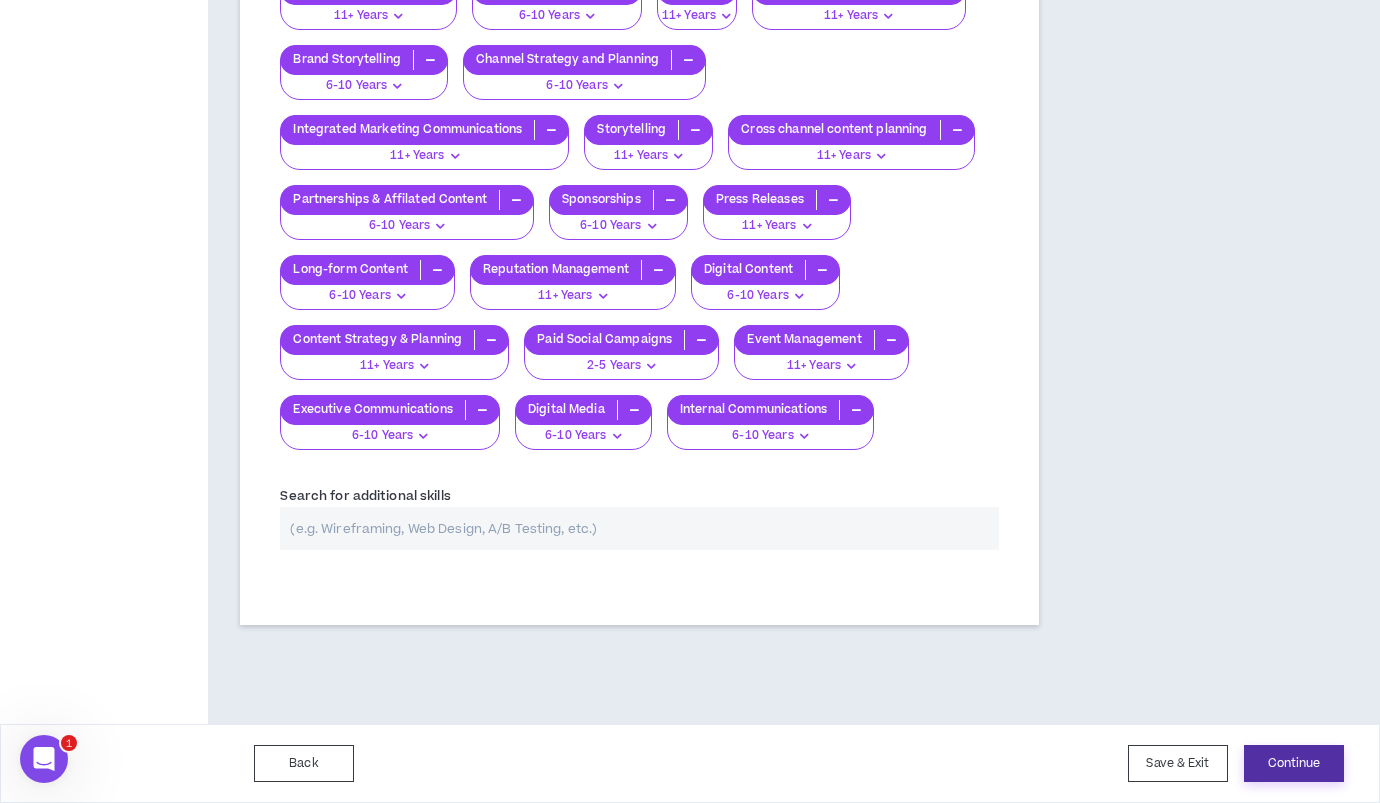 type 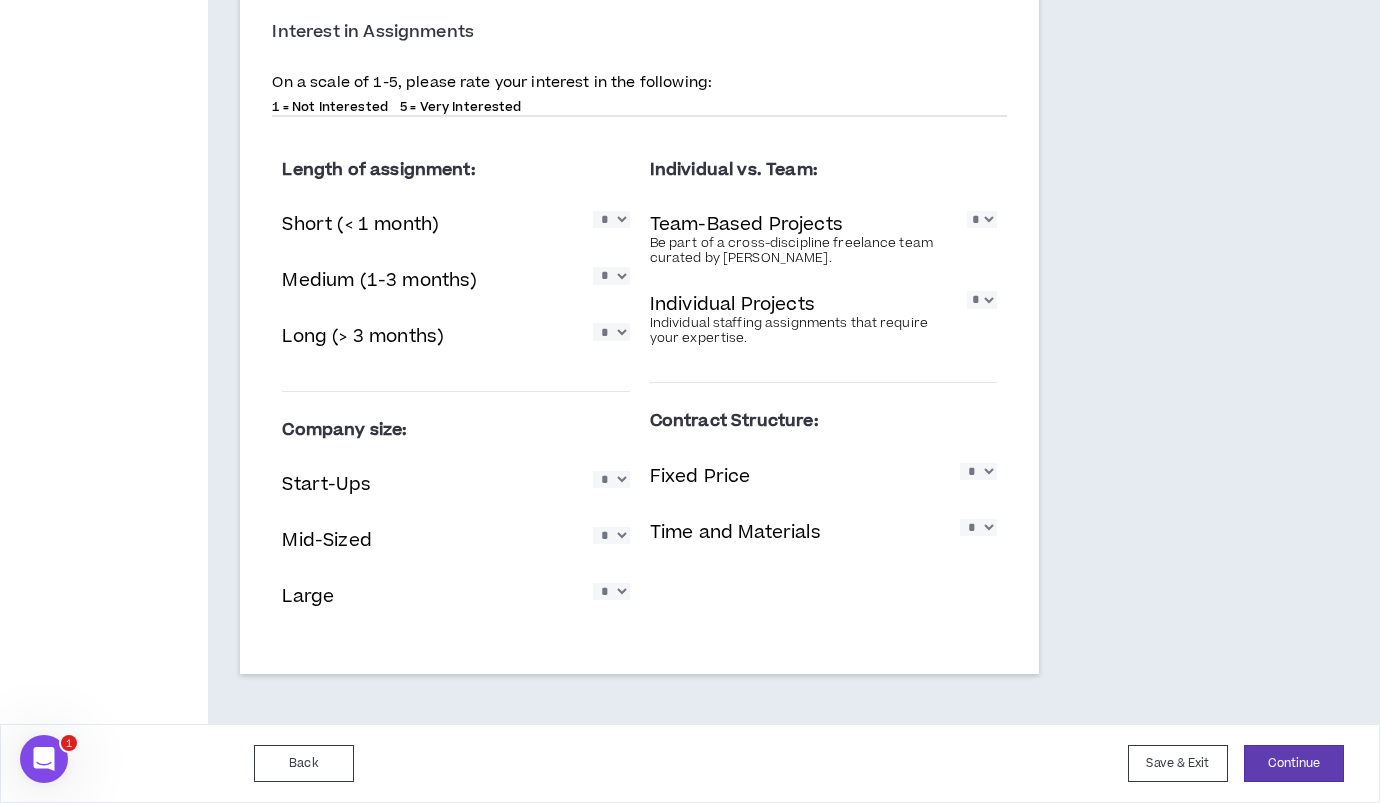 scroll, scrollTop: 0, scrollLeft: 0, axis: both 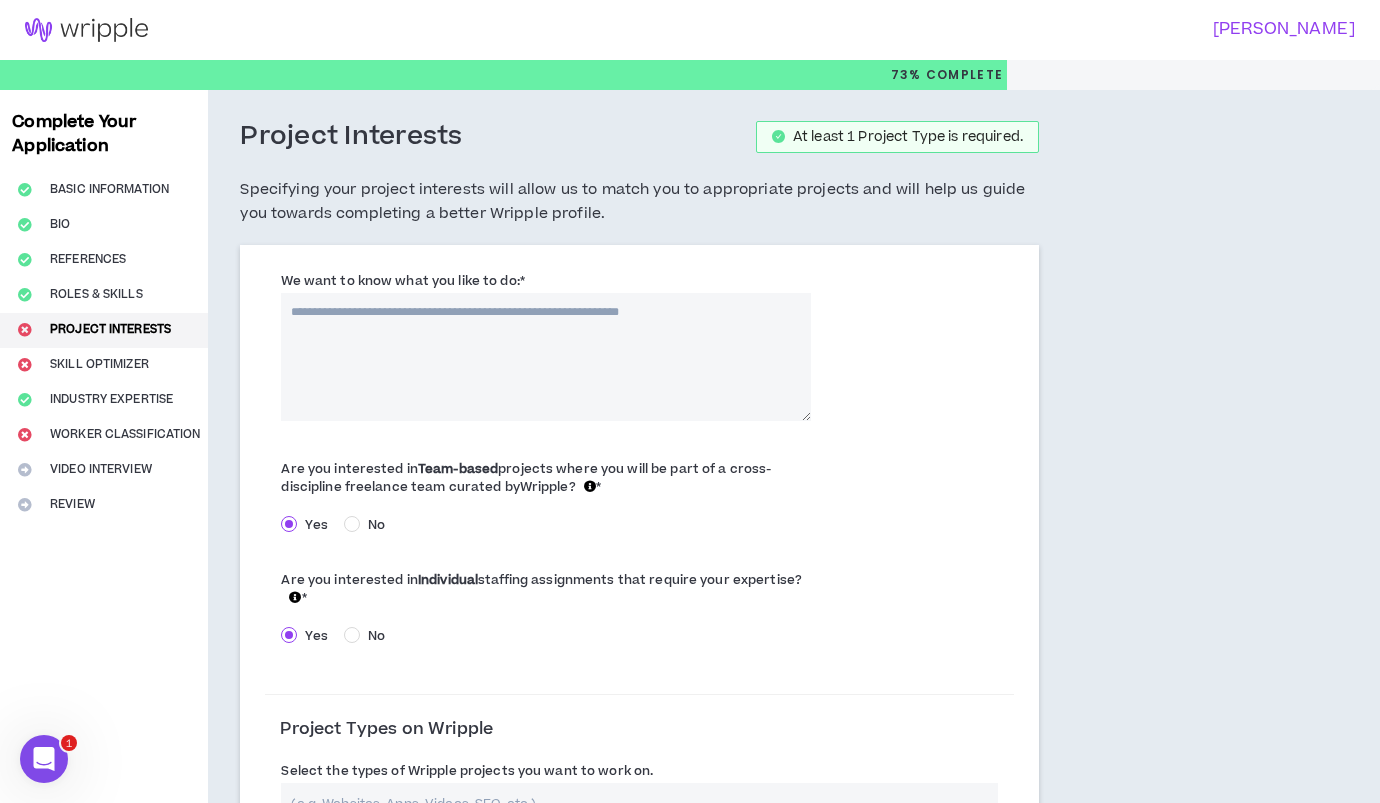 click on "We want to know what you like to do:  *" at bounding box center (545, 357) 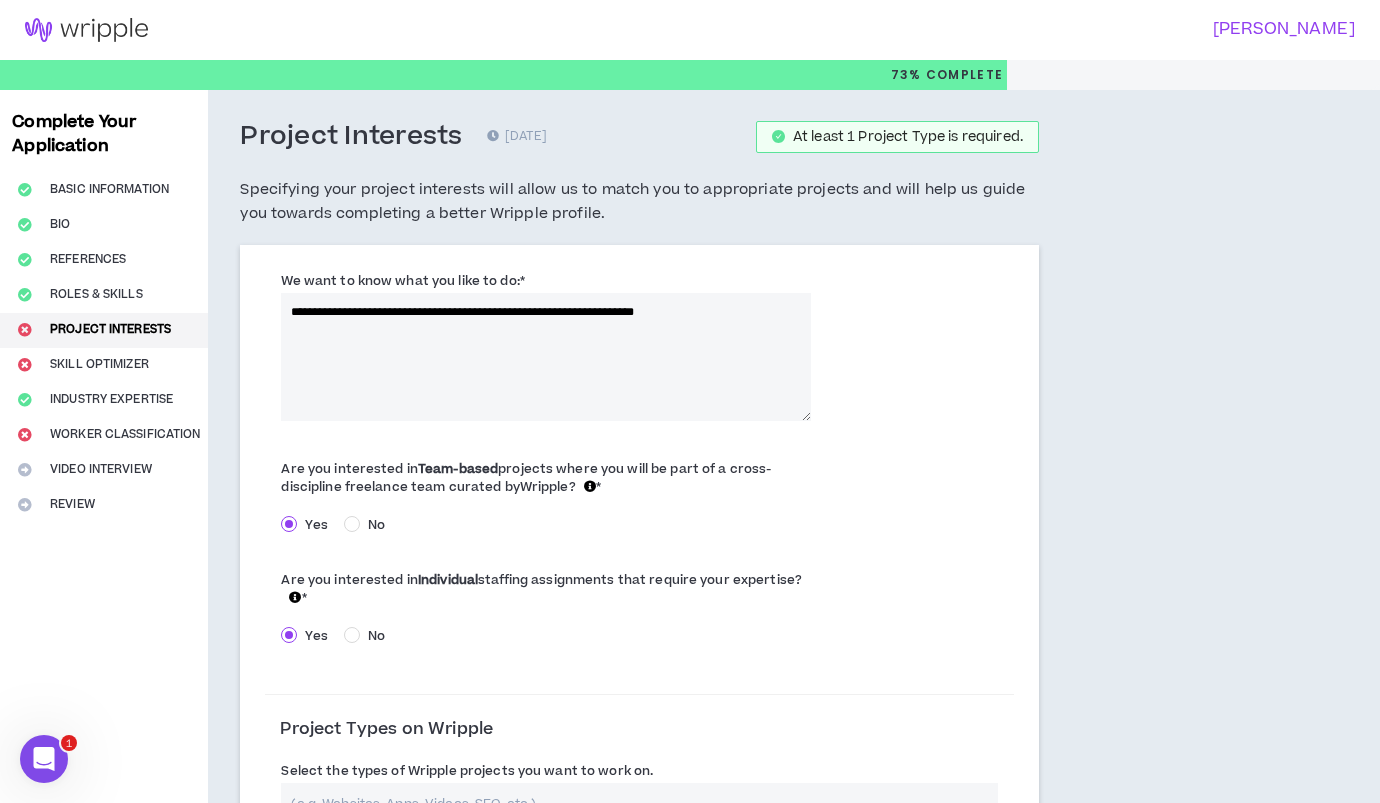drag, startPoint x: 620, startPoint y: 311, endPoint x: 745, endPoint y: 304, distance: 125.19585 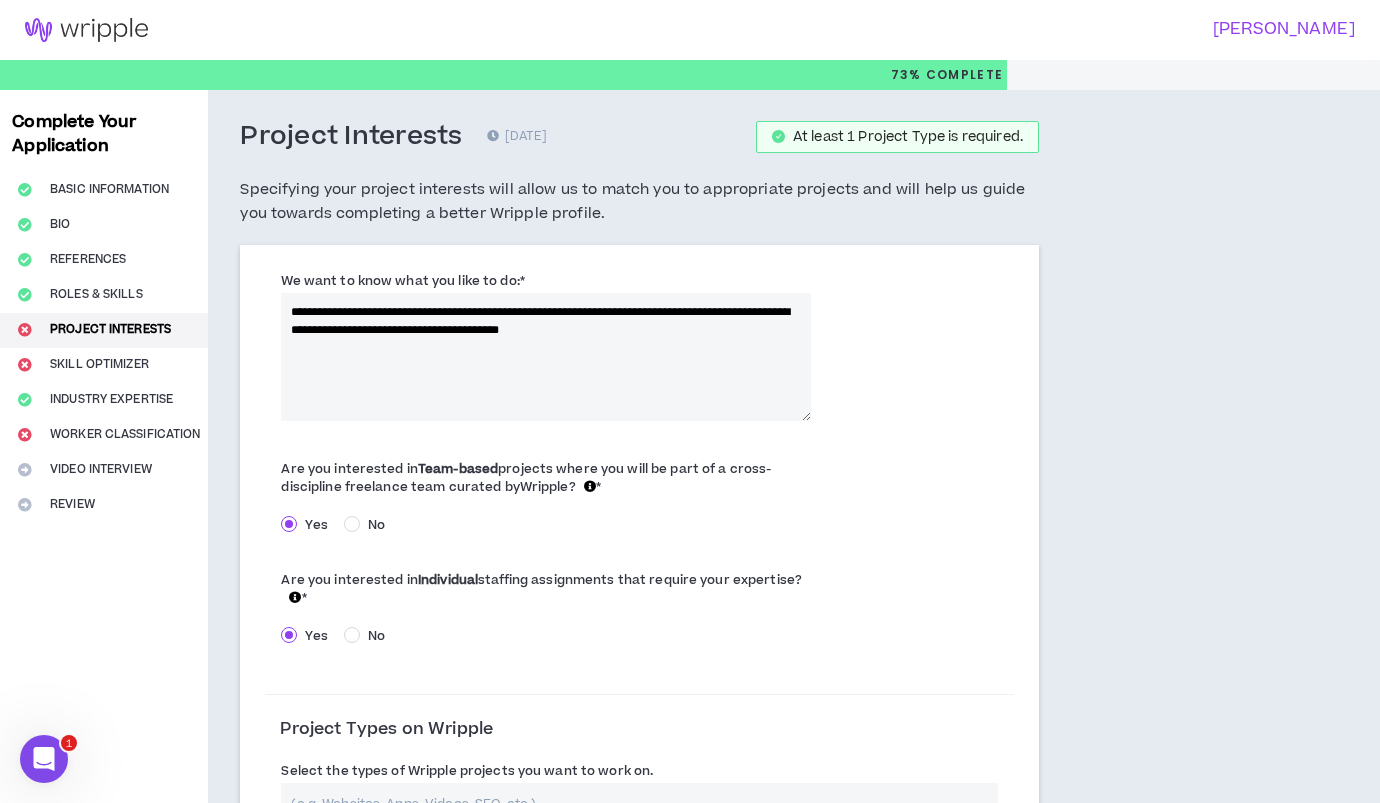 drag, startPoint x: 291, startPoint y: 308, endPoint x: 291, endPoint y: 293, distance: 15 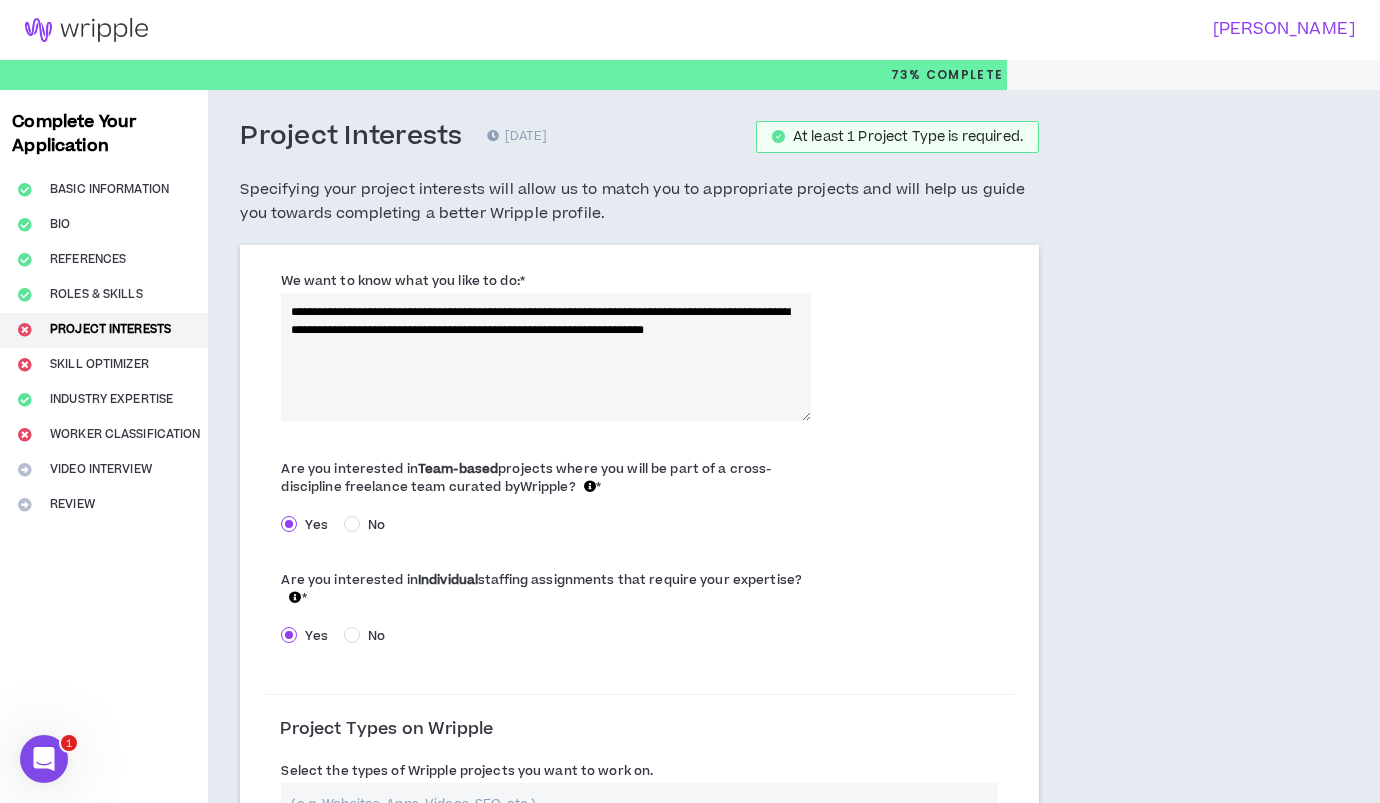 drag, startPoint x: 350, startPoint y: 314, endPoint x: 256, endPoint y: 307, distance: 94.26028 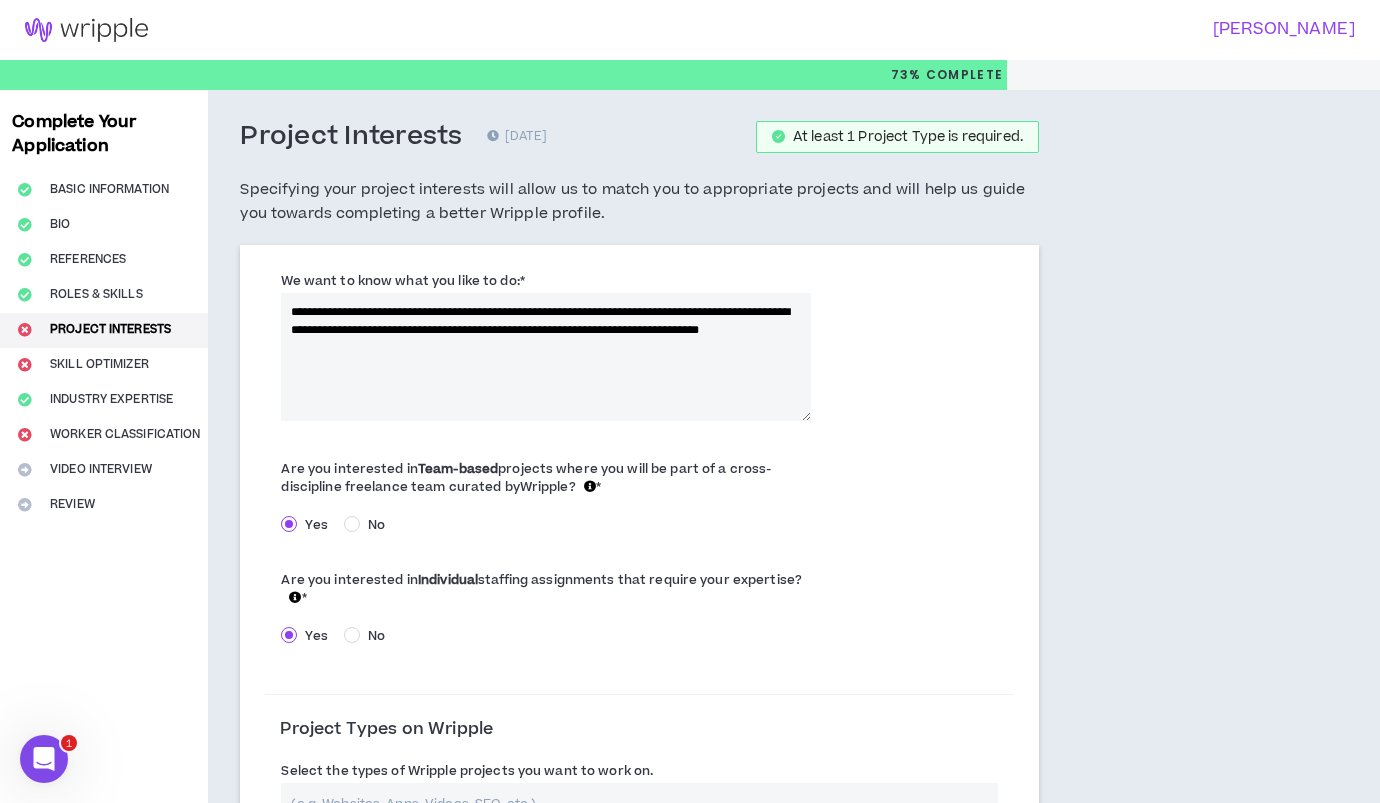 drag, startPoint x: 556, startPoint y: 311, endPoint x: 554, endPoint y: 277, distance: 34.058773 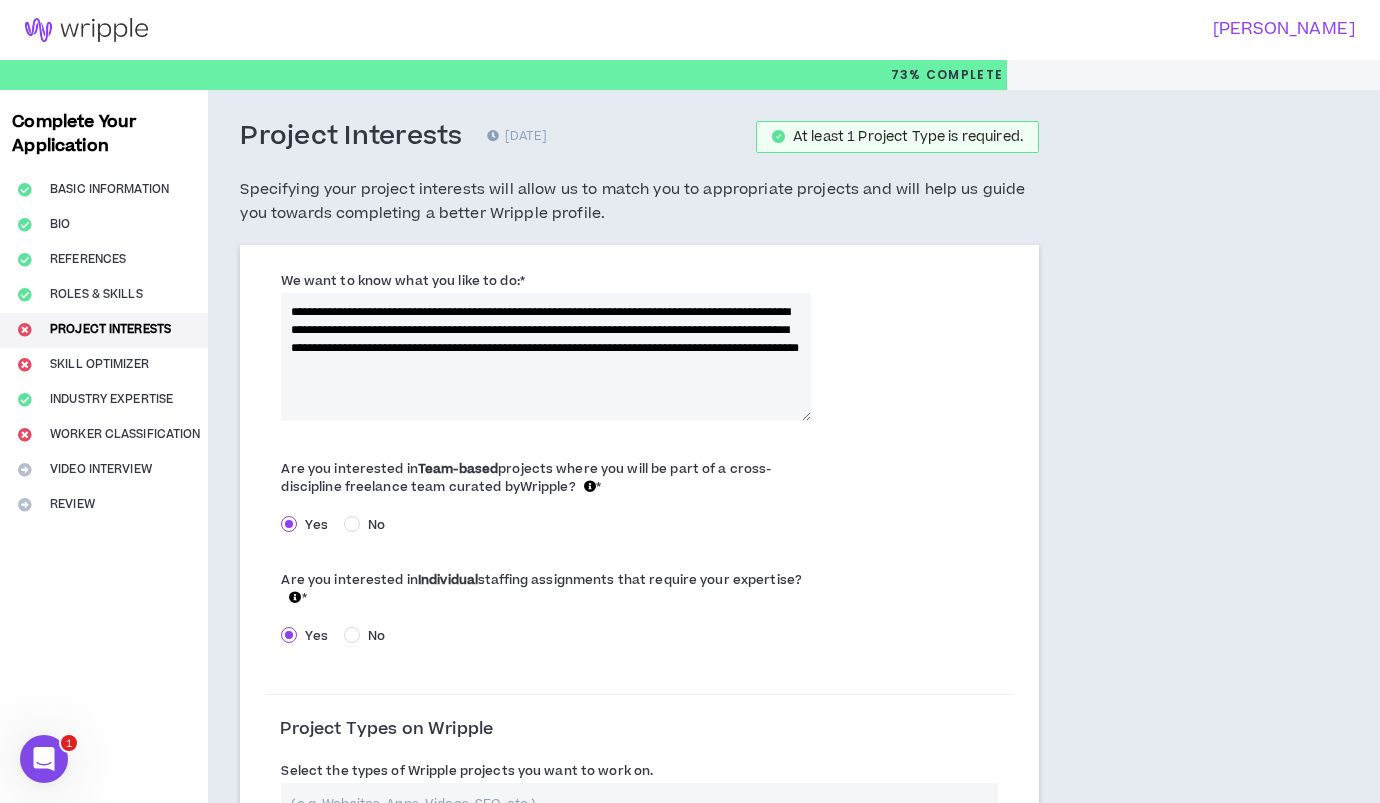 click on "**********" at bounding box center (545, 357) 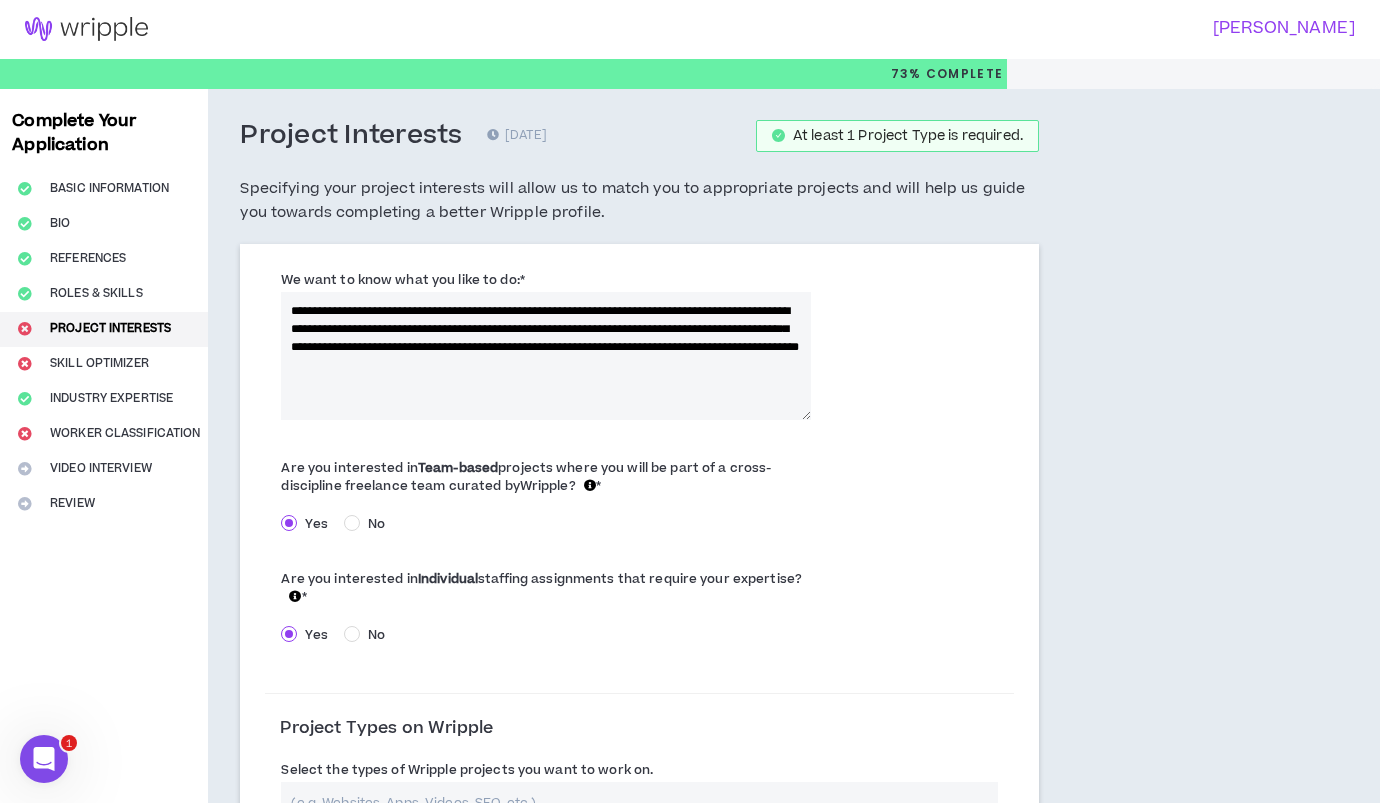 drag, startPoint x: 442, startPoint y: 347, endPoint x: 440, endPoint y: 337, distance: 10.198039 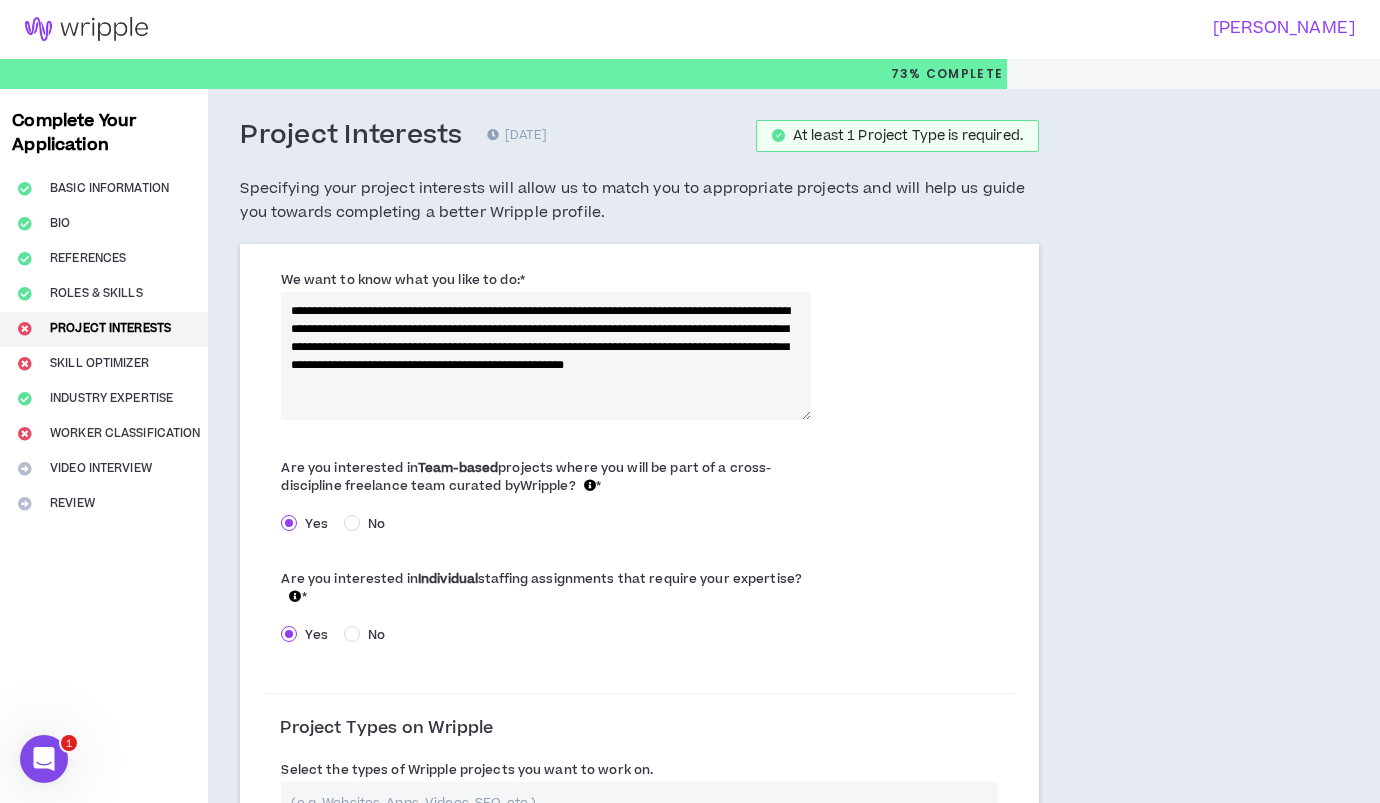 scroll, scrollTop: 0, scrollLeft: 0, axis: both 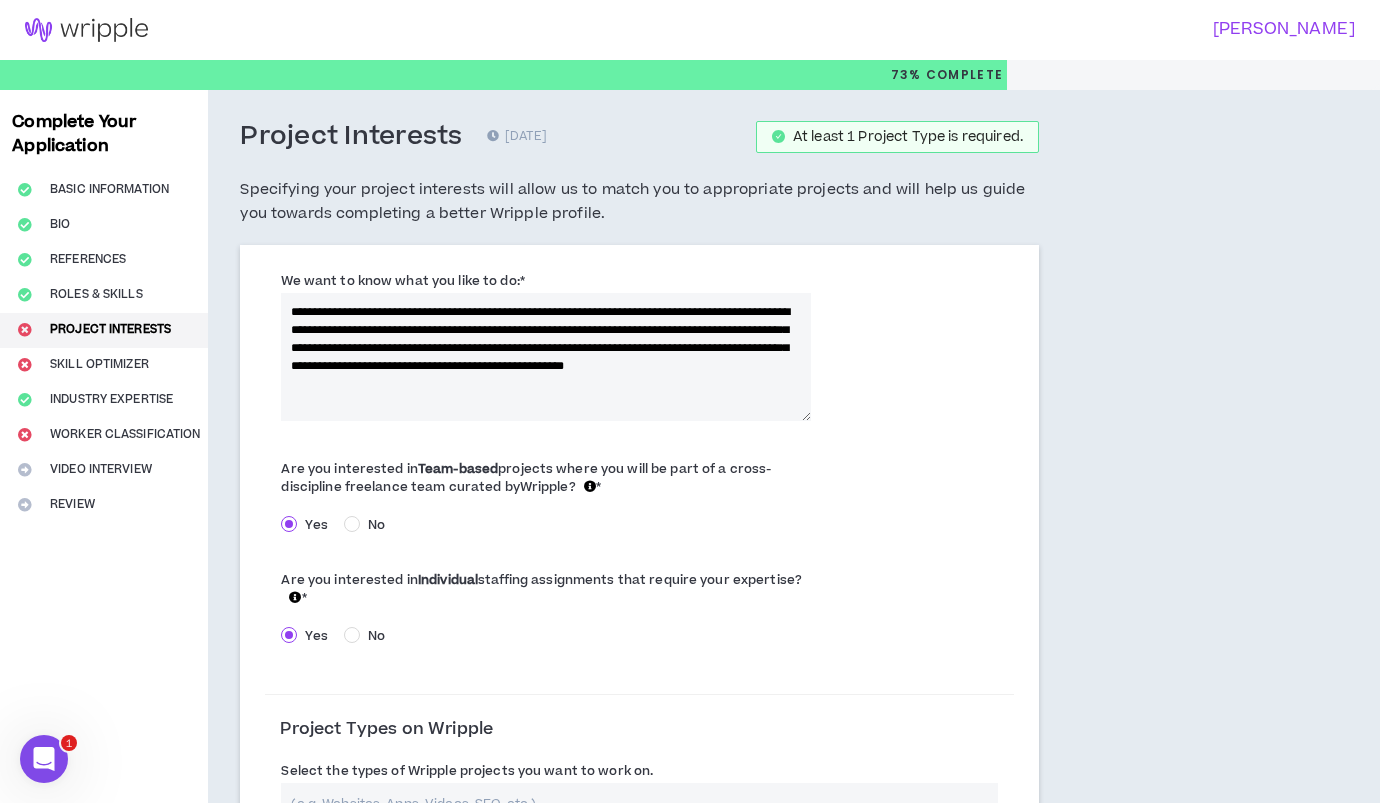 click on "**********" at bounding box center (545, 357) 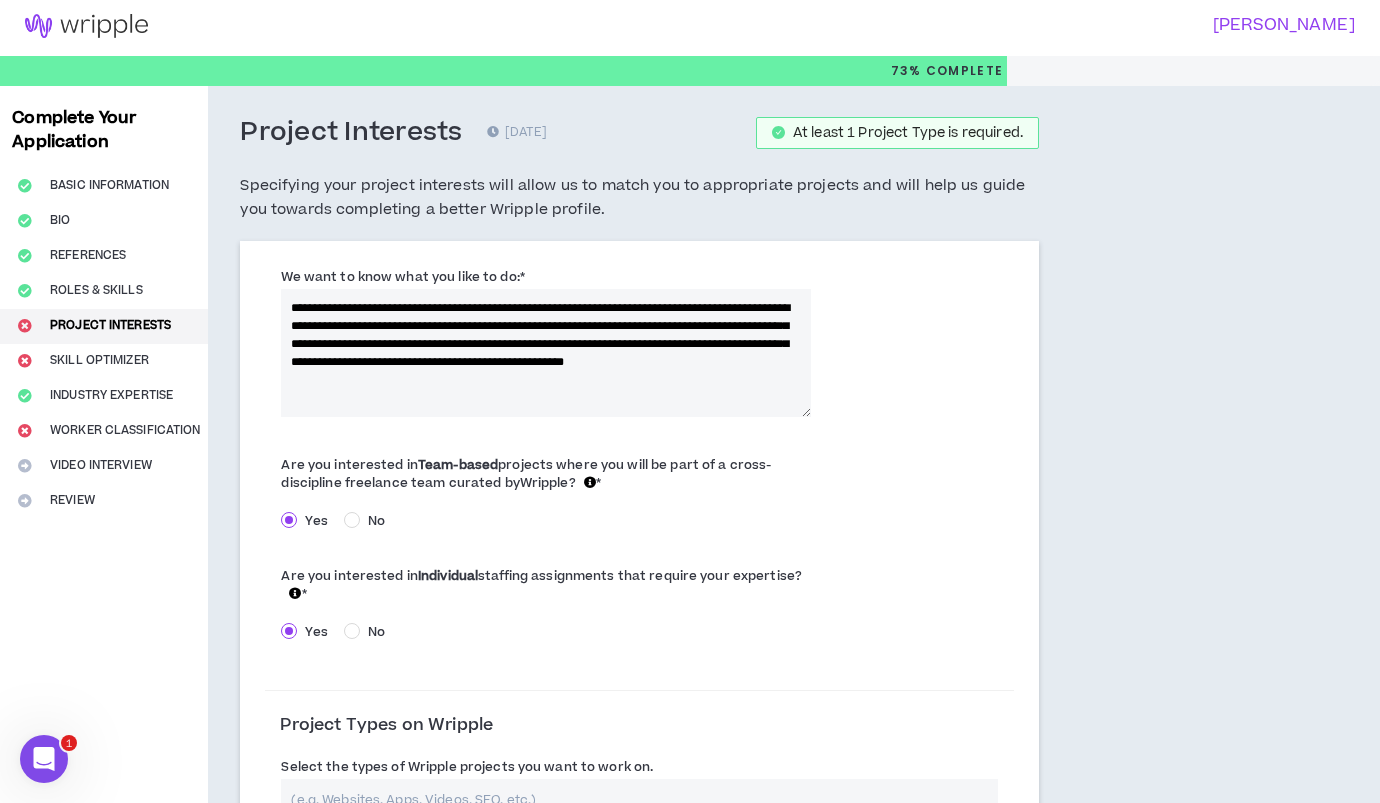 scroll, scrollTop: 3, scrollLeft: 0, axis: vertical 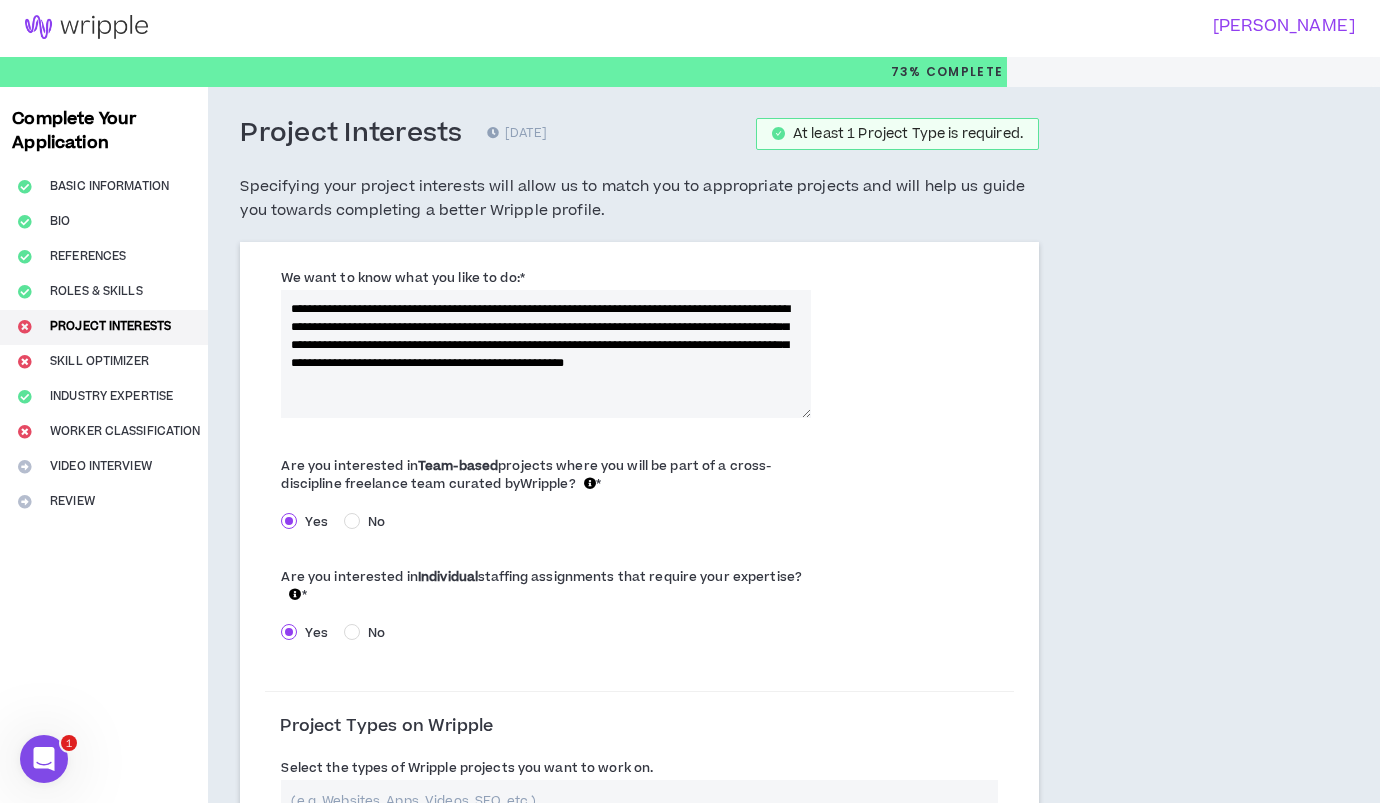 drag, startPoint x: 593, startPoint y: 324, endPoint x: 353, endPoint y: 338, distance: 240.40799 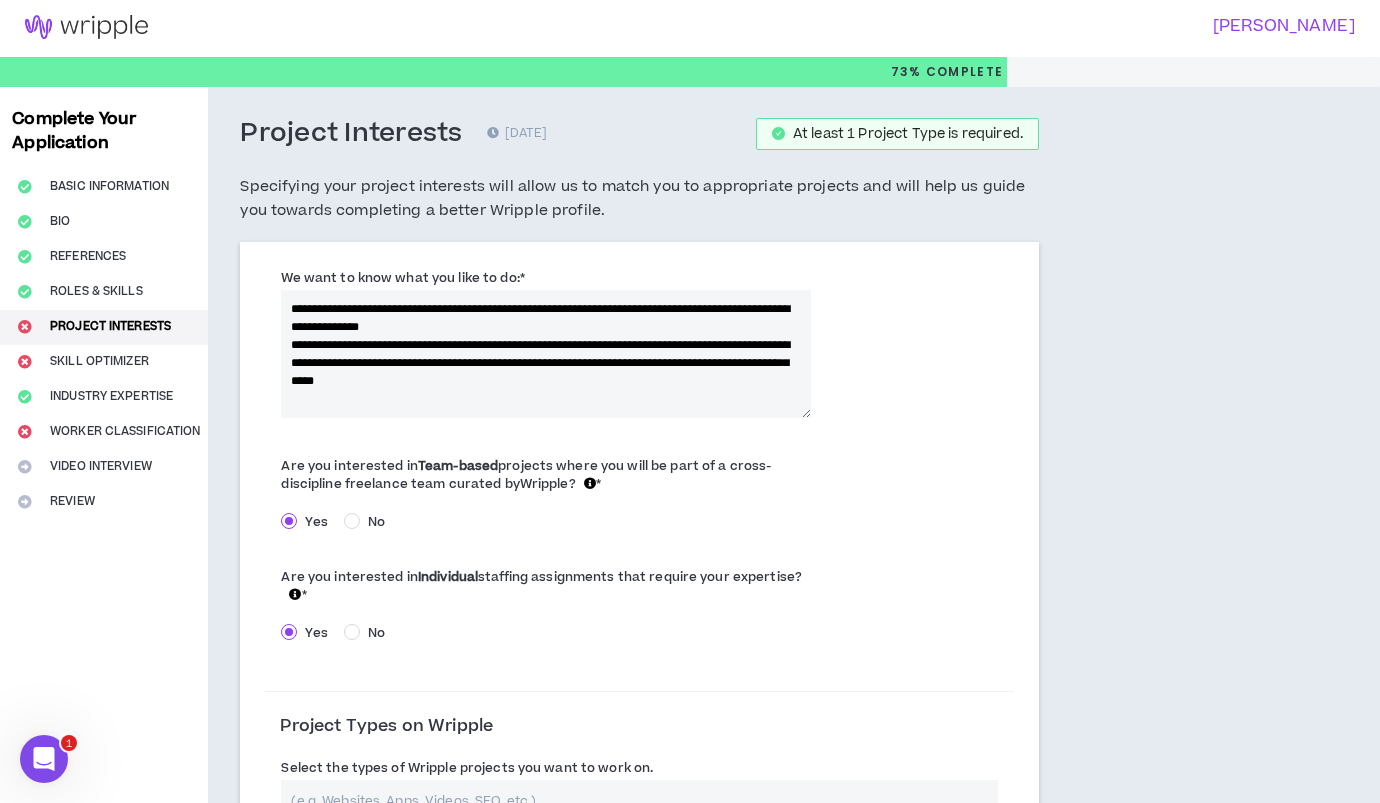 drag, startPoint x: 724, startPoint y: 346, endPoint x: 785, endPoint y: 346, distance: 61 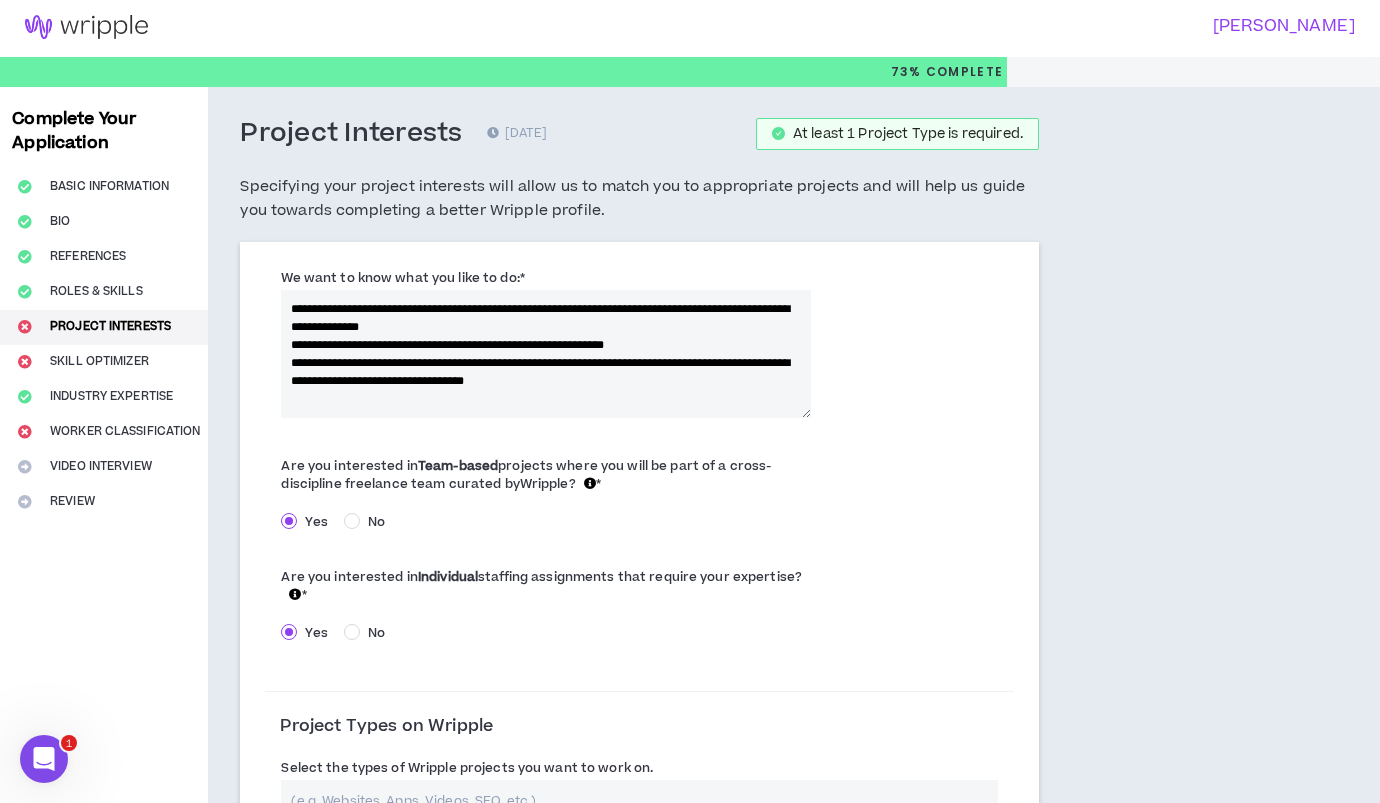 scroll, scrollTop: 4, scrollLeft: 0, axis: vertical 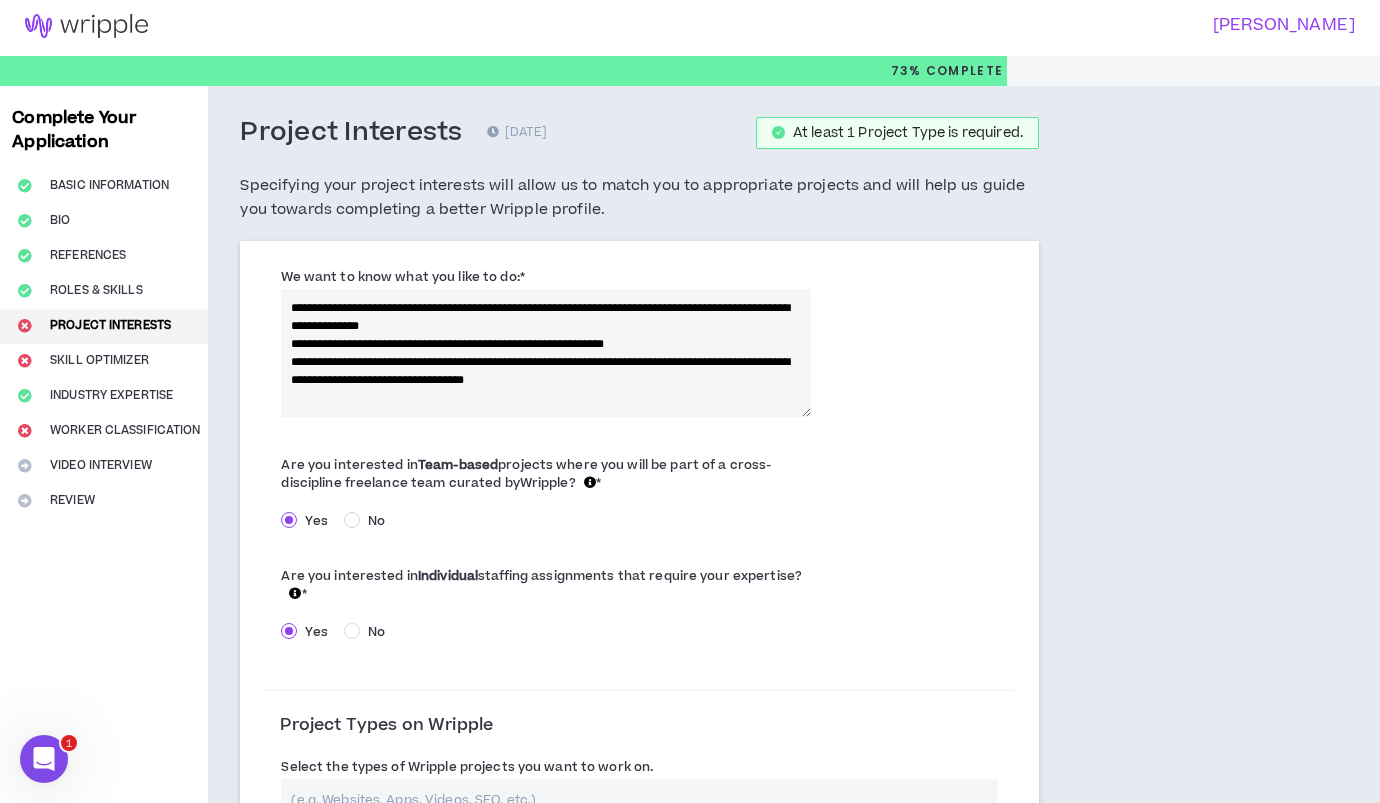 drag, startPoint x: 381, startPoint y: 307, endPoint x: 382, endPoint y: 286, distance: 21.023796 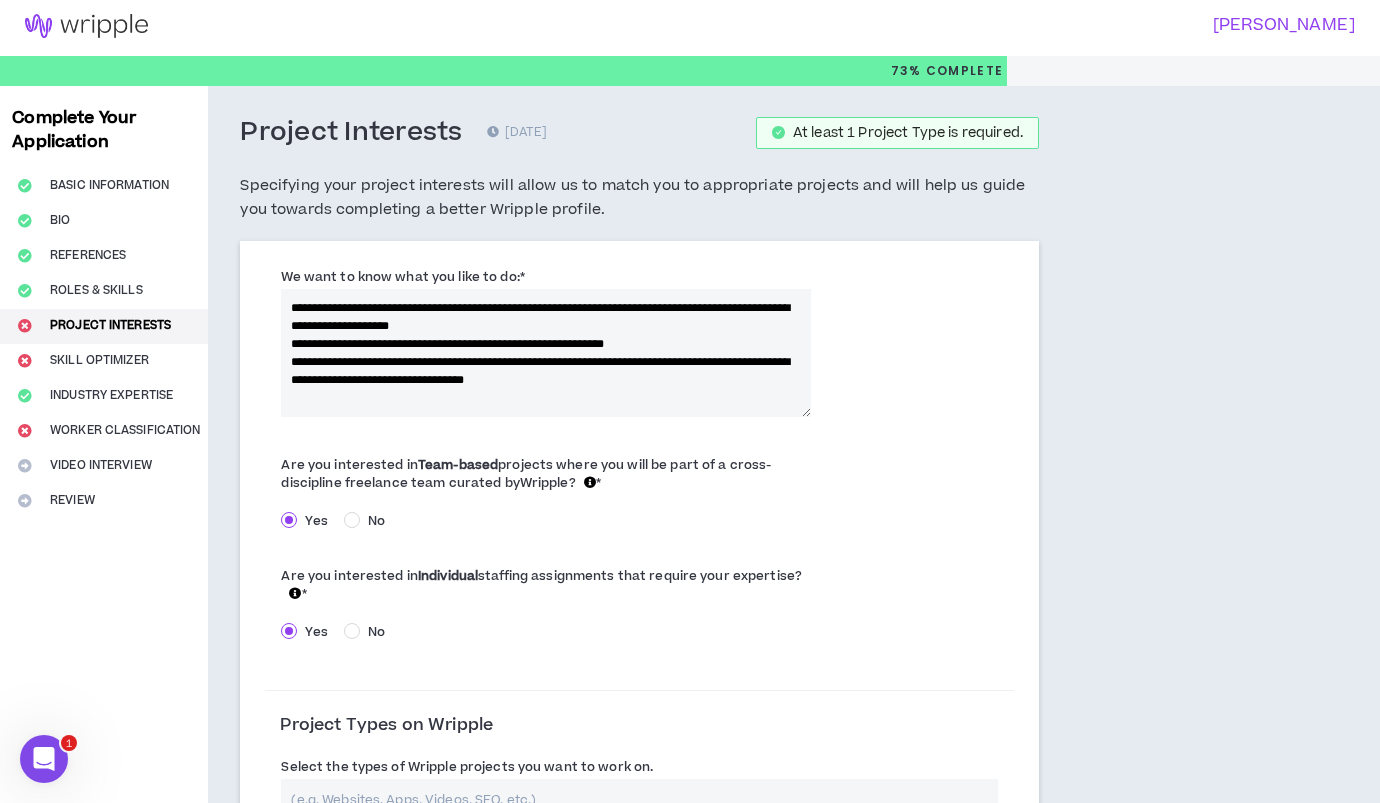 click on "**********" at bounding box center (545, 353) 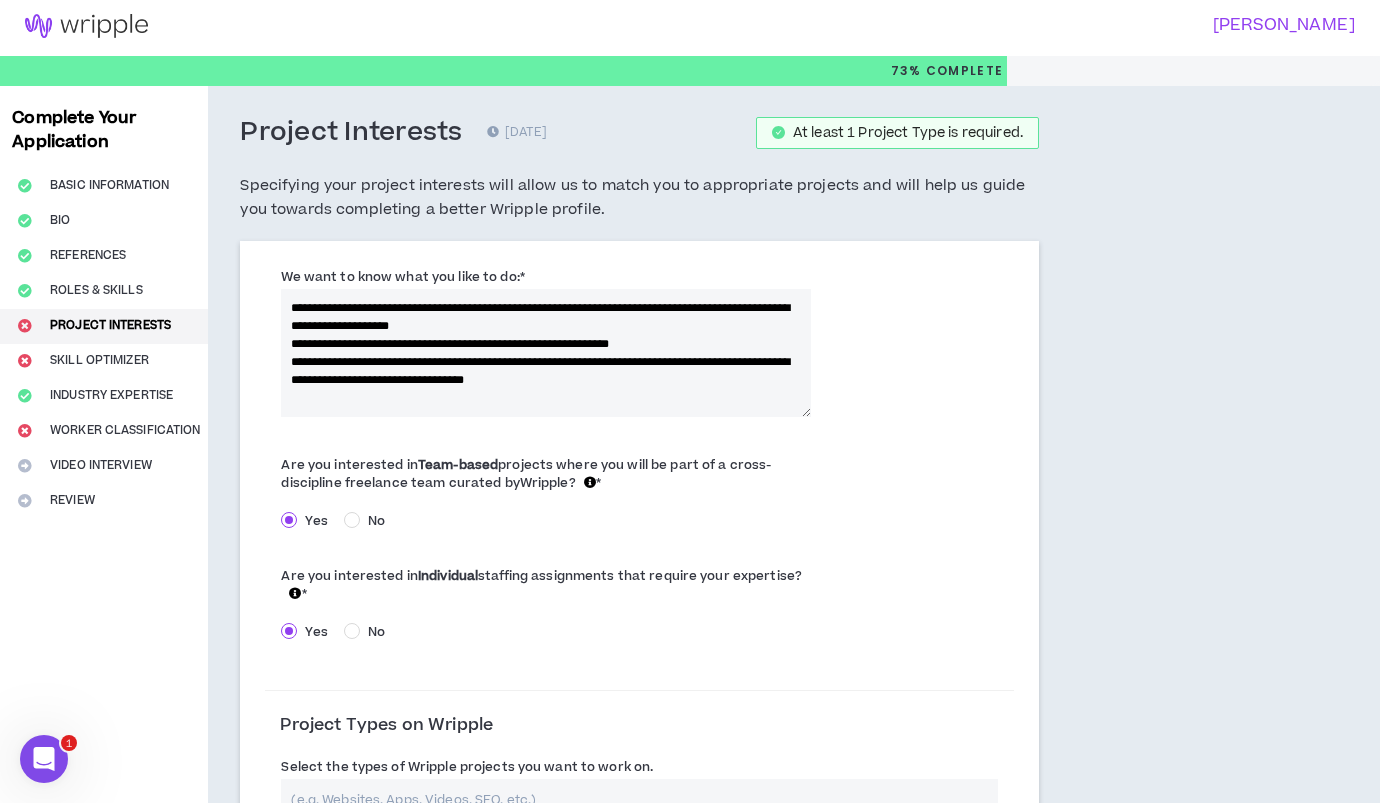 click on "**********" at bounding box center (545, 353) 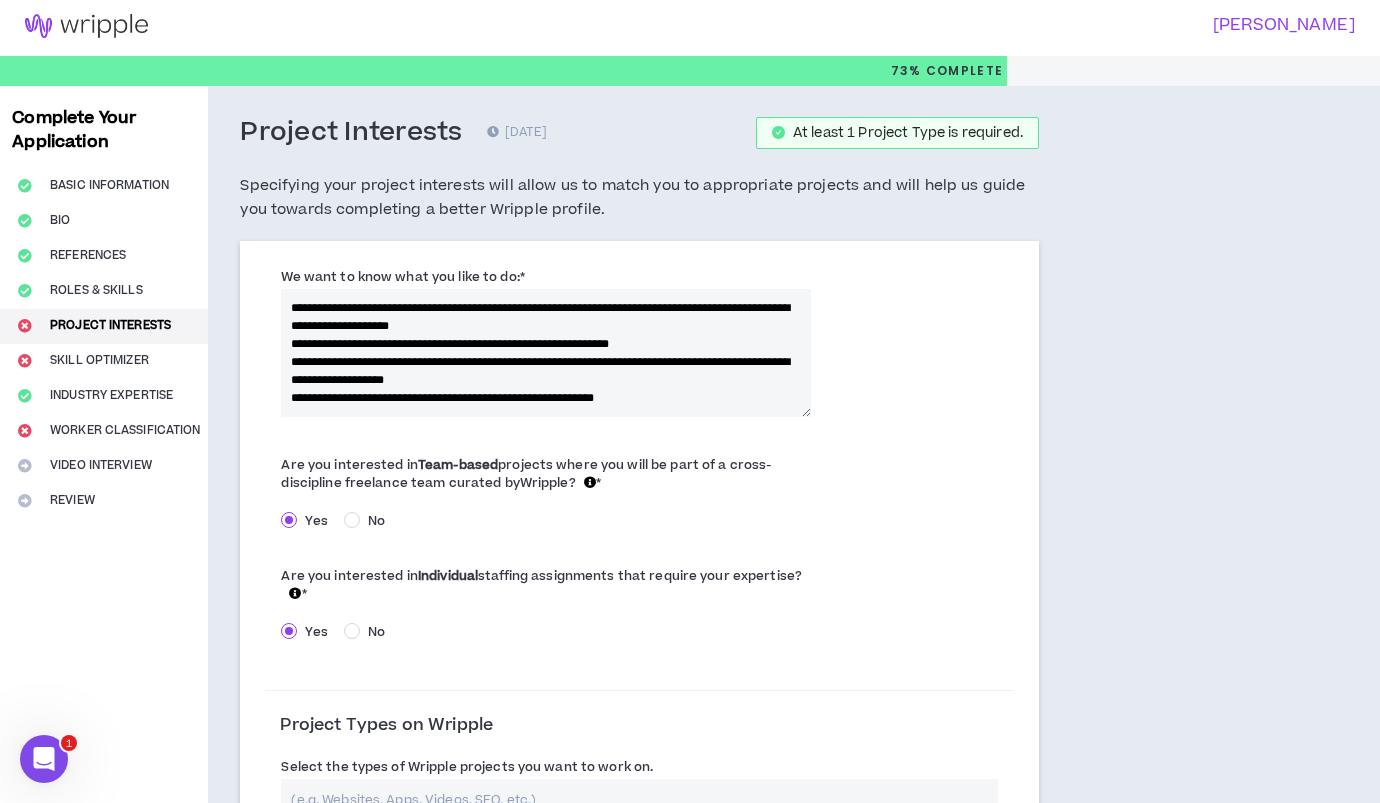 drag, startPoint x: 632, startPoint y: 396, endPoint x: 717, endPoint y: 394, distance: 85.02353 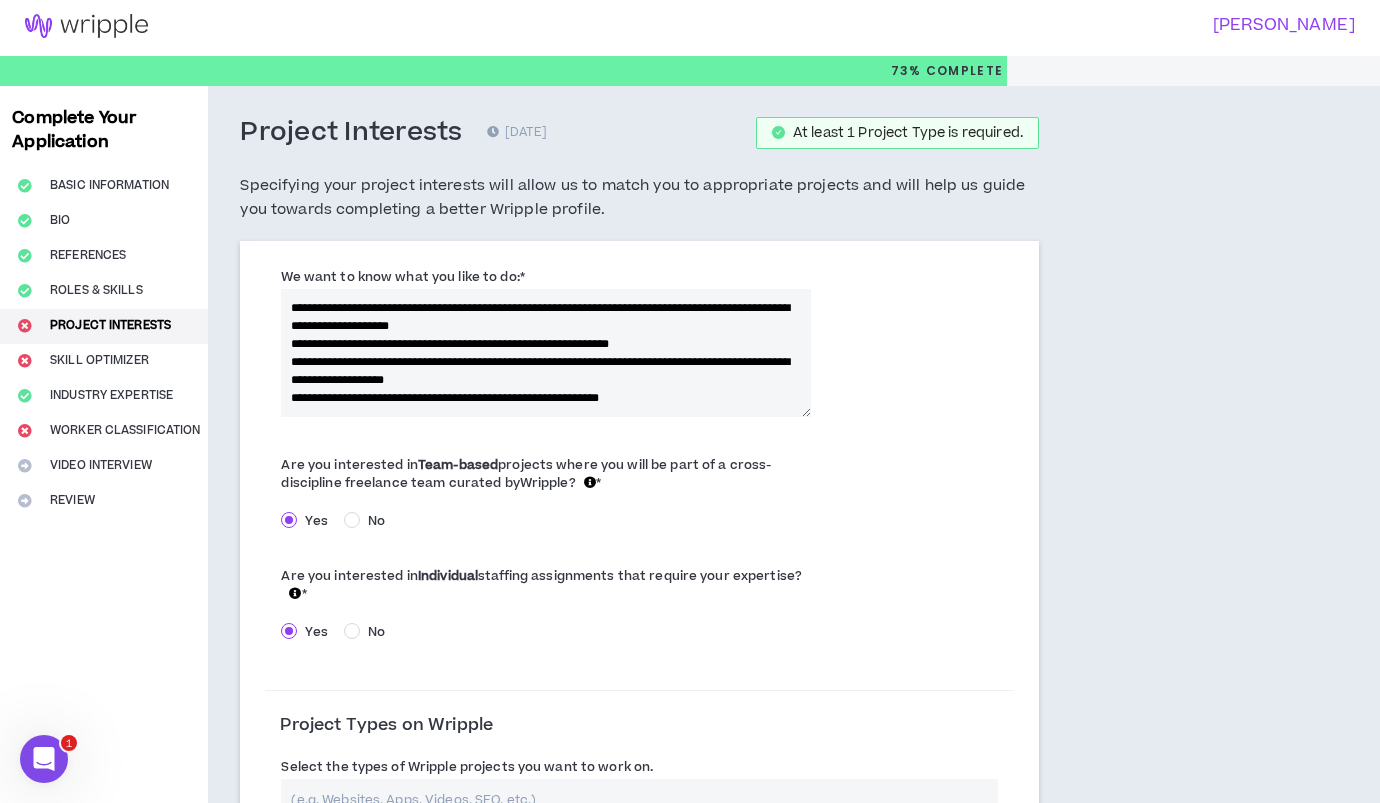 scroll, scrollTop: 17, scrollLeft: 0, axis: vertical 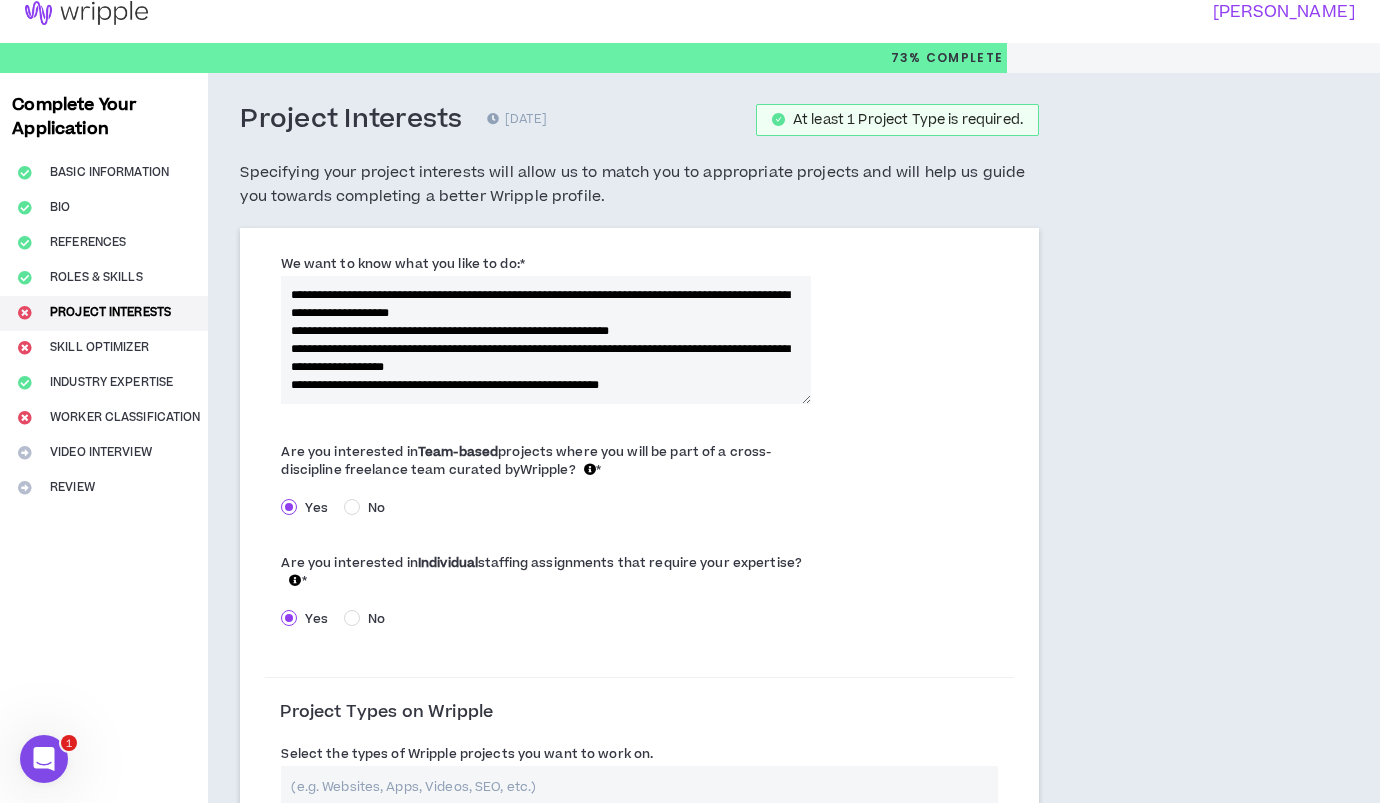 drag, startPoint x: 607, startPoint y: 397, endPoint x: 605, endPoint y: 376, distance: 21.095022 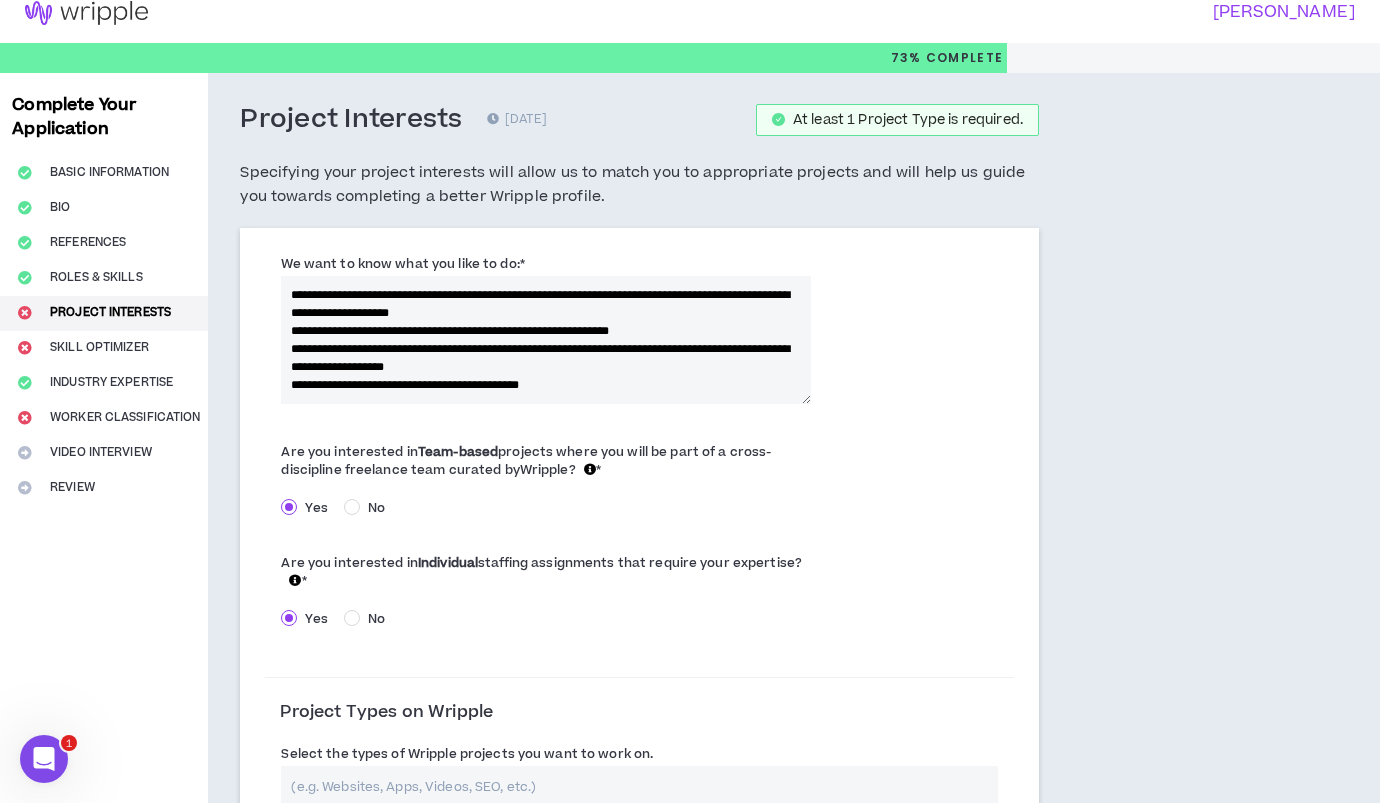 click on "**********" at bounding box center [545, 340] 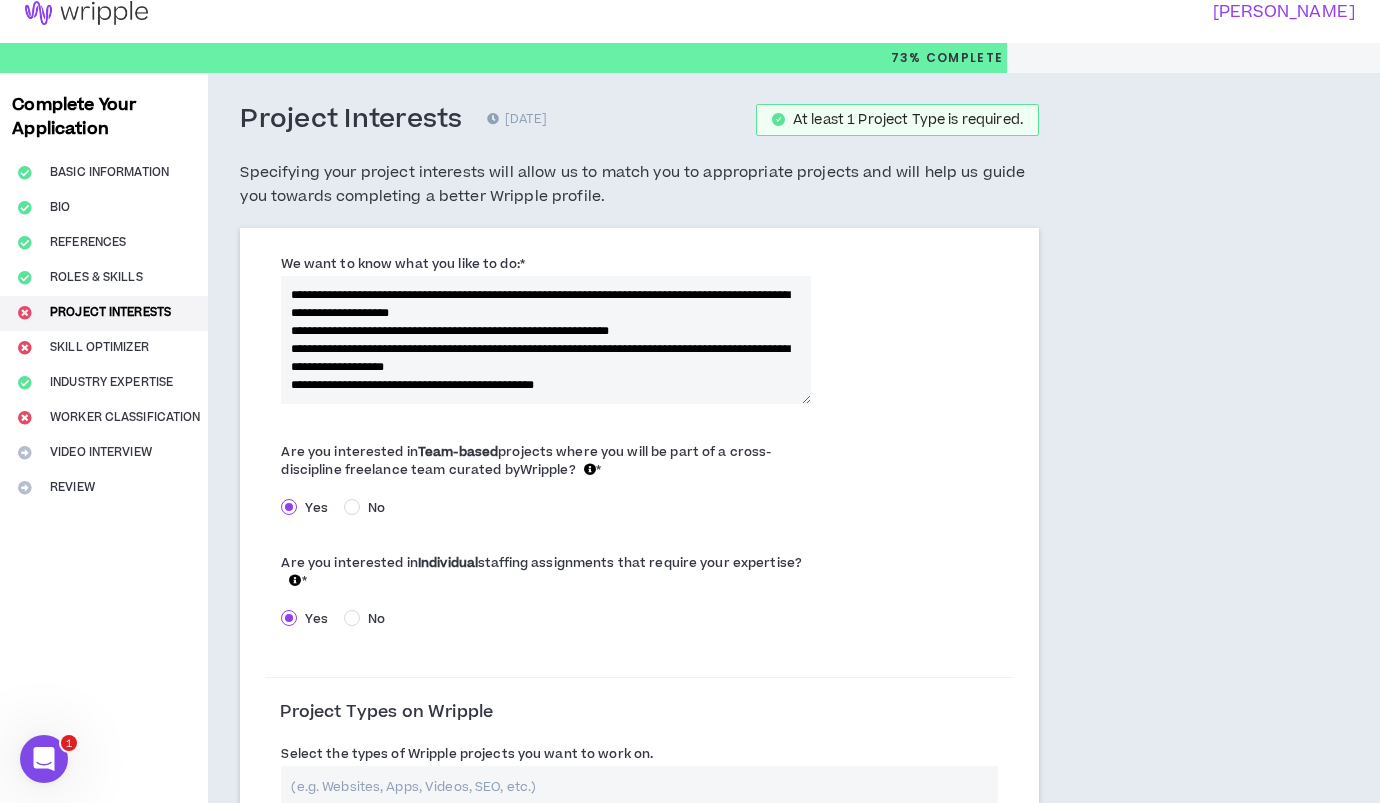 click on "**********" at bounding box center (545, 340) 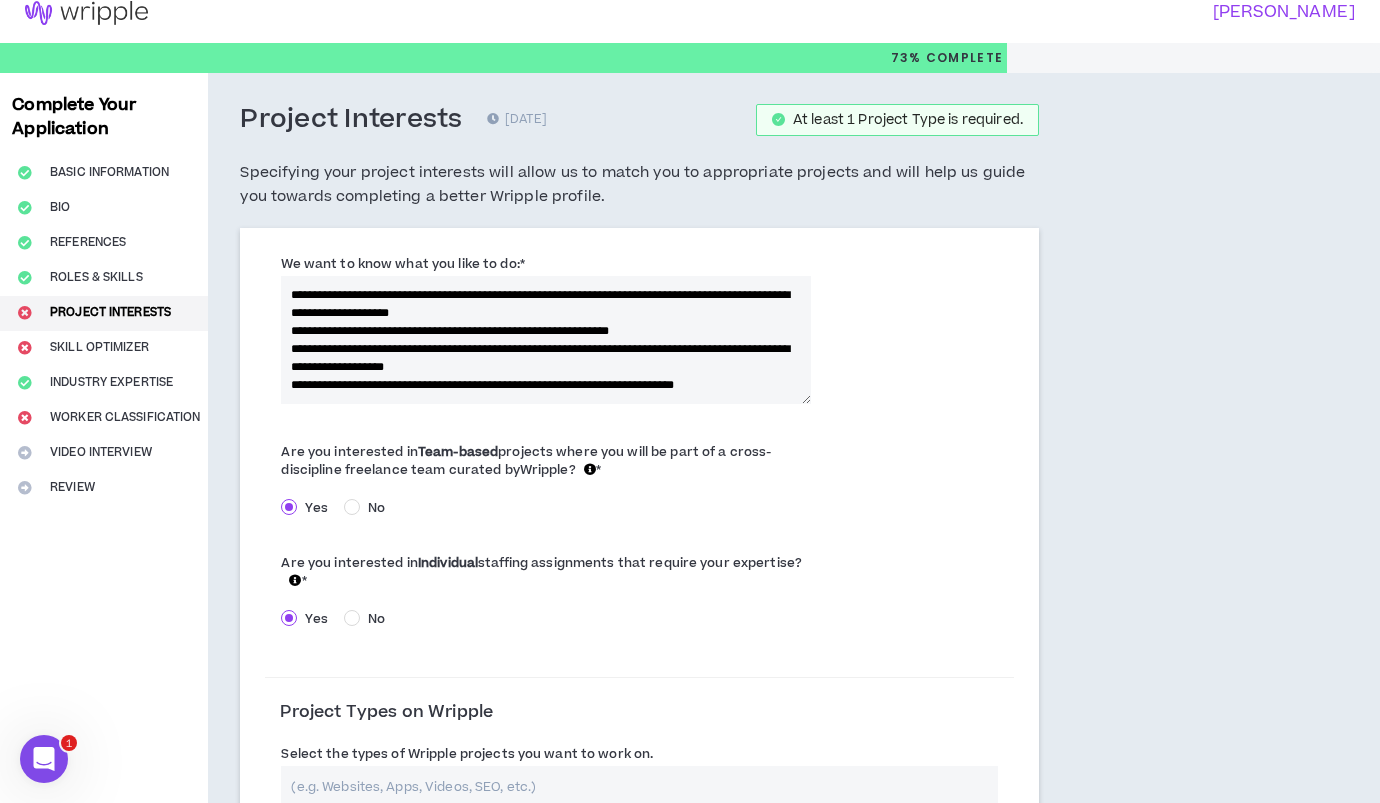 scroll, scrollTop: 8, scrollLeft: 0, axis: vertical 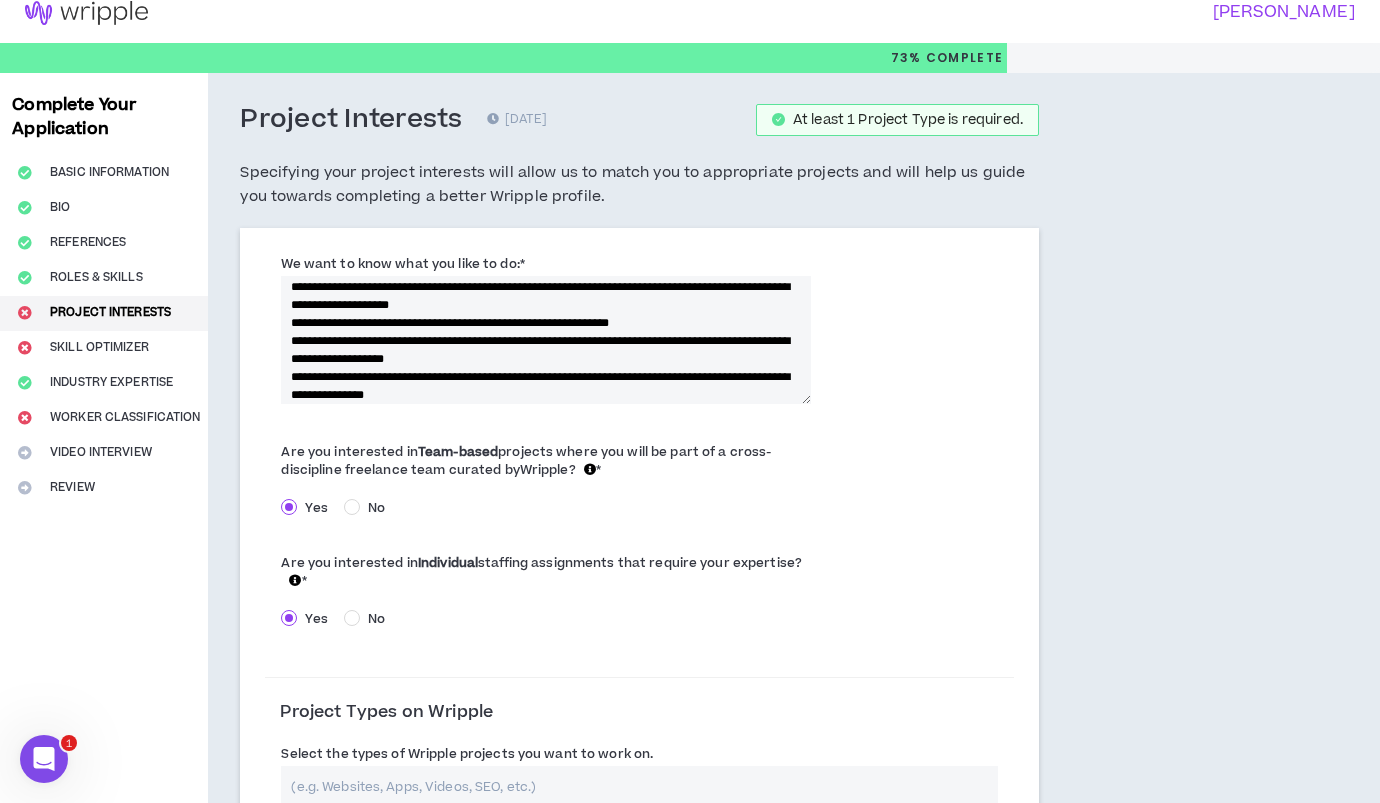 click on "**********" at bounding box center [545, 340] 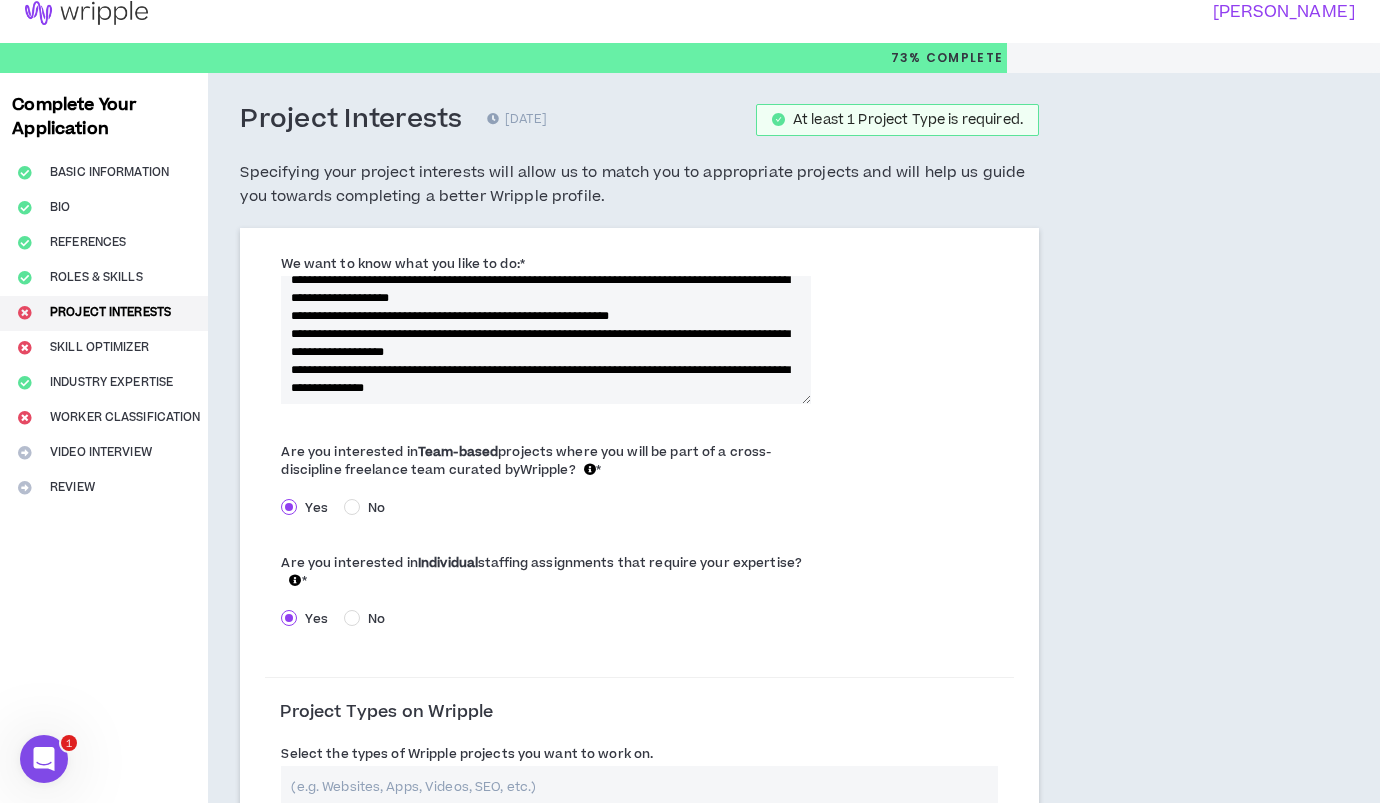 click on "**********" at bounding box center [545, 340] 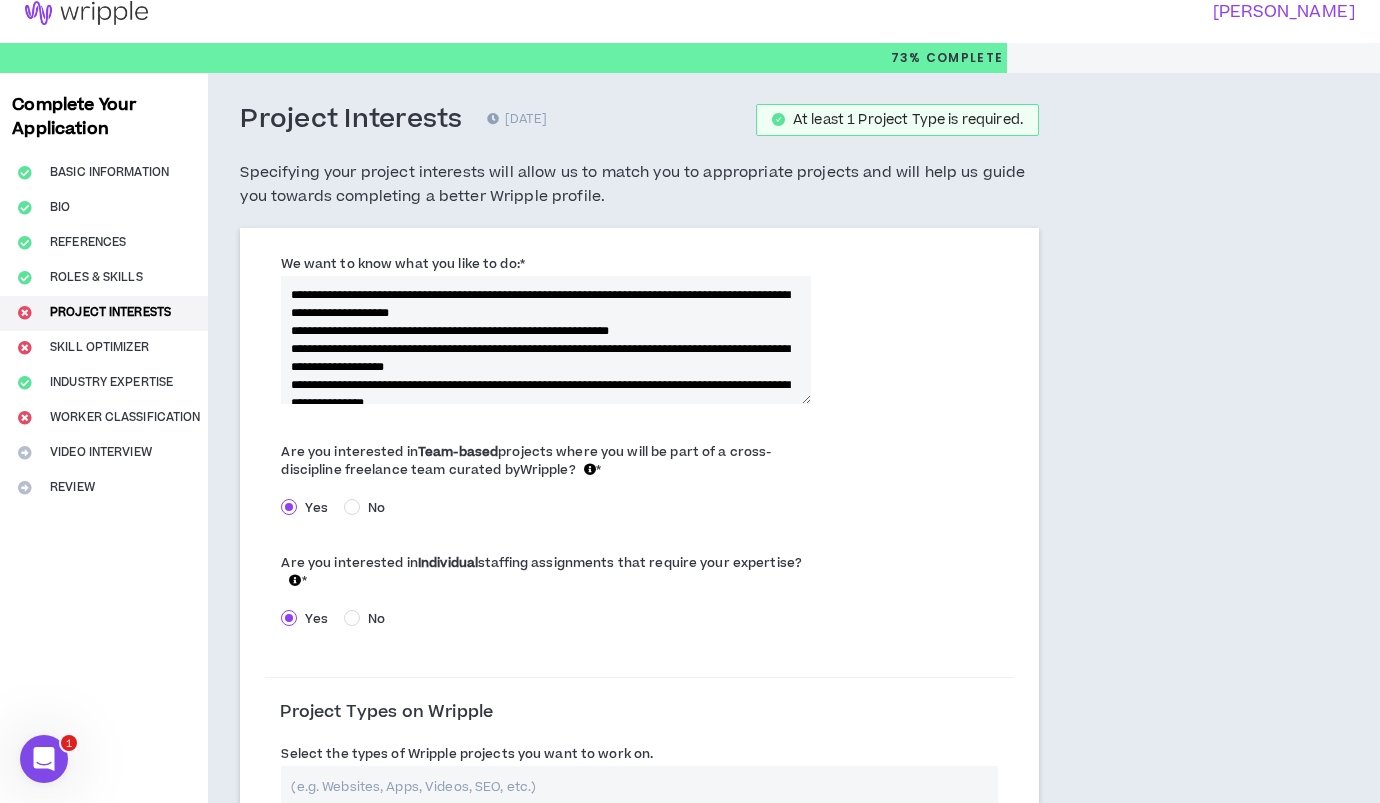 click on "**********" at bounding box center (545, 340) 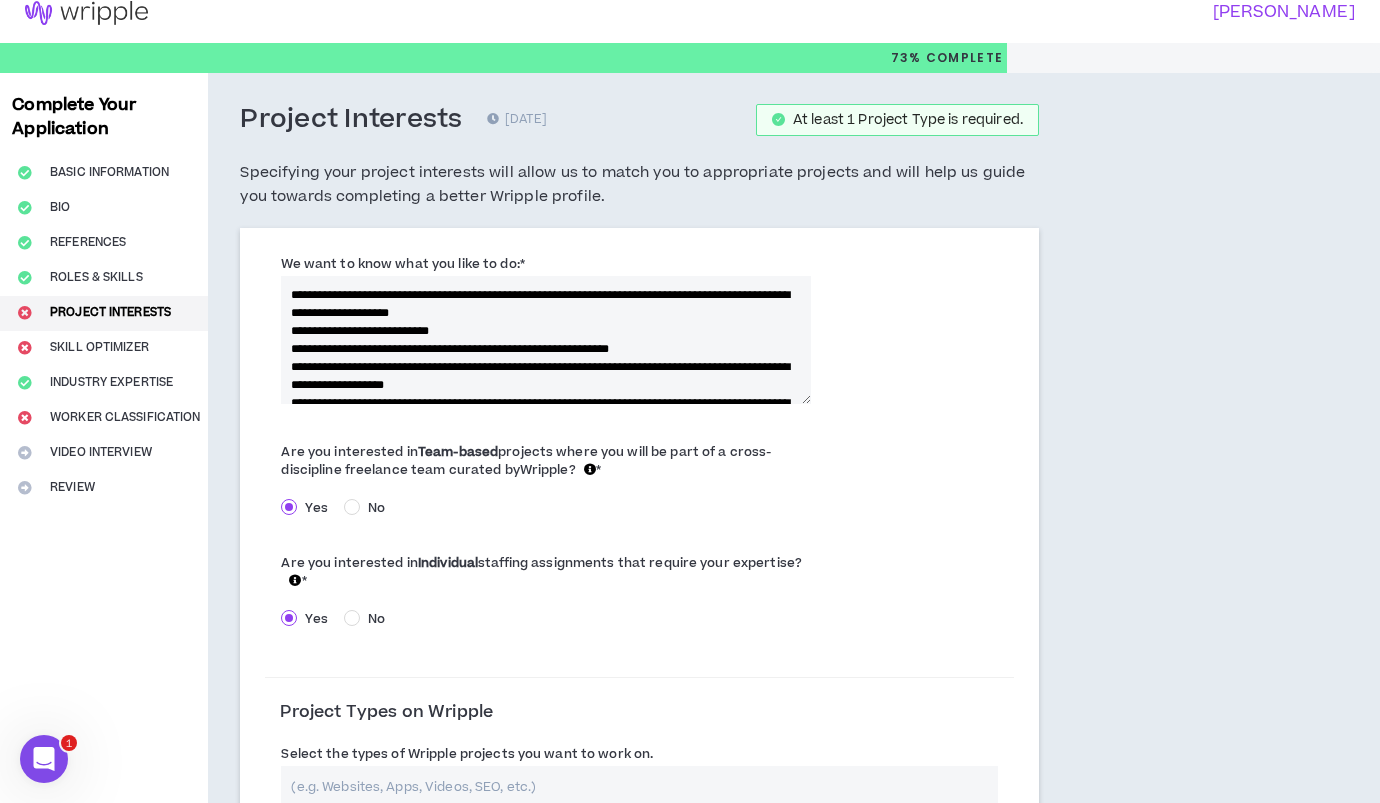 click on "**********" at bounding box center (545, 340) 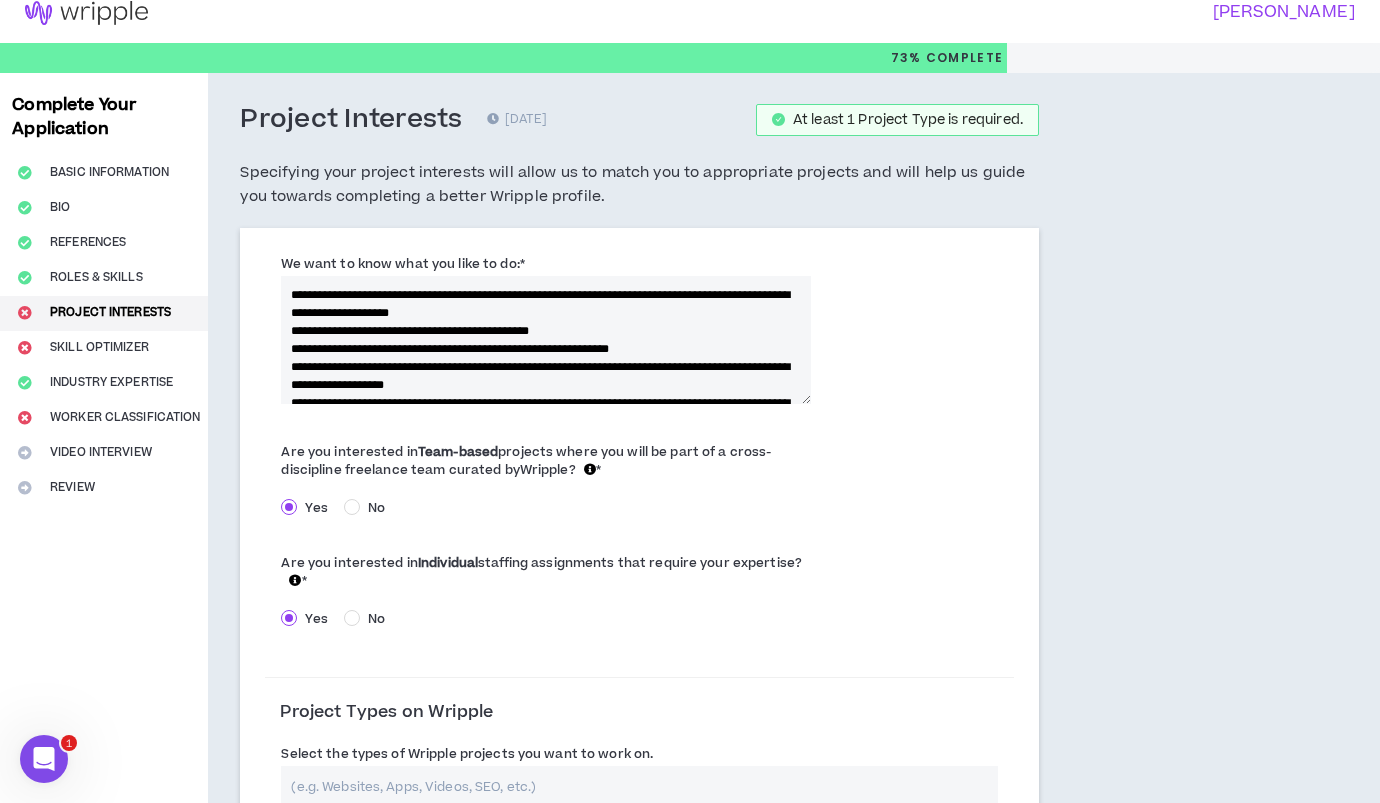 drag, startPoint x: 406, startPoint y: 330, endPoint x: 480, endPoint y: 321, distance: 74.54529 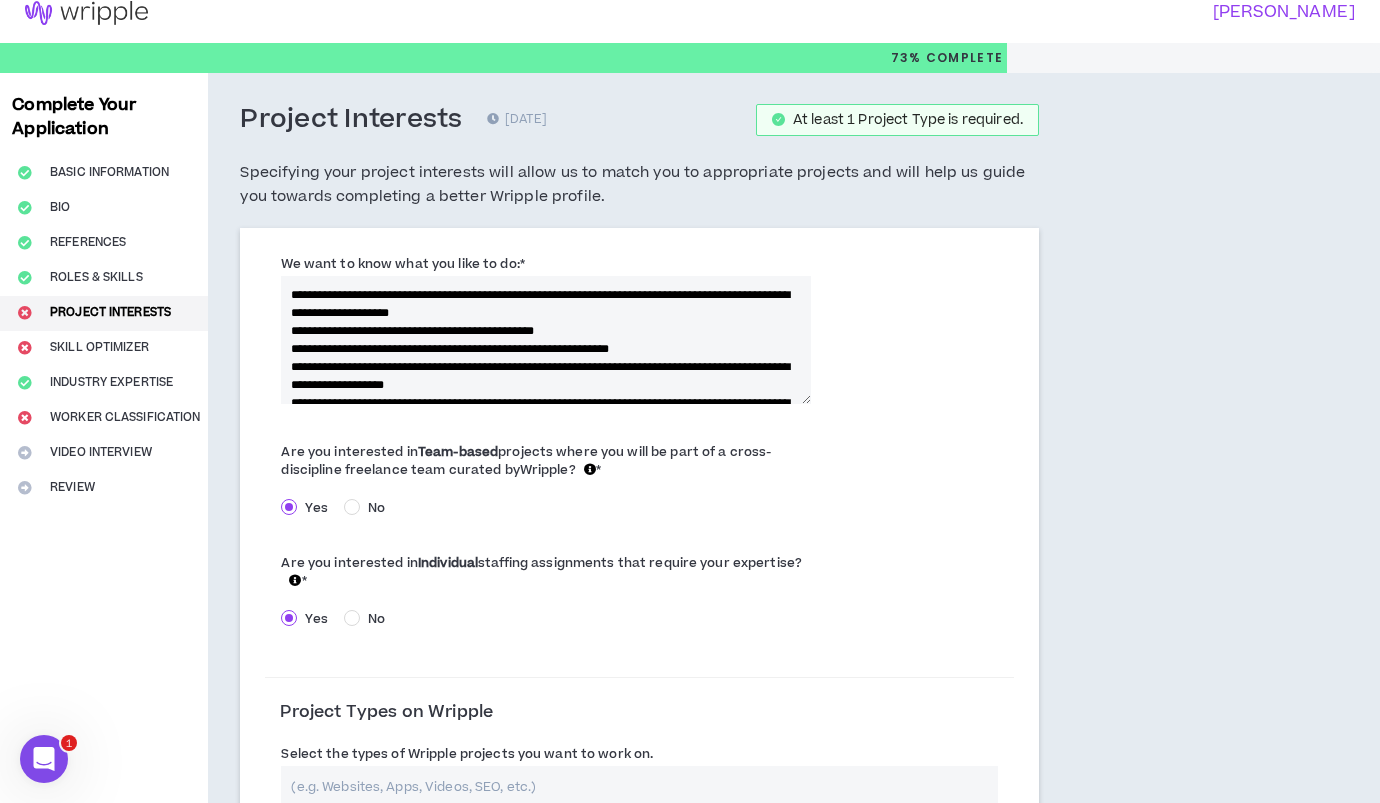 drag, startPoint x: 633, startPoint y: 328, endPoint x: 617, endPoint y: 327, distance: 16.03122 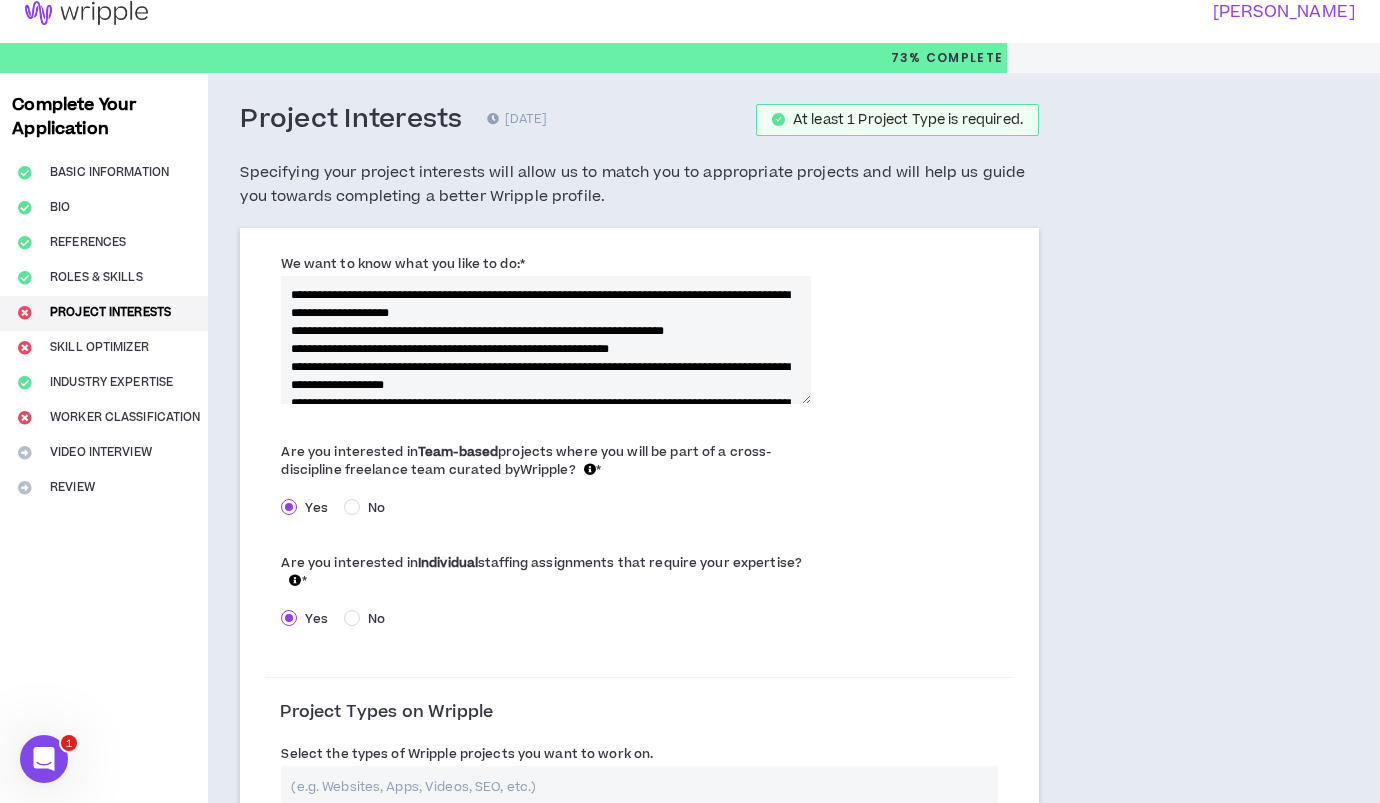 click on "**********" at bounding box center [545, 340] 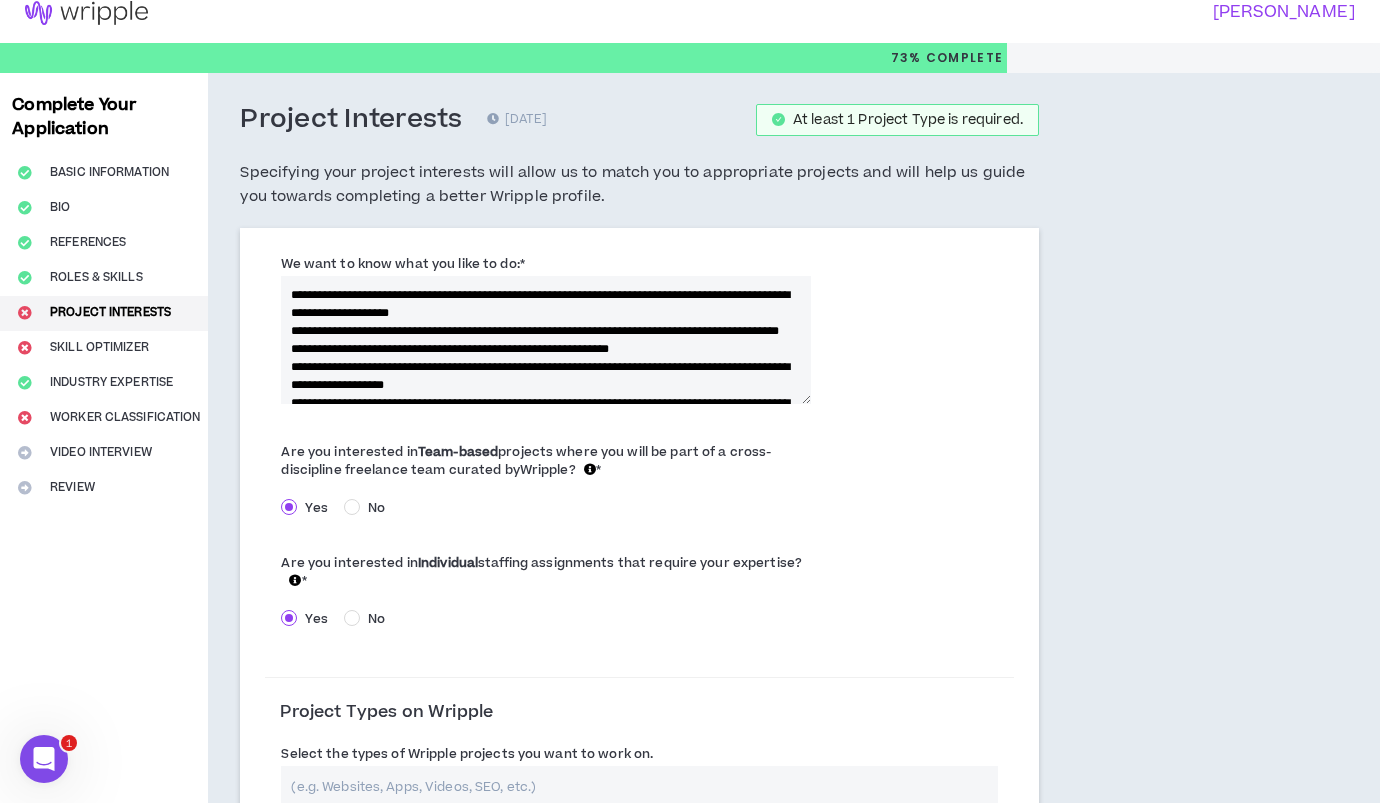 drag, startPoint x: 360, startPoint y: 331, endPoint x: 411, endPoint y: 327, distance: 51.156624 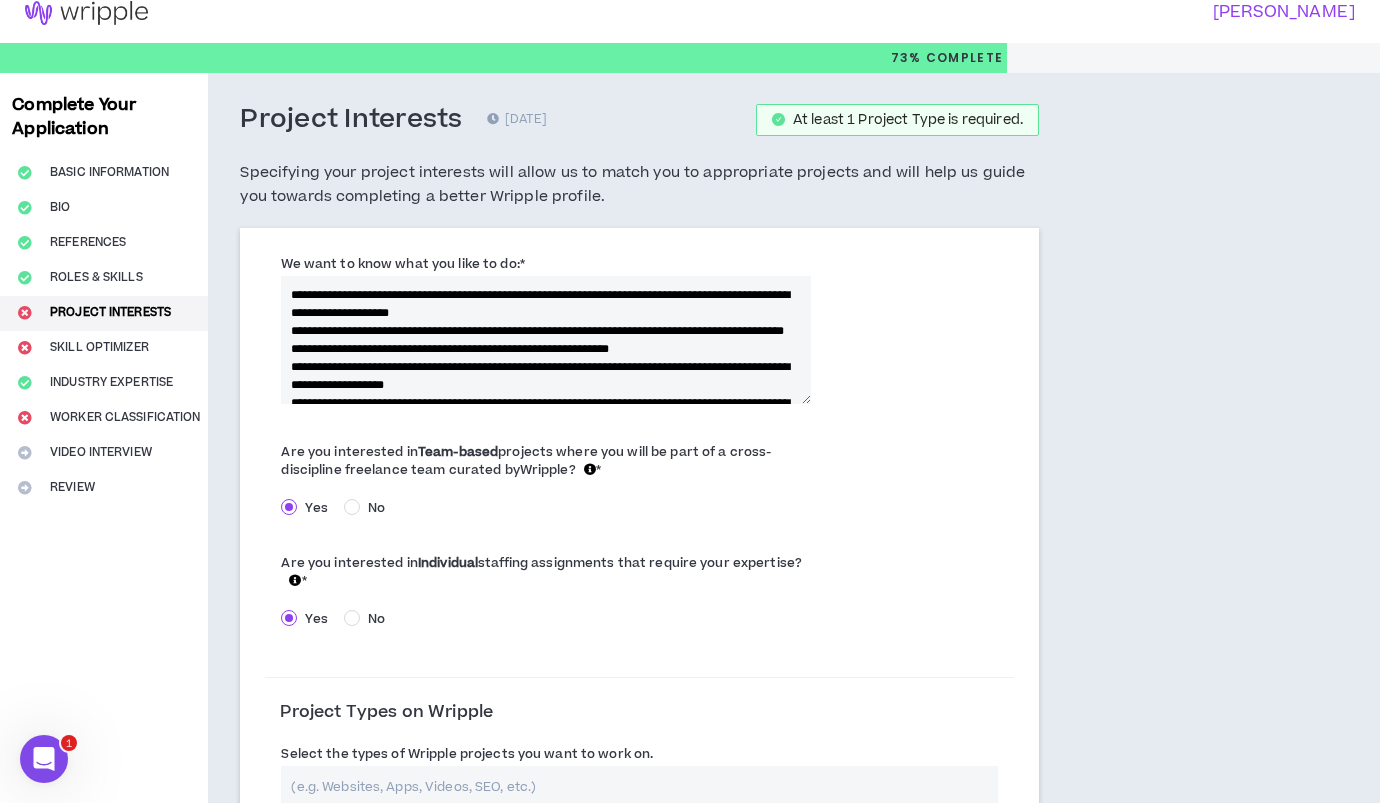 click on "**********" at bounding box center (545, 340) 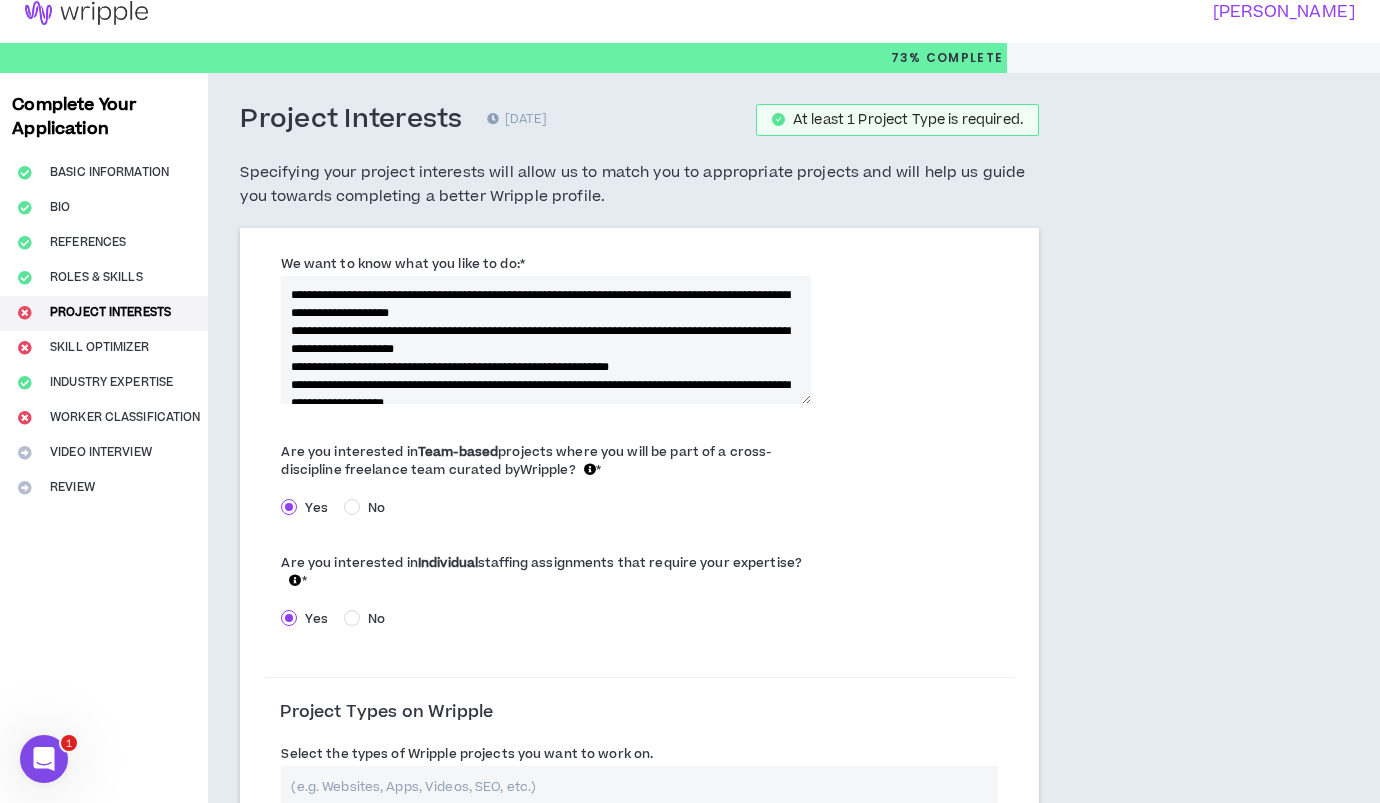 click on "**********" at bounding box center (545, 340) 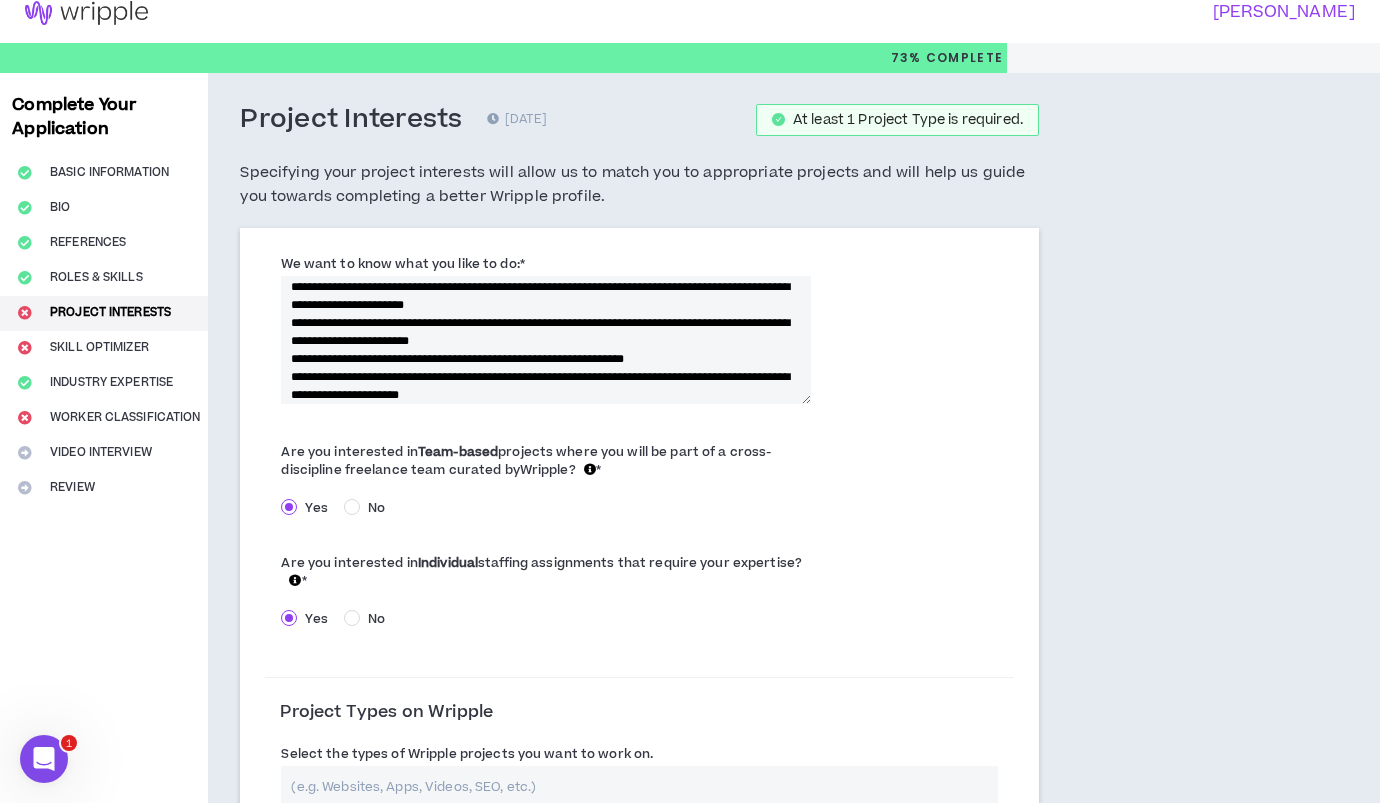 scroll, scrollTop: 26, scrollLeft: 0, axis: vertical 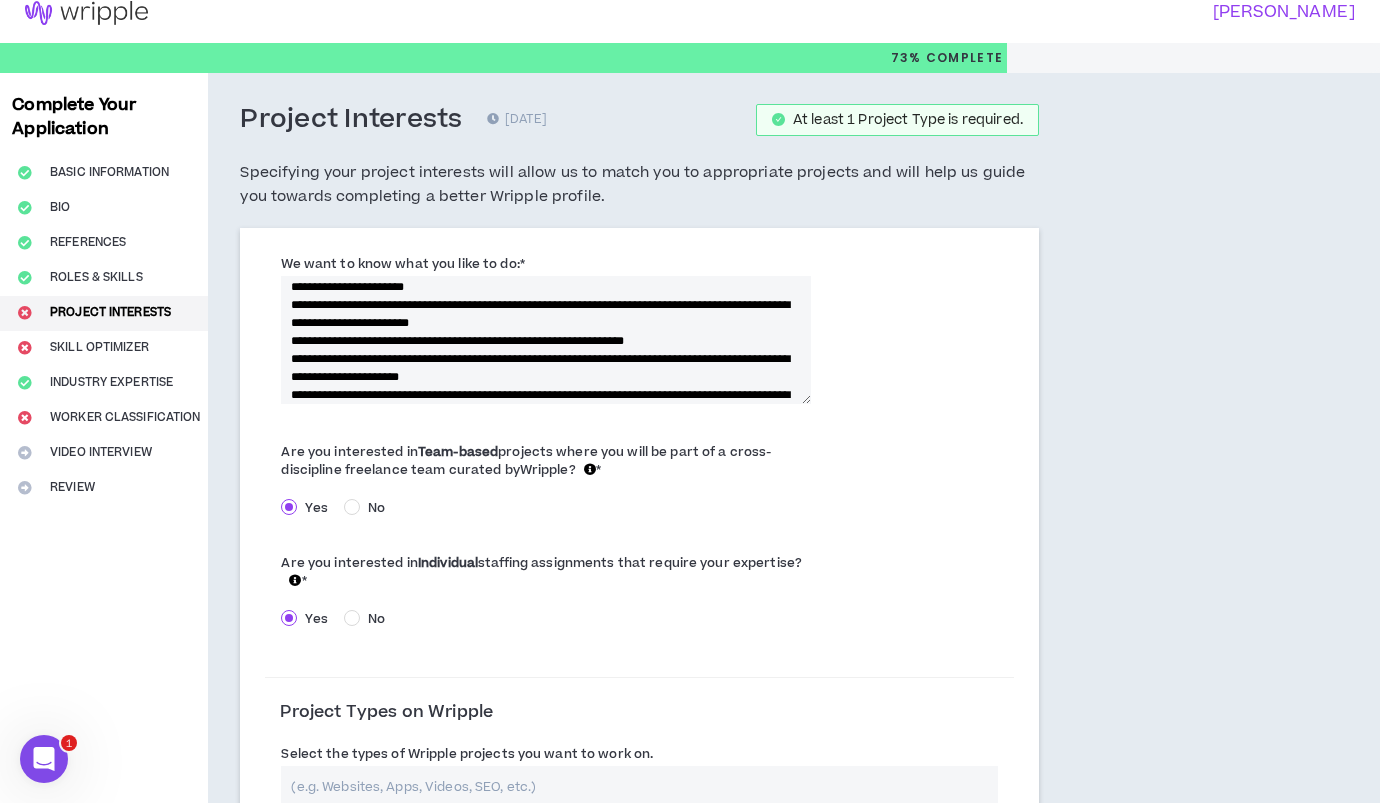 click on "**********" at bounding box center (545, 340) 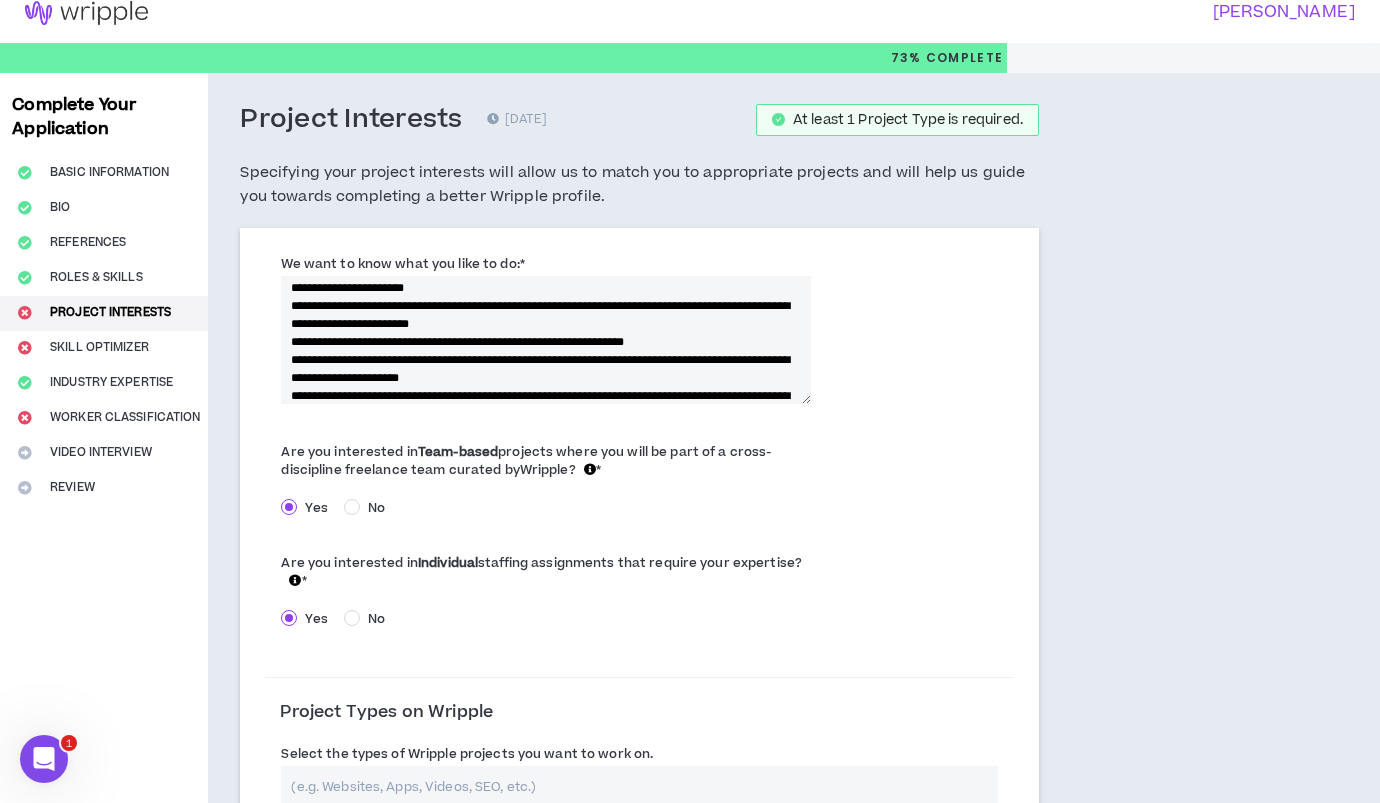 click on "**********" at bounding box center (545, 340) 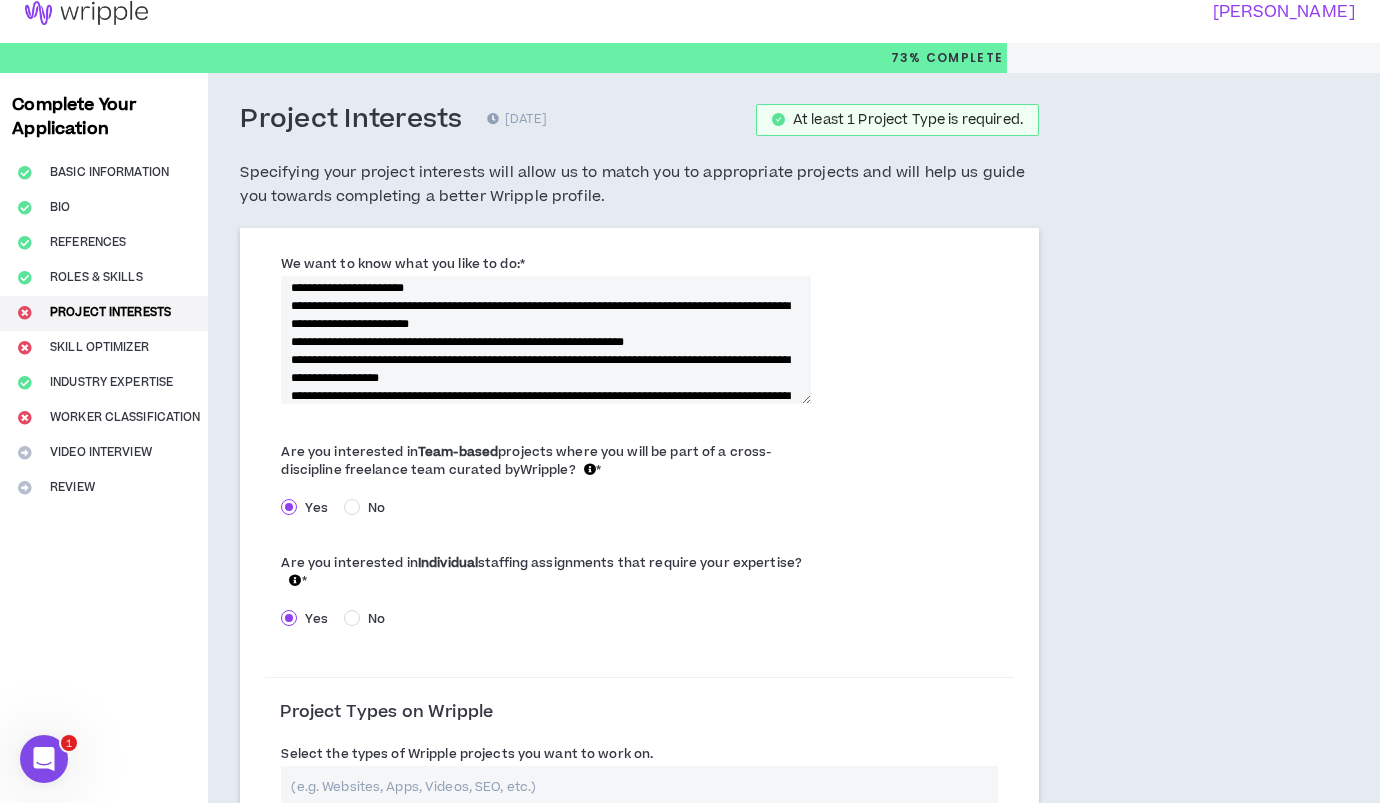 click on "**********" at bounding box center [545, 340] 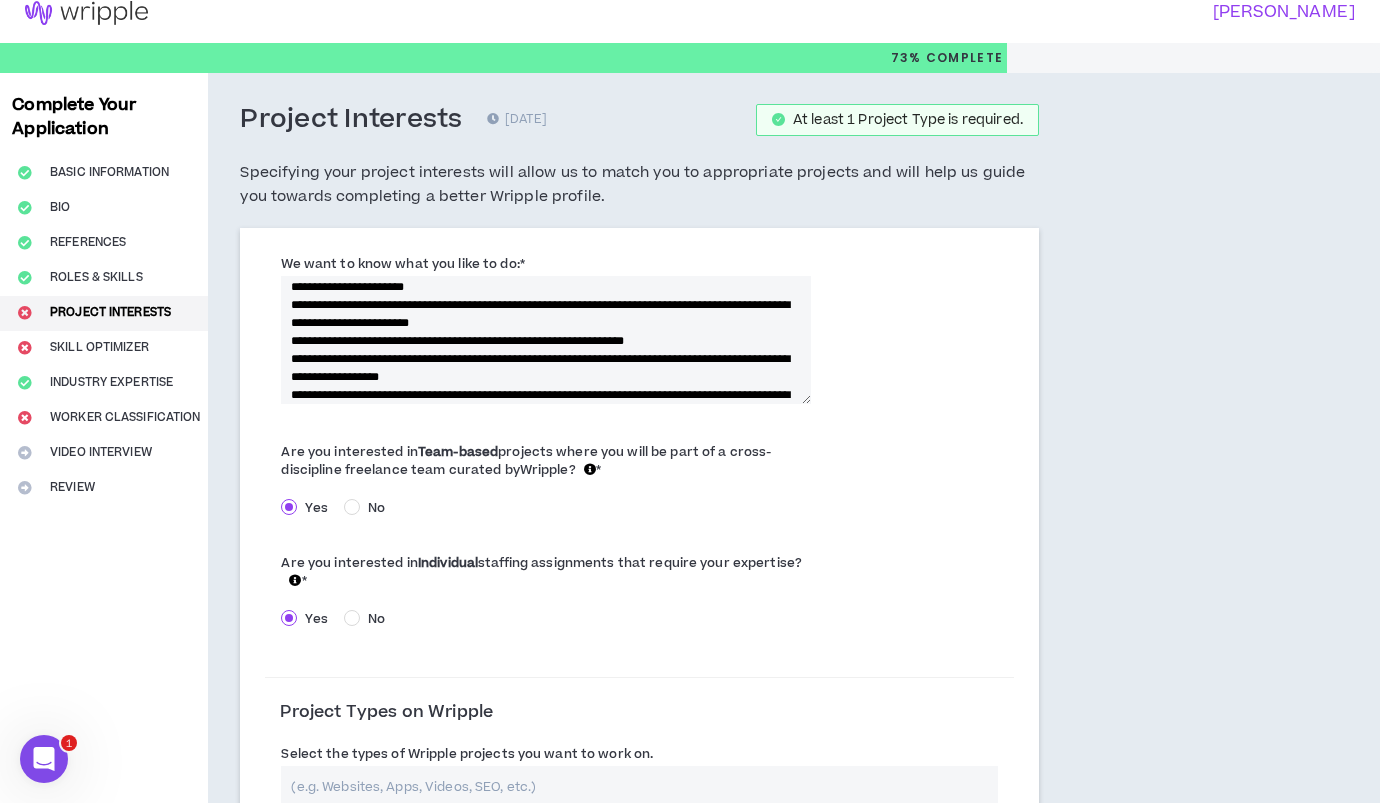 scroll, scrollTop: 54, scrollLeft: 0, axis: vertical 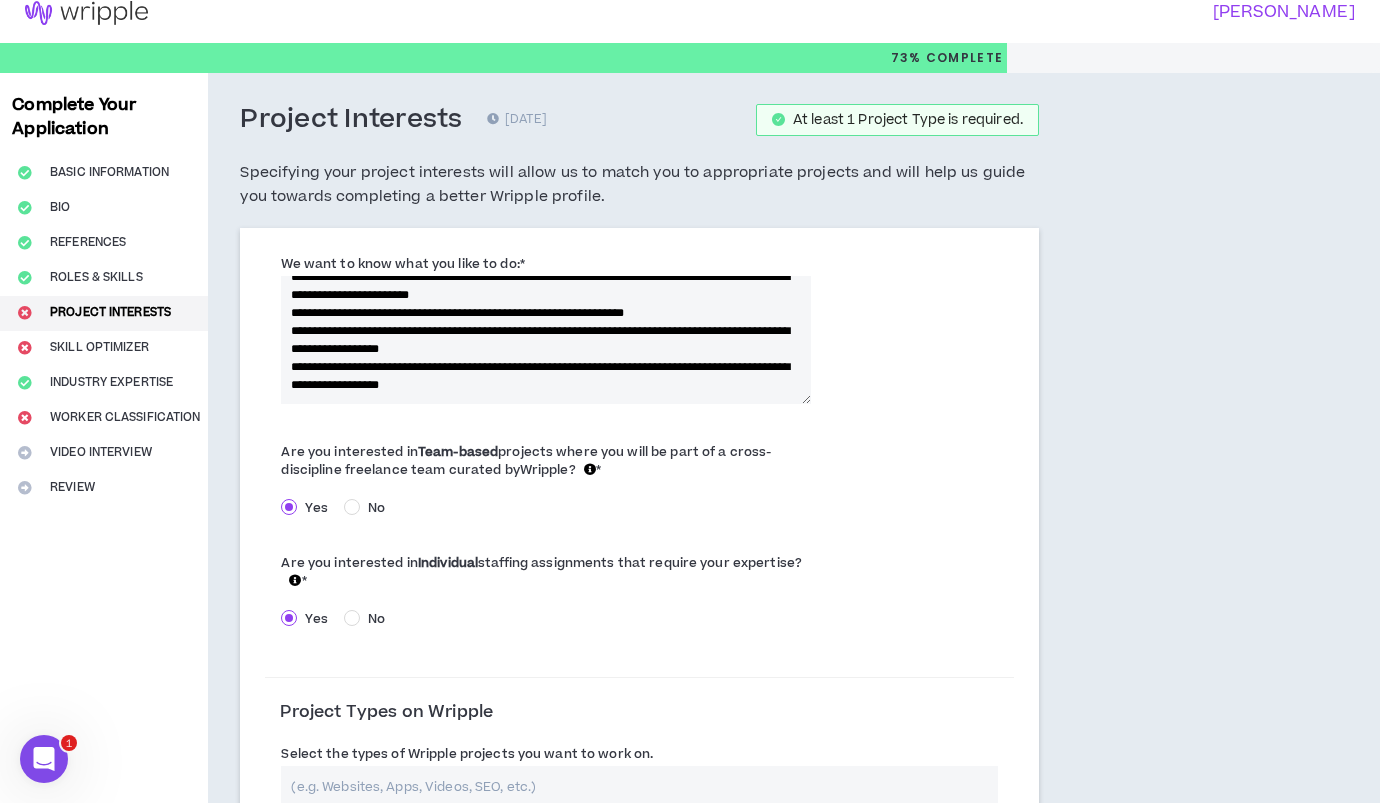 click on "**********" at bounding box center [545, 340] 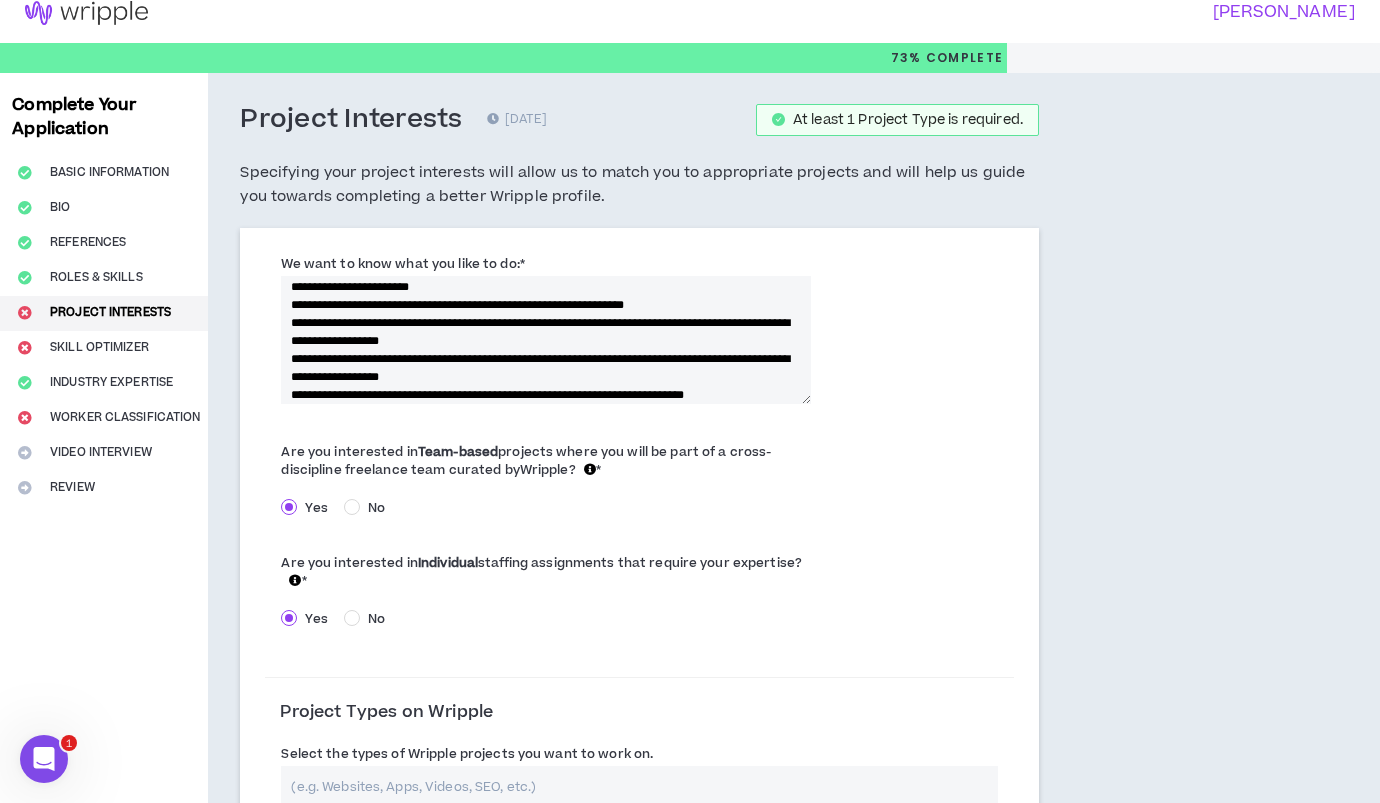 scroll, scrollTop: 80, scrollLeft: 0, axis: vertical 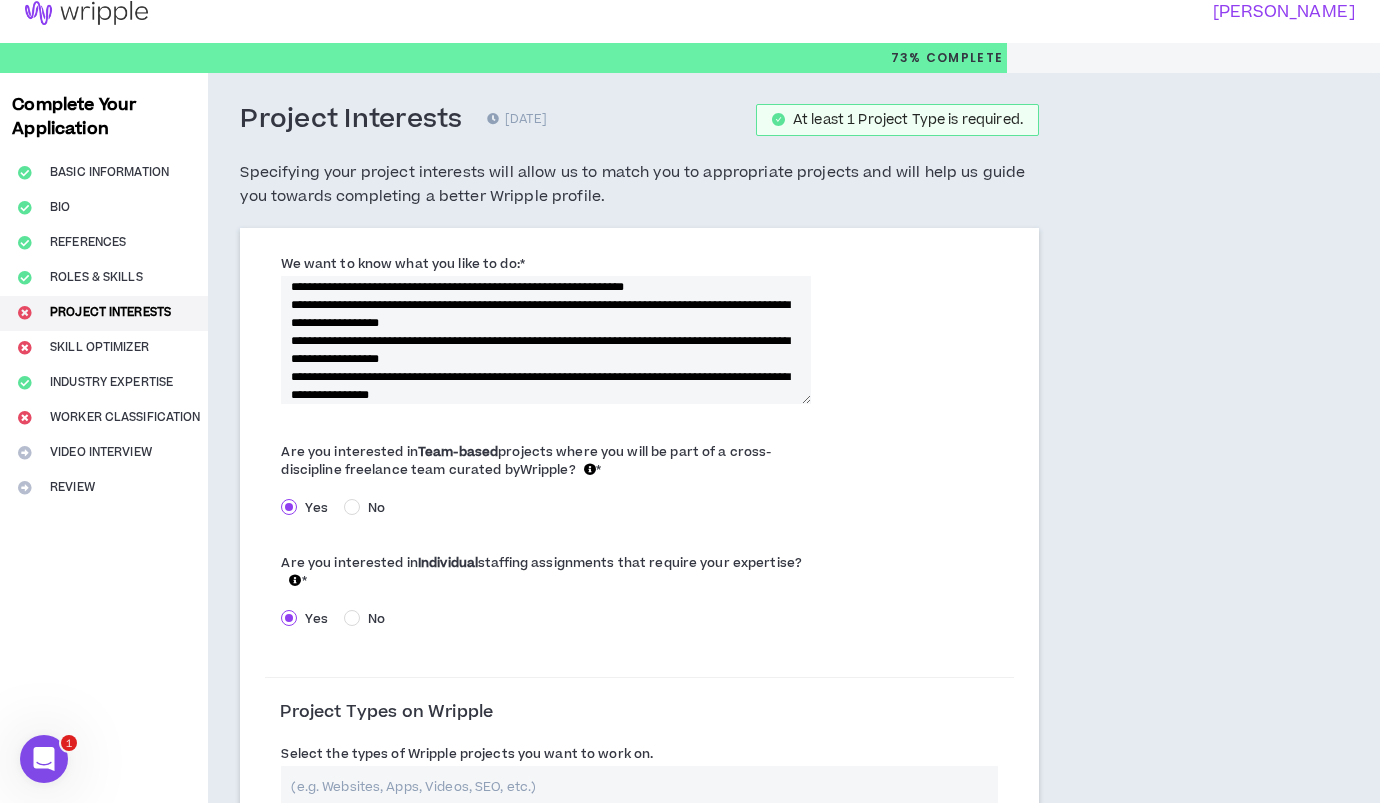 click on "**********" at bounding box center (545, 340) 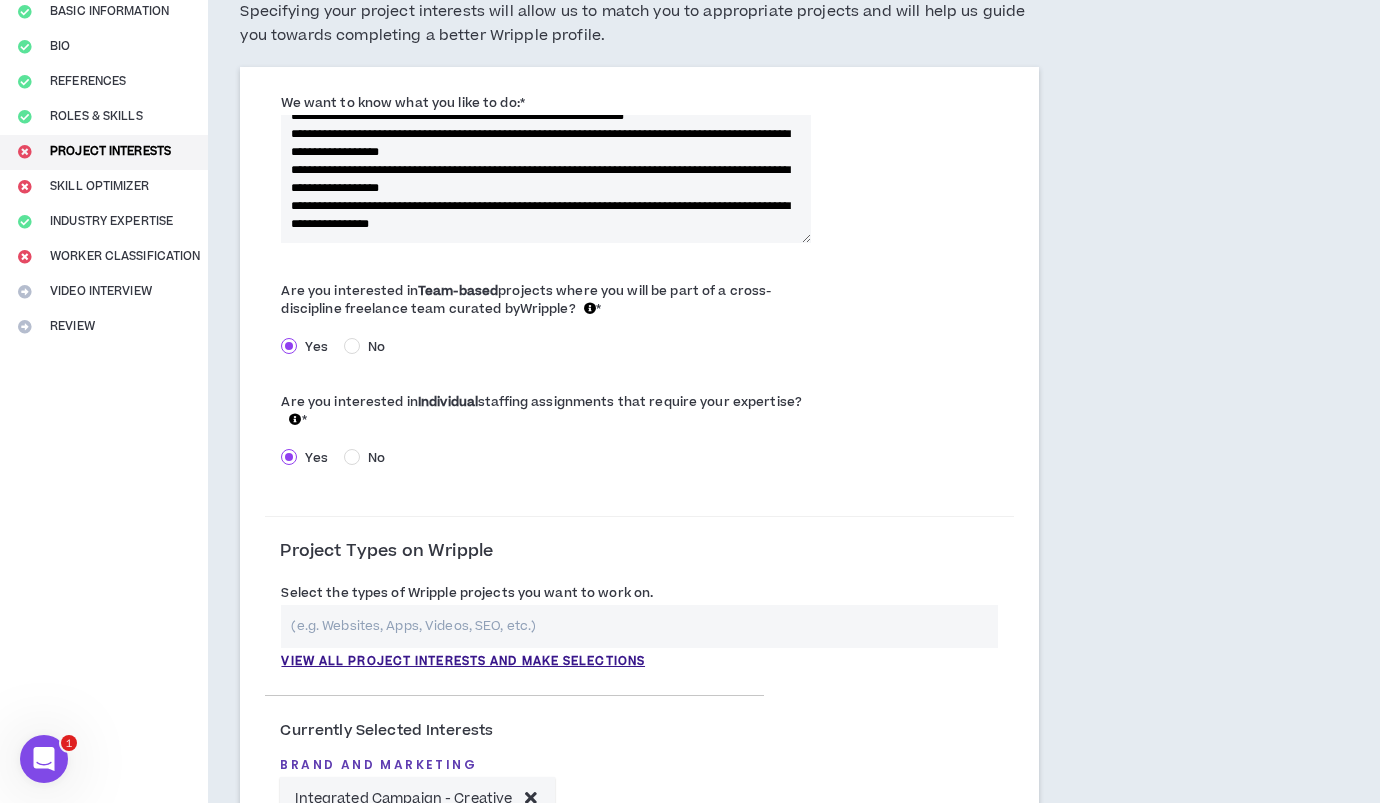 scroll, scrollTop: 184, scrollLeft: 0, axis: vertical 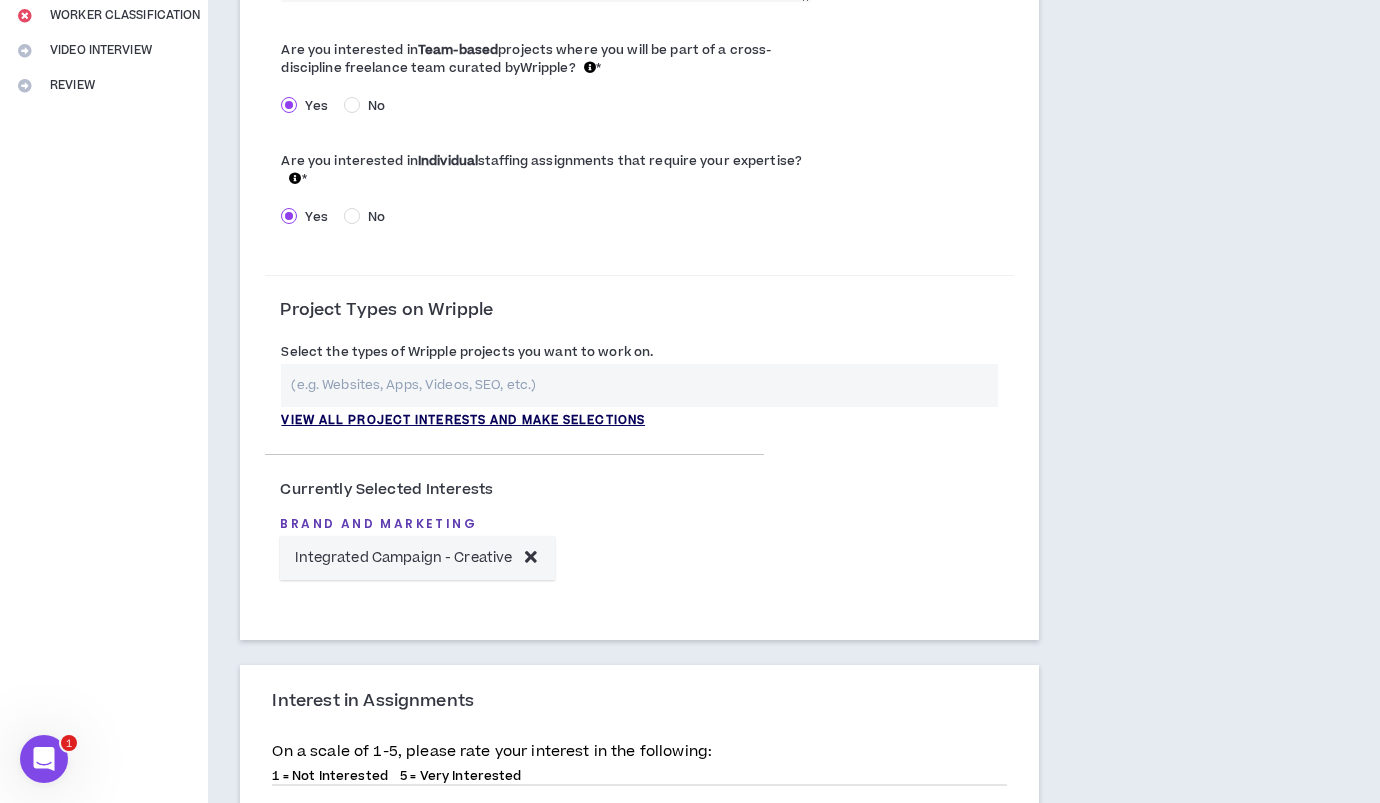 type on "**********" 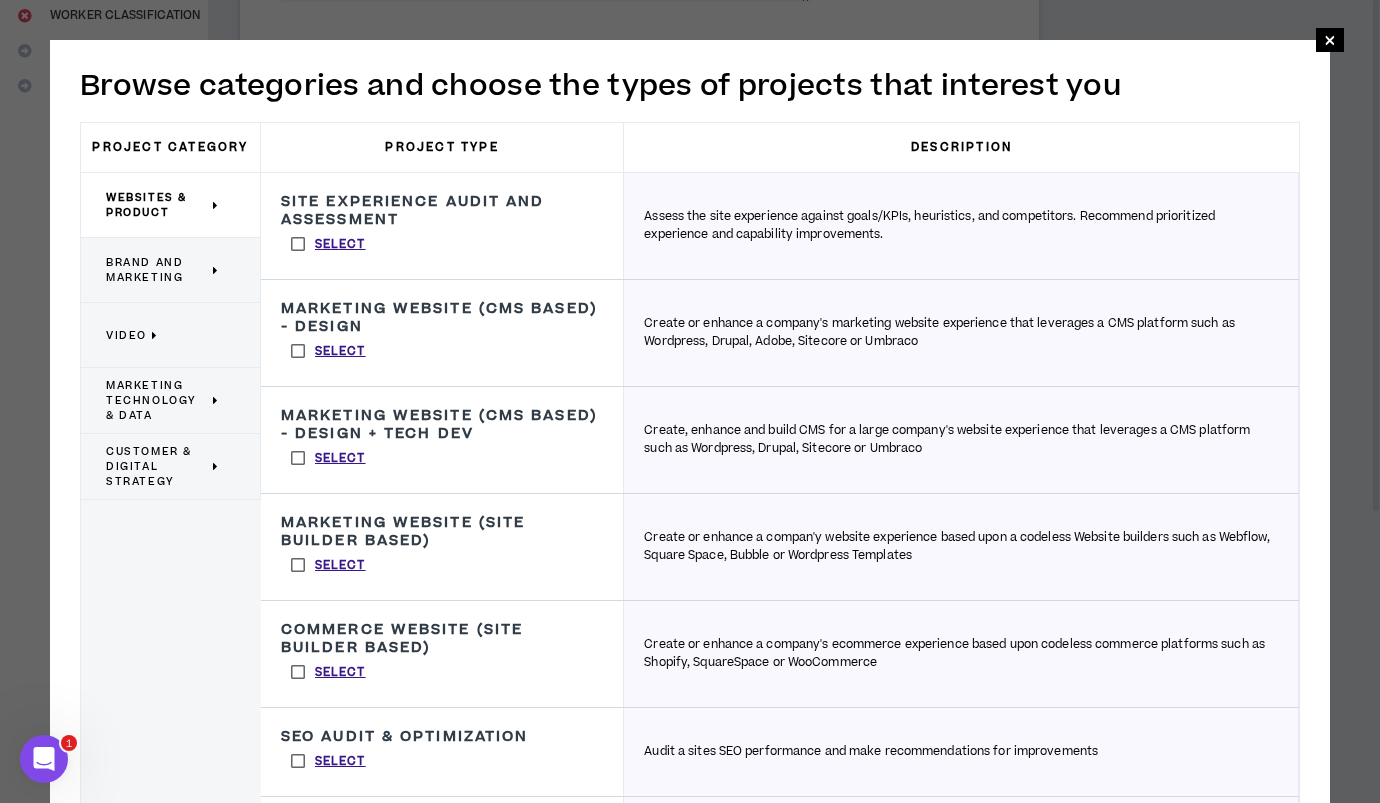 scroll, scrollTop: 417, scrollLeft: 0, axis: vertical 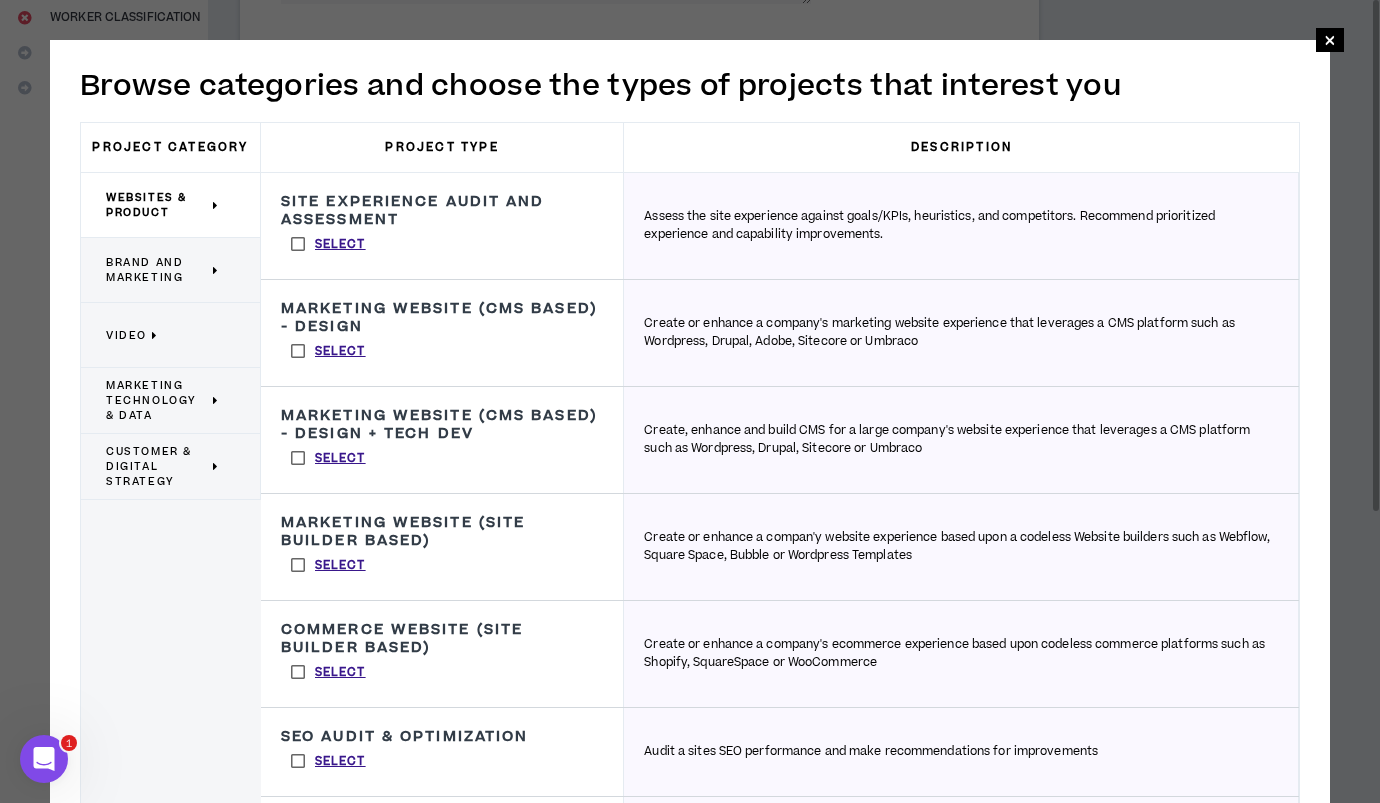 click on "Brand and Marketing" at bounding box center [157, 270] 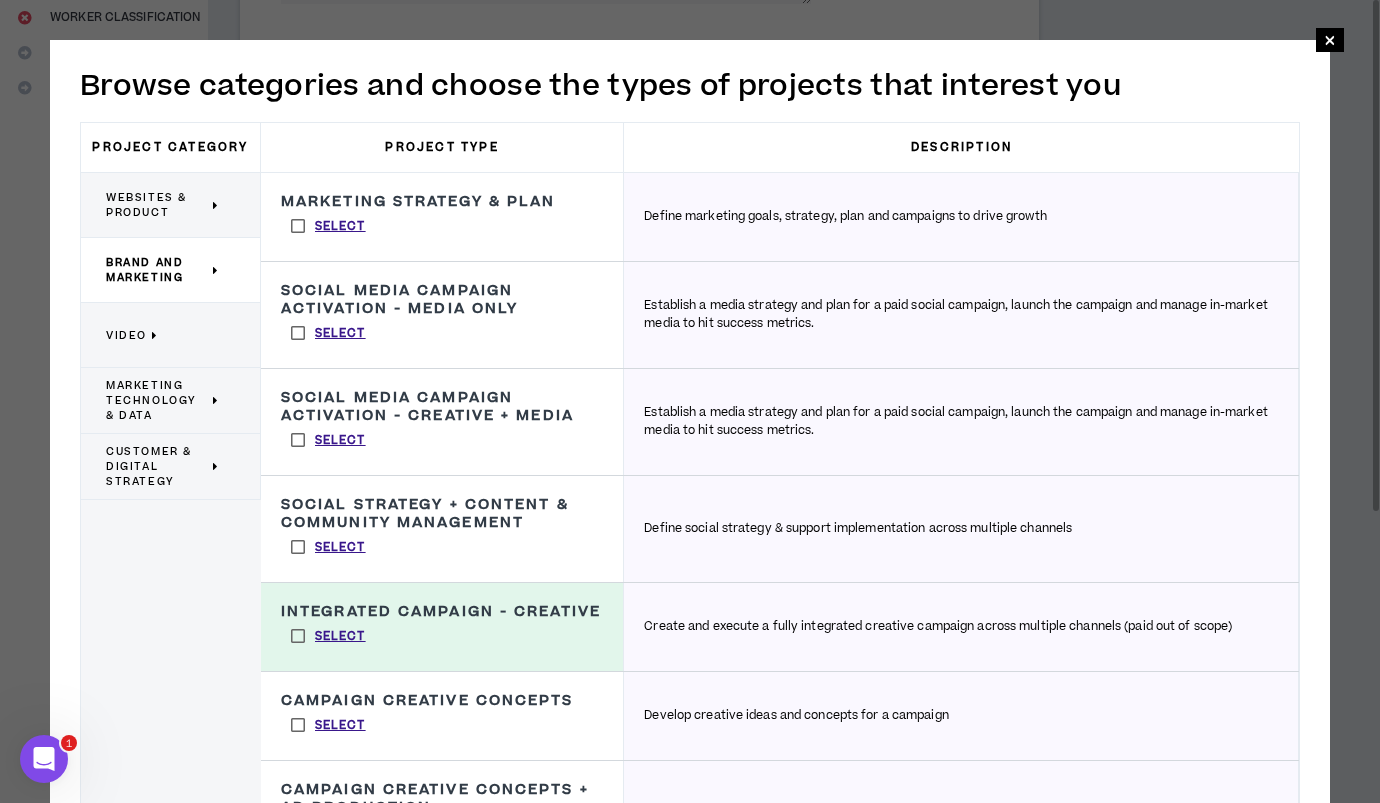 click on "Select" at bounding box center (328, 226) 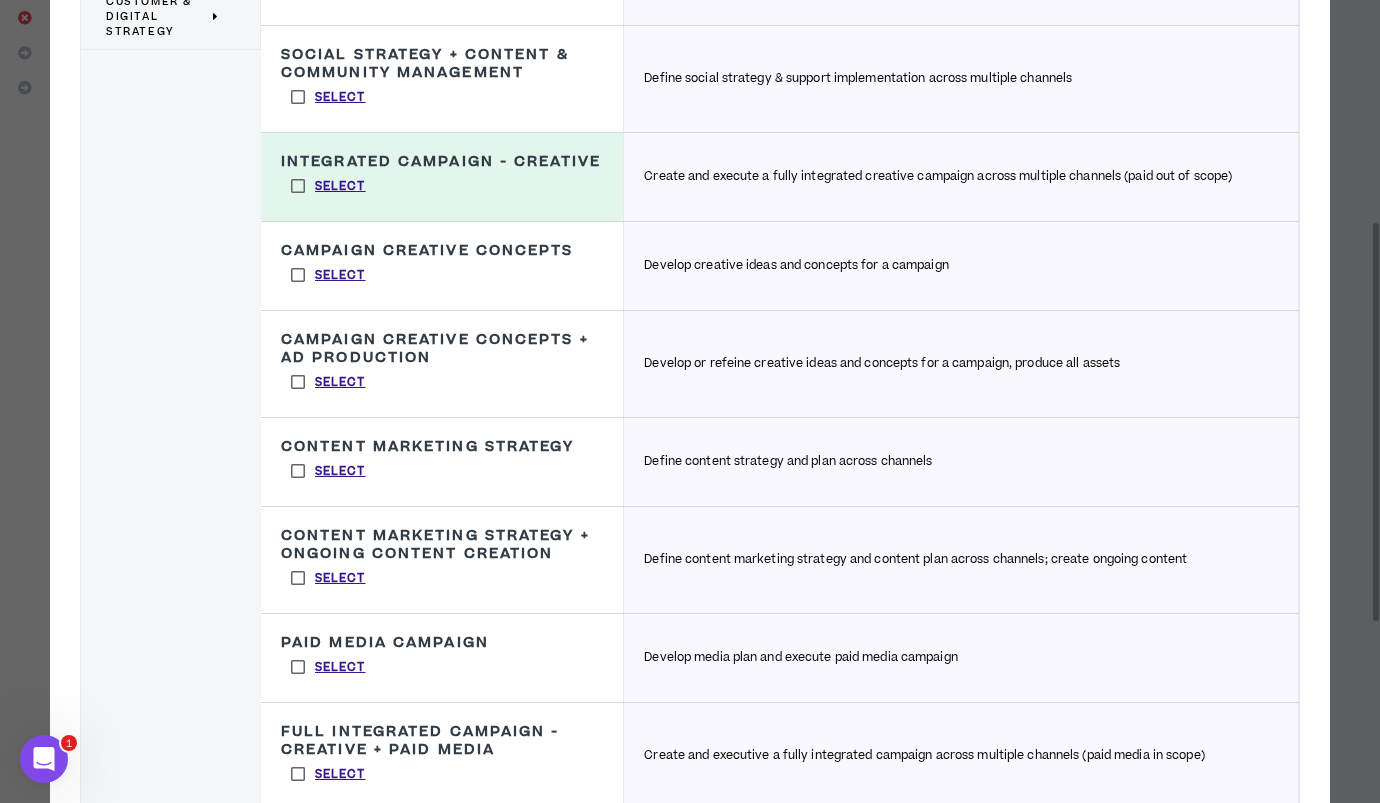 click on "Select" at bounding box center (328, 275) 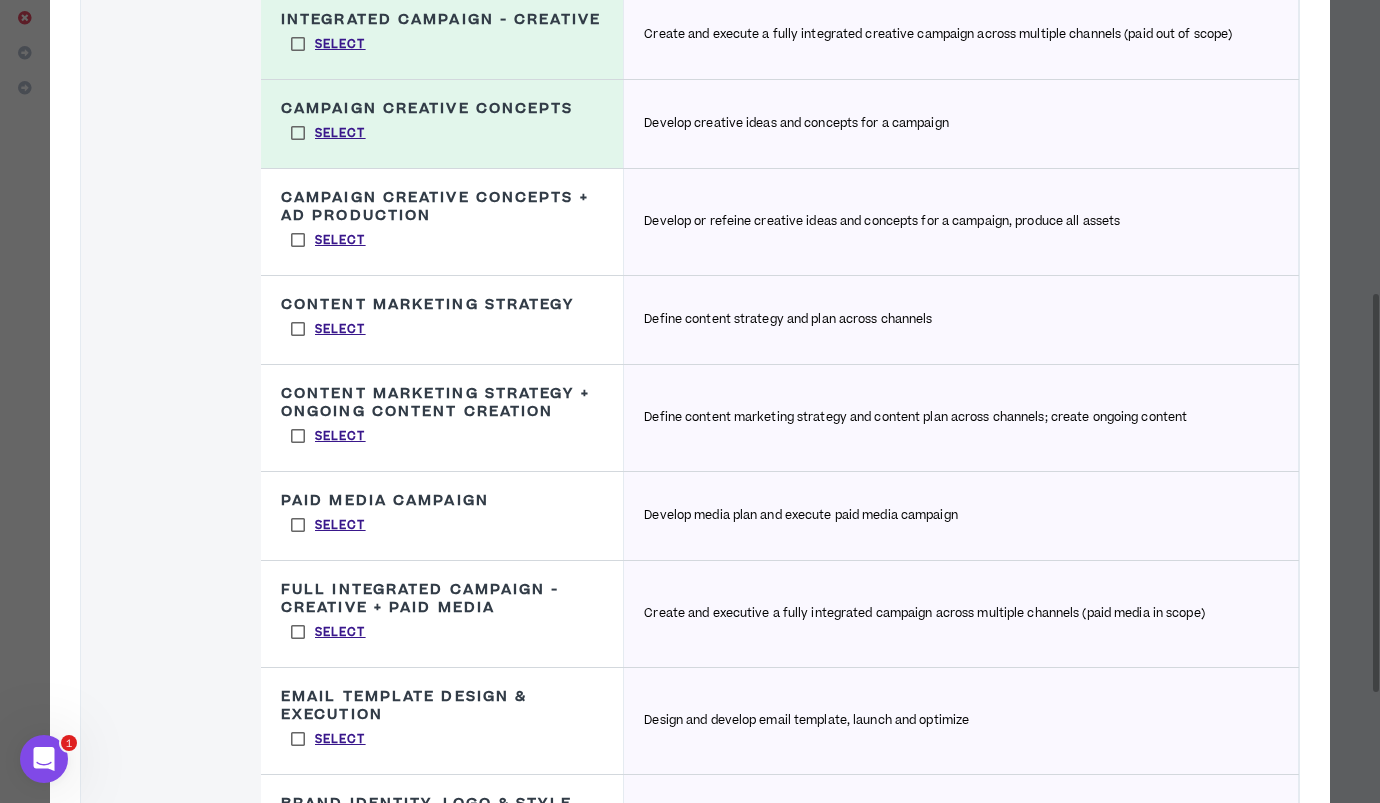 click on "Select" at bounding box center (328, 329) 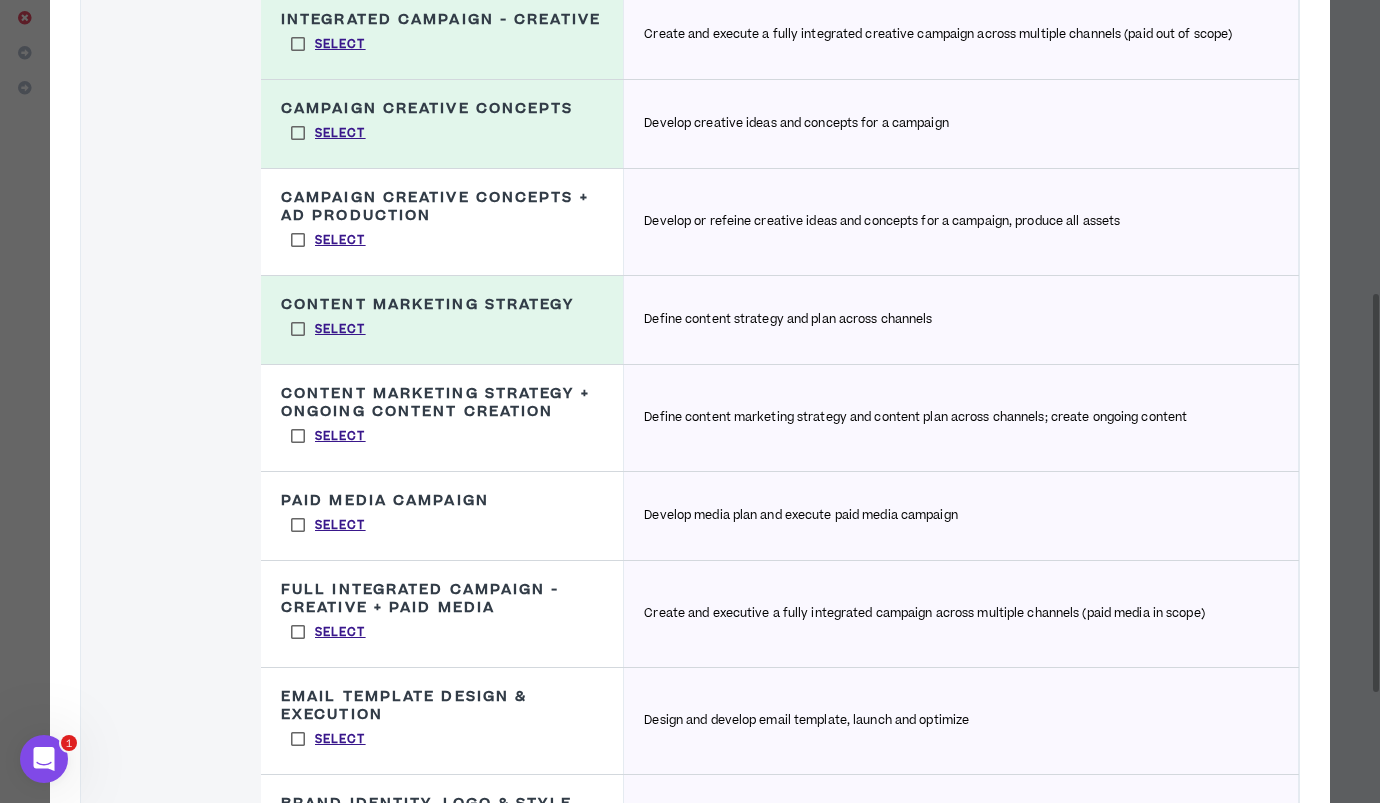 click on "Select" at bounding box center [328, 436] 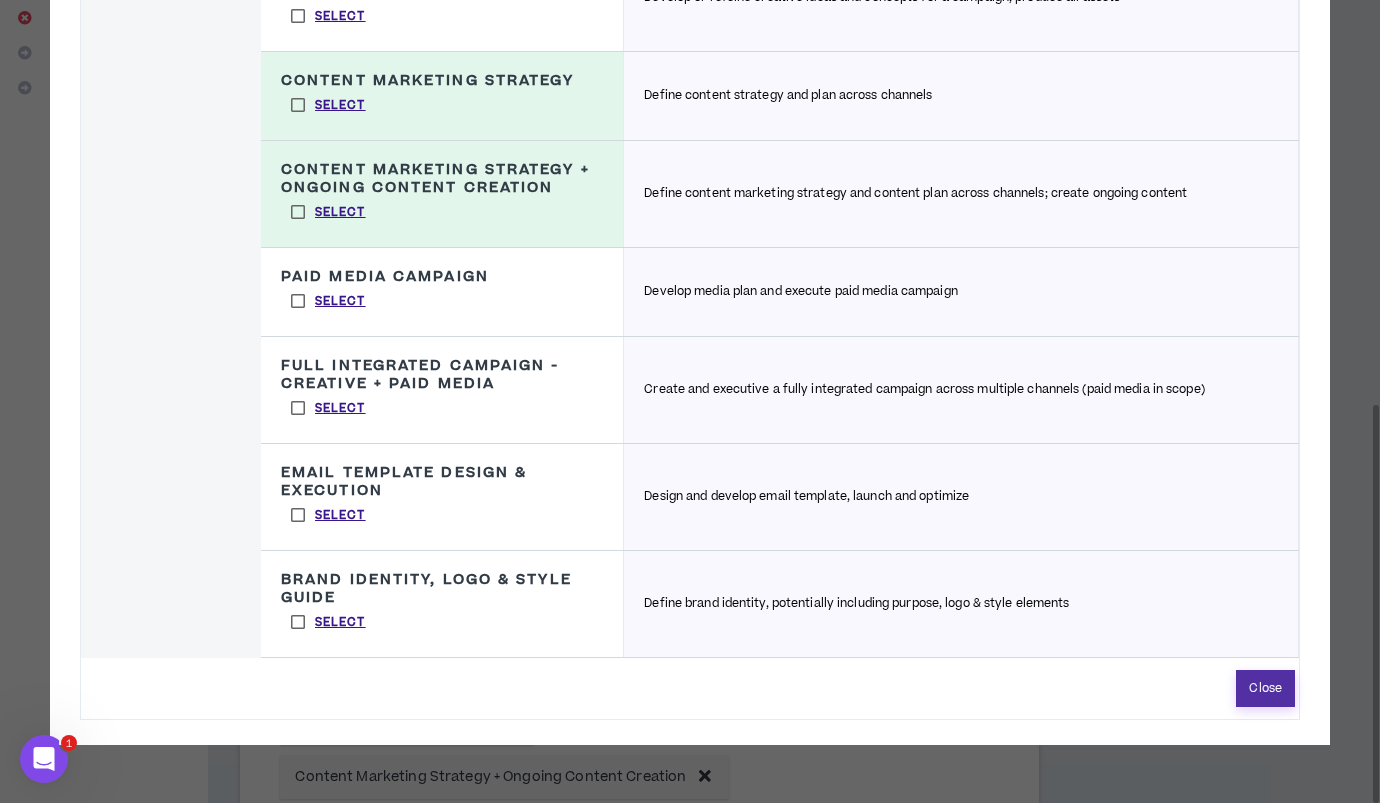 click on "Close" at bounding box center (1265, 688) 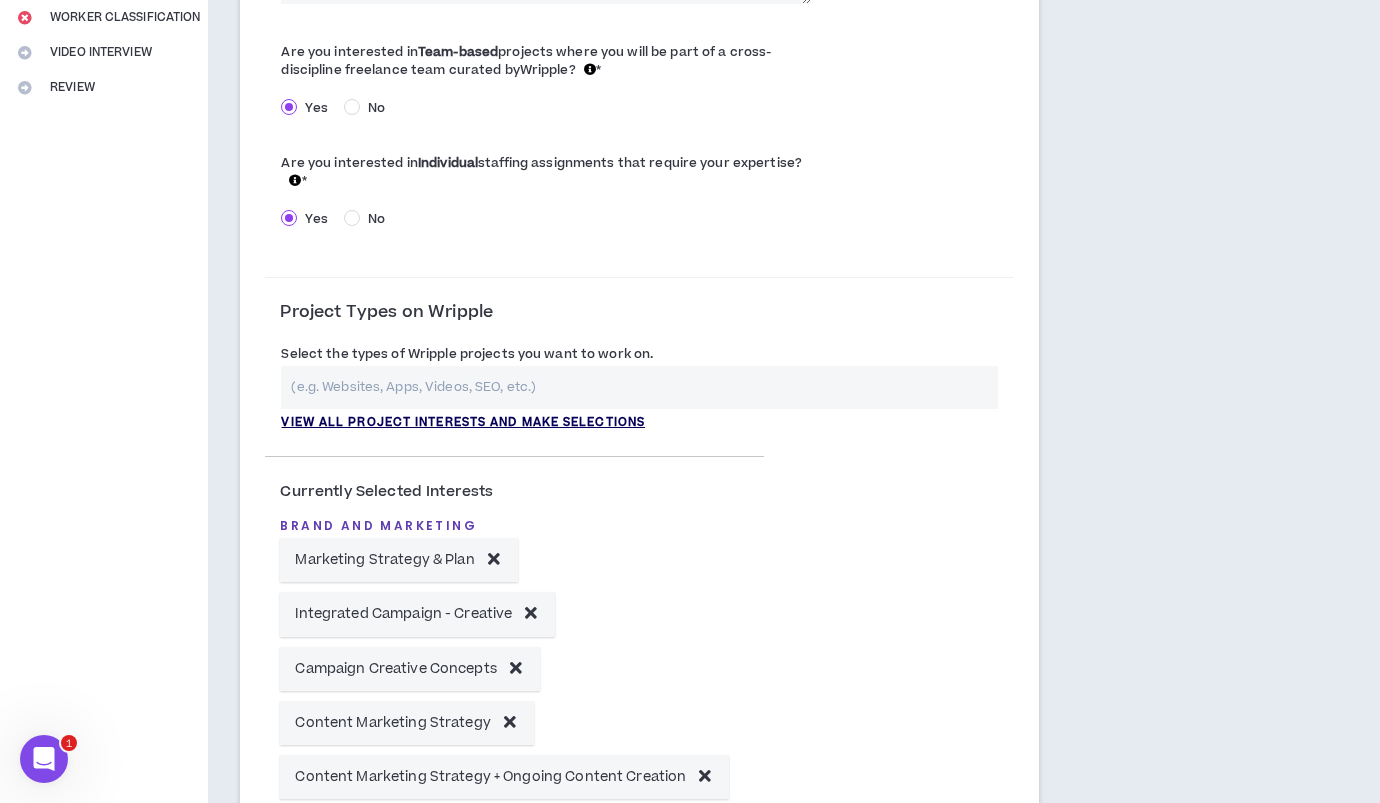 click on "View all project interests and make selections" at bounding box center [463, 423] 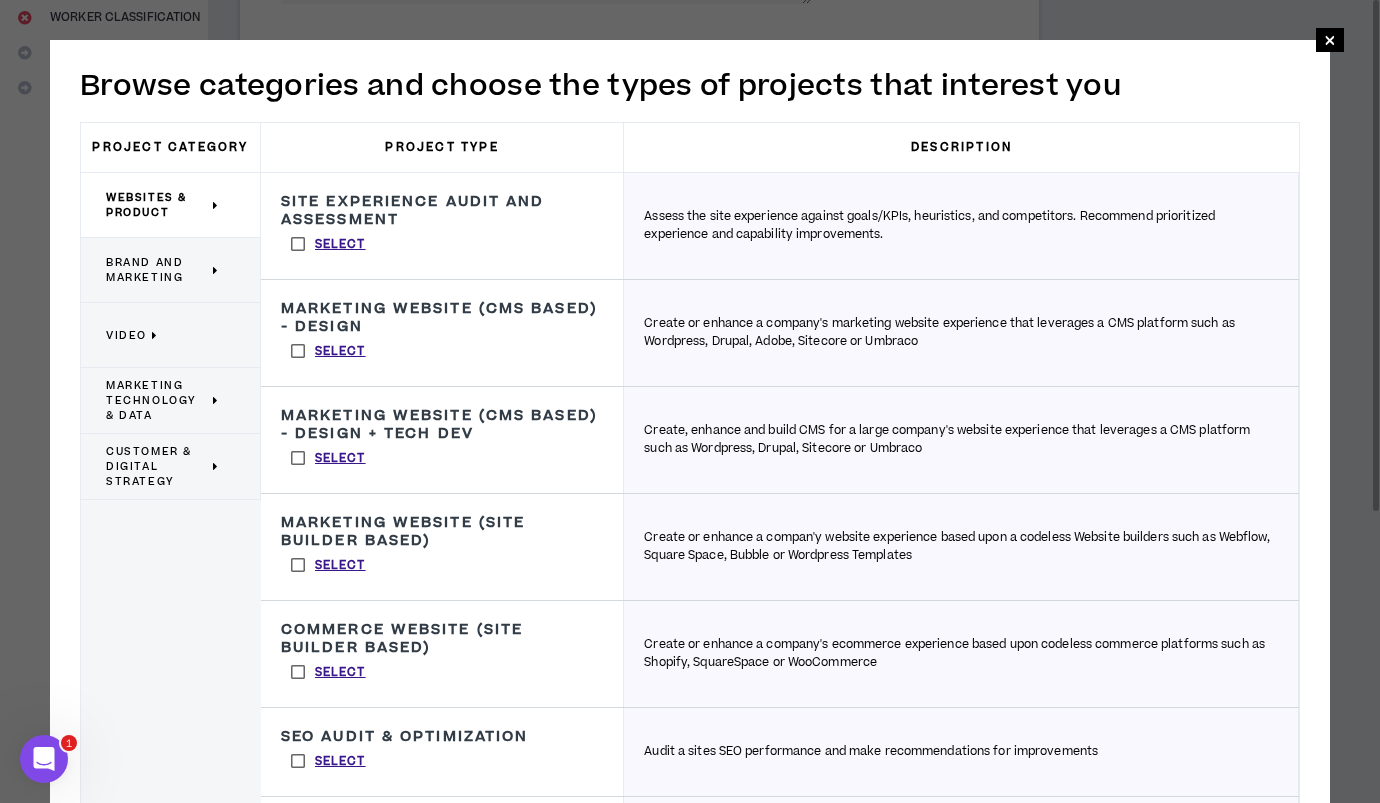 click on "Brand and Marketing" at bounding box center [157, 270] 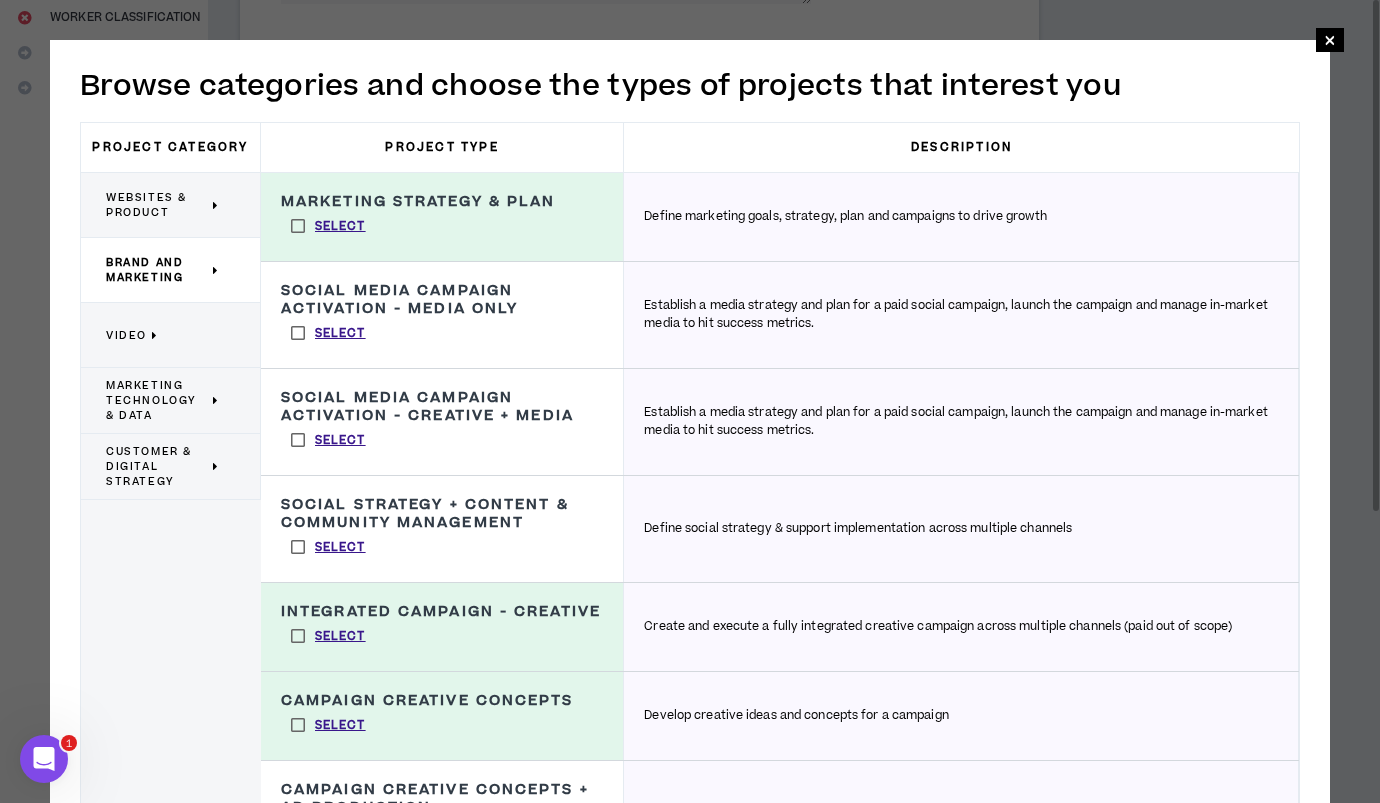 click on "Video" at bounding box center (163, 335) 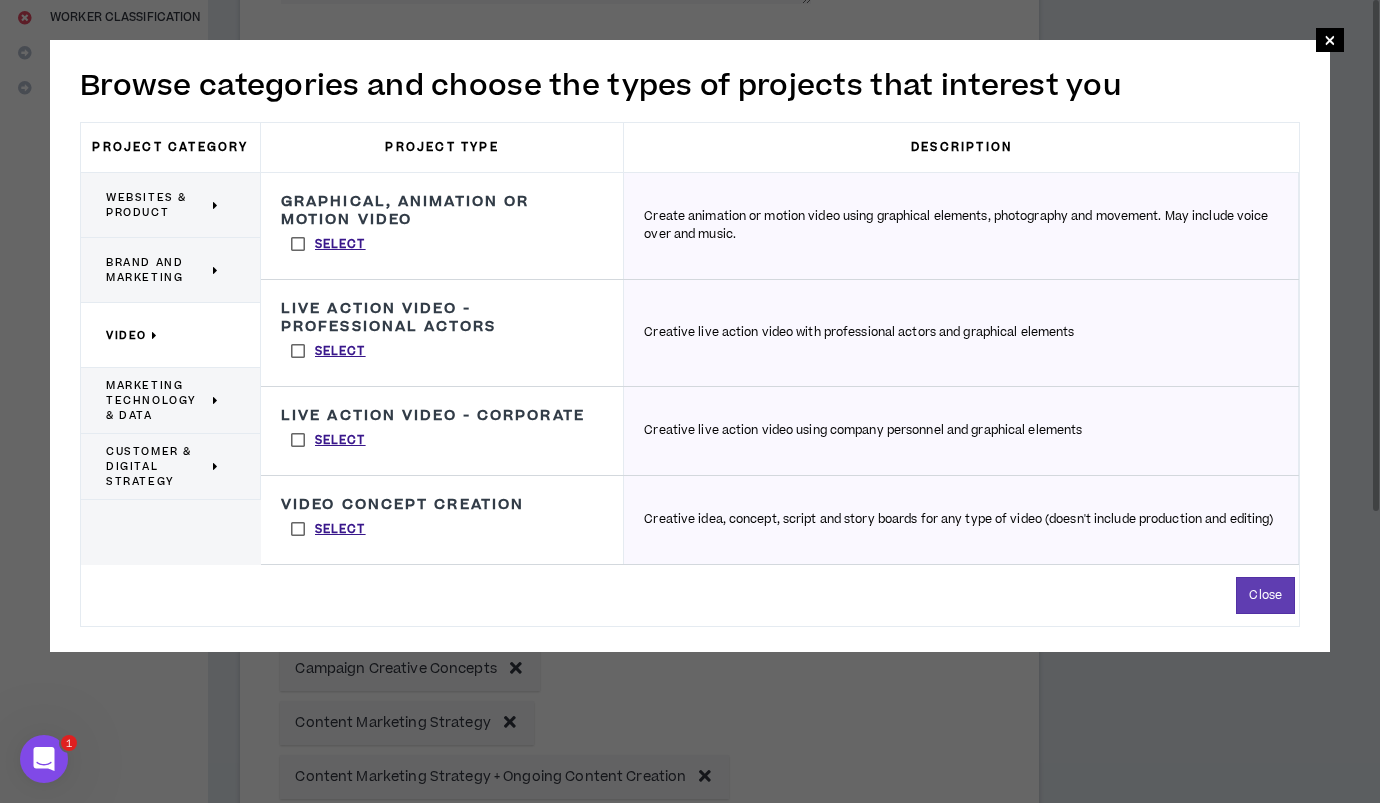 click on "Select" at bounding box center (328, 529) 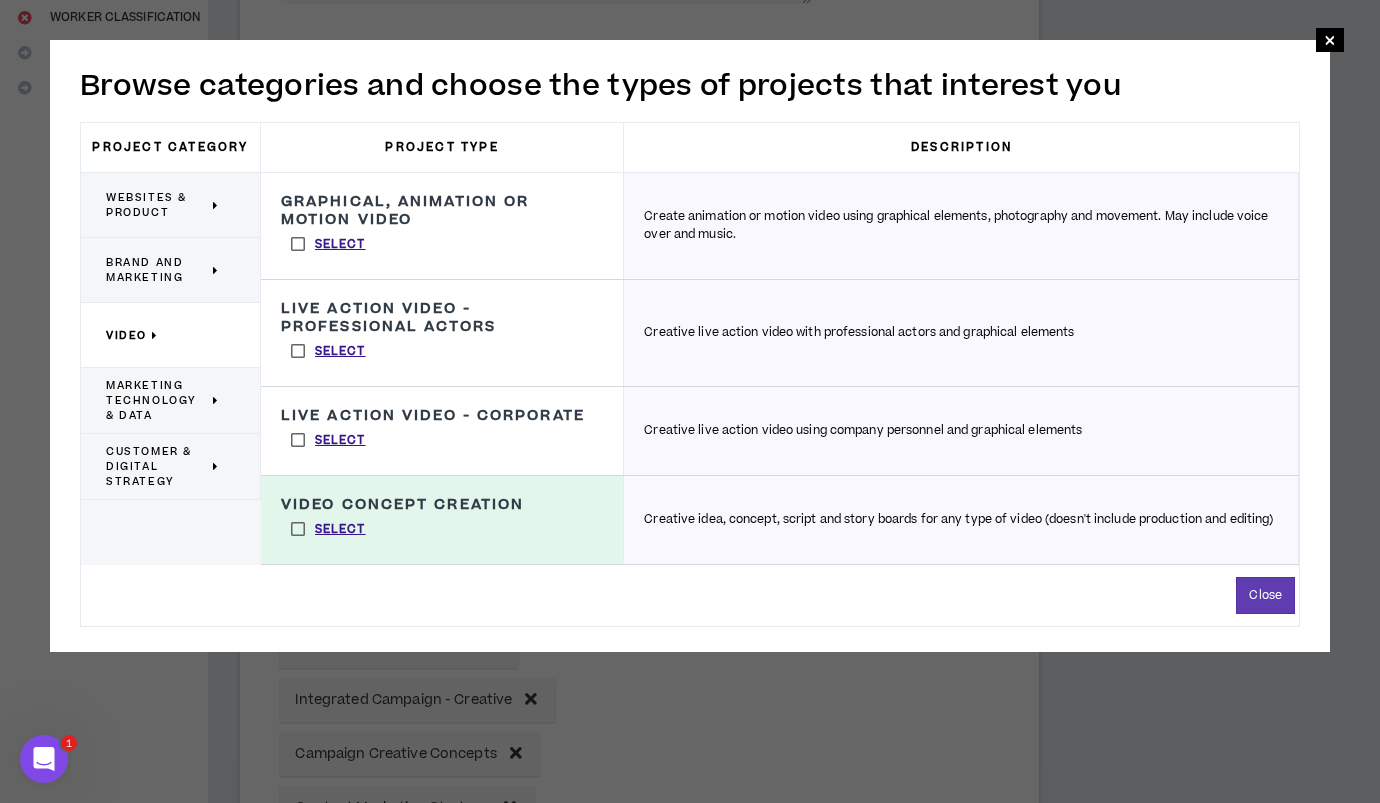 click on "Marketing Technology & Data" at bounding box center (157, 400) 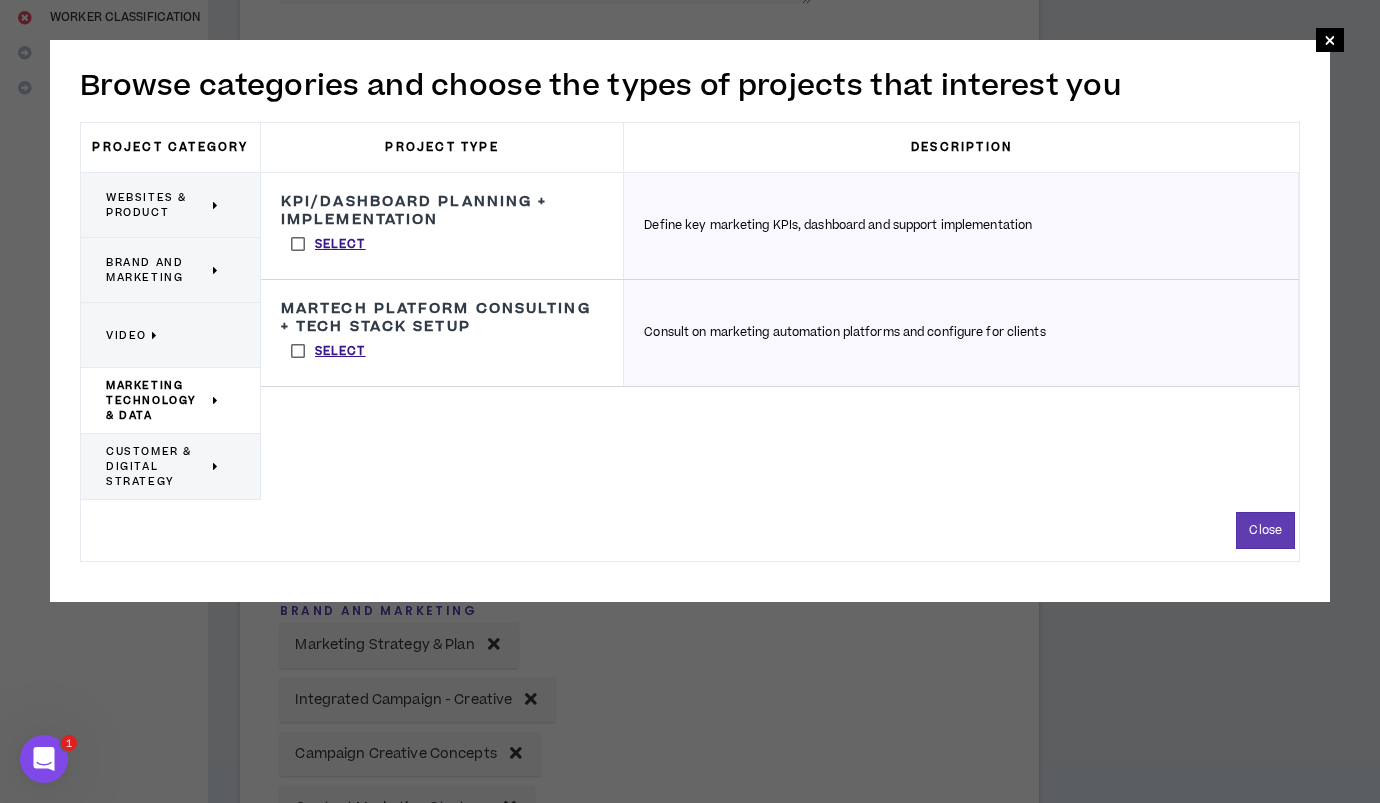 click on "Customer & Digital Strategy" at bounding box center [157, 466] 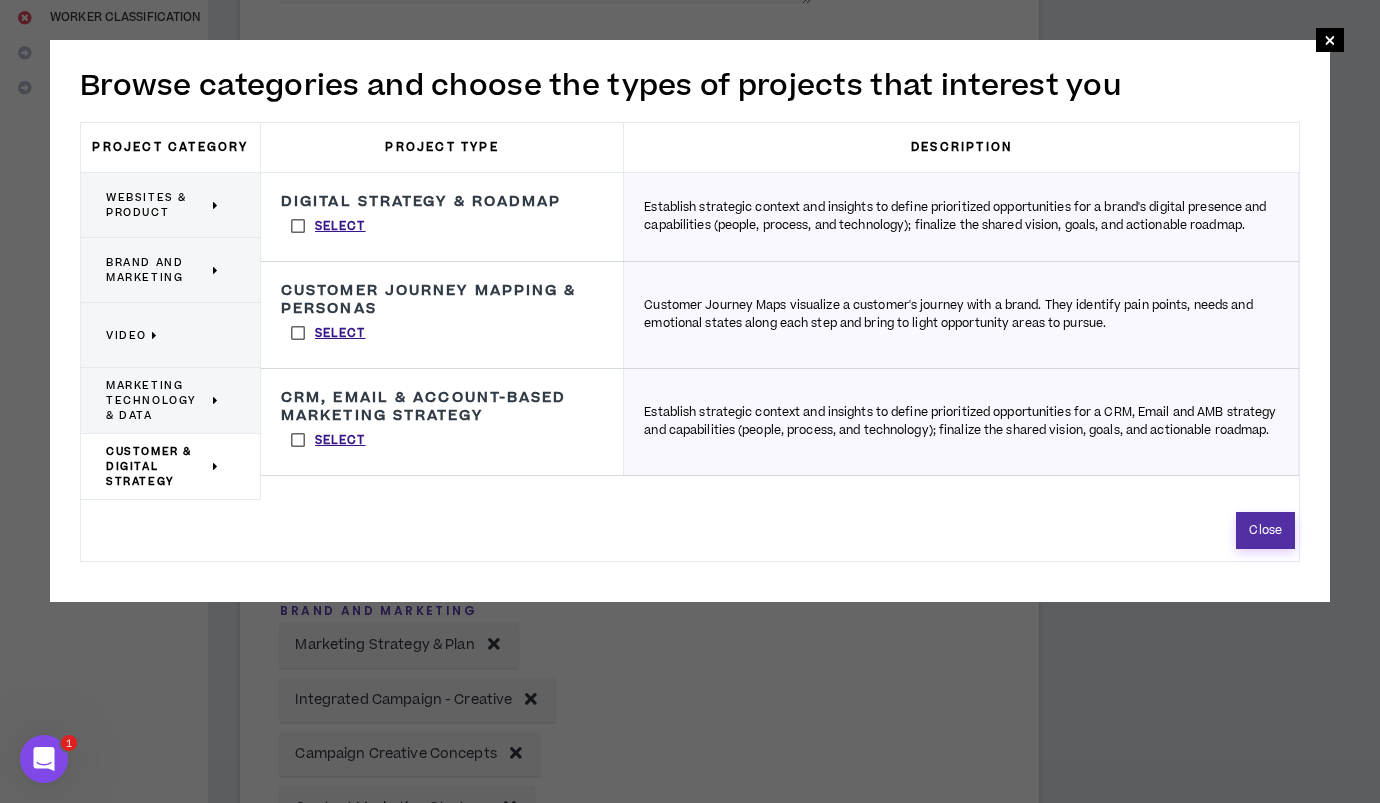 click on "Close" at bounding box center (1265, 530) 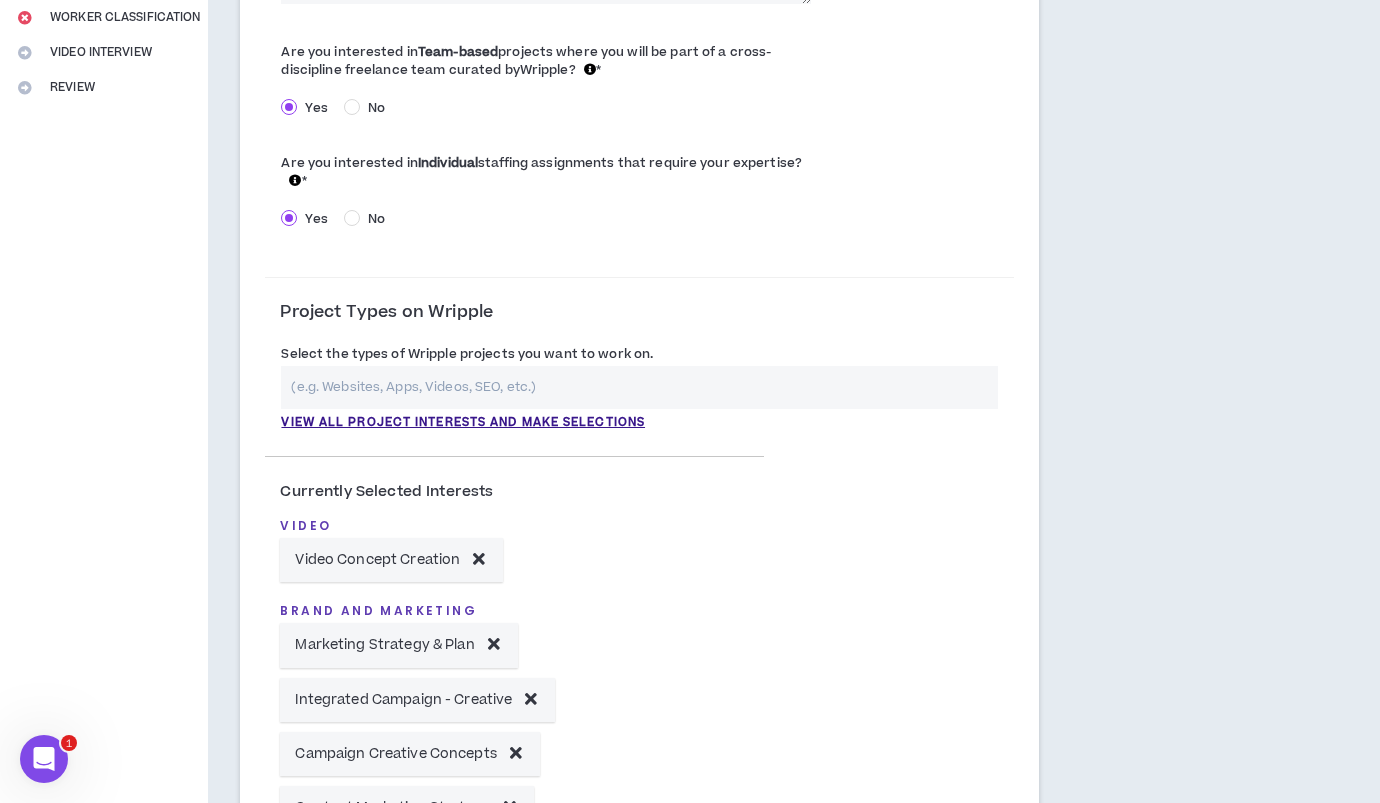 click at bounding box center [639, 387] 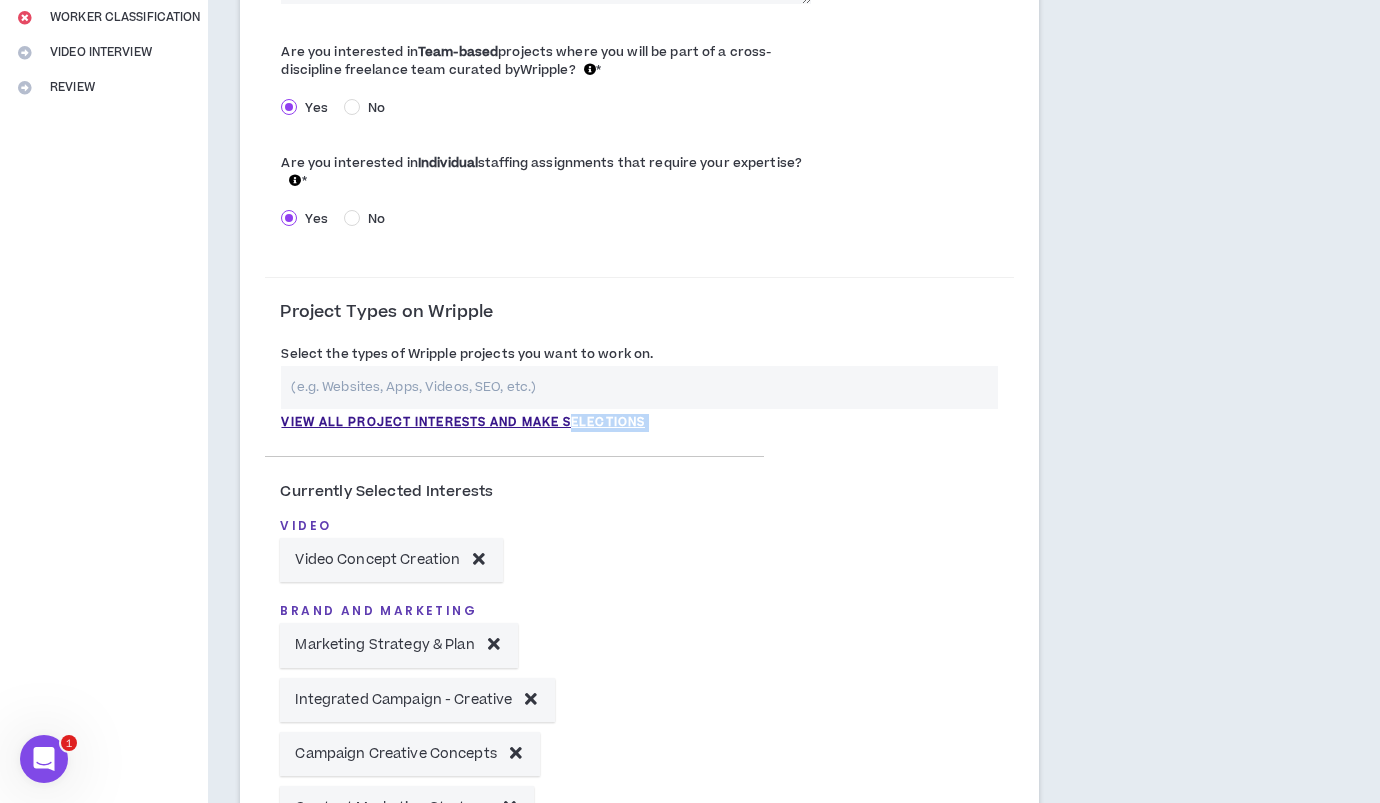 drag, startPoint x: 570, startPoint y: 420, endPoint x: 776, endPoint y: 465, distance: 210.85777 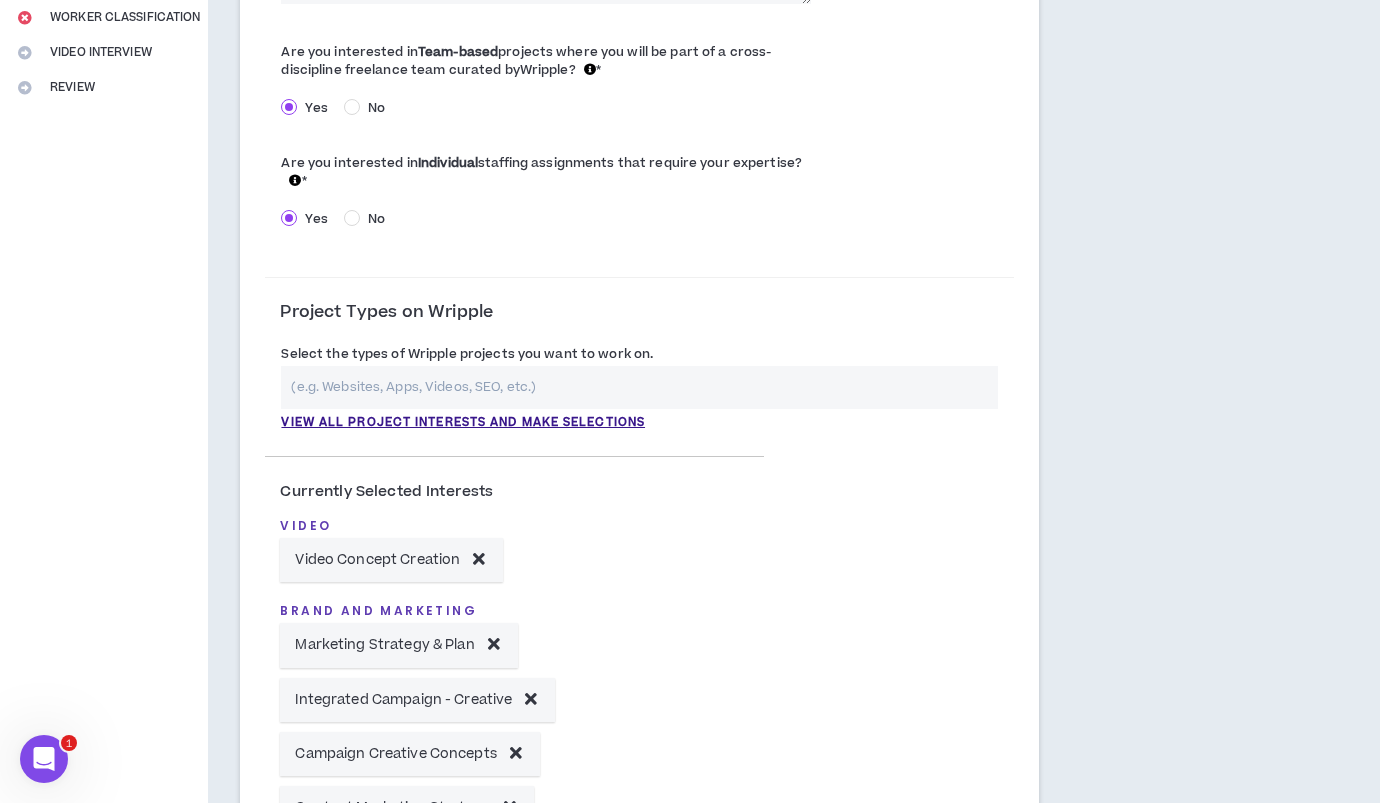 click on "Currently Selected Interests Video Video Concept Creation Brand and Marketing Marketing Strategy & Plan Integrated Campaign - Creative Campaign Creative Concepts Content Marketing Strategy Content Marketing Strategy + Ongoing Content Creation" at bounding box center (639, 680) 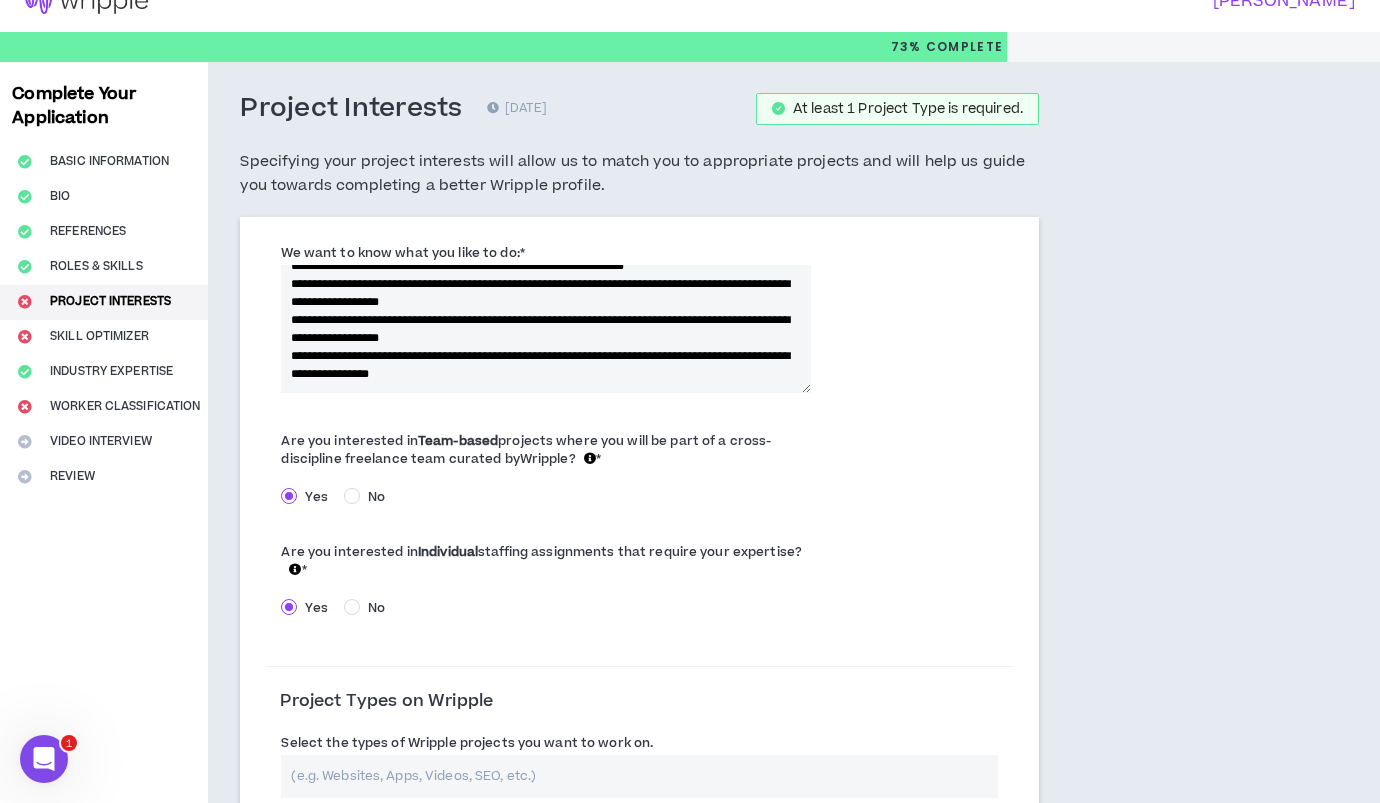 scroll, scrollTop: 0, scrollLeft: 0, axis: both 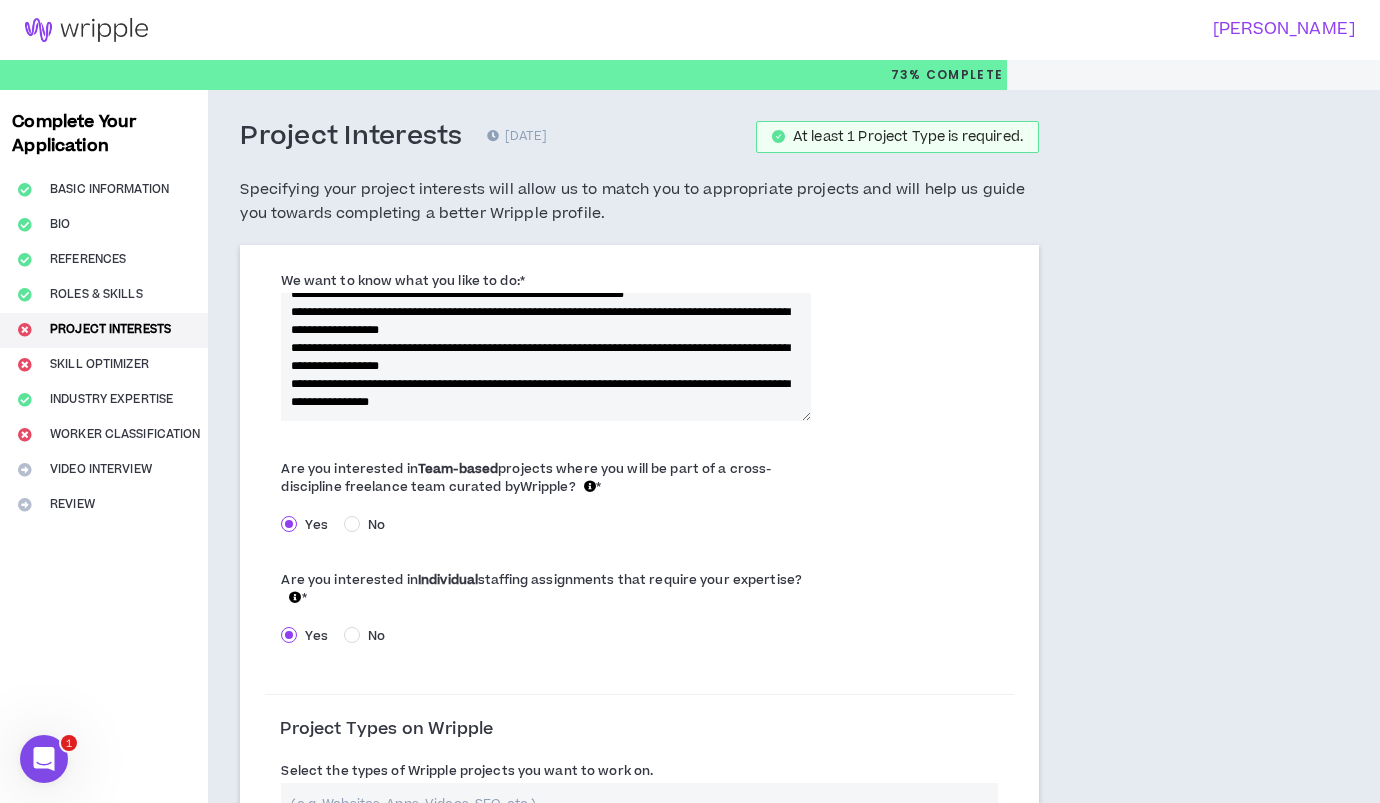 click on "**********" at bounding box center (545, 357) 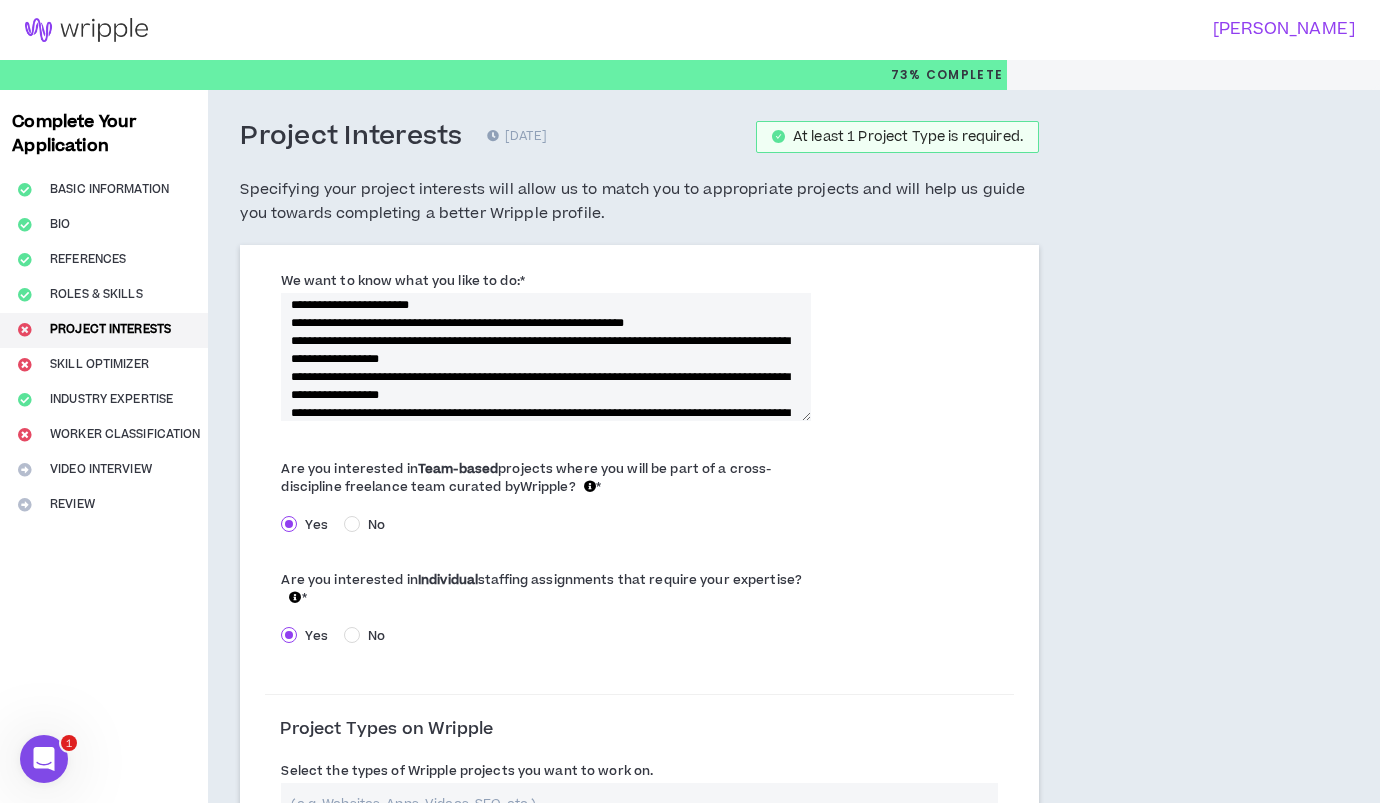 scroll, scrollTop: 57, scrollLeft: 0, axis: vertical 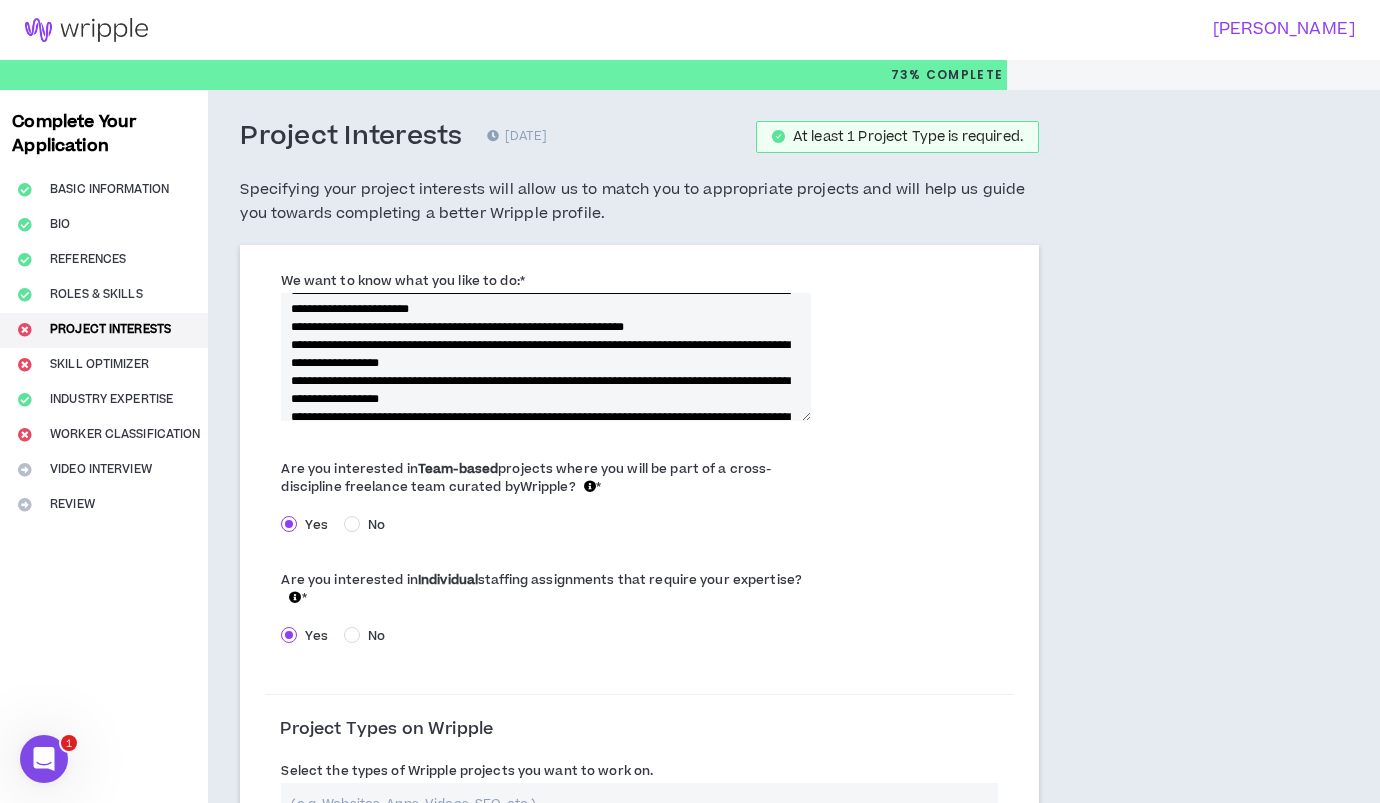 click on "**********" at bounding box center [545, 357] 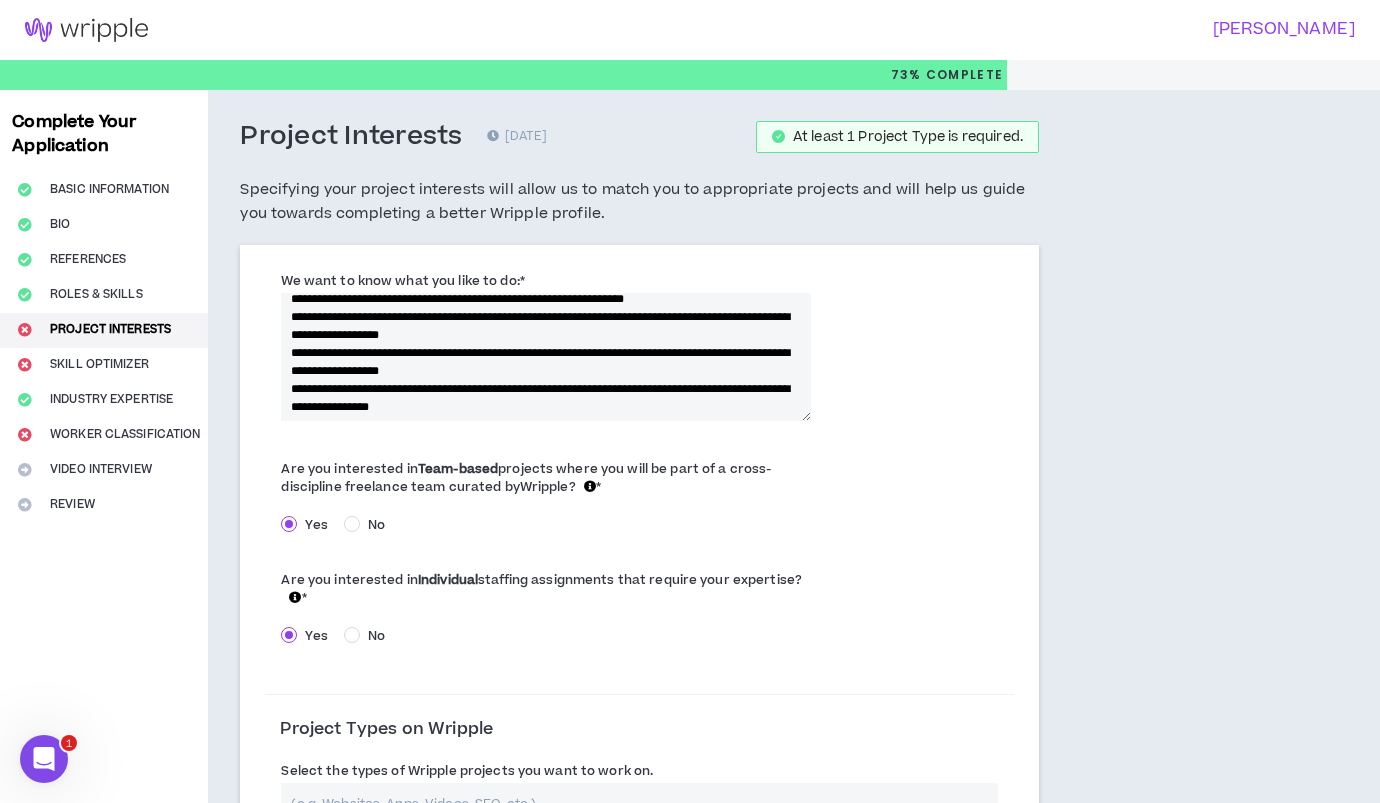 scroll, scrollTop: 90, scrollLeft: 0, axis: vertical 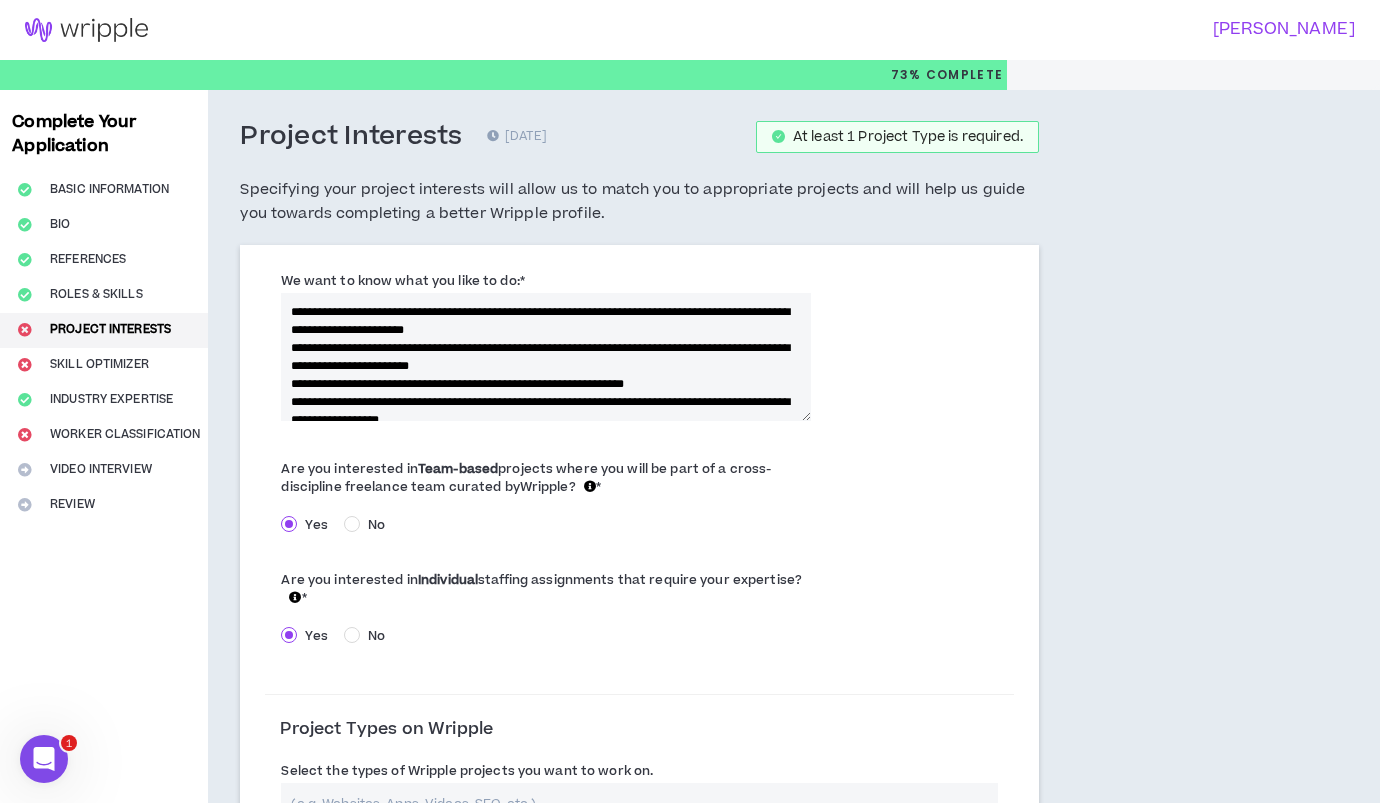 drag, startPoint x: 561, startPoint y: 402, endPoint x: 271, endPoint y: 288, distance: 311.60233 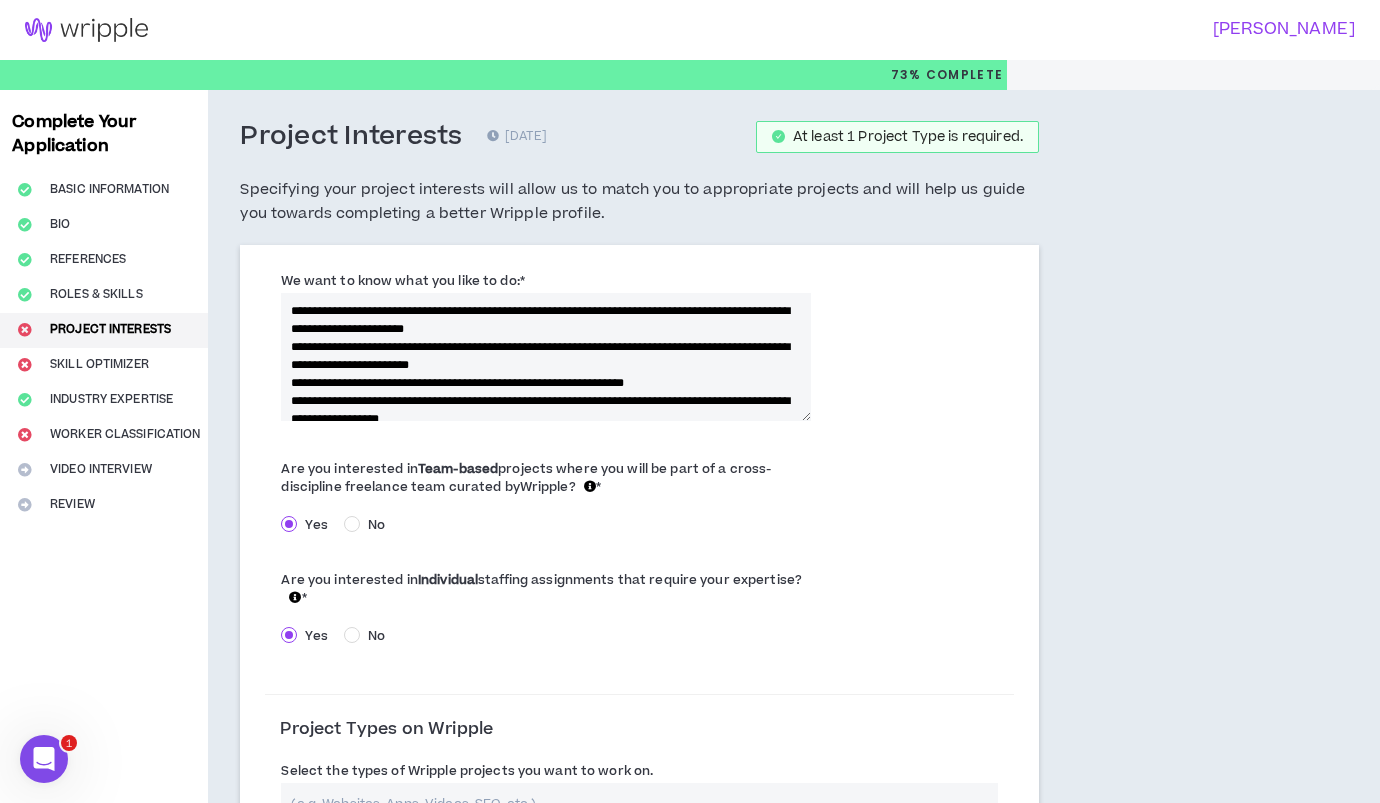 click on "Are you interested in  Team-based  projects where you will be part of a cross-discipline freelance team curated by  Wripple ?  * Yes No Are you interested in  Individual  staffing assignments that require your expertise?  * Yes No" at bounding box center [639, 559] 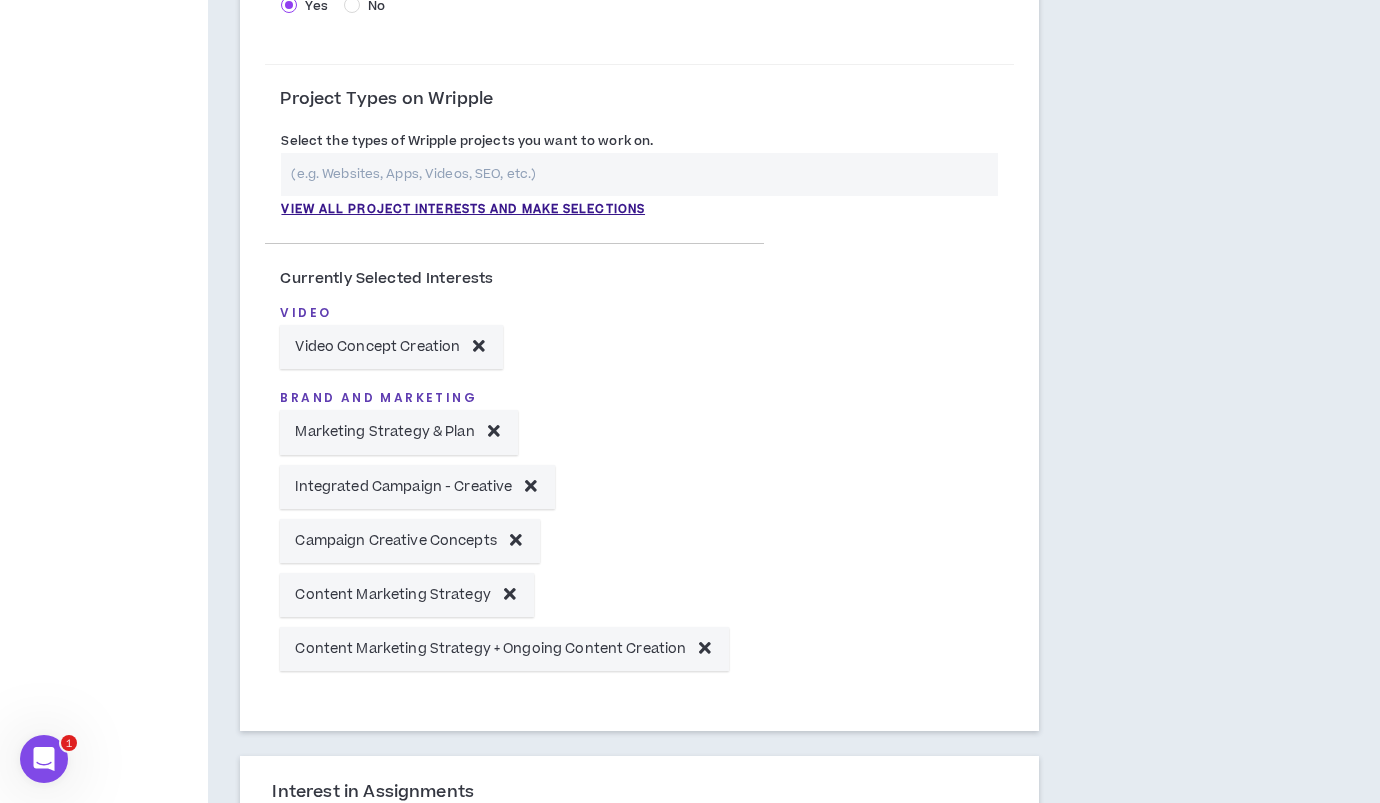 scroll, scrollTop: 629, scrollLeft: 0, axis: vertical 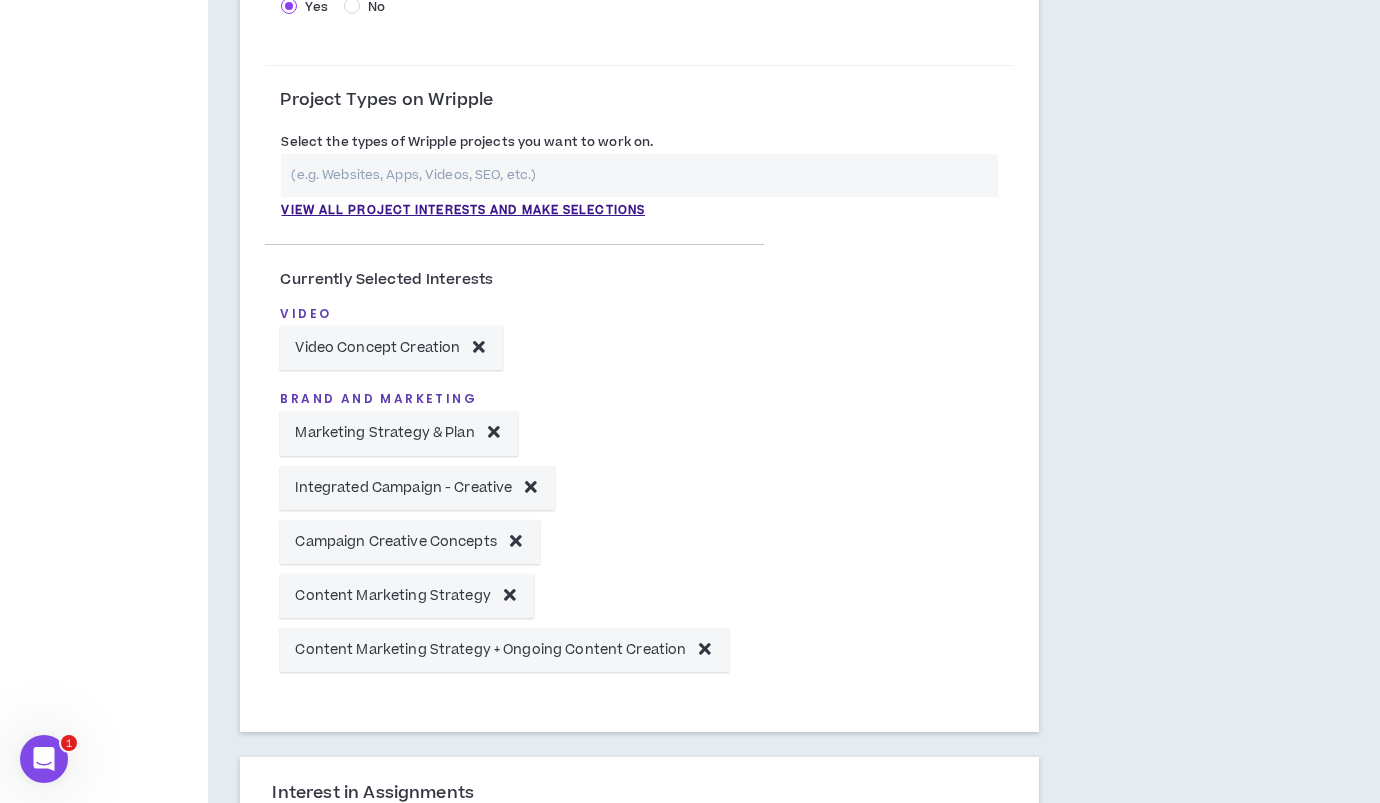 click at bounding box center (639, 175) 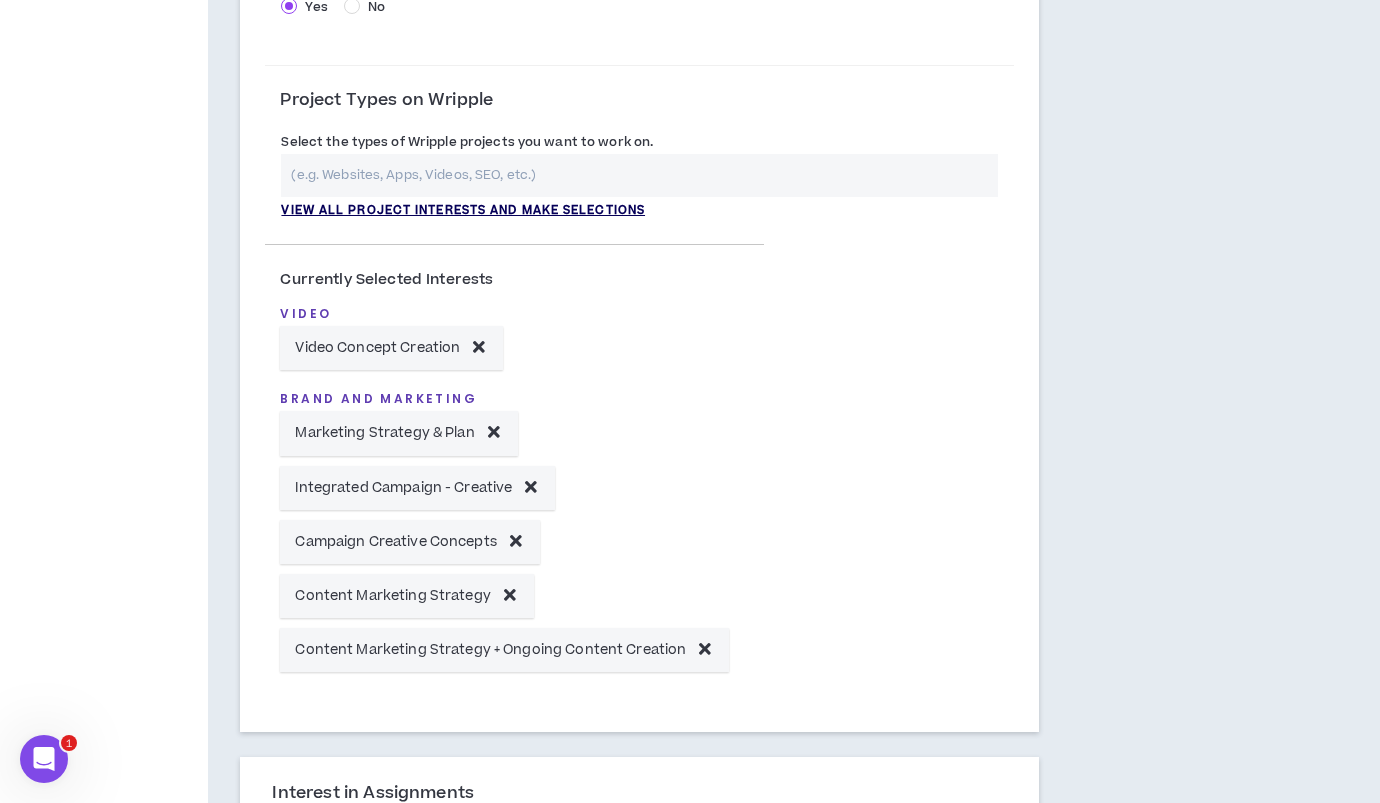 click on "View all project interests and make selections" at bounding box center (463, 211) 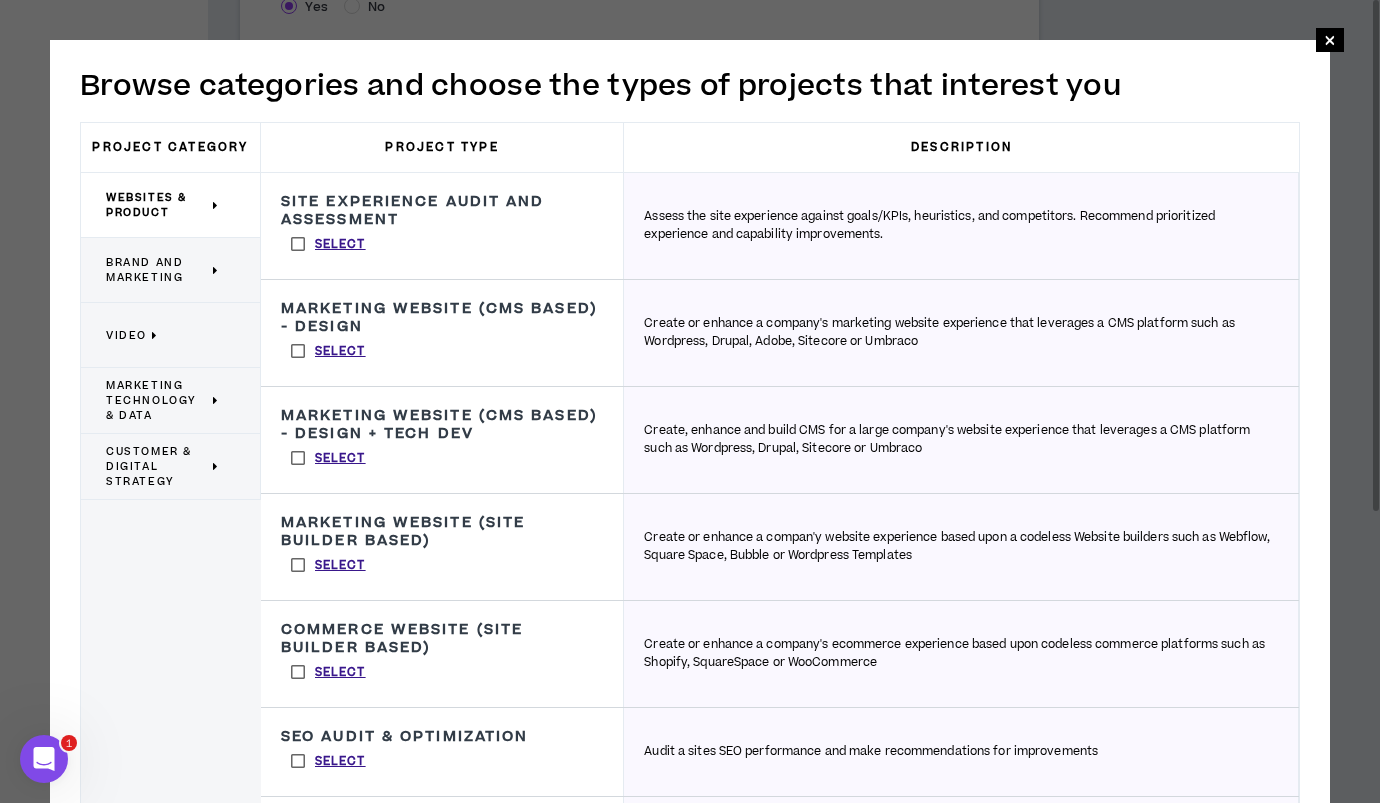 click on "Websites & Product" at bounding box center (157, 205) 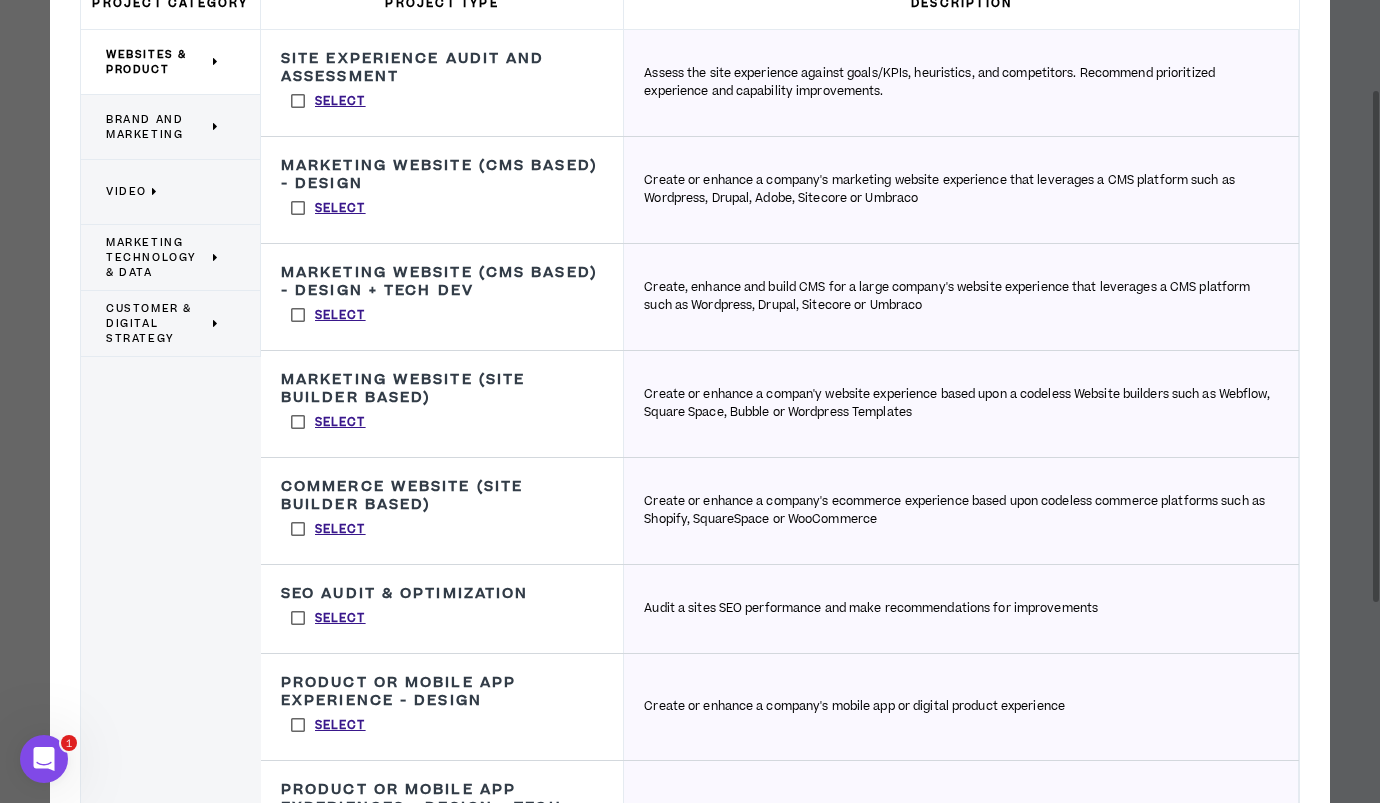 click on "Select" at bounding box center [328, 101] 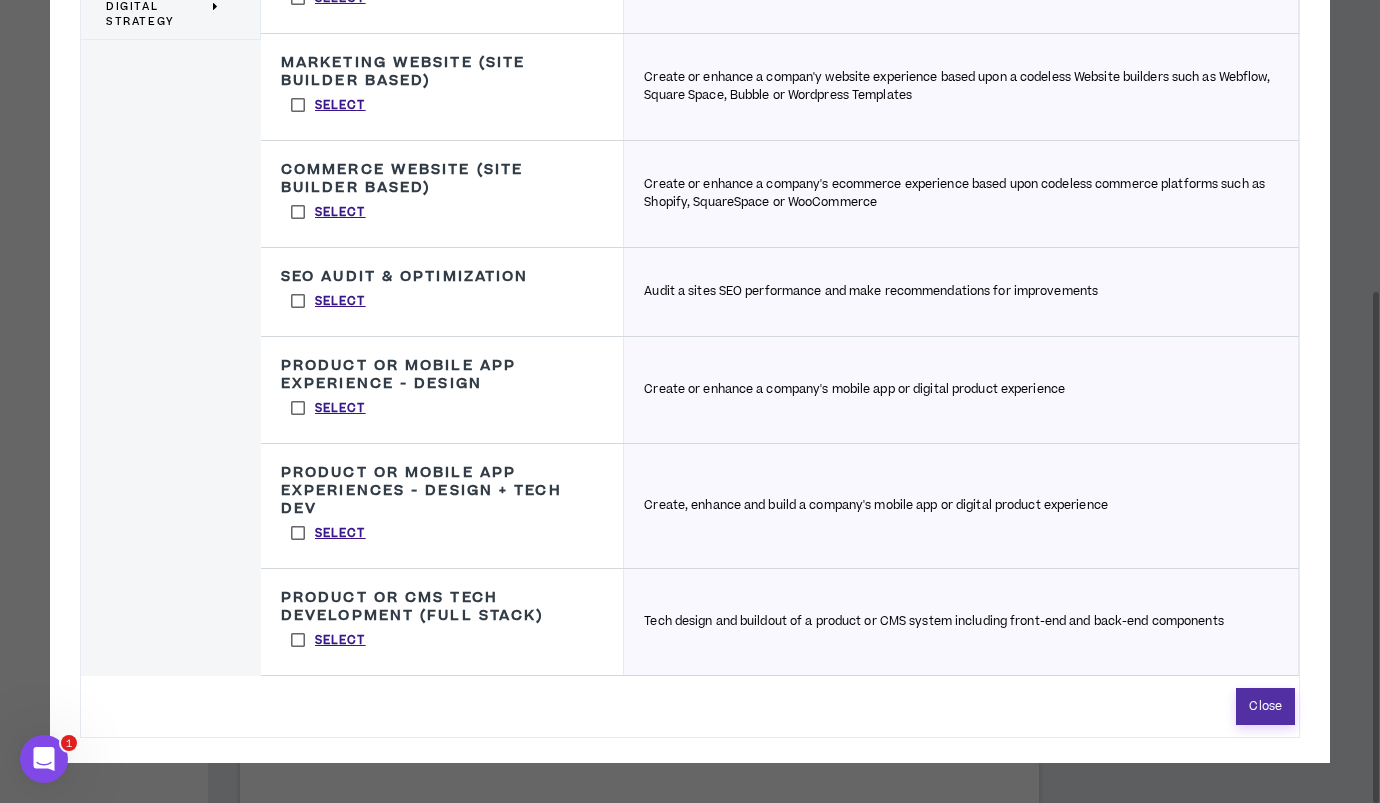 drag, startPoint x: 1255, startPoint y: 708, endPoint x: 1223, endPoint y: 677, distance: 44.553337 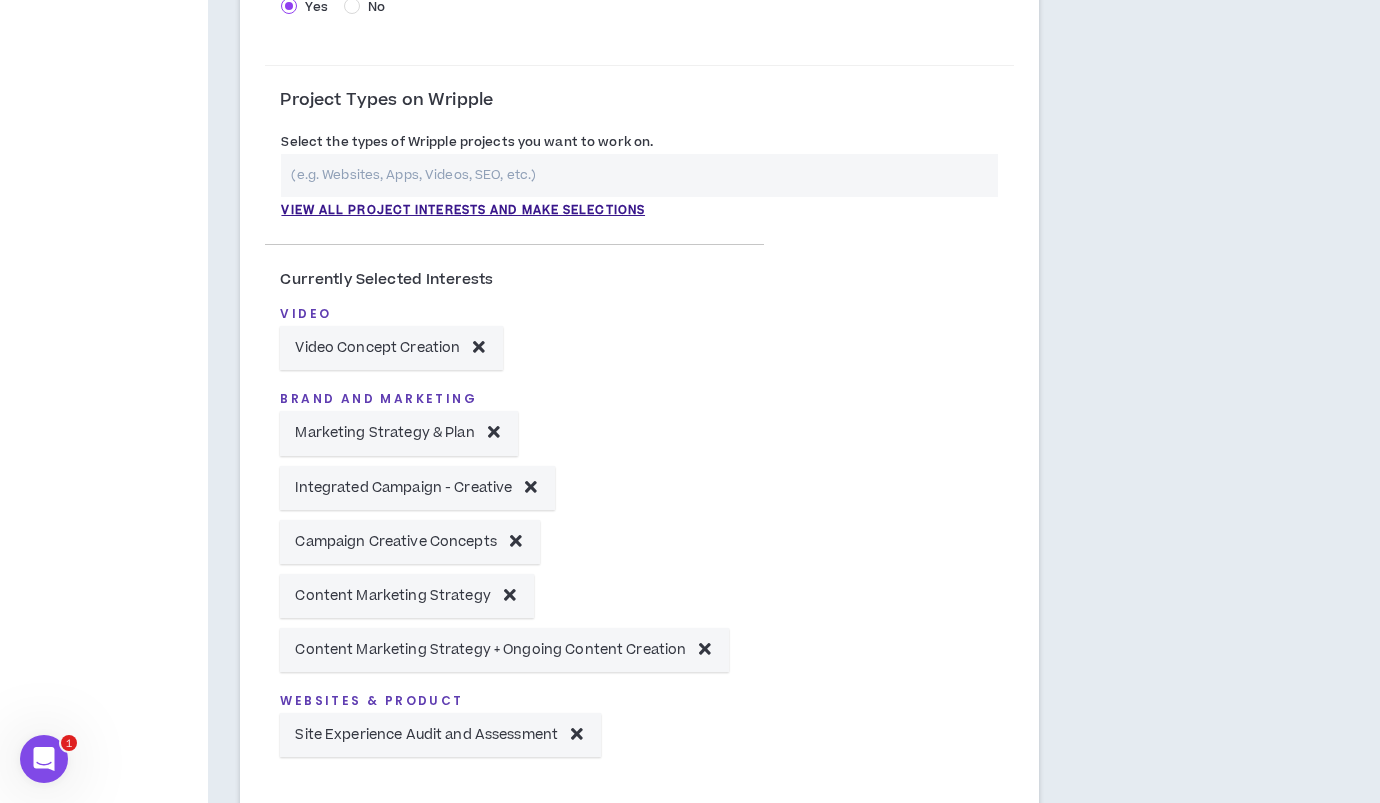 click at bounding box center (639, 175) 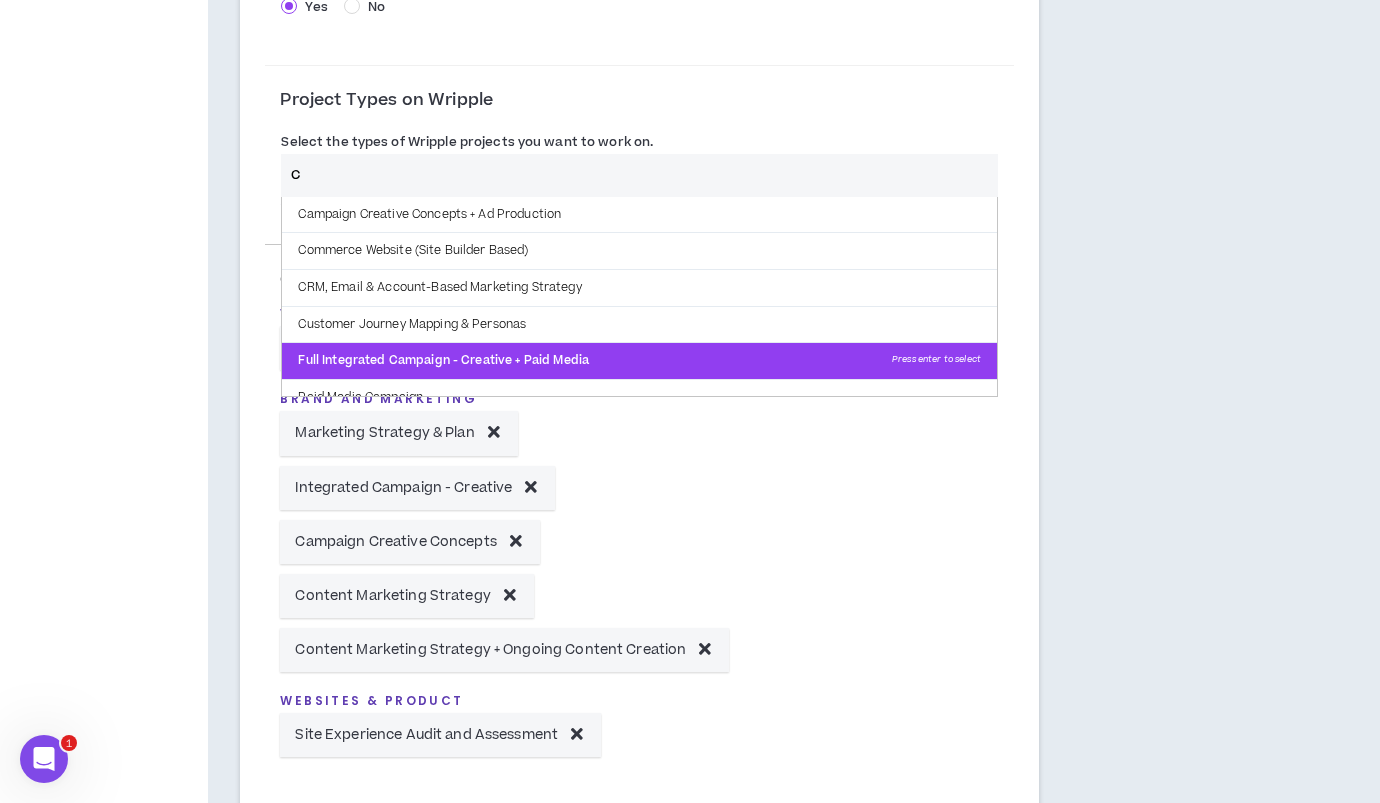 scroll, scrollTop: 631, scrollLeft: 0, axis: vertical 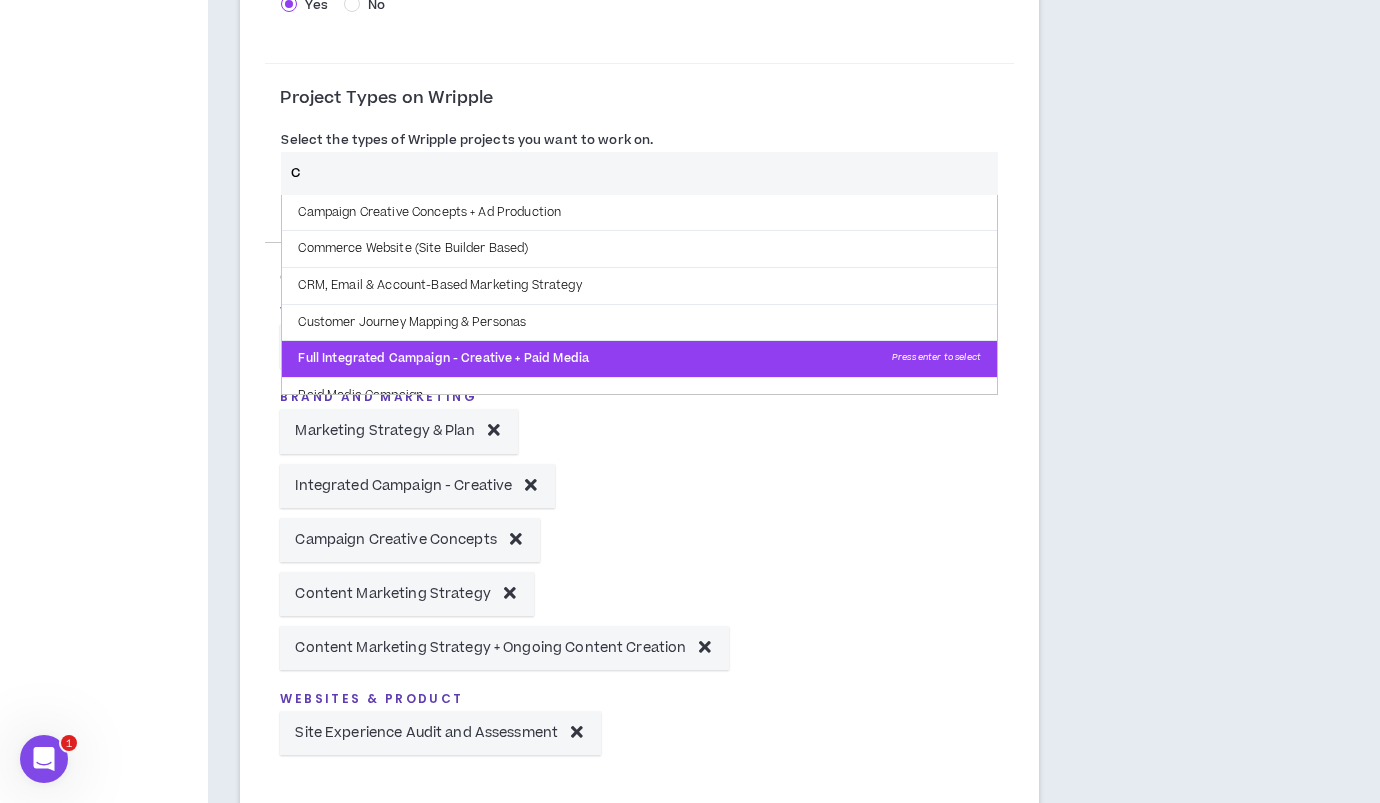 type on "C" 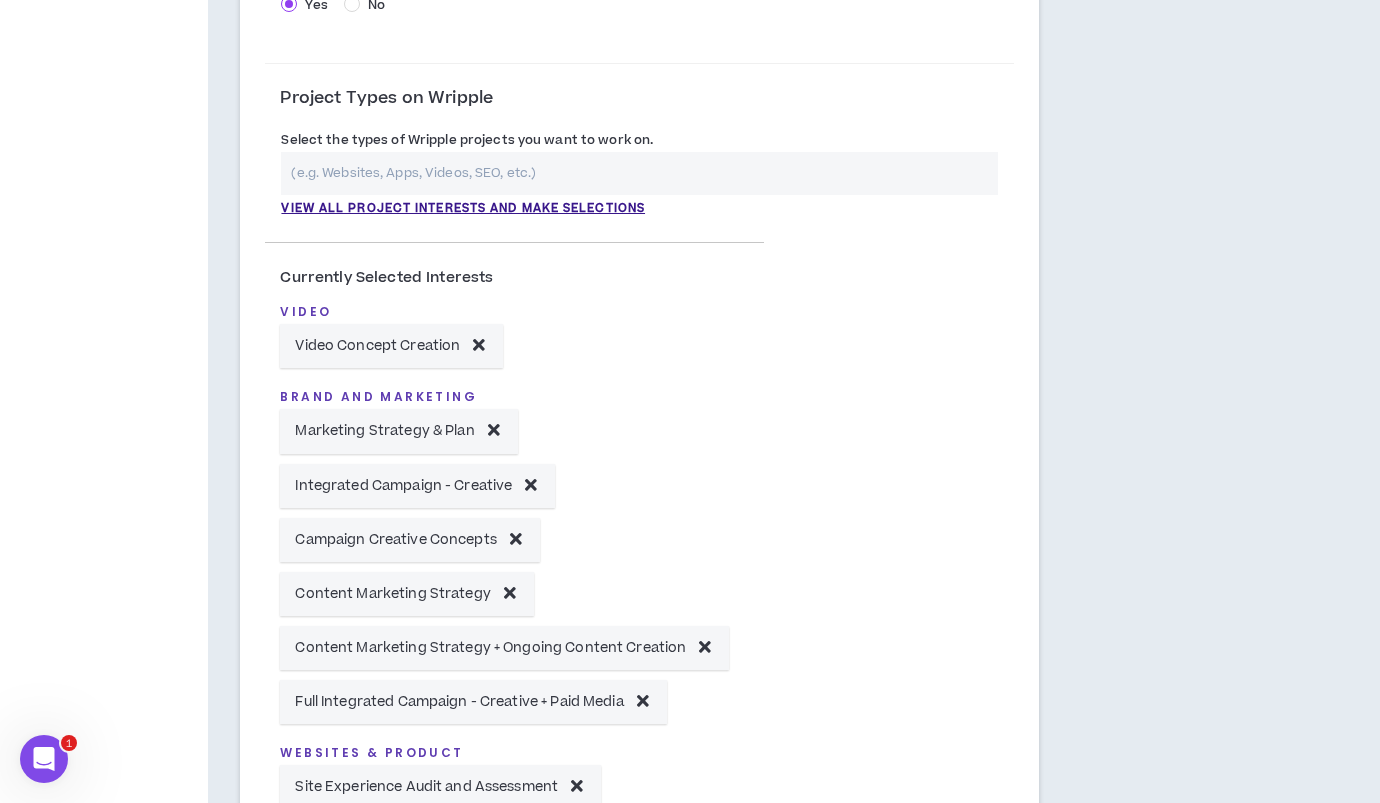 click at bounding box center (639, 173) 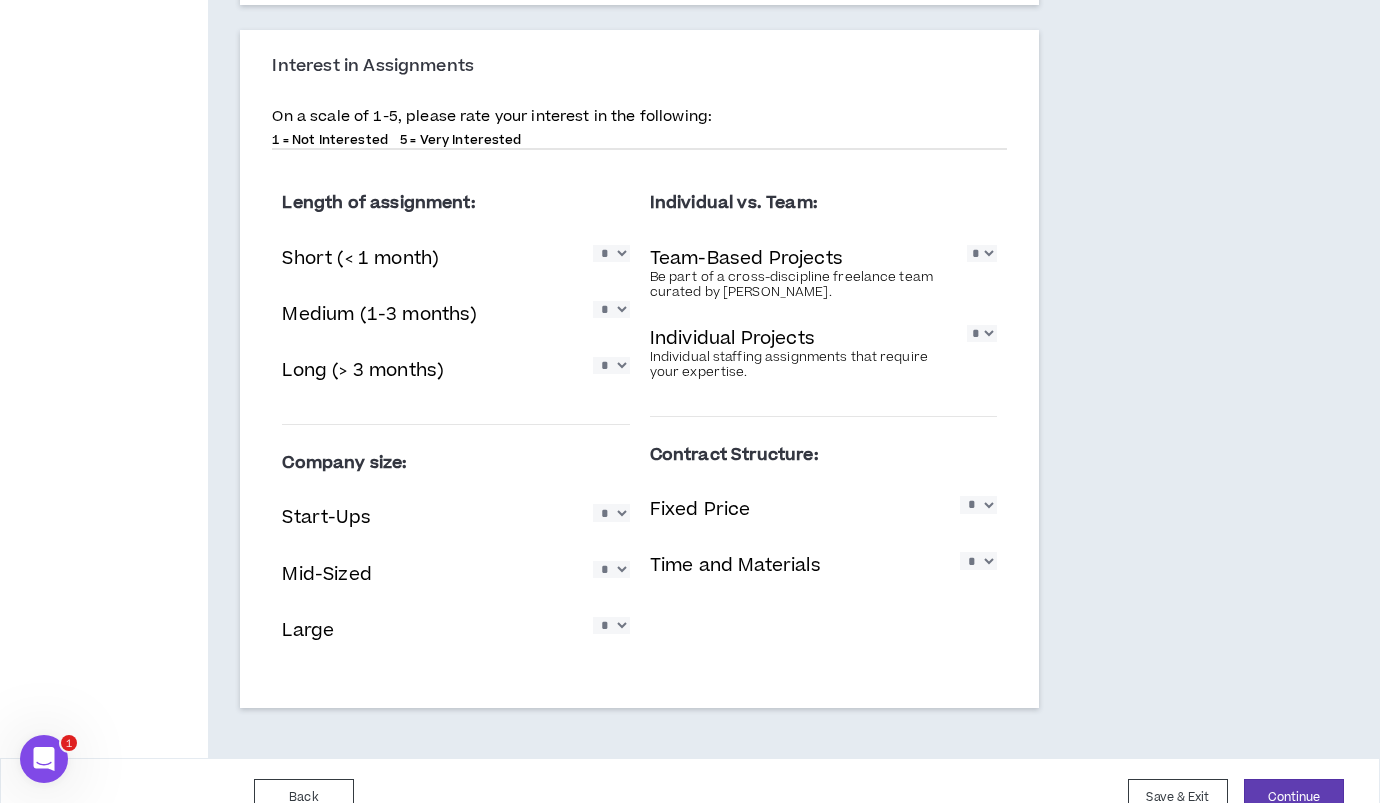 scroll, scrollTop: 1481, scrollLeft: 0, axis: vertical 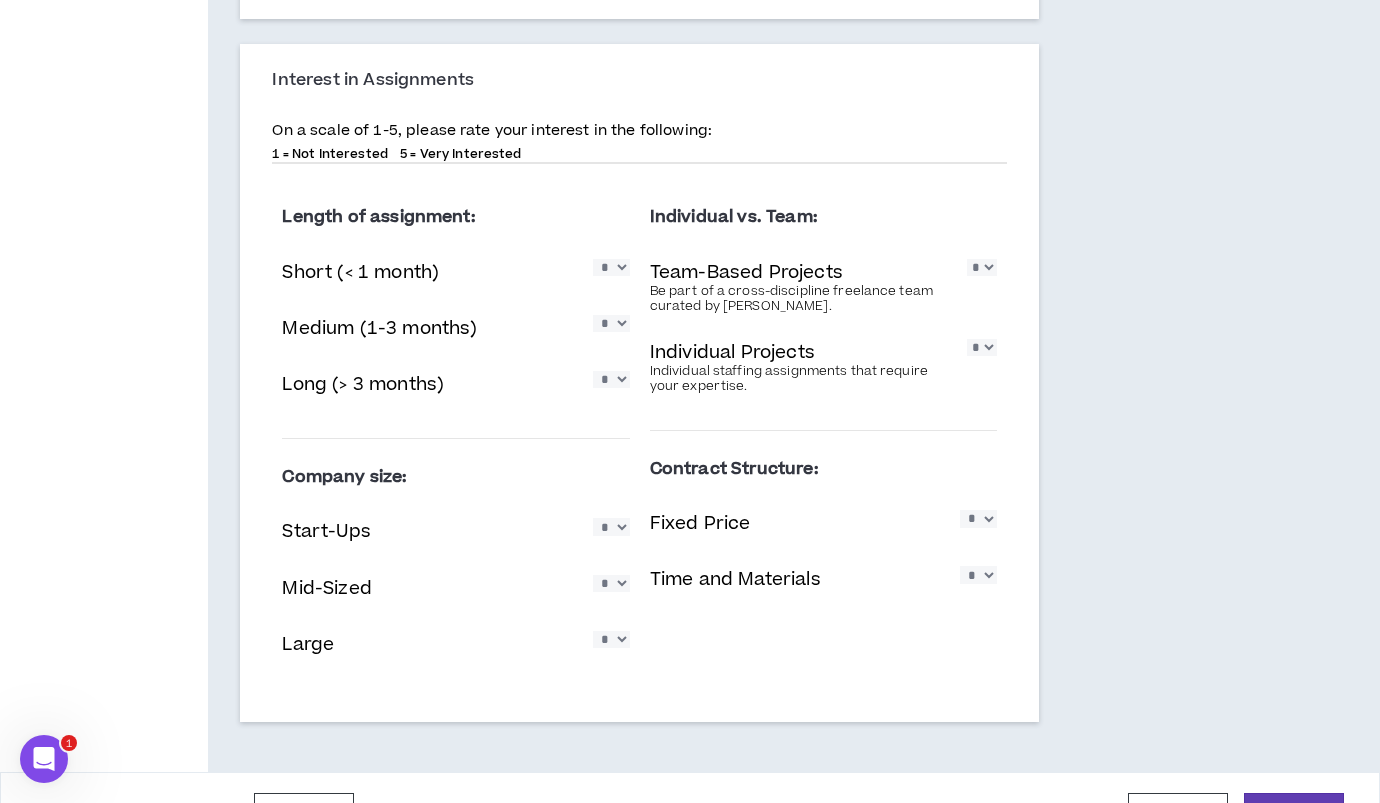 click on "* * * * *" at bounding box center (611, 267) 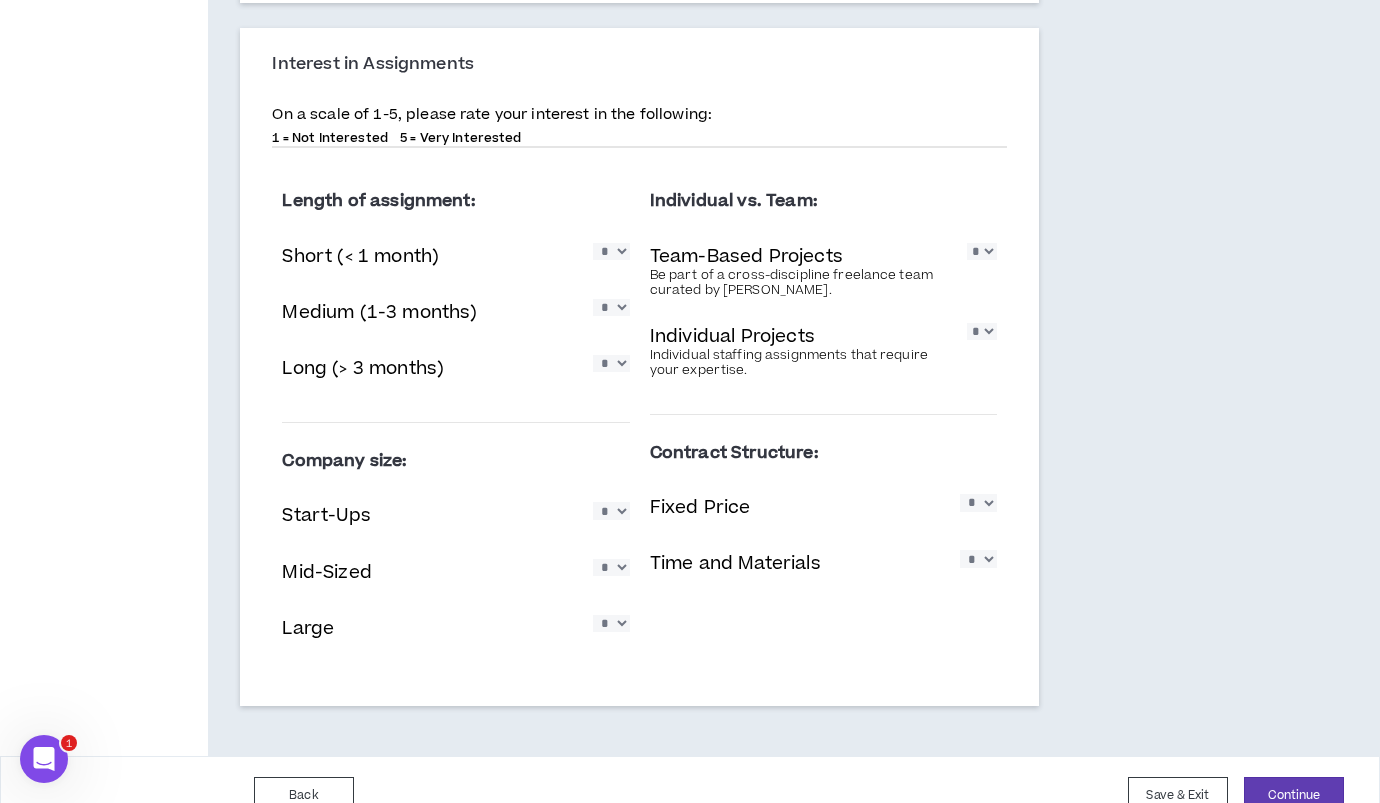 scroll, scrollTop: 1529, scrollLeft: 0, axis: vertical 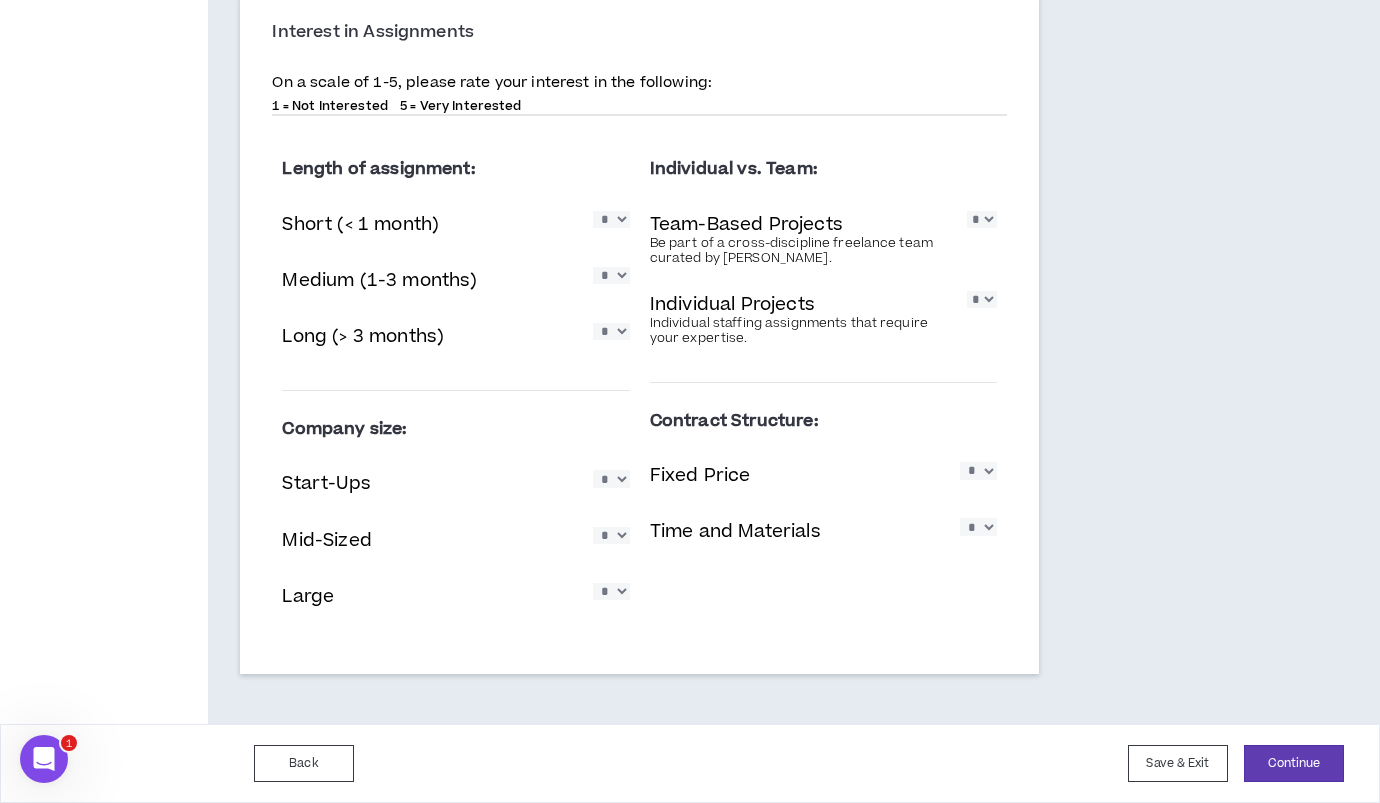 click on "* * * * *" at bounding box center (978, 470) 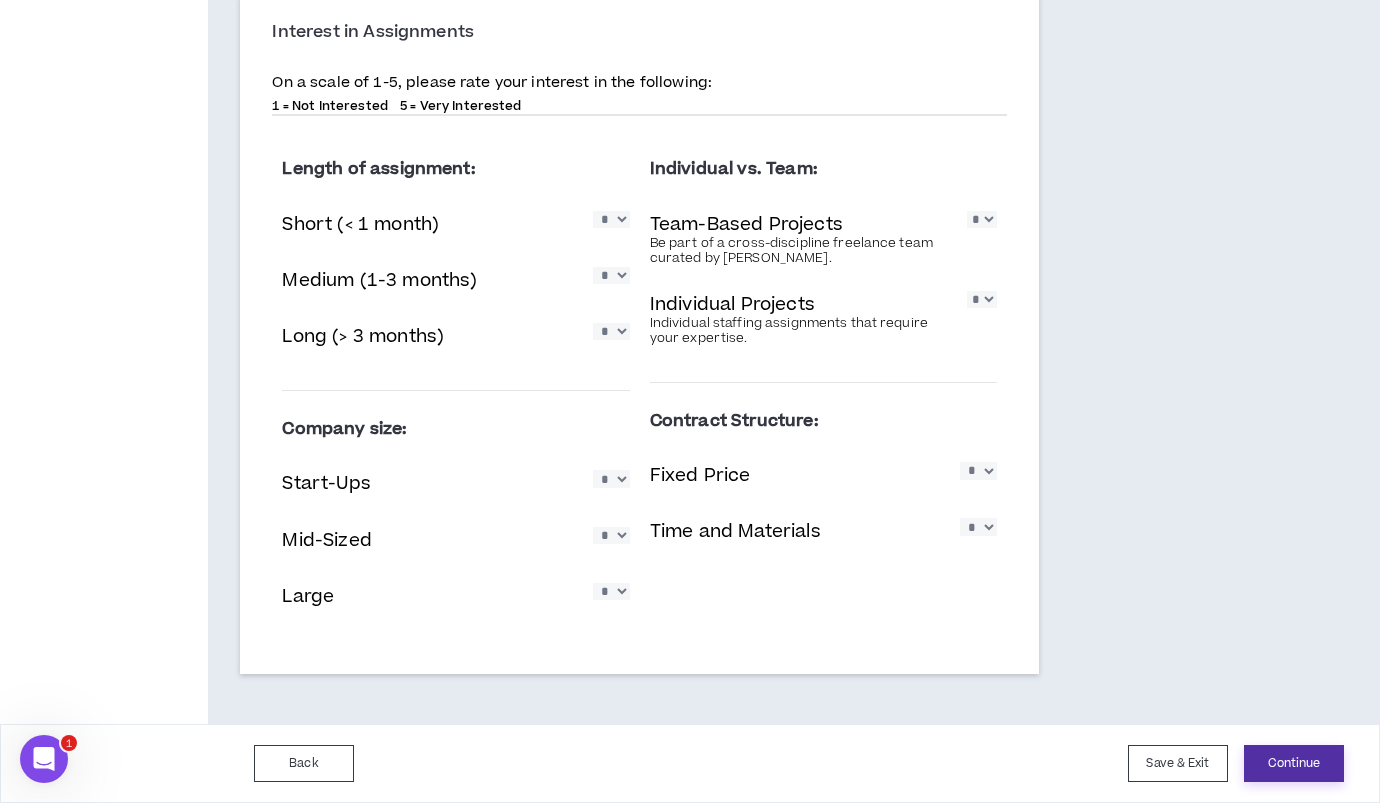 click on "Continue" at bounding box center (1294, 763) 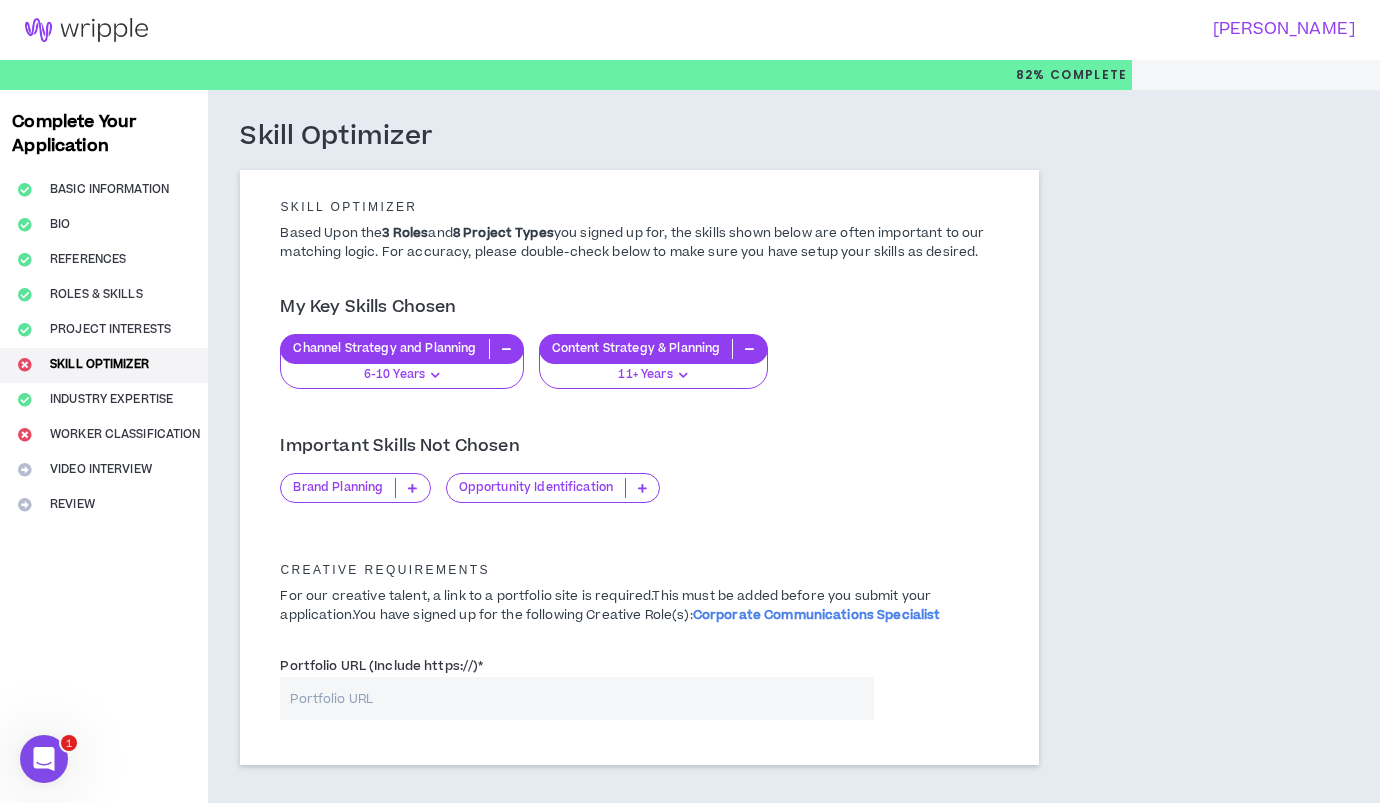 scroll, scrollTop: 4, scrollLeft: 0, axis: vertical 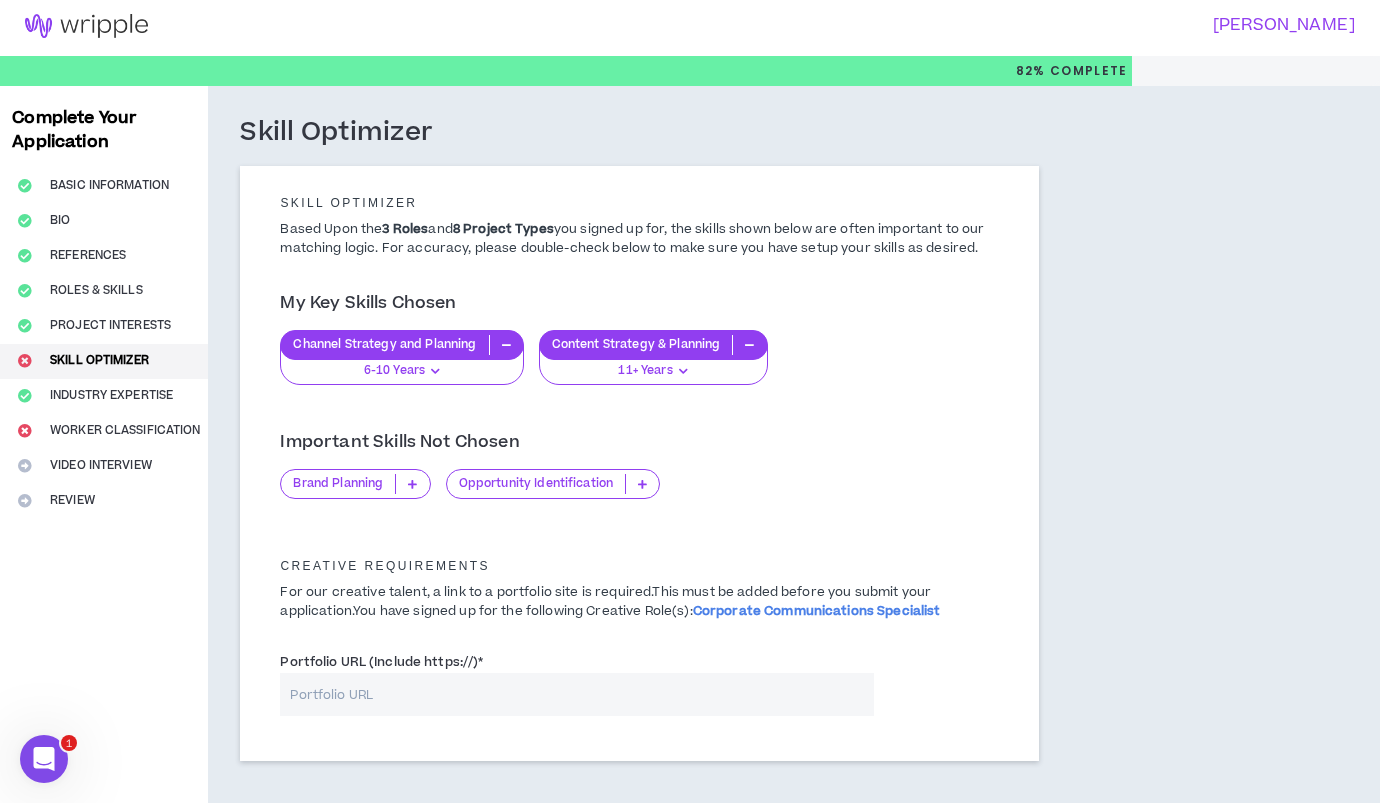 click on "Brand Planning" at bounding box center [338, 484] 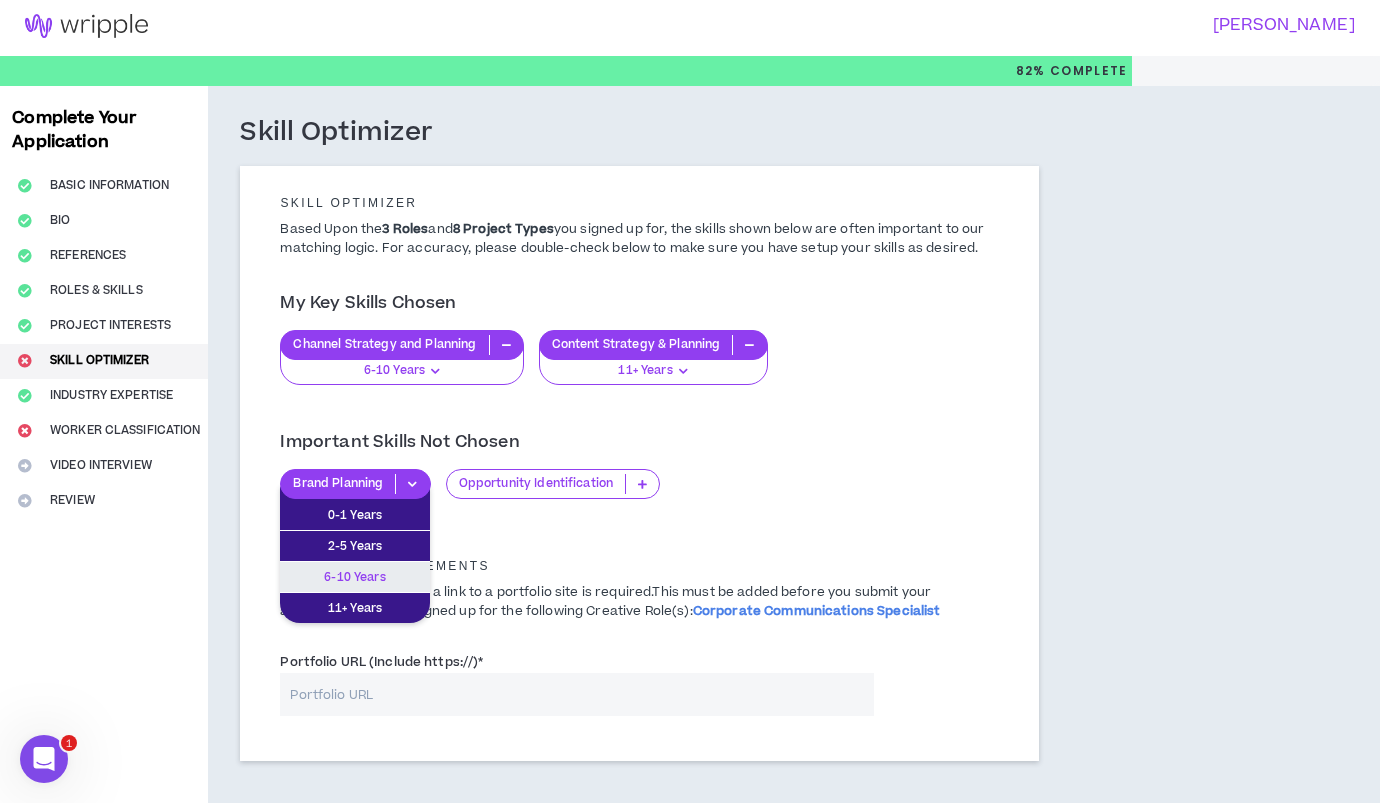 click on "6-10 Years" at bounding box center [355, 577] 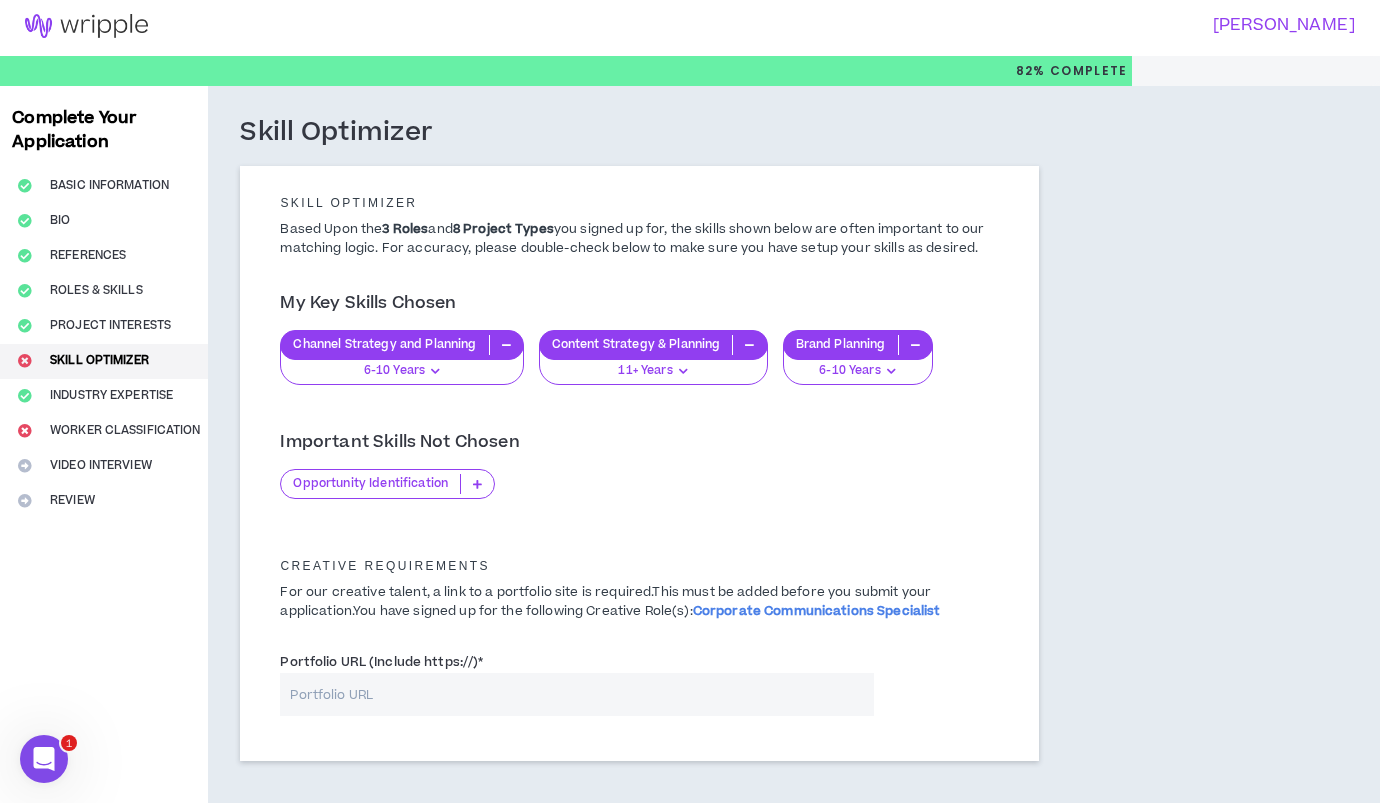 click on "Opportunity Identification" at bounding box center (370, 484) 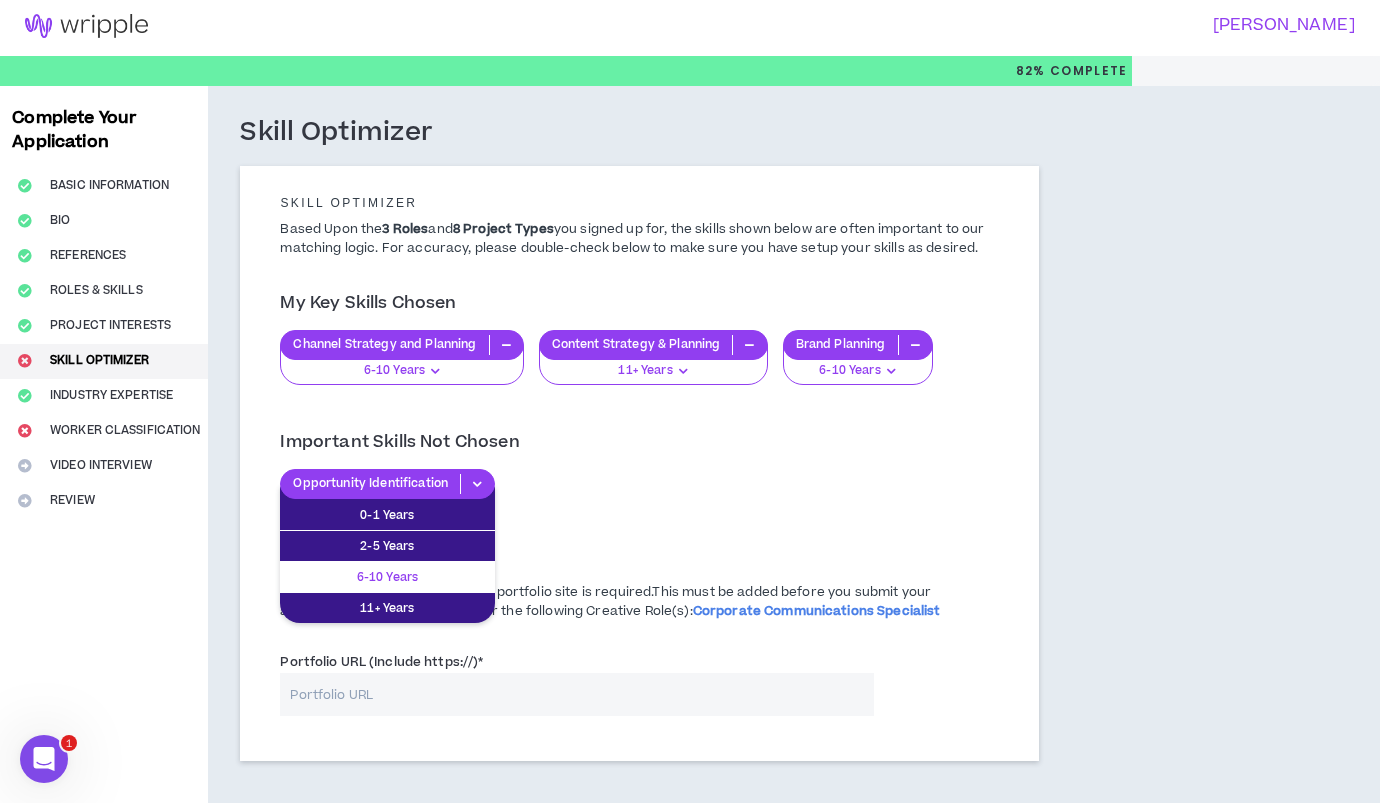 click on "6-10 Years" at bounding box center (387, 577) 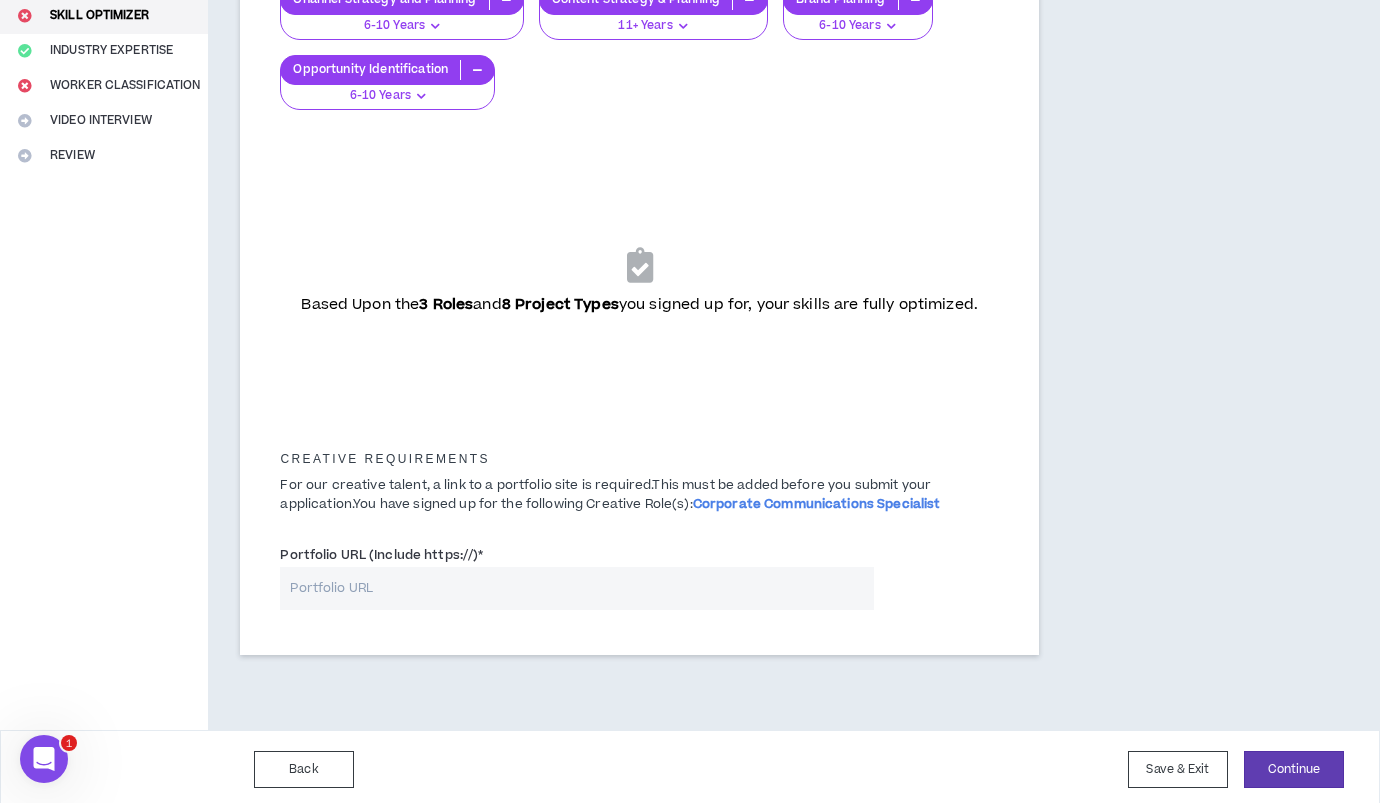 scroll, scrollTop: 355, scrollLeft: 0, axis: vertical 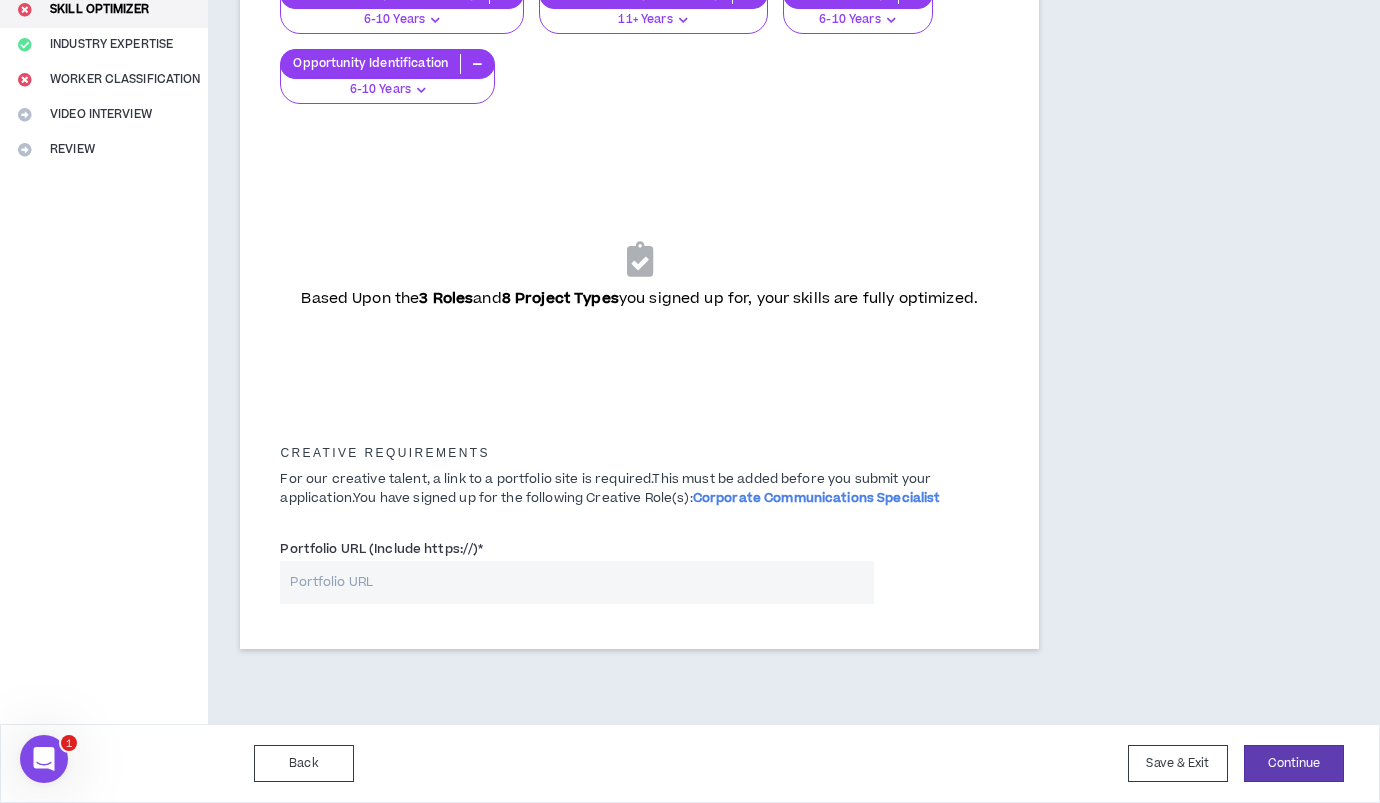 click on "Corporate Communications Specialist" at bounding box center [817, 498] 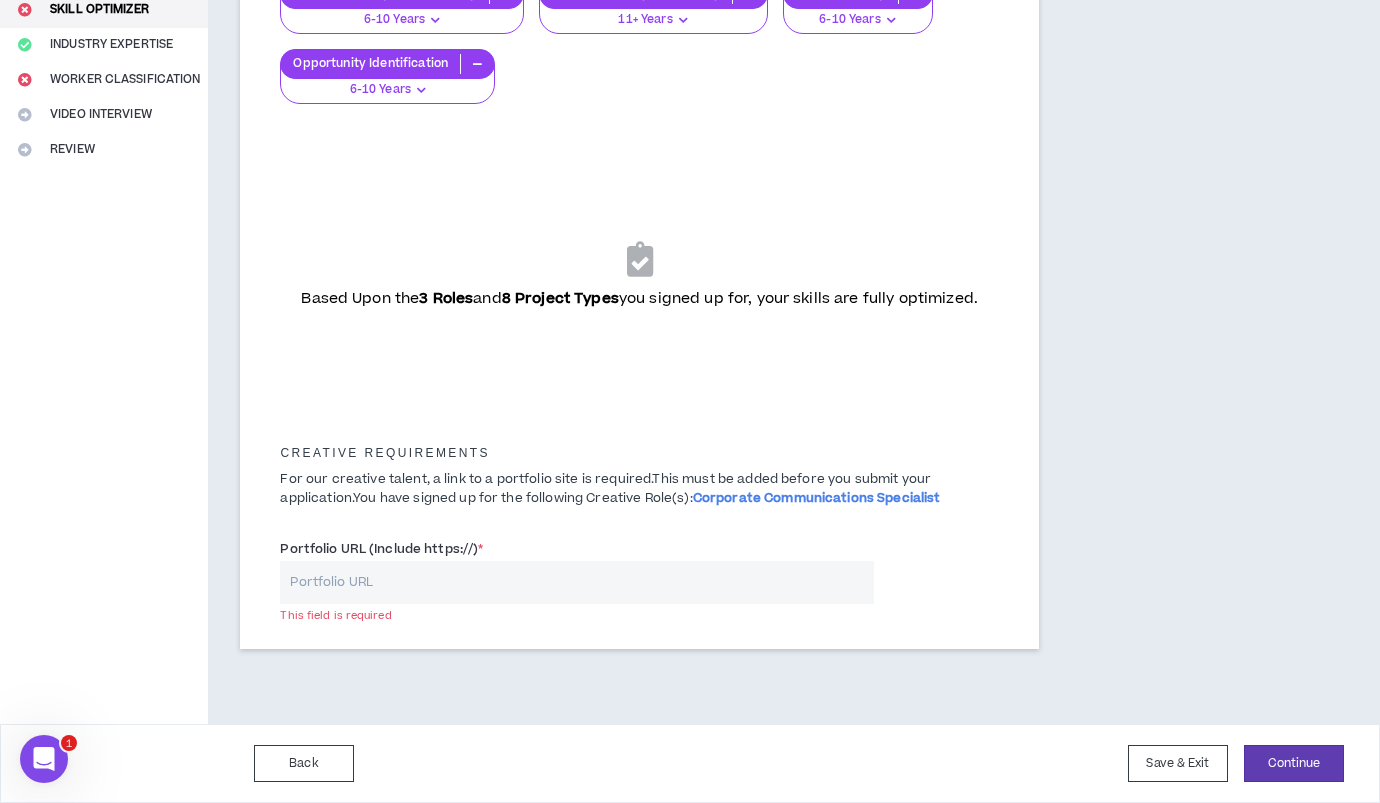 click on "Portfolio URL (Include https://)  *" at bounding box center [577, 582] 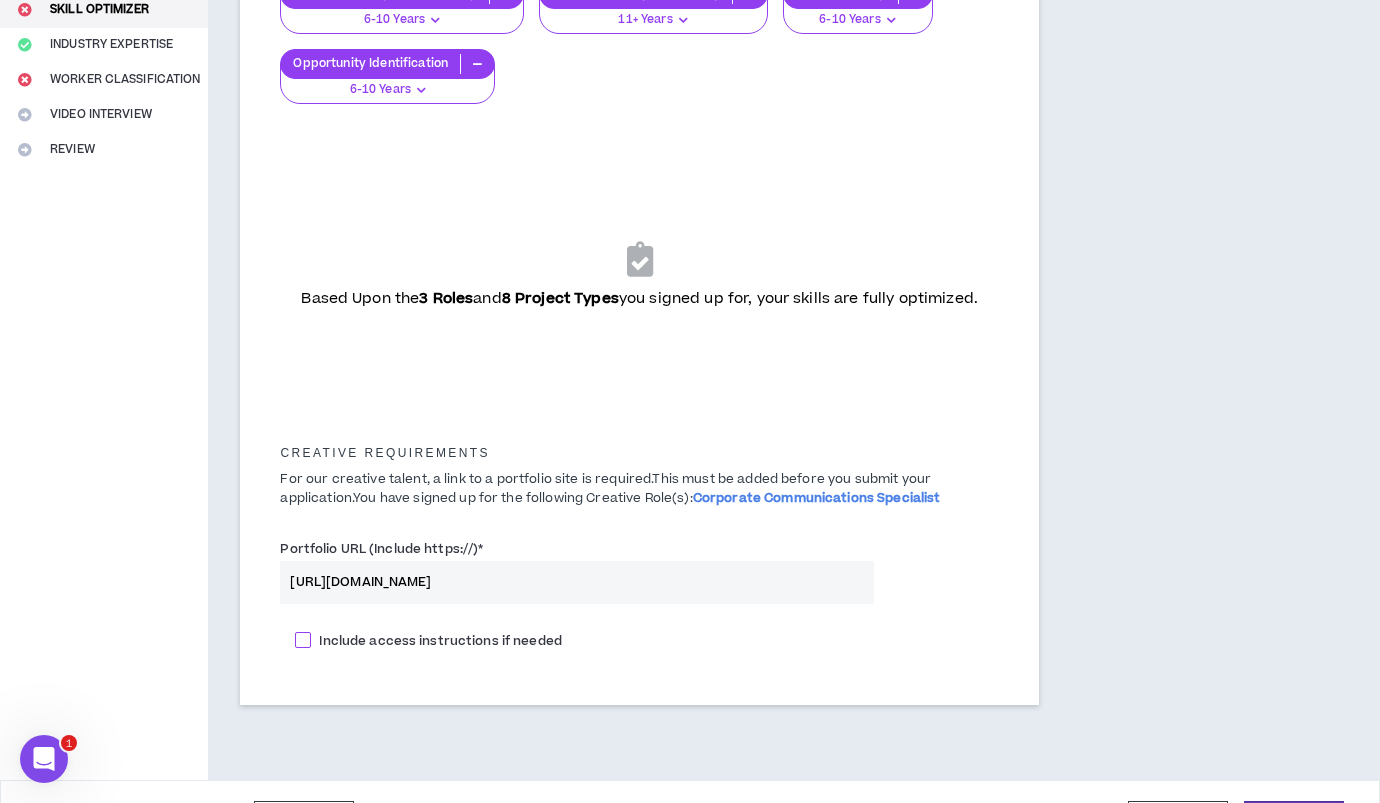 scroll, scrollTop: 411, scrollLeft: 0, axis: vertical 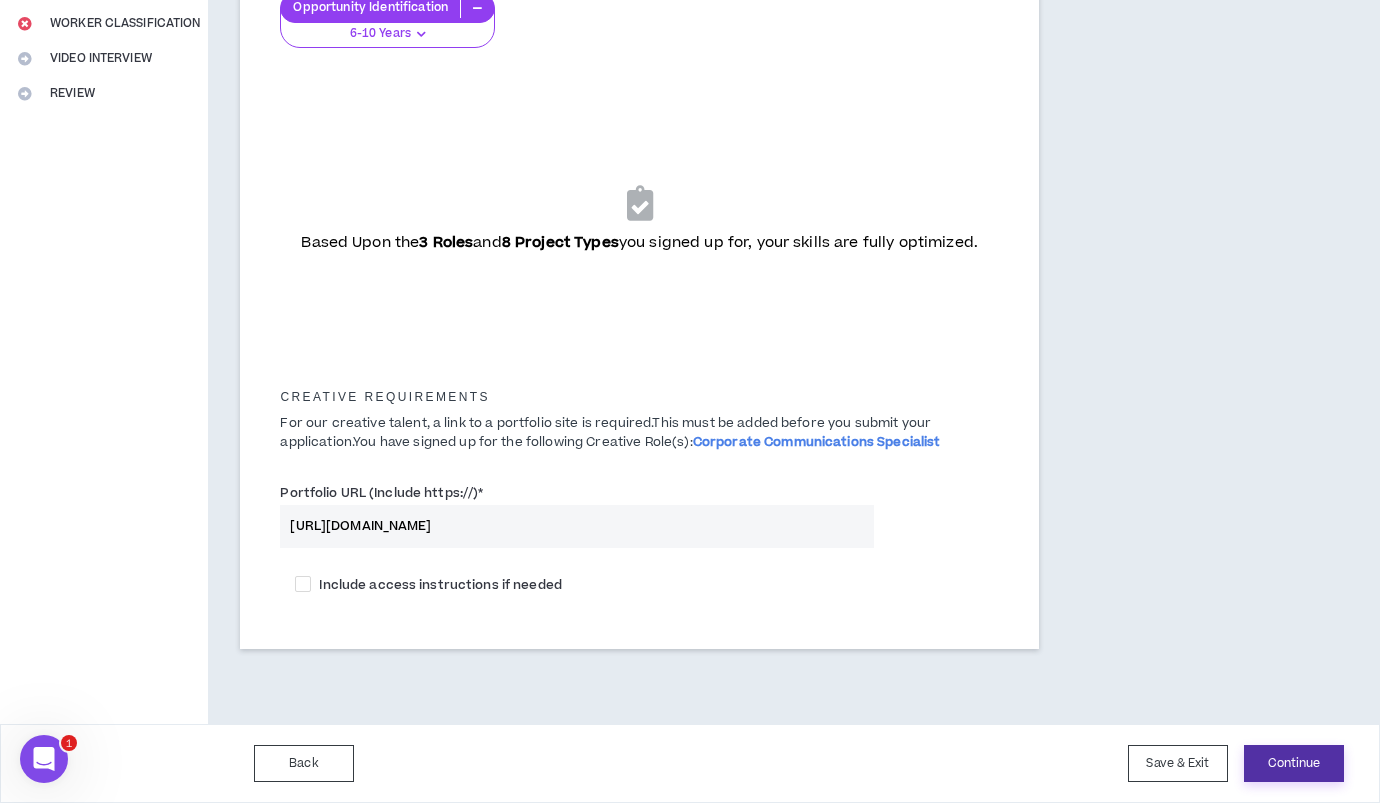type on "[URL][DOMAIN_NAME]" 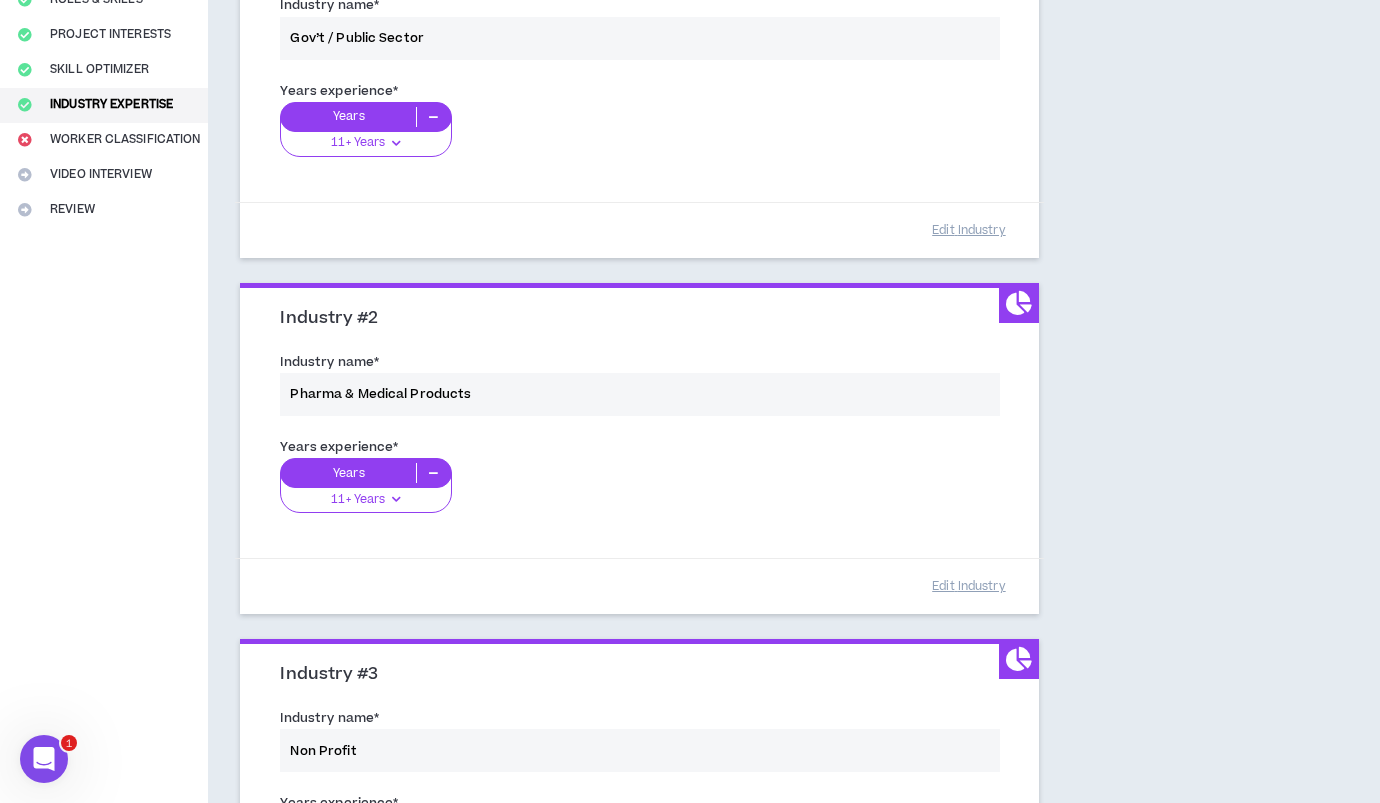 scroll, scrollTop: 323, scrollLeft: 0, axis: vertical 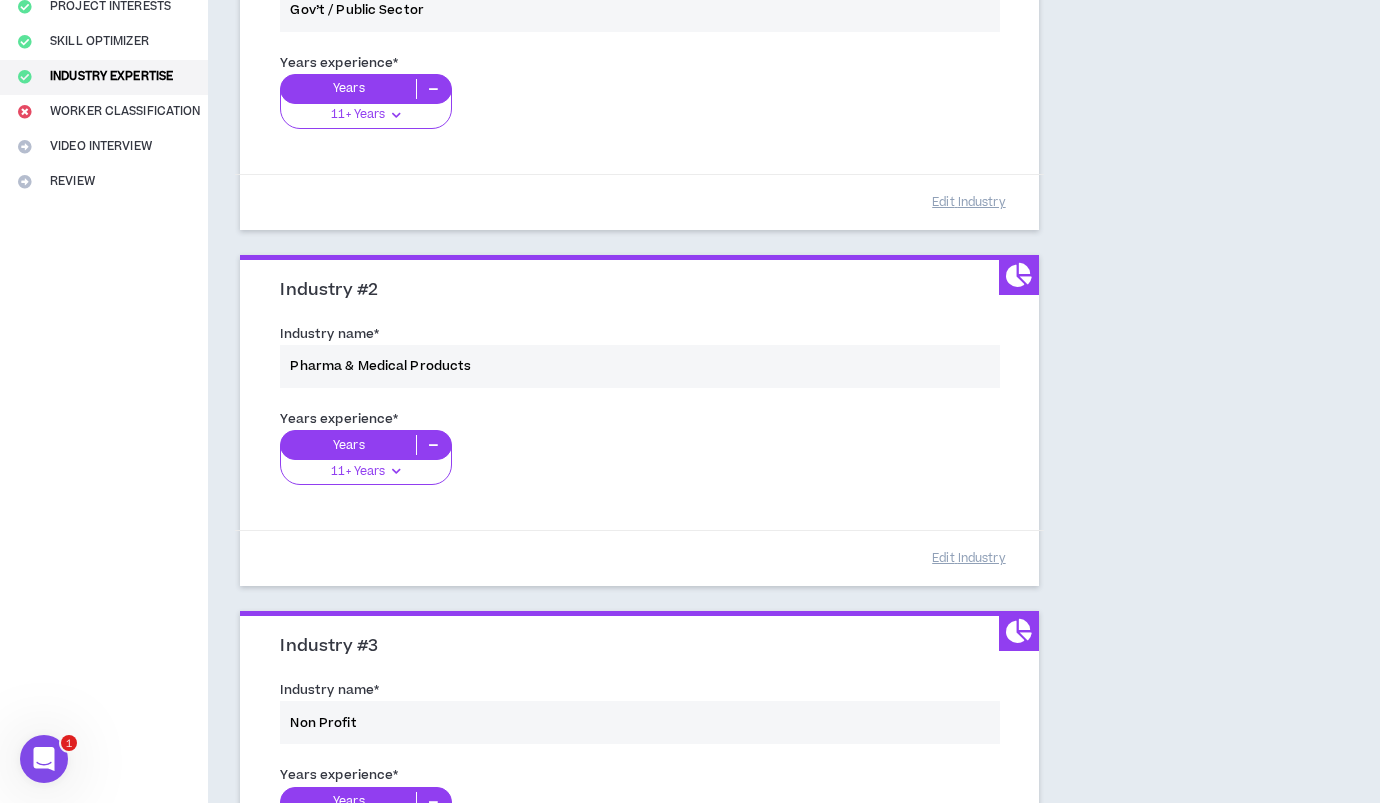 click on "Years experience  * Years 11+ Years 0-1 Years 2-5 Years 6-10 Years 11+ Years" at bounding box center (639, 459) 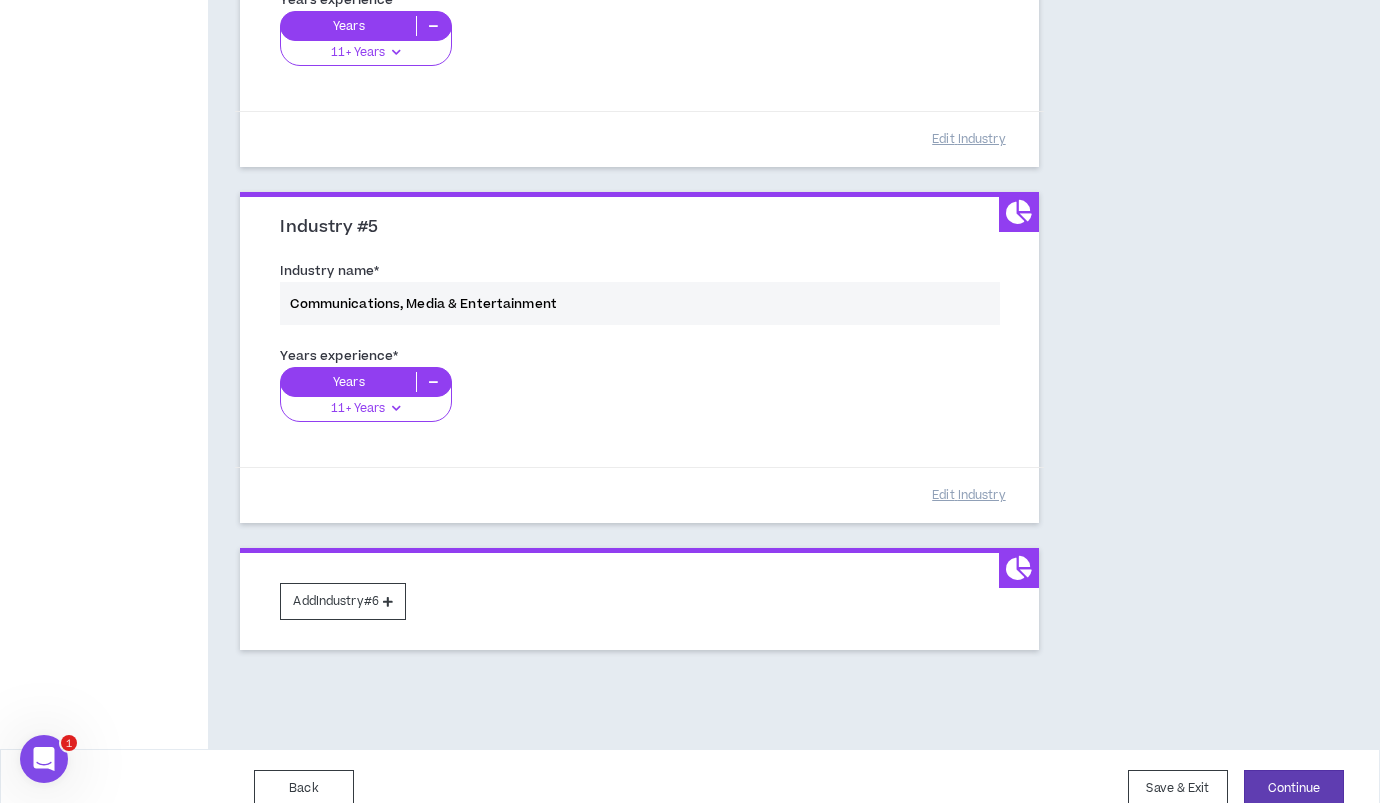 scroll, scrollTop: 1480, scrollLeft: 0, axis: vertical 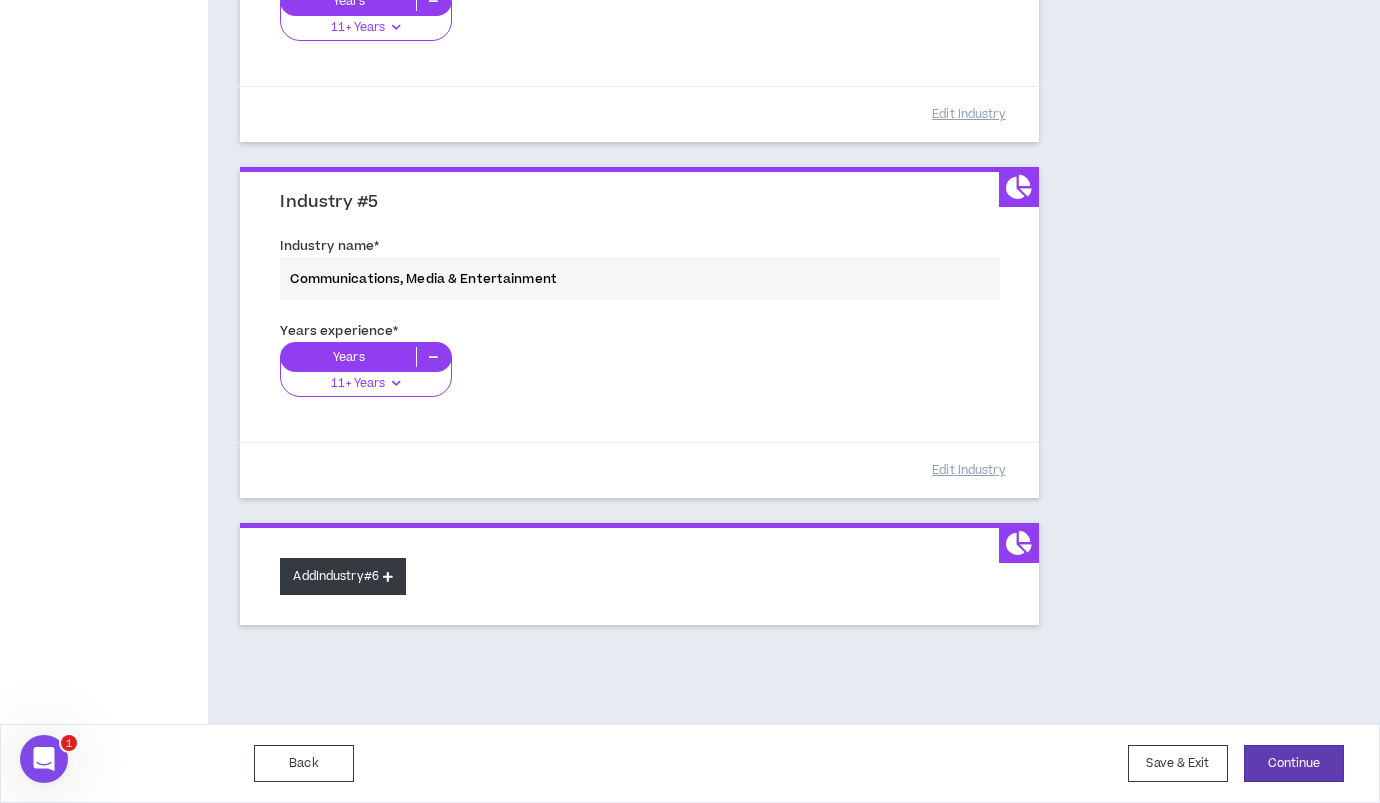 click on "Add  Industry  #6" at bounding box center (343, 576) 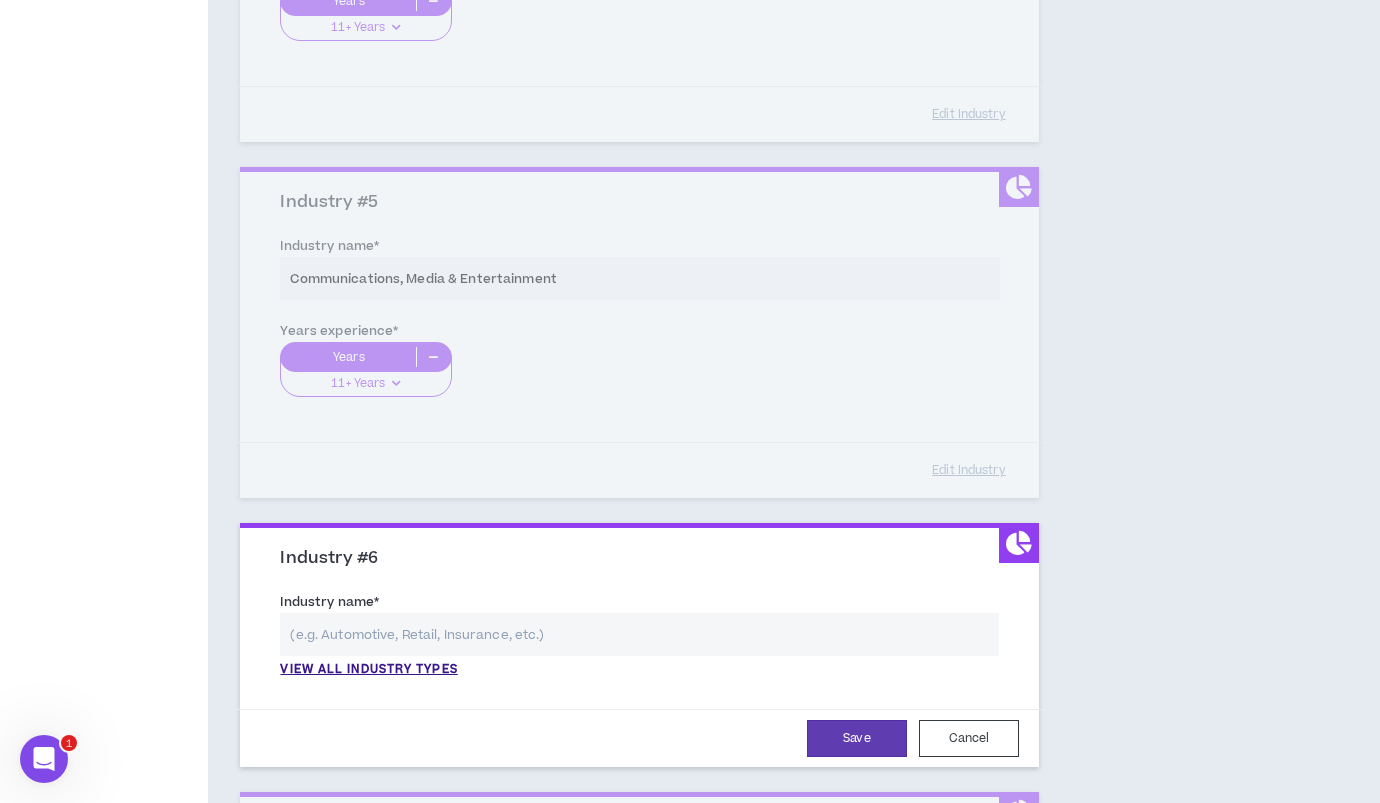 click at bounding box center [639, 634] 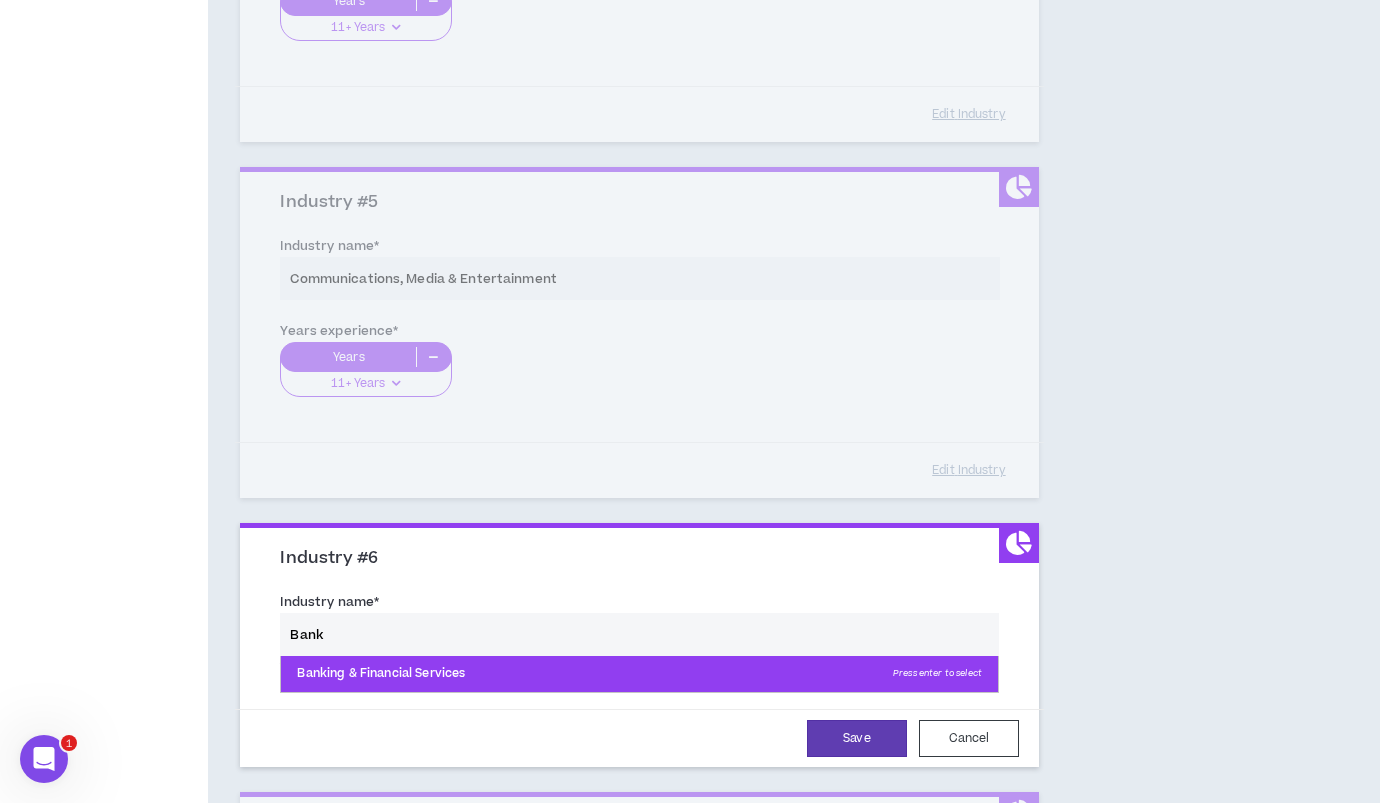 click on "Banking & Financial Services Press enter to select" at bounding box center [639, 674] 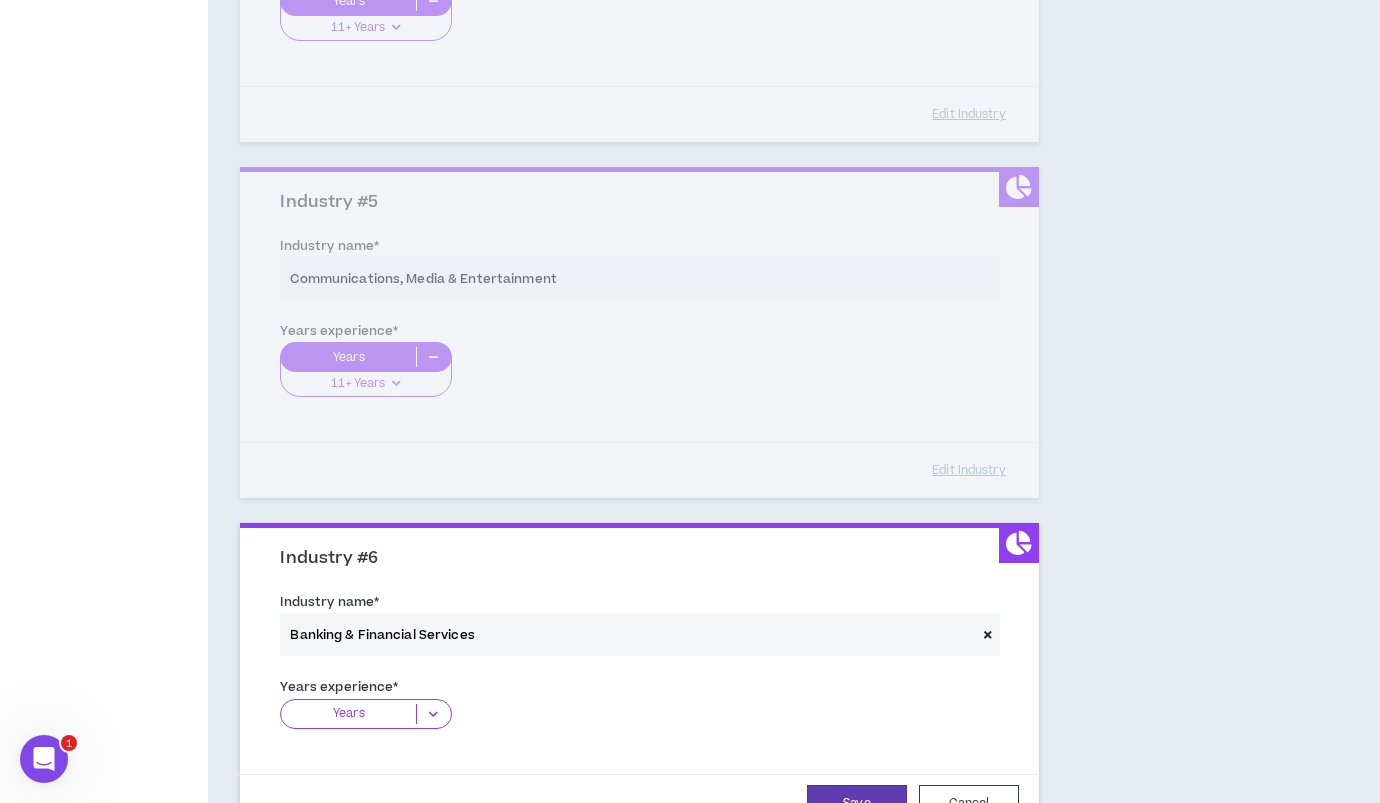 click at bounding box center (433, 714) 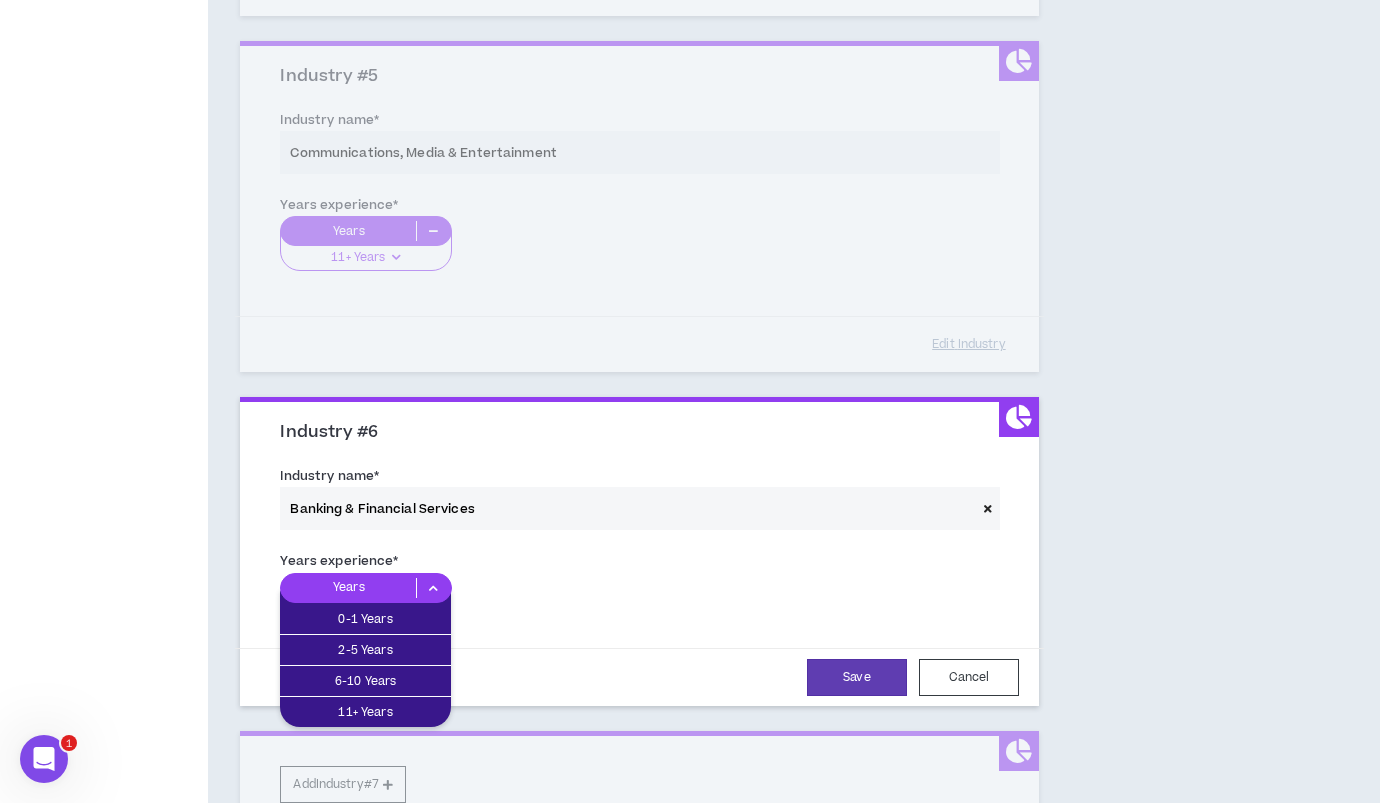 scroll, scrollTop: 1608, scrollLeft: 0, axis: vertical 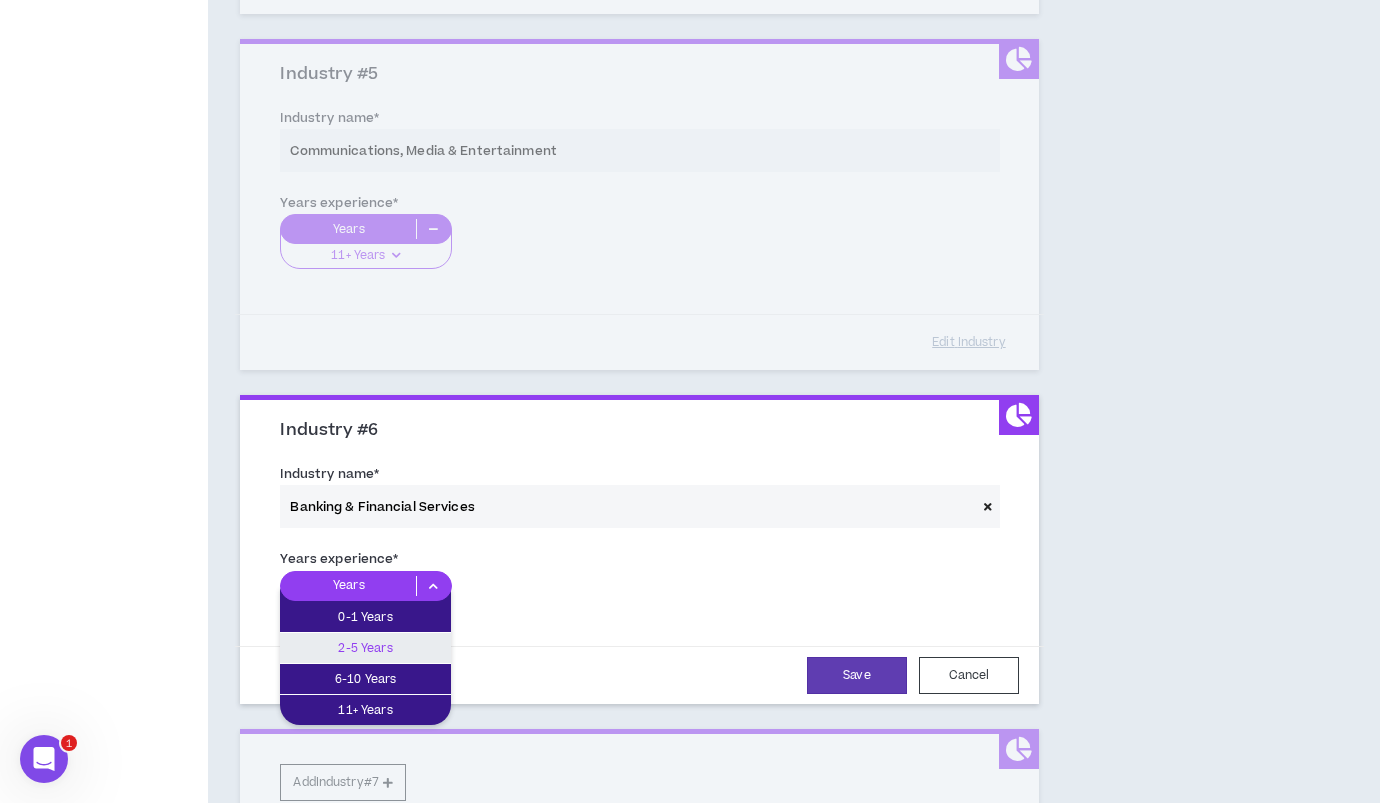 click on "2-5 Years" at bounding box center [365, 648] 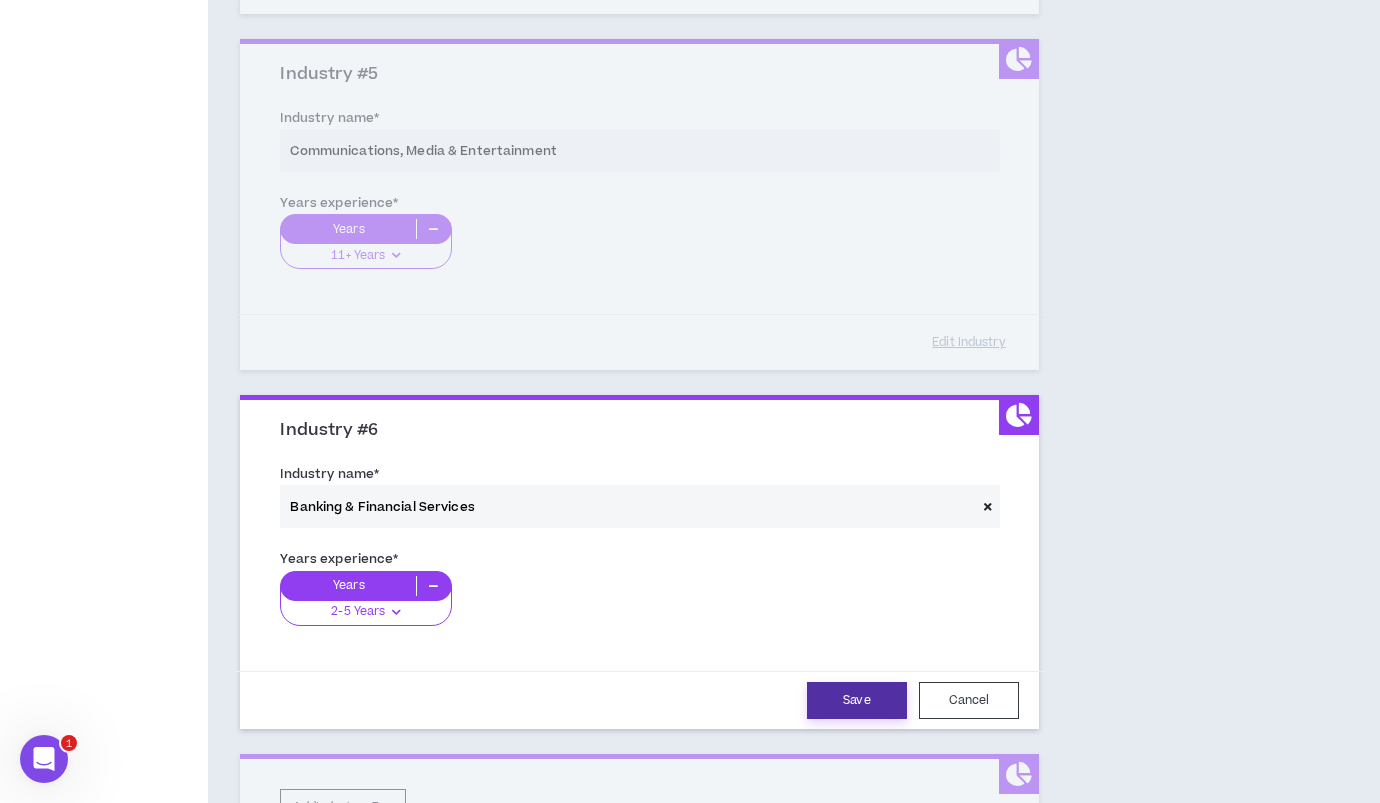 click on "Save" at bounding box center (857, 700) 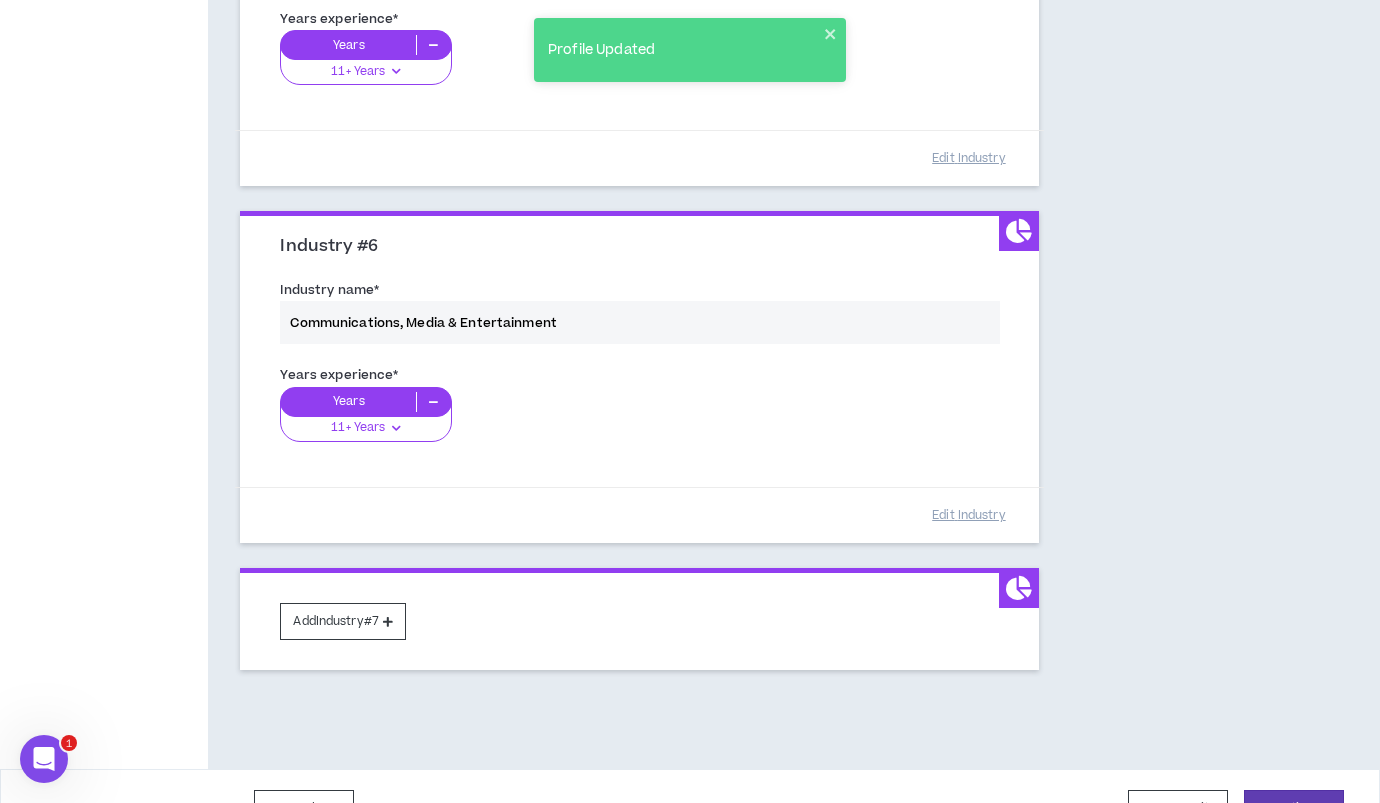 scroll, scrollTop: 1795, scrollLeft: 0, axis: vertical 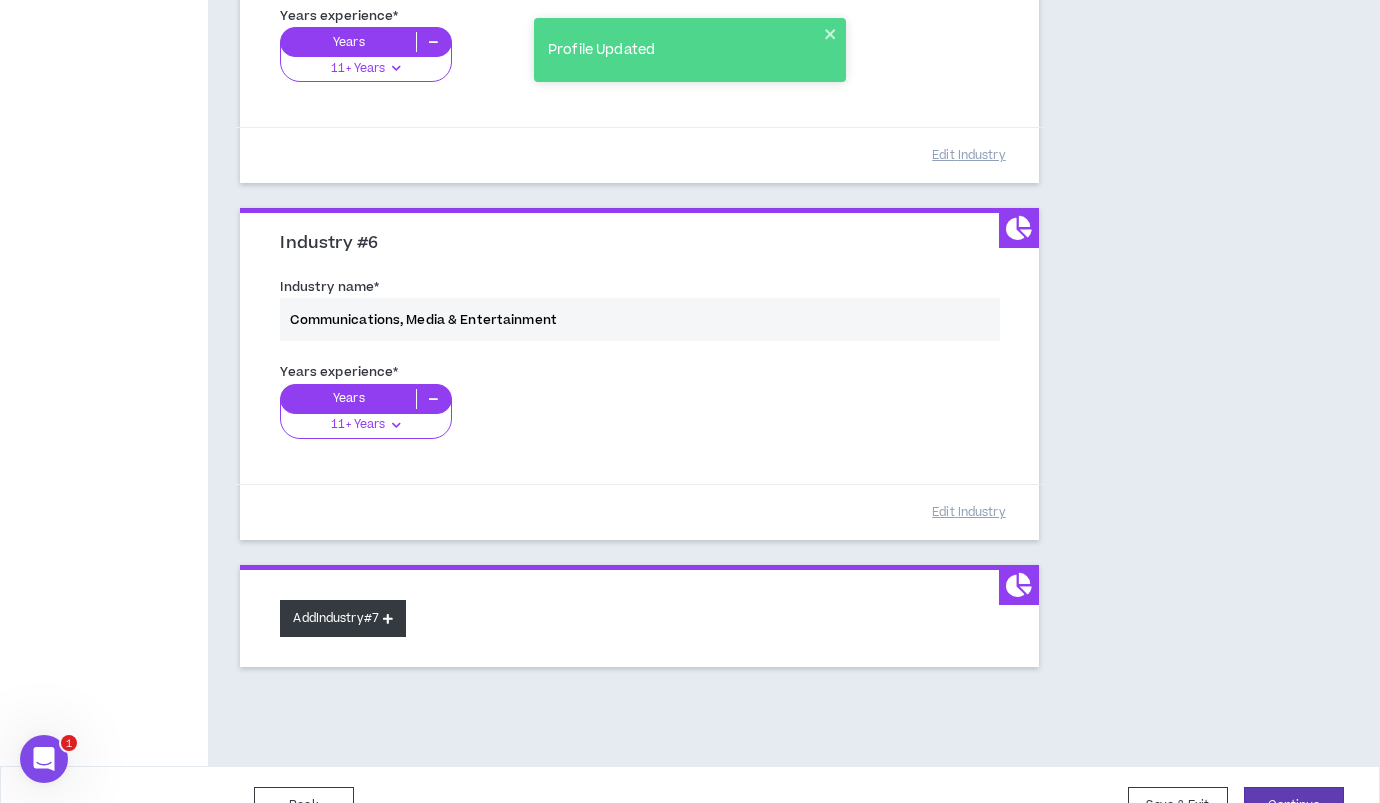 click on "Add  Industry  #7" at bounding box center [343, 618] 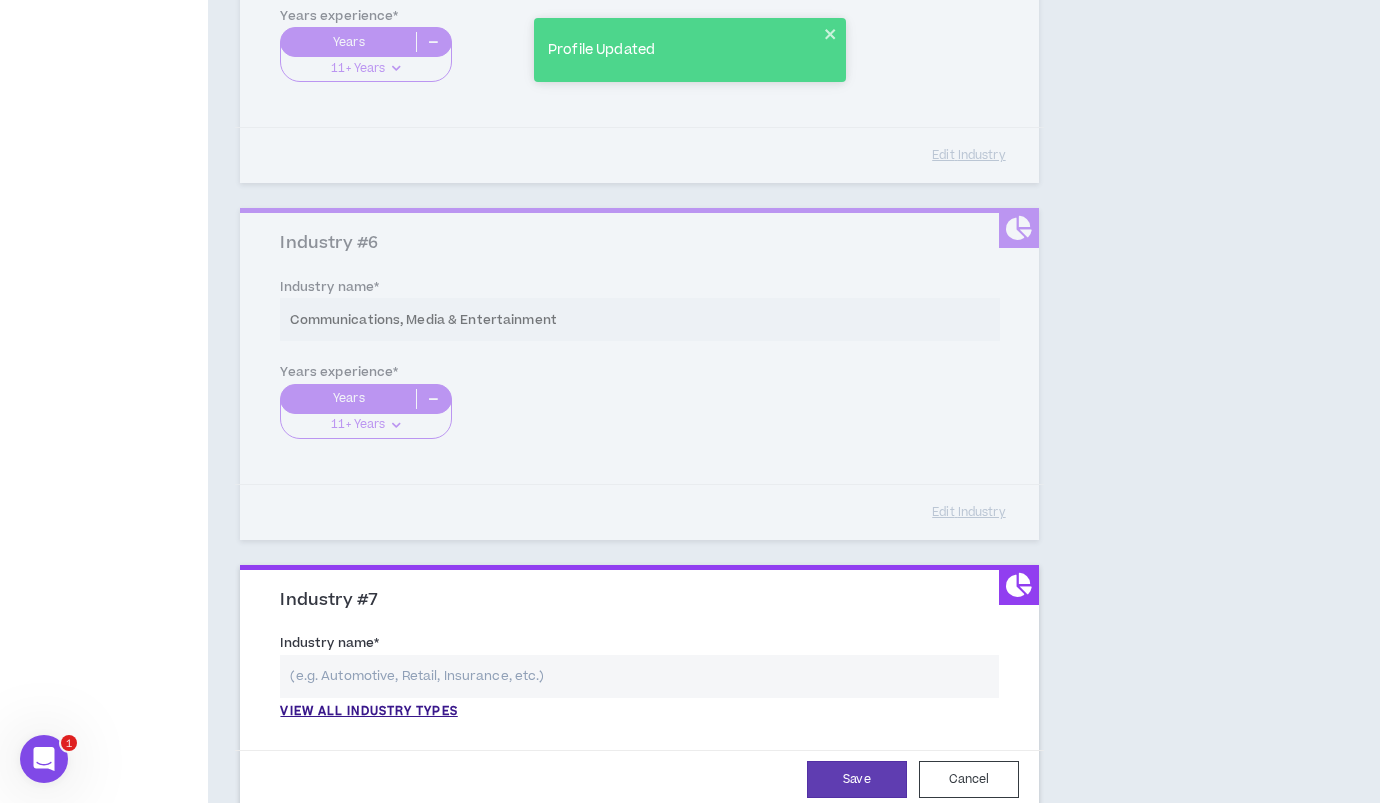 click at bounding box center (639, 676) 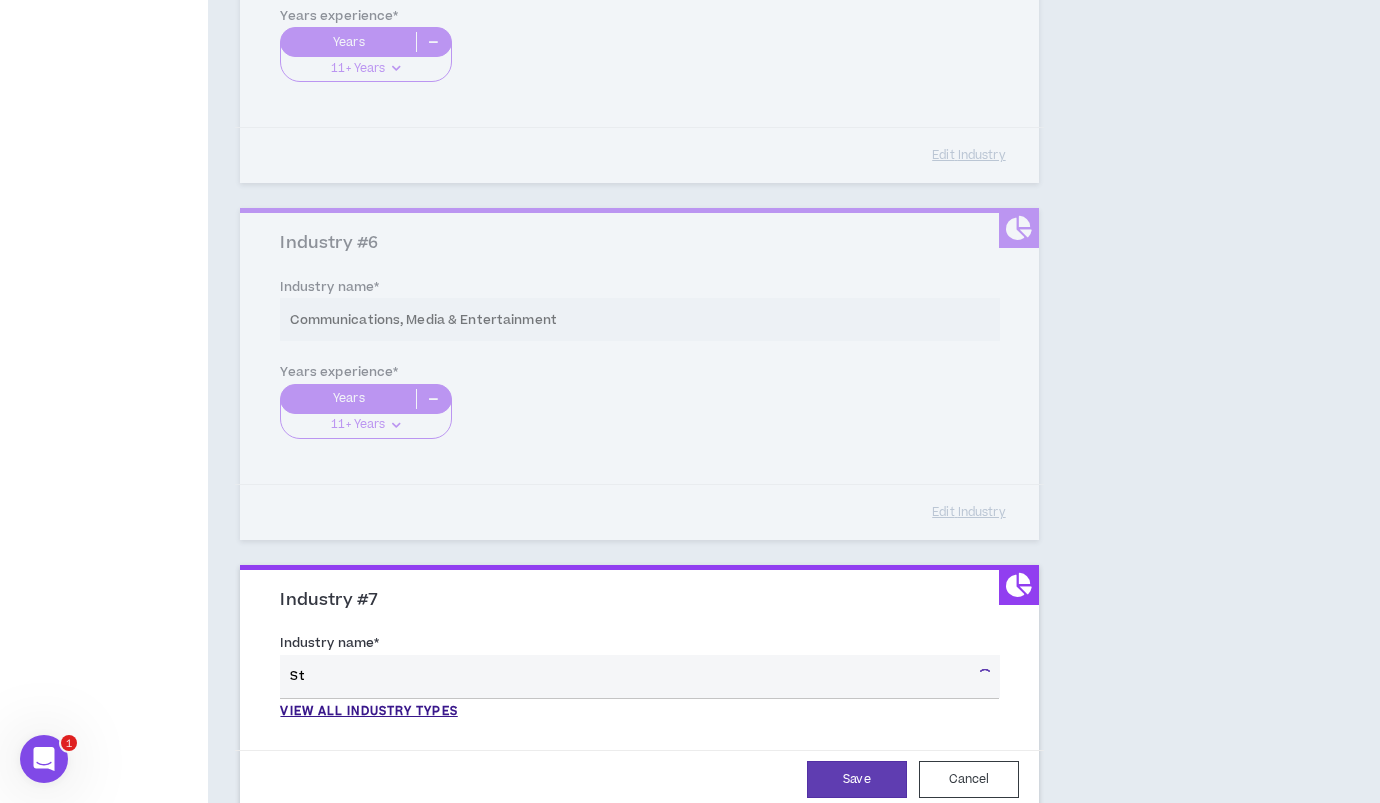type on "S" 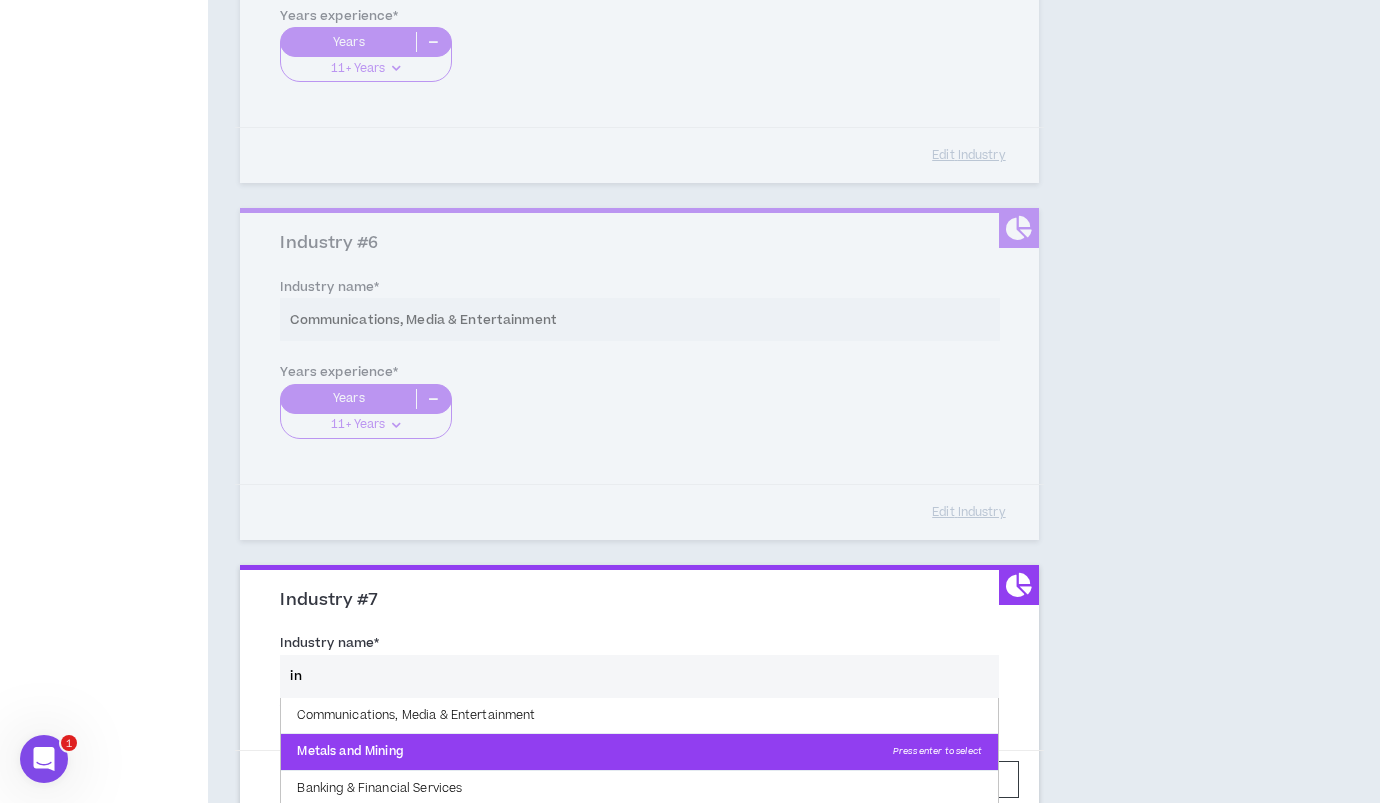 click on "Metals and Mining Press enter to select" at bounding box center [639, 752] 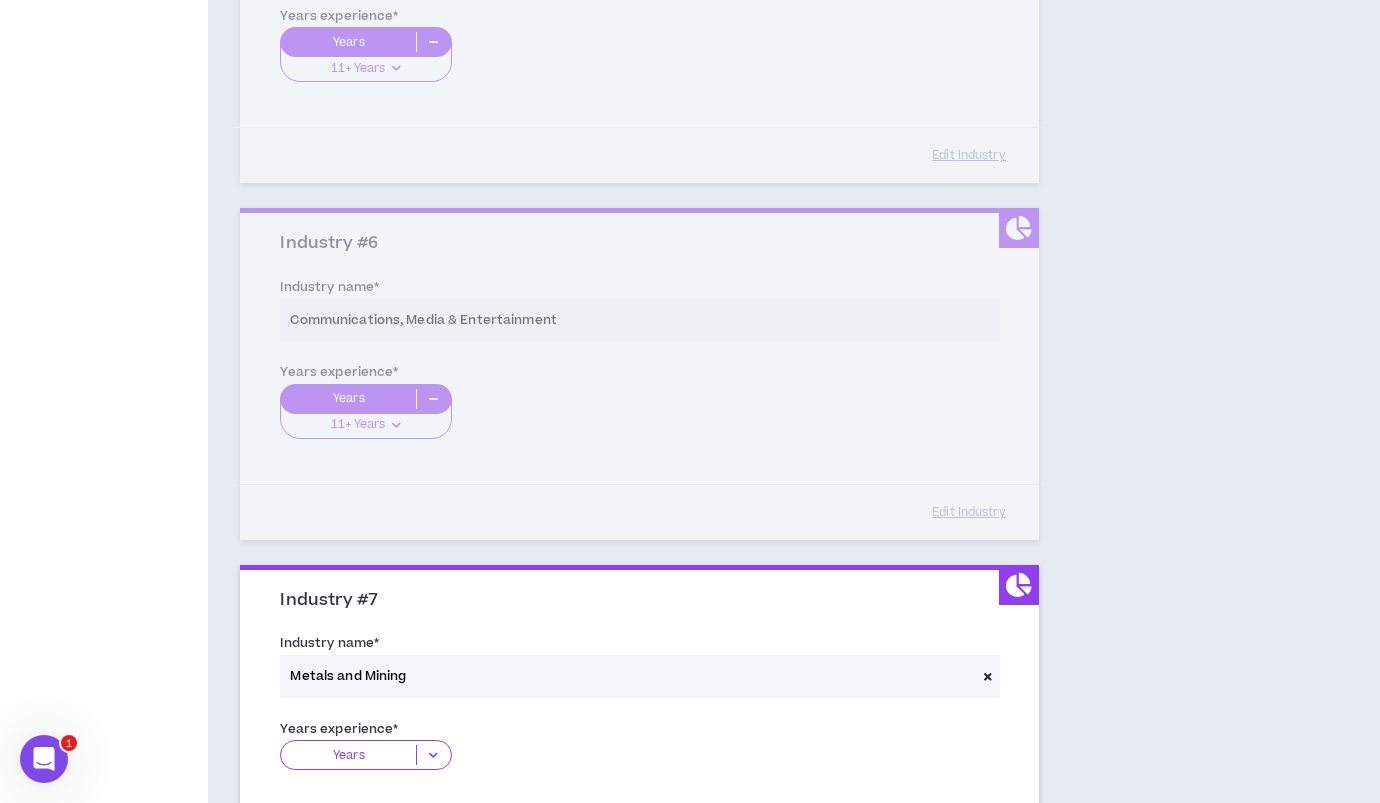 click at bounding box center [433, 755] 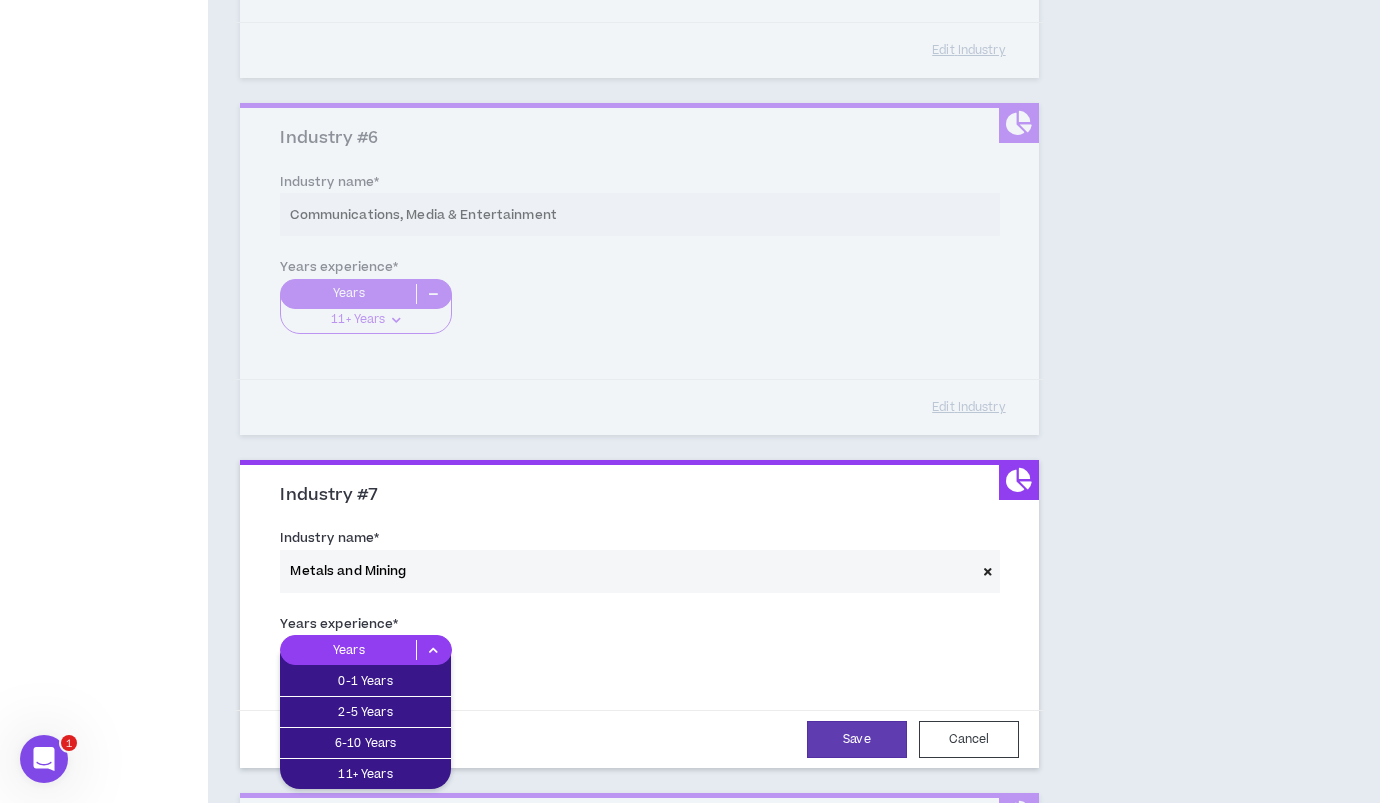 scroll, scrollTop: 1910, scrollLeft: 0, axis: vertical 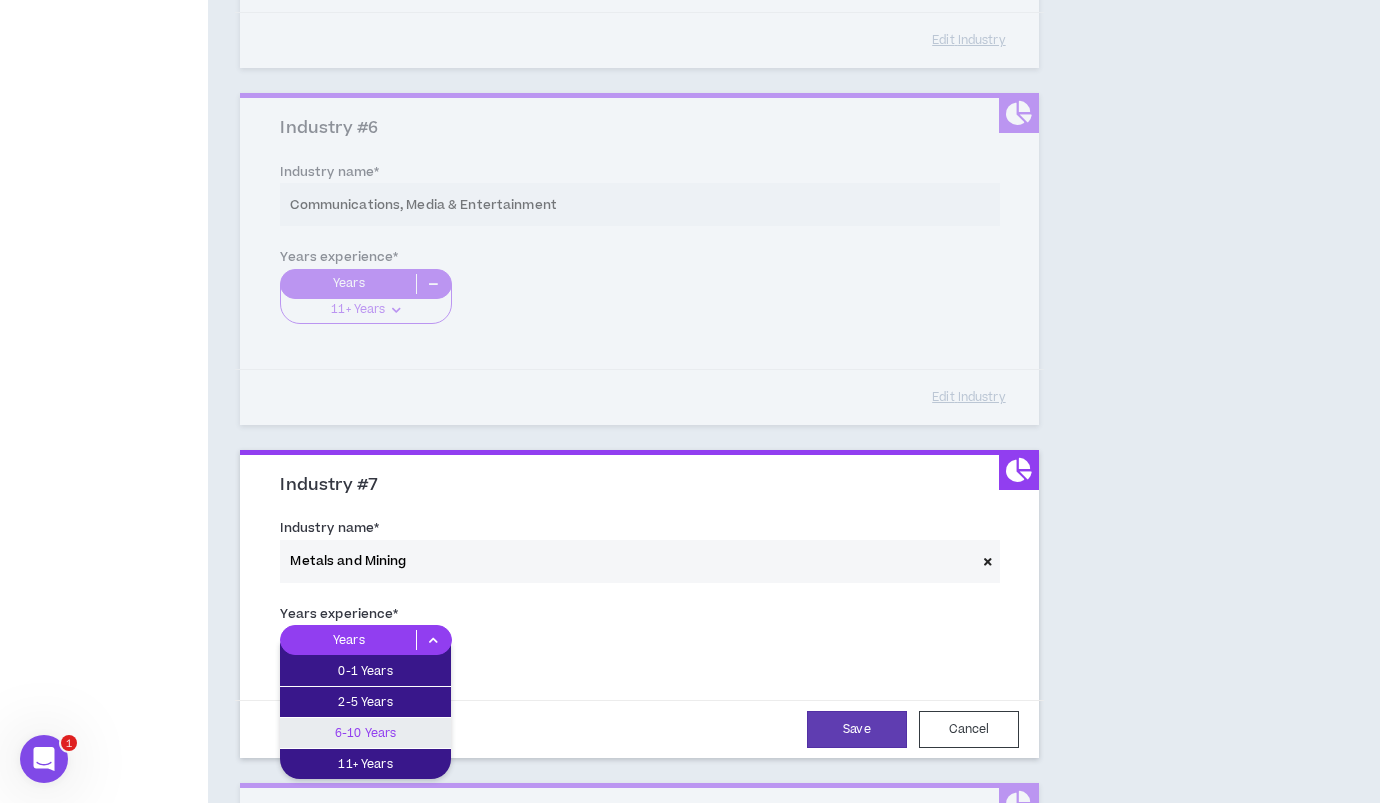 click on "6-10 Years" at bounding box center (365, 733) 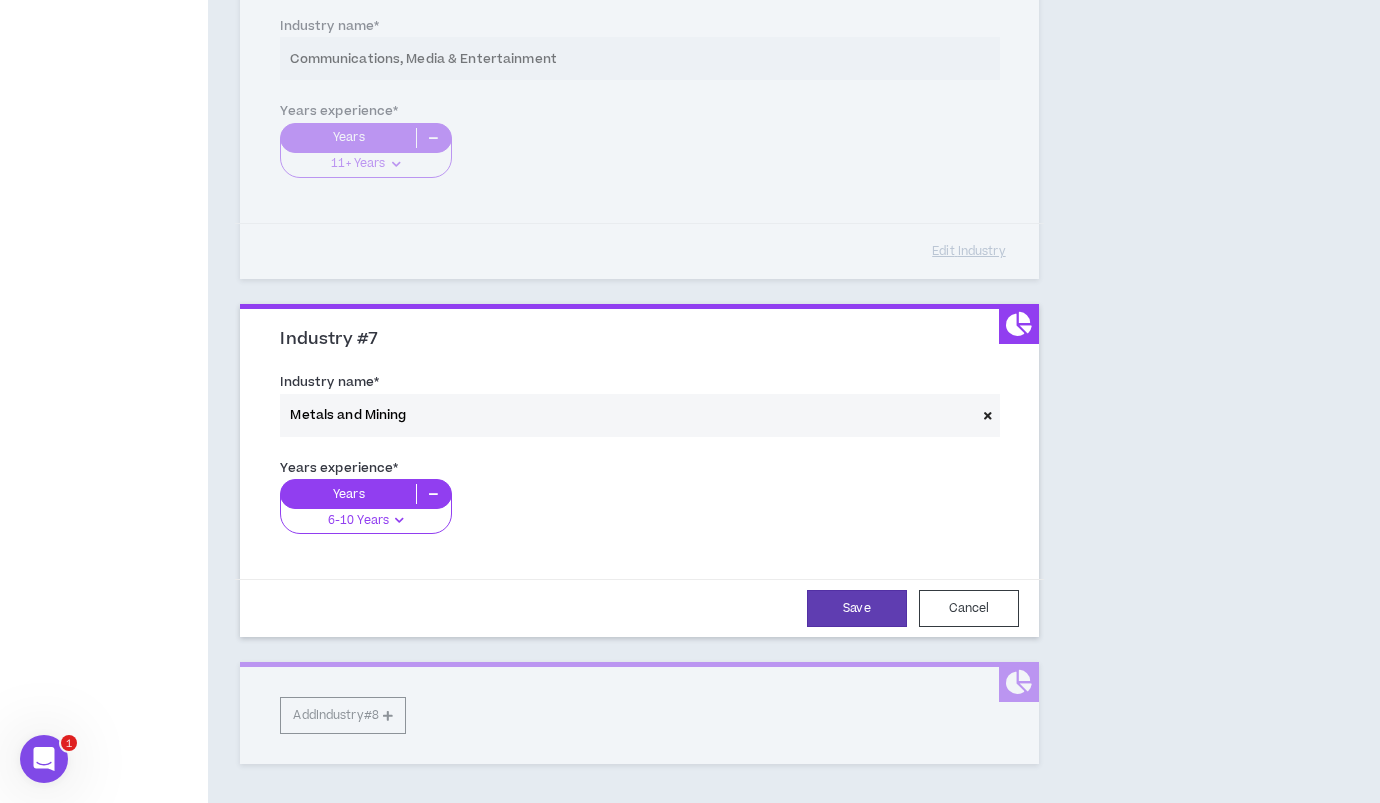 scroll, scrollTop: 2068, scrollLeft: 0, axis: vertical 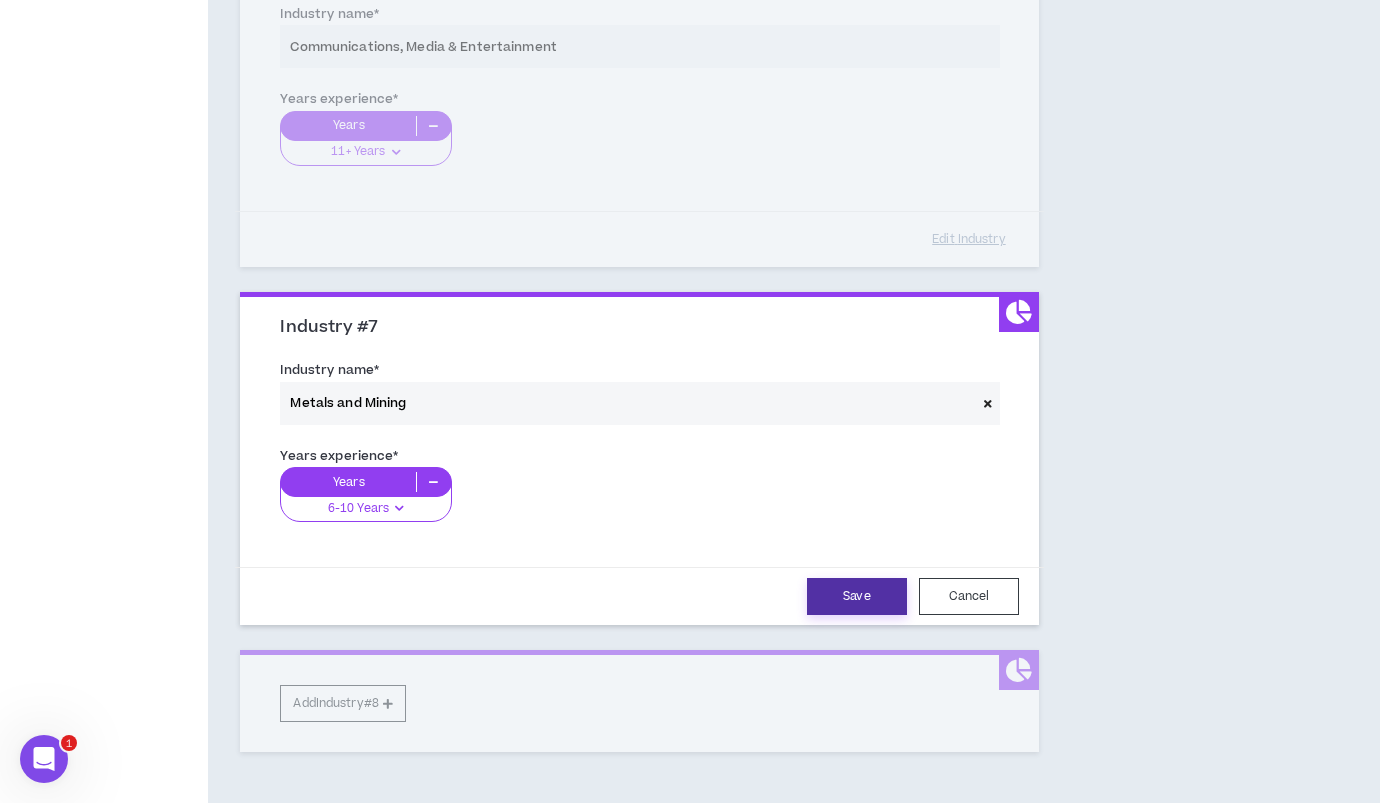 click on "Save" at bounding box center (857, 596) 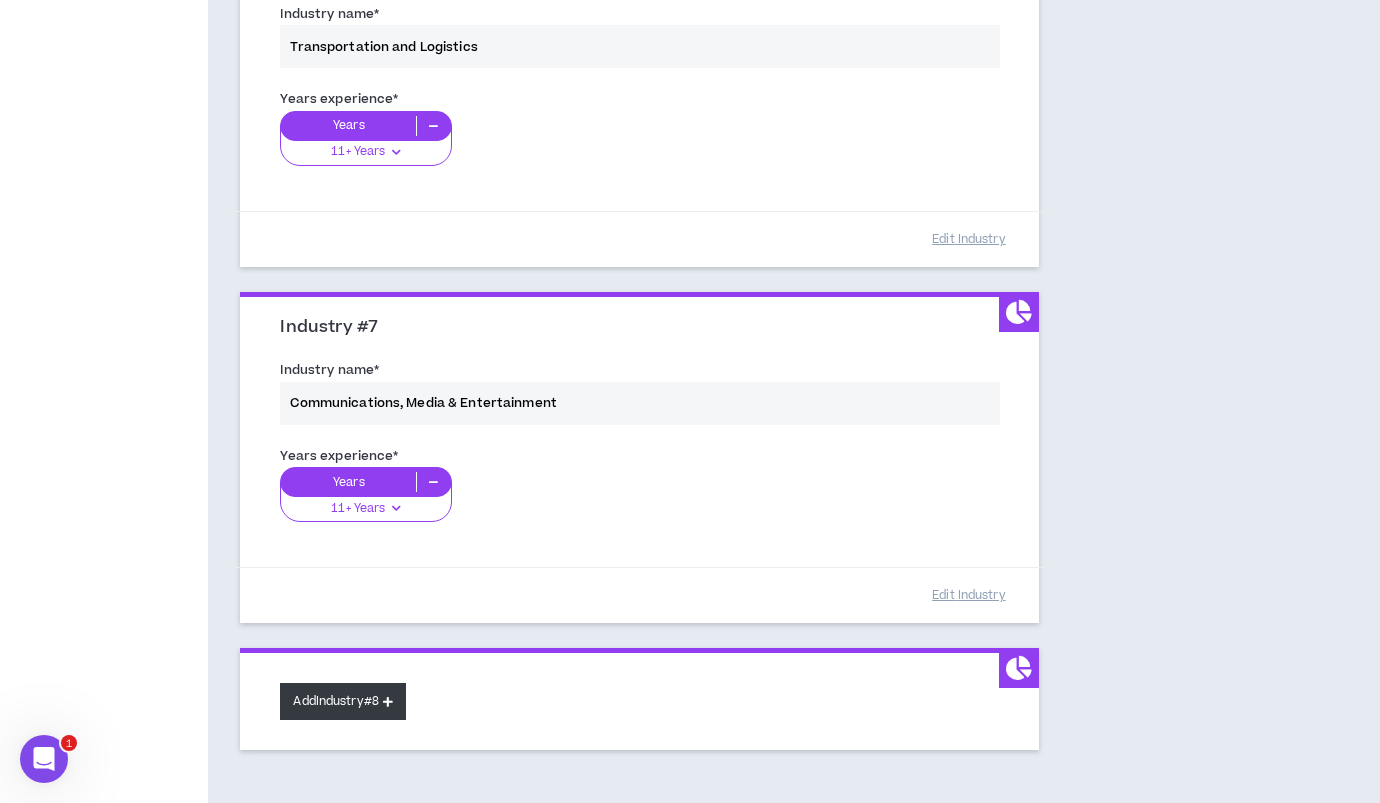 click on "Add  Industry  #8" at bounding box center (343, 701) 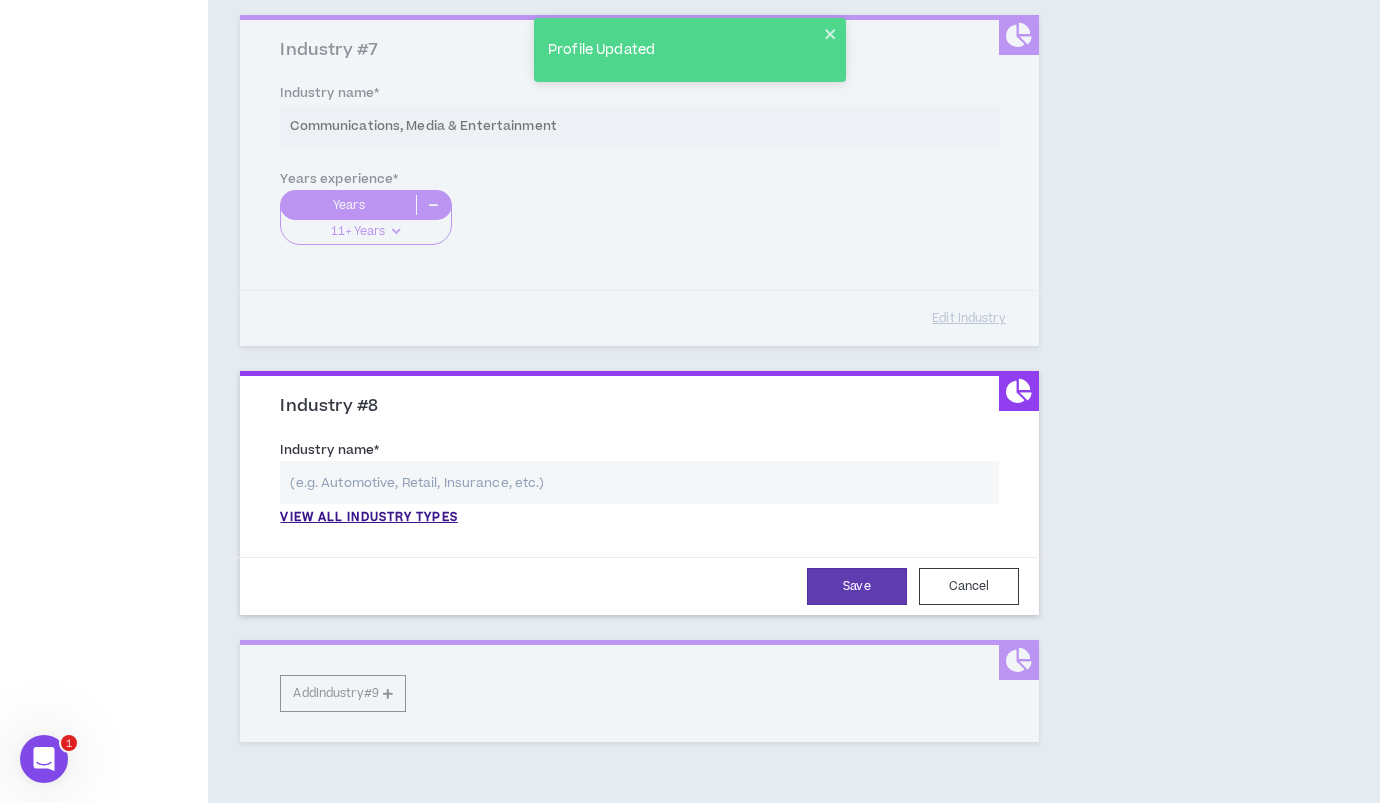 scroll, scrollTop: 2373, scrollLeft: 0, axis: vertical 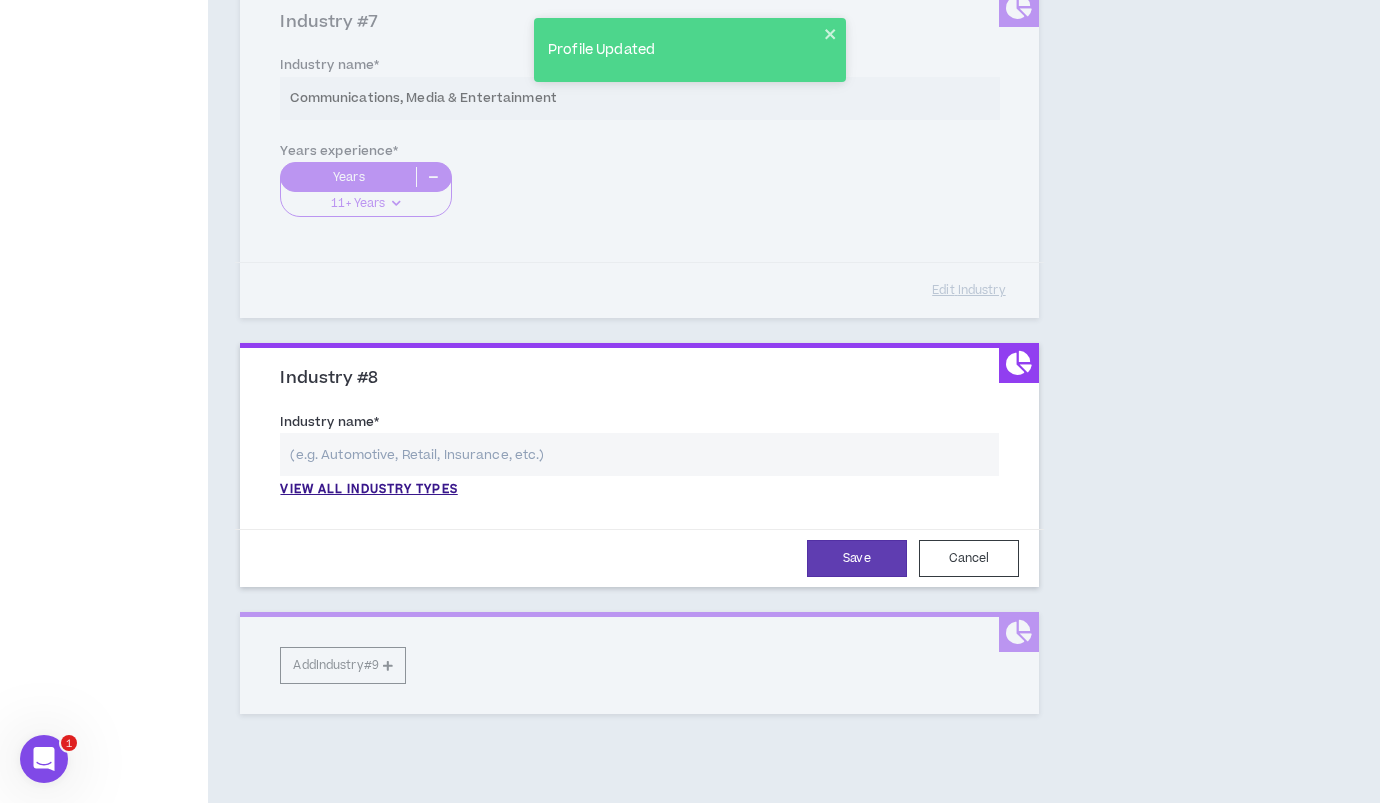 click at bounding box center [639, 454] 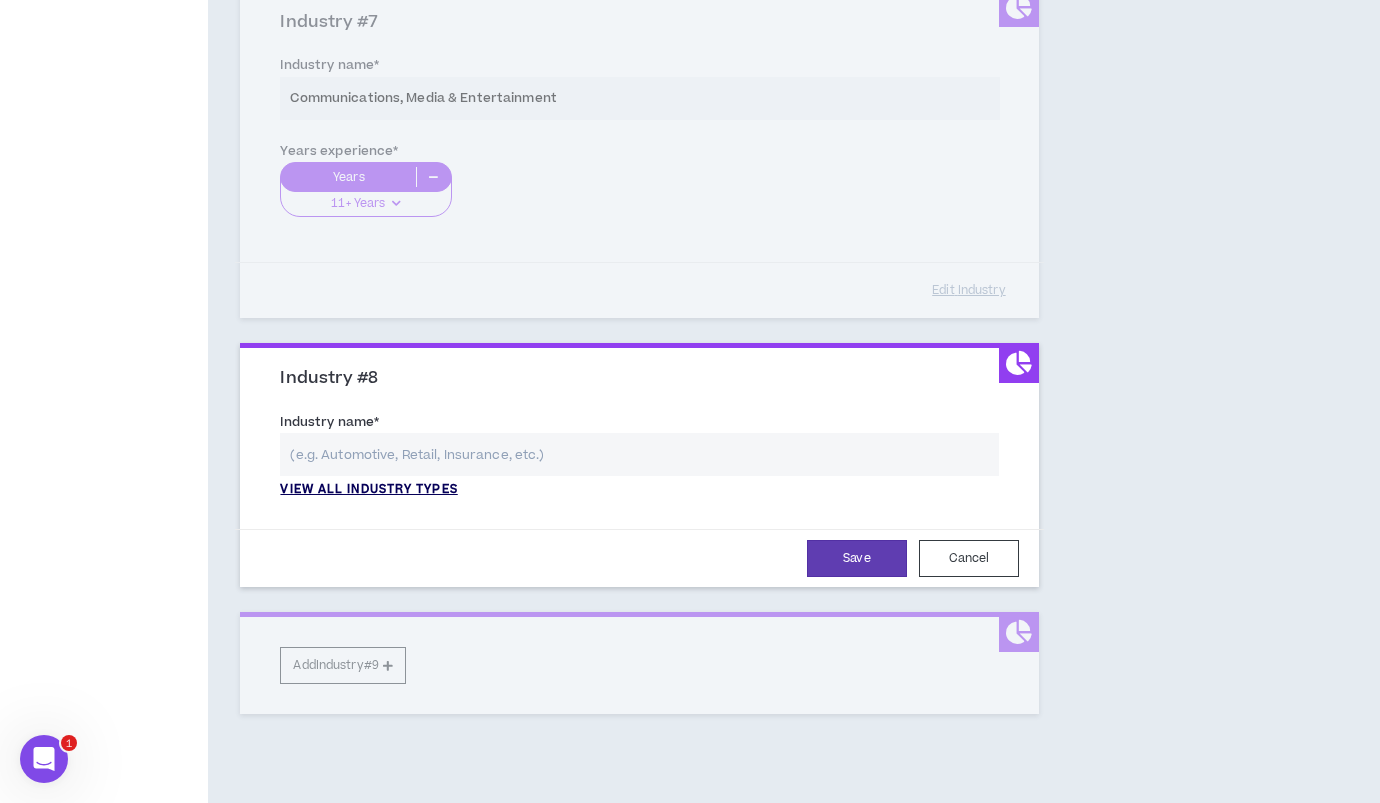 click on "View all industry types" at bounding box center [368, 490] 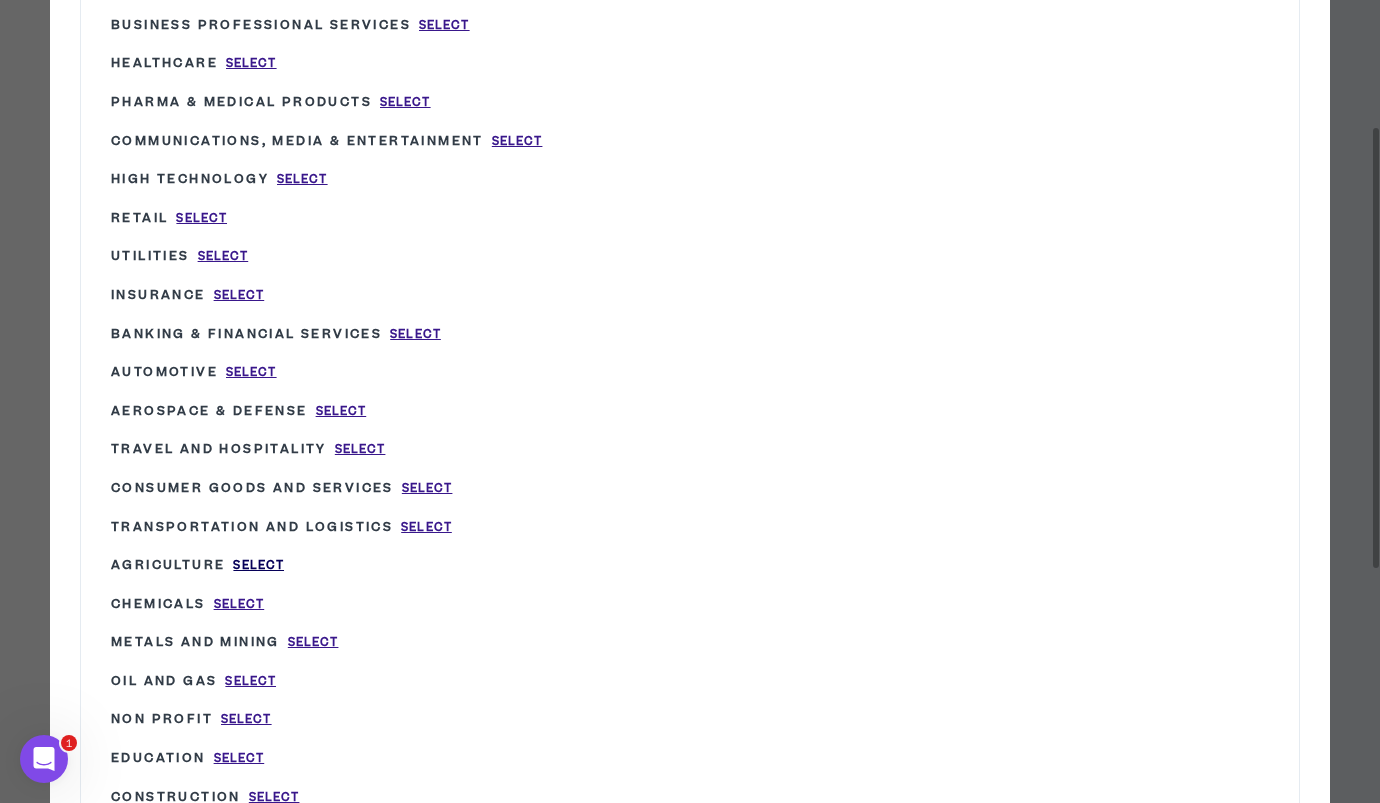 click on "Select" at bounding box center (258, 565) 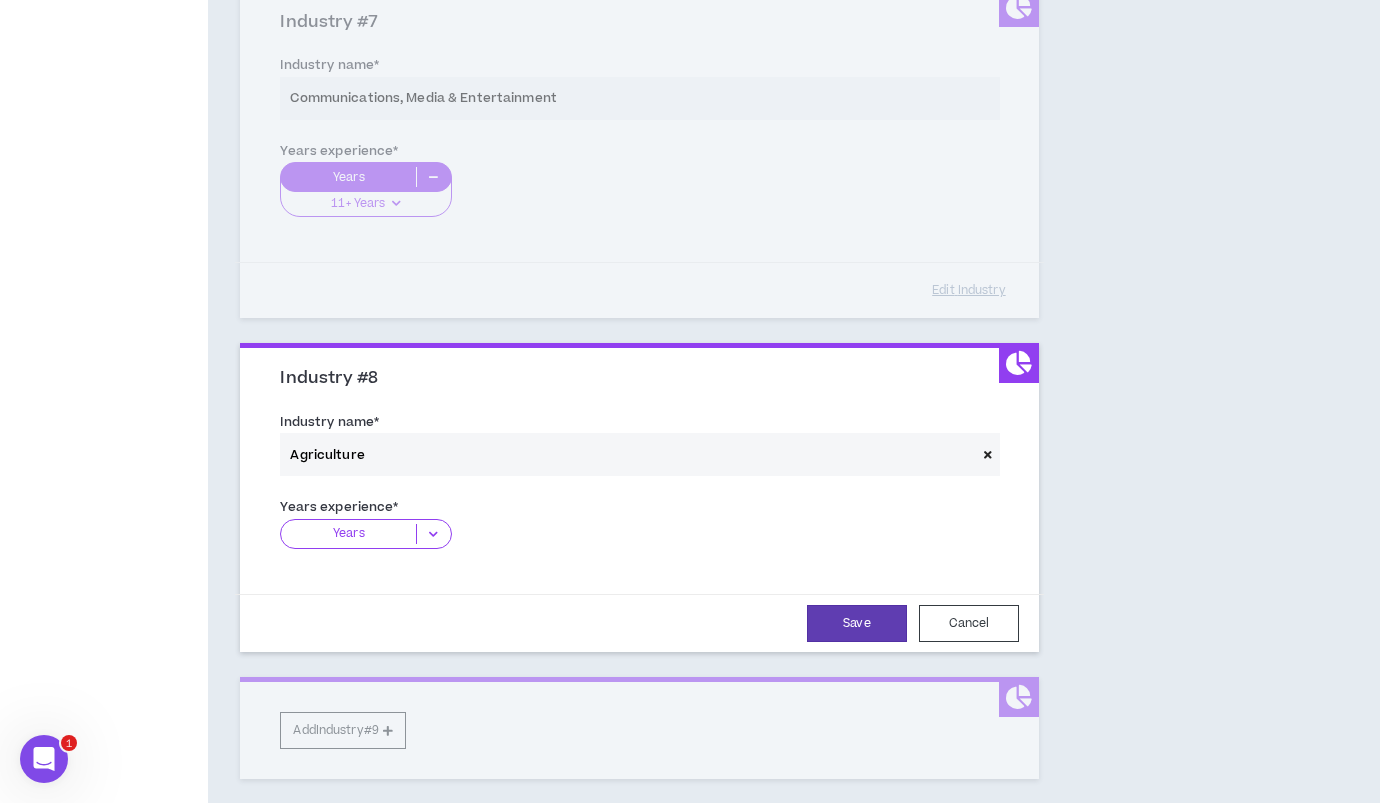click at bounding box center [433, 534] 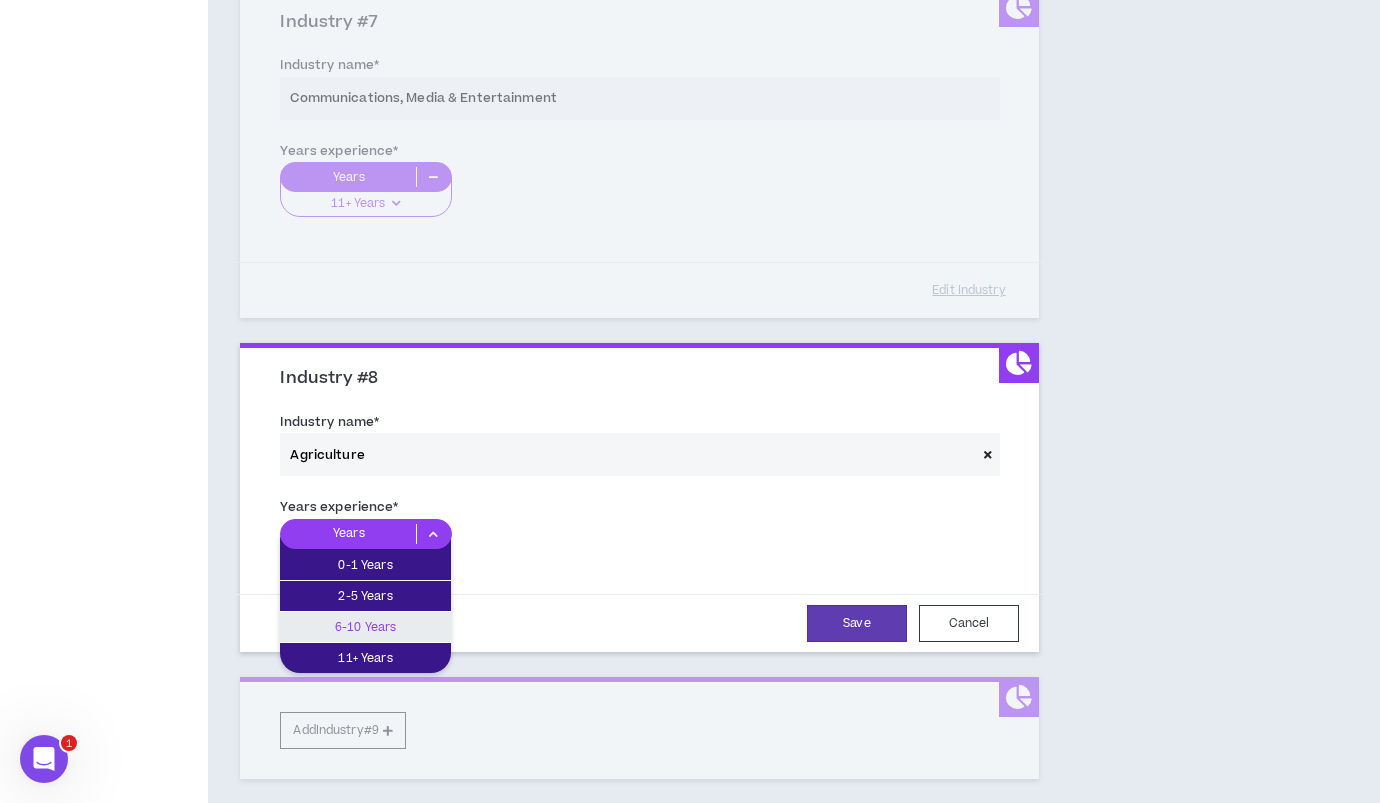 click on "6-10 Years" at bounding box center [365, 627] 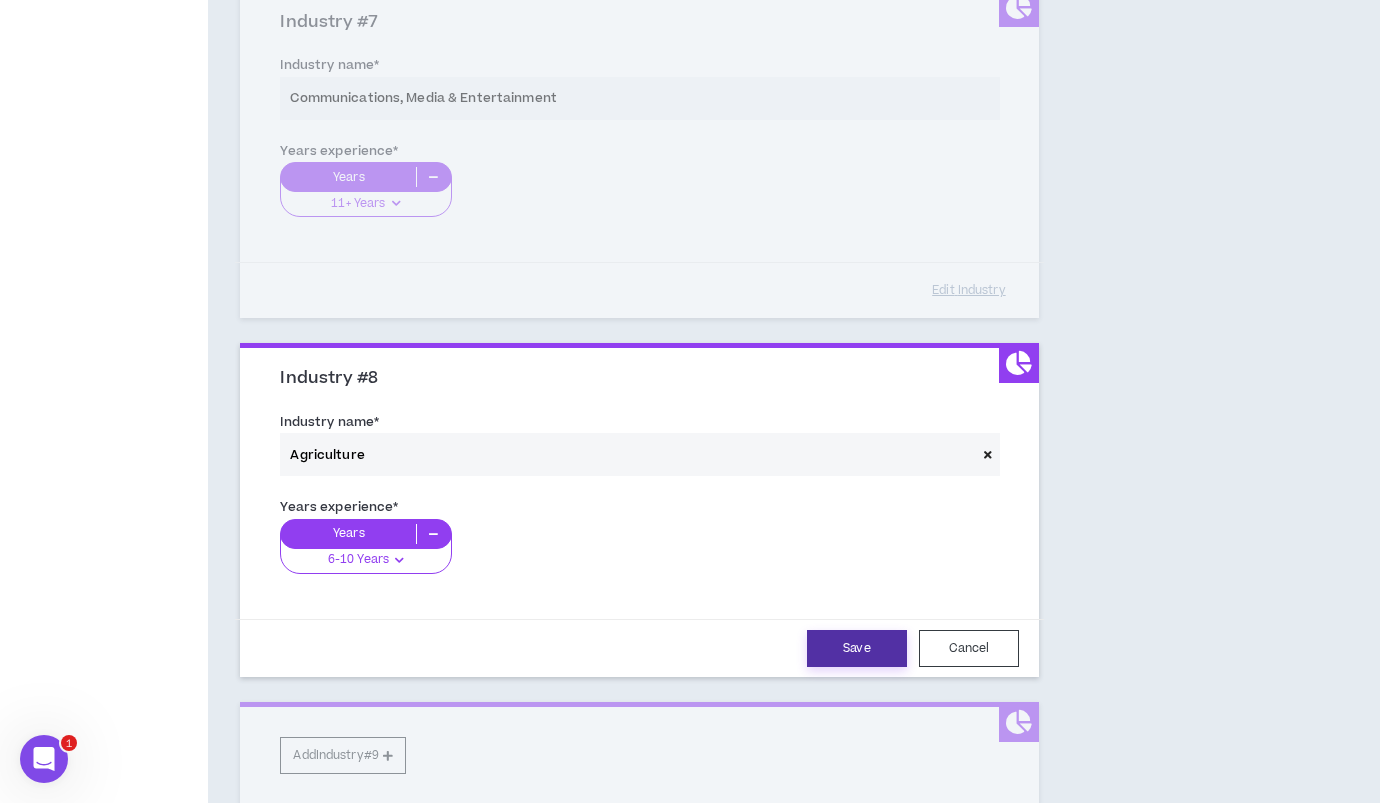 click on "Save" at bounding box center [857, 648] 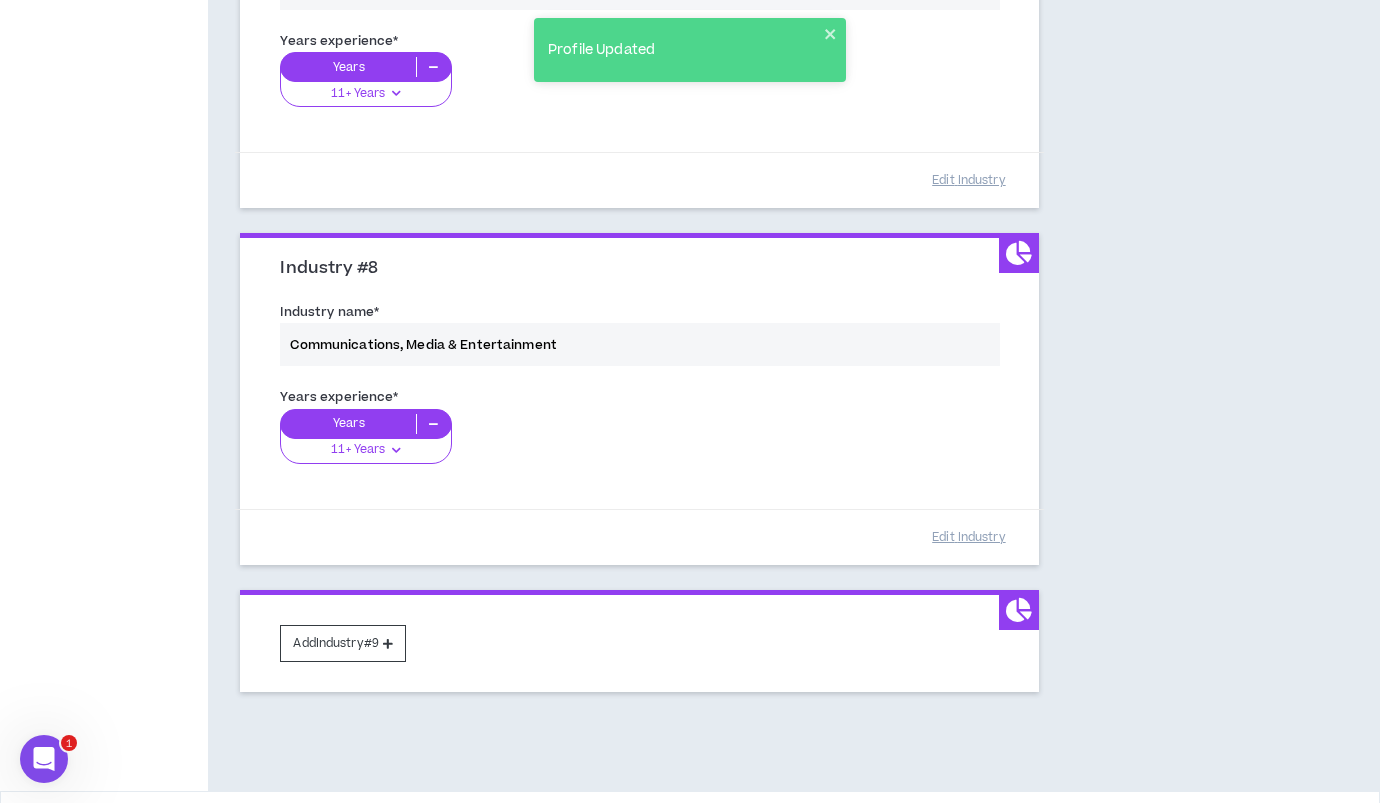 scroll, scrollTop: 2493, scrollLeft: 0, axis: vertical 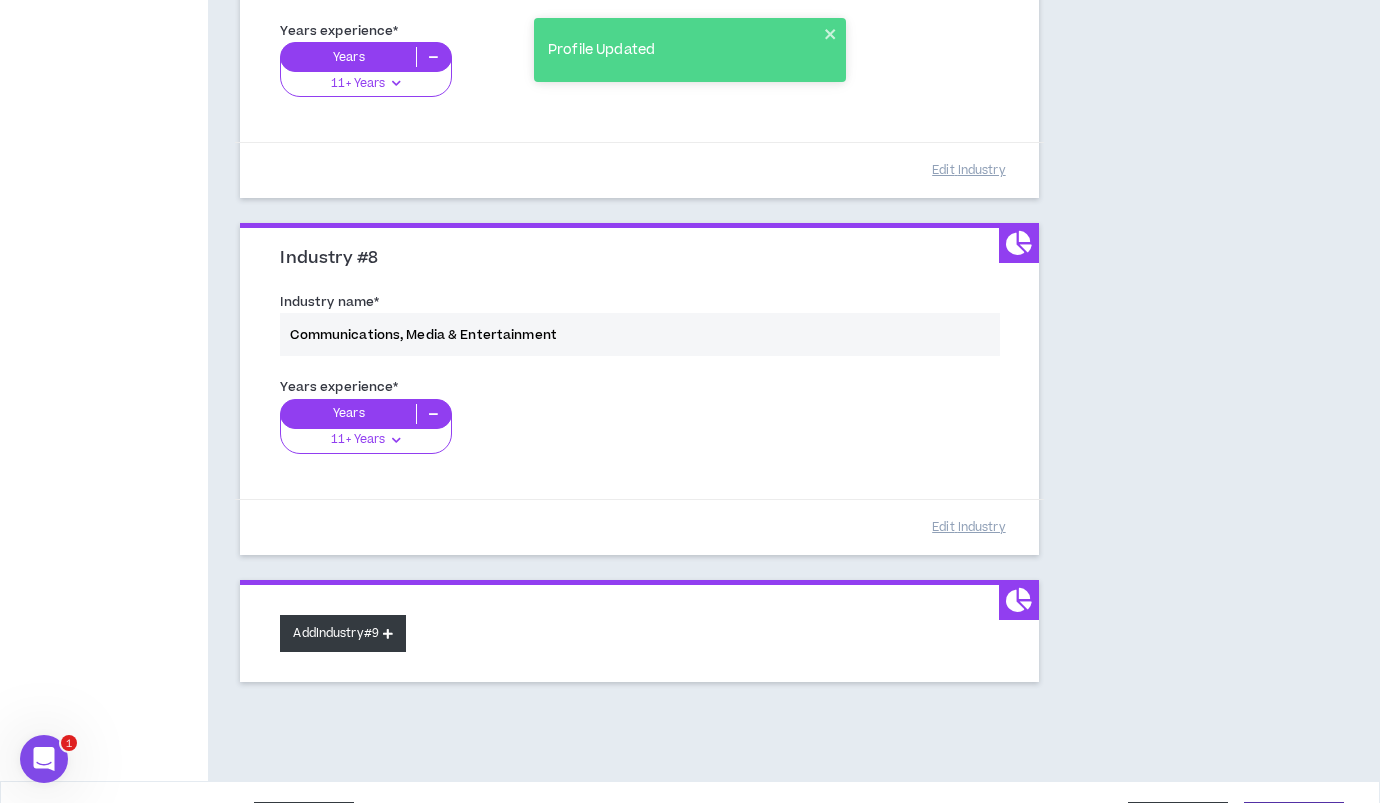 click on "Add  Industry  #9" at bounding box center [343, 633] 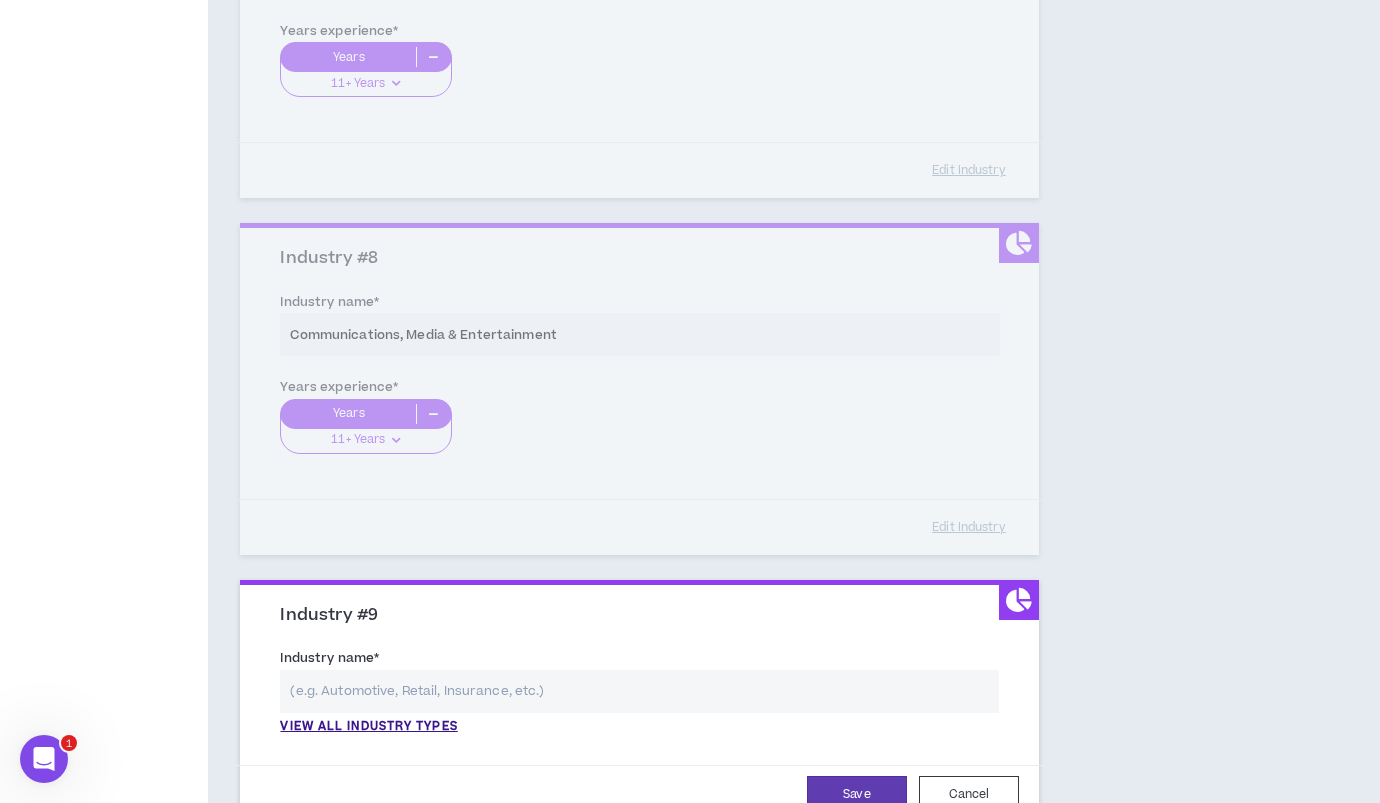 click at bounding box center [639, 691] 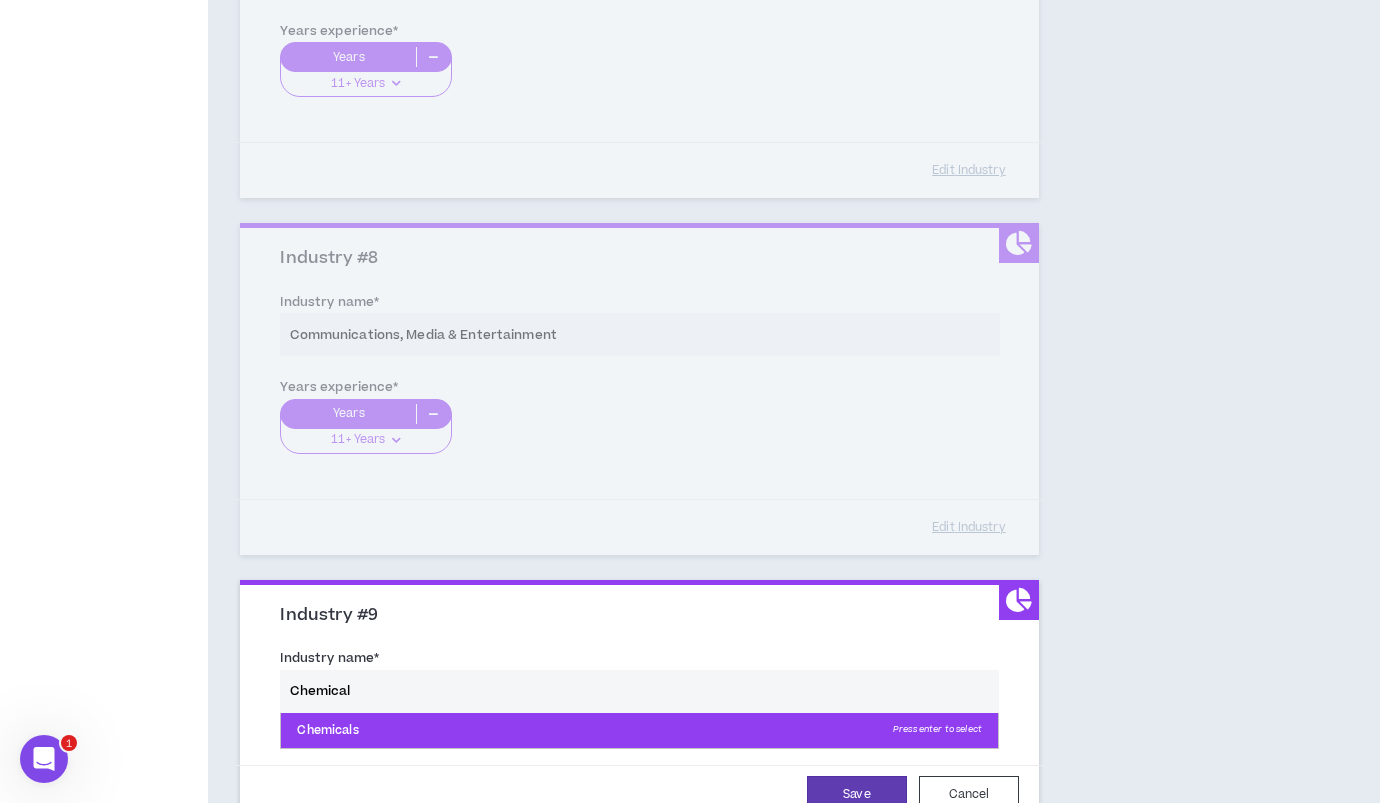 click on "Chemicals Press enter to select" at bounding box center [639, 731] 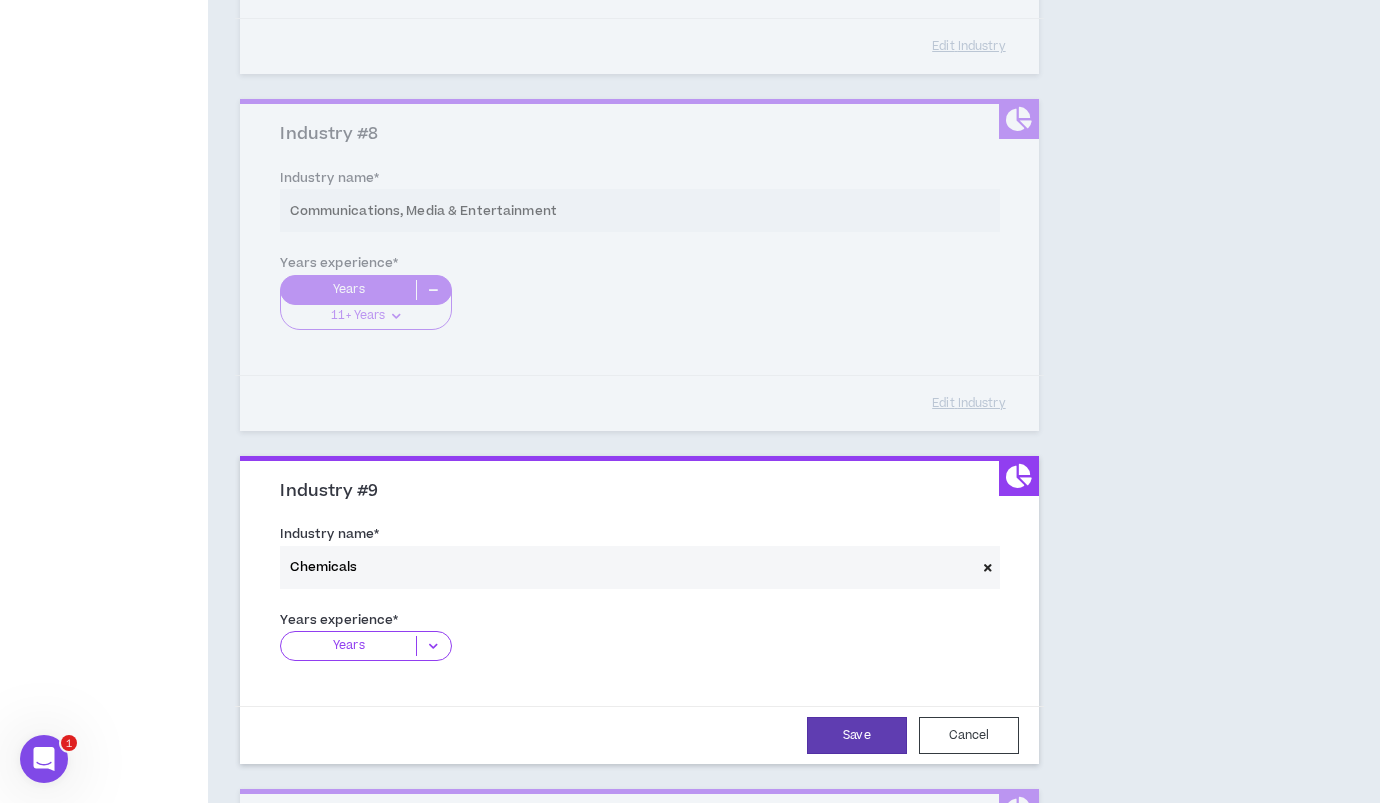 scroll, scrollTop: 2621, scrollLeft: 0, axis: vertical 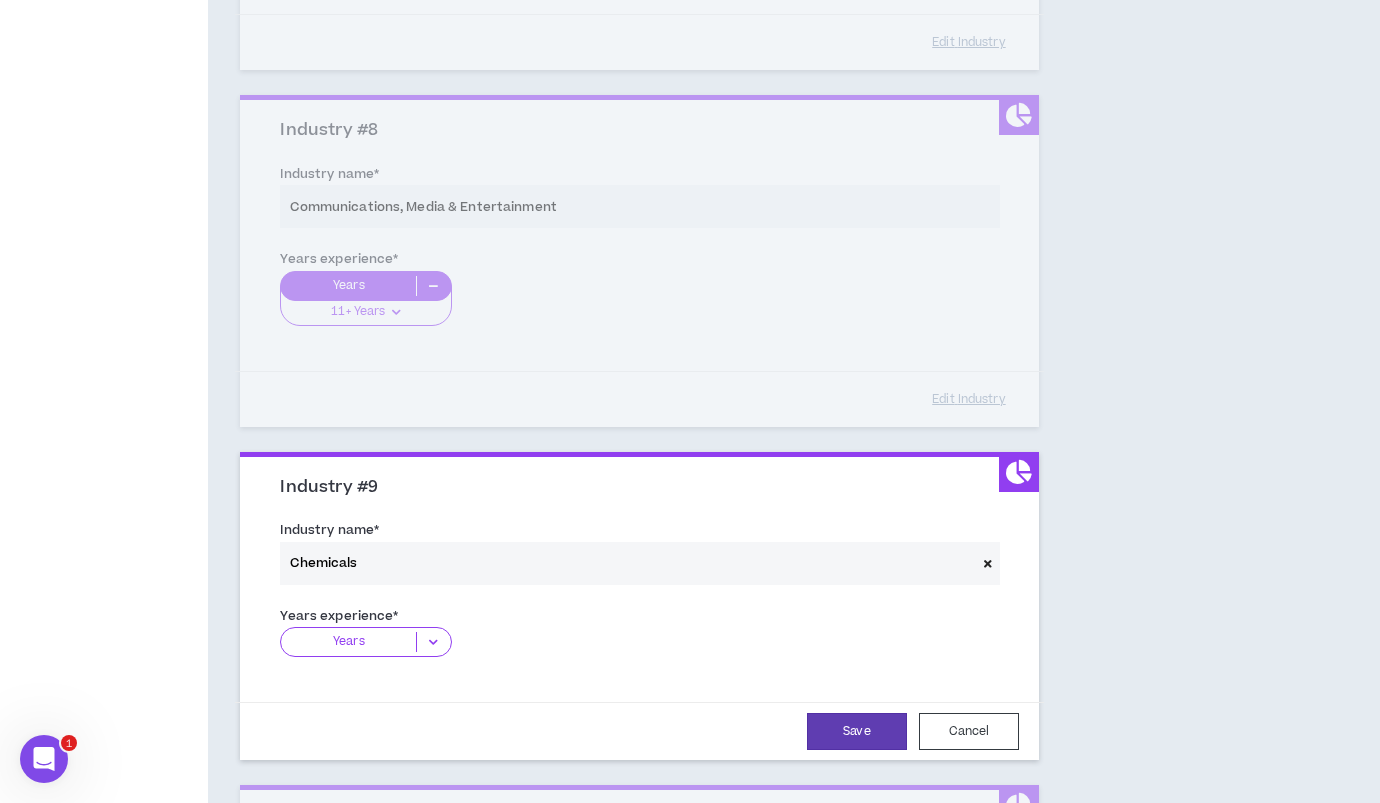 click at bounding box center [433, 642] 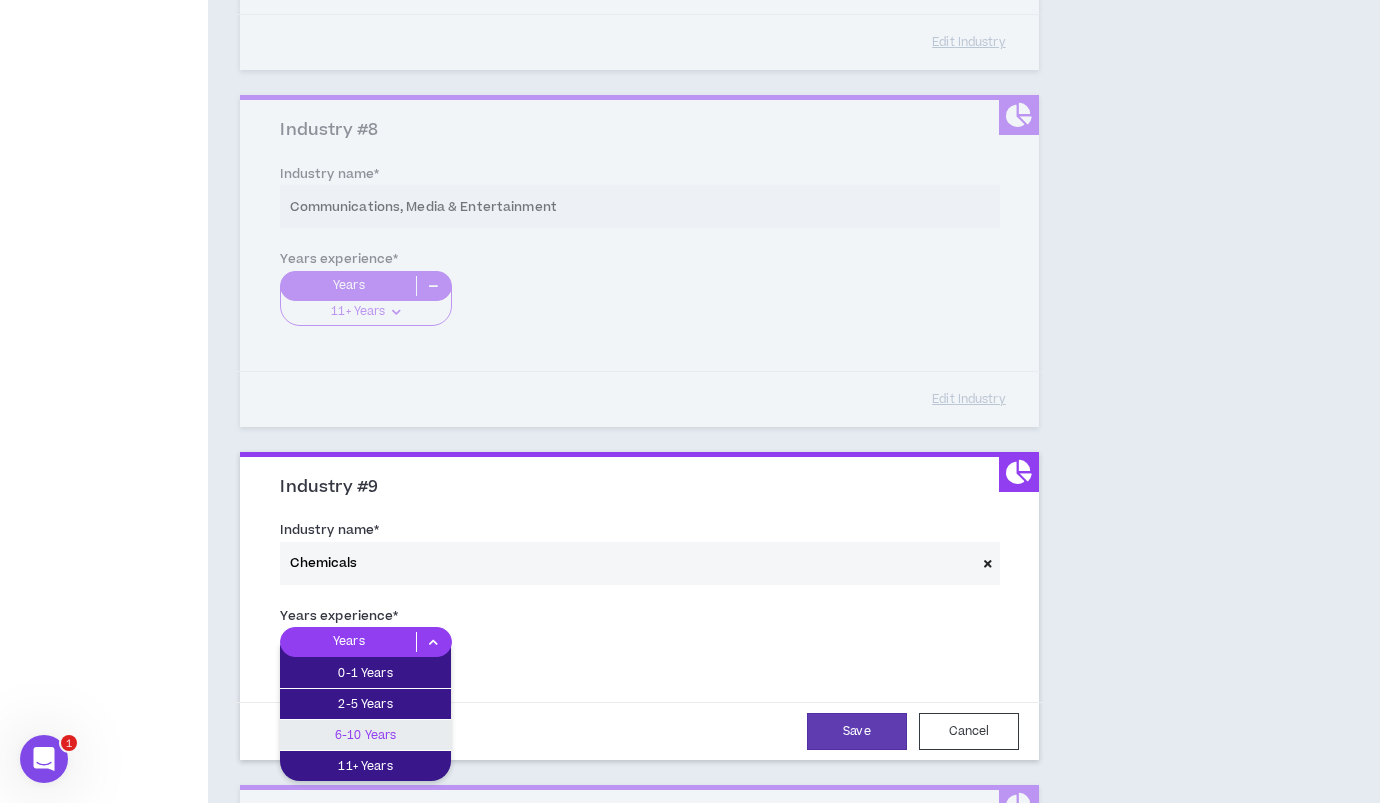 click on "6-10 Years" at bounding box center (365, 735) 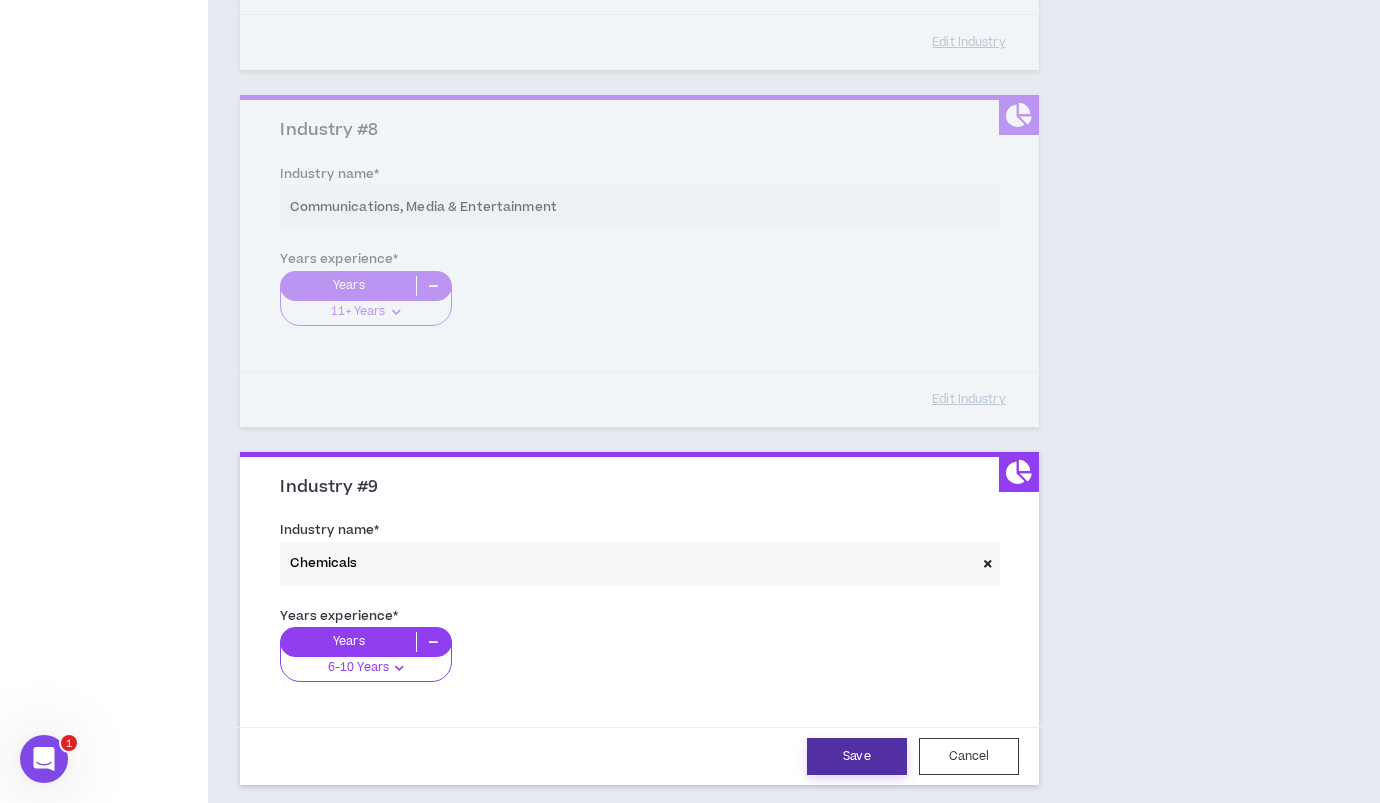 click on "Save" at bounding box center (857, 756) 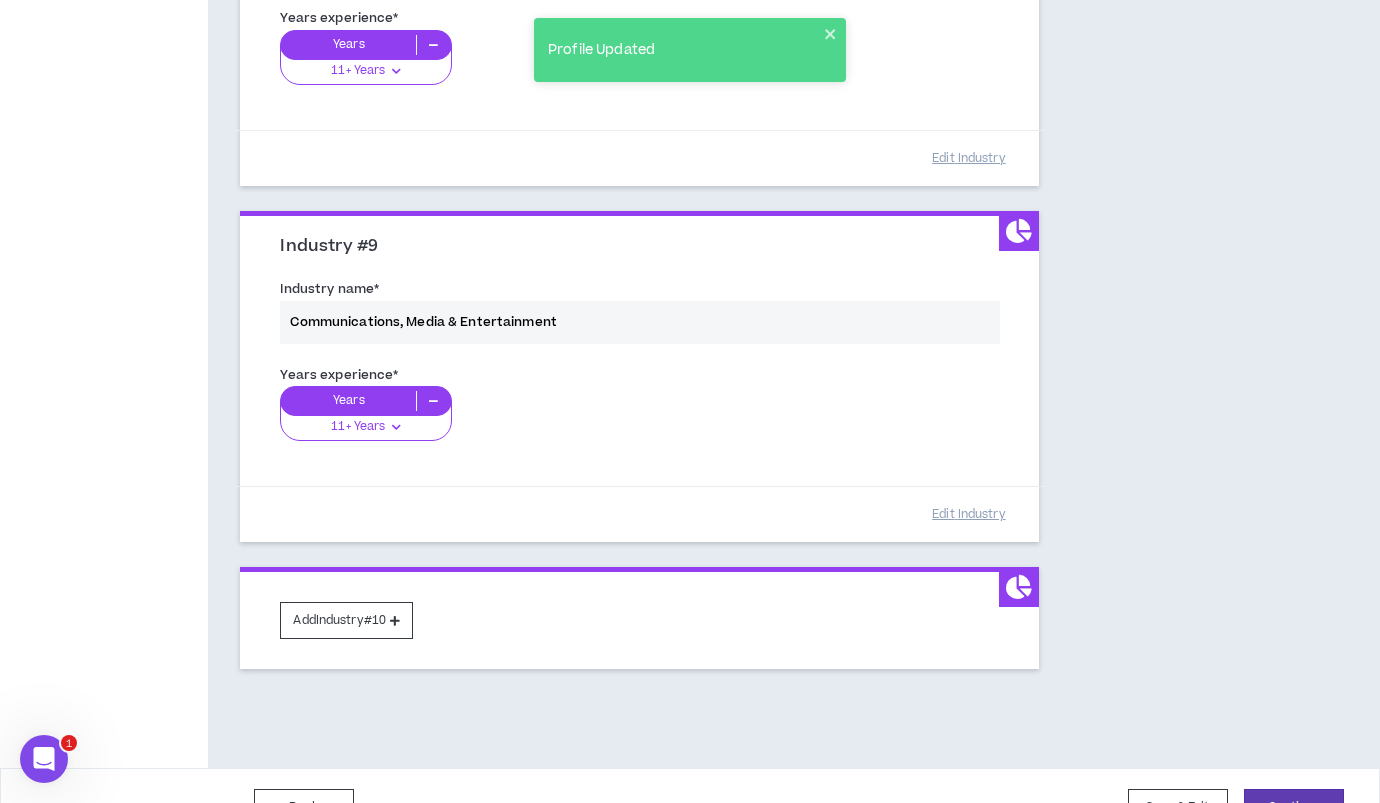 scroll, scrollTop: 2863, scrollLeft: 0, axis: vertical 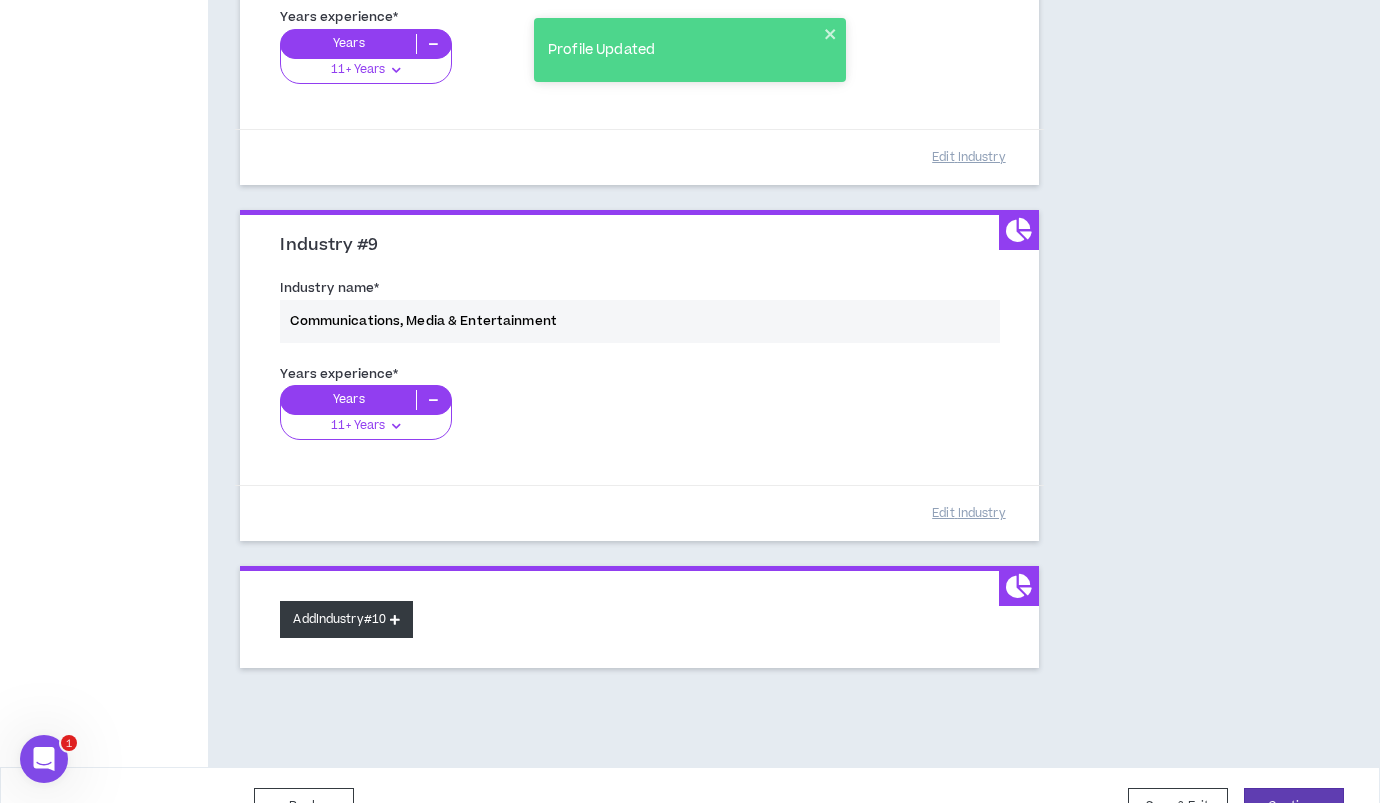 click on "Add  Industry  #10" at bounding box center (346, 619) 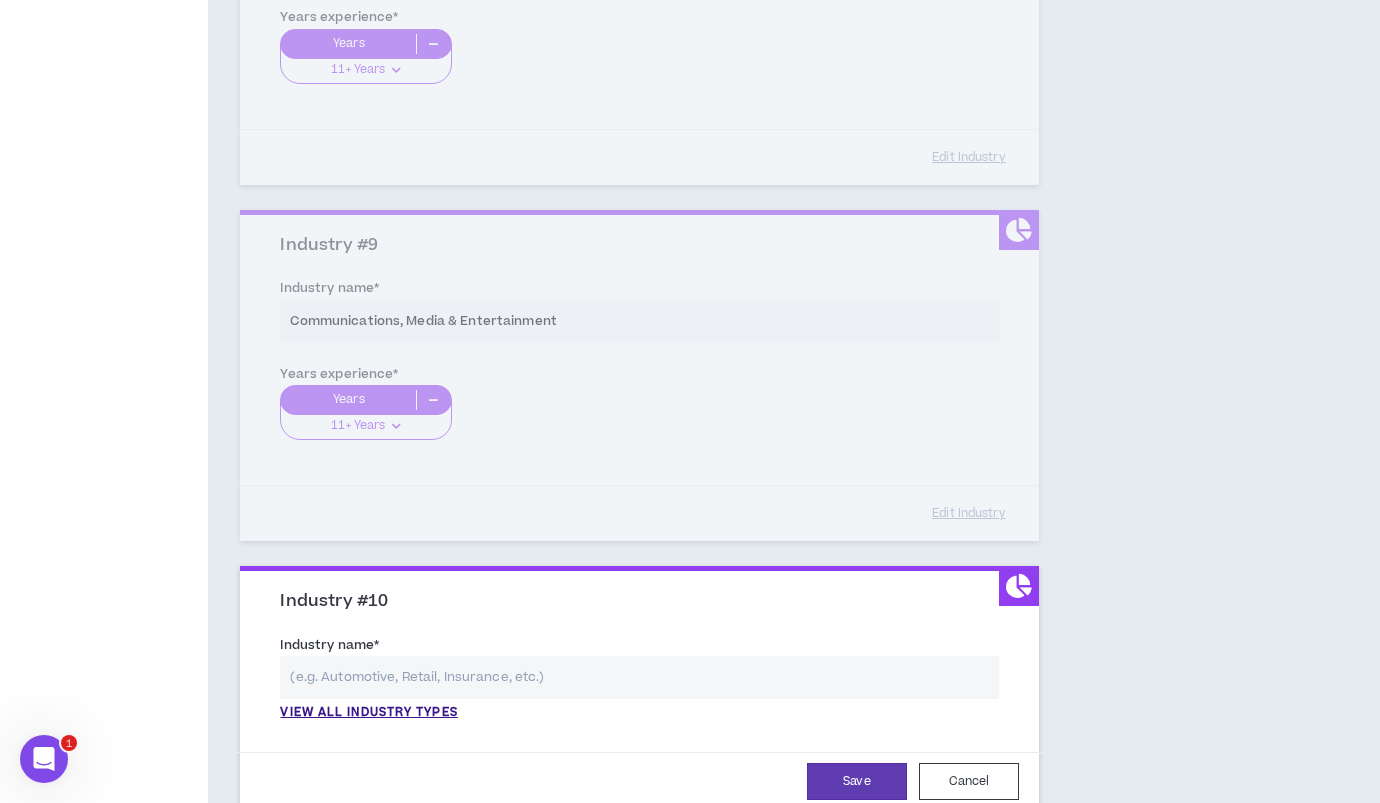 click at bounding box center (639, 677) 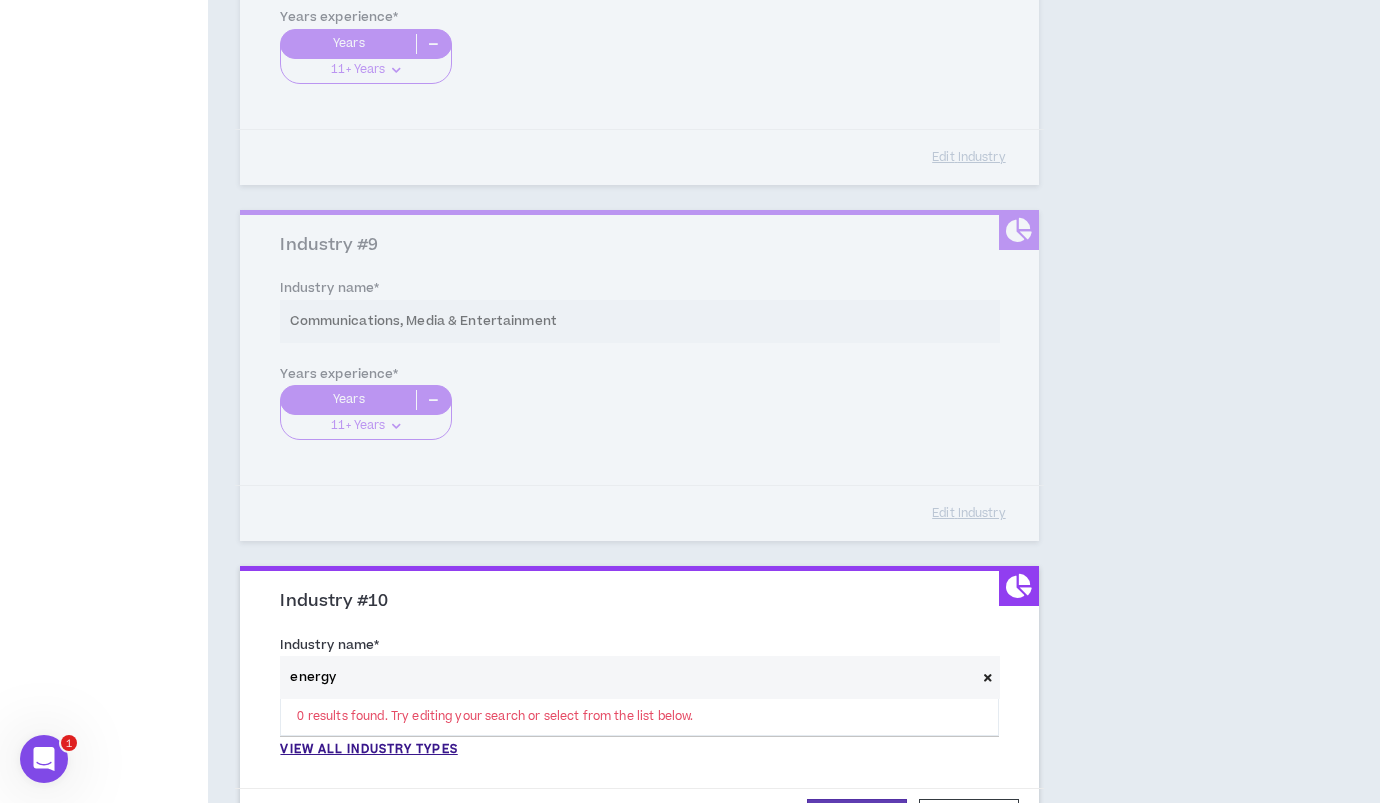 drag, startPoint x: 359, startPoint y: 680, endPoint x: 222, endPoint y: 677, distance: 137.03284 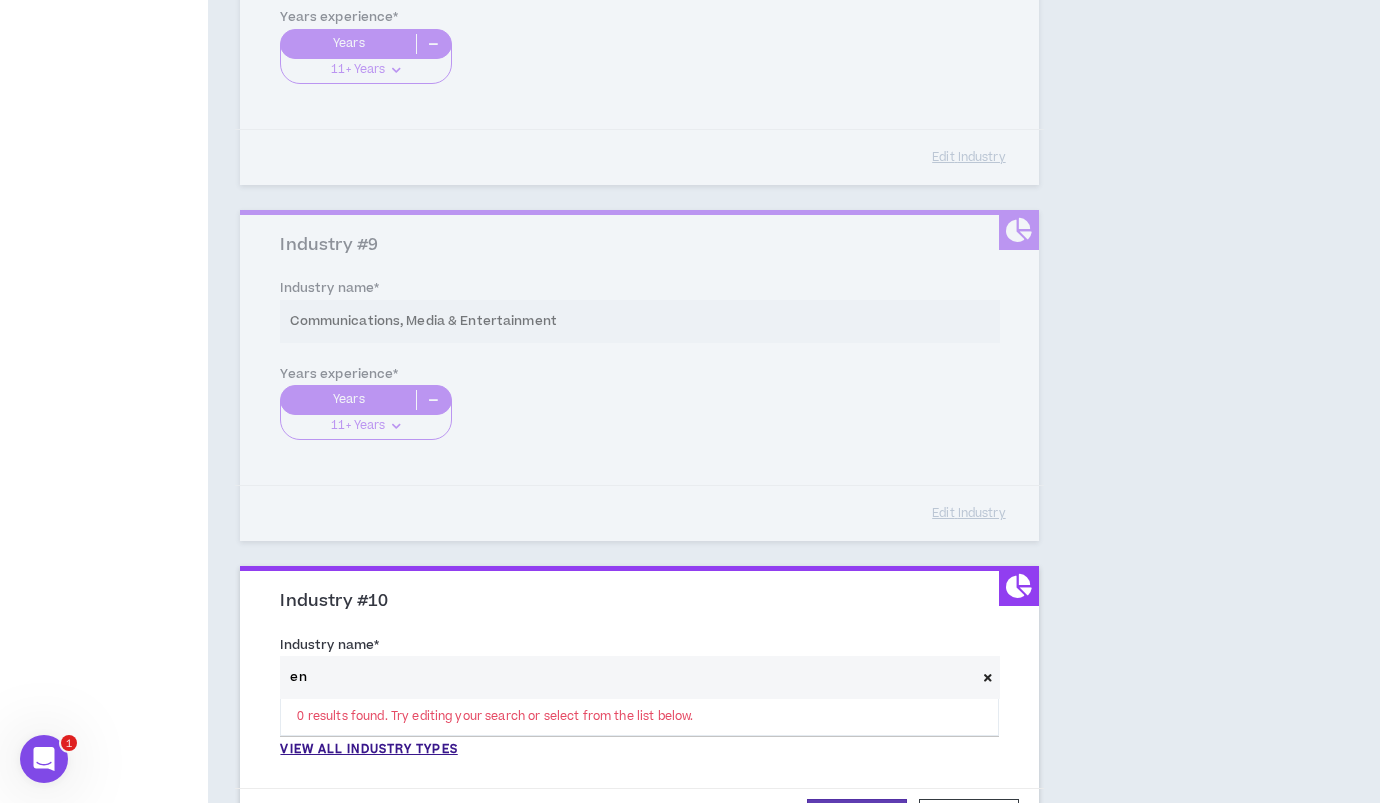 type on "e" 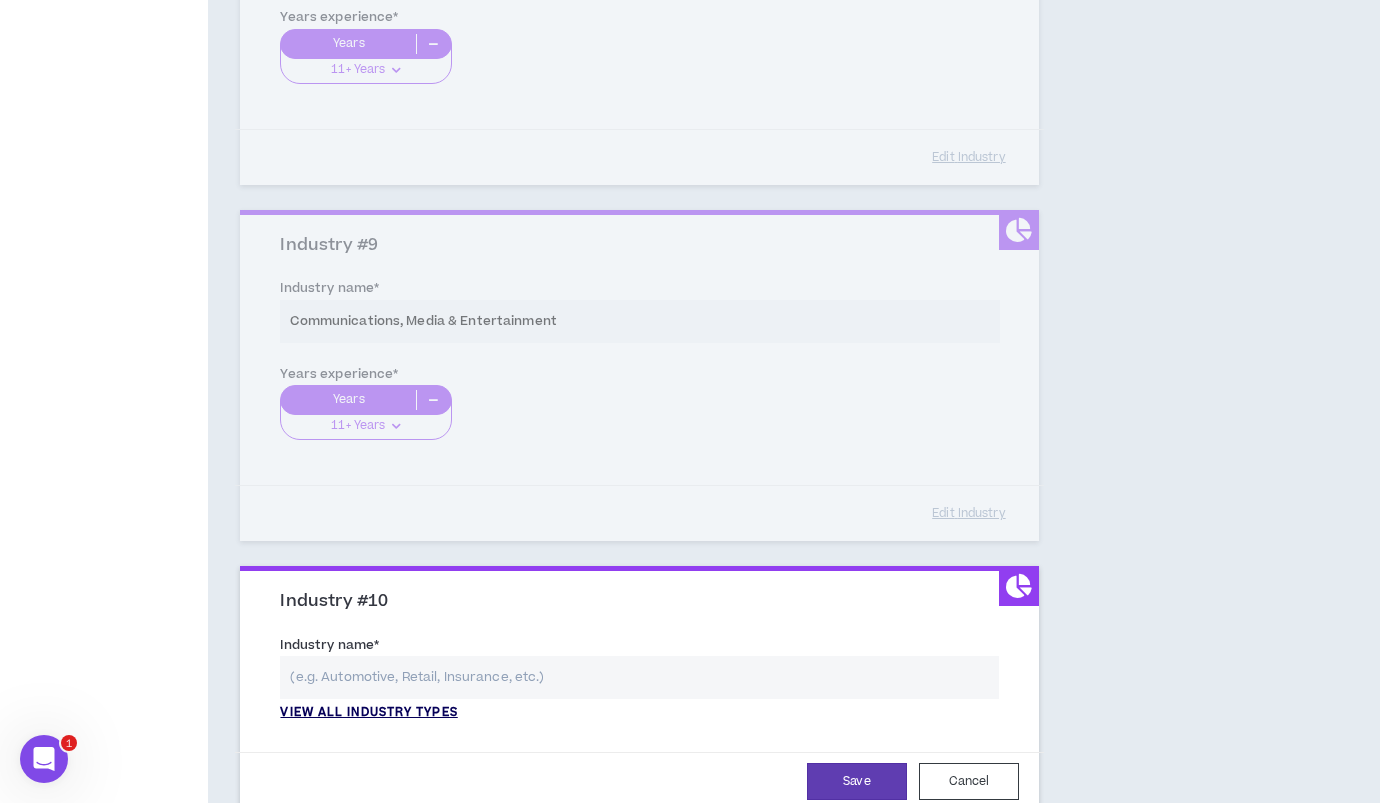 click on "View all industry types" at bounding box center [368, 713] 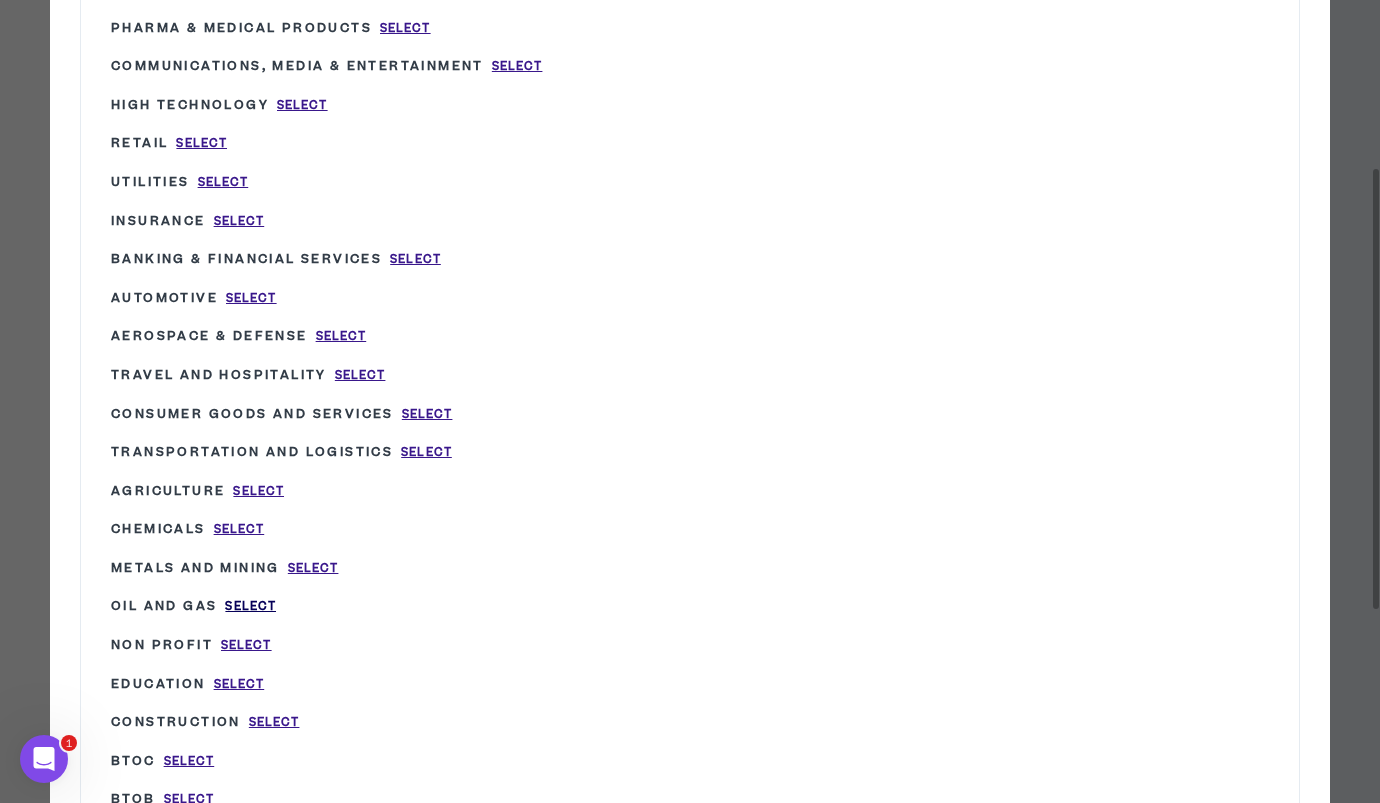 click on "Select" at bounding box center [250, 606] 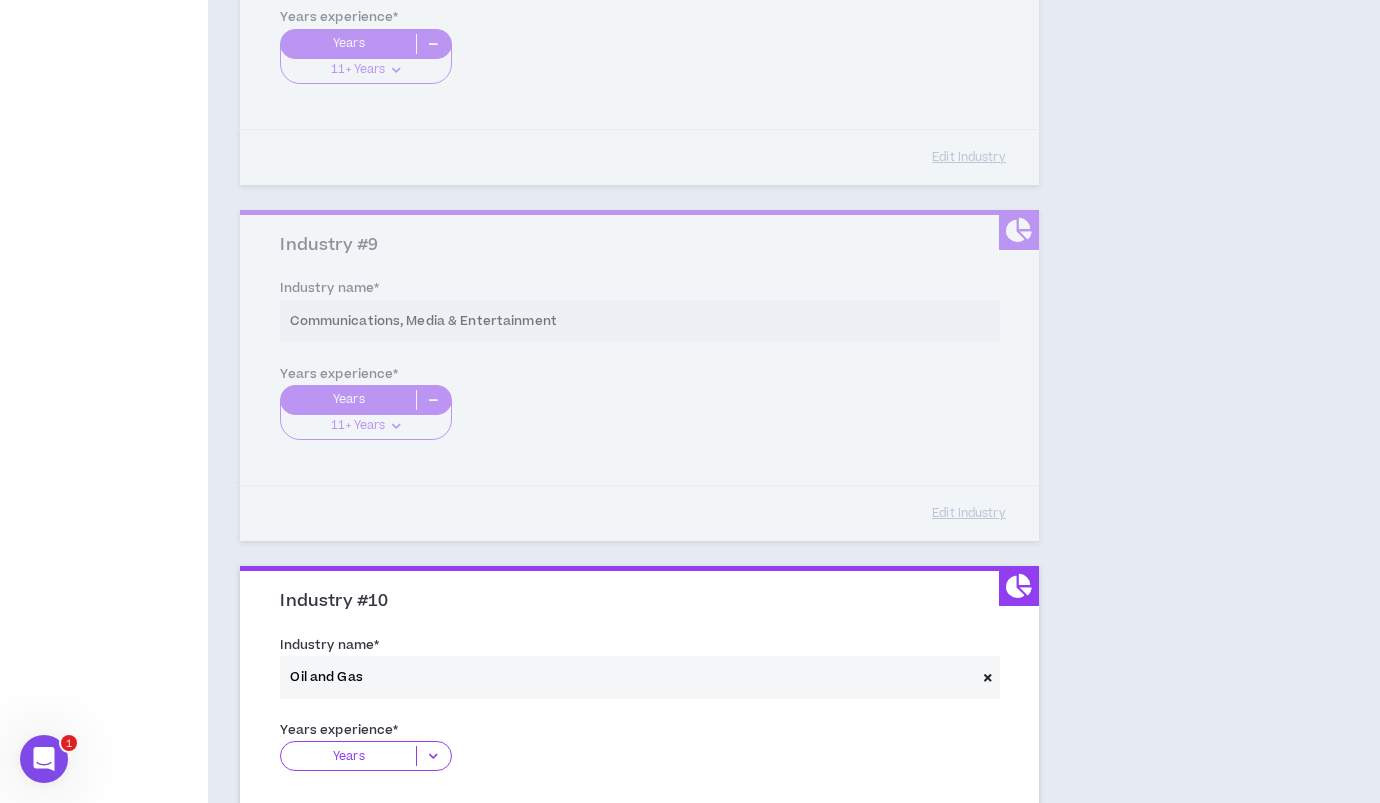 click on "Years" at bounding box center (348, 756) 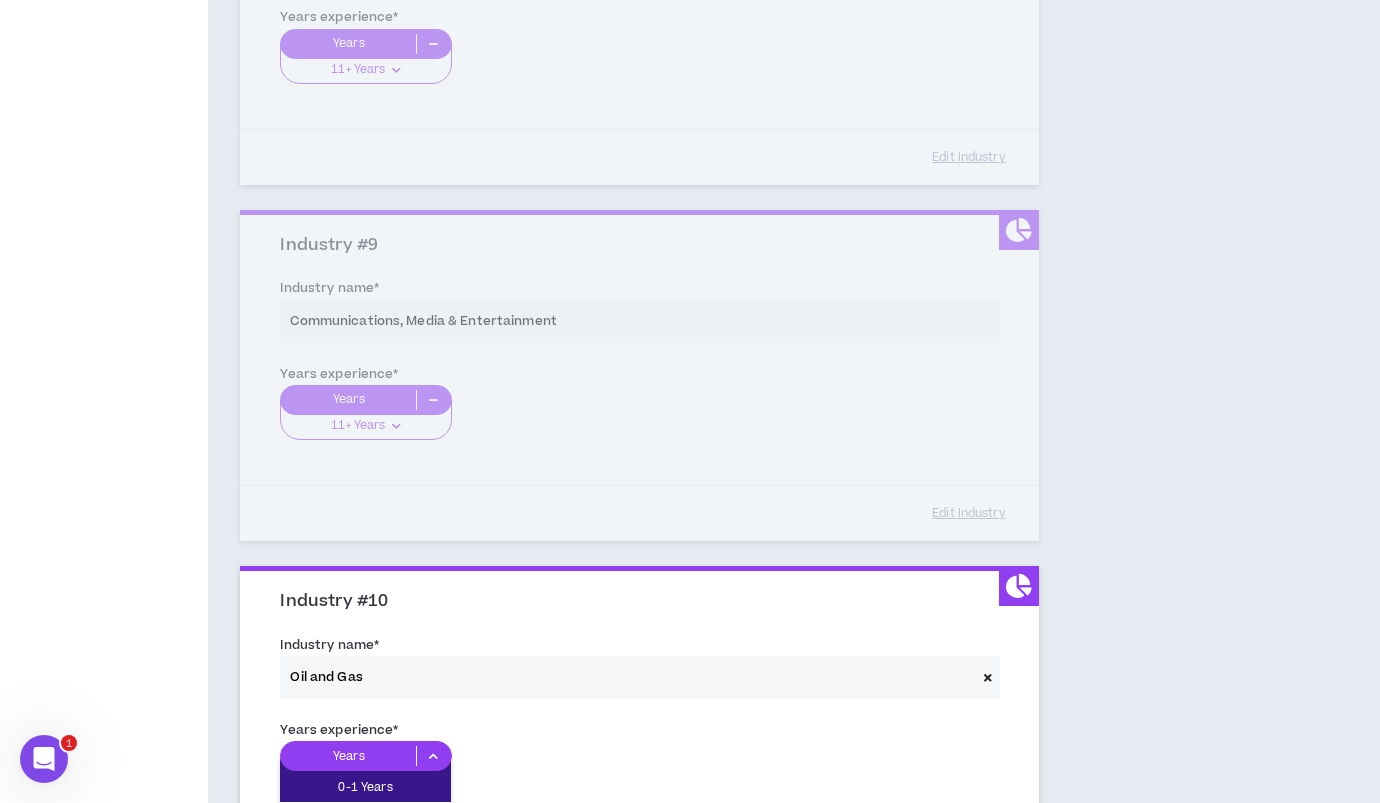 scroll, scrollTop: 3022, scrollLeft: 0, axis: vertical 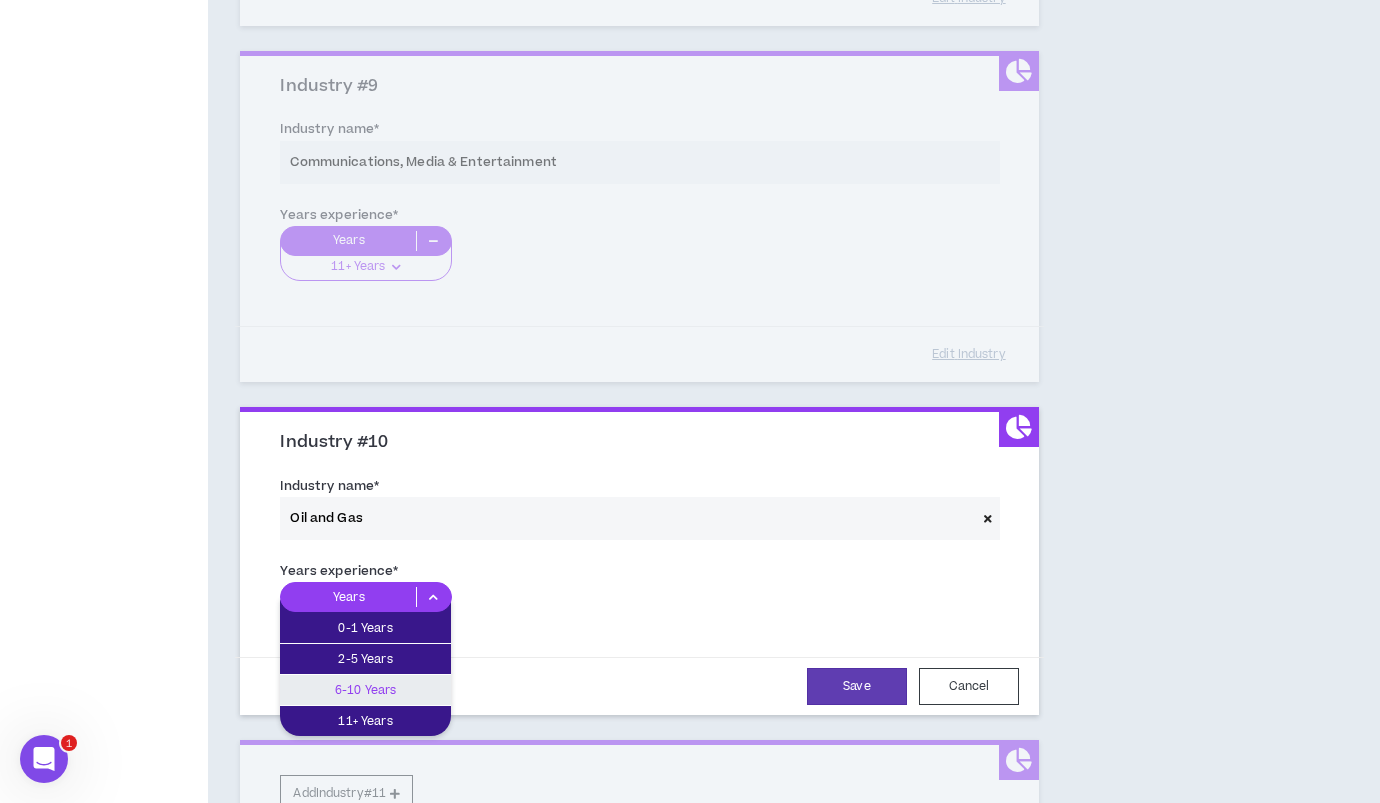 click on "6-10 Years" at bounding box center (365, 690) 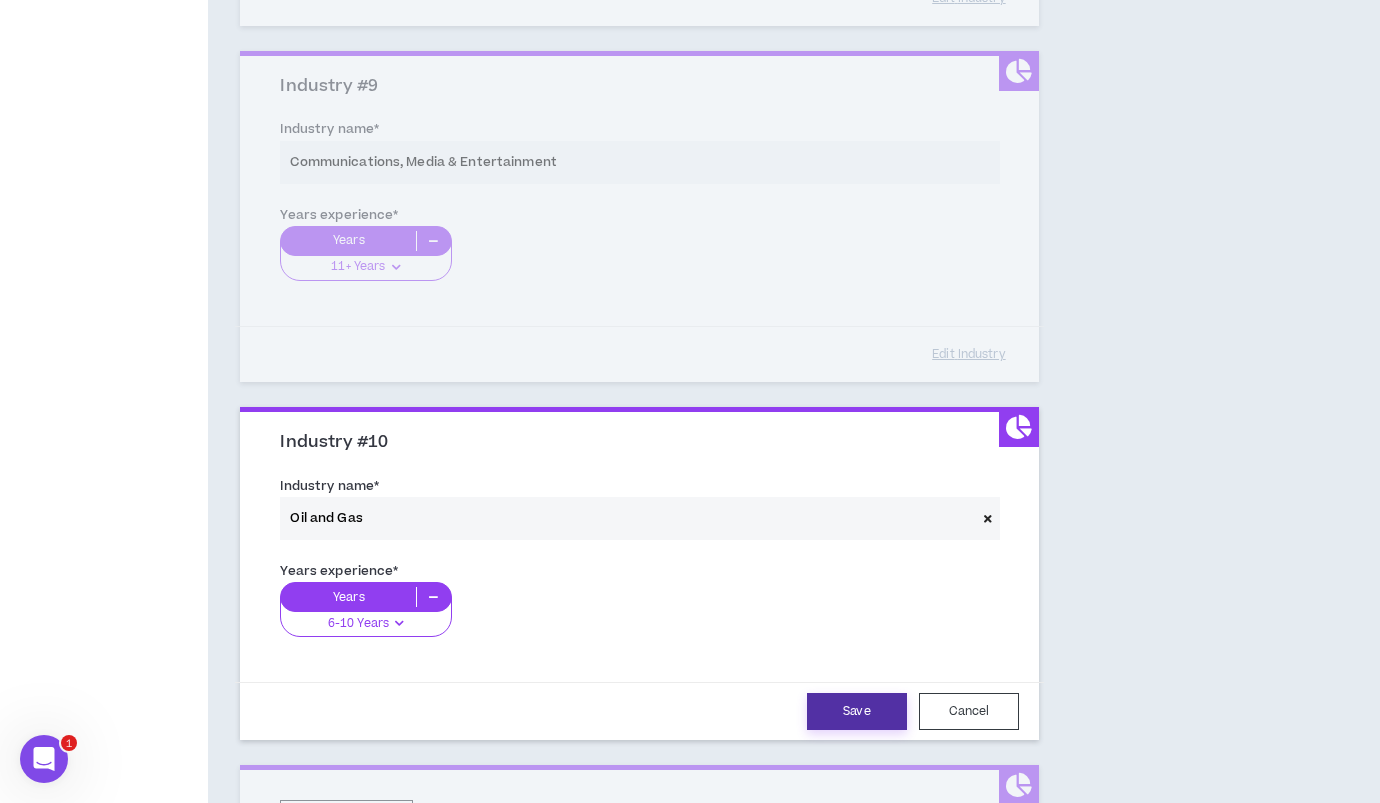 click on "Save" at bounding box center [857, 711] 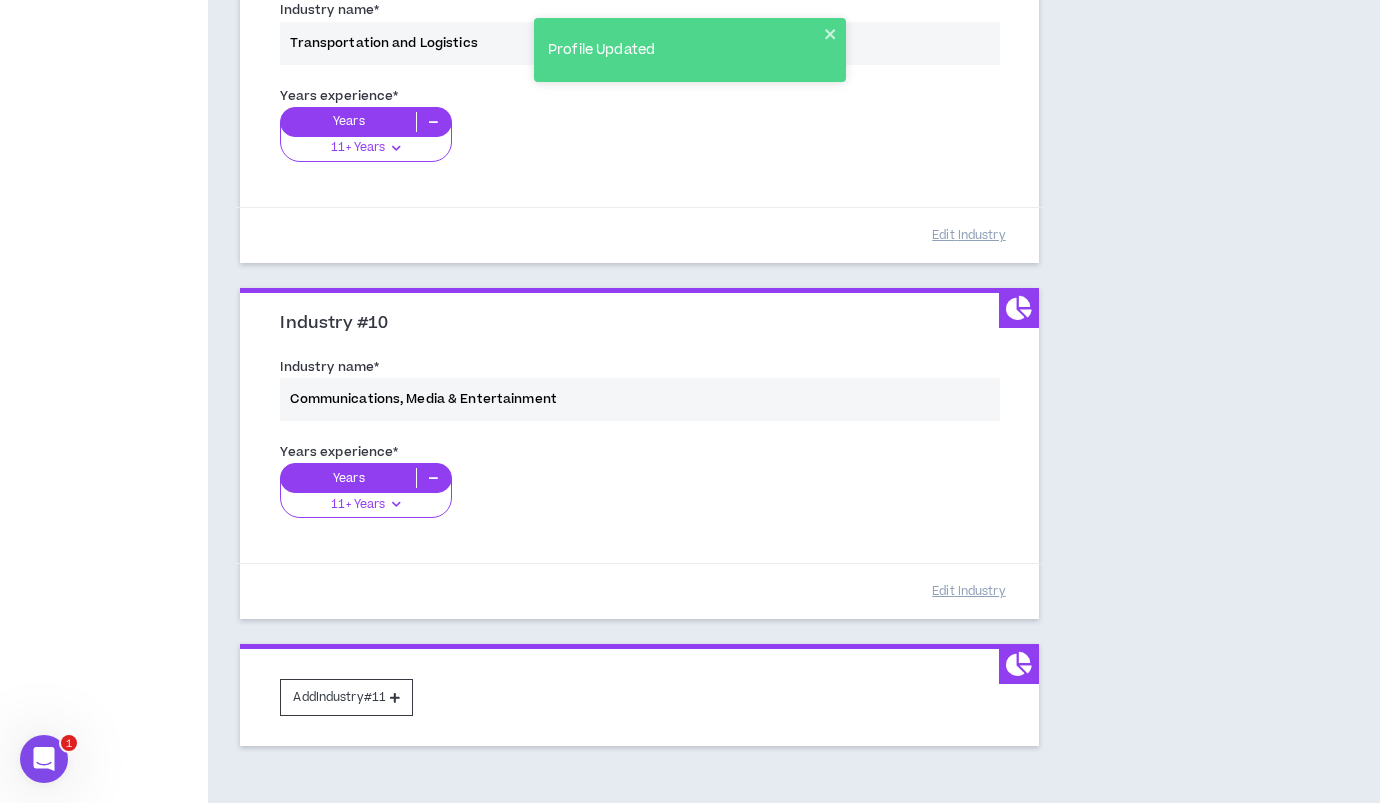 scroll, scrollTop: 3190, scrollLeft: 0, axis: vertical 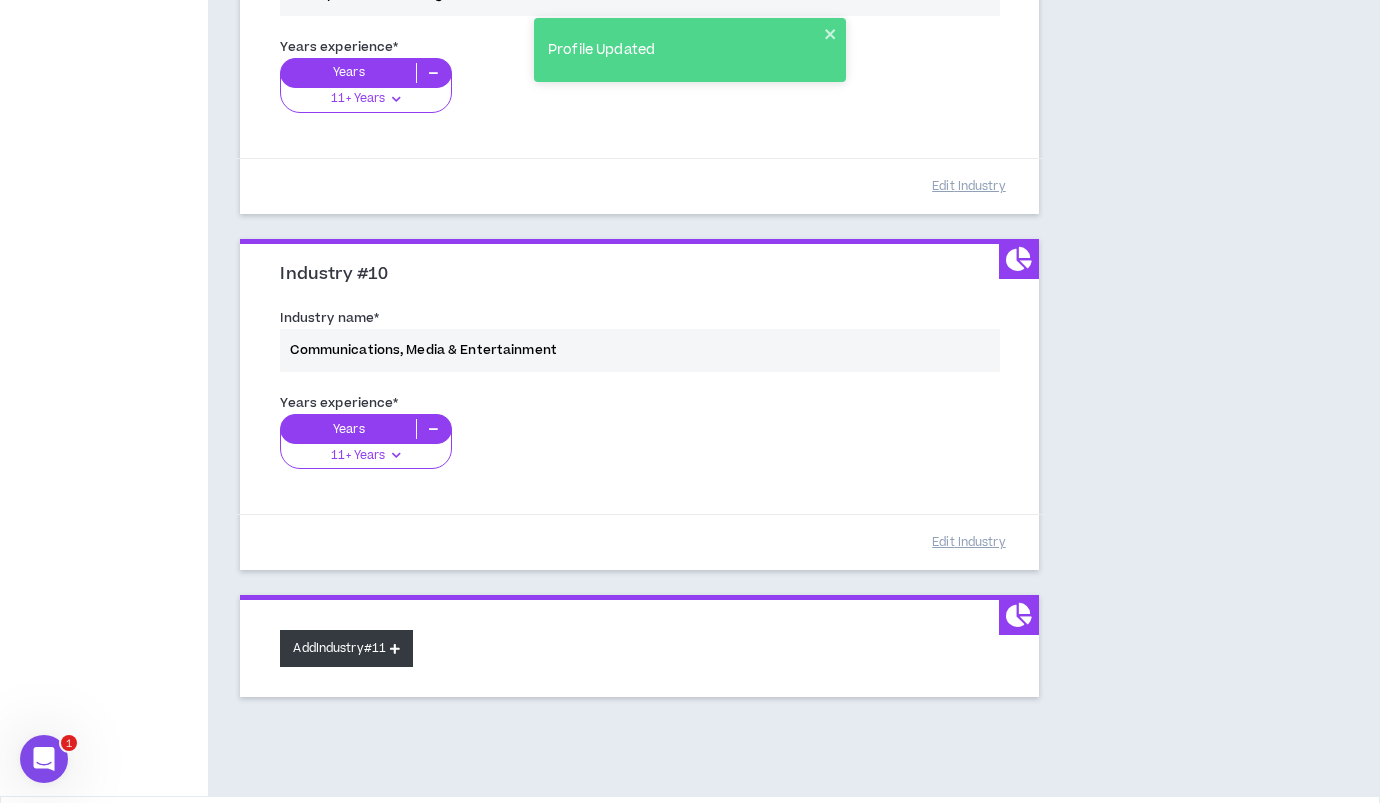 click on "Add  Industry  #11" at bounding box center [346, 648] 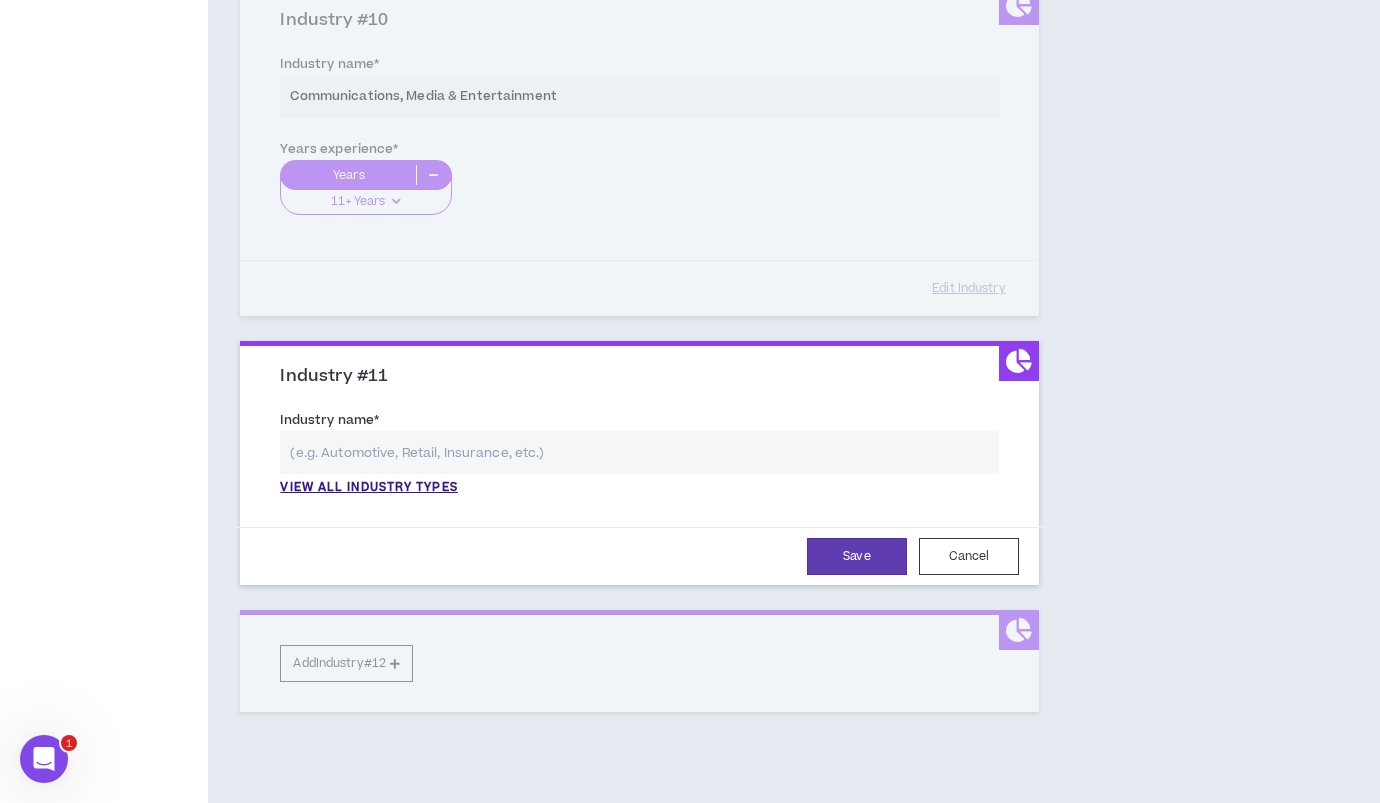 scroll, scrollTop: 3531, scrollLeft: 0, axis: vertical 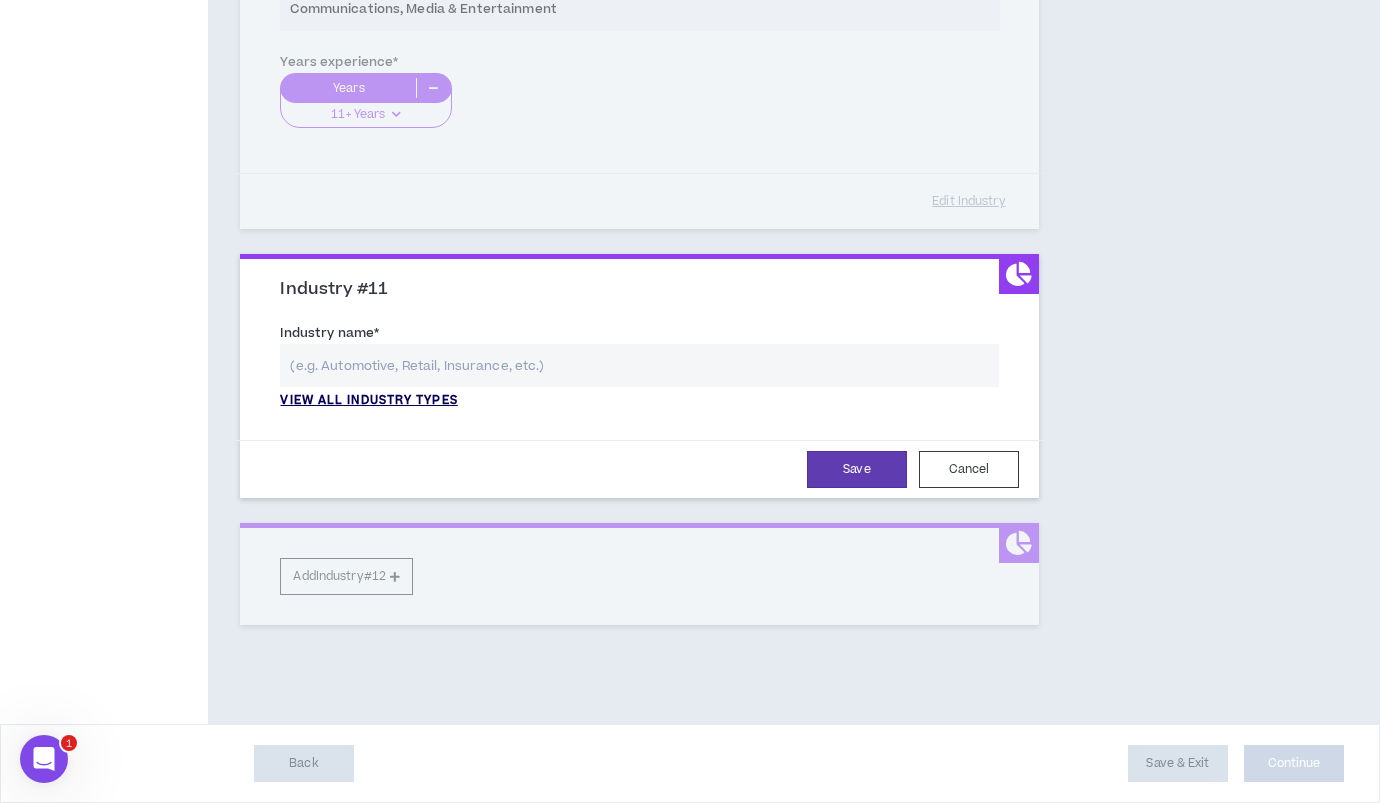 click on "View all industry types" at bounding box center (368, 401) 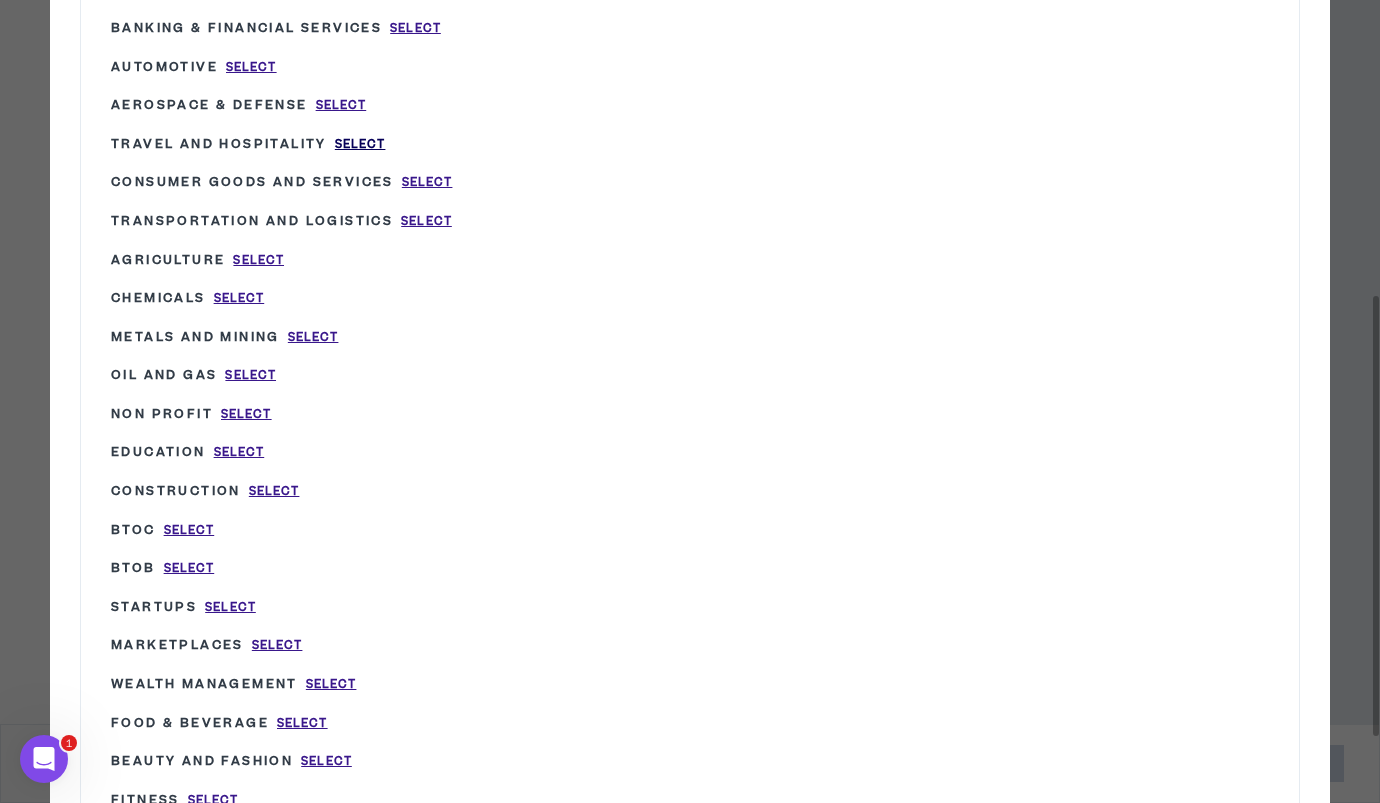 click on "Select" at bounding box center (360, 144) 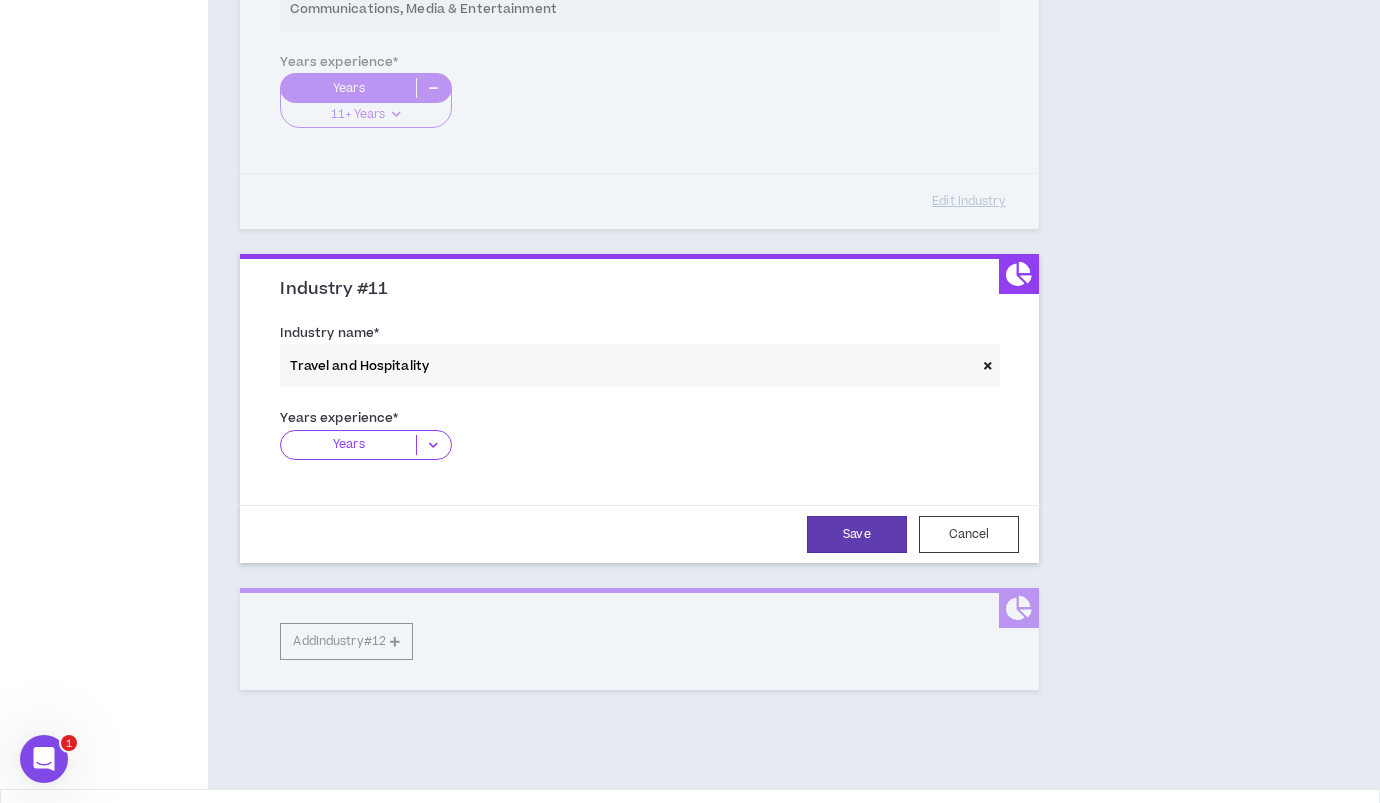 click at bounding box center [433, 445] 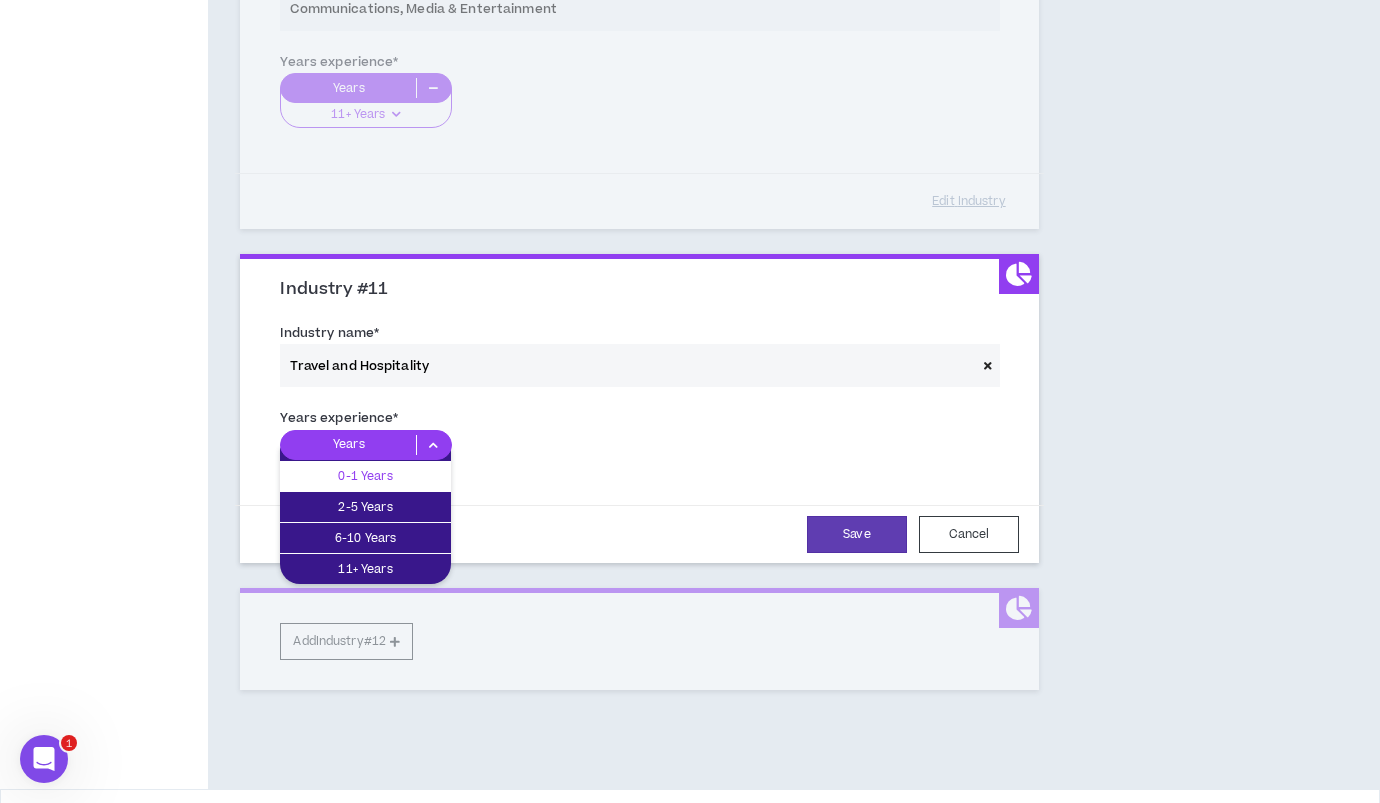 scroll, scrollTop: 3457, scrollLeft: 0, axis: vertical 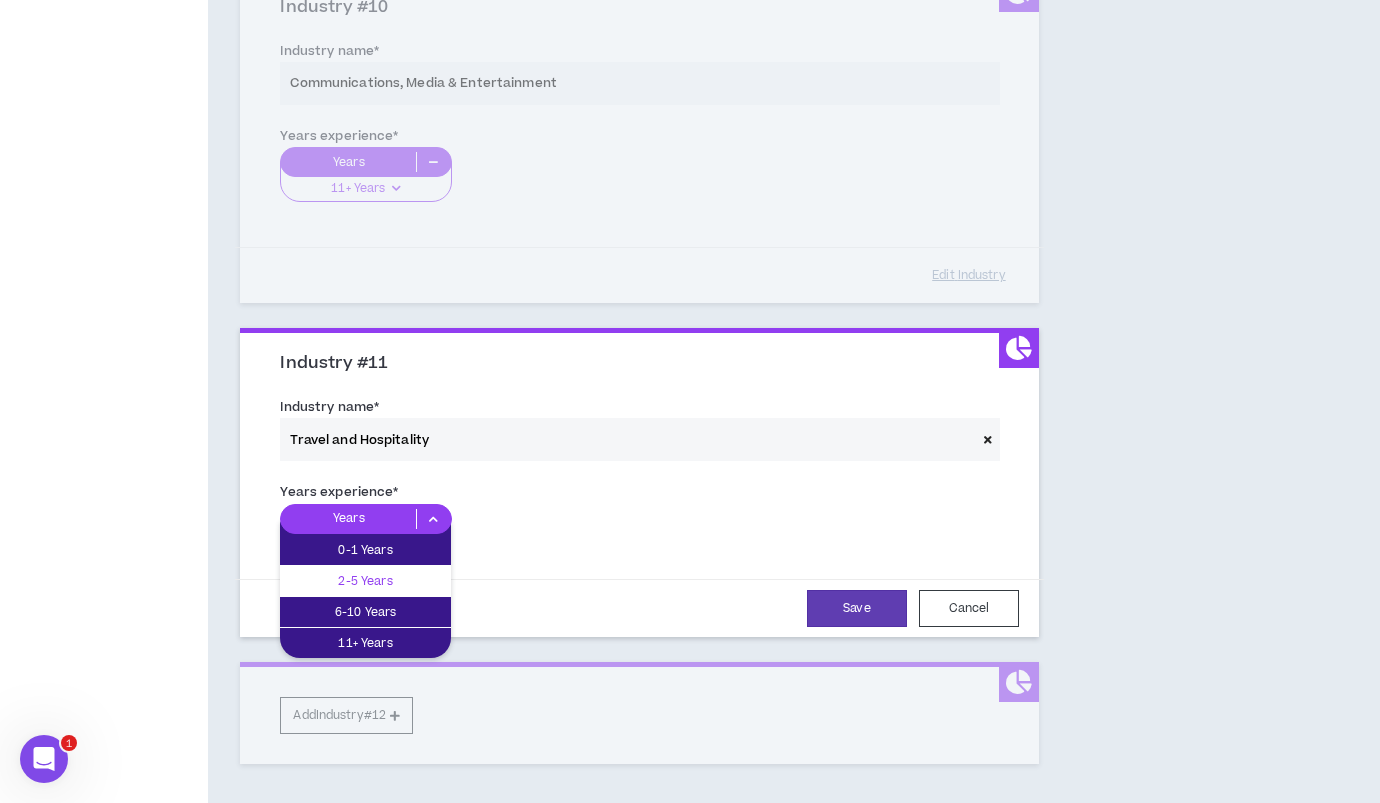click on "2-5 Years" at bounding box center (365, 581) 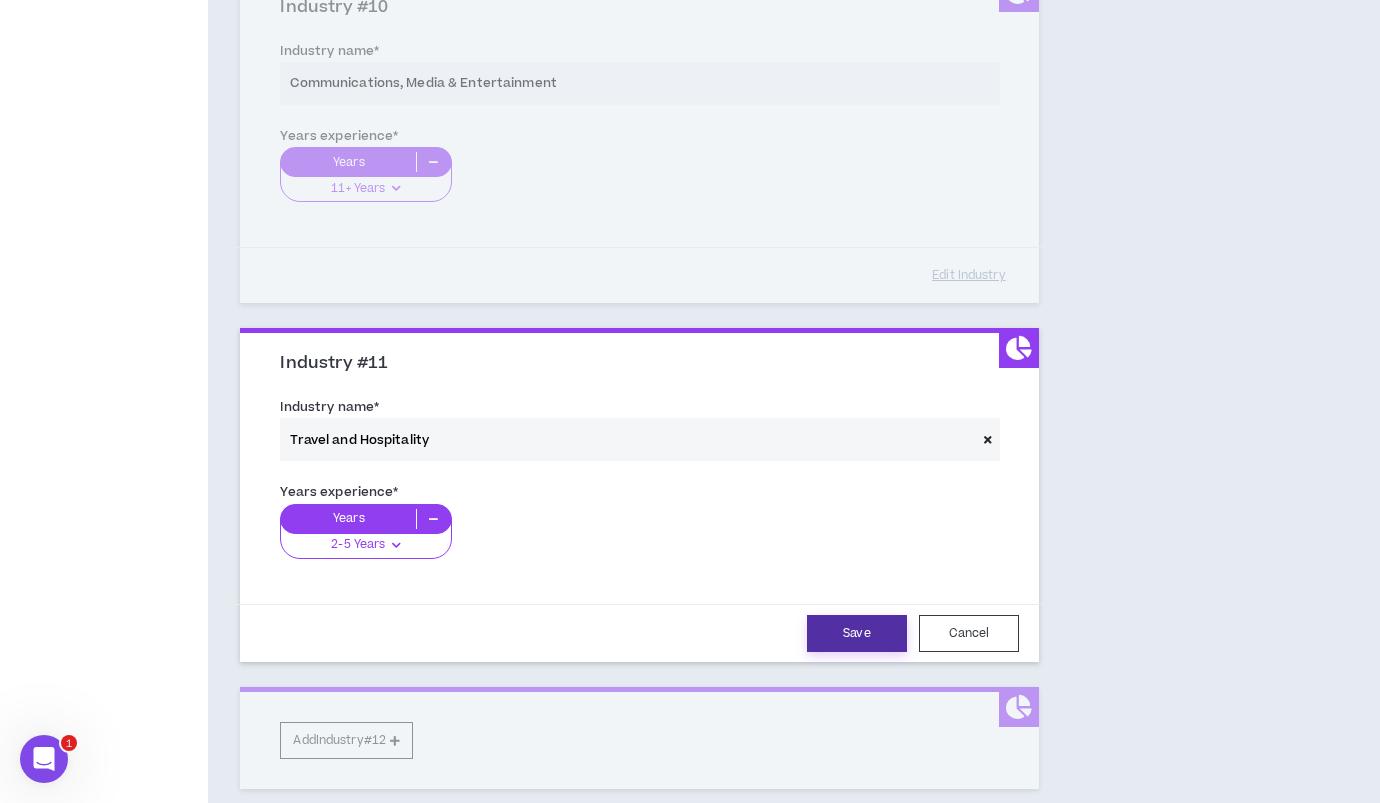 click on "Save" at bounding box center [857, 633] 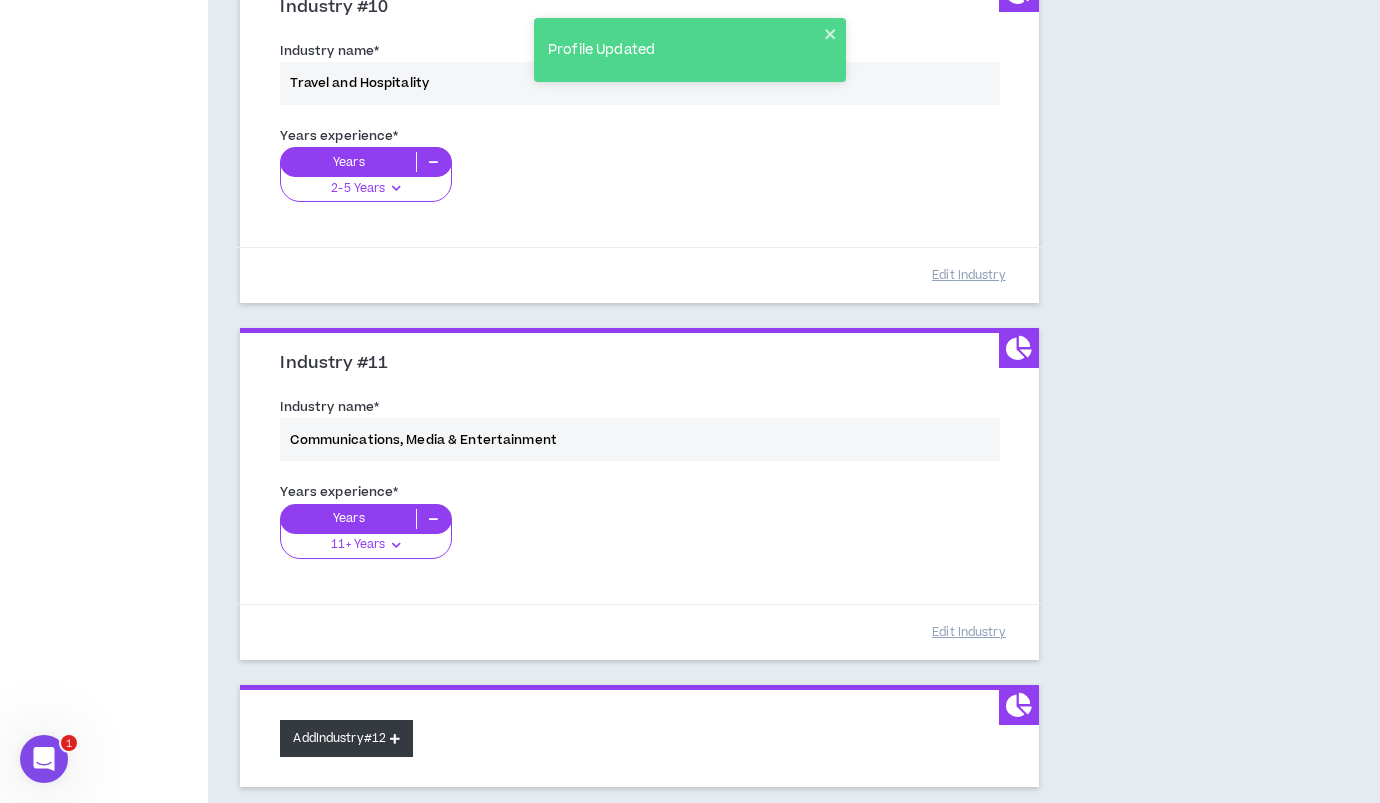 click on "Add  Industry  #12" at bounding box center (346, 738) 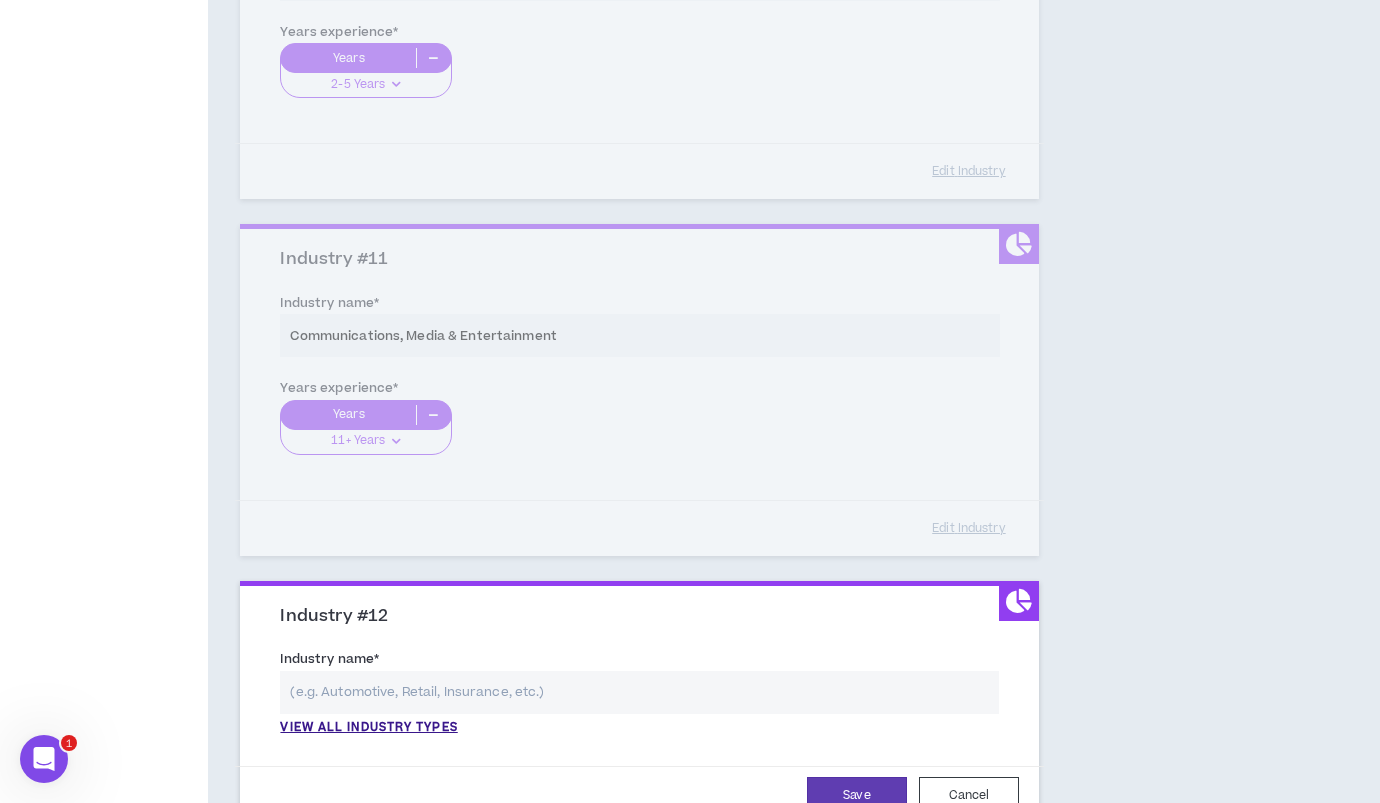 scroll, scrollTop: 3586, scrollLeft: 0, axis: vertical 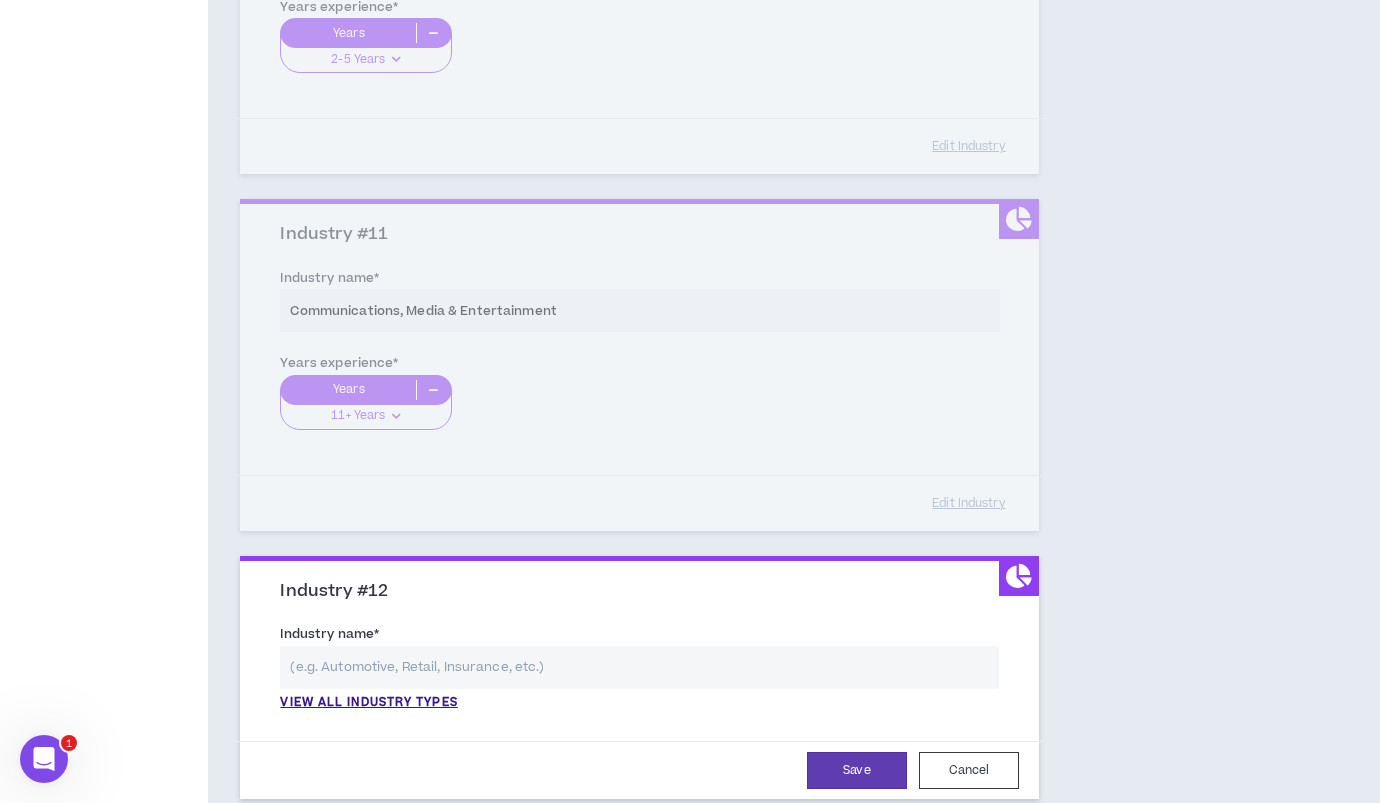 click at bounding box center [639, 667] 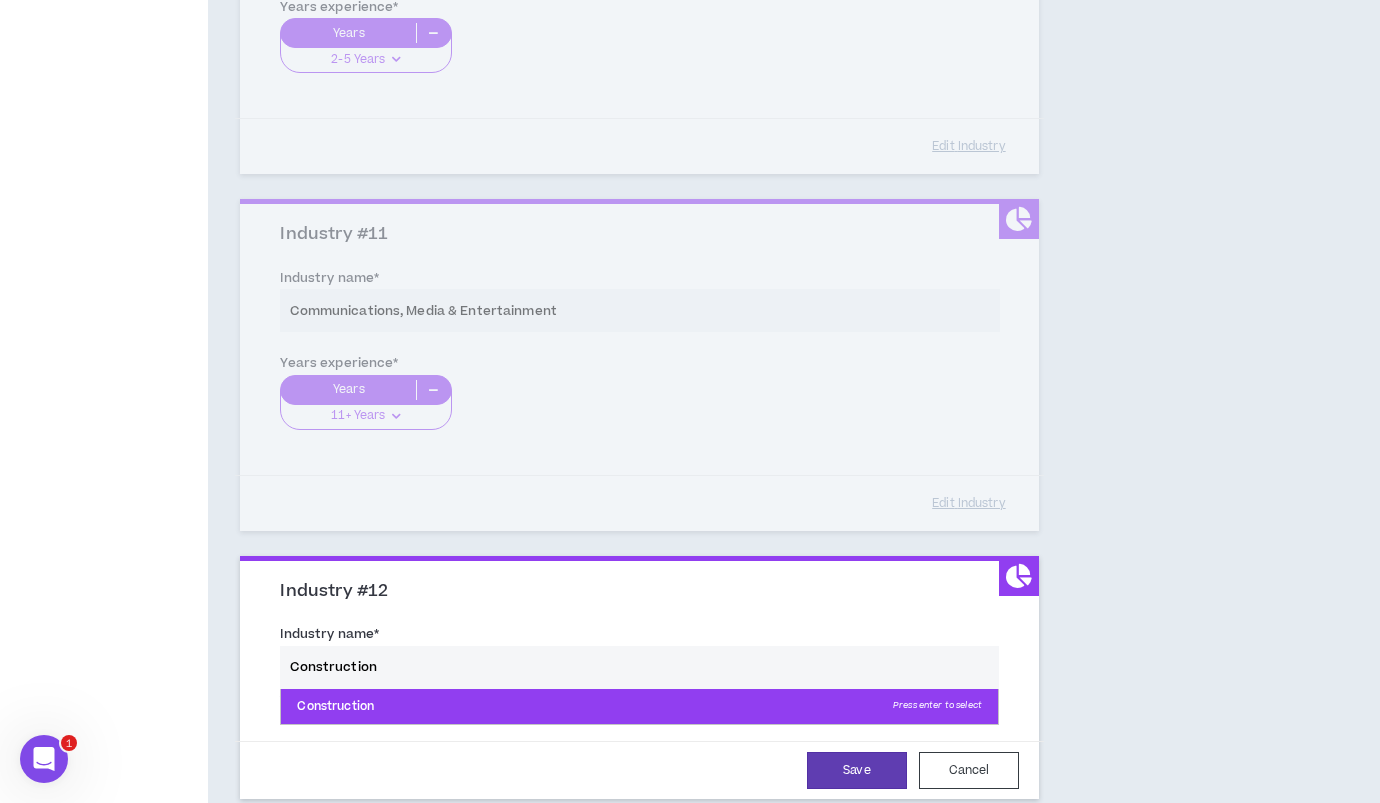 type on "Construction" 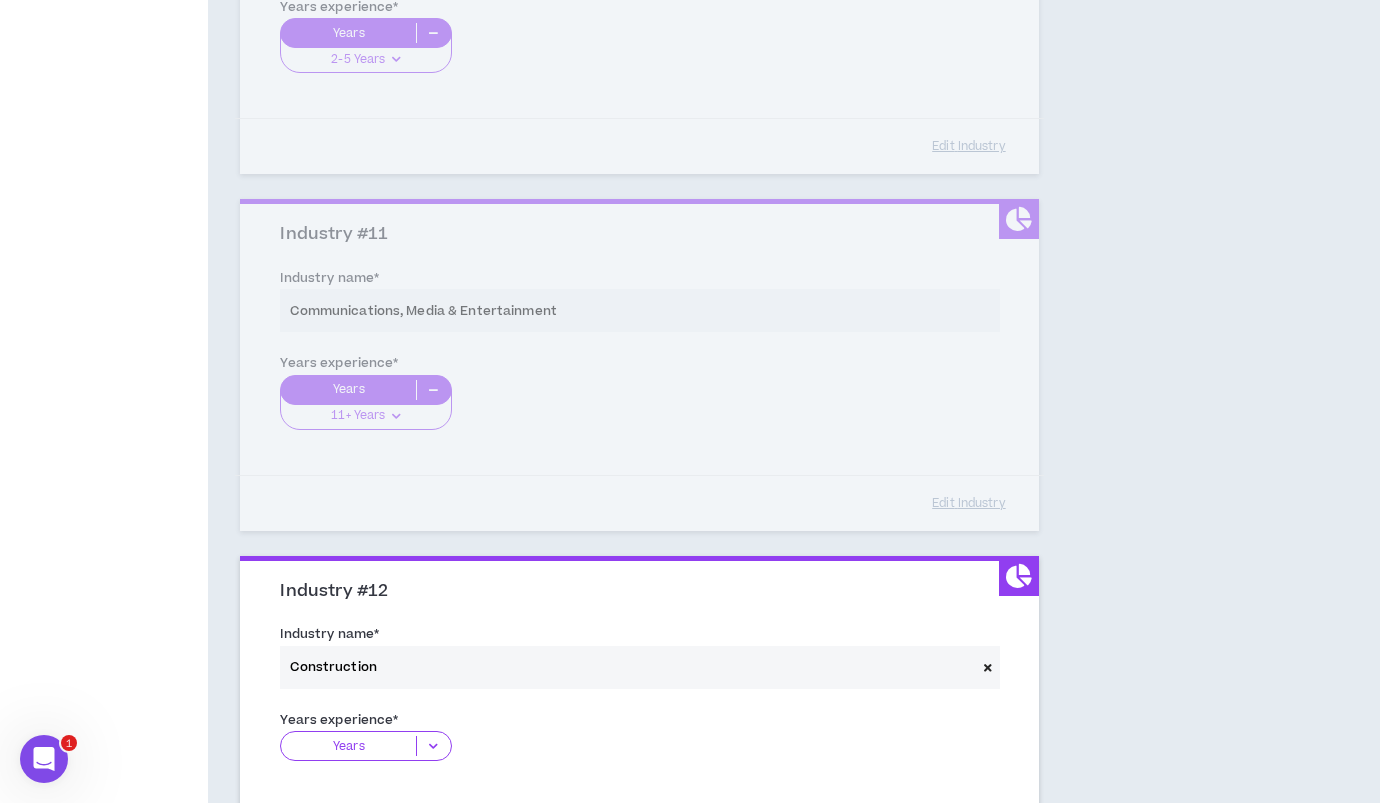 scroll, scrollTop: 3587, scrollLeft: 0, axis: vertical 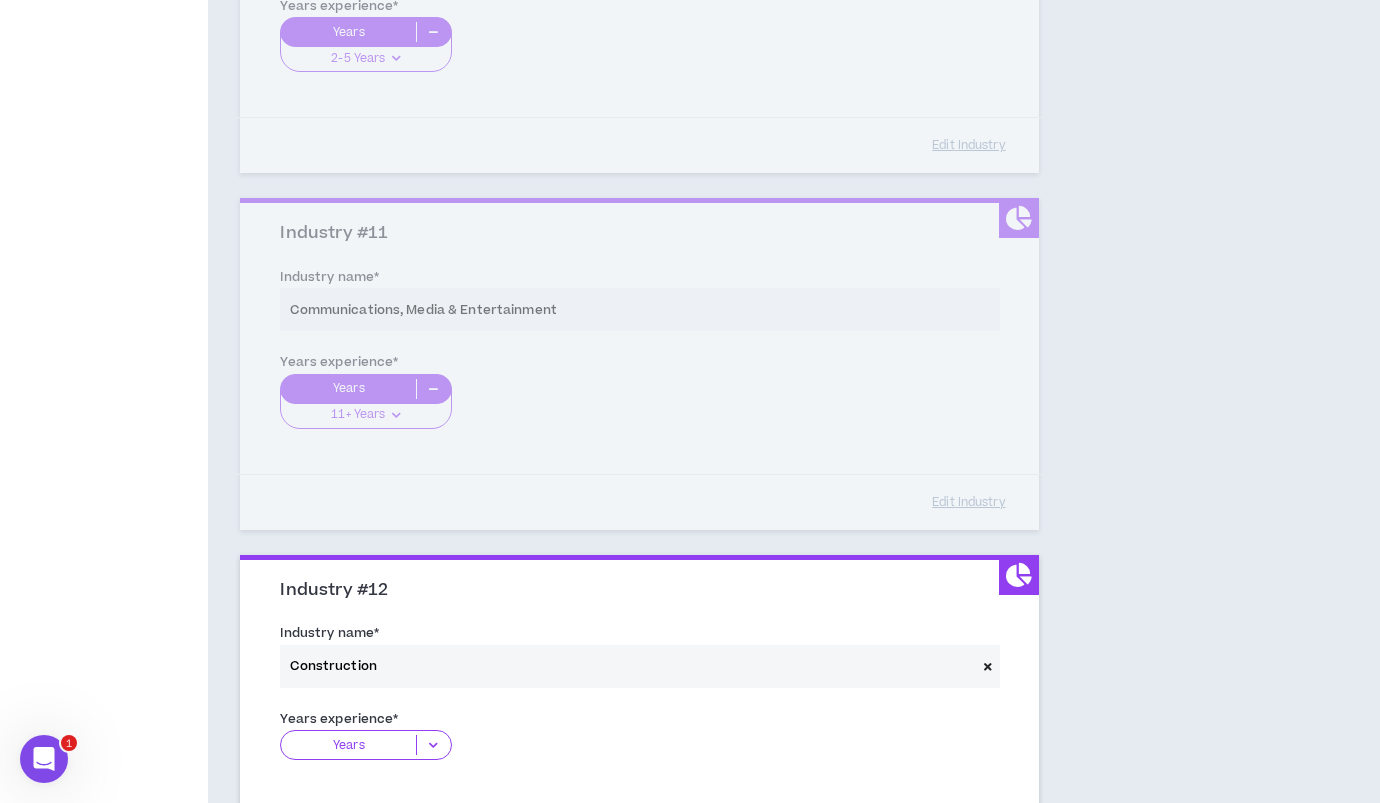 click at bounding box center [433, 745] 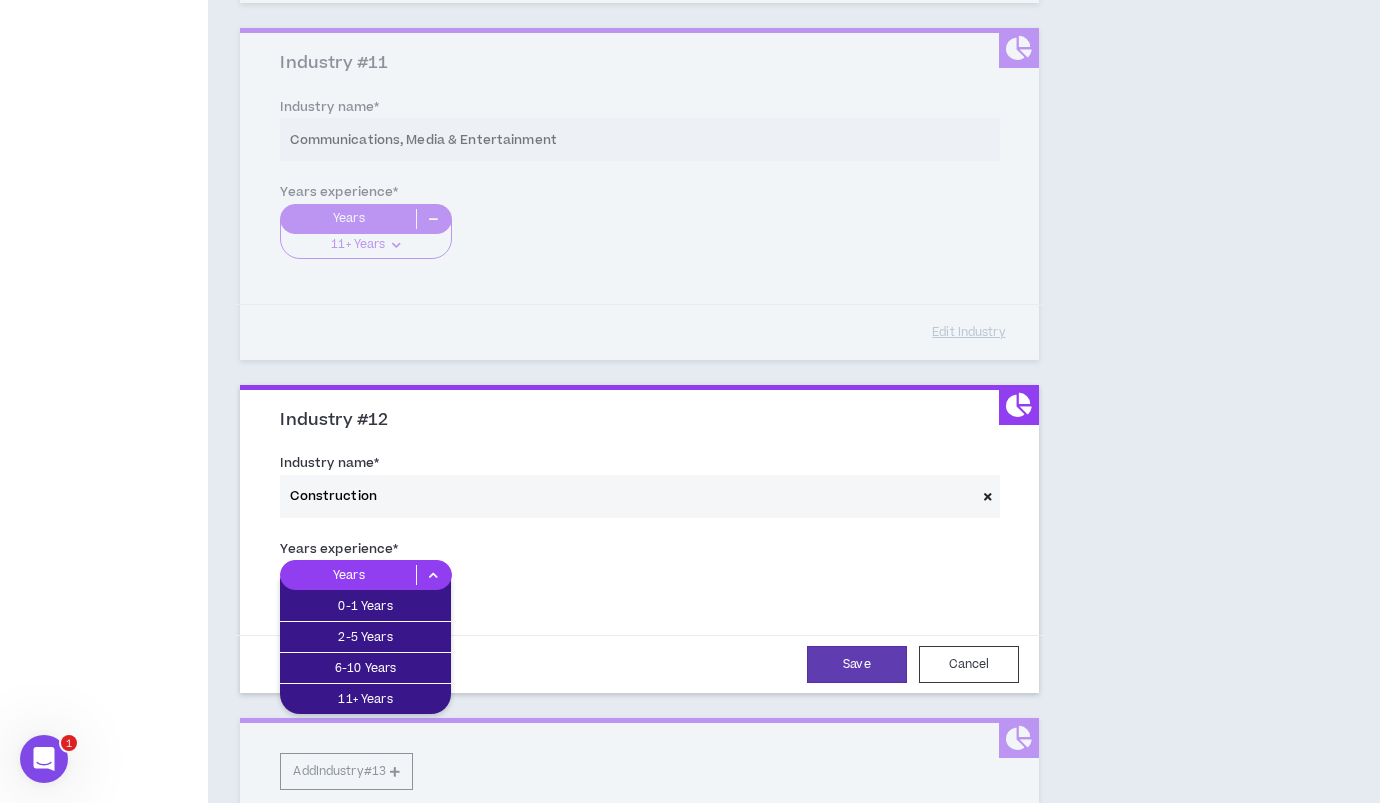 scroll, scrollTop: 3759, scrollLeft: 0, axis: vertical 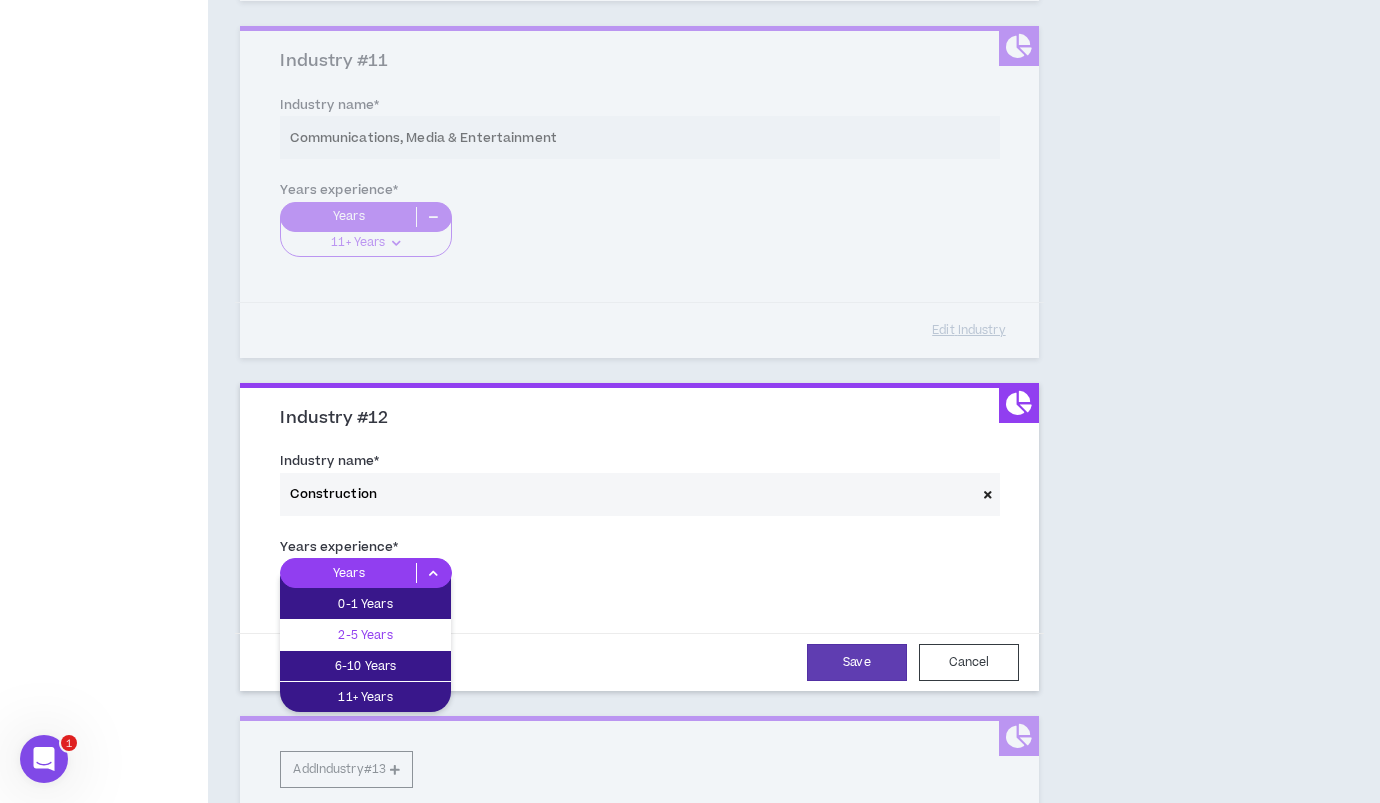 click on "2-5 Years" at bounding box center [365, 635] 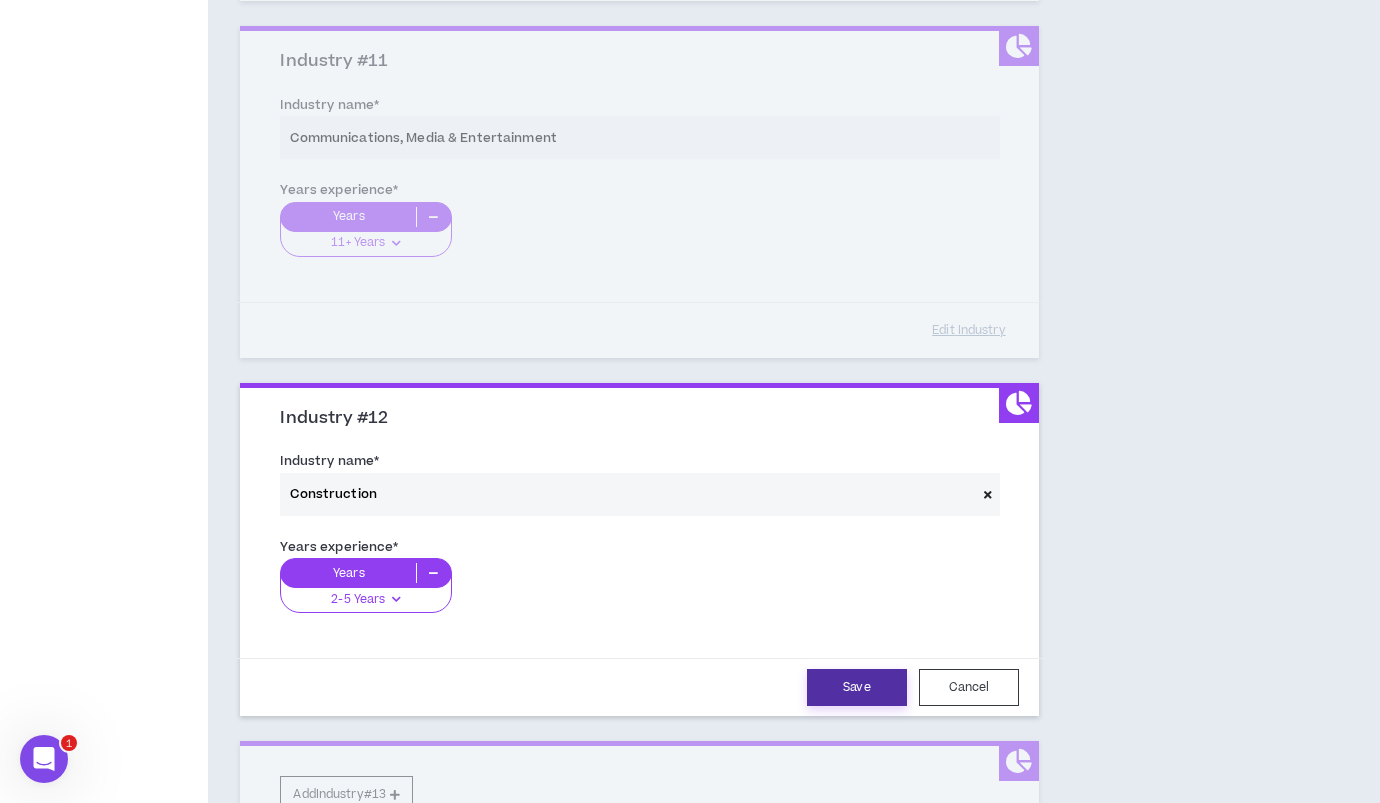 drag, startPoint x: 847, startPoint y: 688, endPoint x: 799, endPoint y: 692, distance: 48.166378 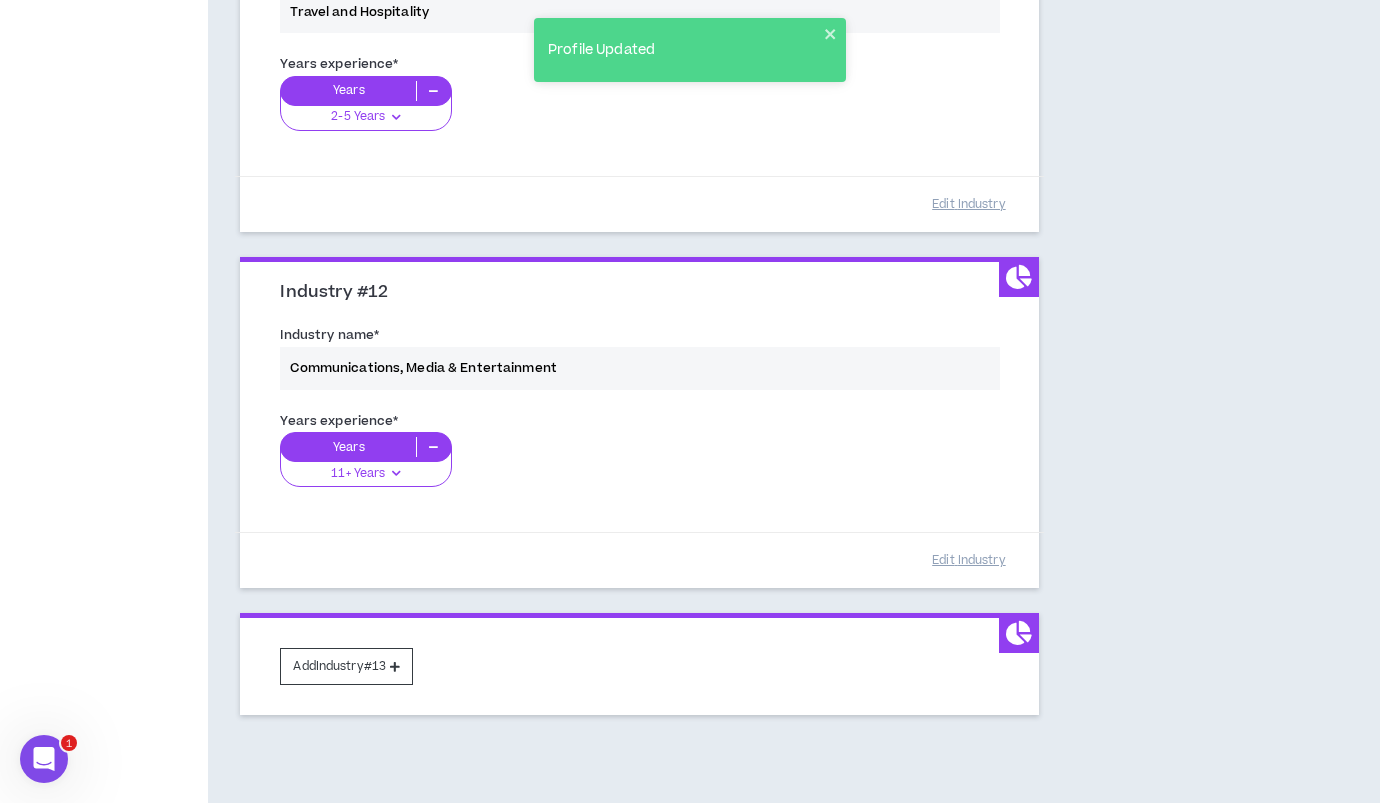 scroll, scrollTop: 3975, scrollLeft: 0, axis: vertical 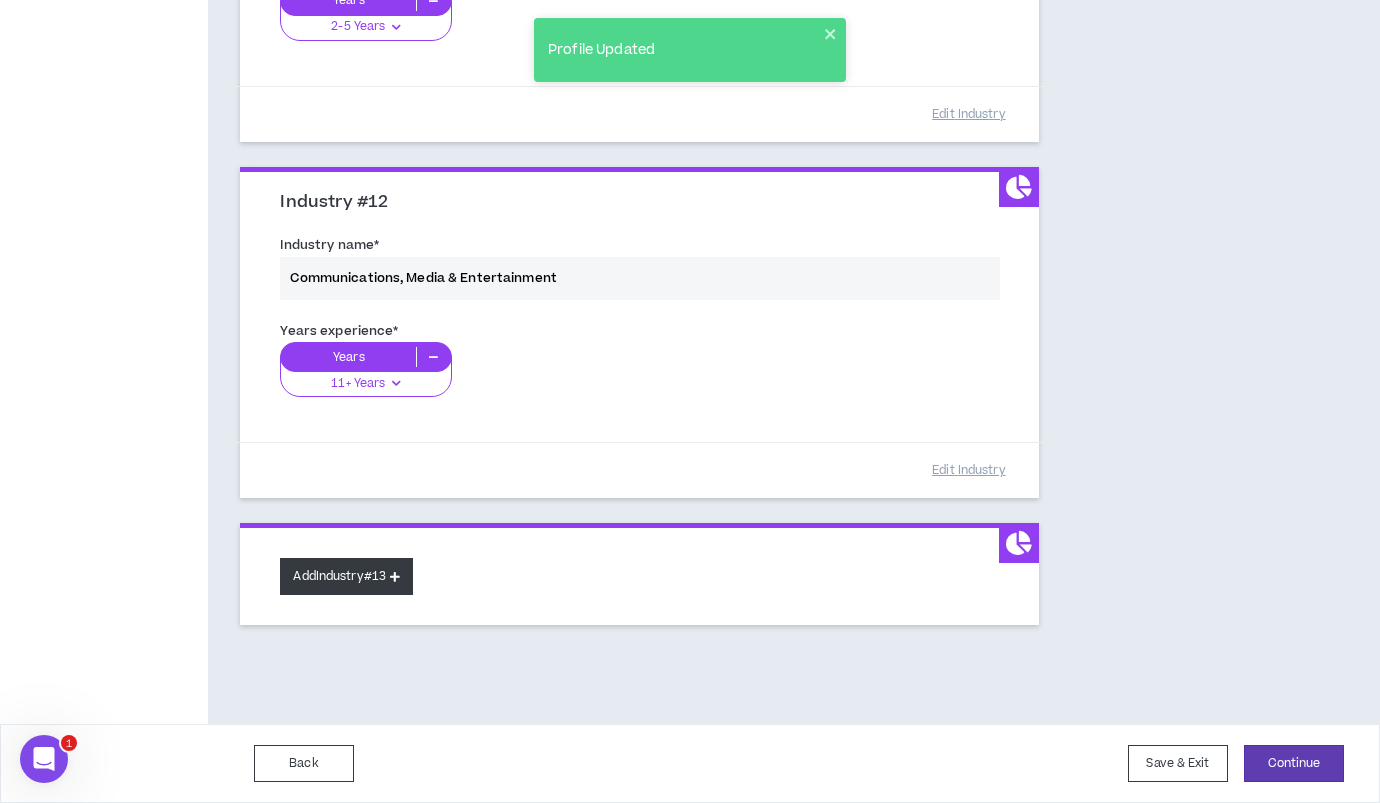 click on "Add  Industry  #13" at bounding box center (346, 576) 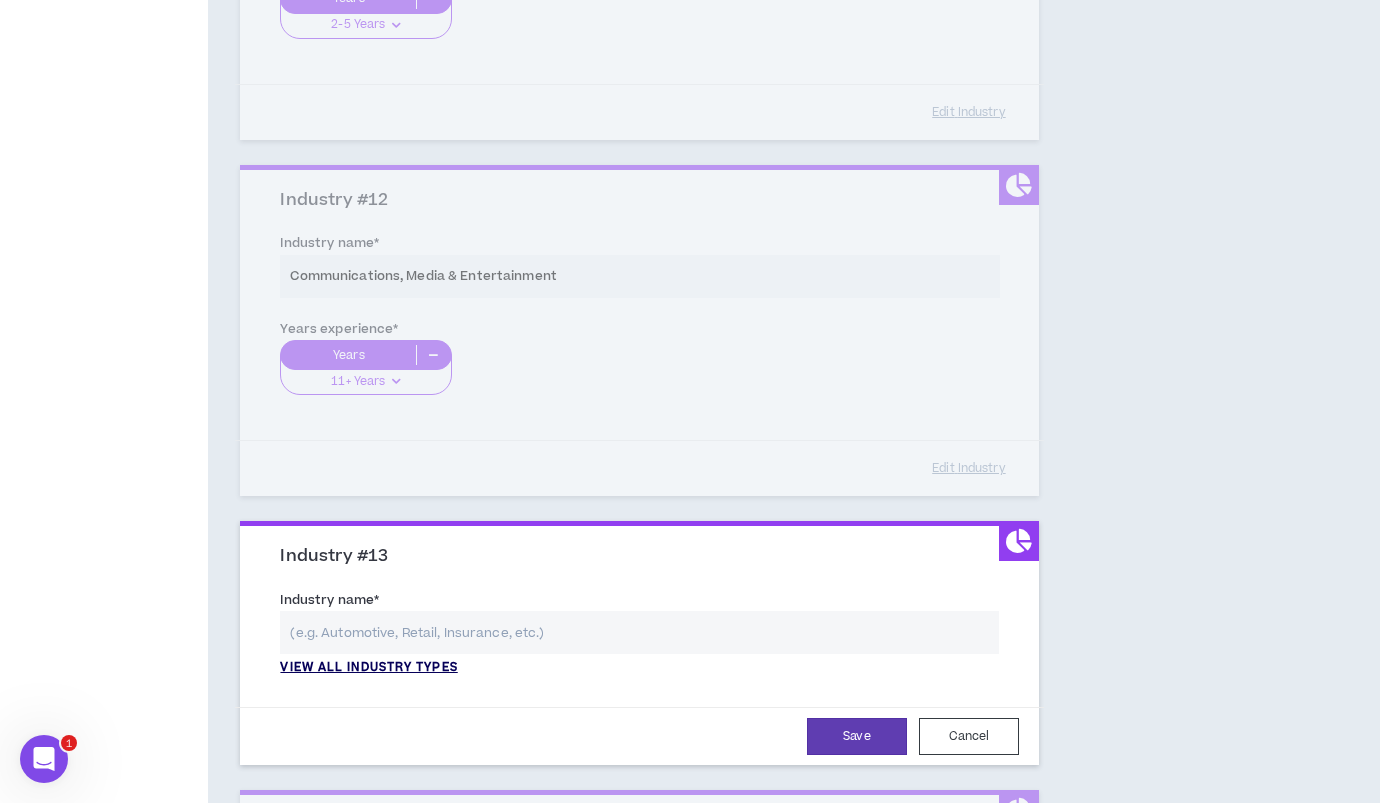 scroll, scrollTop: 3973, scrollLeft: 0, axis: vertical 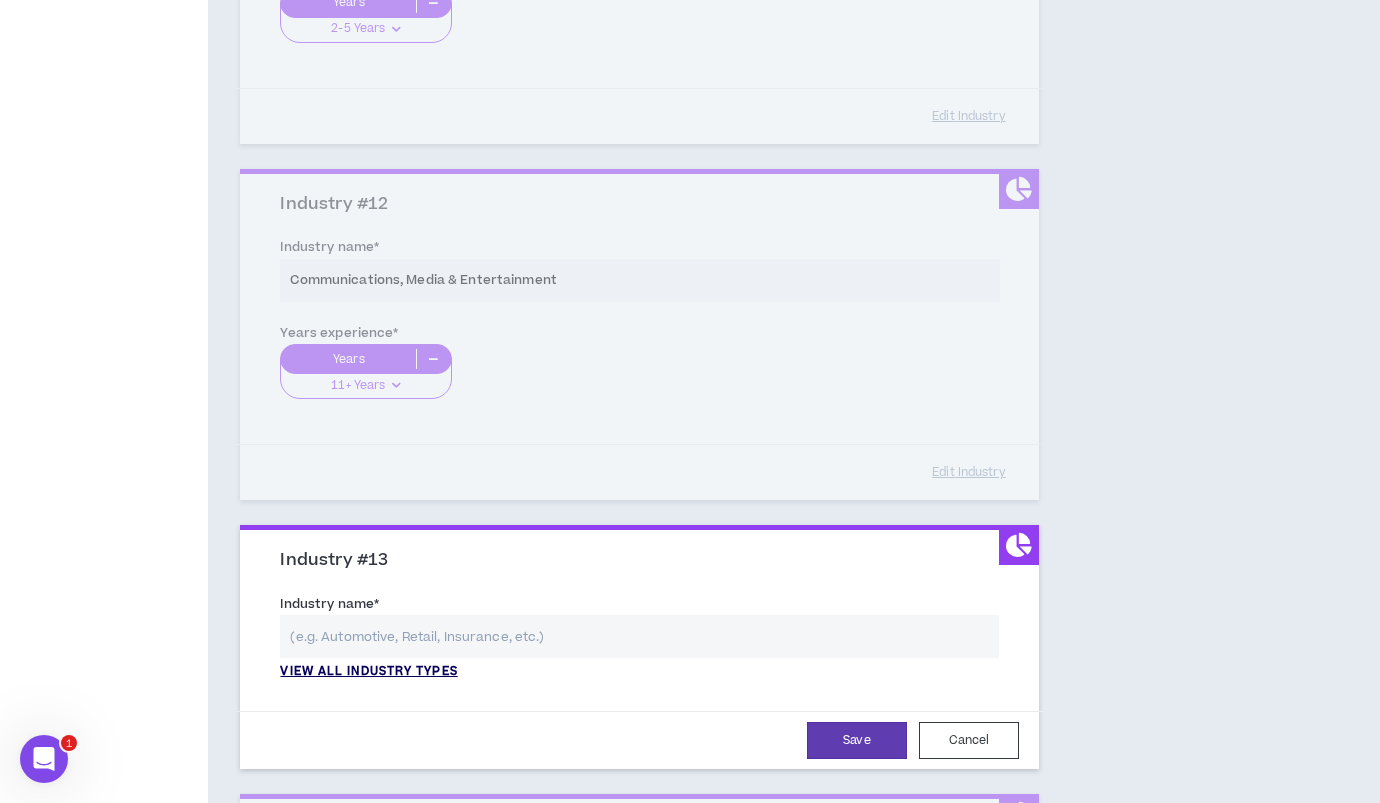 click on "View all industry types" at bounding box center [368, 672] 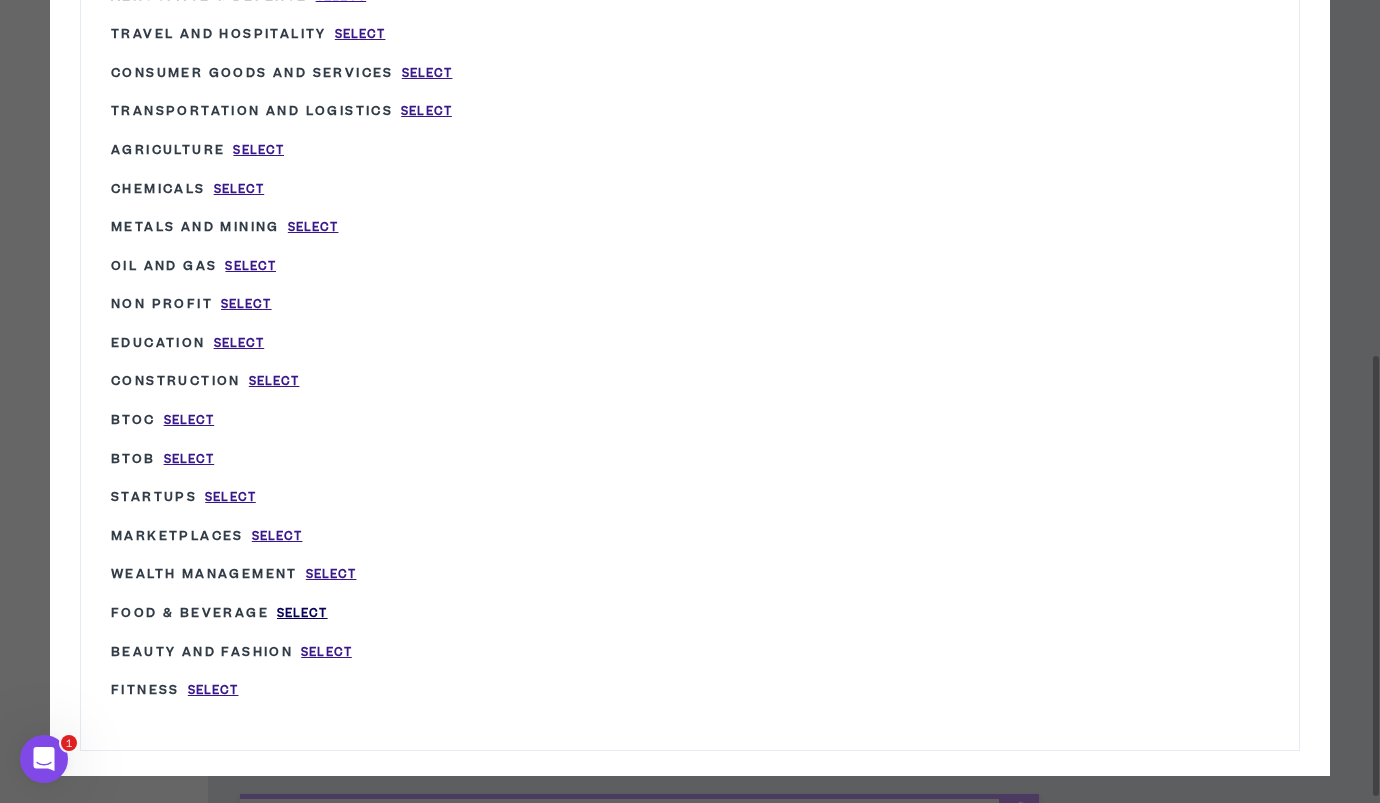 click on "Select" at bounding box center [302, 613] 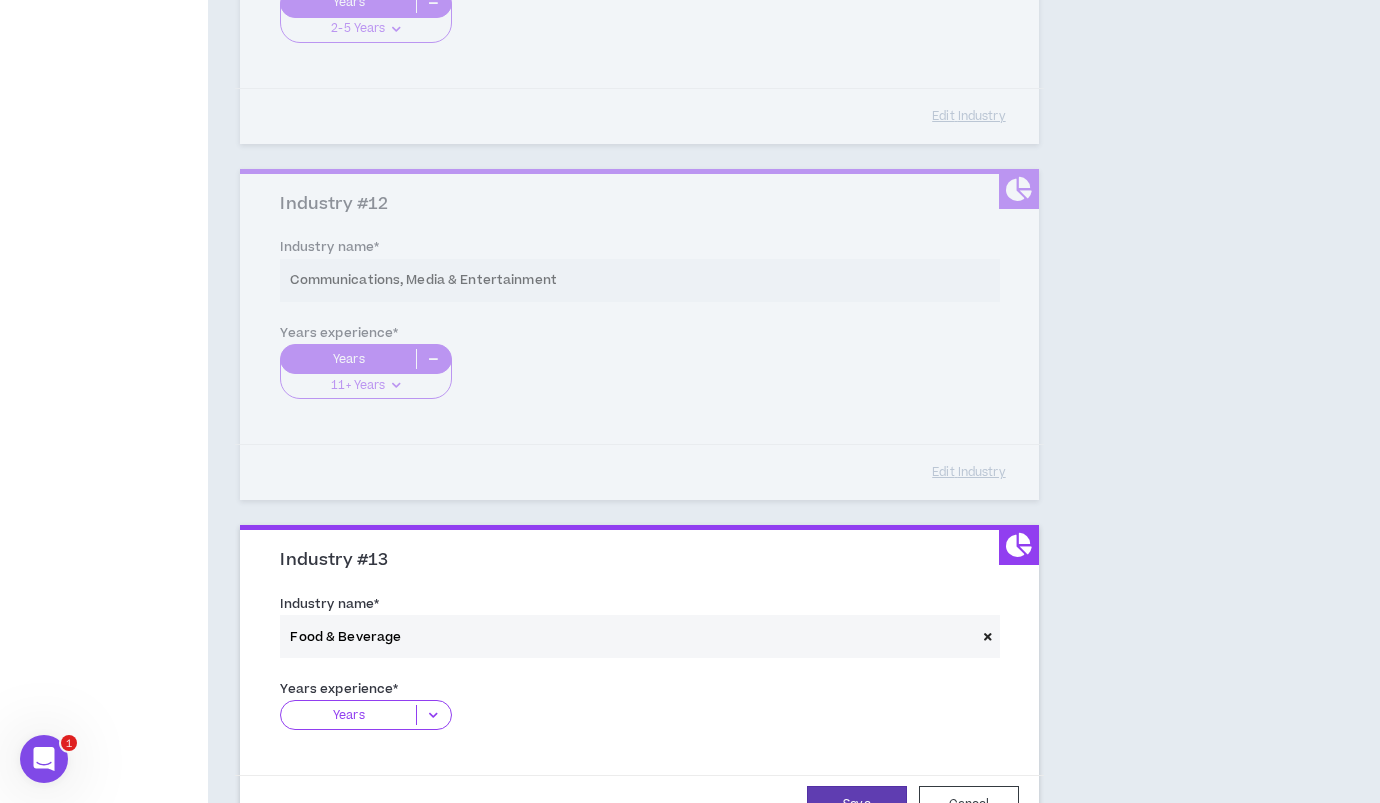 click at bounding box center (433, 715) 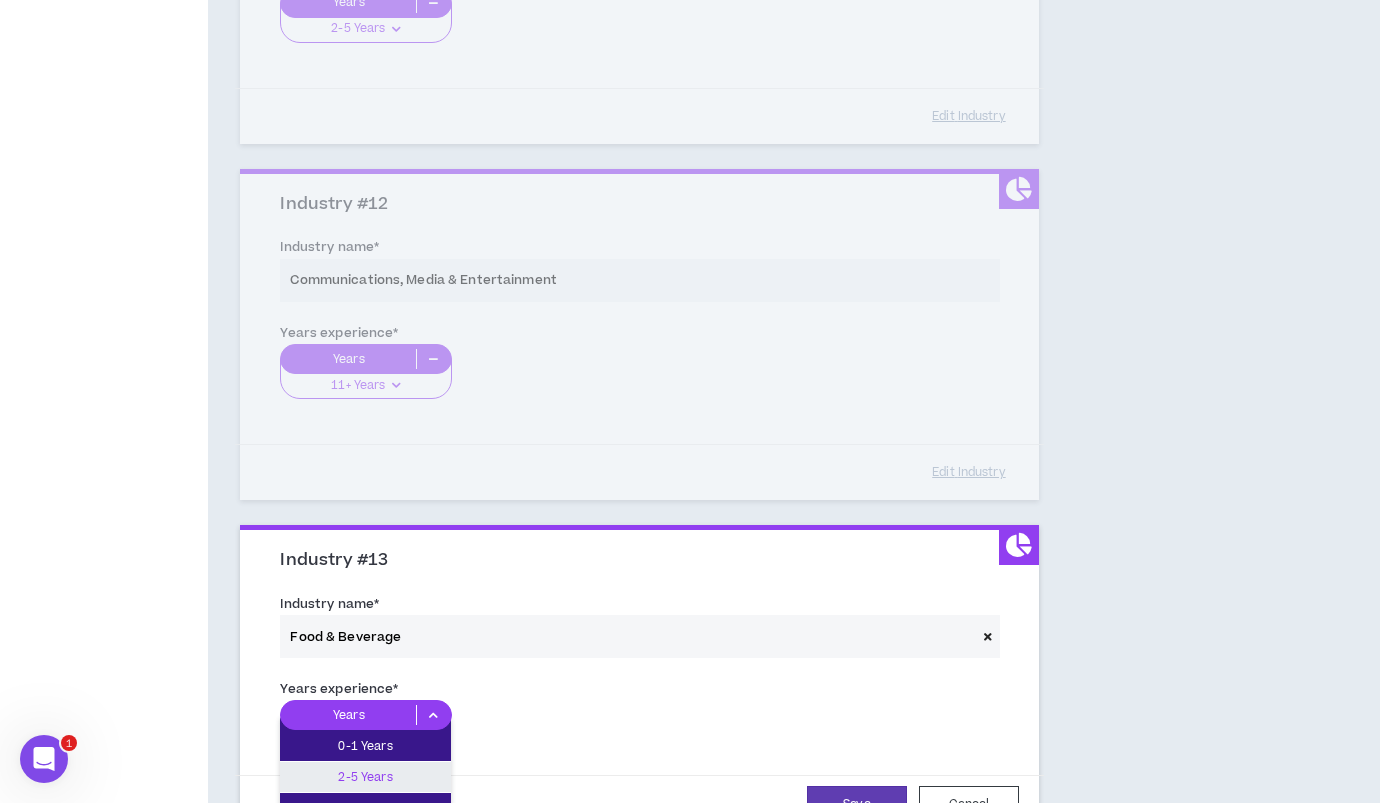 drag, startPoint x: 403, startPoint y: 775, endPoint x: 491, endPoint y: 739, distance: 95.07891 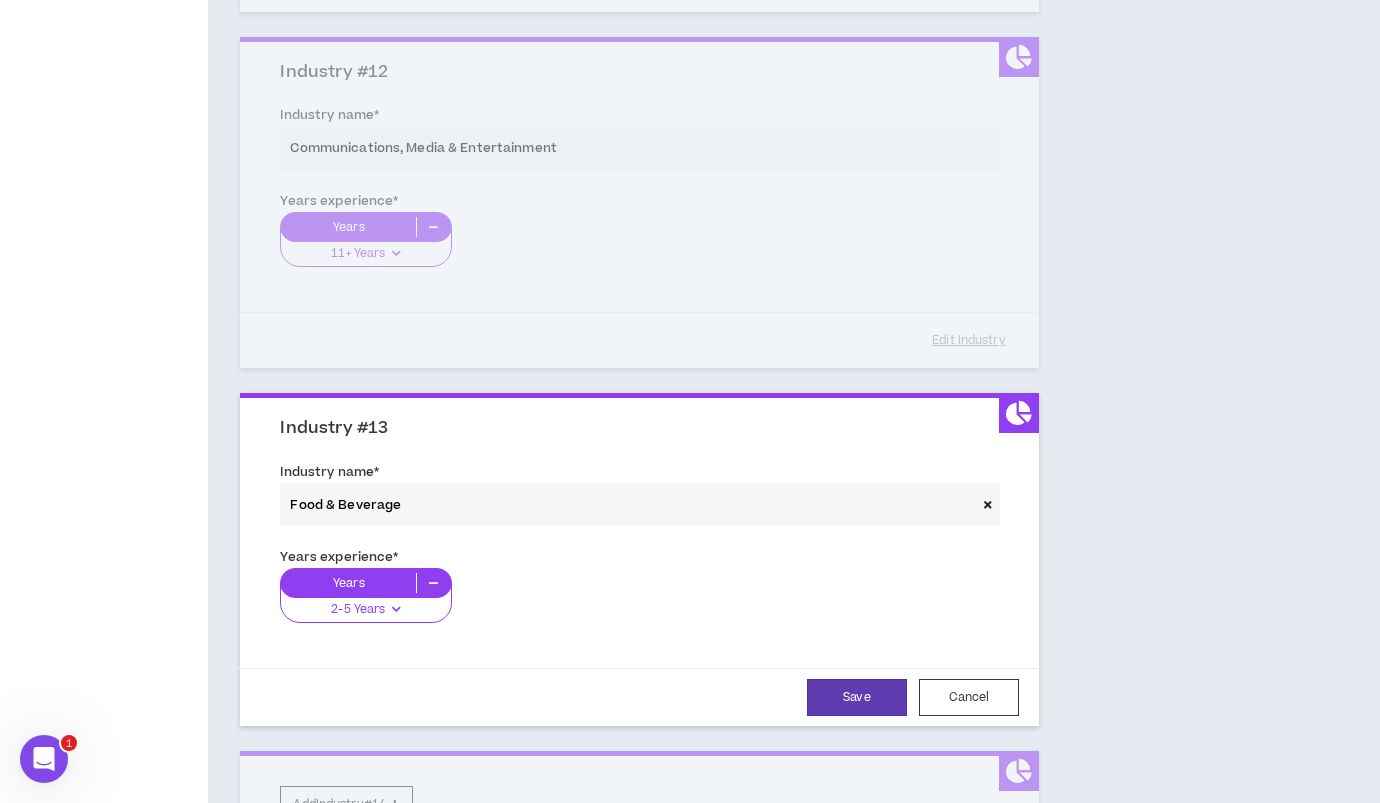 scroll, scrollTop: 4115, scrollLeft: 0, axis: vertical 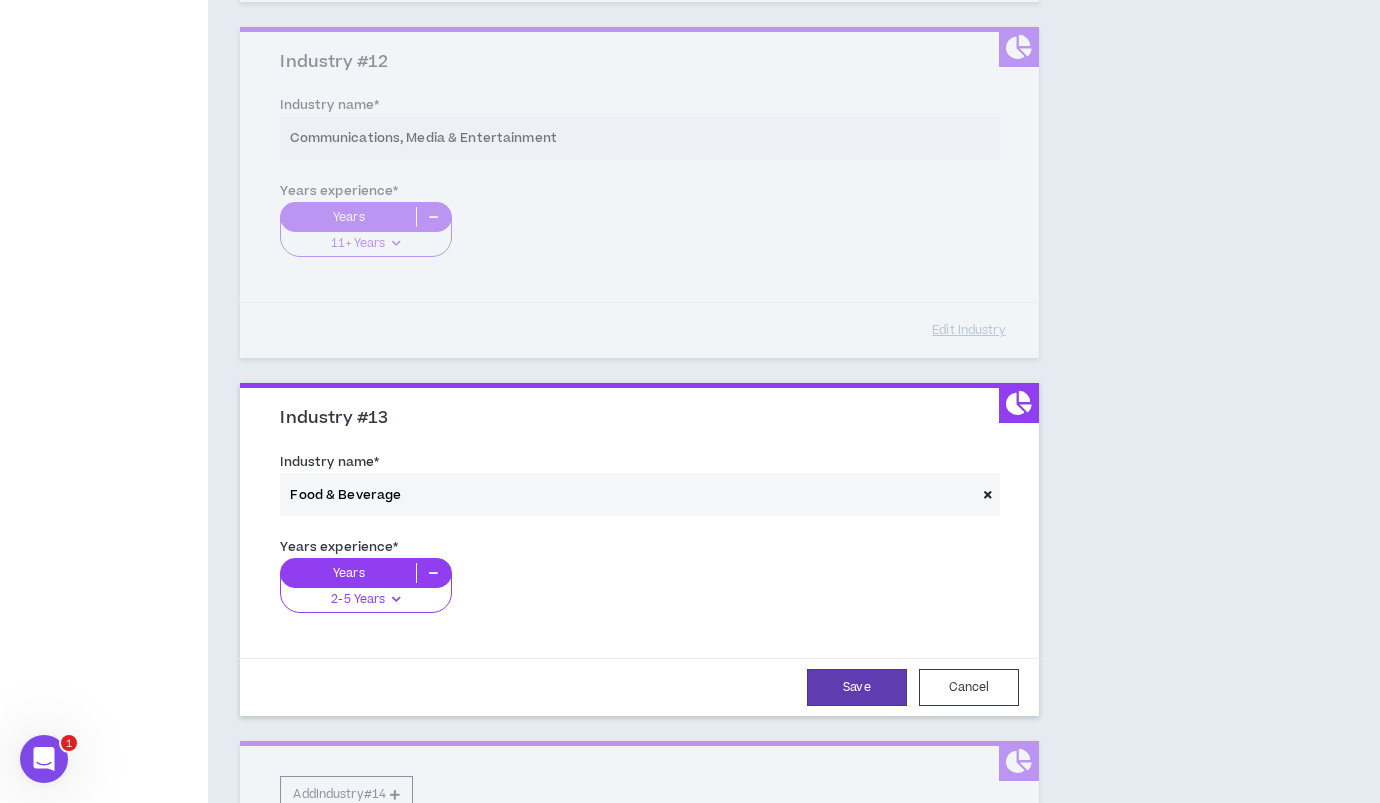 click on "2-5 Years" at bounding box center (365, 593) 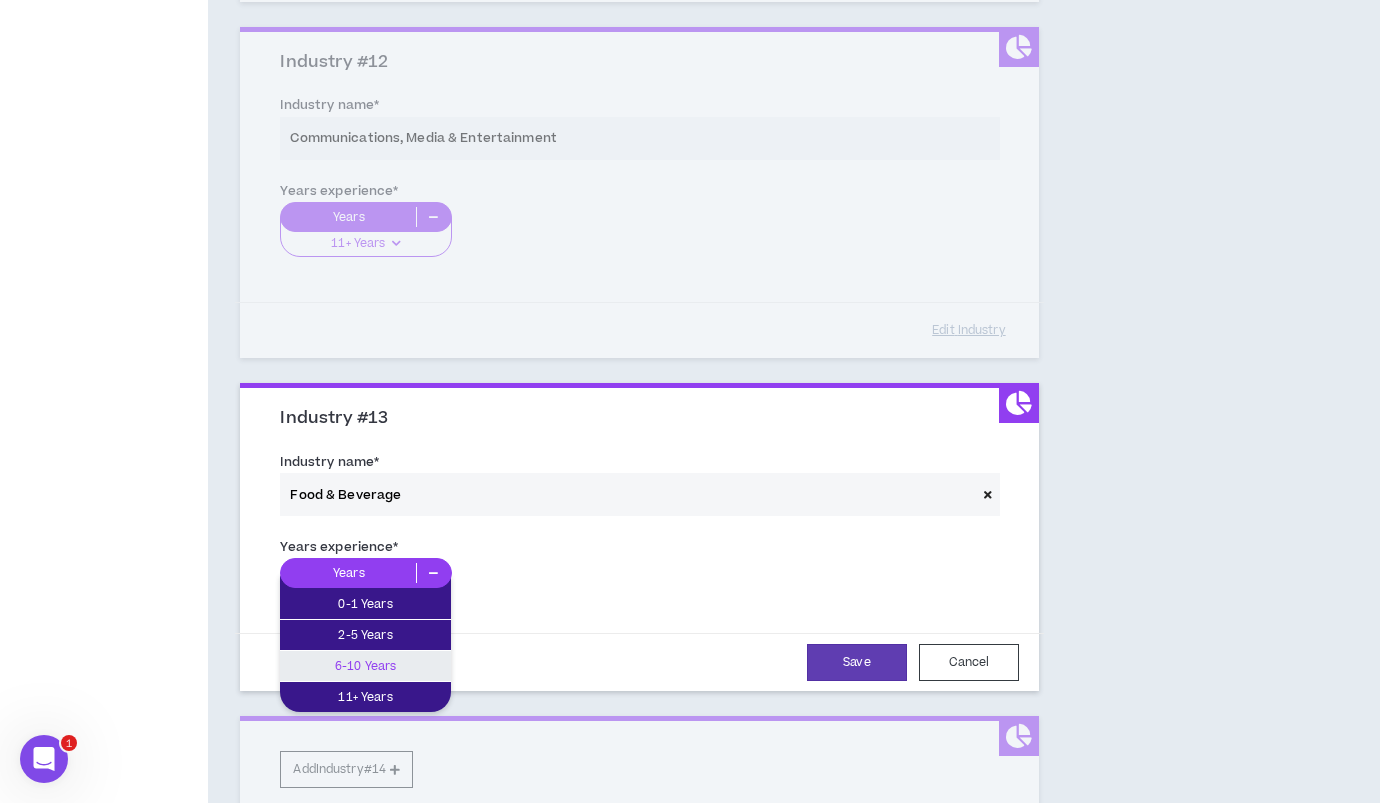 click on "6-10 Years" at bounding box center (365, 666) 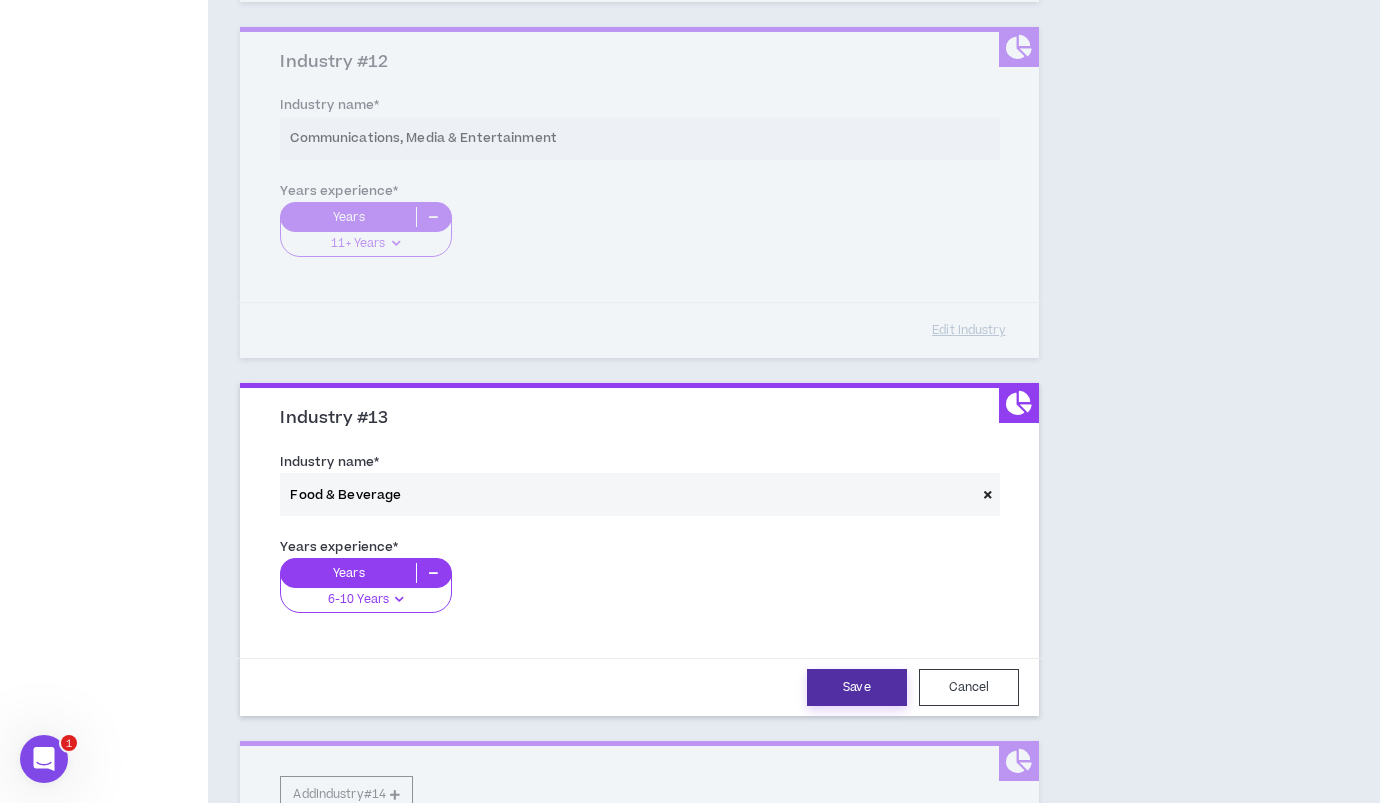click on "Save" at bounding box center [857, 687] 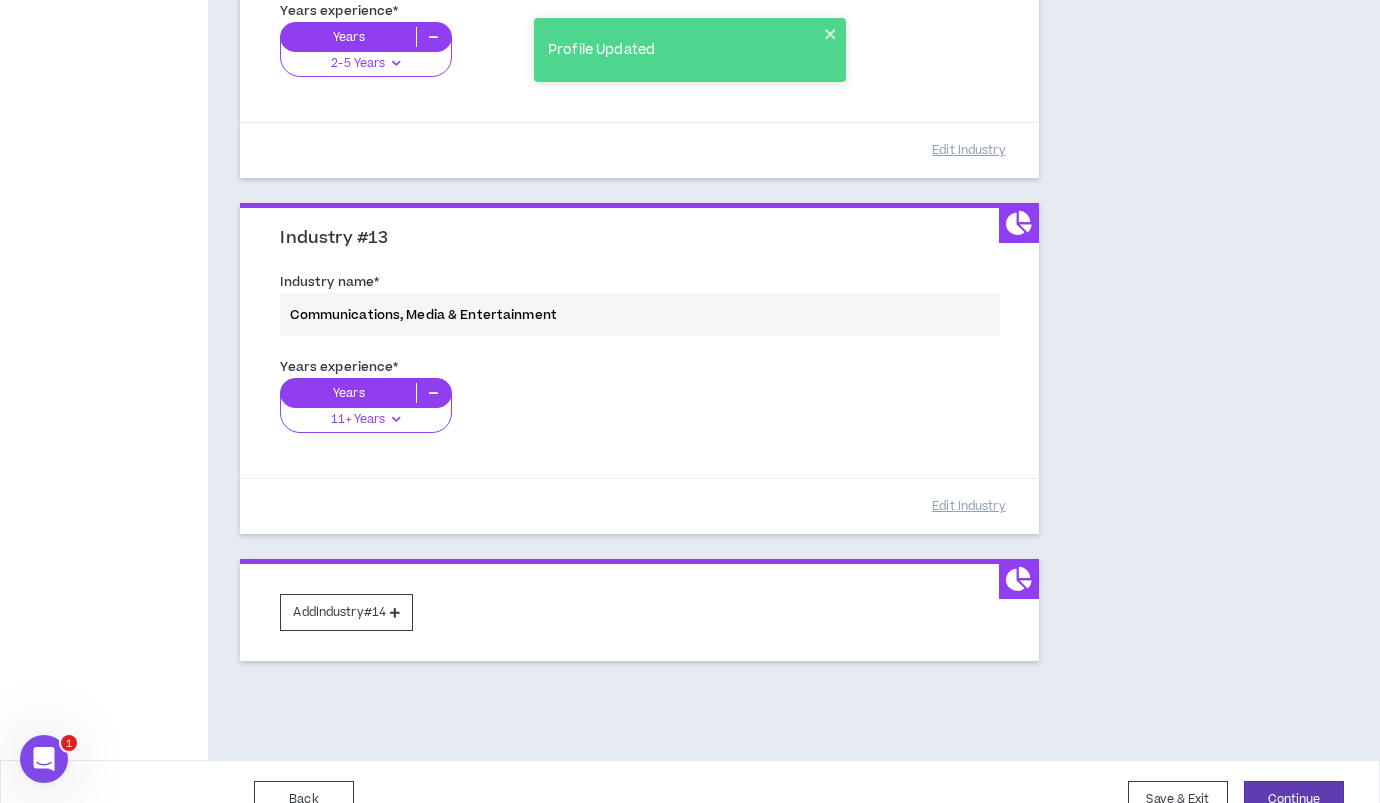scroll, scrollTop: 4331, scrollLeft: 0, axis: vertical 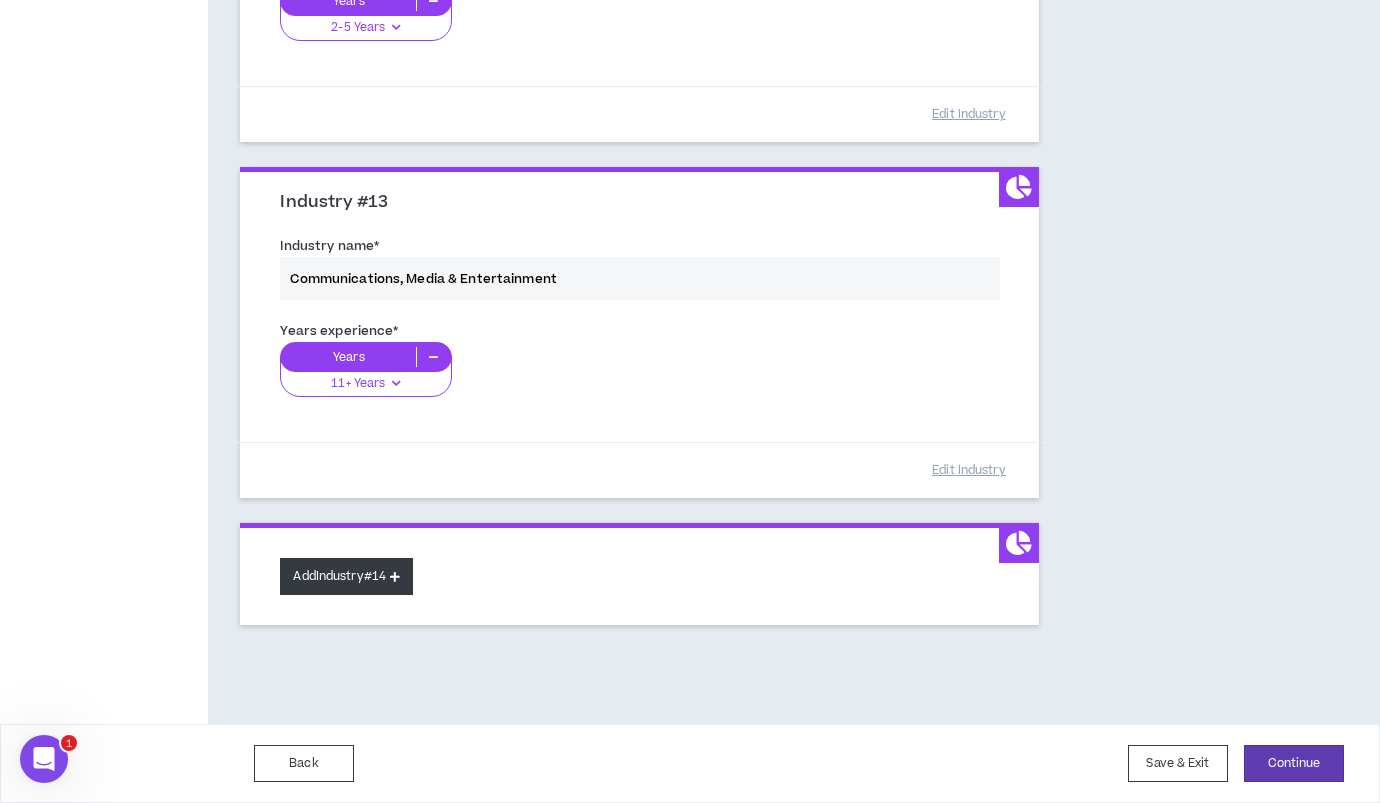 click on "Add  Industry  #14" at bounding box center [346, 576] 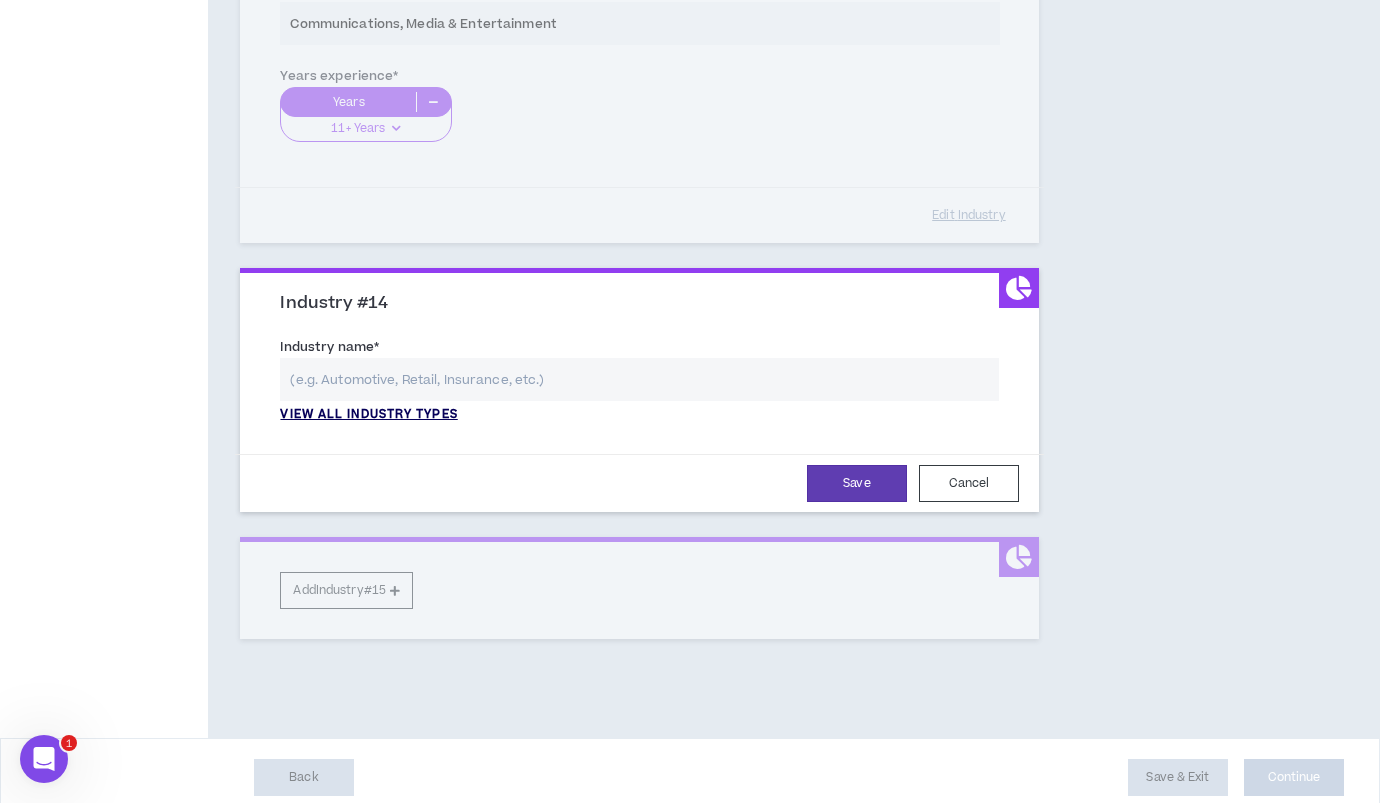 scroll, scrollTop: 4600, scrollLeft: 0, axis: vertical 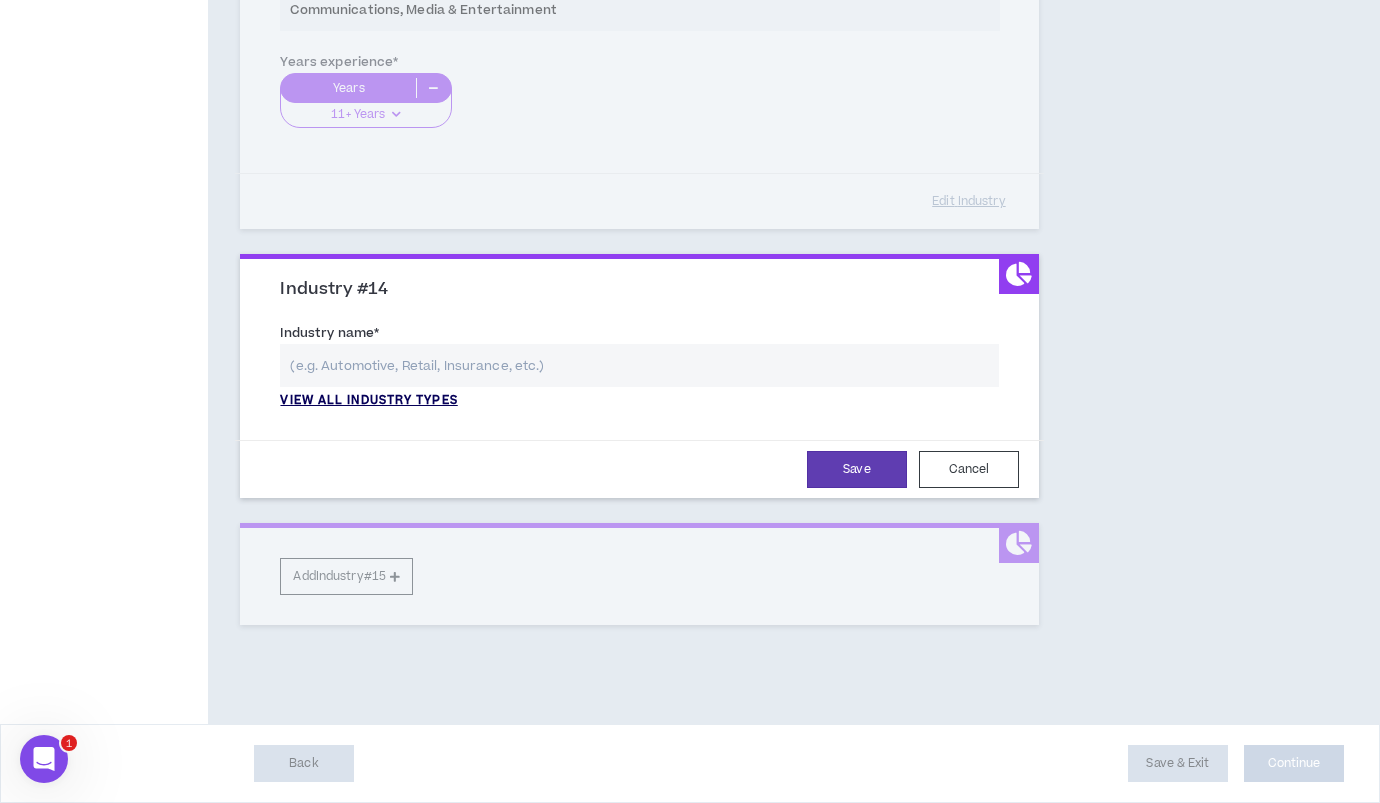 click on "View all industry types" at bounding box center (368, 401) 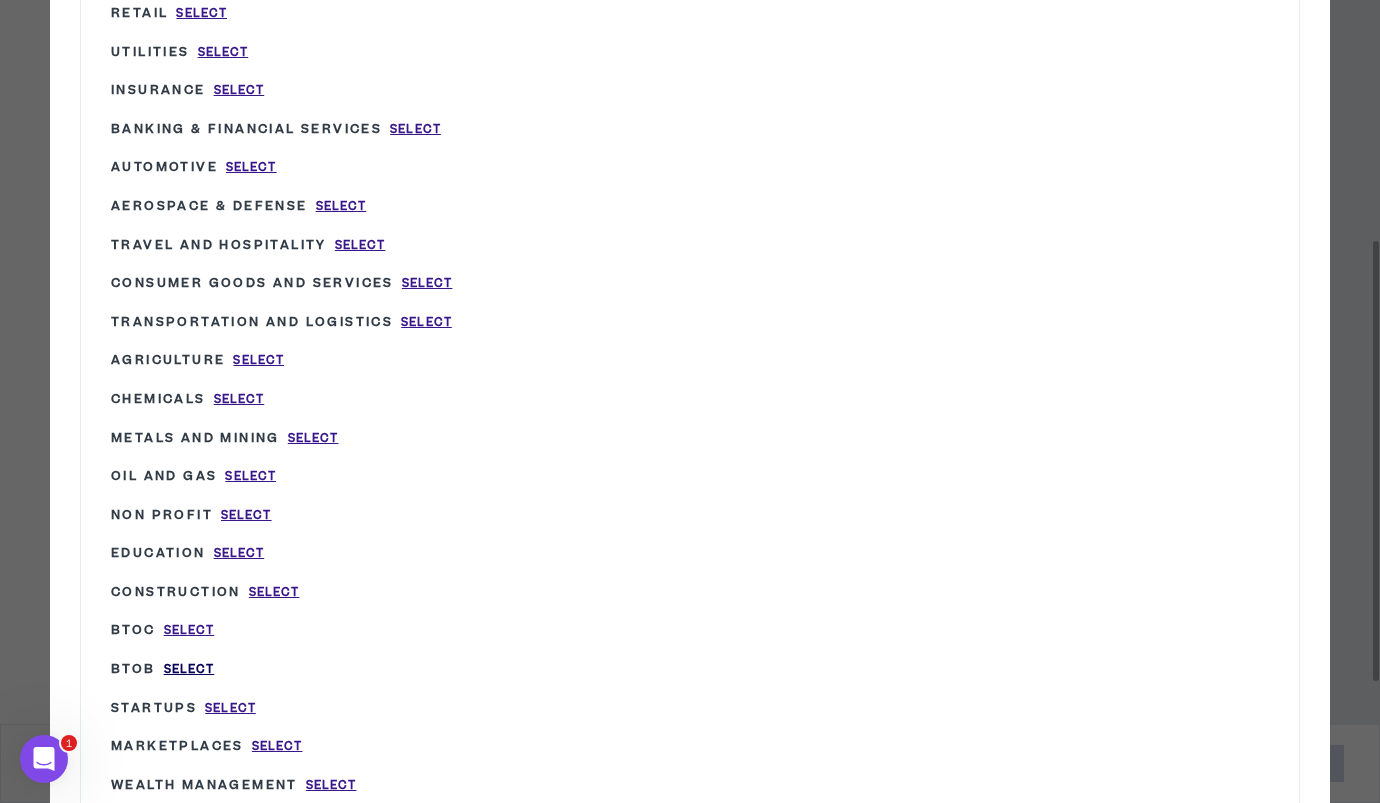 click on "Select" at bounding box center (189, 669) 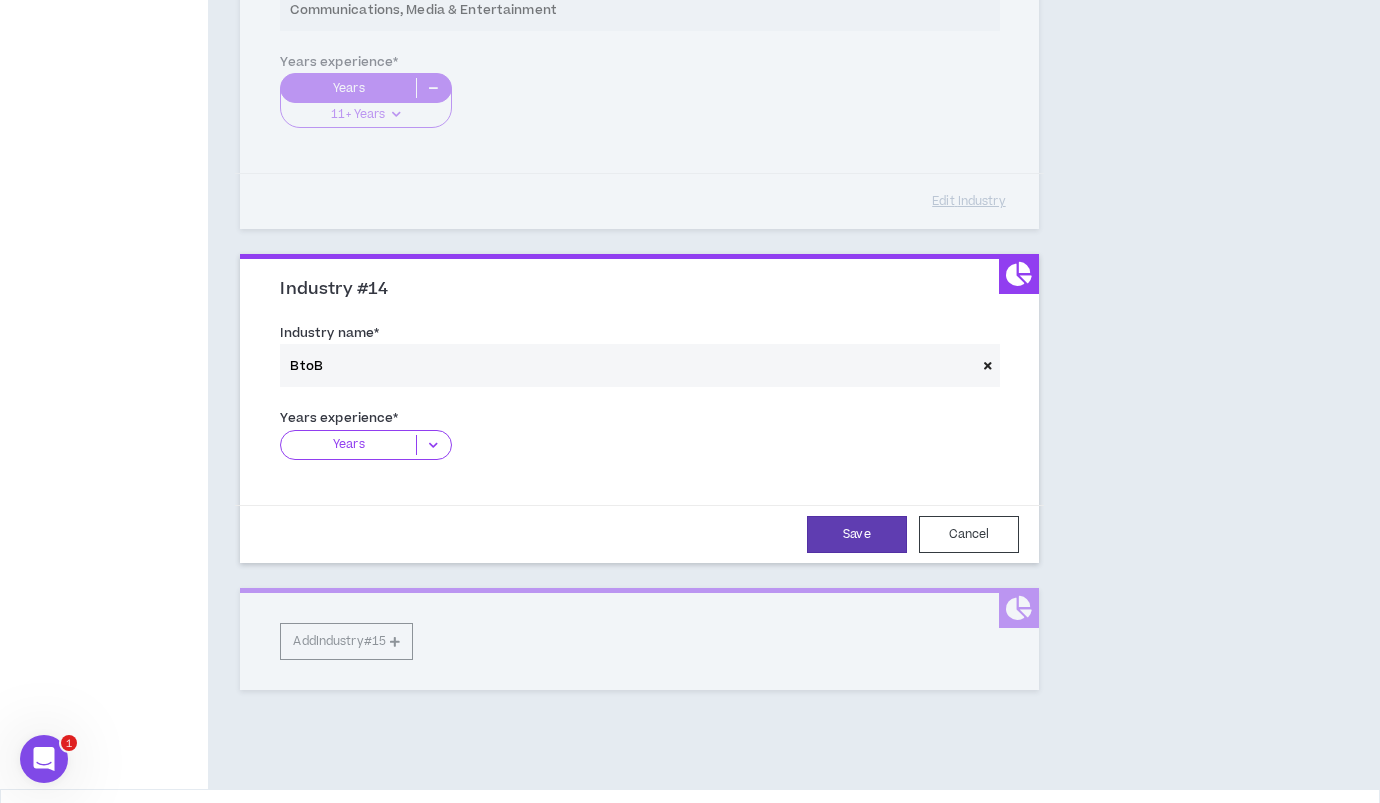 click at bounding box center (433, 445) 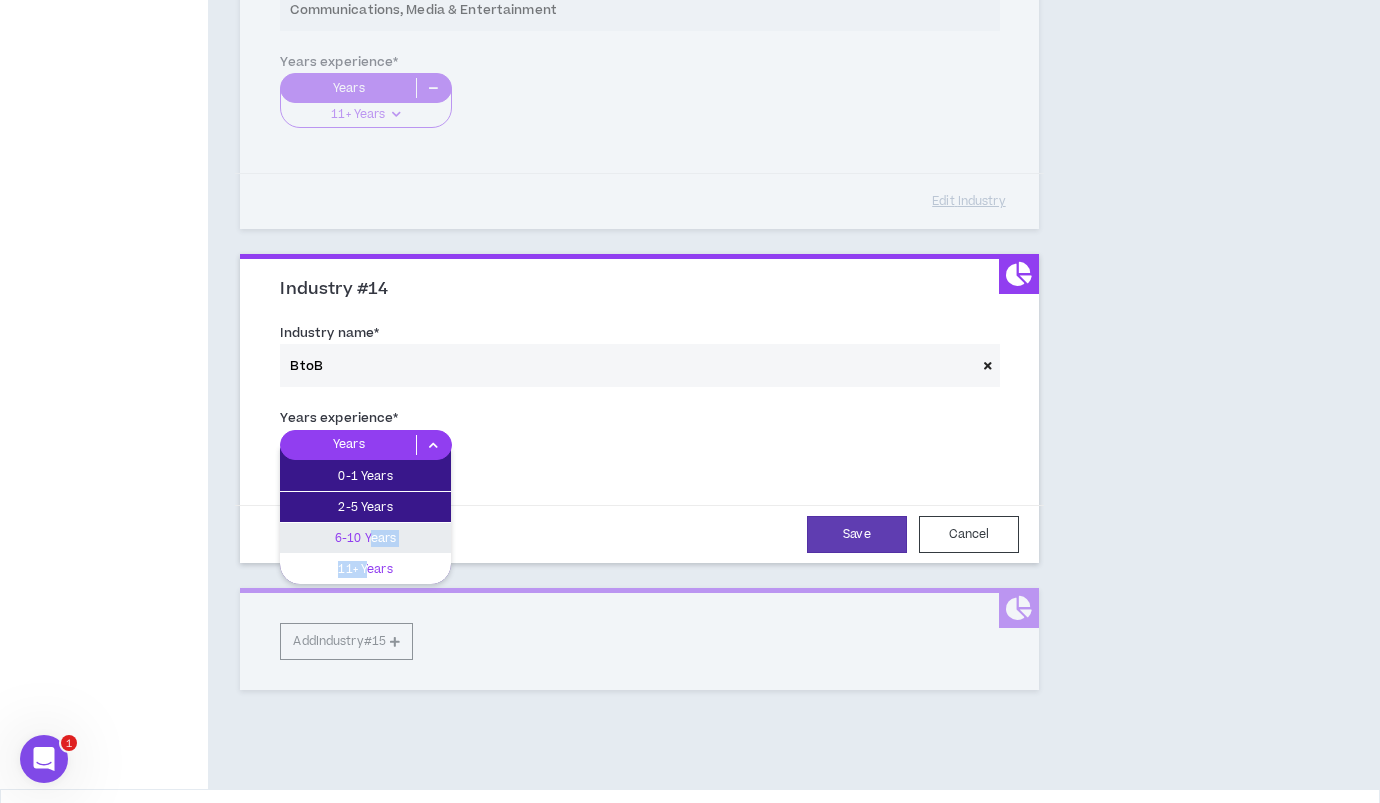 drag, startPoint x: 373, startPoint y: 542, endPoint x: 372, endPoint y: 565, distance: 23.021729 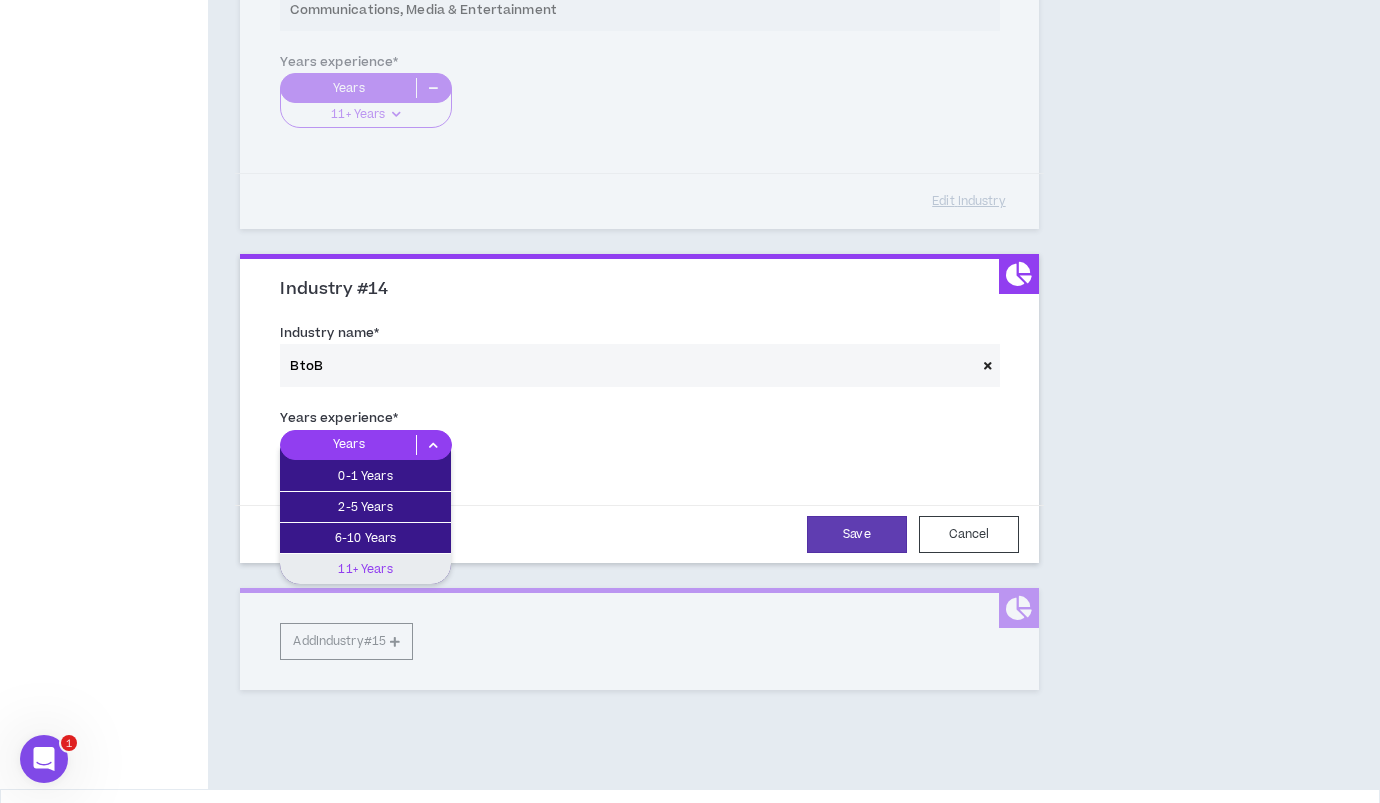click on "11+ Years" at bounding box center [365, 569] 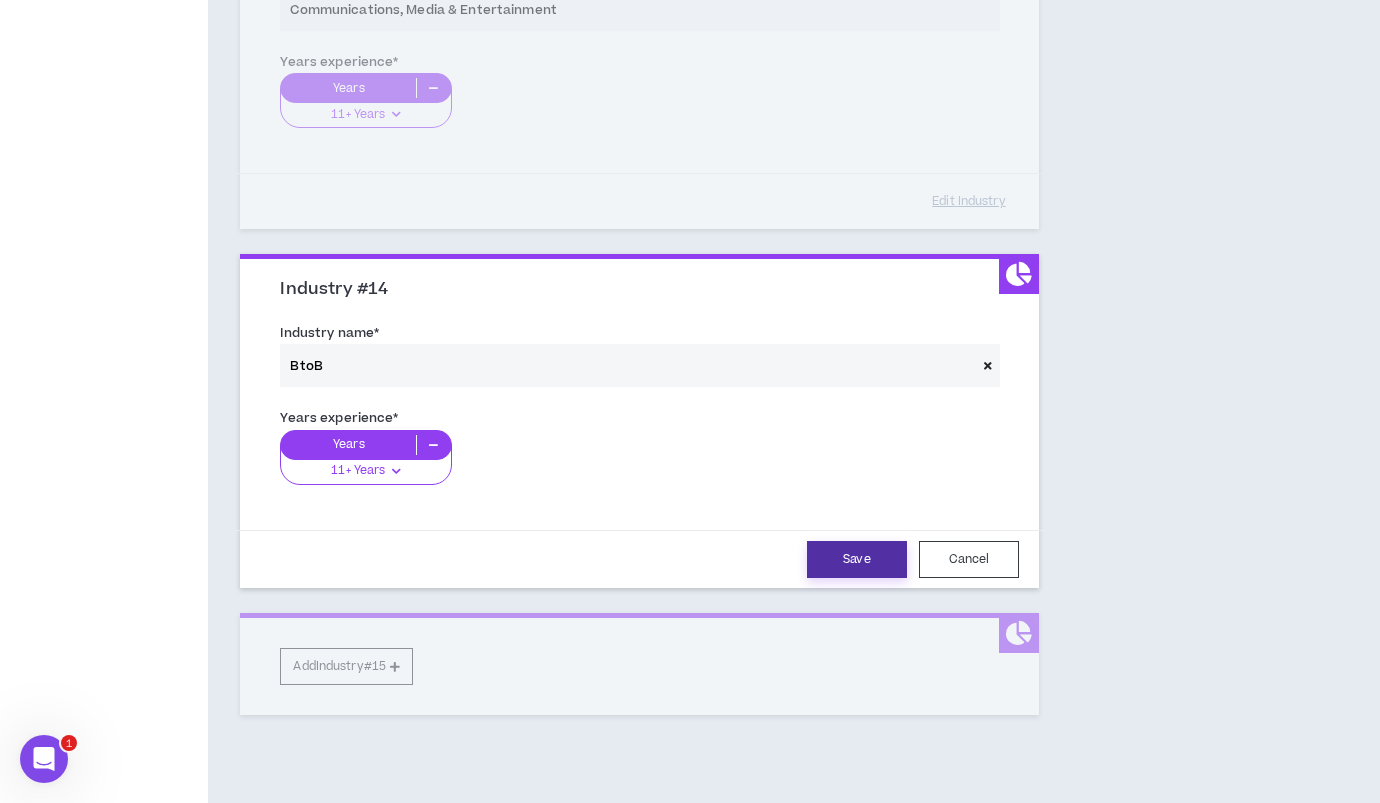 click on "Save" at bounding box center (857, 559) 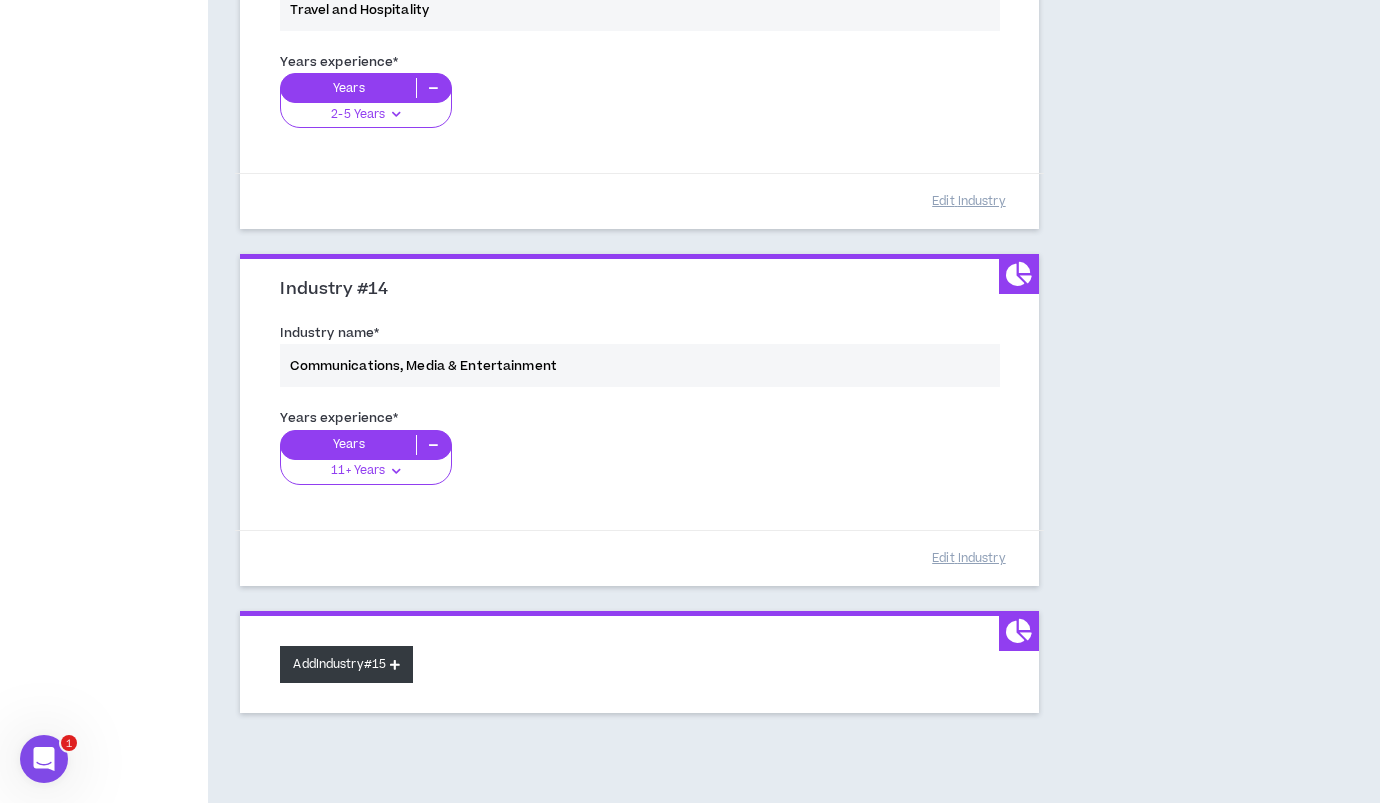 click on "Add  Industry  #15" at bounding box center [346, 664] 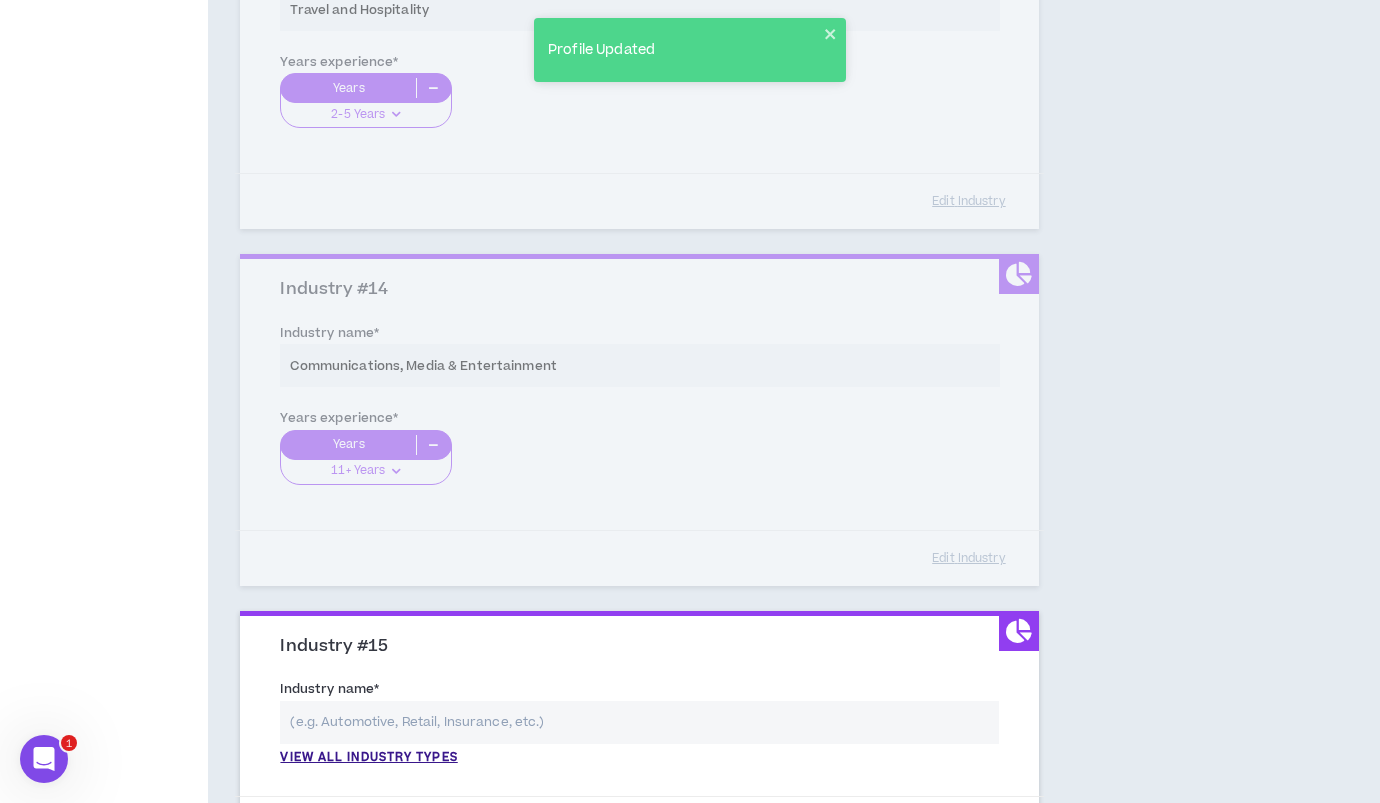 click at bounding box center [639, 722] 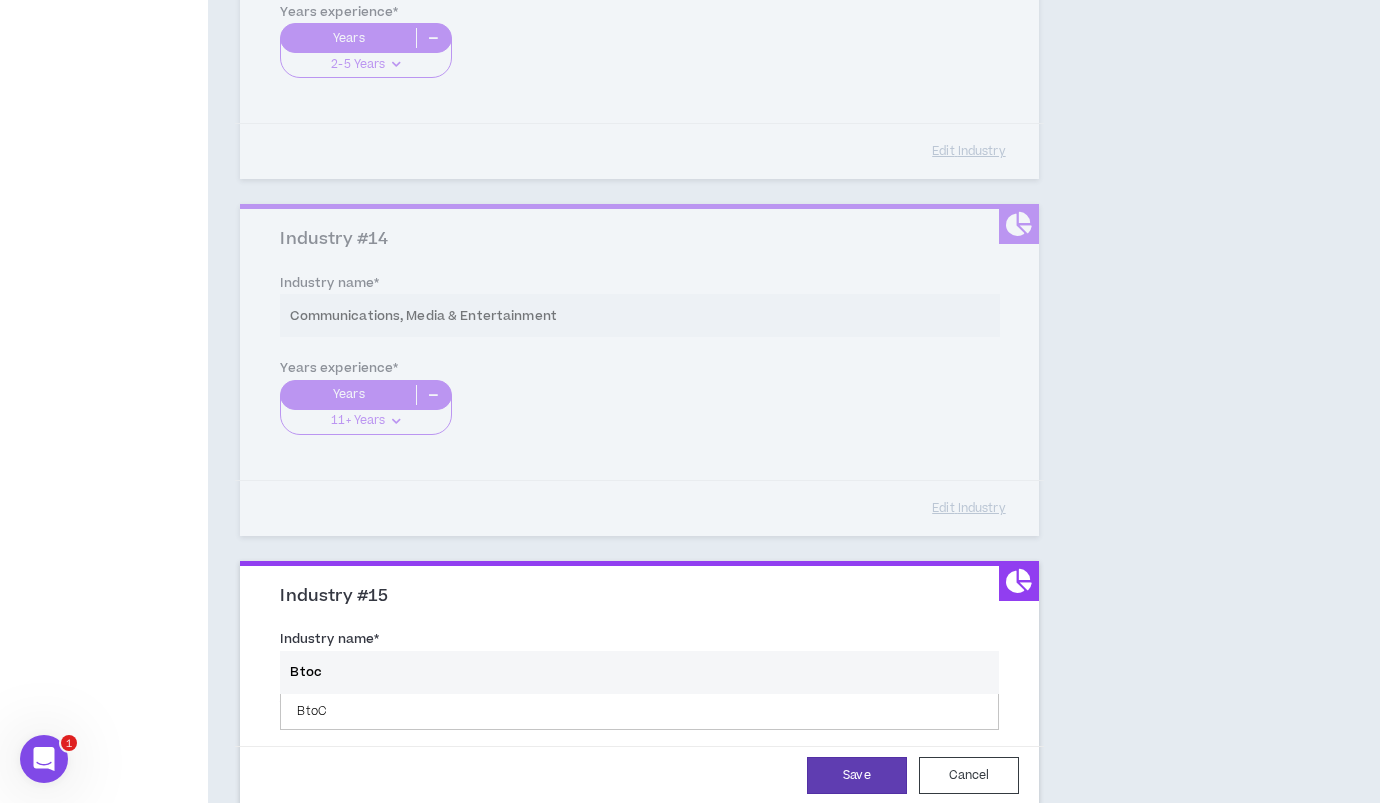 scroll, scrollTop: 4654, scrollLeft: 0, axis: vertical 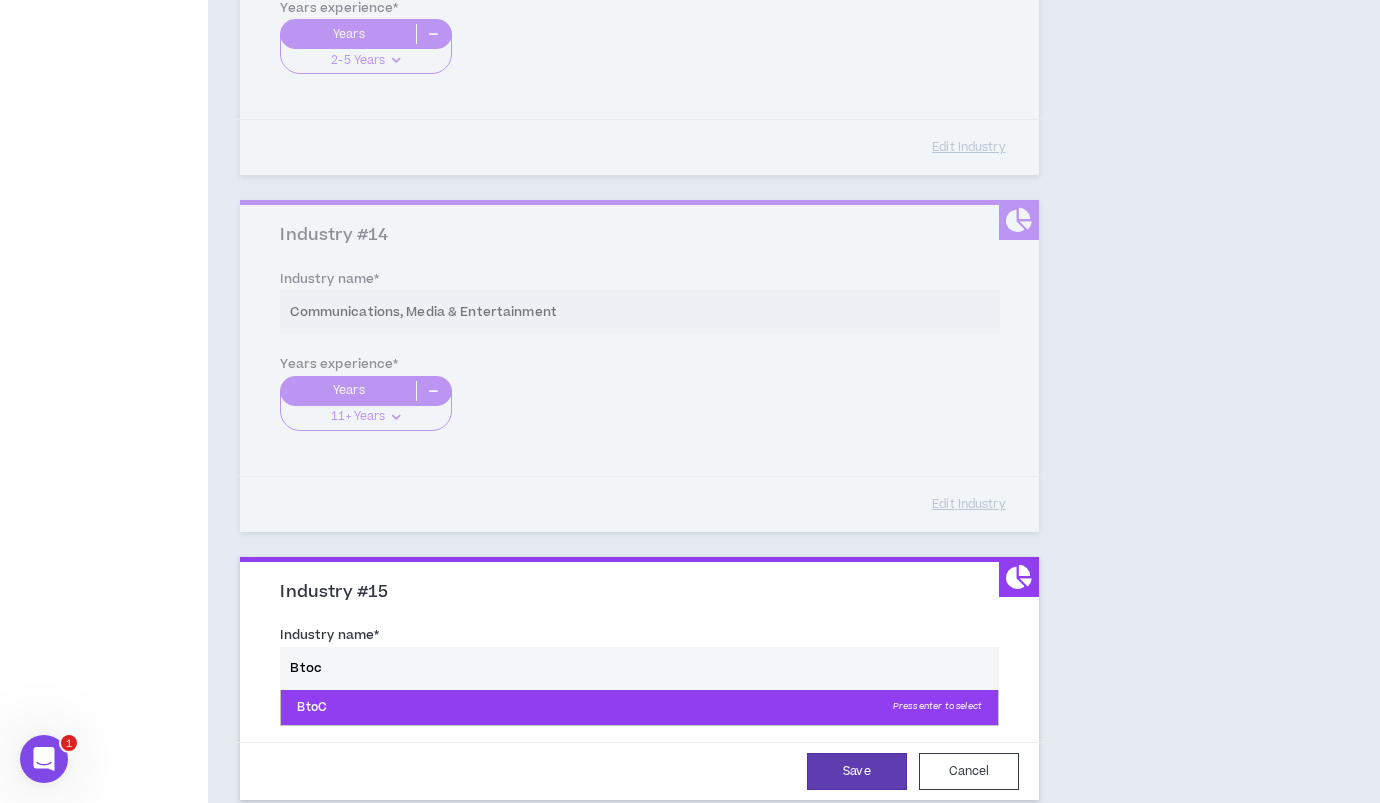 click on "BtoC Press enter to select" at bounding box center [639, 708] 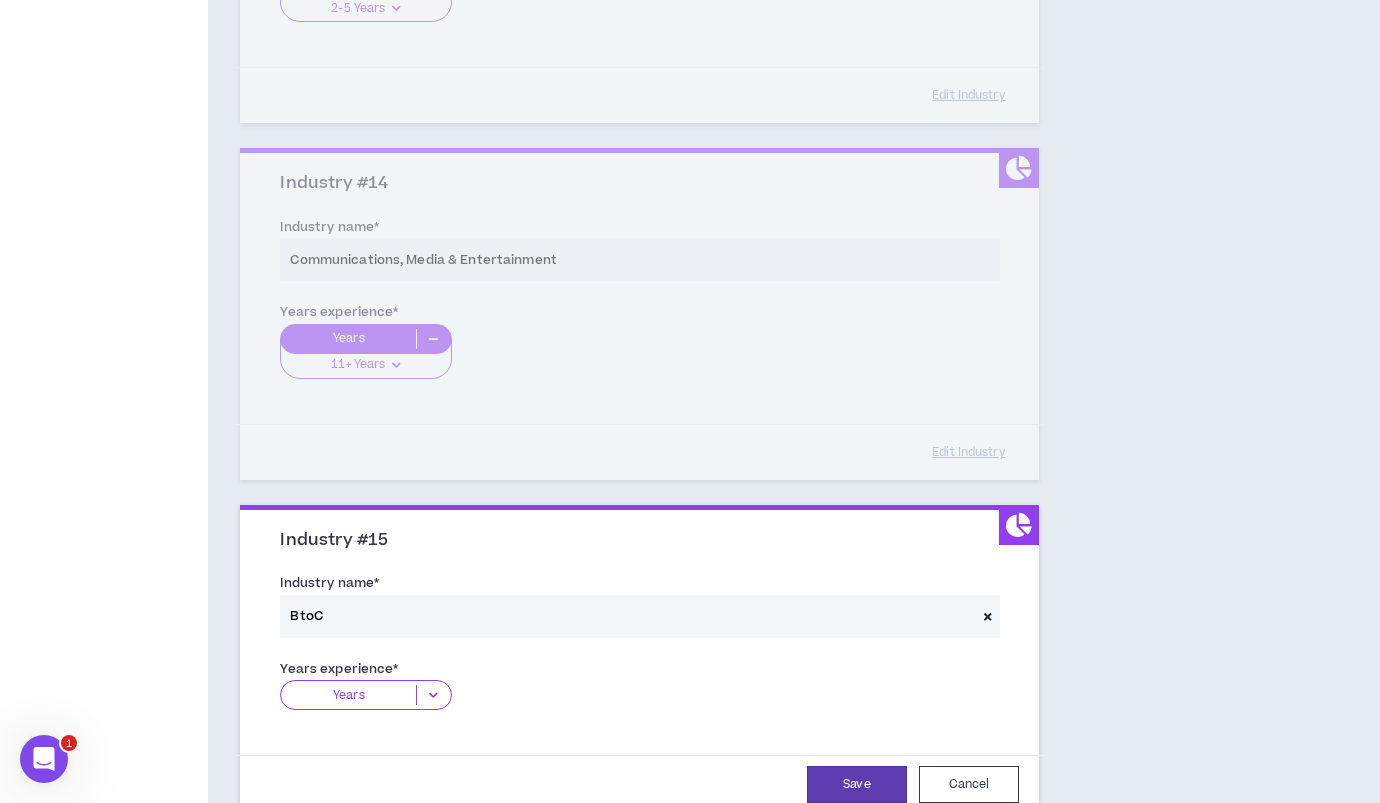 scroll, scrollTop: 4743, scrollLeft: 0, axis: vertical 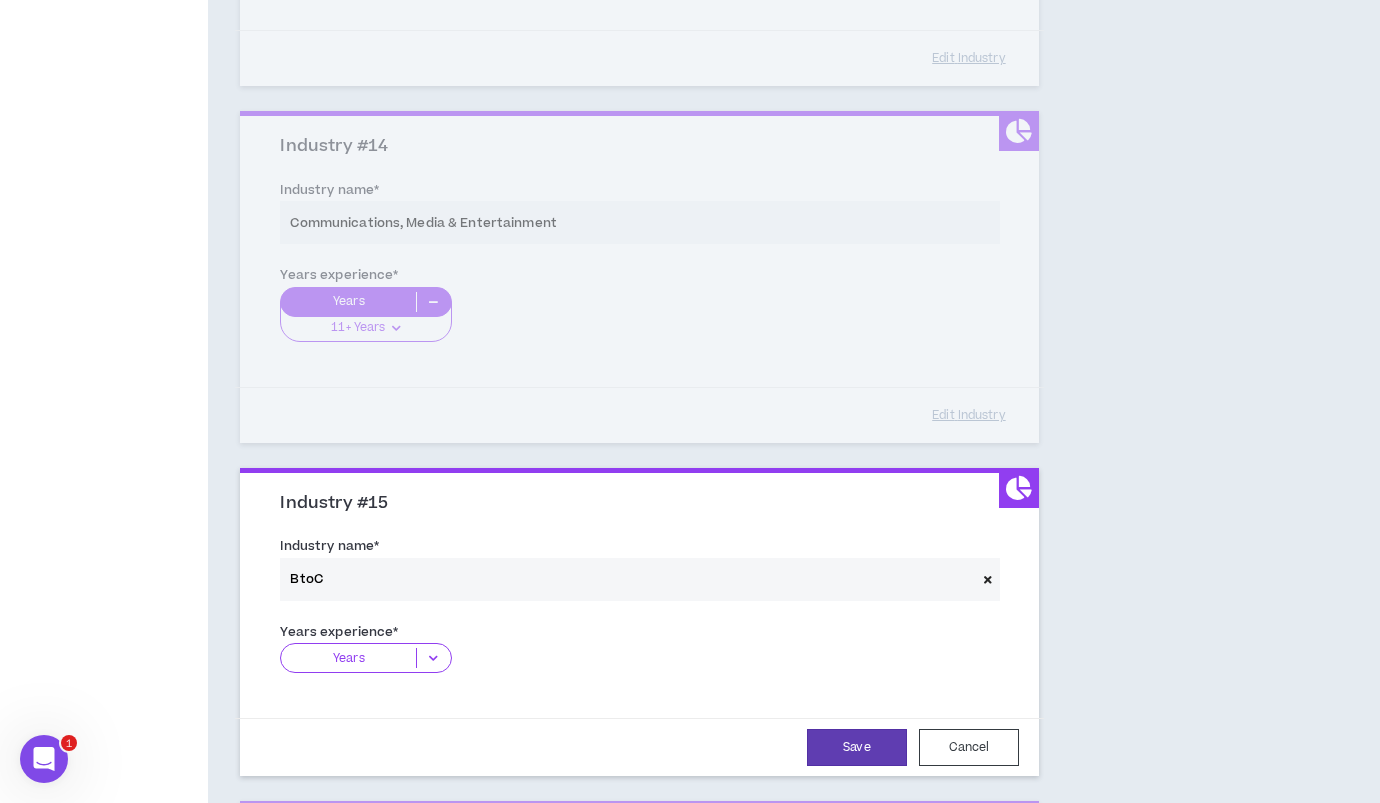 click at bounding box center (433, 658) 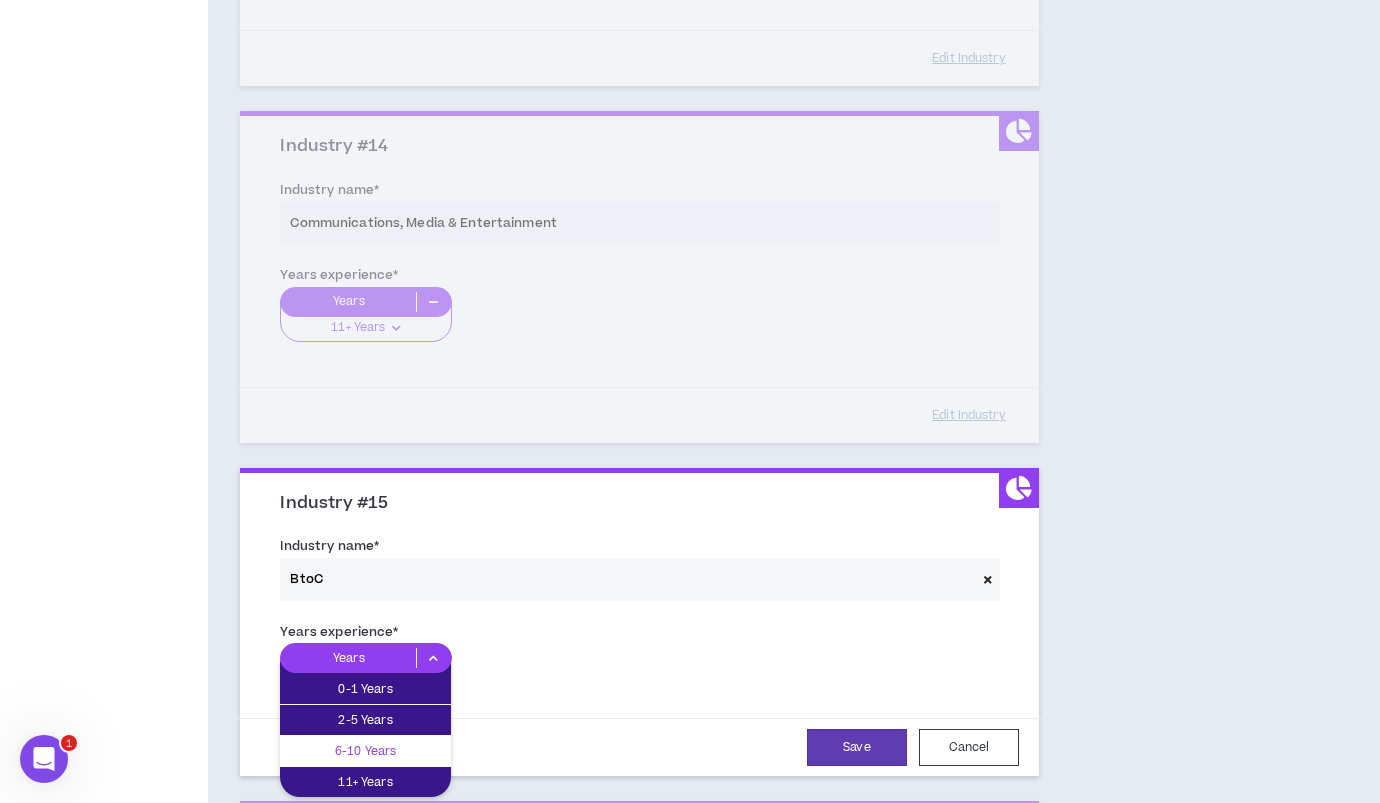 click on "6-10 Years" at bounding box center (365, 751) 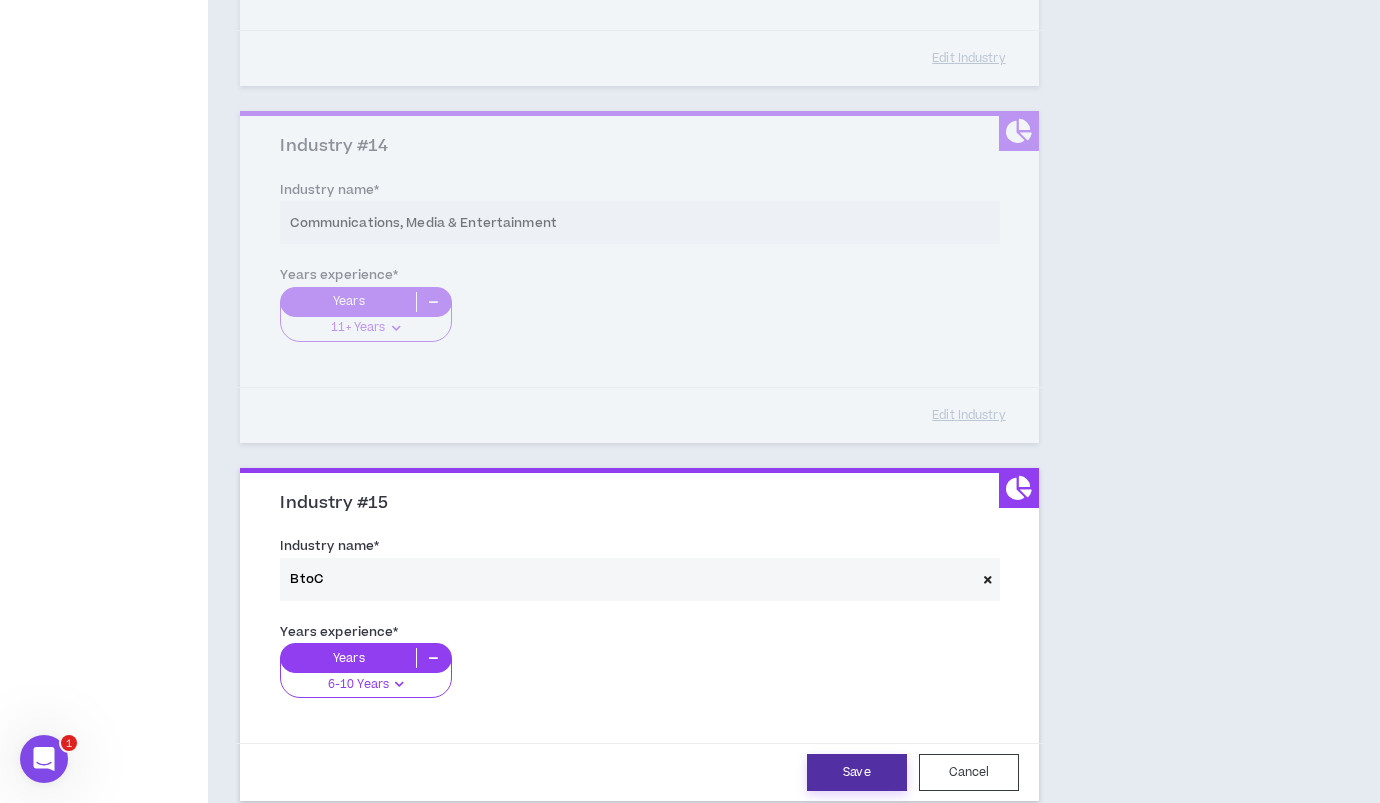 click on "Save" at bounding box center (857, 772) 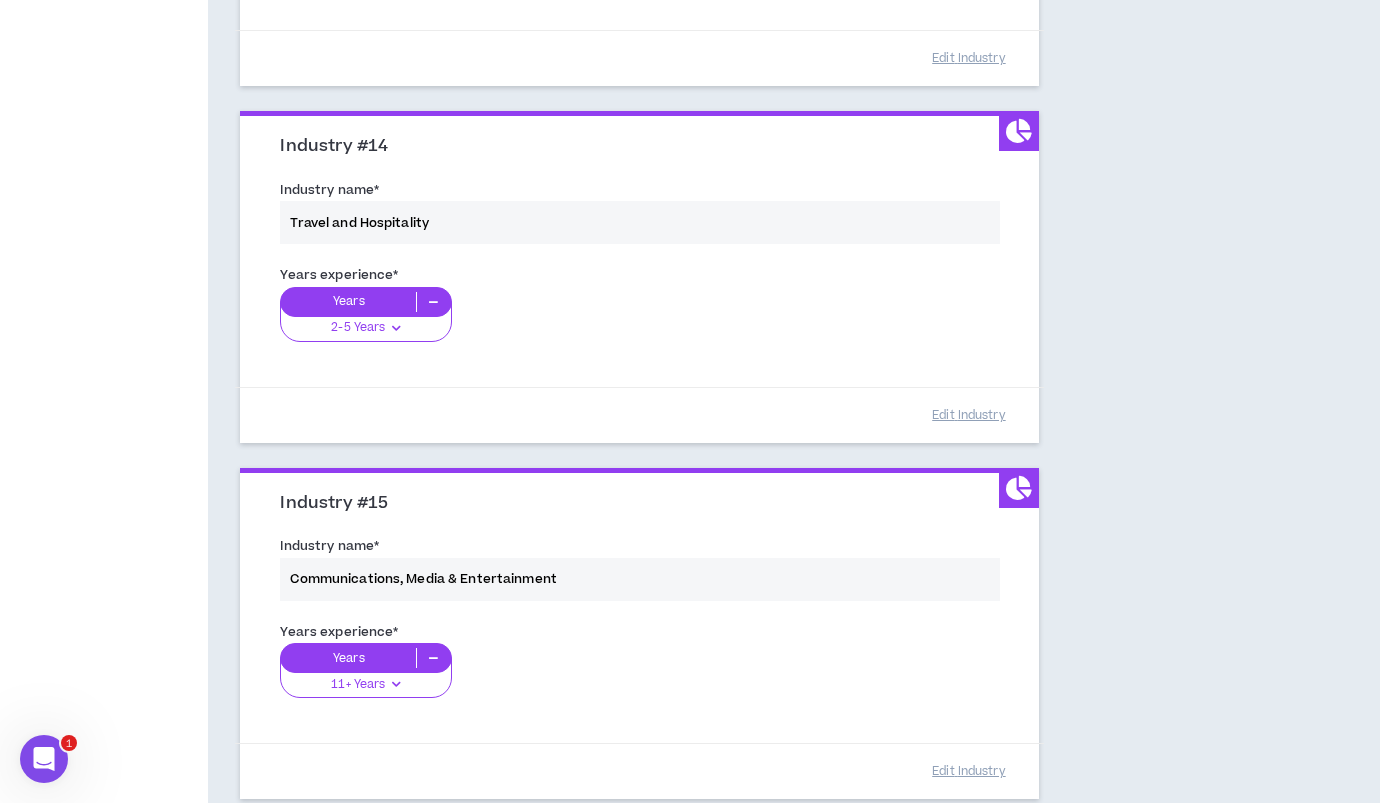 click on "Years experience  * Years 11+ Years 0-1 Years 2-5 Years 6-10 Years 11+ Years" at bounding box center (639, 672) 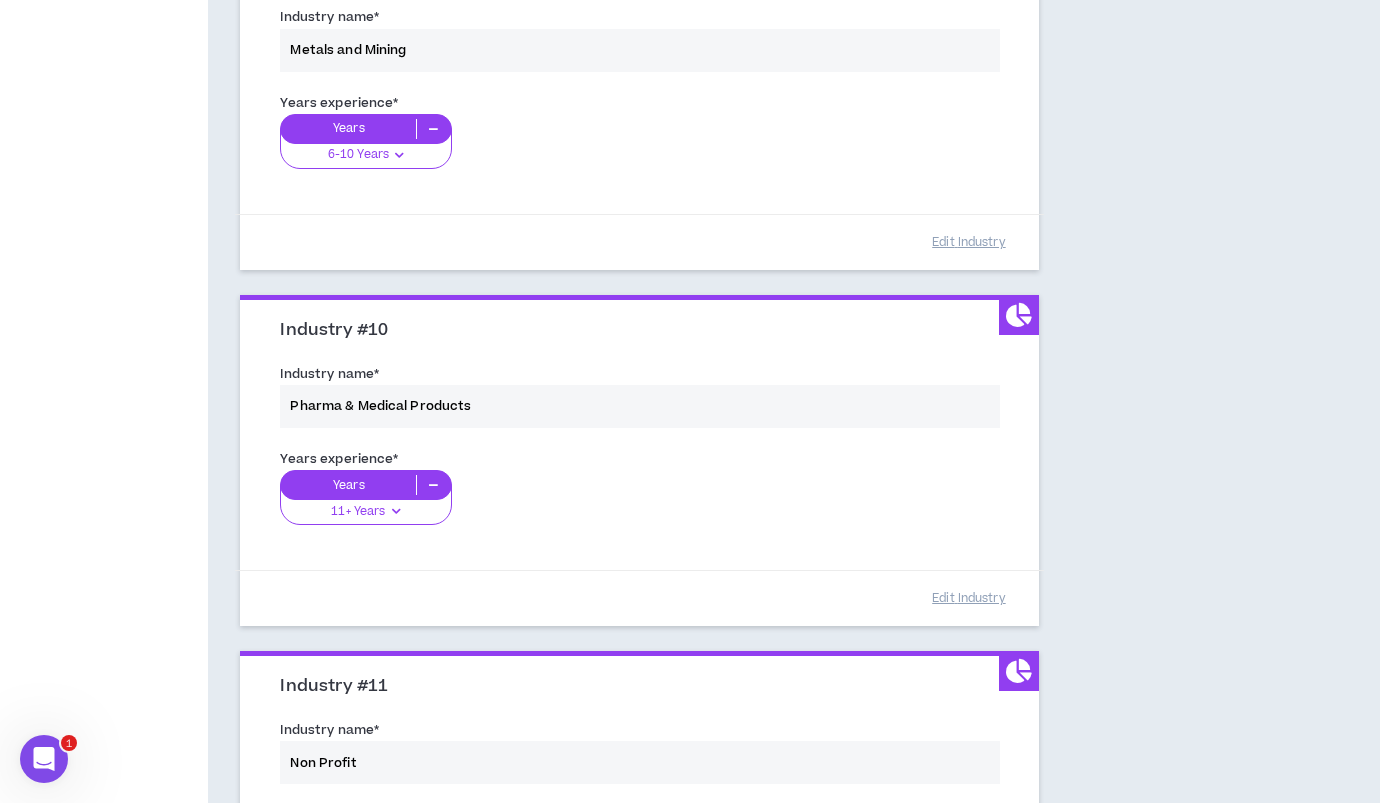 scroll, scrollTop: 3138, scrollLeft: 0, axis: vertical 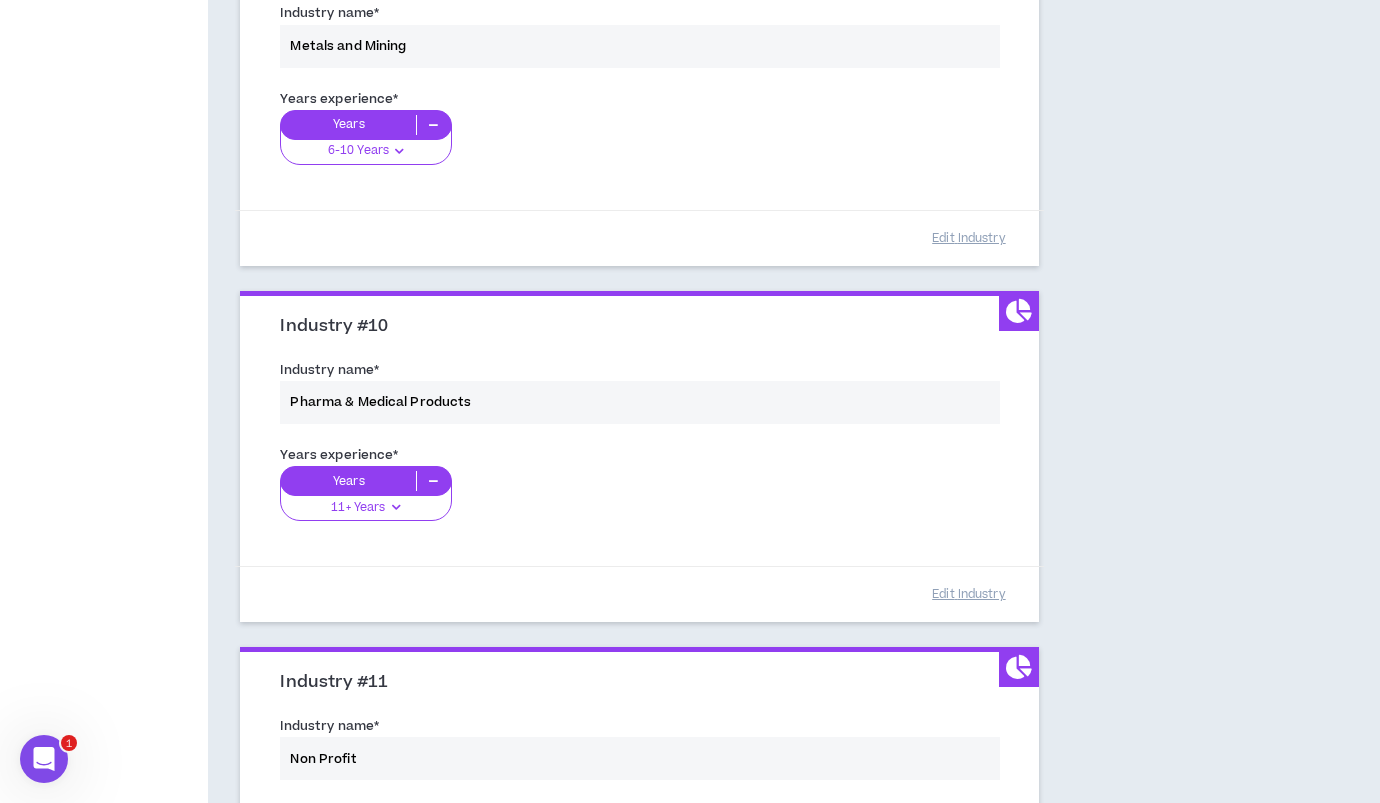 click on "Years experience  * Years 11+ Years 0-1 Years 2-5 Years 6-10 Years 11+ Years" at bounding box center (639, 495) 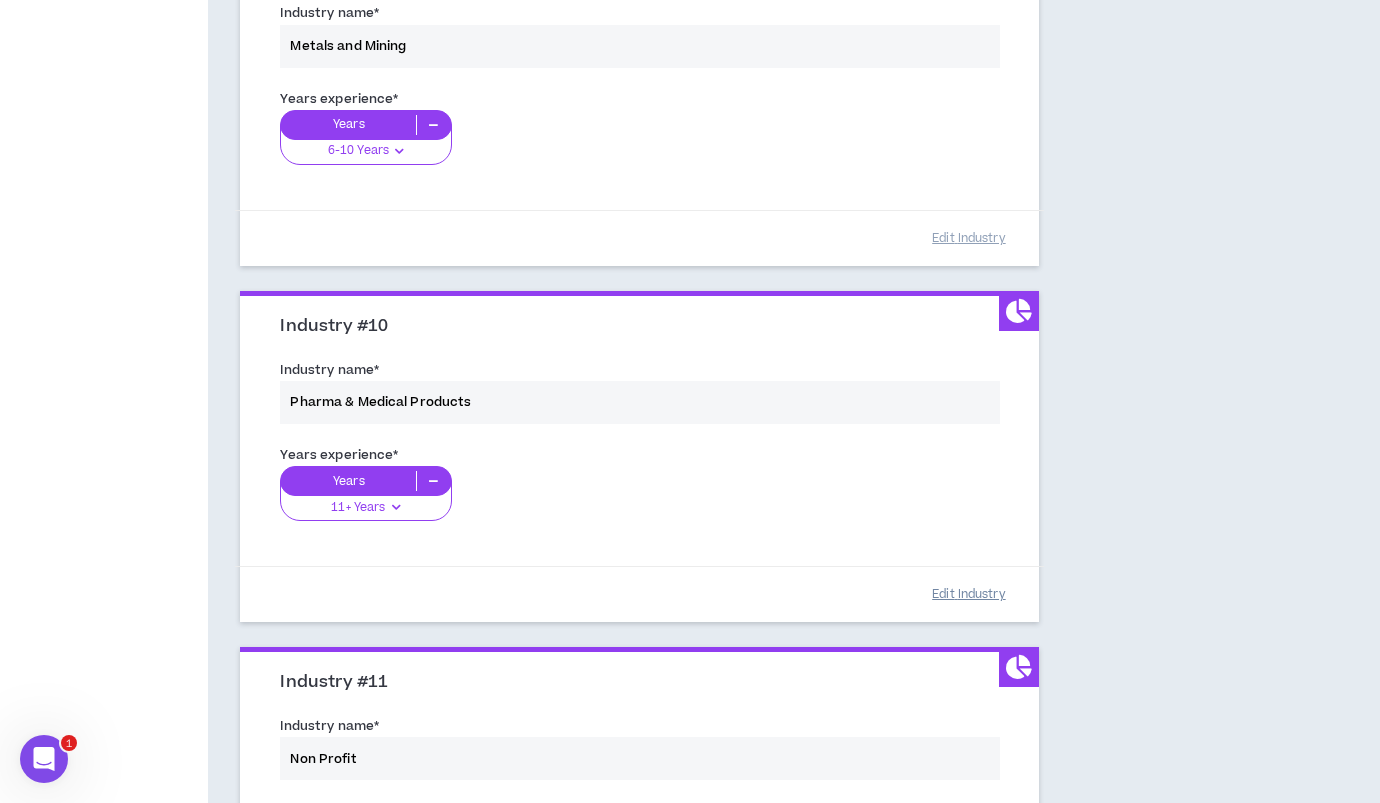 click on "Edit   Industry" at bounding box center (969, 594) 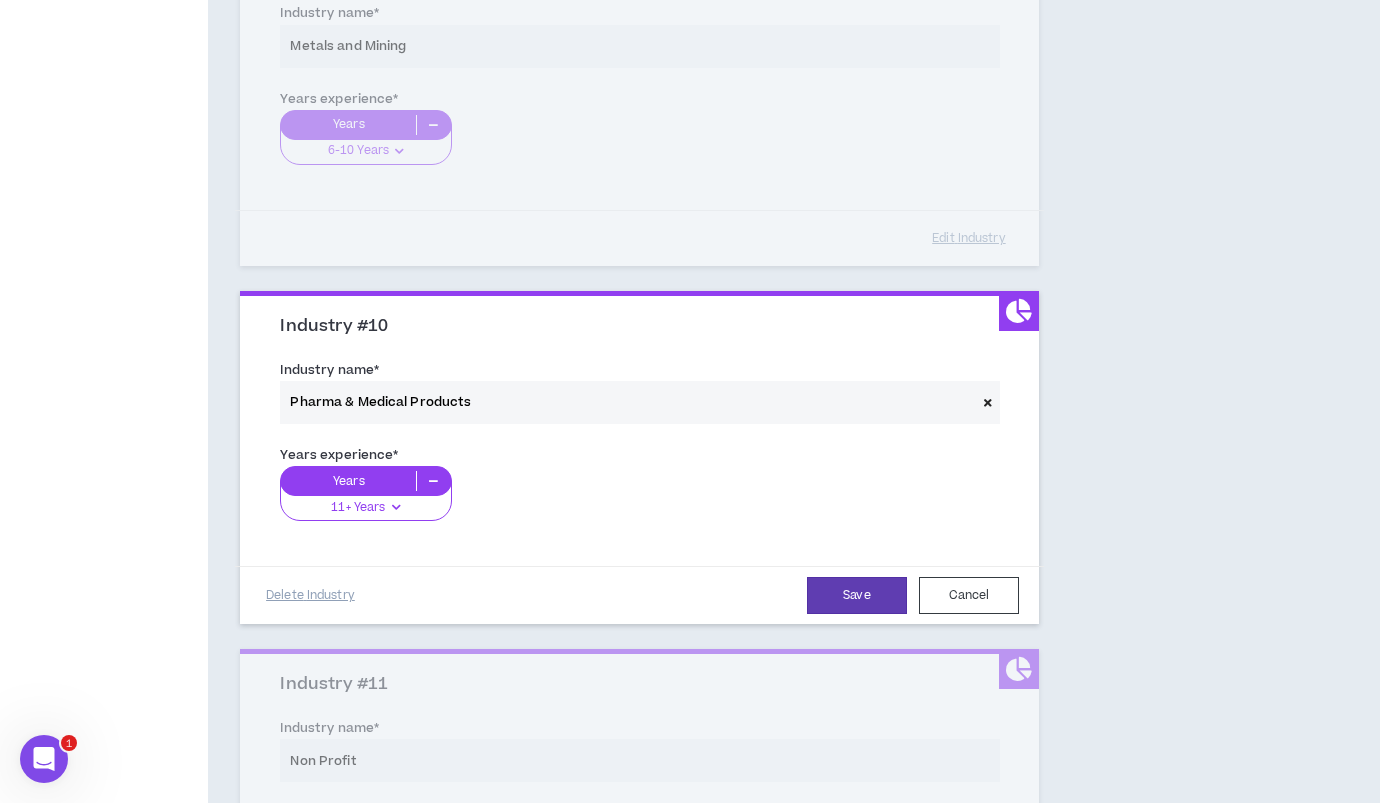 click on "11+ Years" at bounding box center (358, 507) 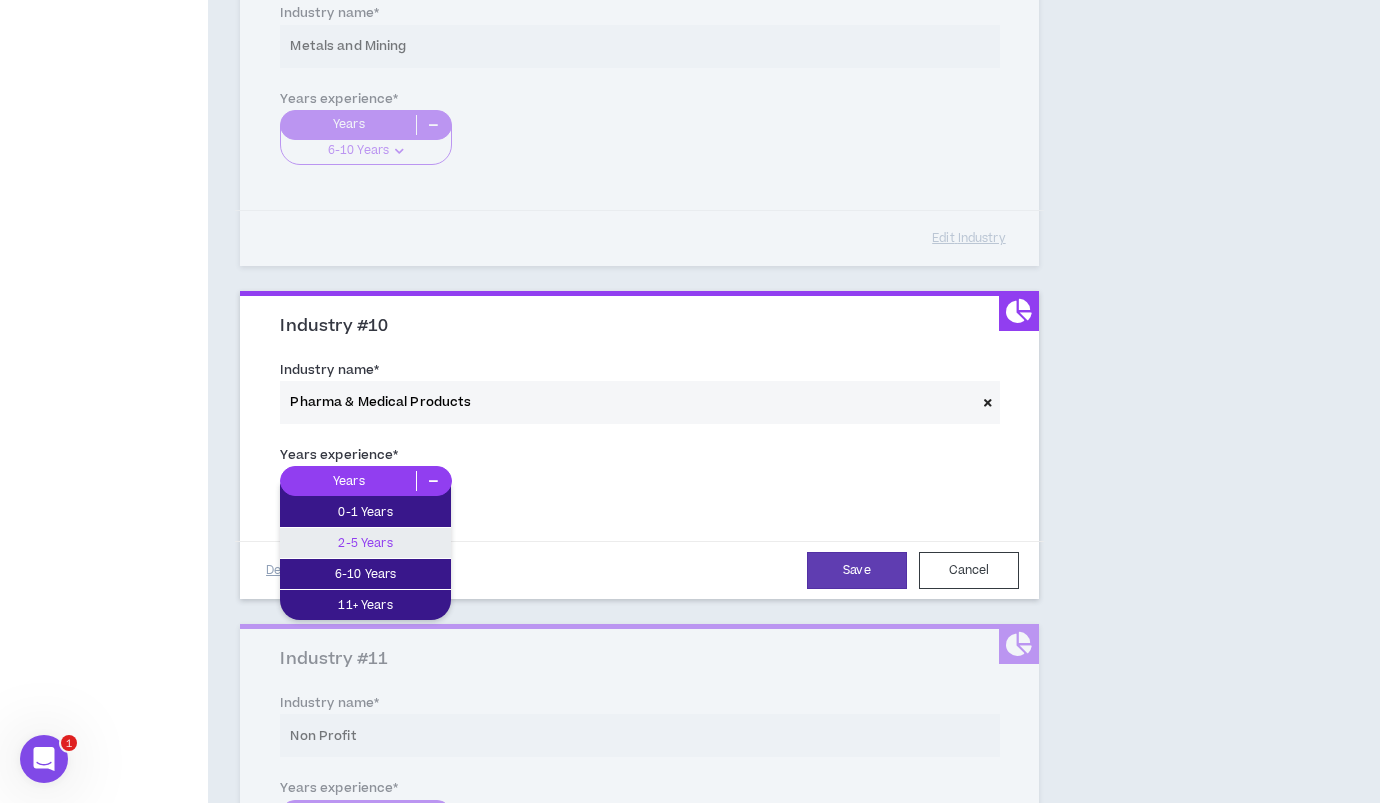 click on "2-5 Years" at bounding box center [365, 543] 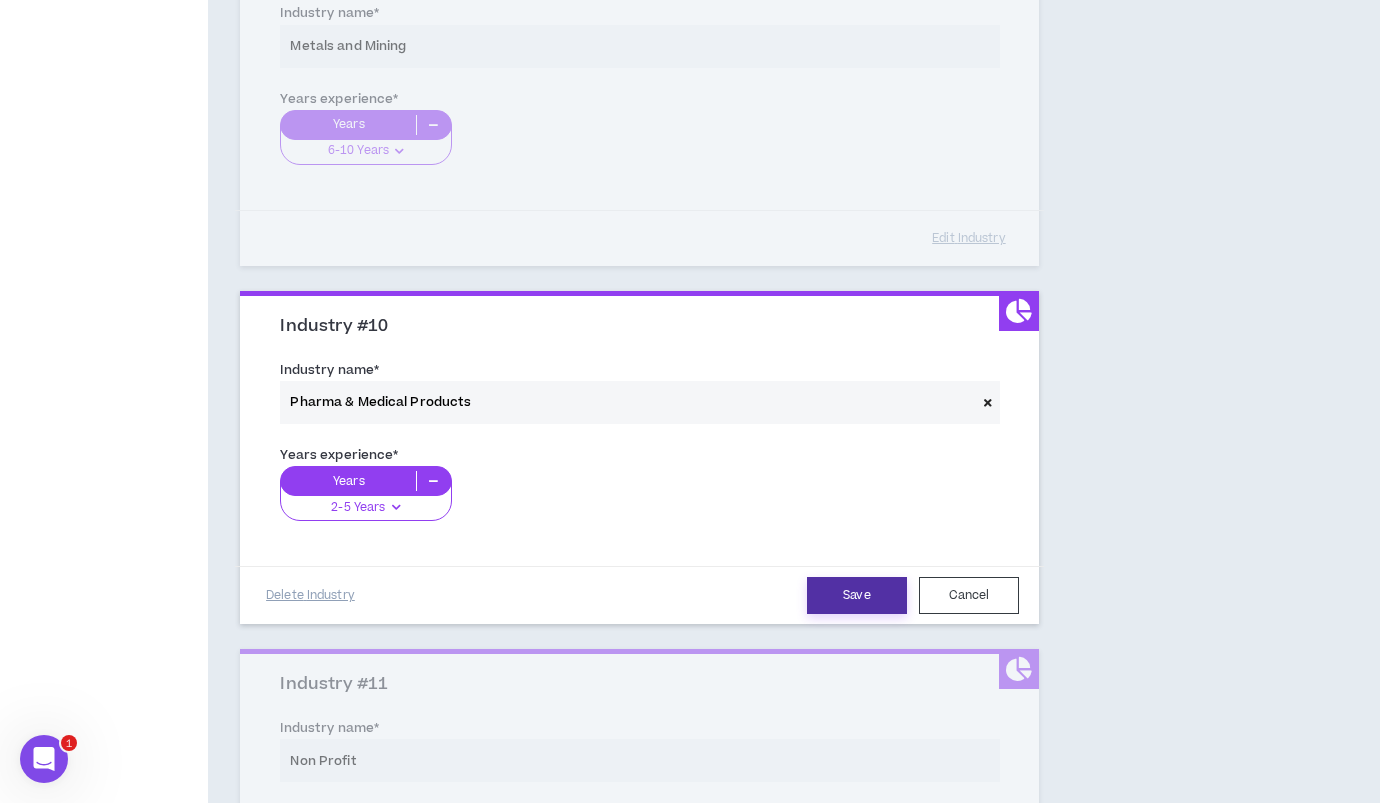 drag, startPoint x: 854, startPoint y: 594, endPoint x: 693, endPoint y: 556, distance: 165.42369 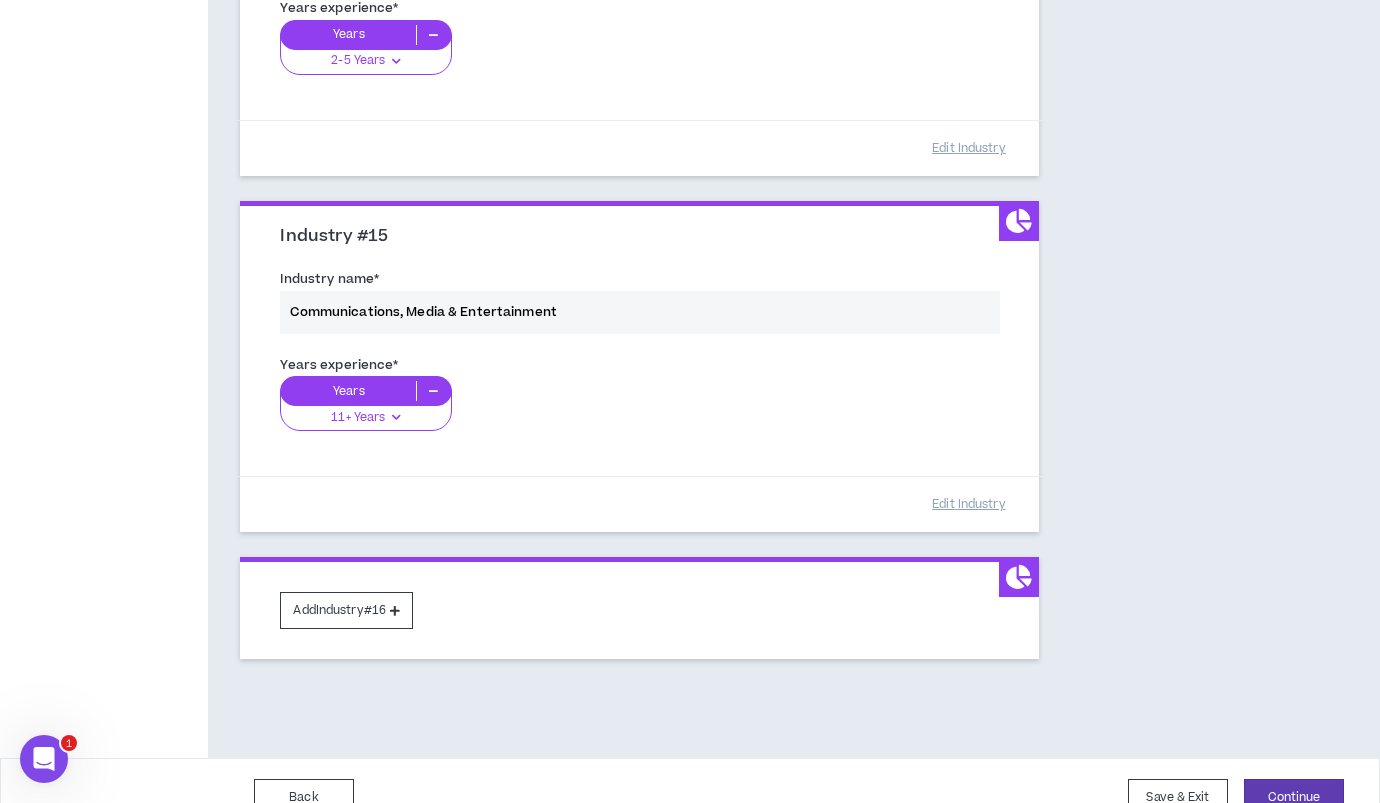 scroll, scrollTop: 5044, scrollLeft: 0, axis: vertical 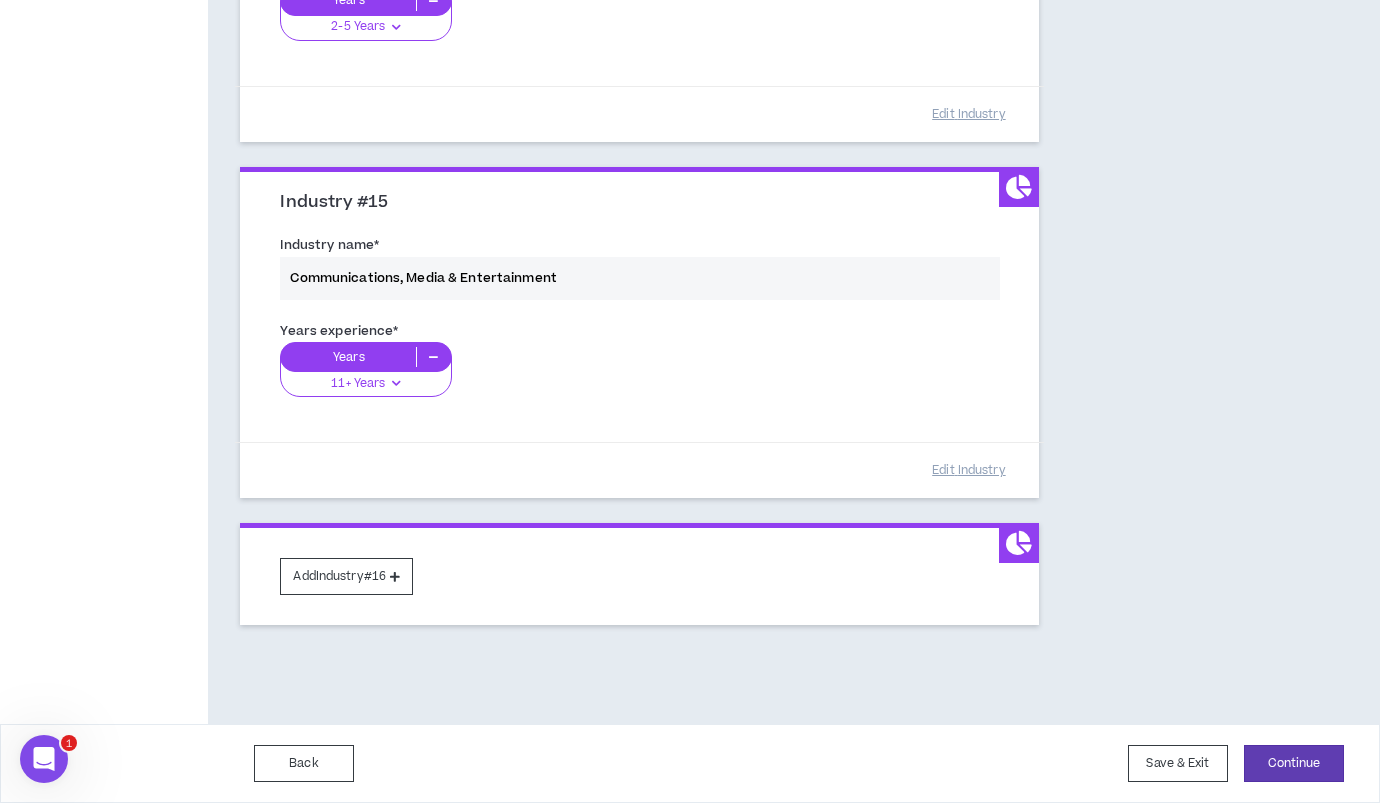 click on "Years experience  * Years 11+ Years 0-1 Years 2-5 Years 6-10 Years 11+ Years" at bounding box center [639, 371] 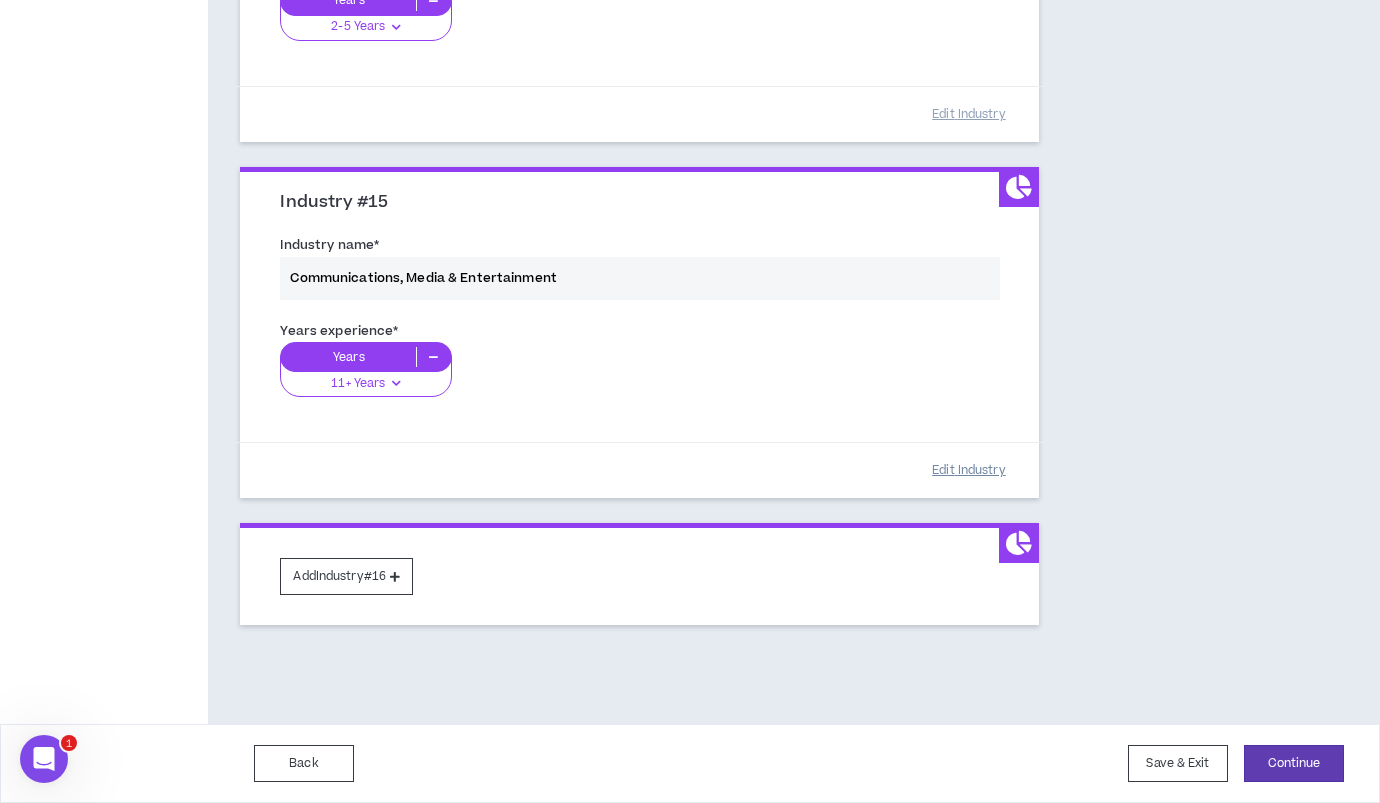 click on "Edit   Industry" at bounding box center [969, 470] 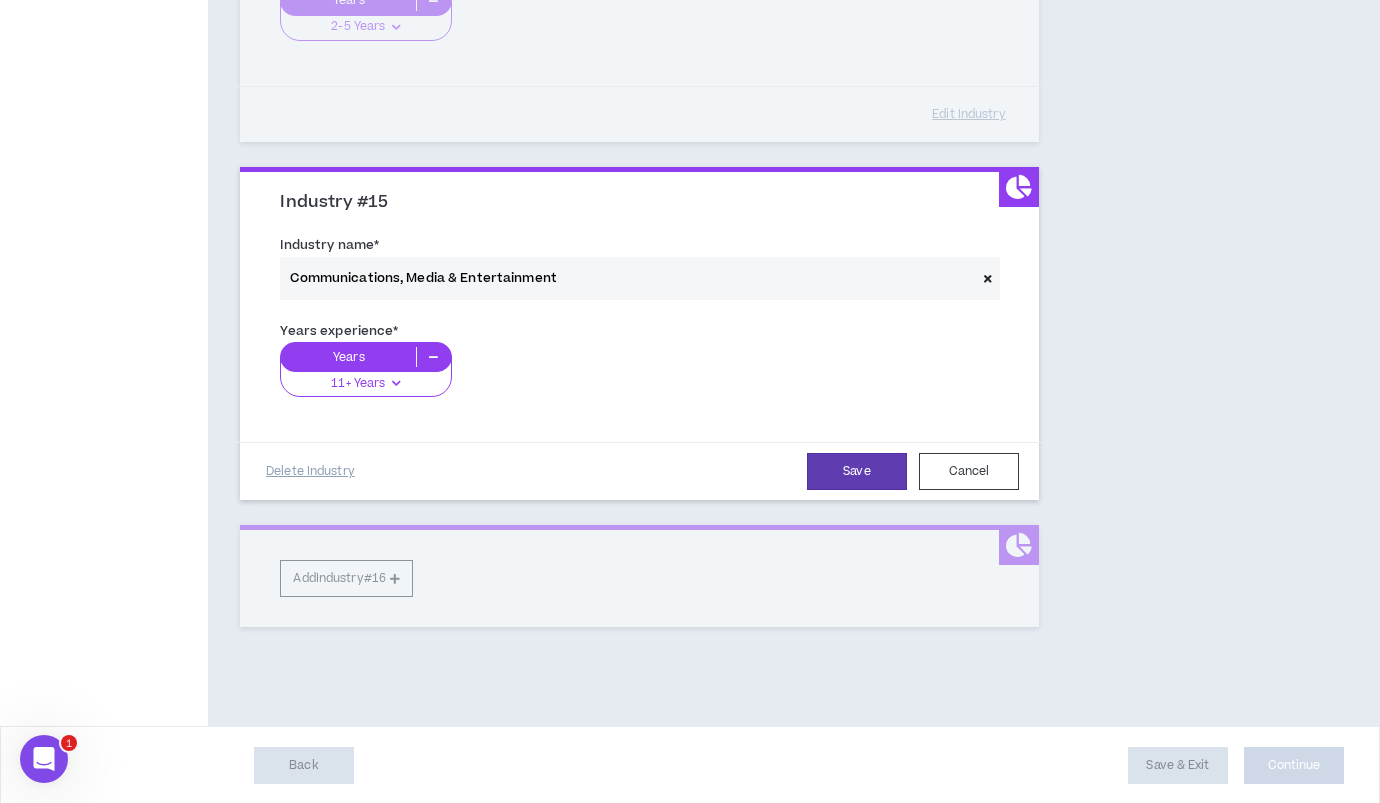 click at bounding box center [396, 383] 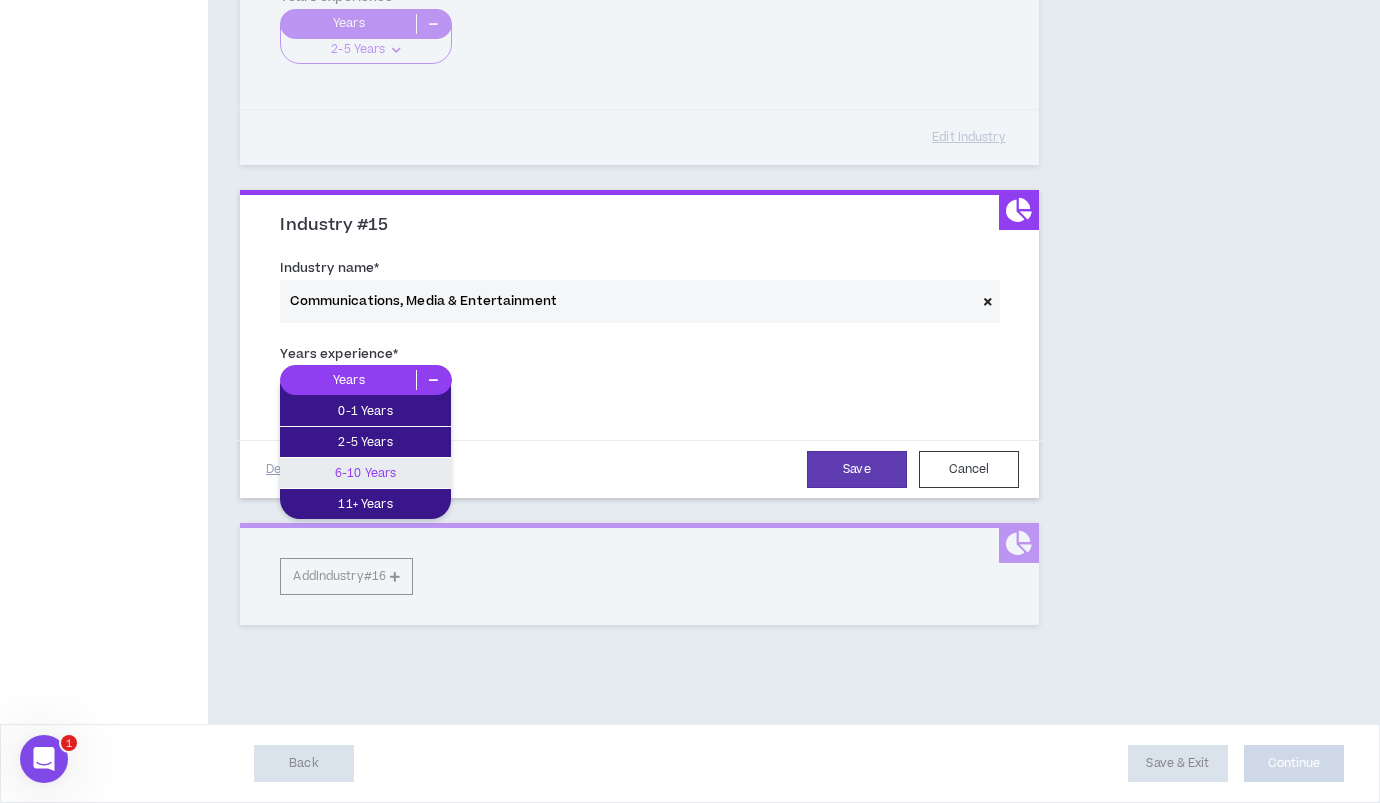 click on "6-10 Years" at bounding box center (365, 473) 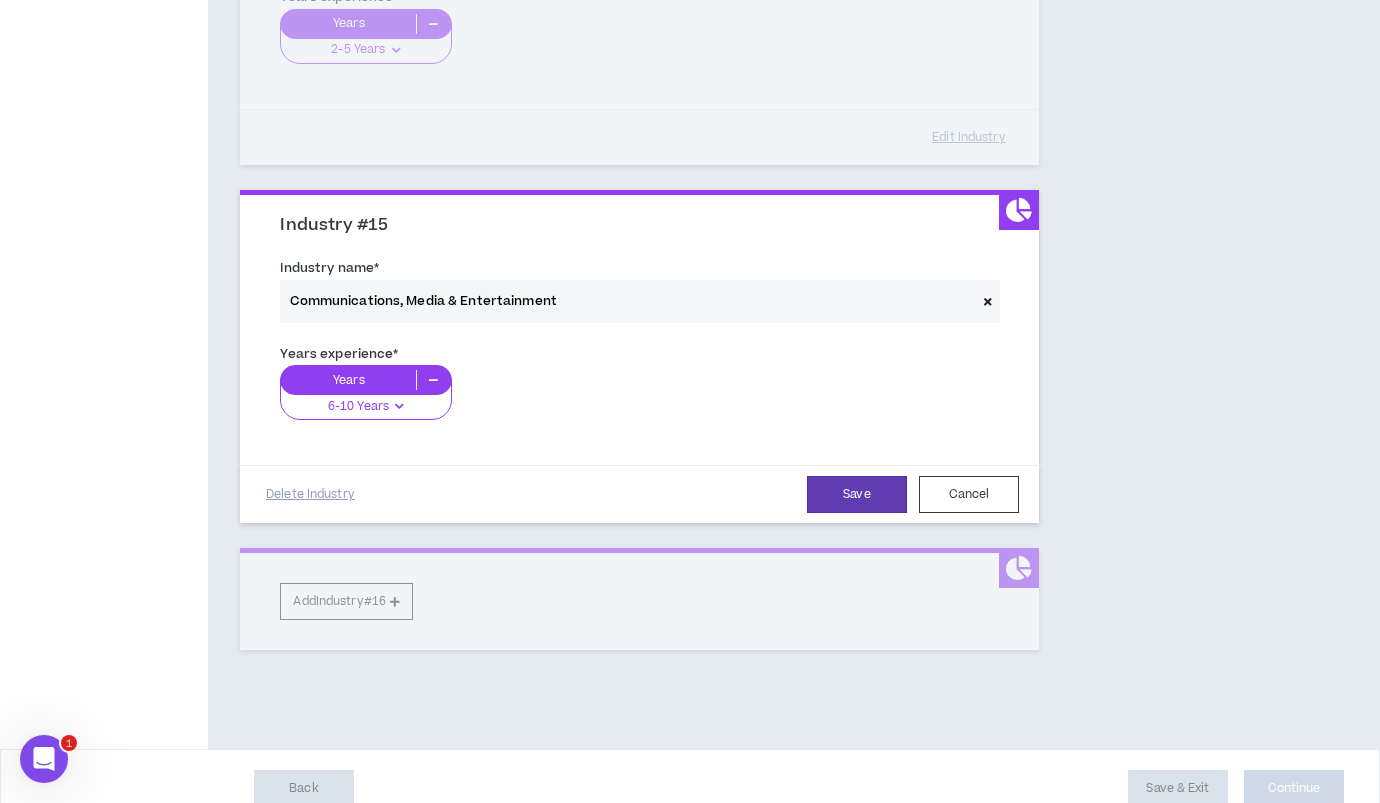 click on "Years 6-10 Years 0-1 Years 2-5 Years 6-10 Years 11+ Years" at bounding box center (639, 400) 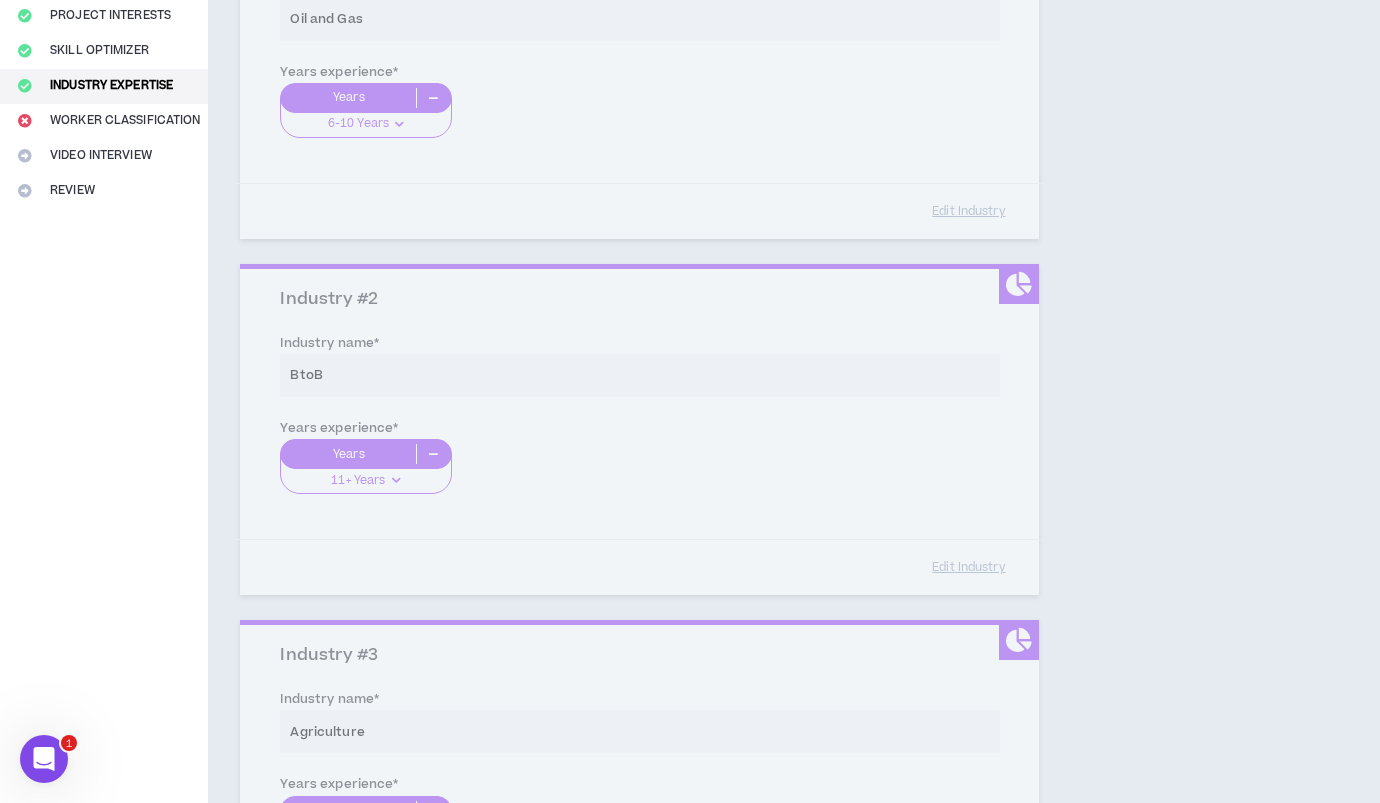scroll, scrollTop: 0, scrollLeft: 0, axis: both 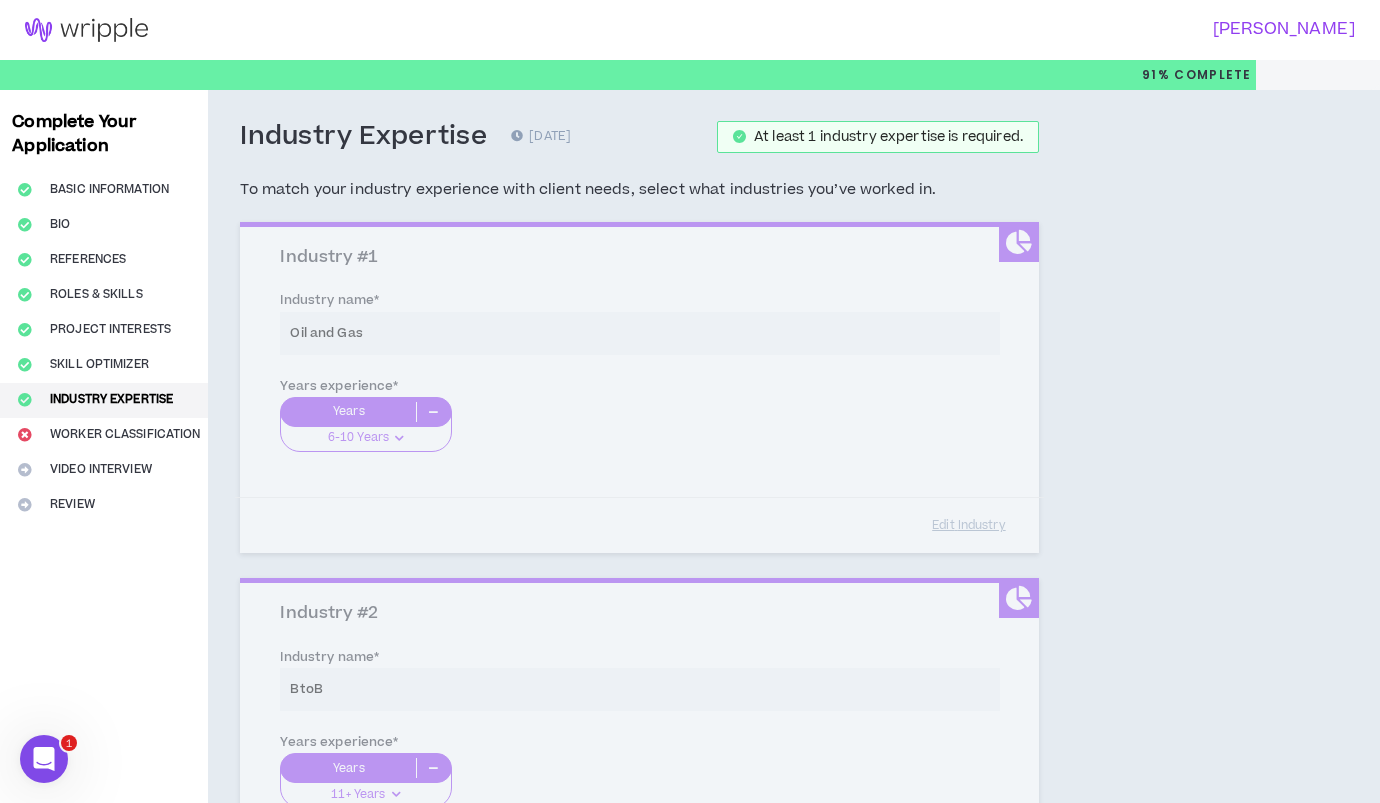 click on "Industry #1 Industry name  * Oil and Gas Years experience  * Years 6-10 Years 0-1 Years 2-5 Years 6-10 Years 11+ Years Edit   Industry" at bounding box center (639, 387) 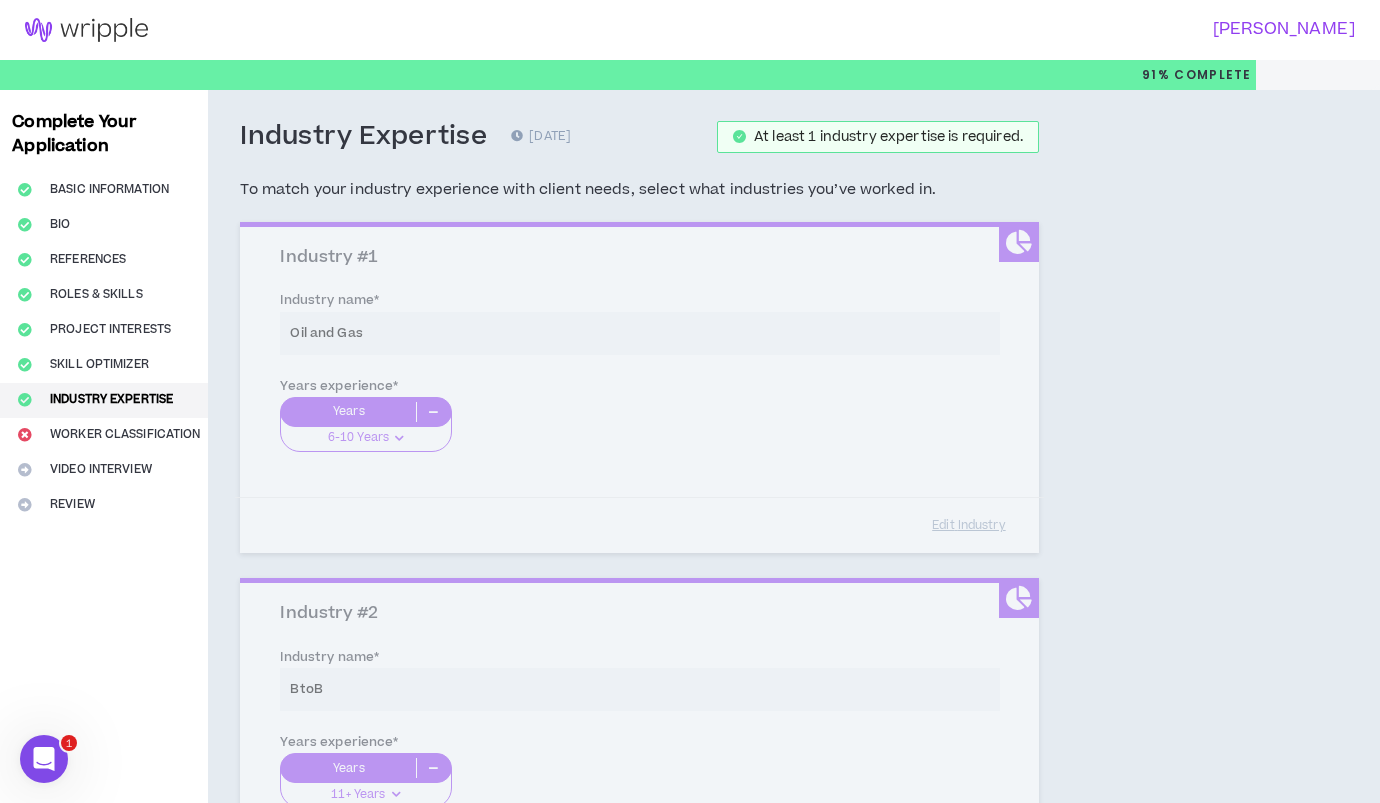 click on "Industry Expertise    0 days ago At least 1 industry expertise is required. To match your industry experience with client needs, select what industries you’ve worked in. Industry #1 Industry name  * Oil and Gas Years experience  * Years 6-10 Years 0-1 Years 2-5 Years 6-10 Years 11+ Years Edit   Industry Industry #2 Industry name  * BtoB Years experience  * Years 11+ Years 0-1 Years 2-5 Years 6-10 Years 11+ Years Edit   Industry Industry #3 Industry name  * Agriculture Years experience  * Years 6-10 Years 0-1 Years 2-5 Years 6-10 Years 11+ Years Edit   Industry Industry #4 Industry name  * BtoC Years experience  * Years 6-10 Years 0-1 Years 2-5 Years 6-10 Years 11+ Years Edit   Industry Industry #5 Industry name  * Chemicals Years experience  * Years 6-10 Years 0-1 Years 2-5 Years 6-10 Years 11+ Years Edit   Industry Industry #6 Industry name  * Construction Years experience  * Years 2-5 Years 0-1 Years 2-5 Years 6-10 Years 11+ Years Edit   Industry Industry #7 Industry name  * Banking & Financial Services" at bounding box center [725, 2930] 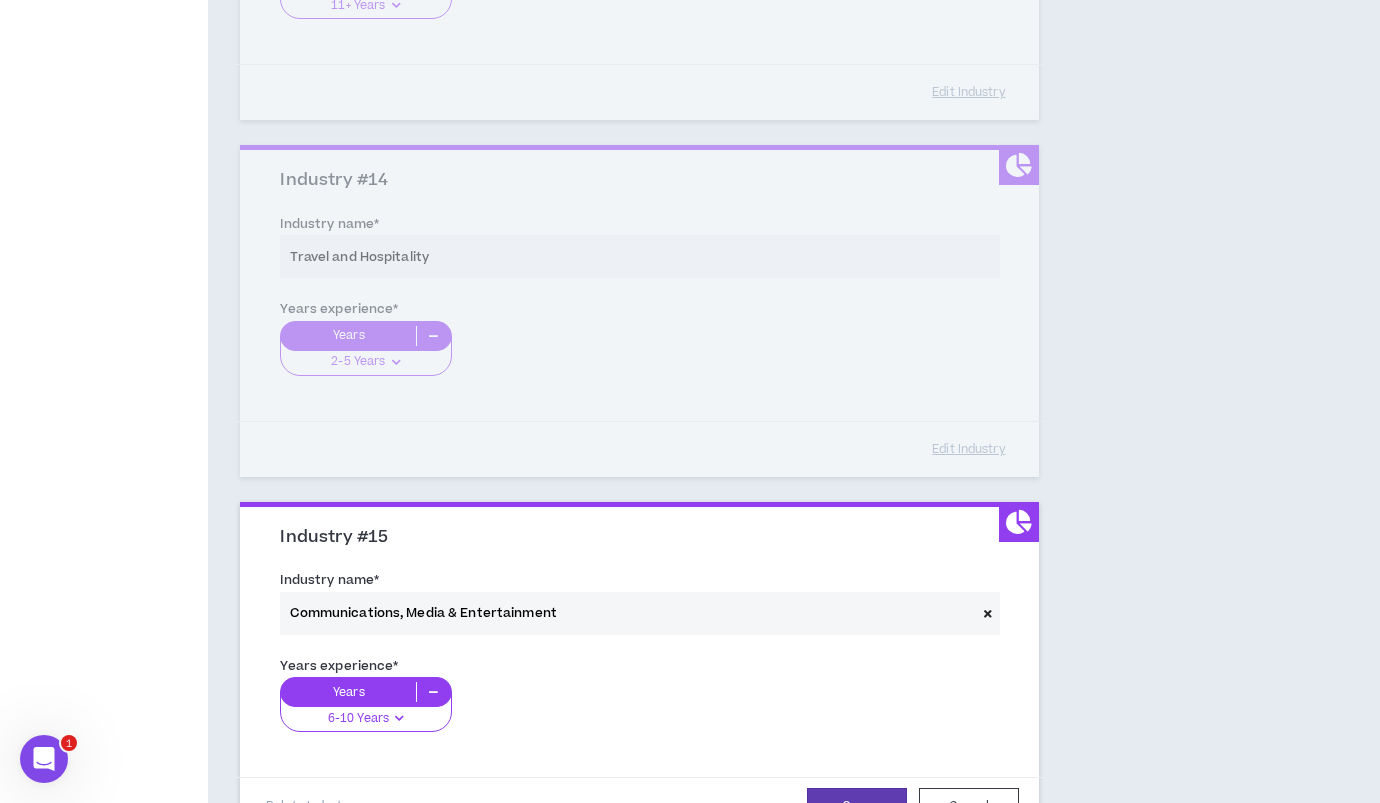scroll, scrollTop: 5046, scrollLeft: 0, axis: vertical 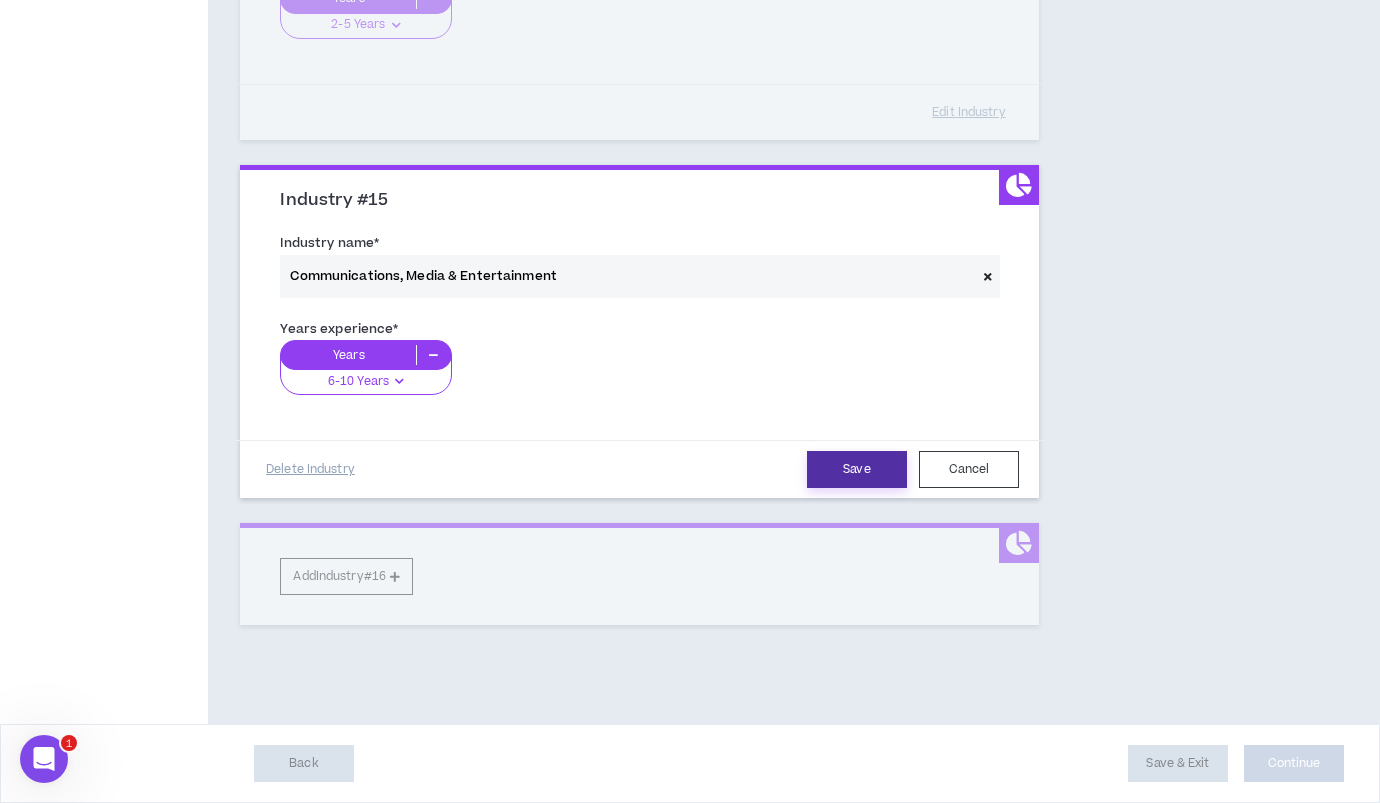 drag, startPoint x: 867, startPoint y: 471, endPoint x: 1100, endPoint y: 350, distance: 262.54523 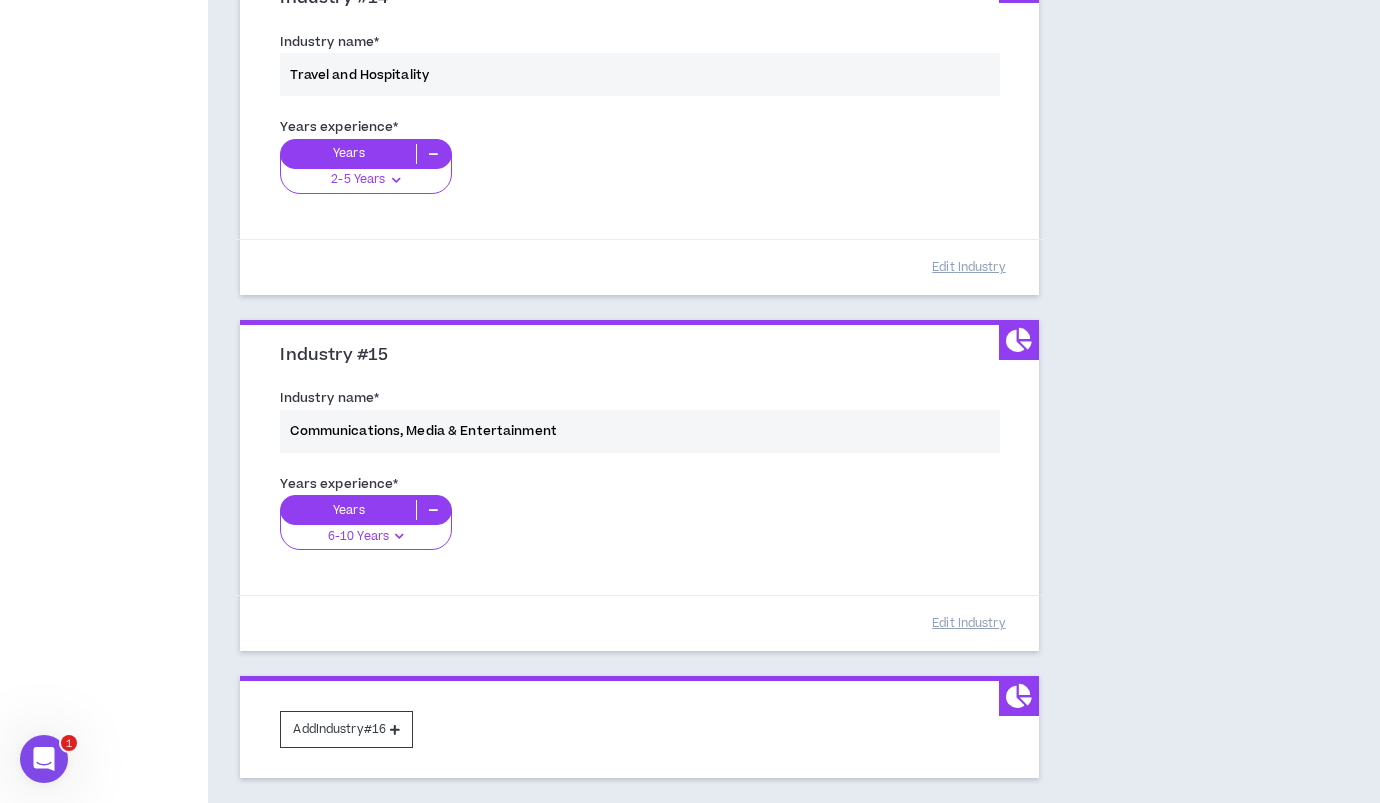 scroll, scrollTop: 5044, scrollLeft: 0, axis: vertical 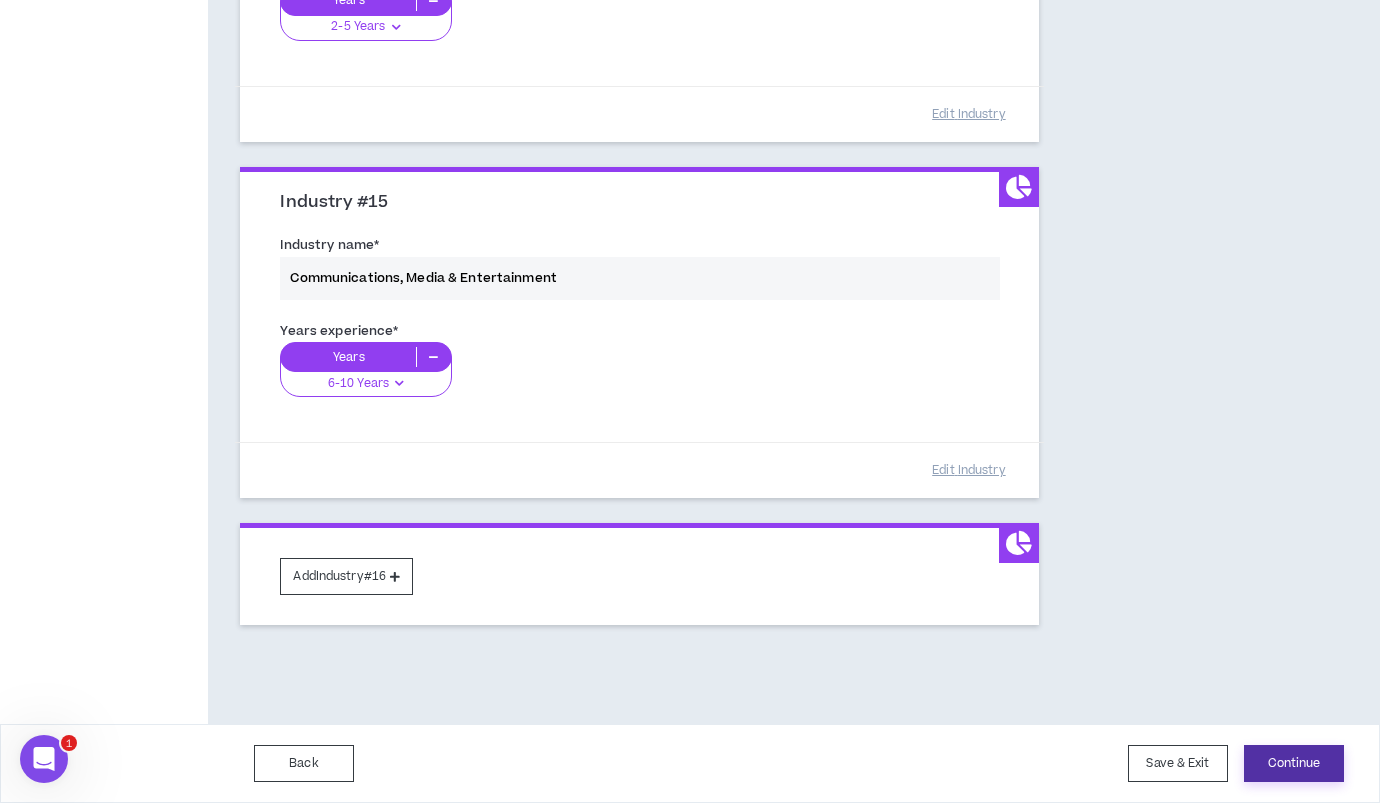 click on "Continue" at bounding box center [1294, 763] 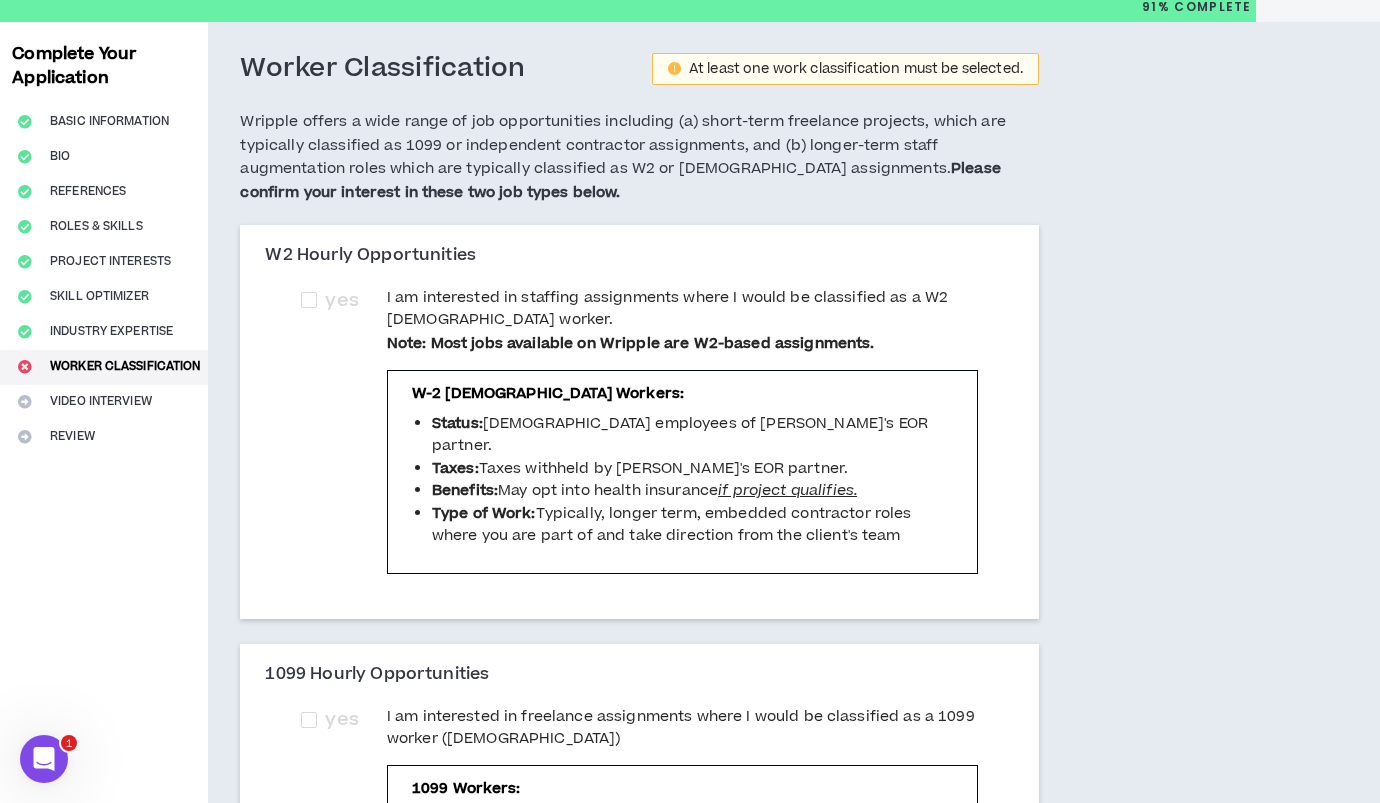 scroll, scrollTop: 73, scrollLeft: 0, axis: vertical 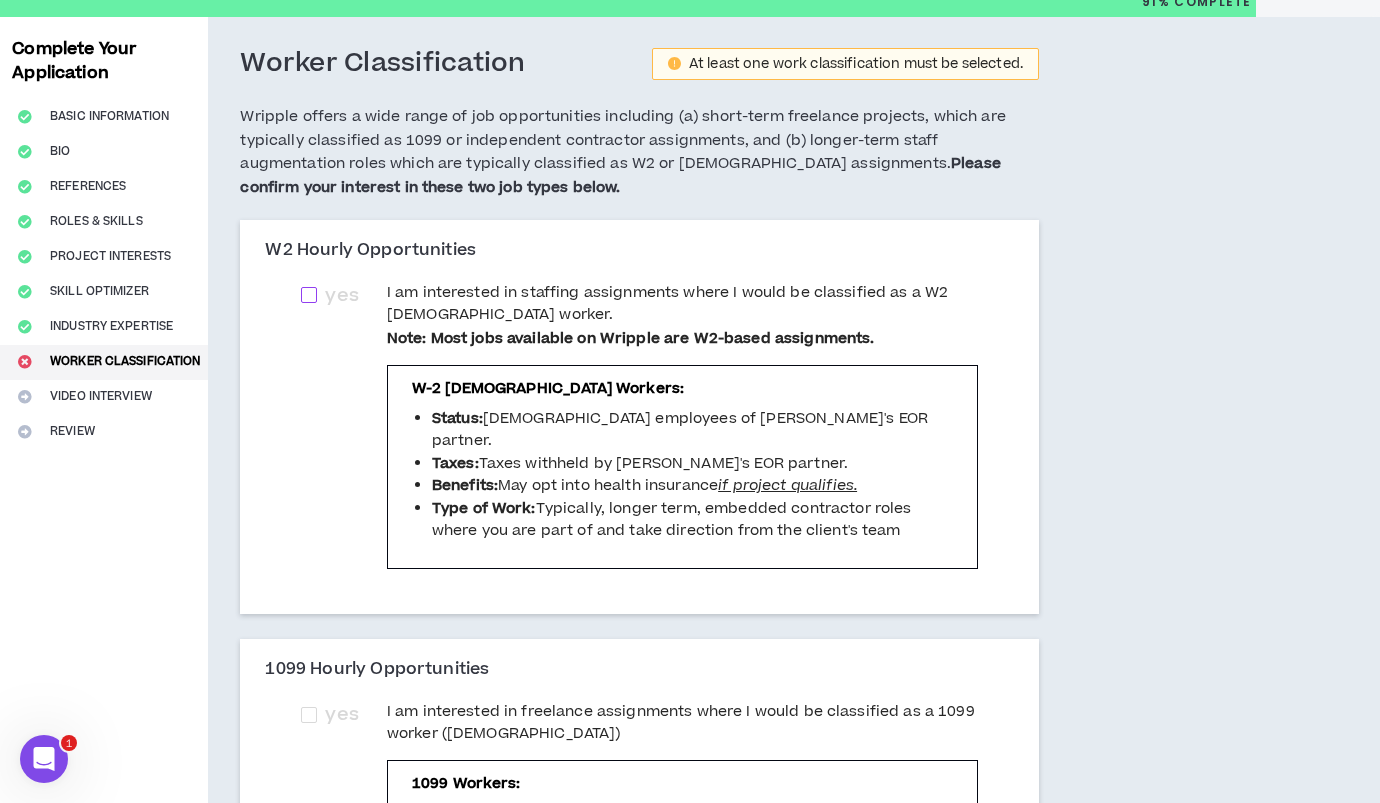 click at bounding box center [309, 295] 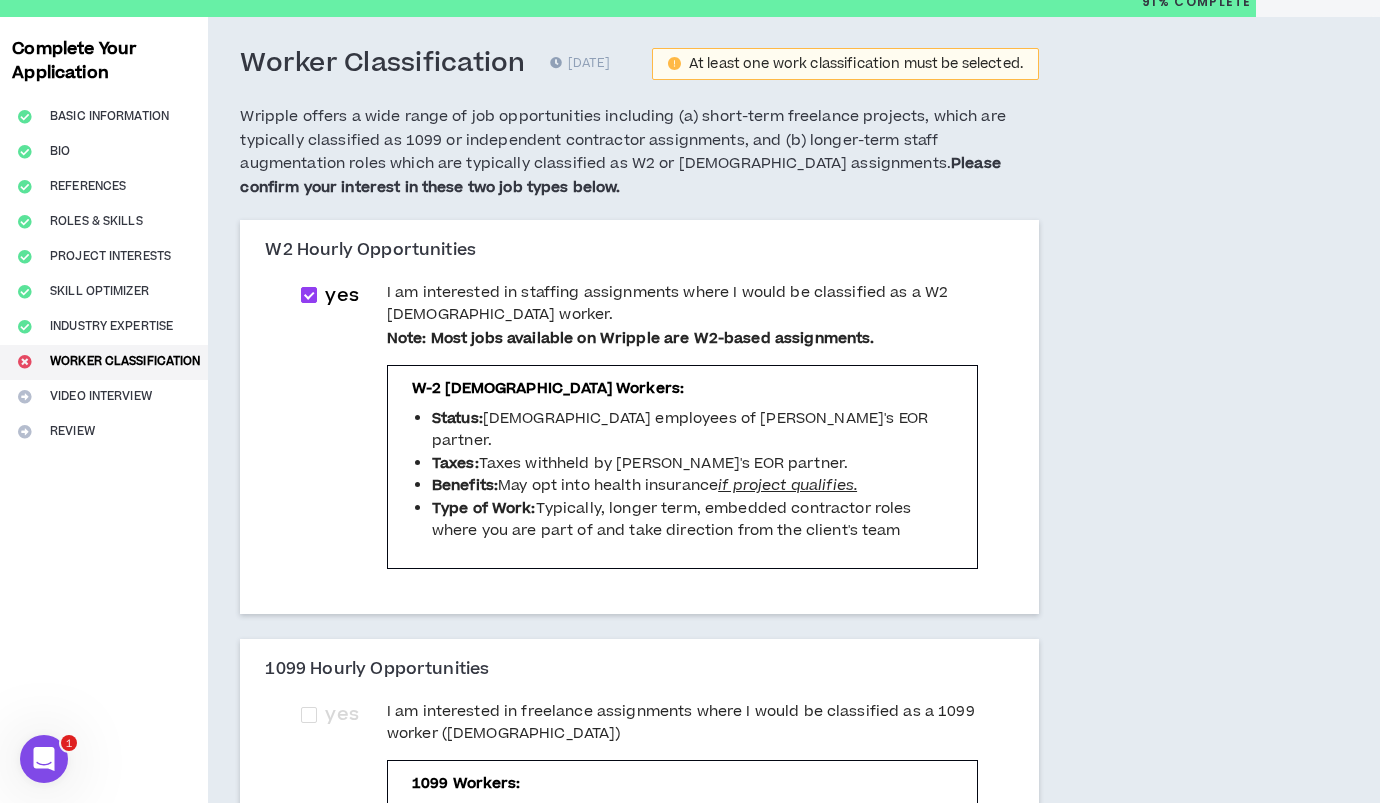 scroll, scrollTop: 140, scrollLeft: 0, axis: vertical 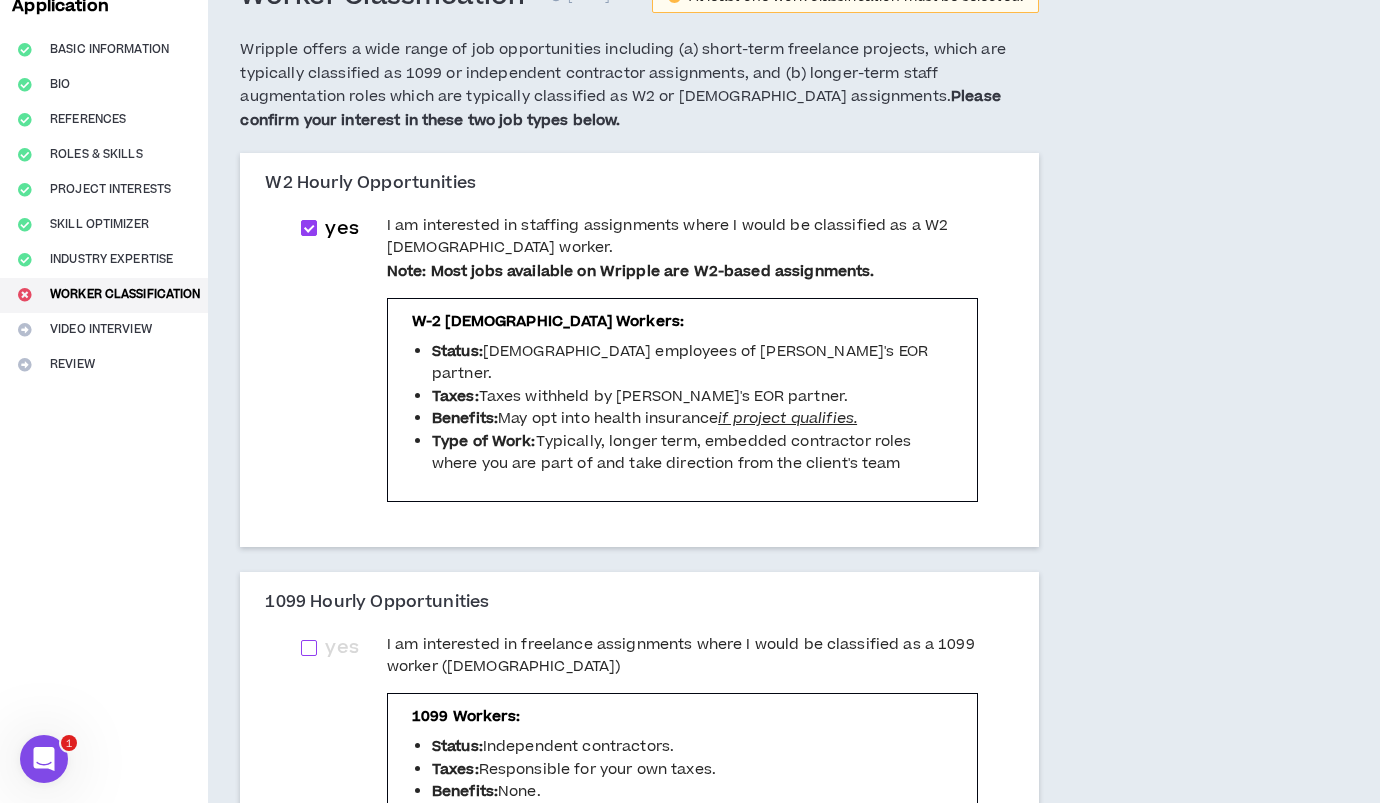click at bounding box center (309, 648) 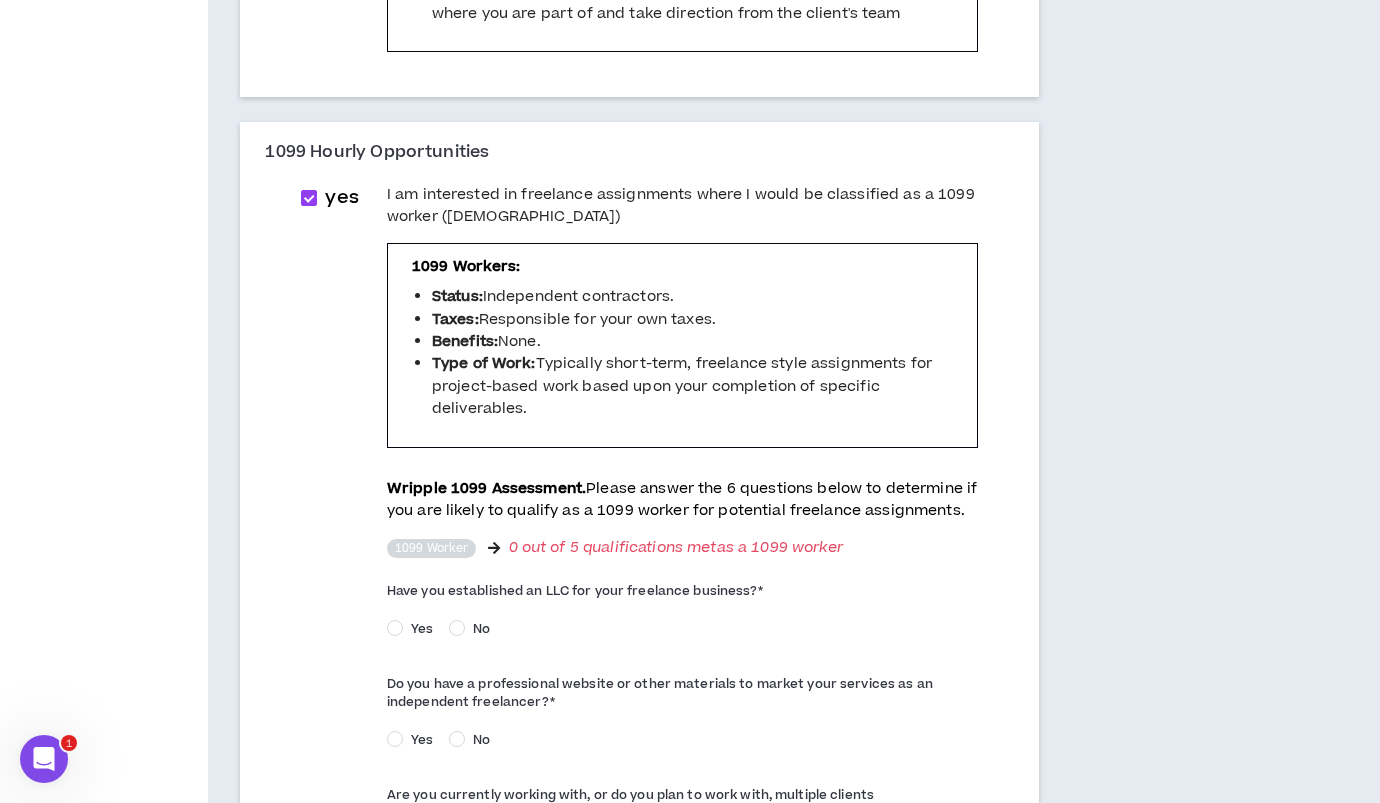 scroll, scrollTop: 609, scrollLeft: 0, axis: vertical 